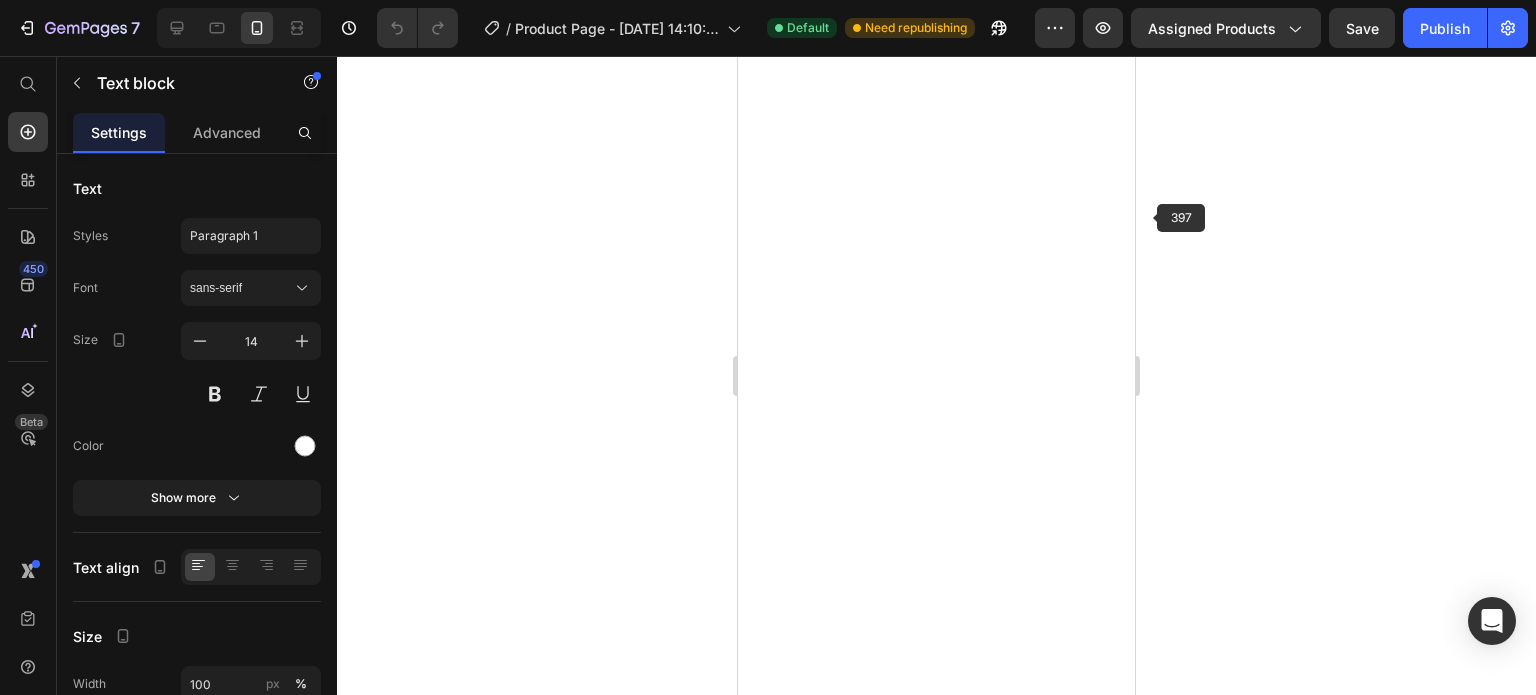 scroll, scrollTop: 0, scrollLeft: 0, axis: both 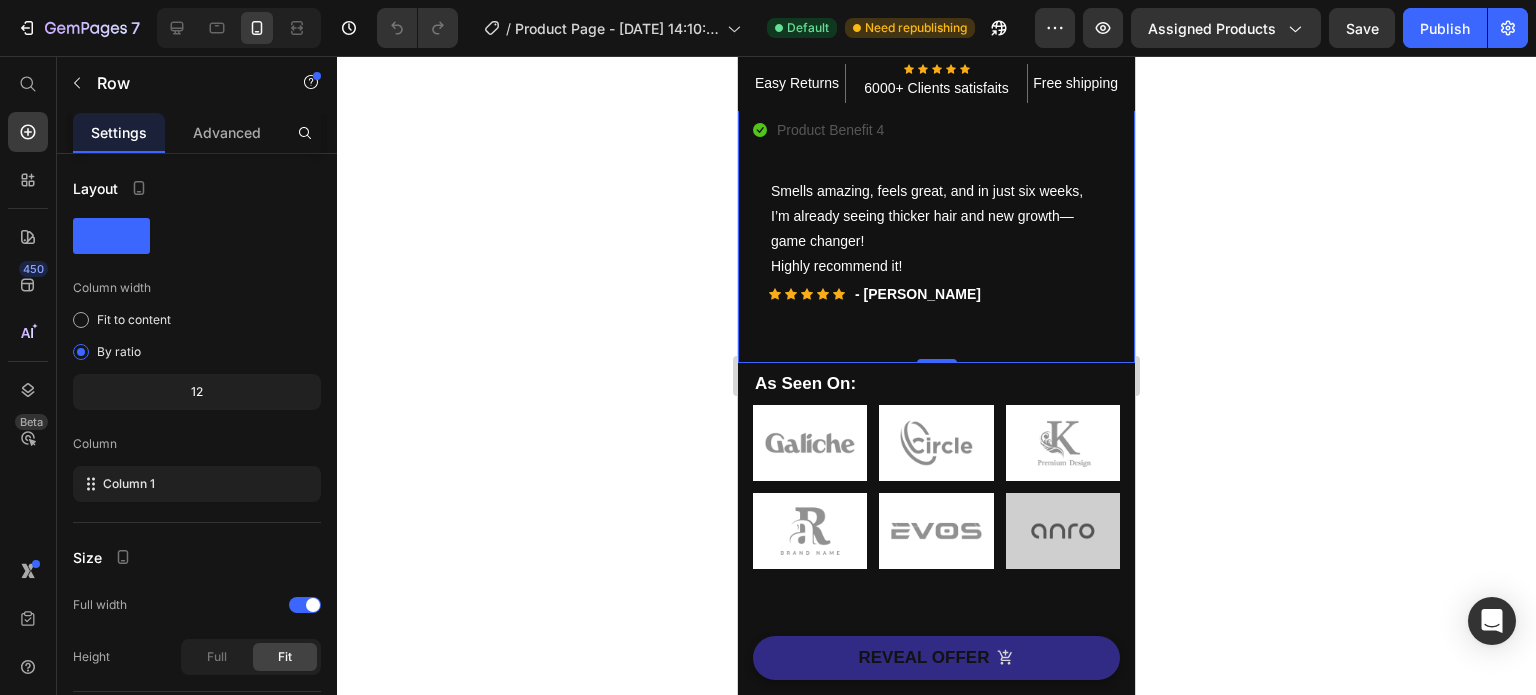 click on "Image Free Shipping Heading On oders over $70 Text block Row Image Money-back guarantee Heading 60- day refund or replacement Text block Row Row Image Row Image FORTALON™ (P) Title                Icon                Icon                Icon                Icon                Icon Icon List Hoz 6000+ Clients satisfaits Text block Row
Icon  Plant Powered Text block
Icon  Suitable For Any Hair Type Text block
Icon  Chemical Free Text block Text block Row
Icon Promotes Hair Growth And Stops Hair Loss Text block Icon List $60.00 (P) Price $78.00 (P) Price You saved $18 Product Badge Row 55% Text block Row 6Month Text block Row 45% Text block Row 3 Month Text block Row 30% Text block Row 1 Month Text block Row Row
Icon Product Benefit 1 Text block
Icon Product Benefit 2 Text block
Icon Product Benefit 3 Text block
Icon Product Benefit 4 Text block Icon List REVEAL OFFER Image Image" at bounding box center [936, -89] 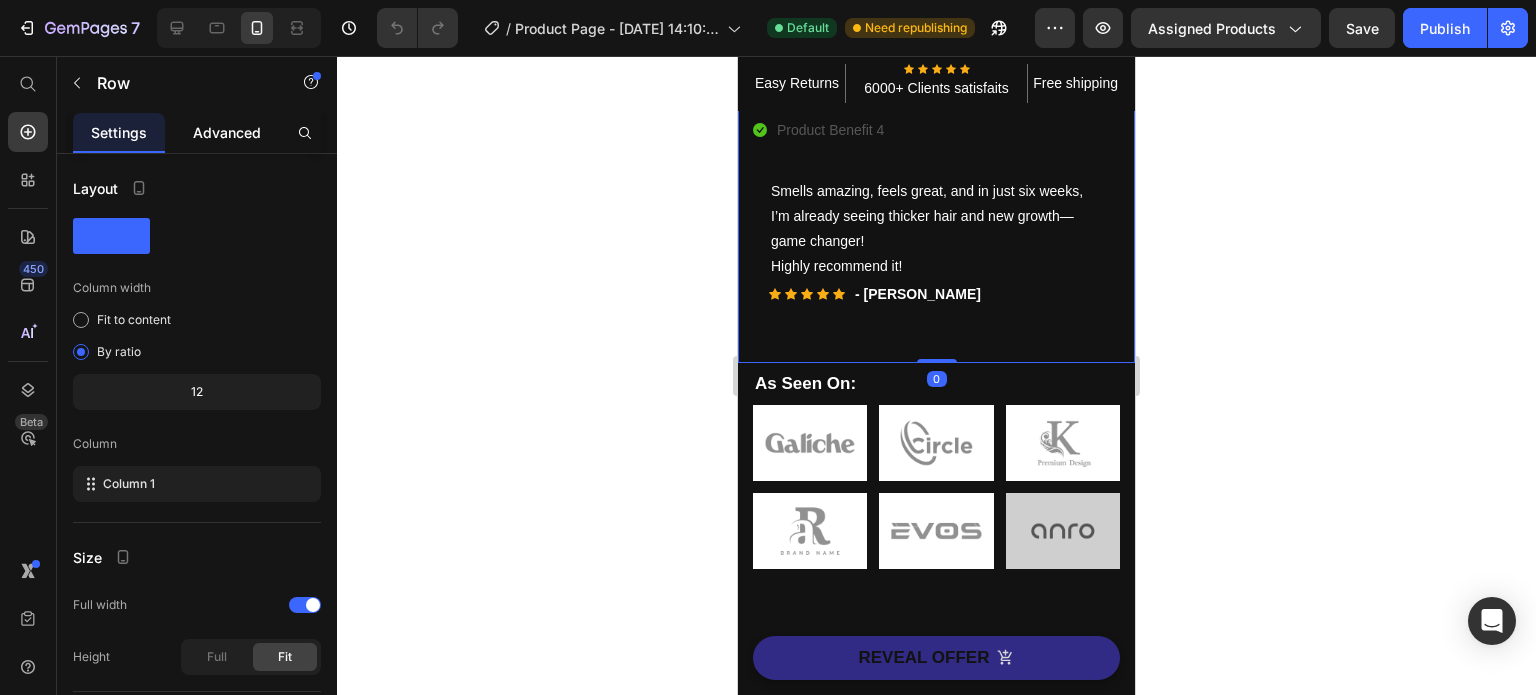 click on "Advanced" at bounding box center (227, 132) 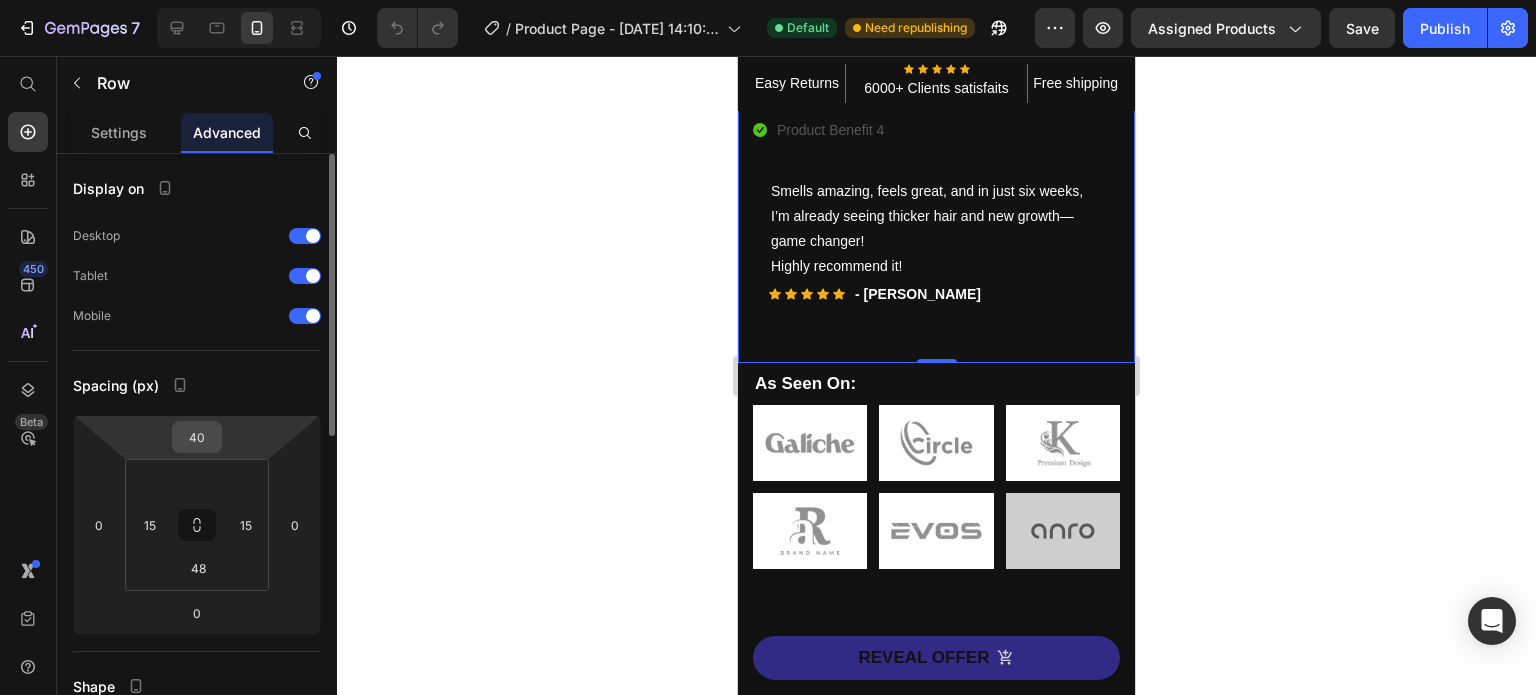 click on "40" at bounding box center (197, 437) 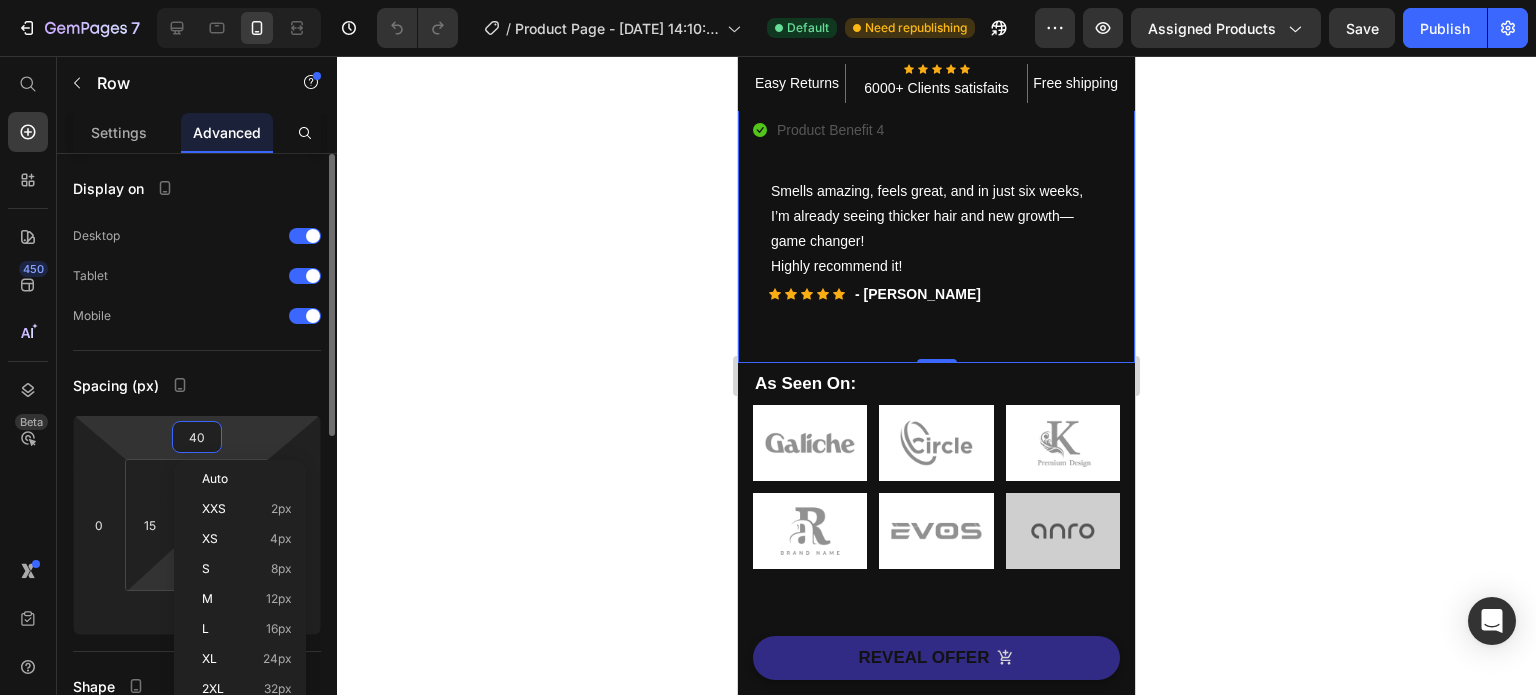 click on "7  Version history  /  Product Page - [DATE] 14:10:34 Default Need republishing Preview Assigned Products  Save   Publish  450 Beta Start with Sections Elements Hero Section Product Detail Brands Trusted Badges Guarantee Product Breakdown How to use Testimonials Compare Bundle FAQs Social Proof Brand Story Product List Collection Blog List Contact Sticky Add to Cart Custom Footer Browse Library 450 Layout
Row
Row
Row
Row Text
Heading
Text Block Button
Button
Button
Sticky Back to top Media
Image" at bounding box center (768, 0) 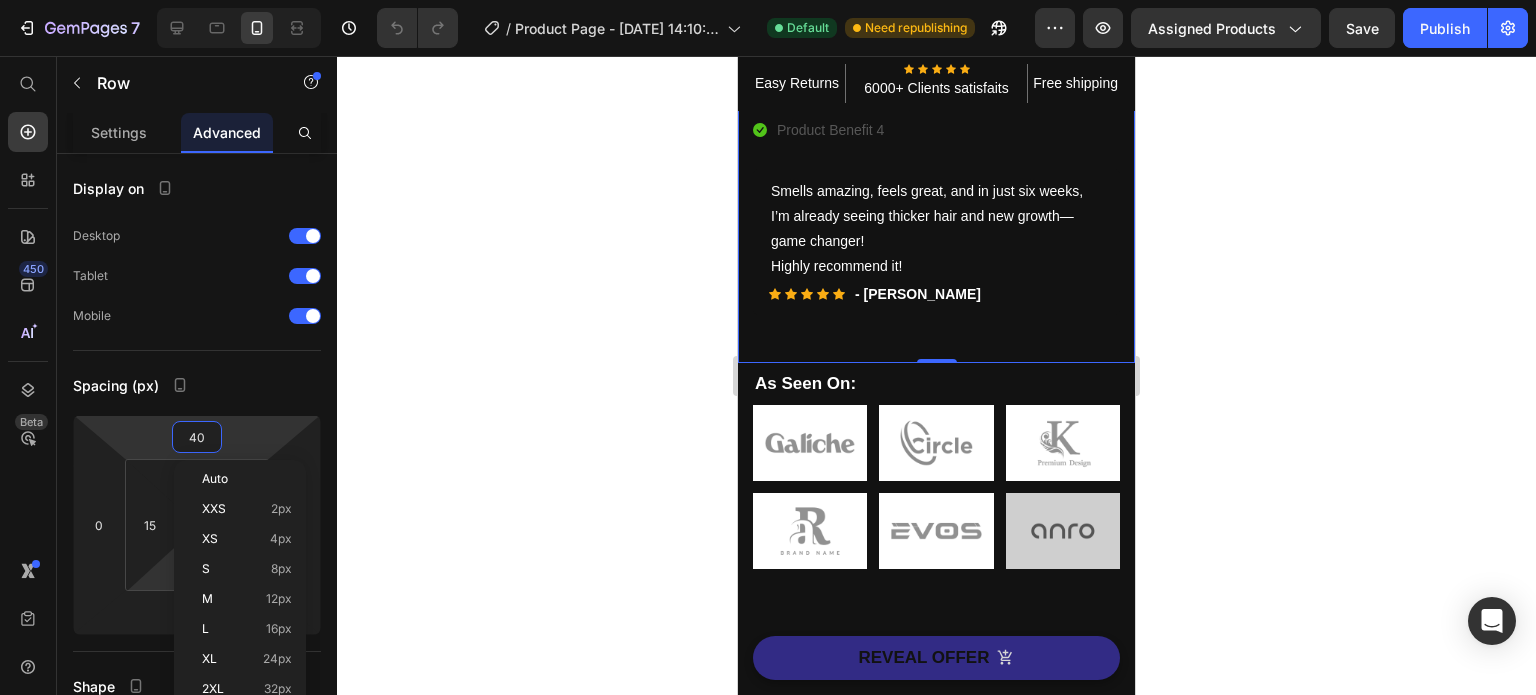 type on "3" 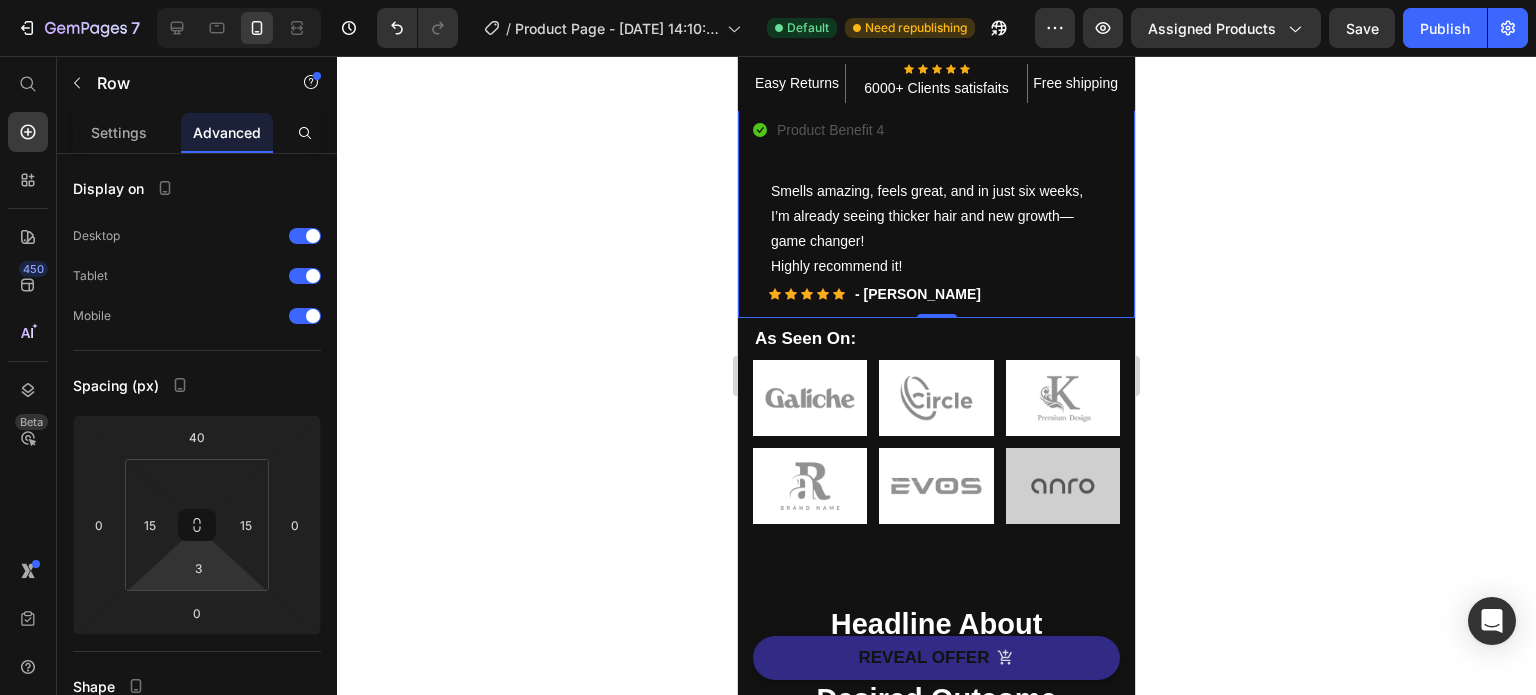 click 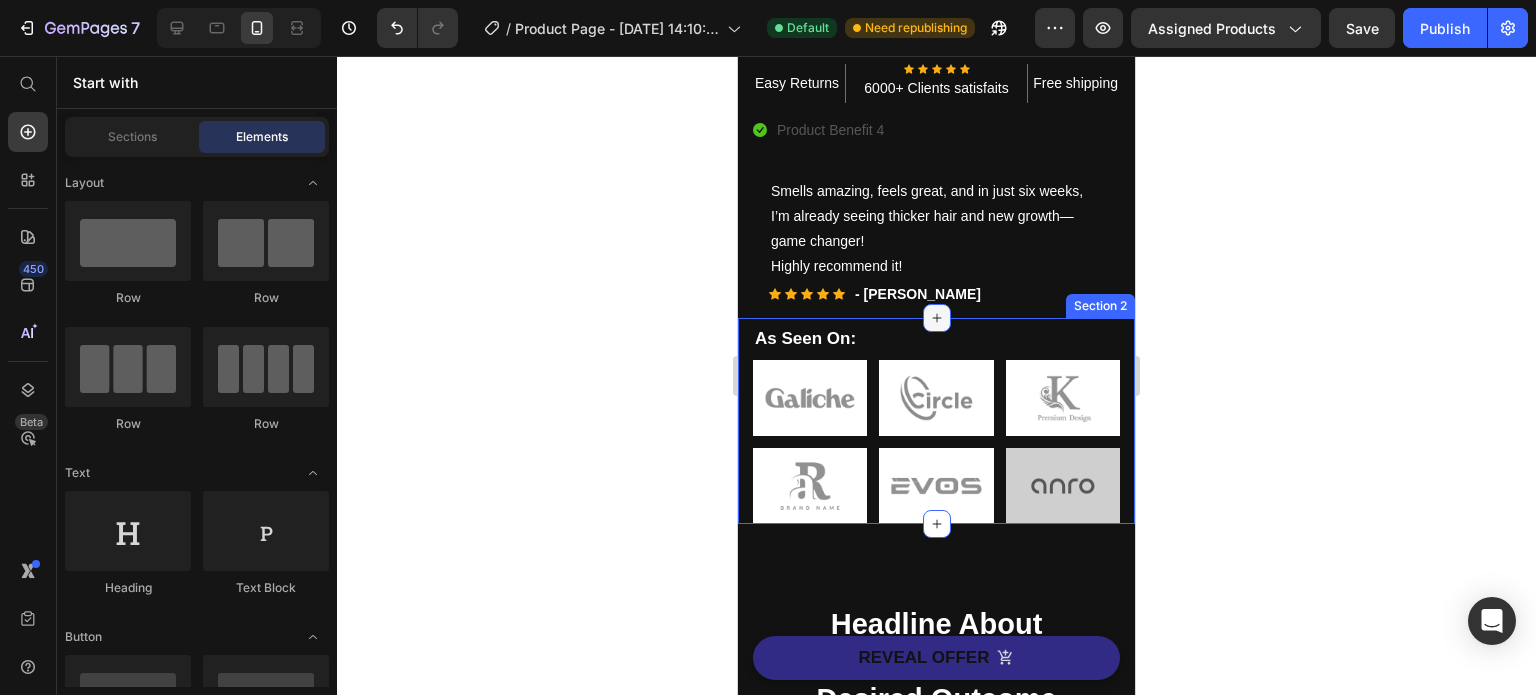 click 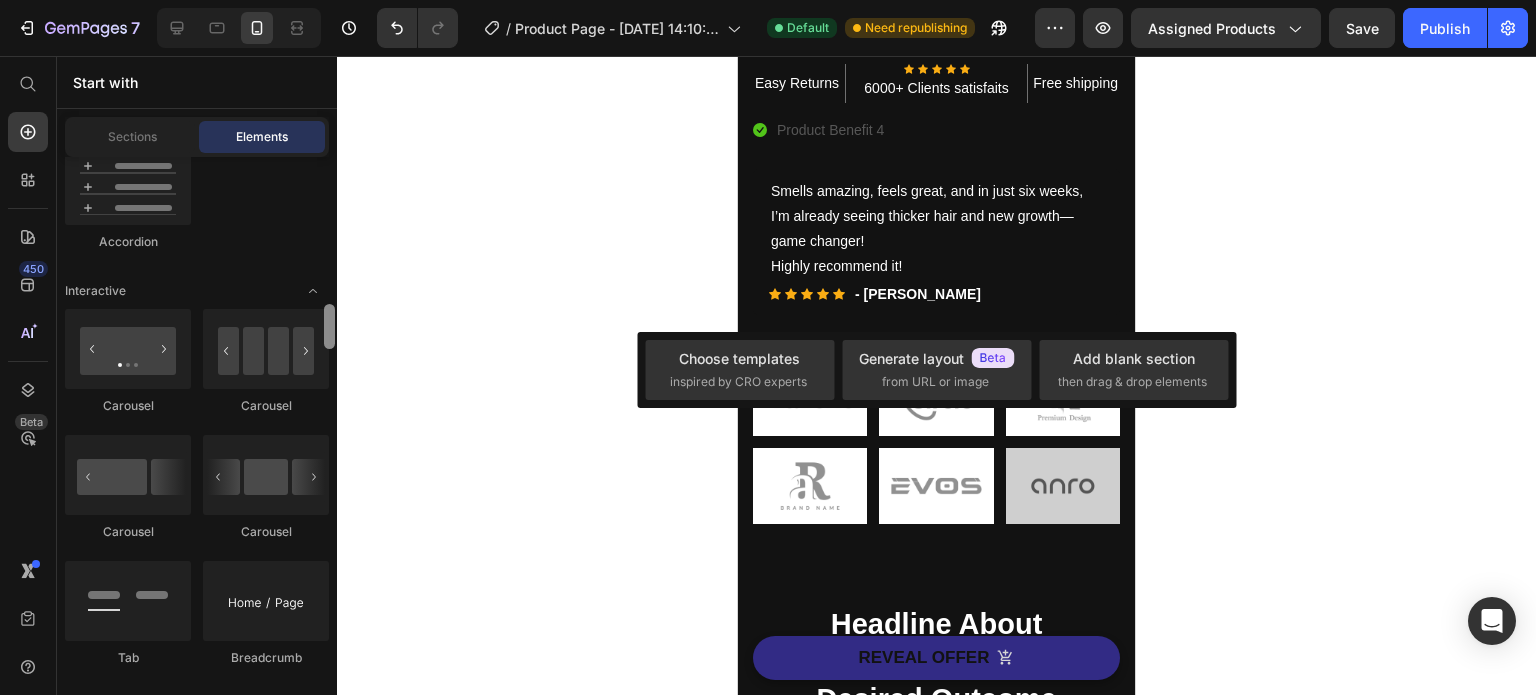 scroll, scrollTop: 1993, scrollLeft: 0, axis: vertical 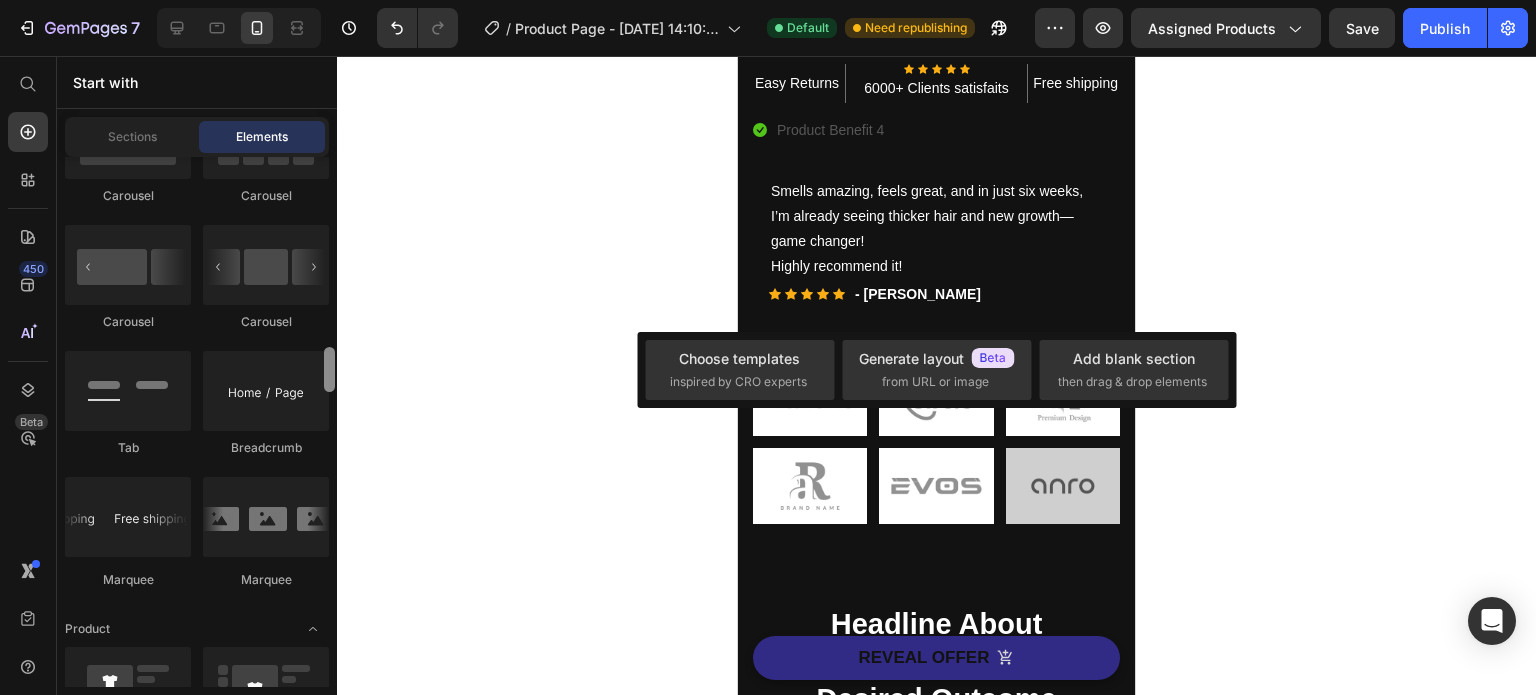 drag, startPoint x: 328, startPoint y: 188, endPoint x: 344, endPoint y: 377, distance: 189.67604 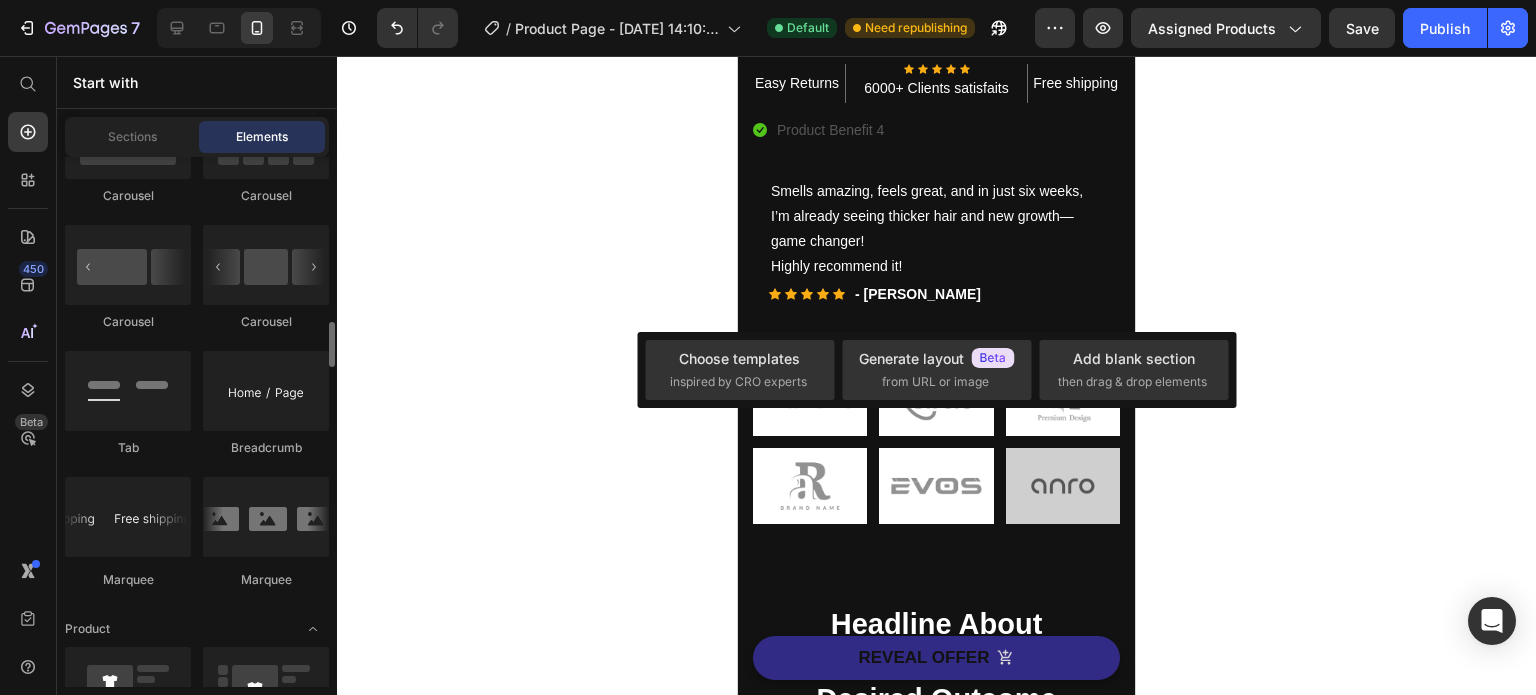 scroll, scrollTop: 2203, scrollLeft: 0, axis: vertical 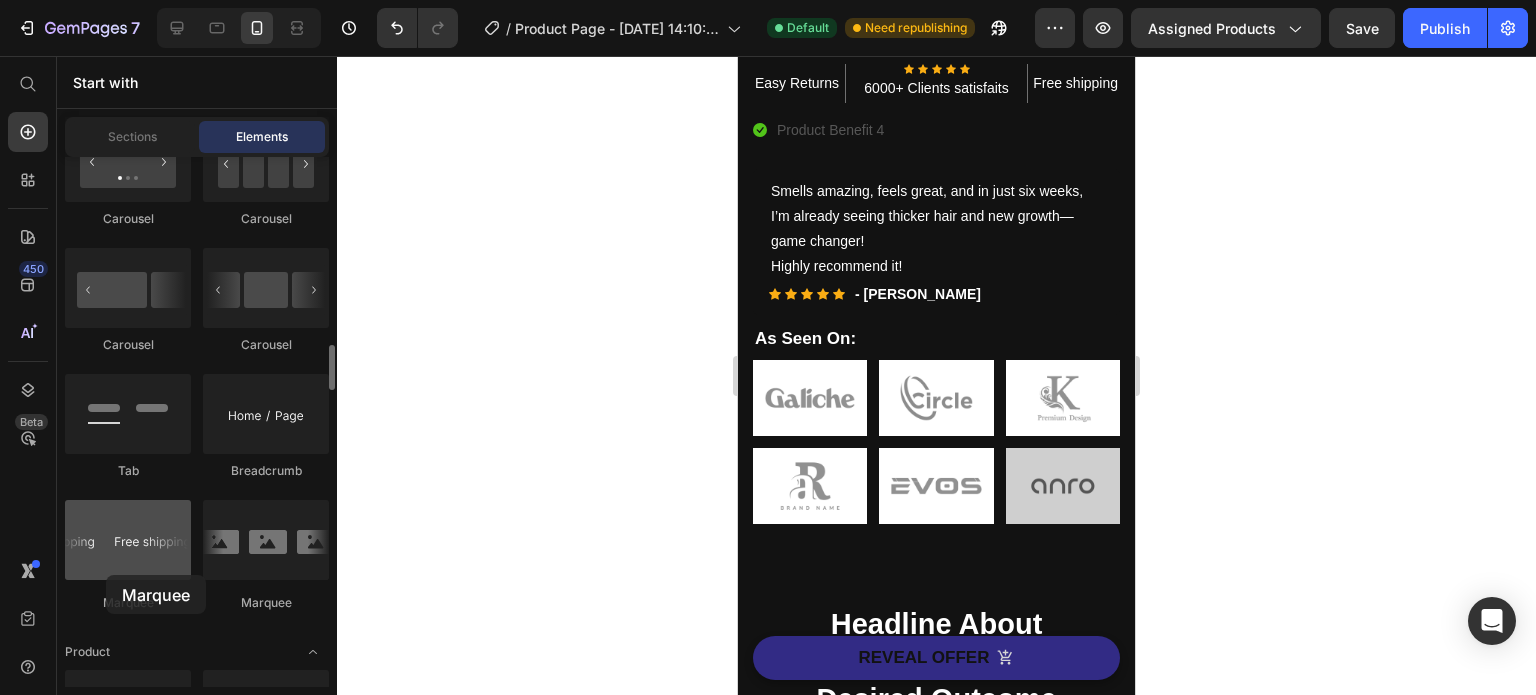 click at bounding box center [128, 540] 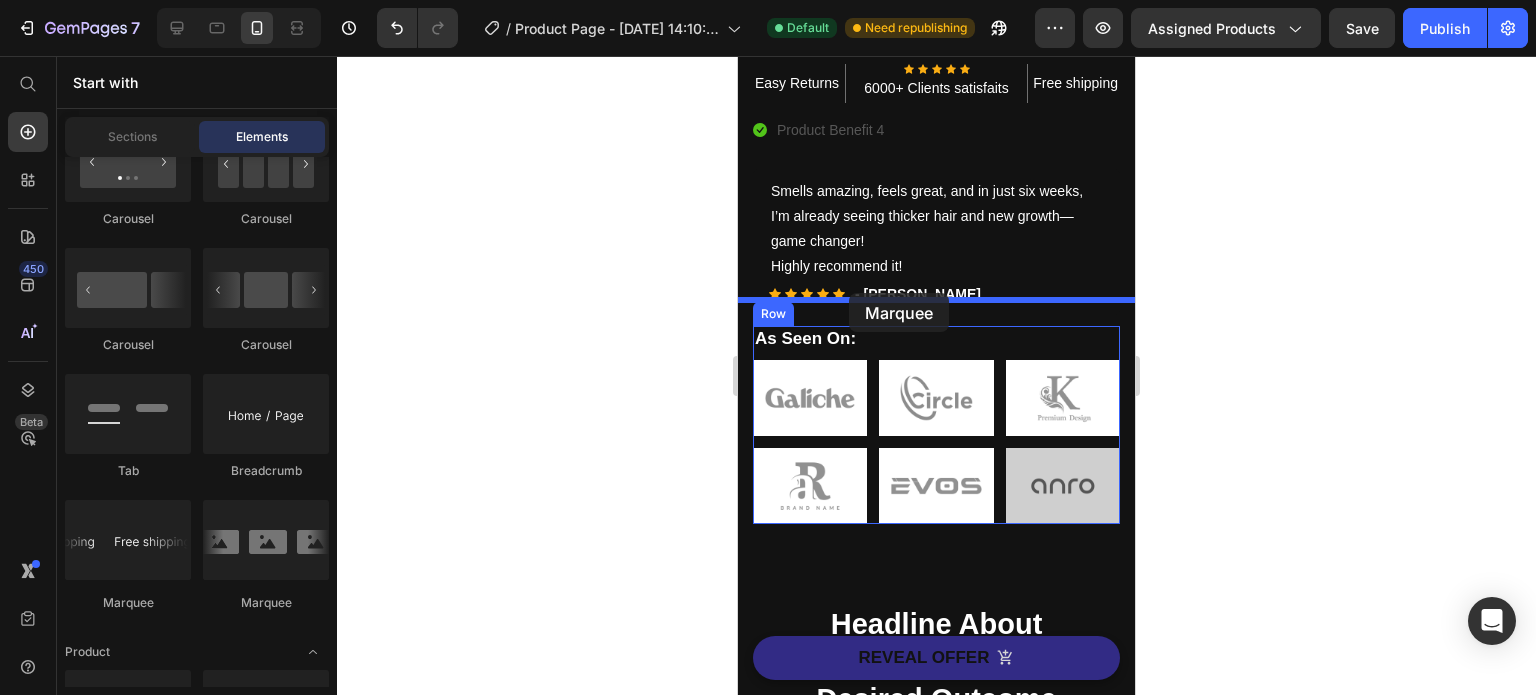 drag, startPoint x: 856, startPoint y: 603, endPoint x: 849, endPoint y: 293, distance: 310.079 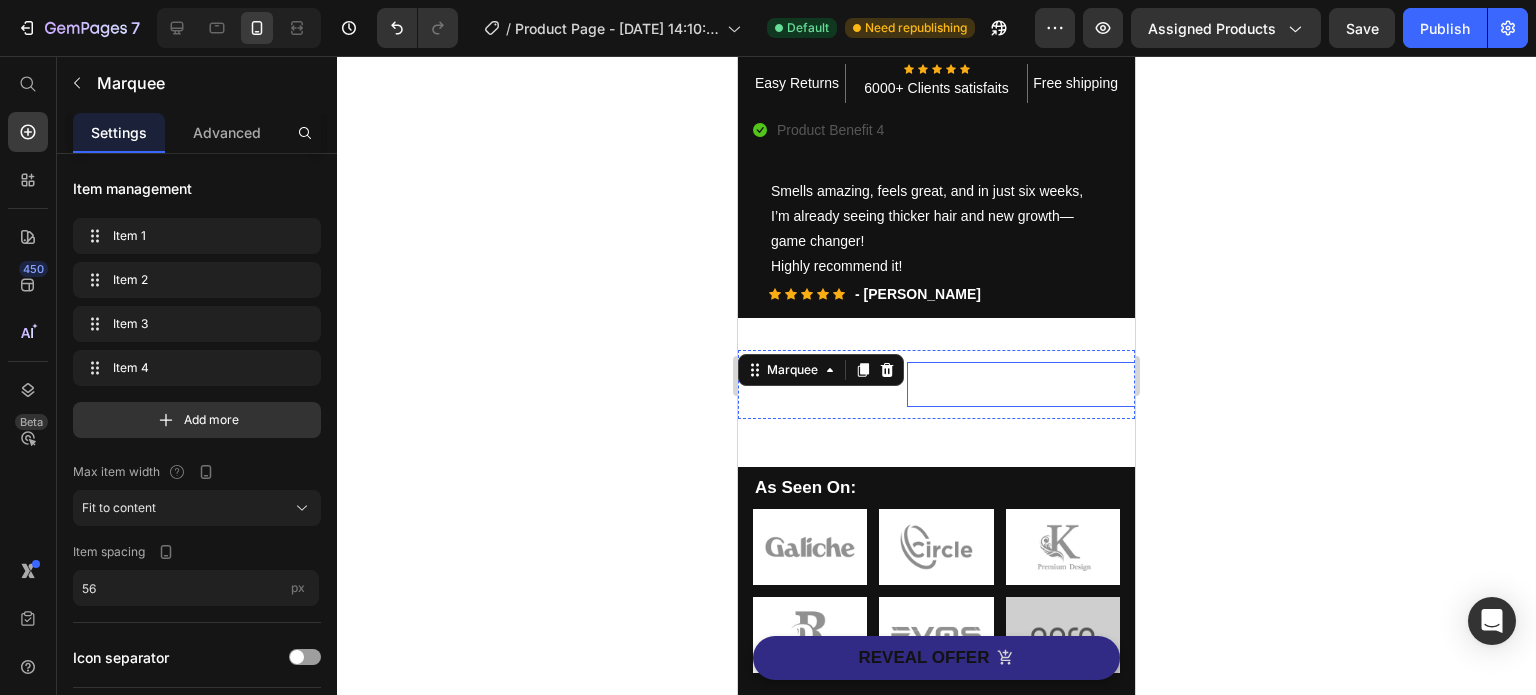 click on "30 DAYS MONEY BACK GUARANTEE" at bounding box center (1033, 384) 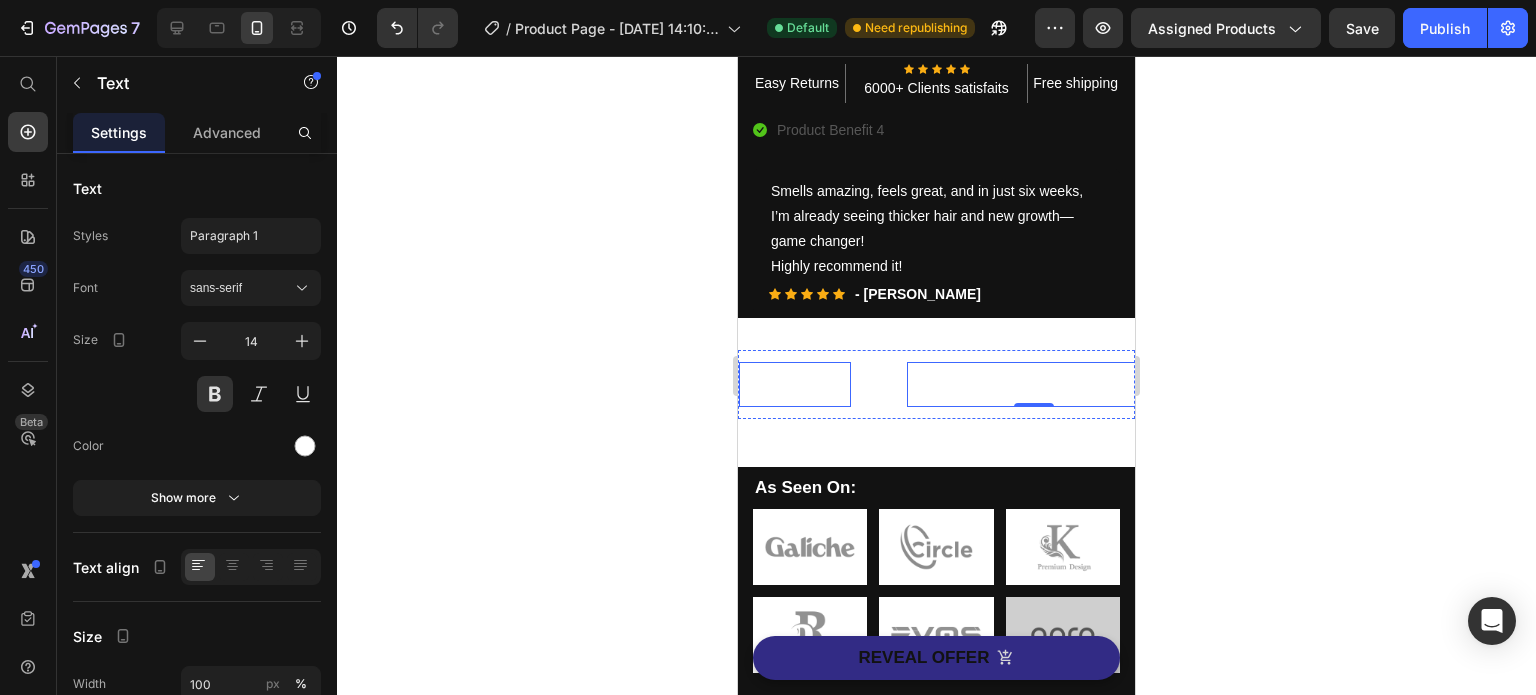 click on "FREE SHIPPING" at bounding box center (795, 384) 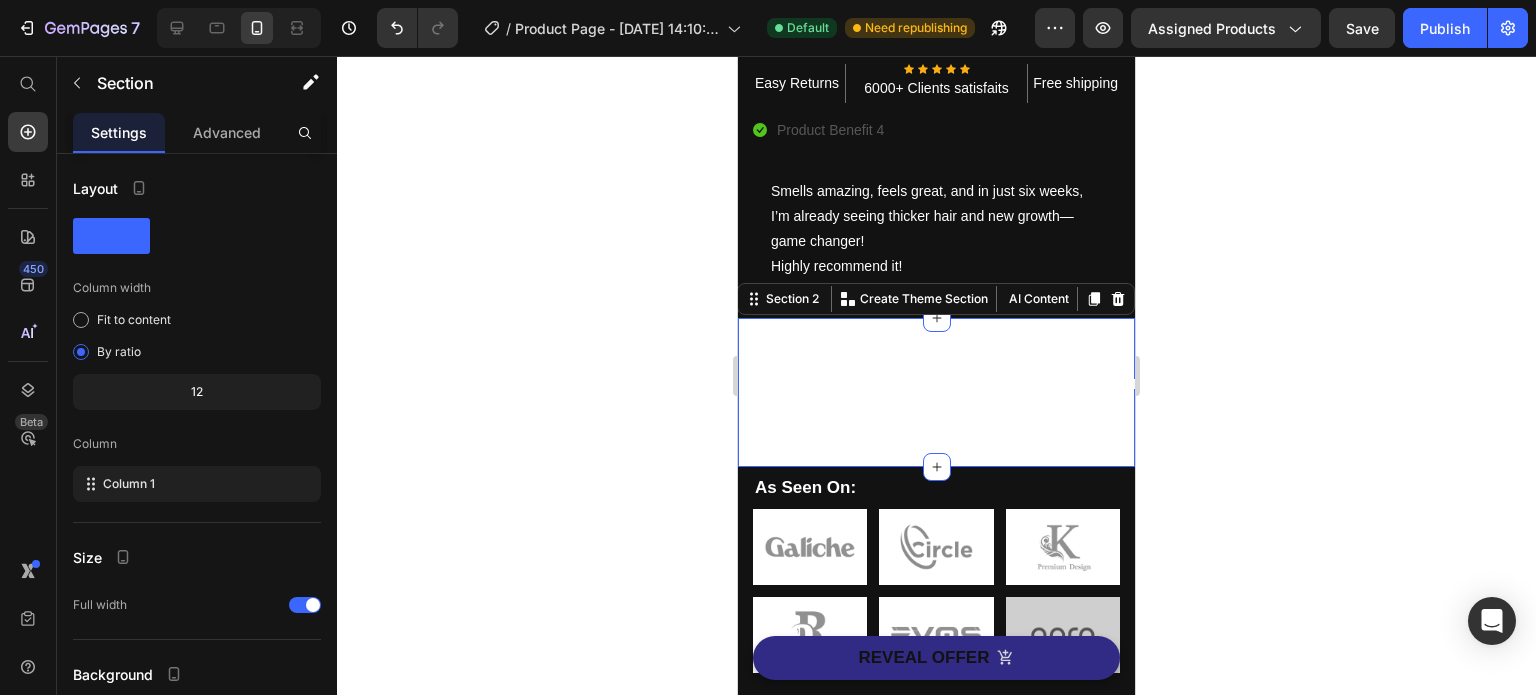 click on "FREE SHIPPING Text 30 DAYS MONEY BACK GUARANTEE Text LIMITED TIME 50% OFF SALE Text LIFE TIME WARRANTY Text FREE SHIPPING Text 30 DAYS MONEY BACK GUARANTEE Text LIMITED TIME 50% OFF SALE Text LIFE TIME WARRANTY Text Marquee Section 2   You can create reusable sections Create Theme Section AI Content Write with GemAI What would you like to describe here? Tone and Voice Persuasive Product Getting products... Show more Generate" at bounding box center [936, 392] 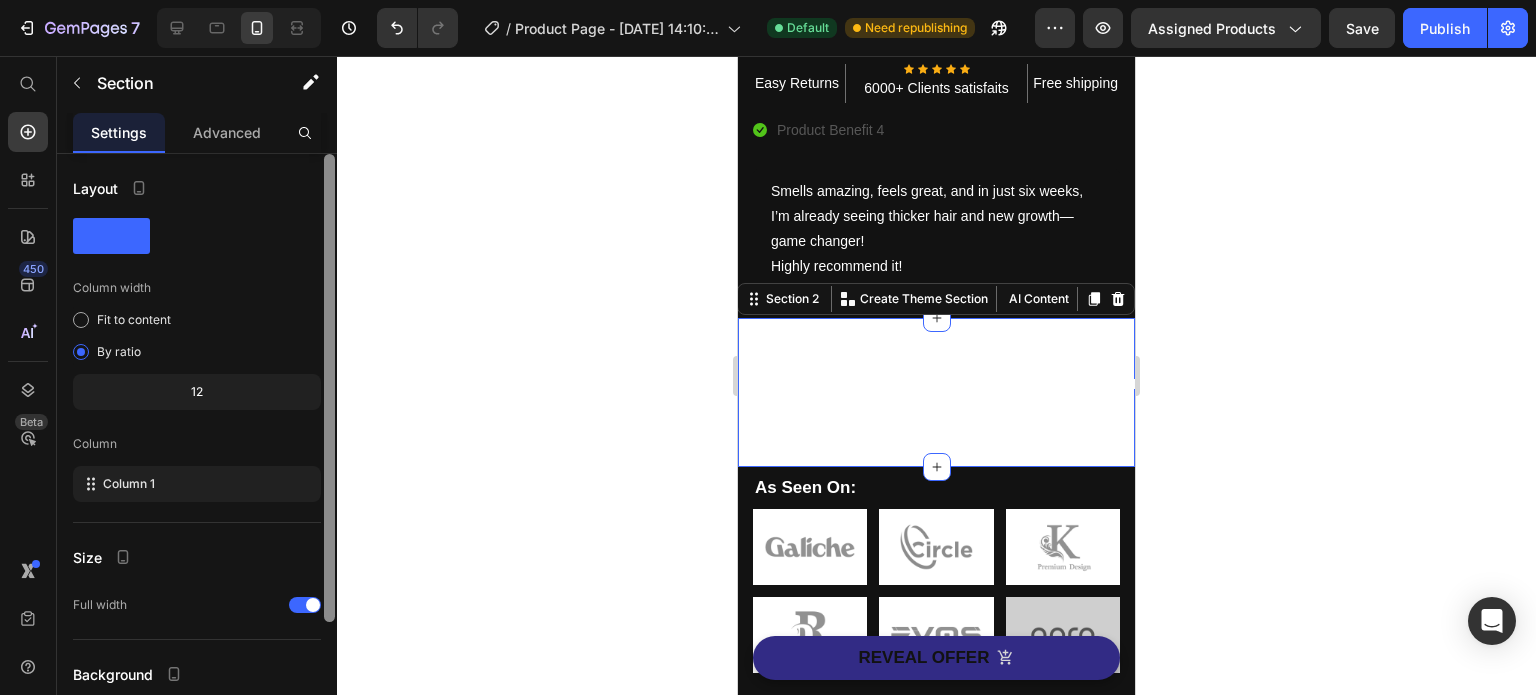 scroll, scrollTop: 164, scrollLeft: 0, axis: vertical 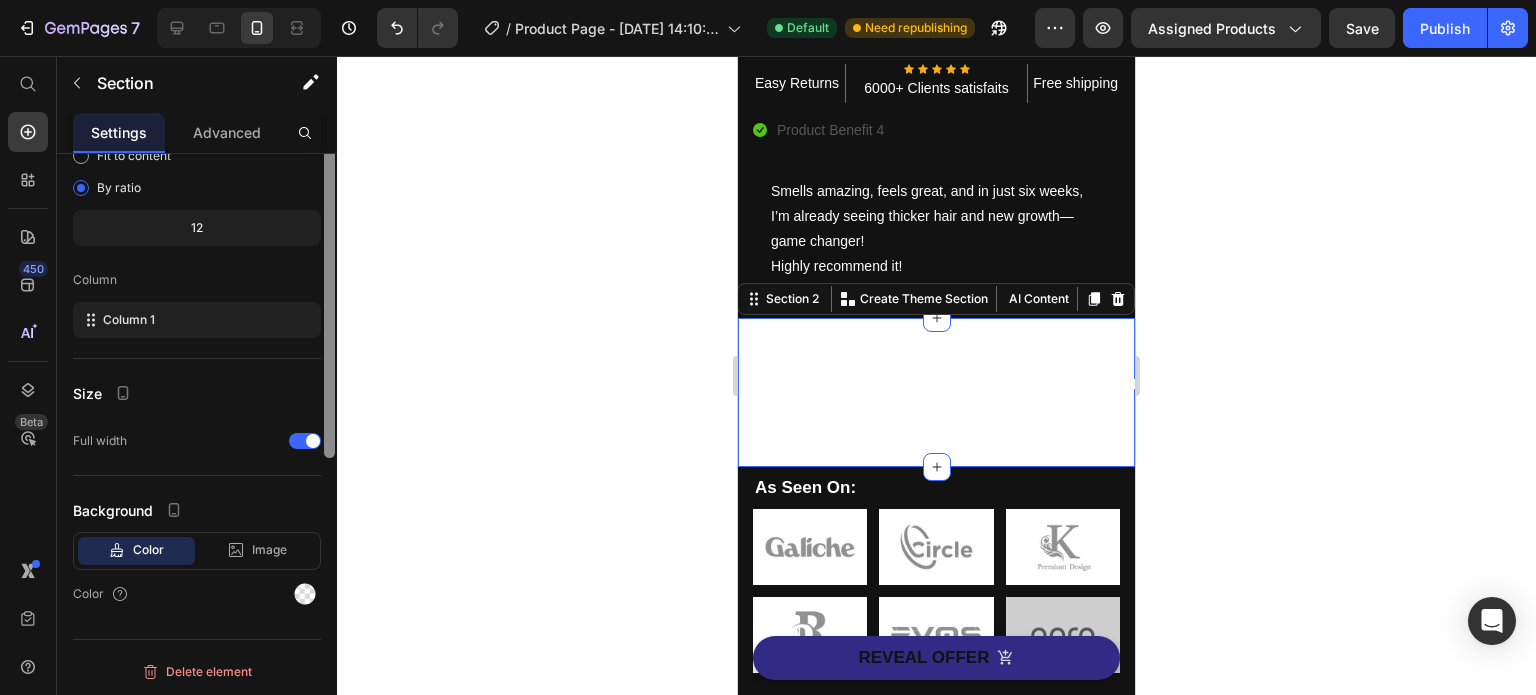 drag, startPoint x: 332, startPoint y: 369, endPoint x: 348, endPoint y: 555, distance: 186.6869 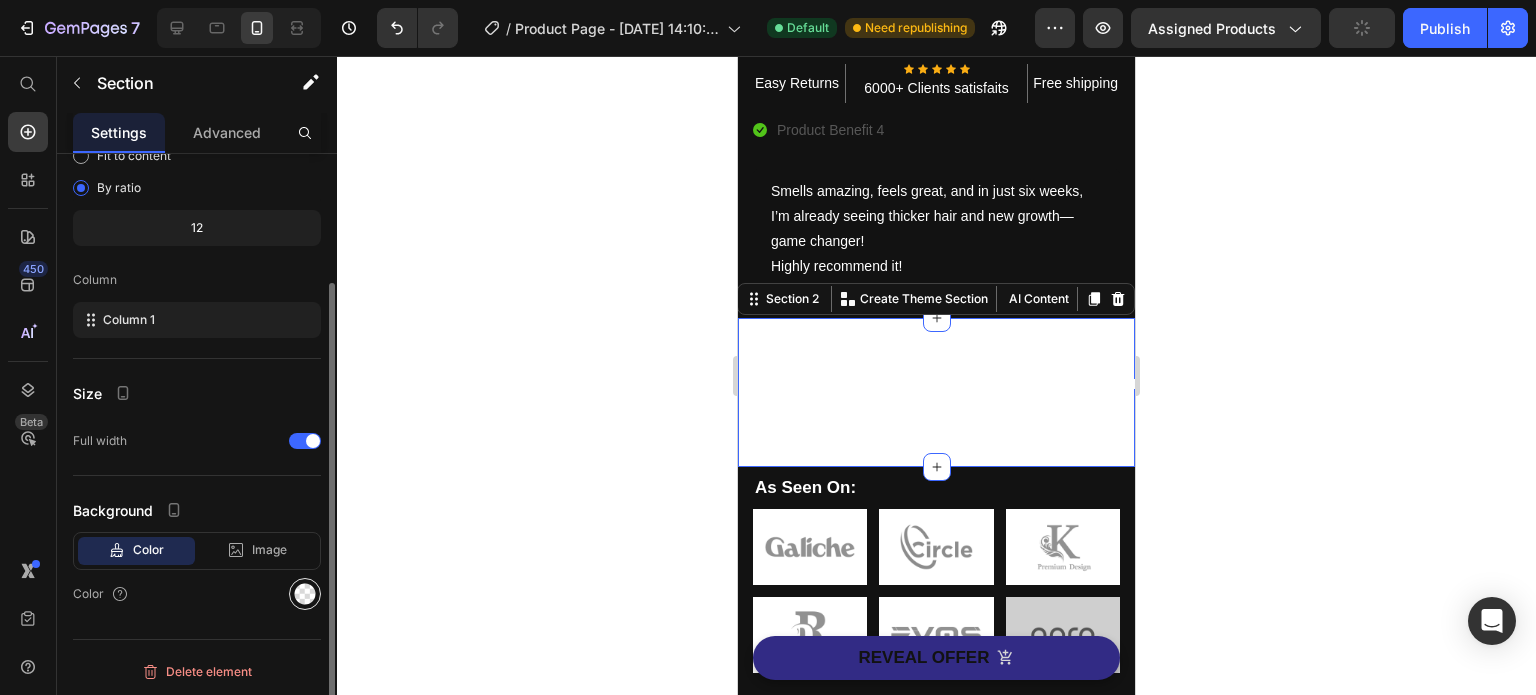 click at bounding box center [305, 594] 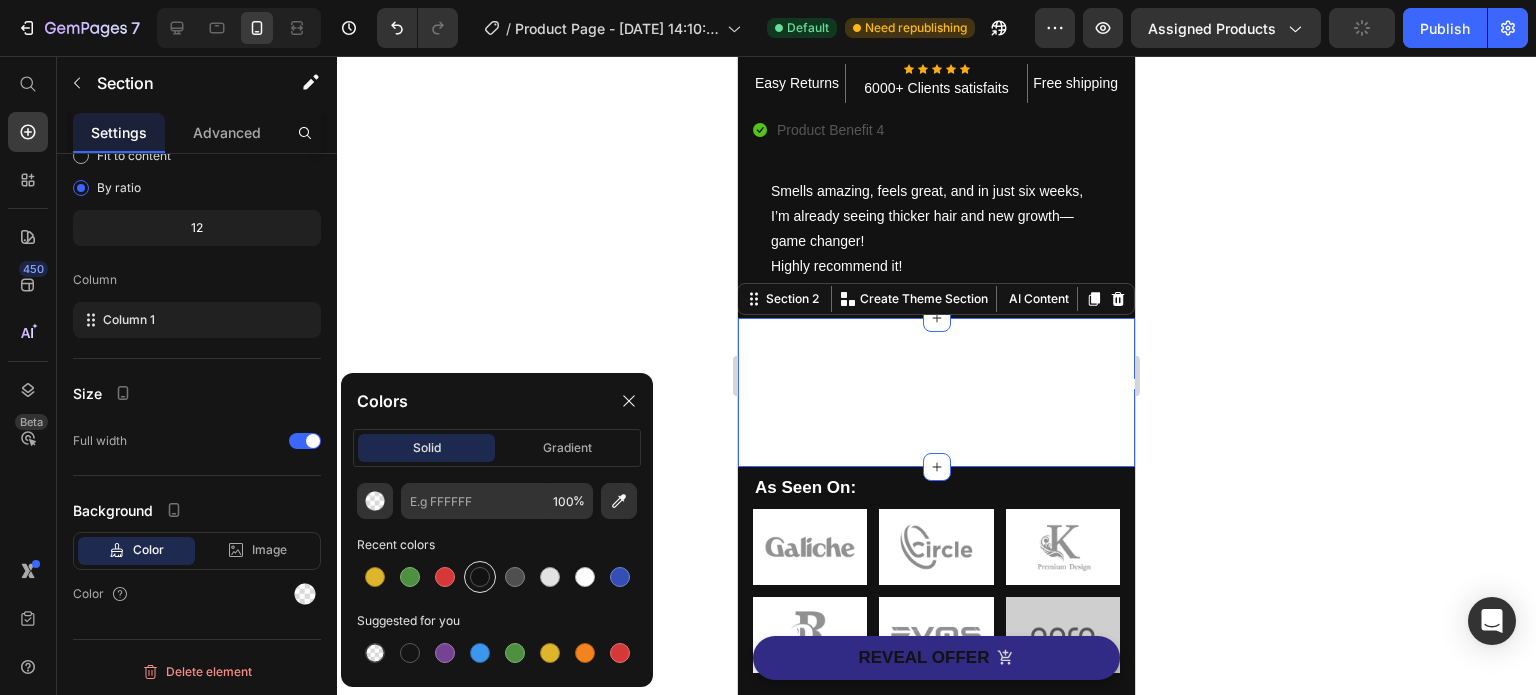 click at bounding box center (480, 577) 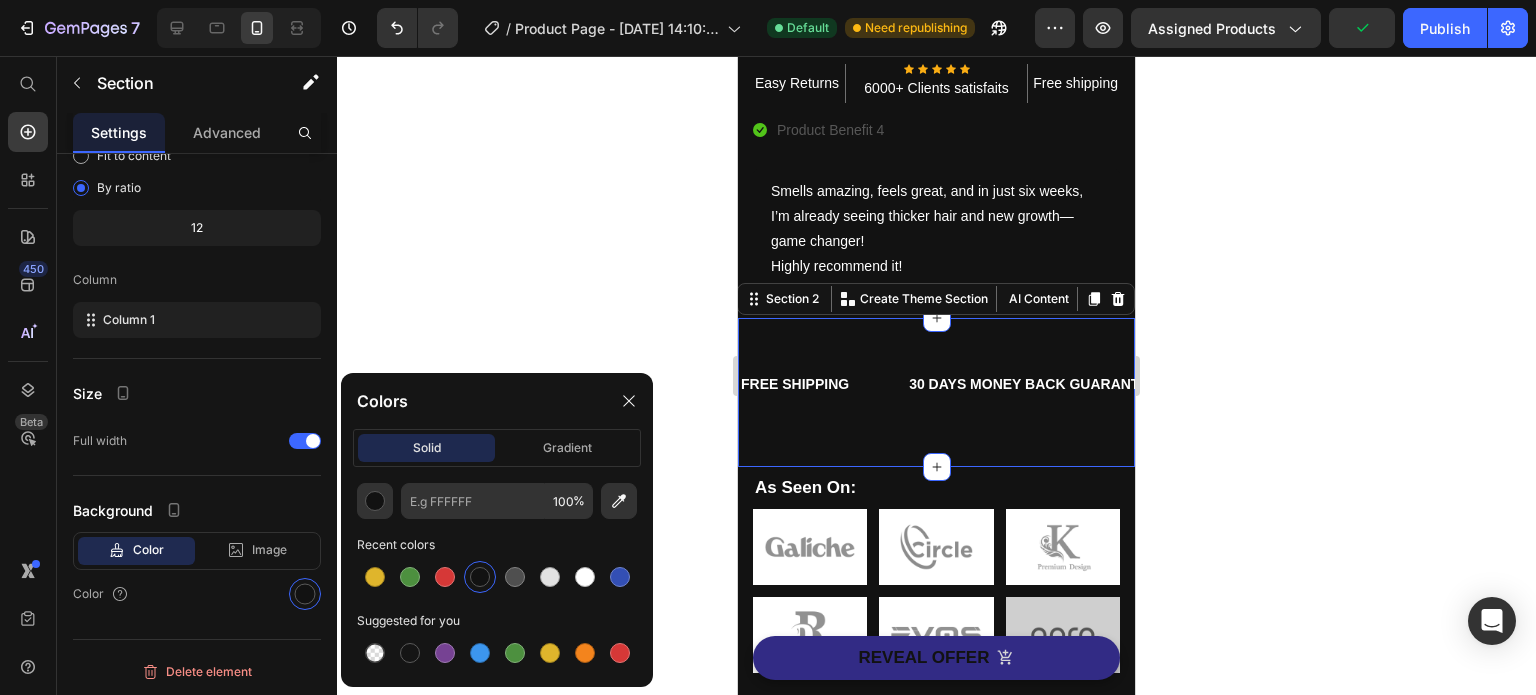 type on "121212" 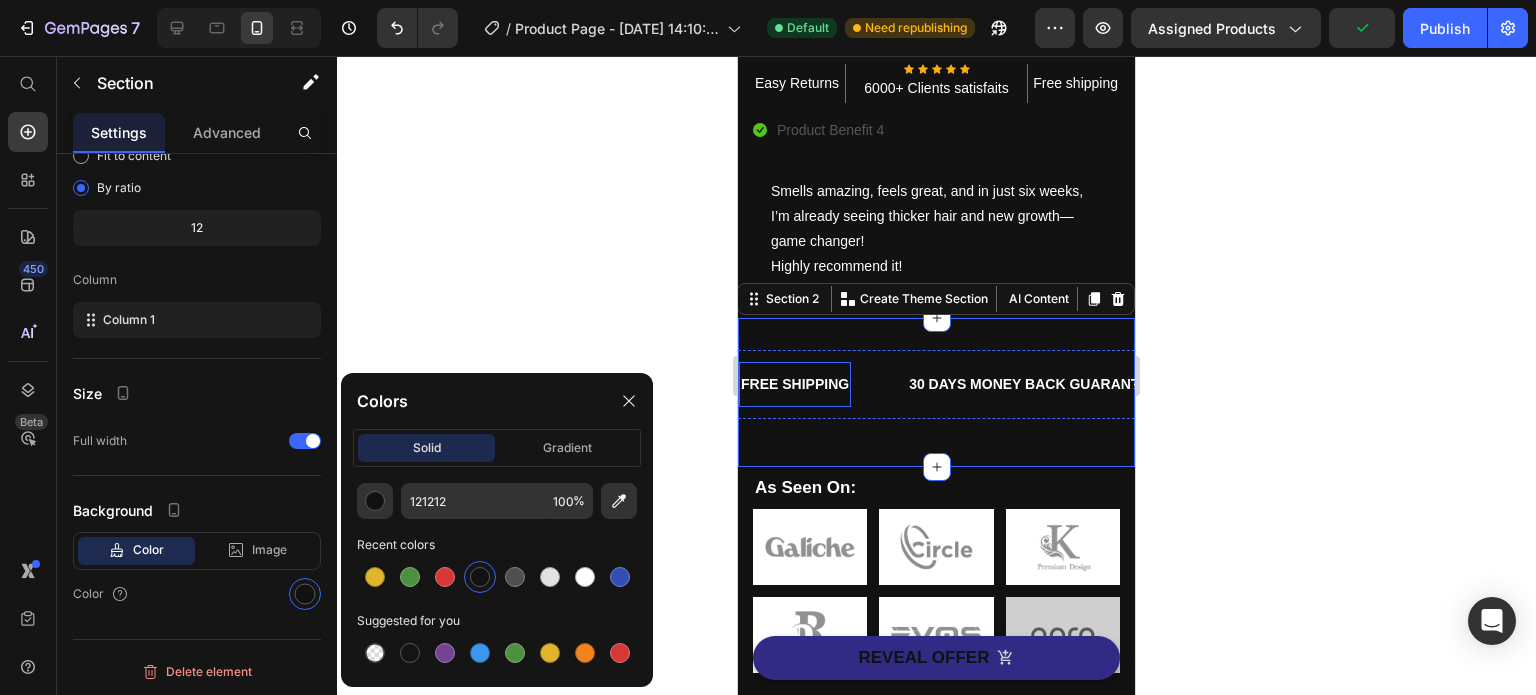 click on "FREE SHIPPING" at bounding box center [795, 384] 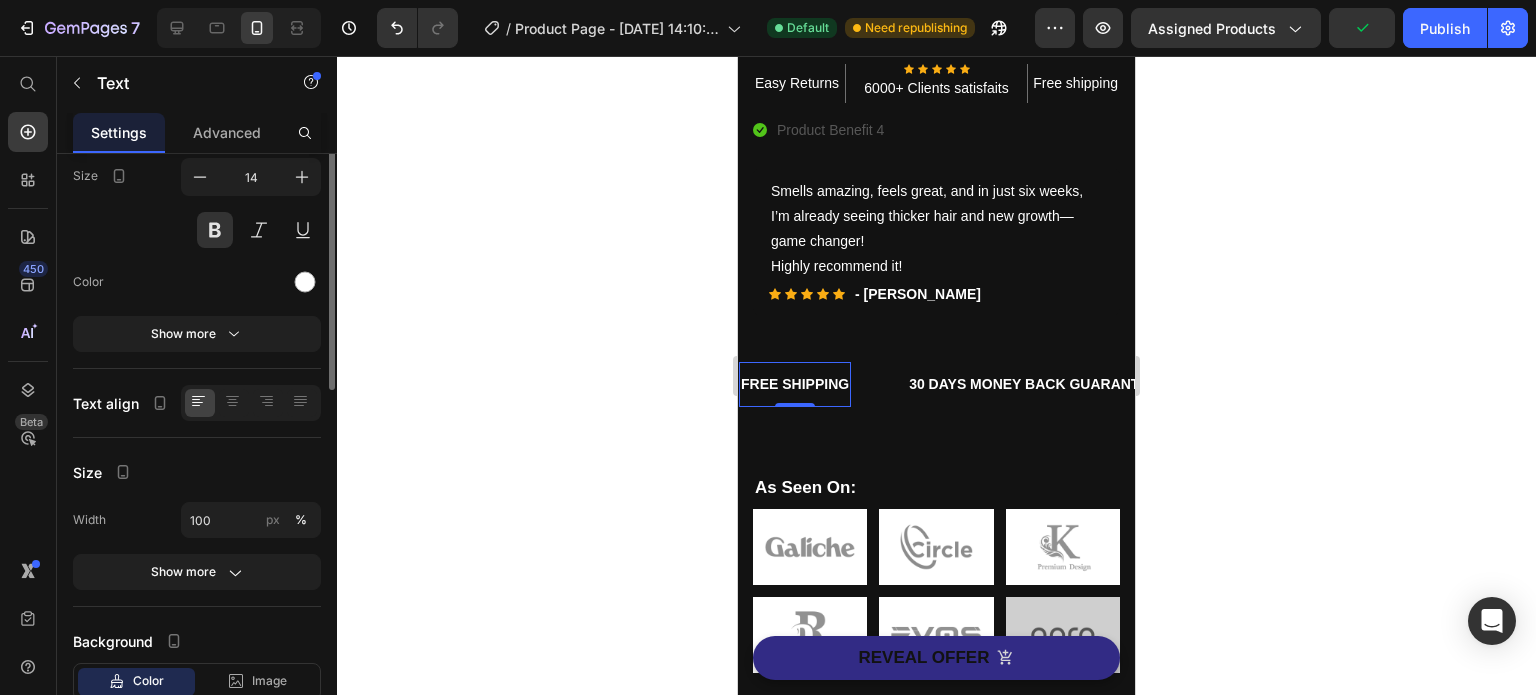 scroll, scrollTop: 0, scrollLeft: 0, axis: both 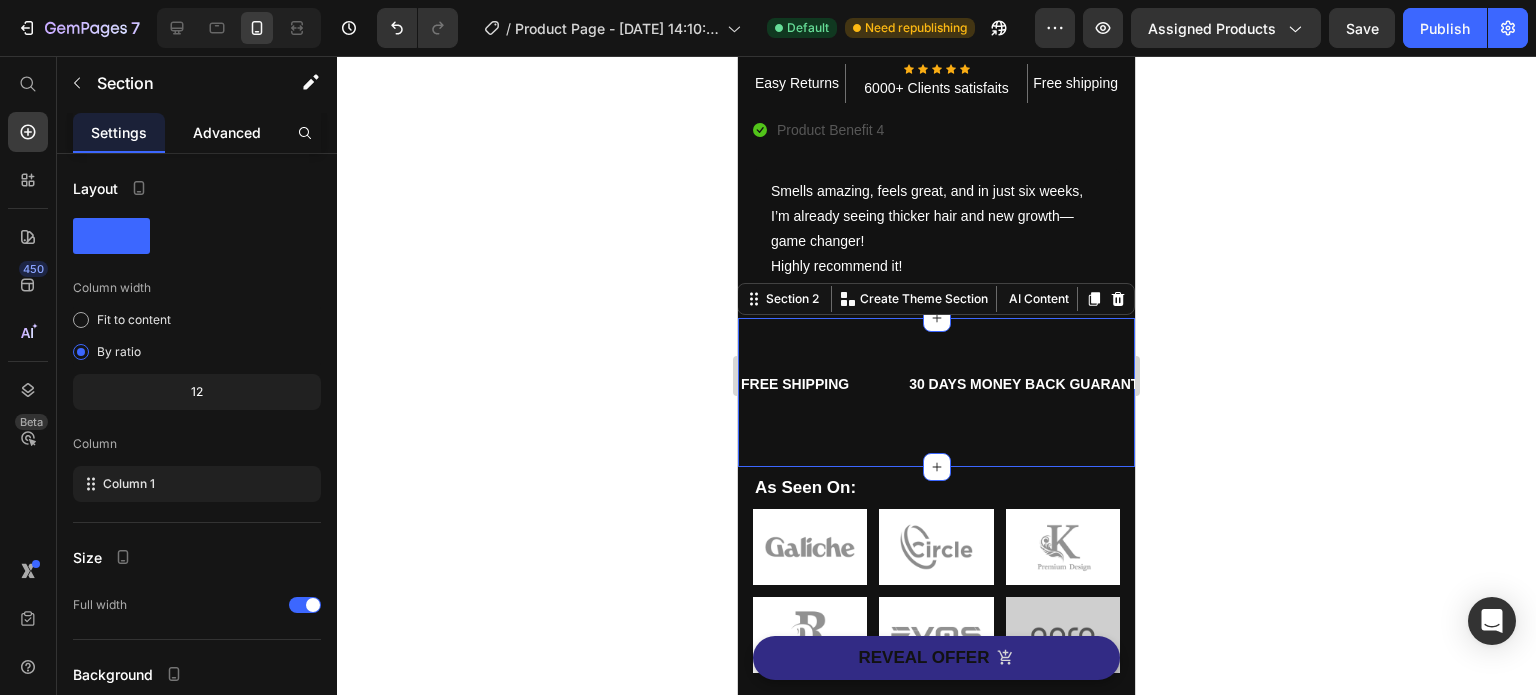 click on "Advanced" at bounding box center (227, 132) 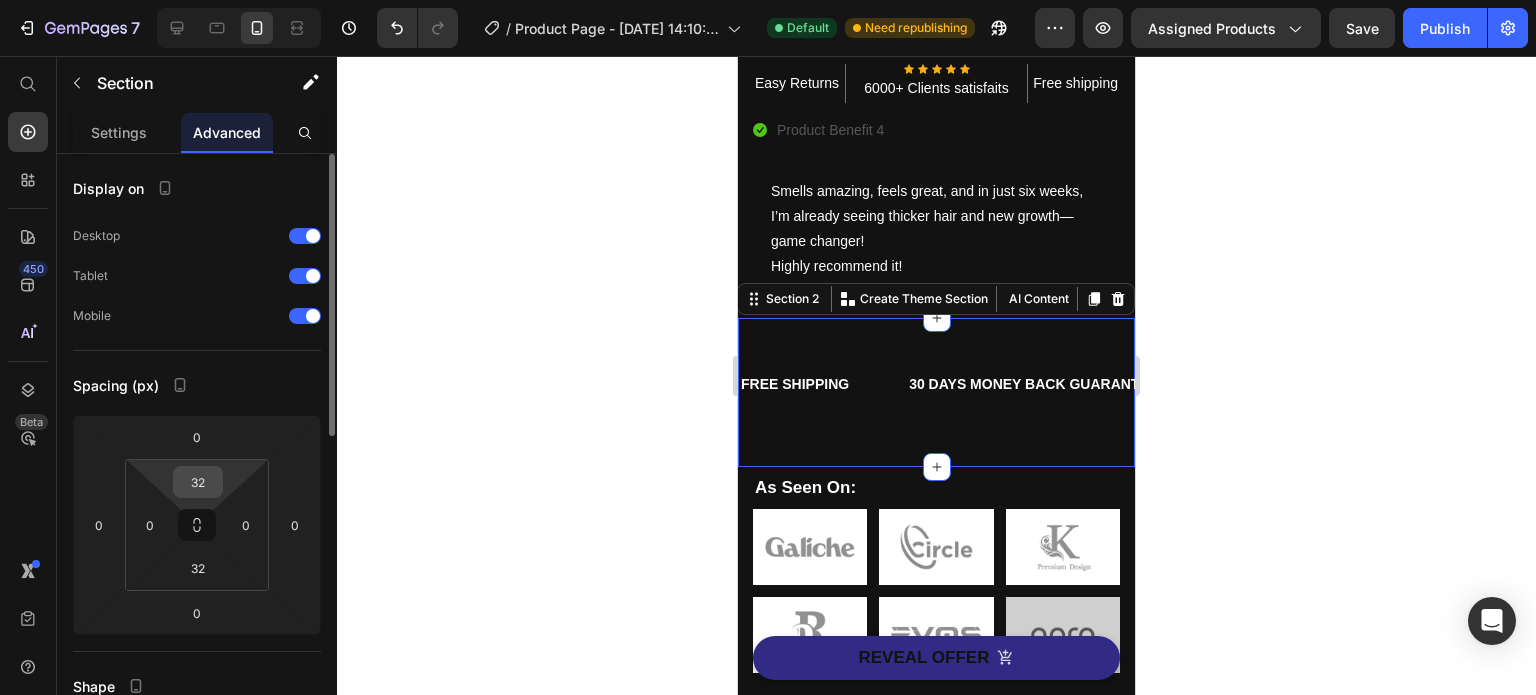 click on "32" at bounding box center (198, 482) 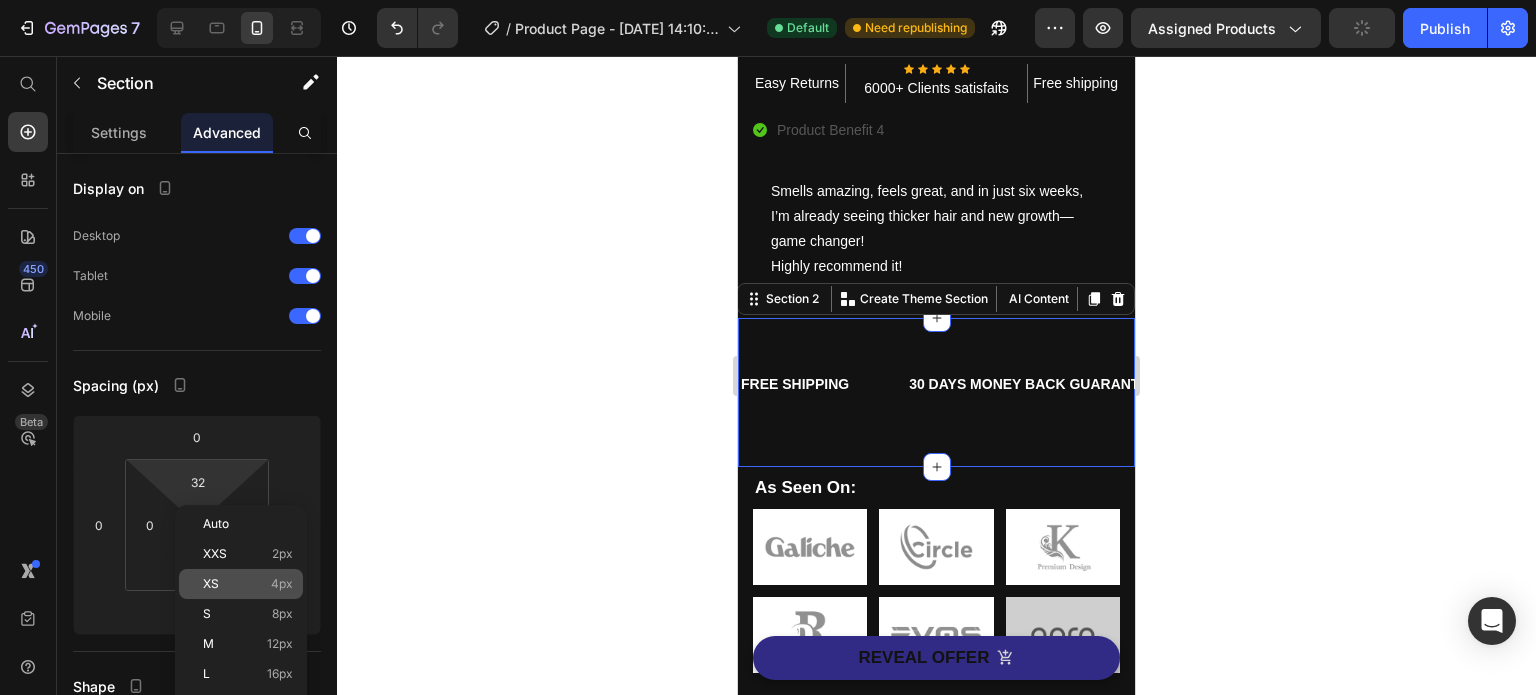 click on "XS 4px" at bounding box center (248, 584) 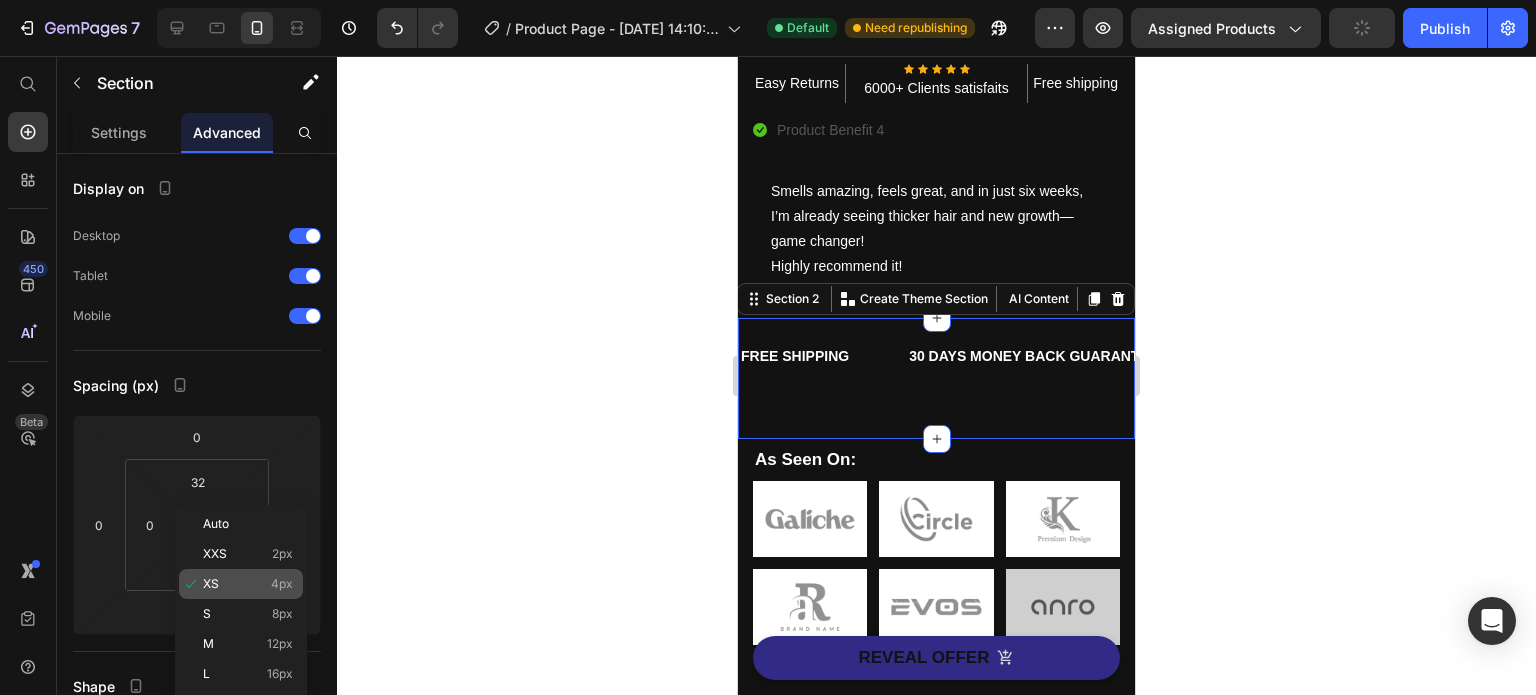 type on "4" 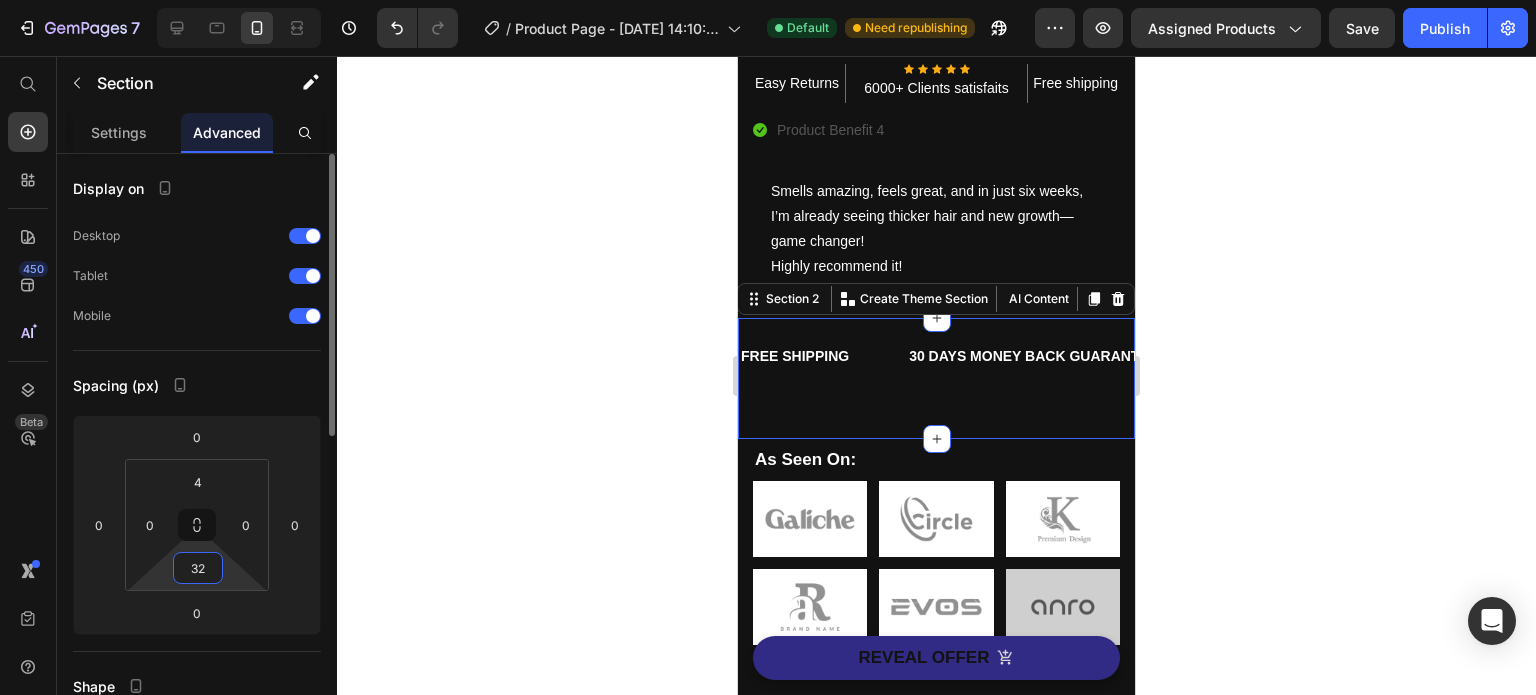 click on "32" at bounding box center (198, 568) 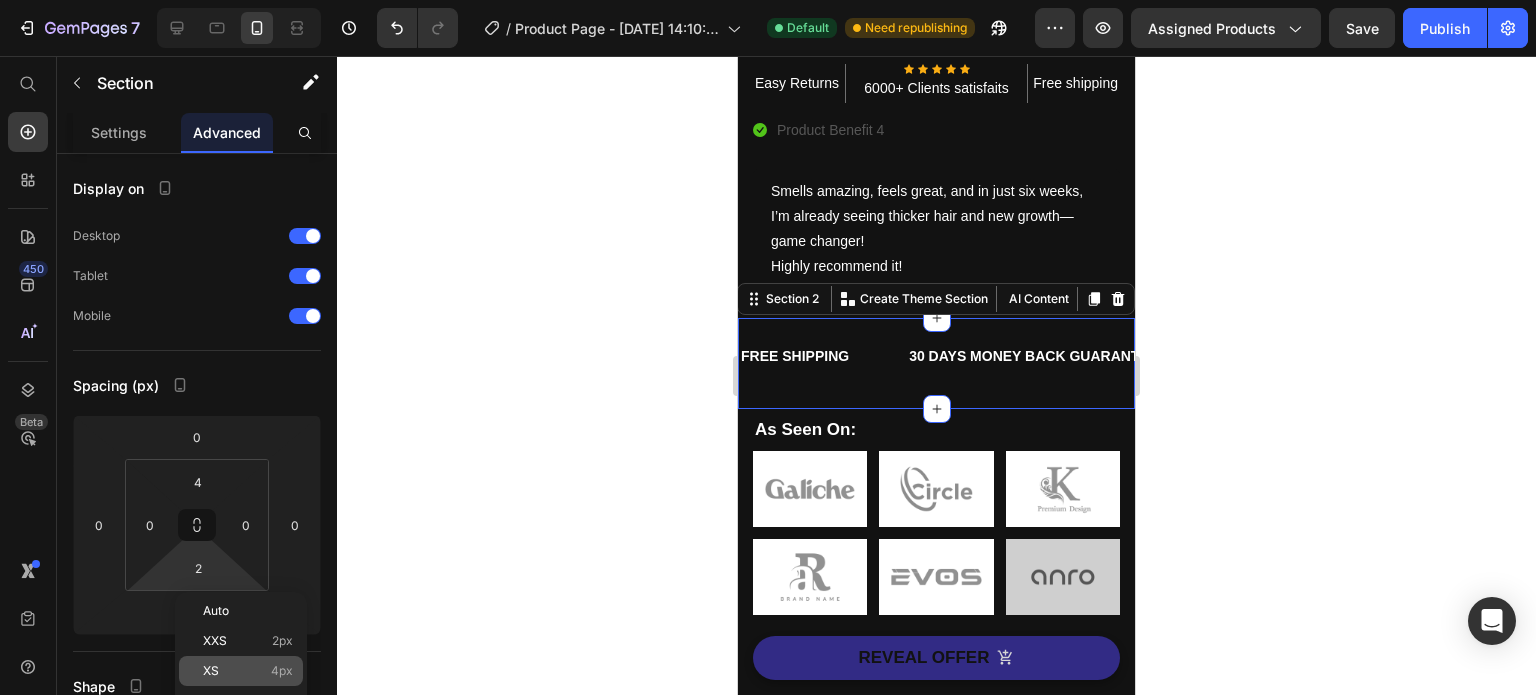 click on "XS 4px" at bounding box center (248, 671) 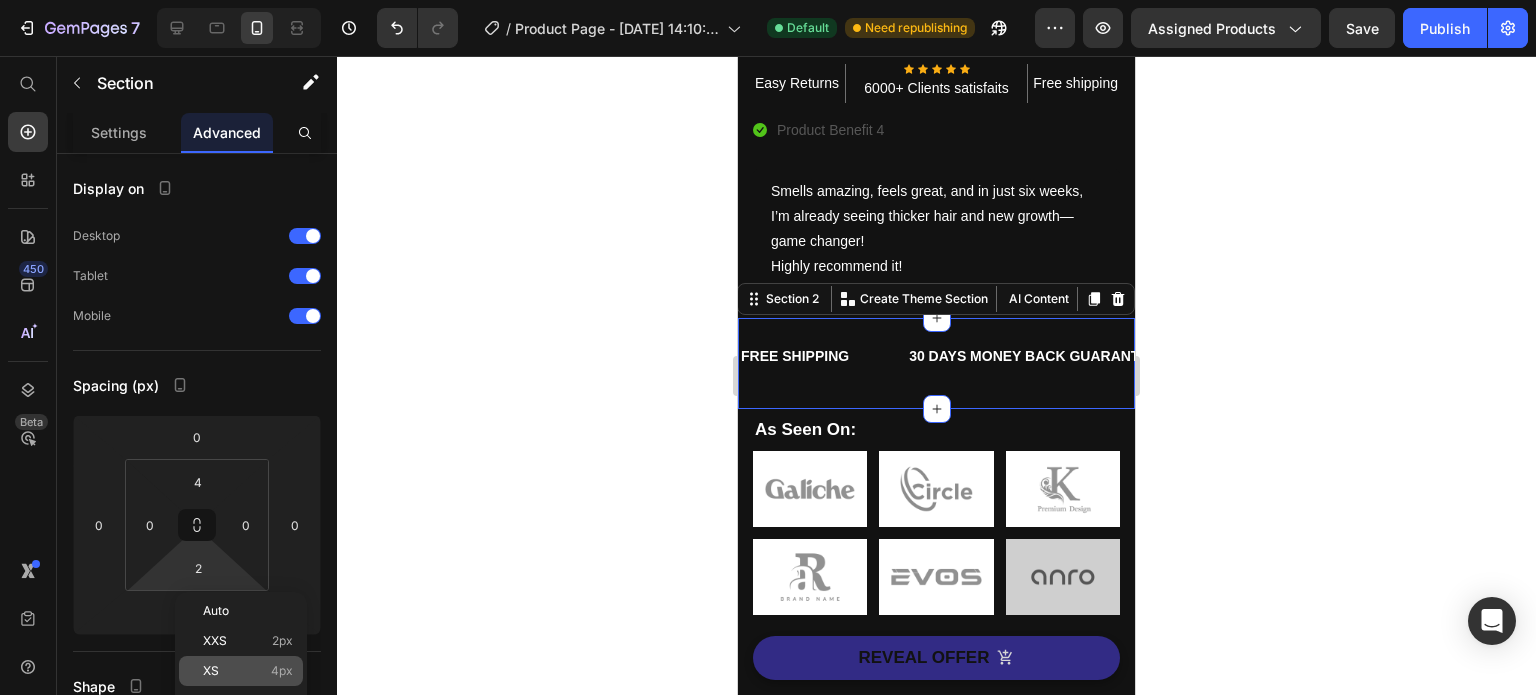 type on "4" 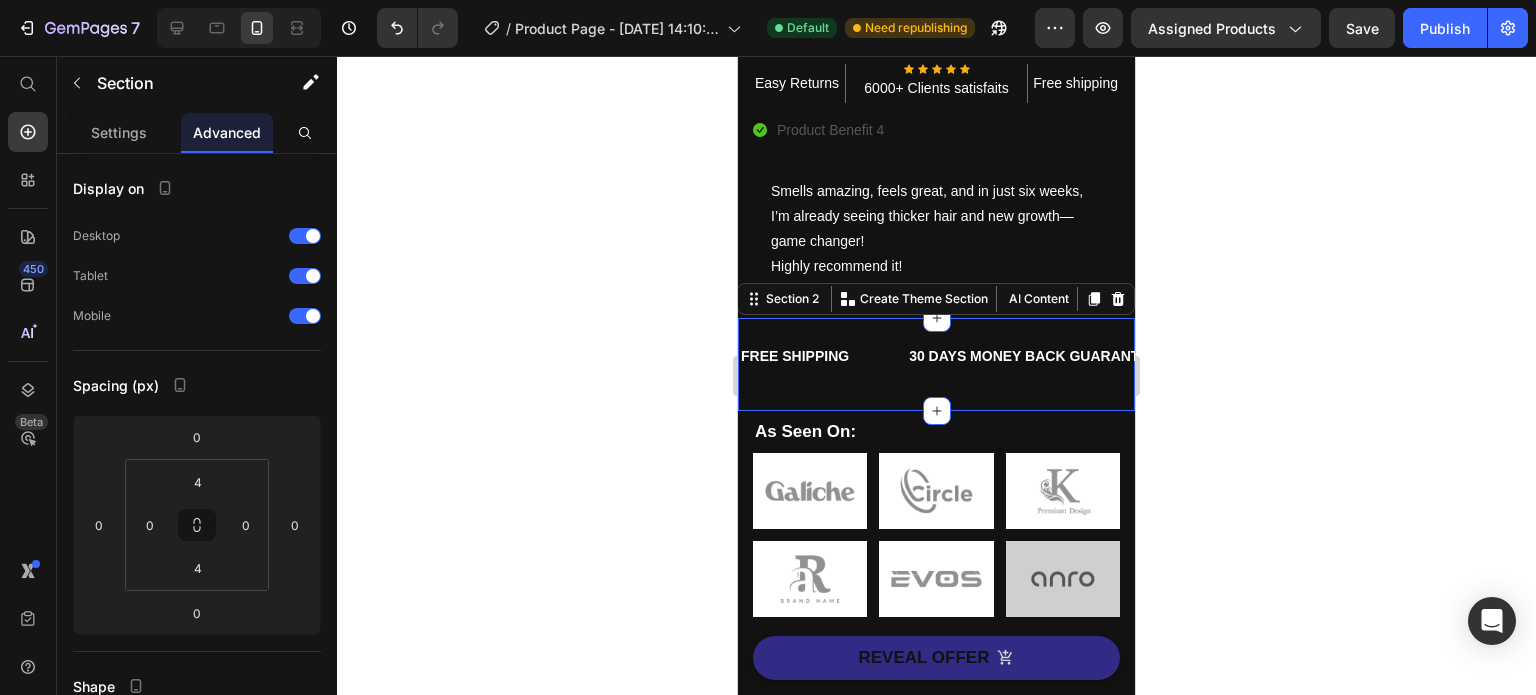 click 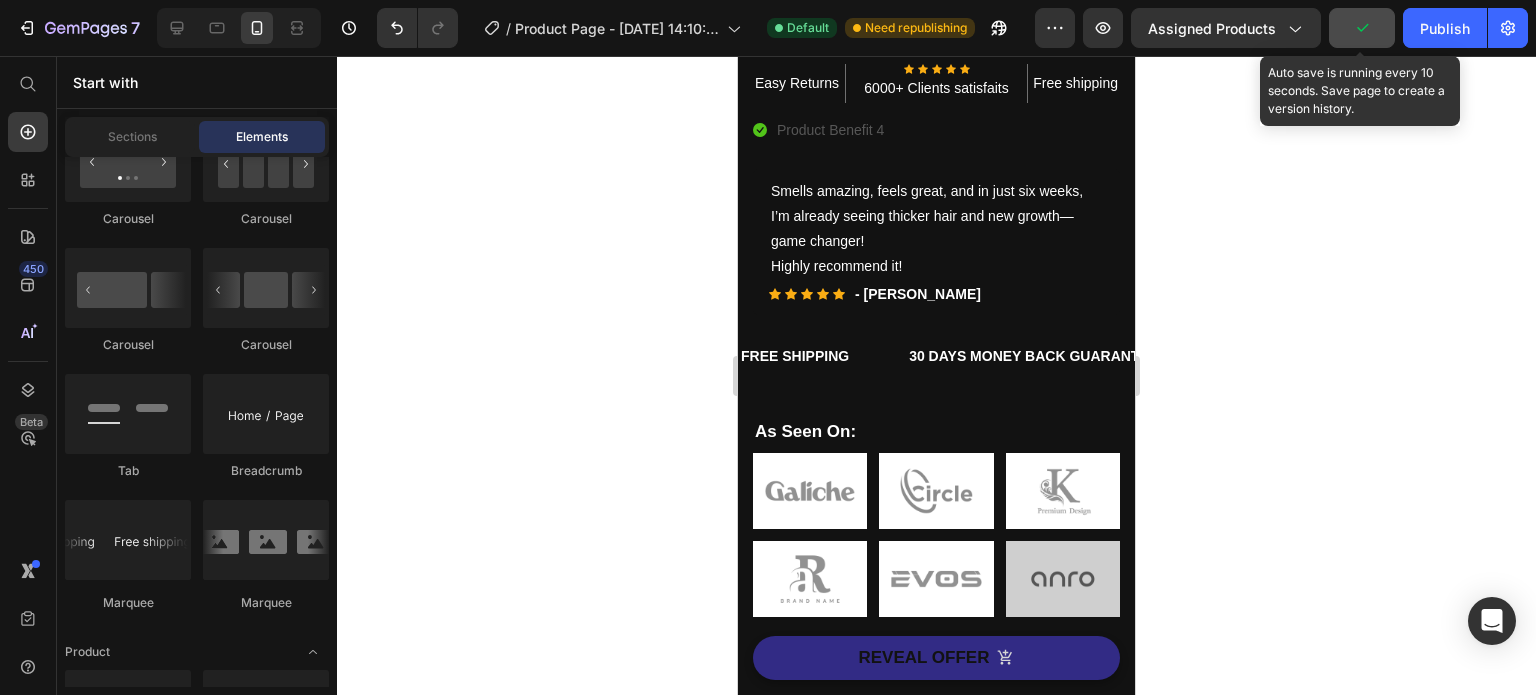 click 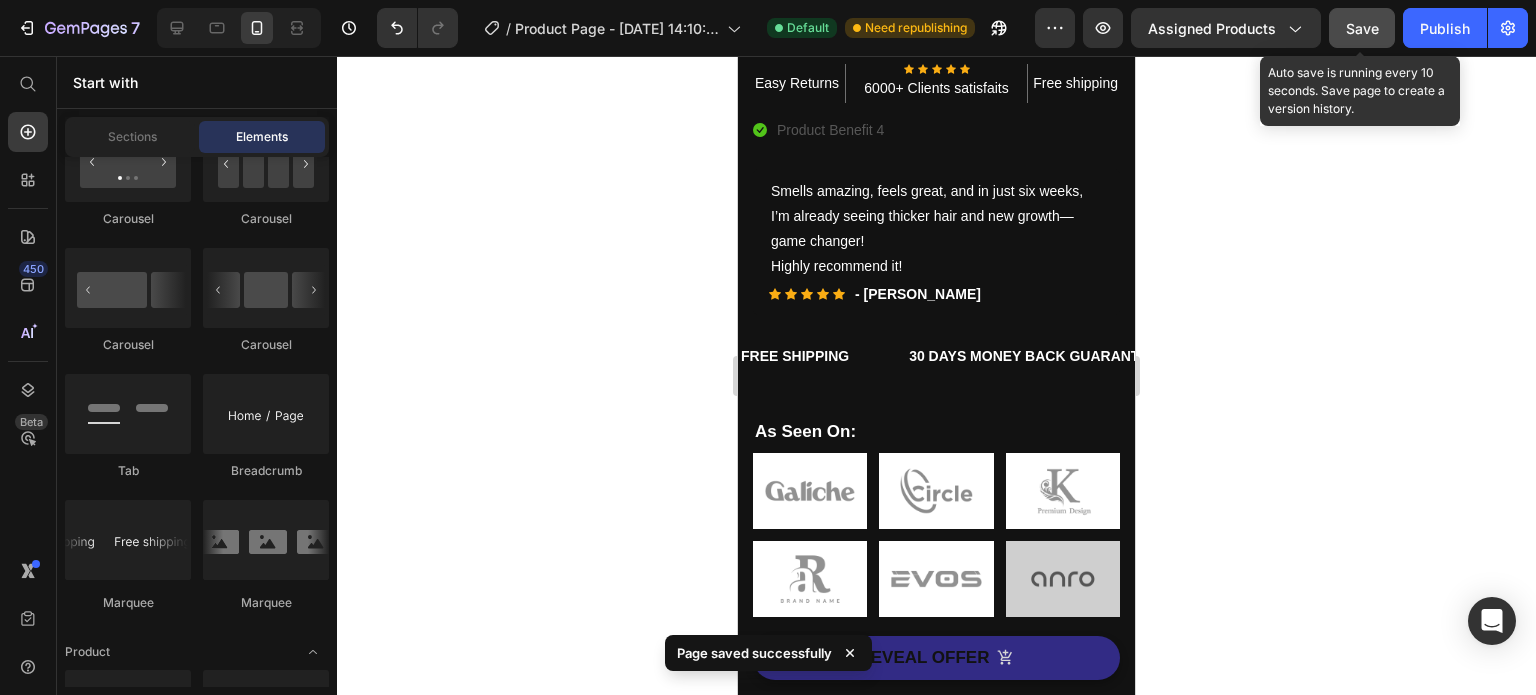 click on "Save" at bounding box center [1362, 28] 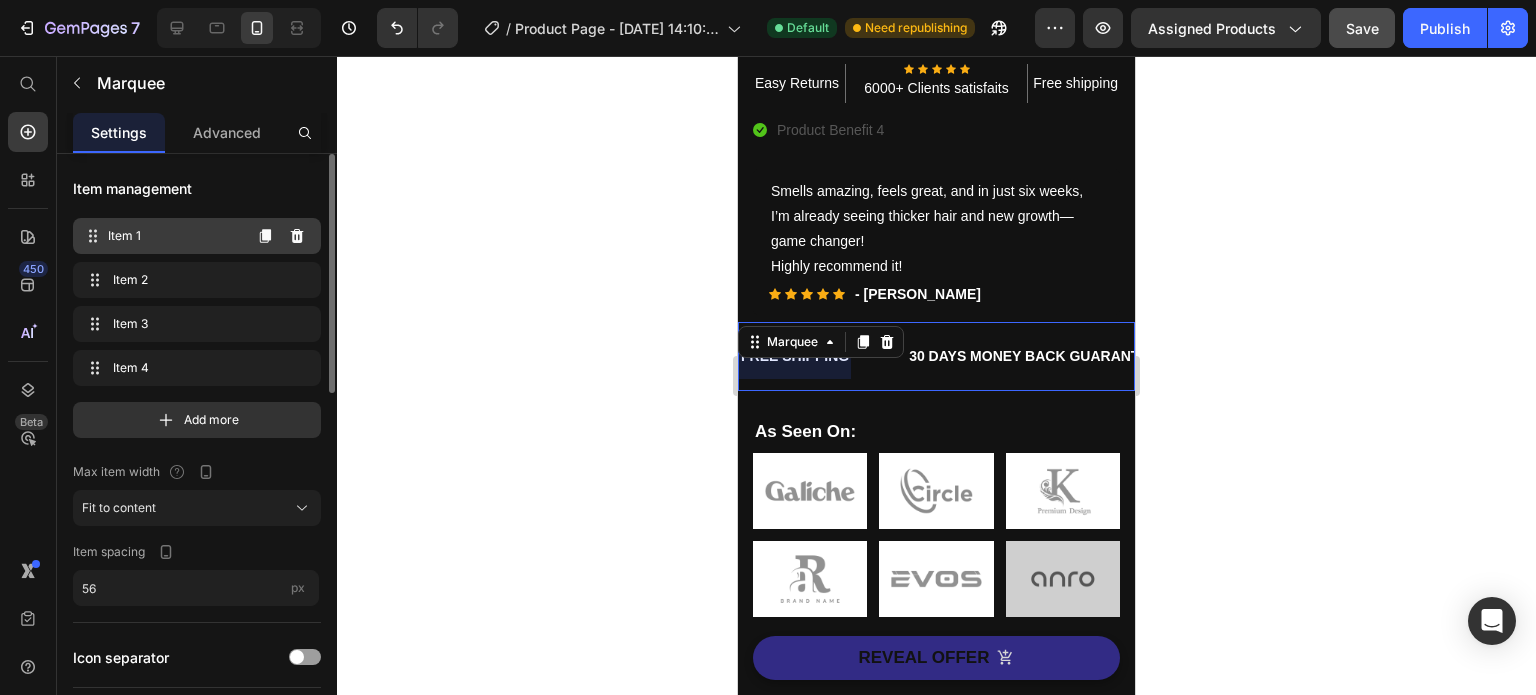 click on "Item 1" at bounding box center [174, 236] 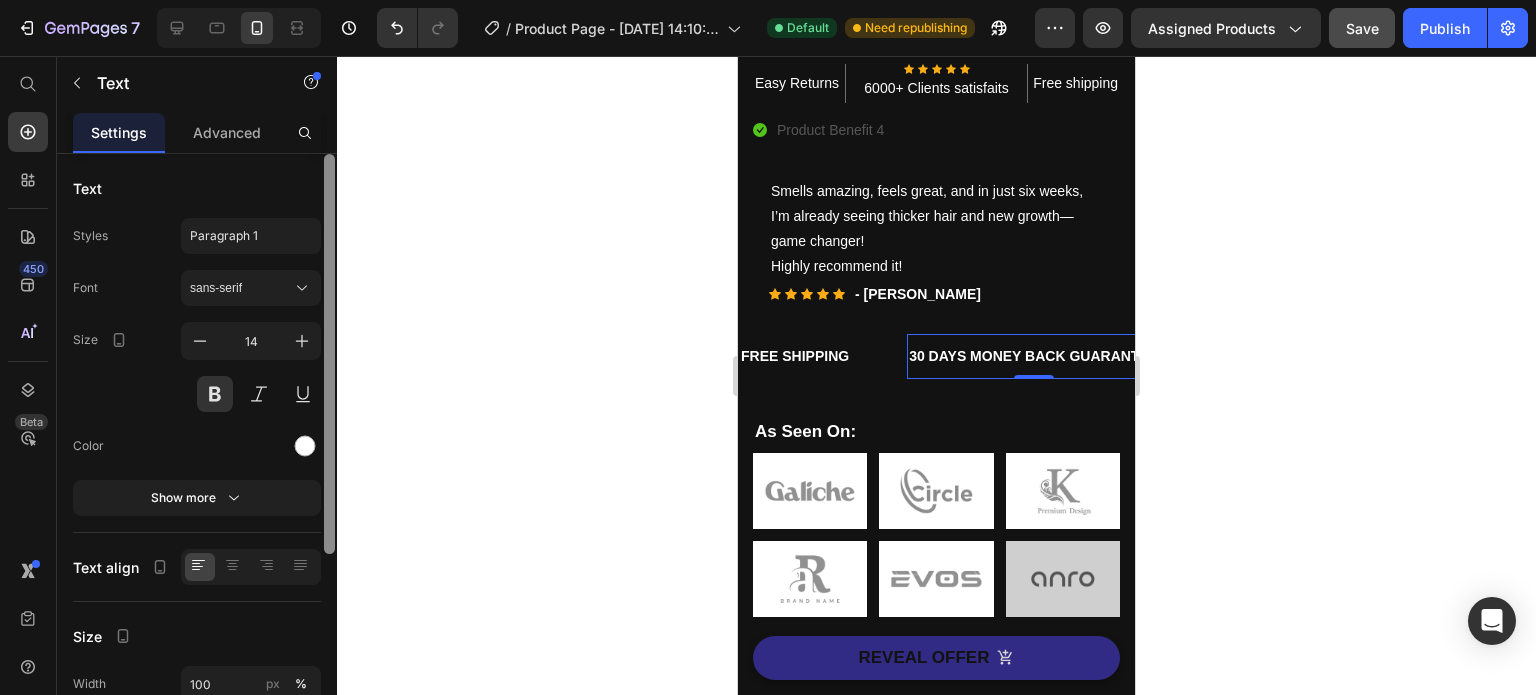 scroll, scrollTop: 294, scrollLeft: 0, axis: vertical 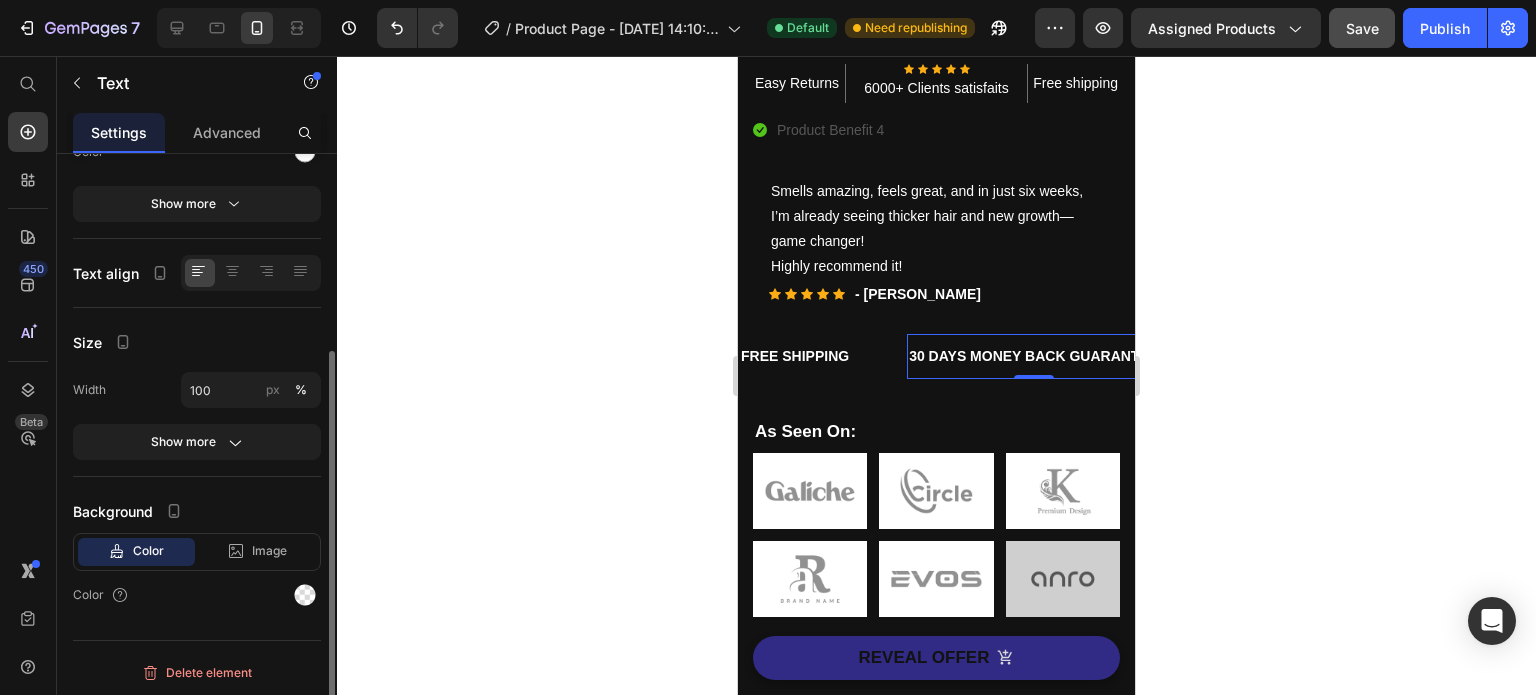 drag, startPoint x: 335, startPoint y: 445, endPoint x: 340, endPoint y: 599, distance: 154.08115 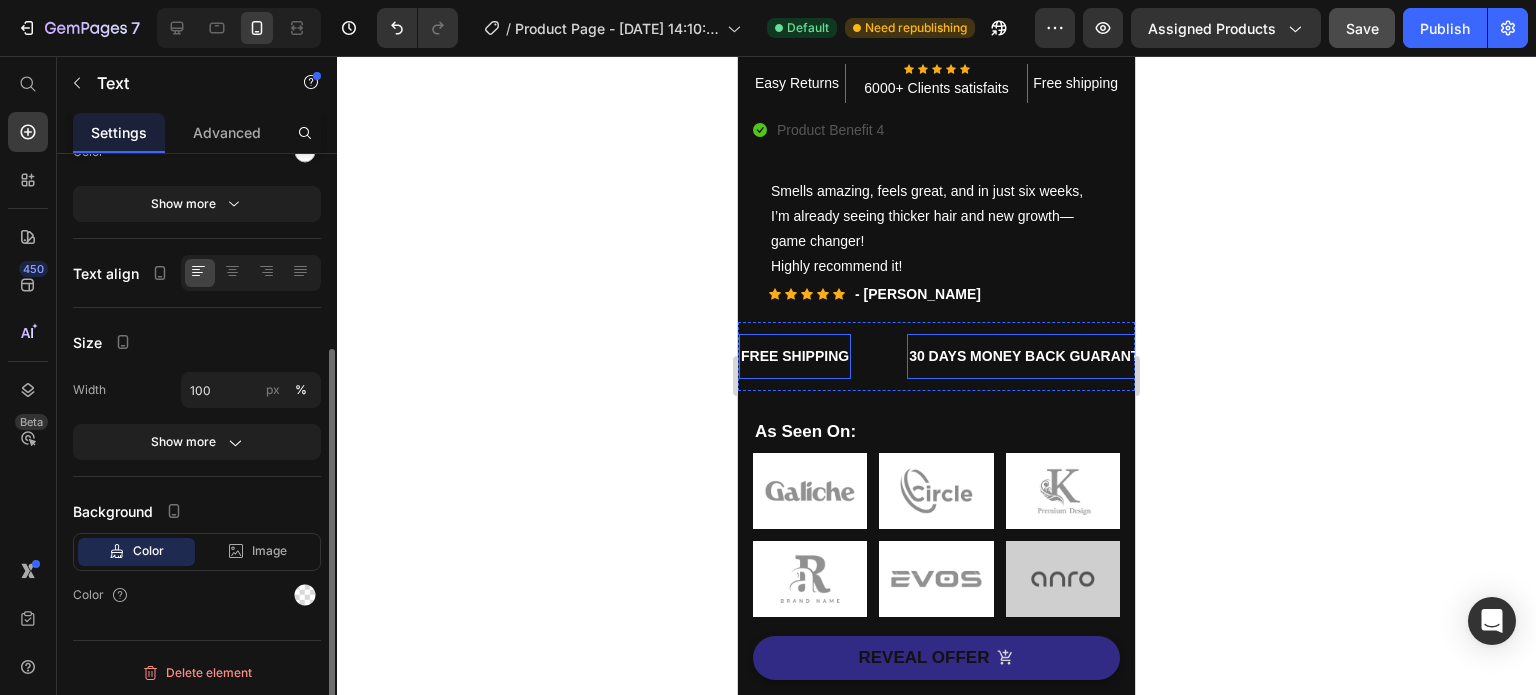 click on "FREE SHIPPING" at bounding box center [795, 356] 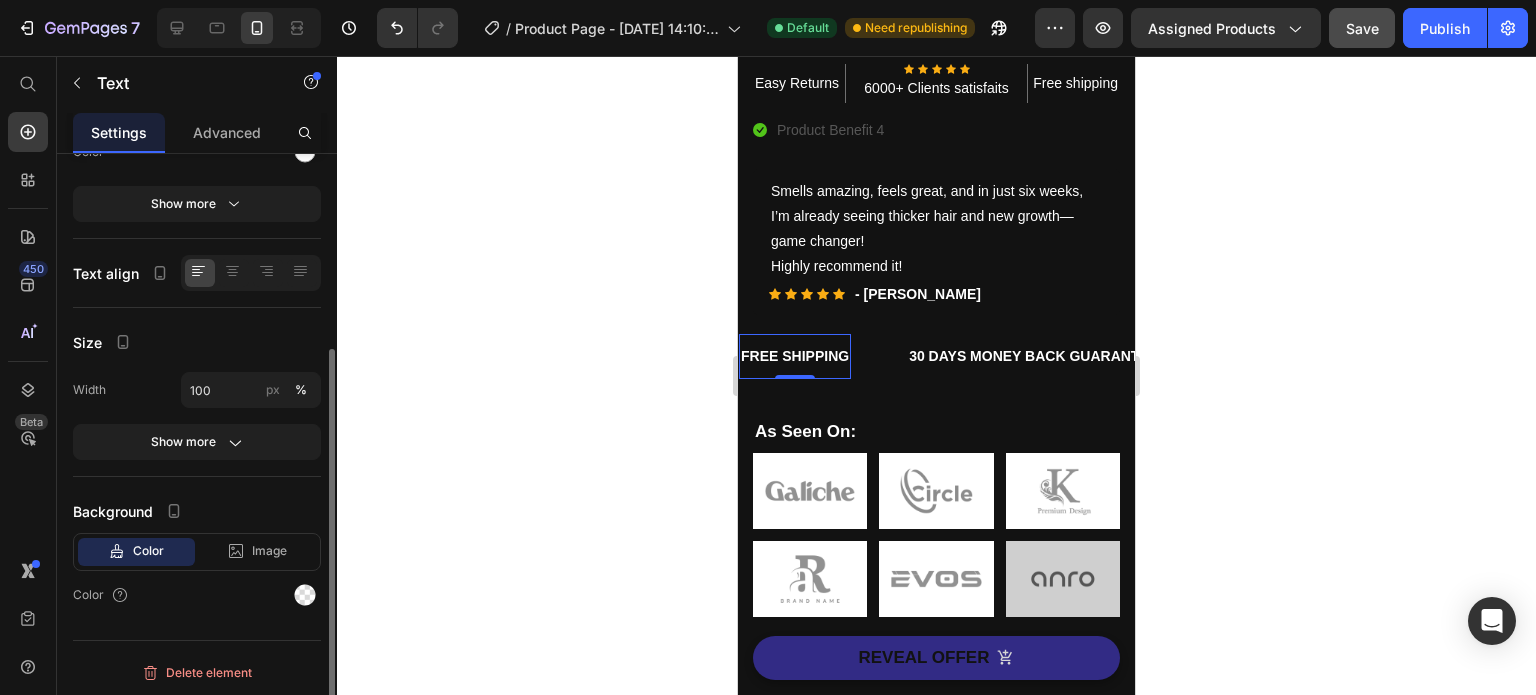 scroll, scrollTop: 293, scrollLeft: 0, axis: vertical 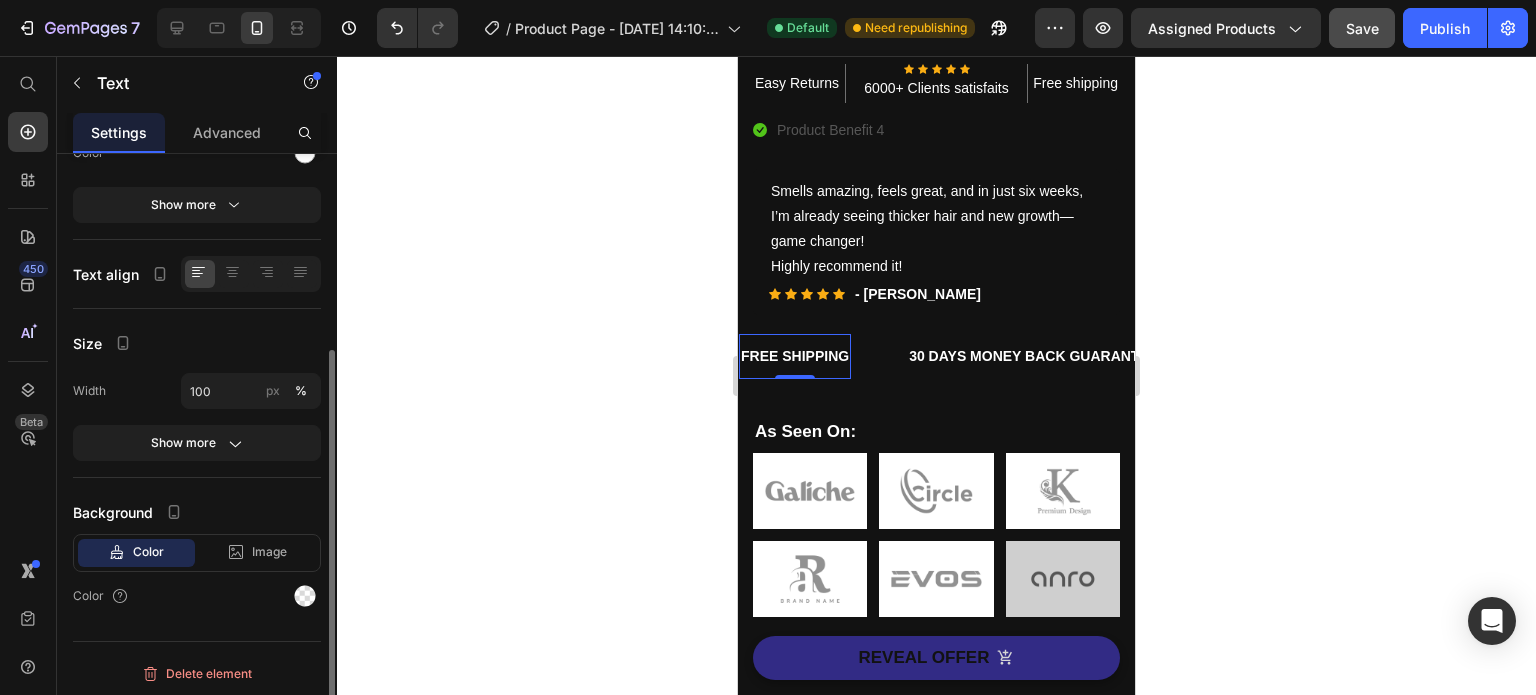 click on "FREE SHIPPING" at bounding box center [795, 356] 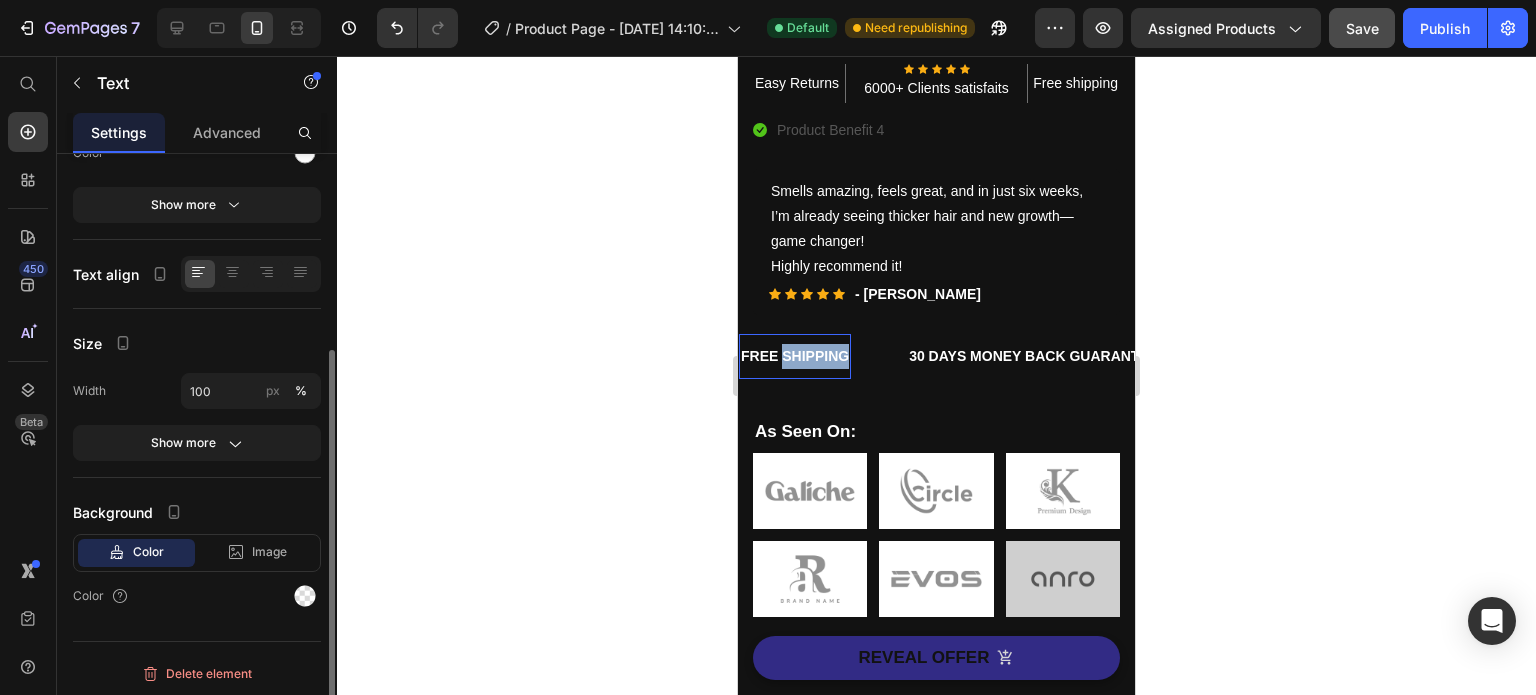 click on "FREE SHIPPING" at bounding box center (795, 356) 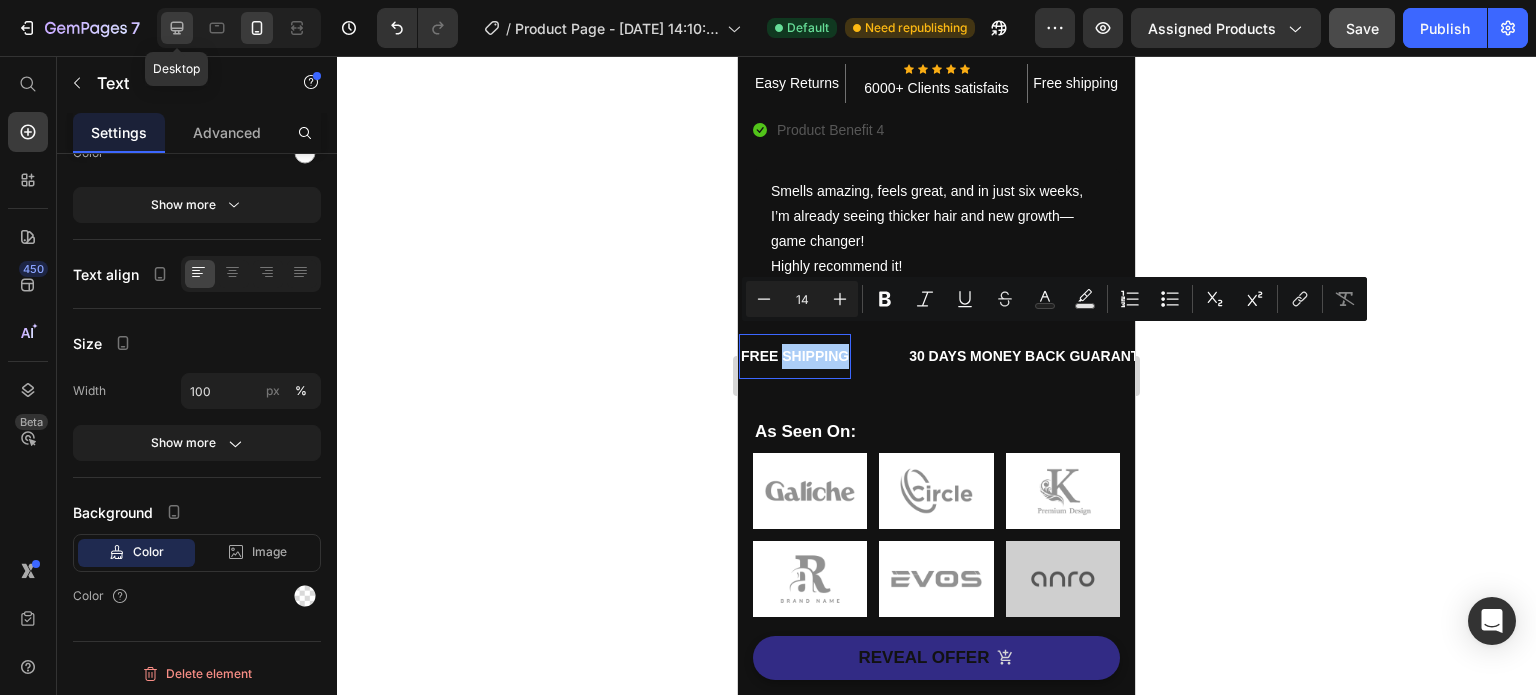 click 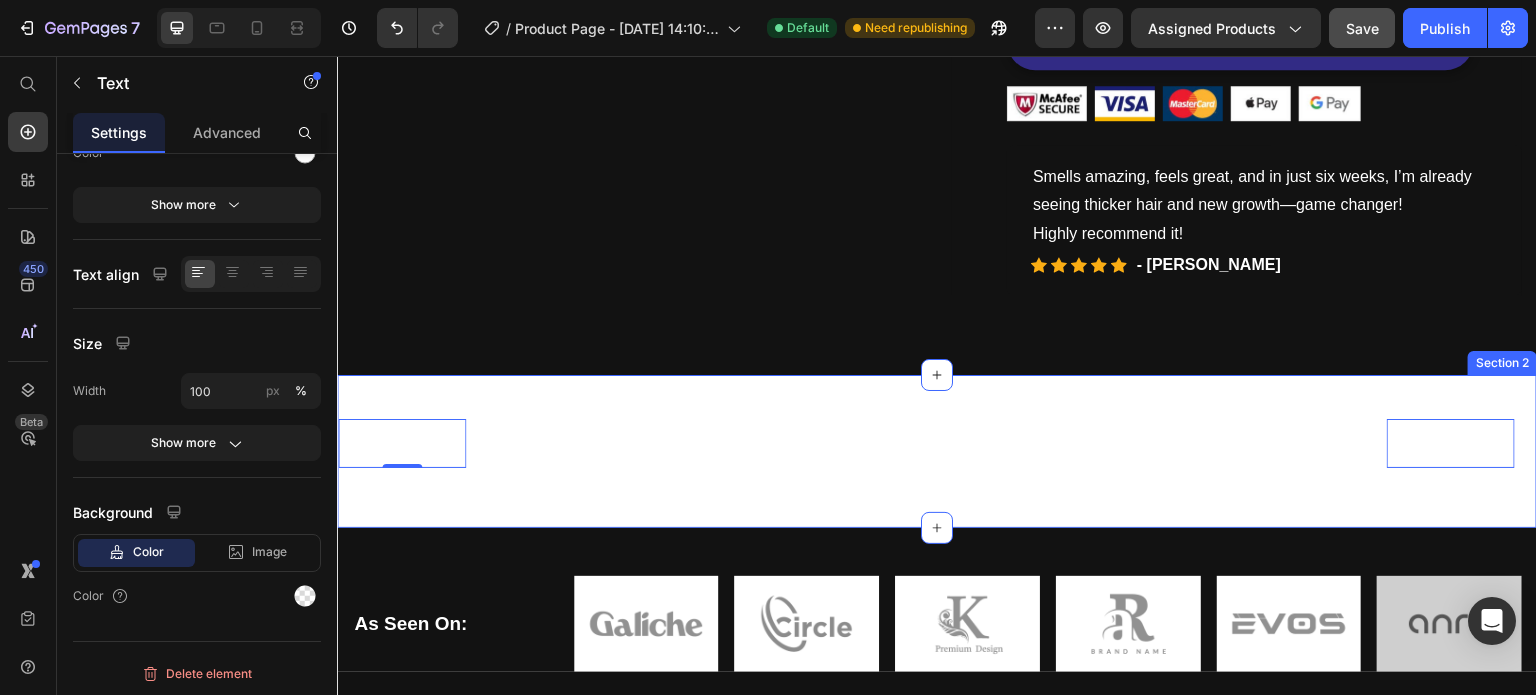 scroll, scrollTop: 1289, scrollLeft: 0, axis: vertical 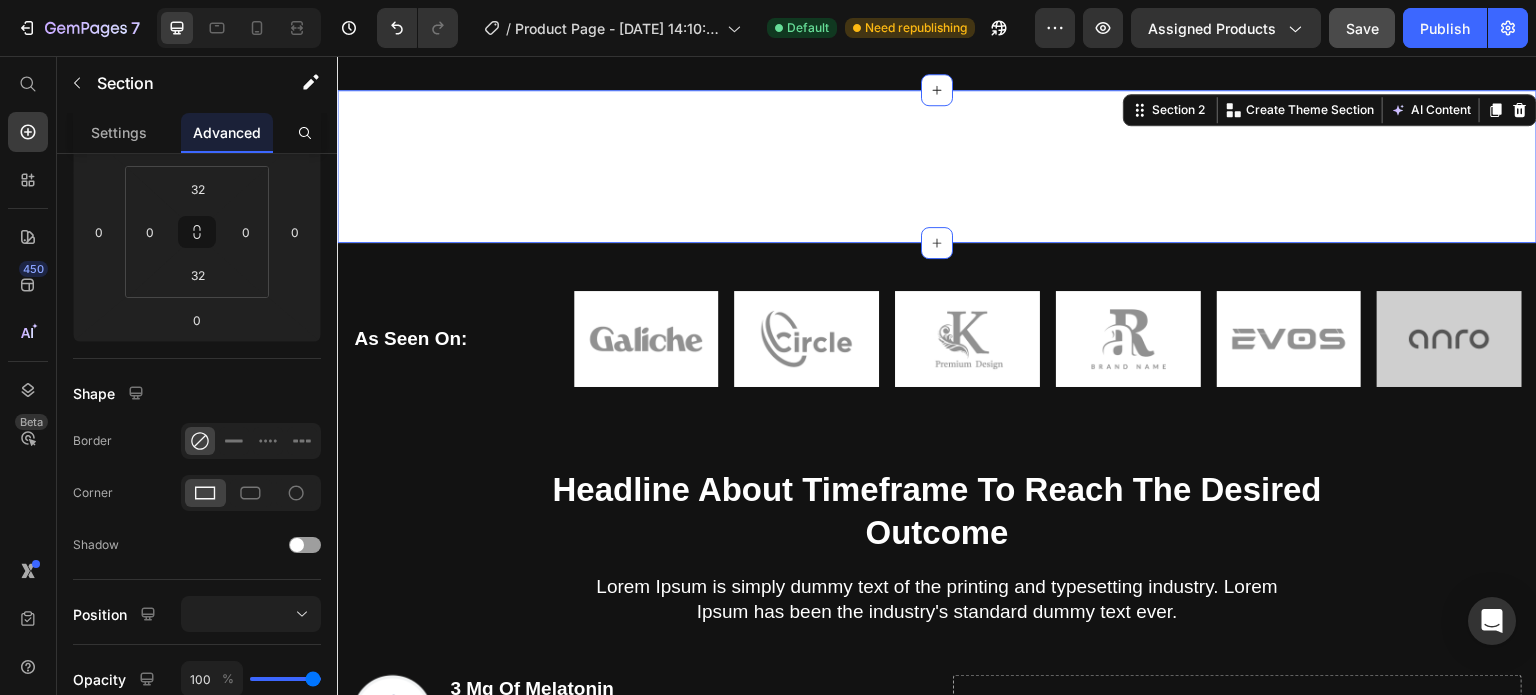 click on "FREE SHIPPING Text 30 DAYS MONEY BACK GUARANTEE Text LIMITED TIME 50% OFF SALE Text LIFE TIME WARRANTY Text FREE SHIPPING Text 30 DAYS MONEY BACK GUARANTEE Text LIMITED TIME 50% OFF SALE Text LIFE TIME WARRANTY Text FREE SHIPPING Text 30 DAYS MONEY BACK GUARANTEE Text LIMITED TIME 50% OFF SALE Text LIFE TIME WARRANTY Text FREE SHIPPING Text 30 DAYS MONEY BACK GUARANTEE Text LIMITED TIME 50% OFF SALE Text LIFE TIME WARRANTY Text FREE SHIPPING Text 30 DAYS MONEY BACK GUARANTEE Text LIMITED TIME 50% OFF SALE Text LIFE TIME WARRANTY Text FREE SHIPPING Text 30 DAYS MONEY BACK GUARANTEE Text LIMITED TIME 50% OFF SALE Text LIFE TIME WARRANTY Text Marquee Section 2   You can create reusable sections Create Theme Section AI Content Write with GemAI What would you like to describe here? Tone and Voice Persuasive Product Show more Generate" at bounding box center [937, 166] 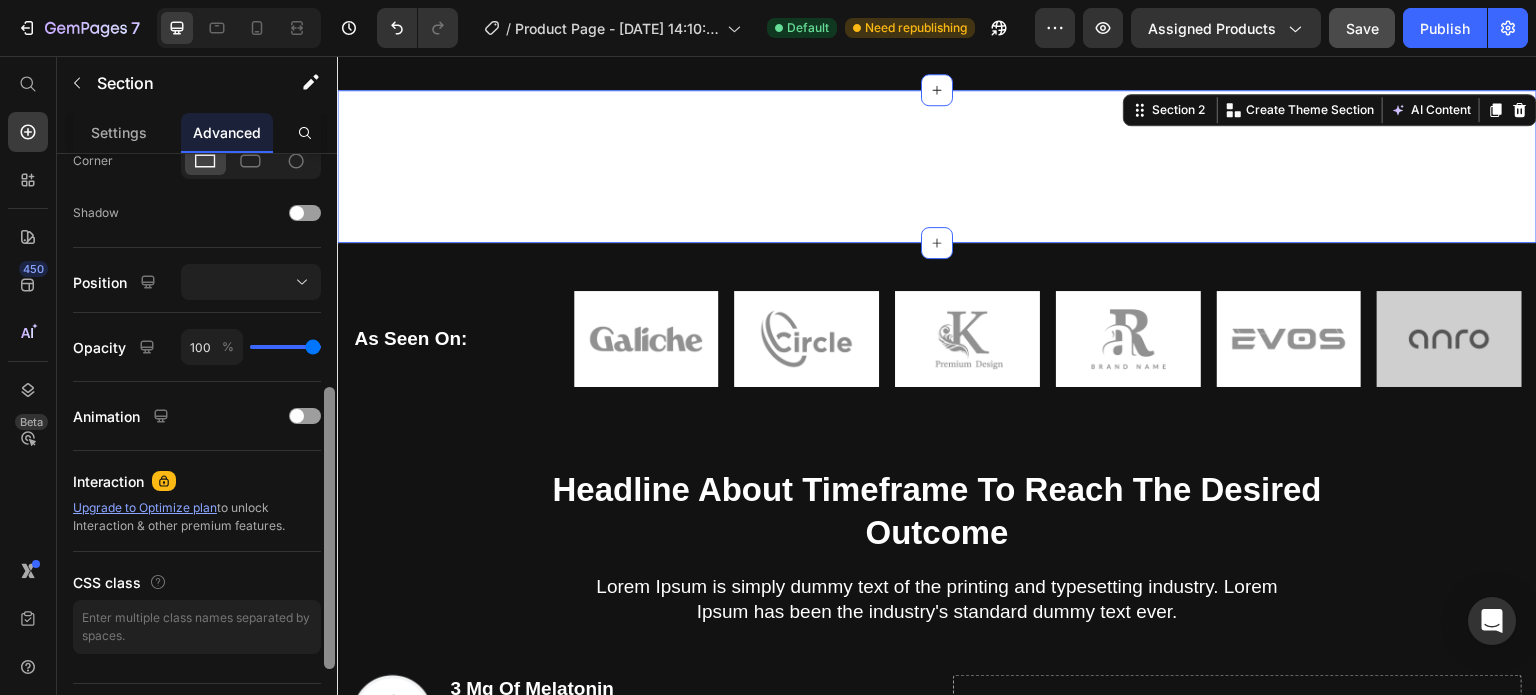 scroll, scrollTop: 668, scrollLeft: 0, axis: vertical 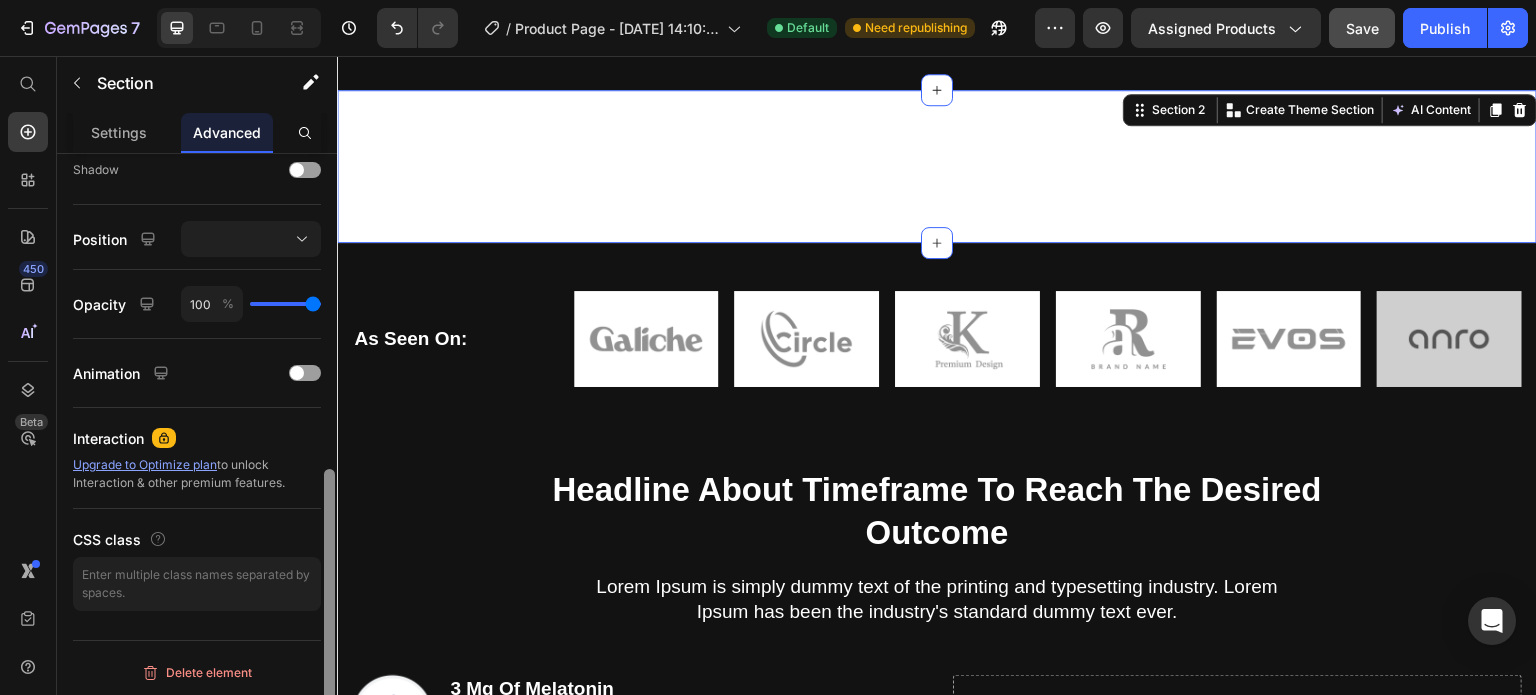 drag, startPoint x: 324, startPoint y: 415, endPoint x: 333, endPoint y: 742, distance: 327.12384 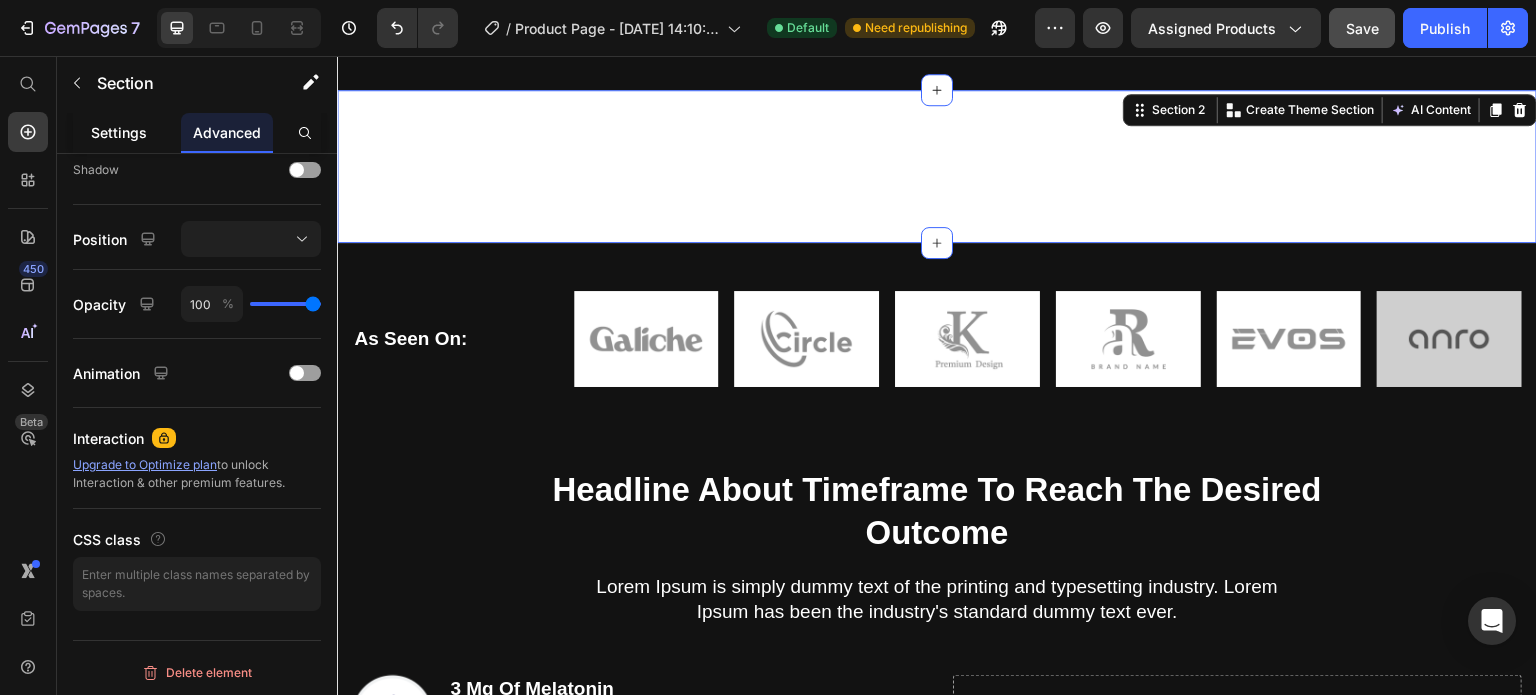 click on "Settings" at bounding box center (119, 132) 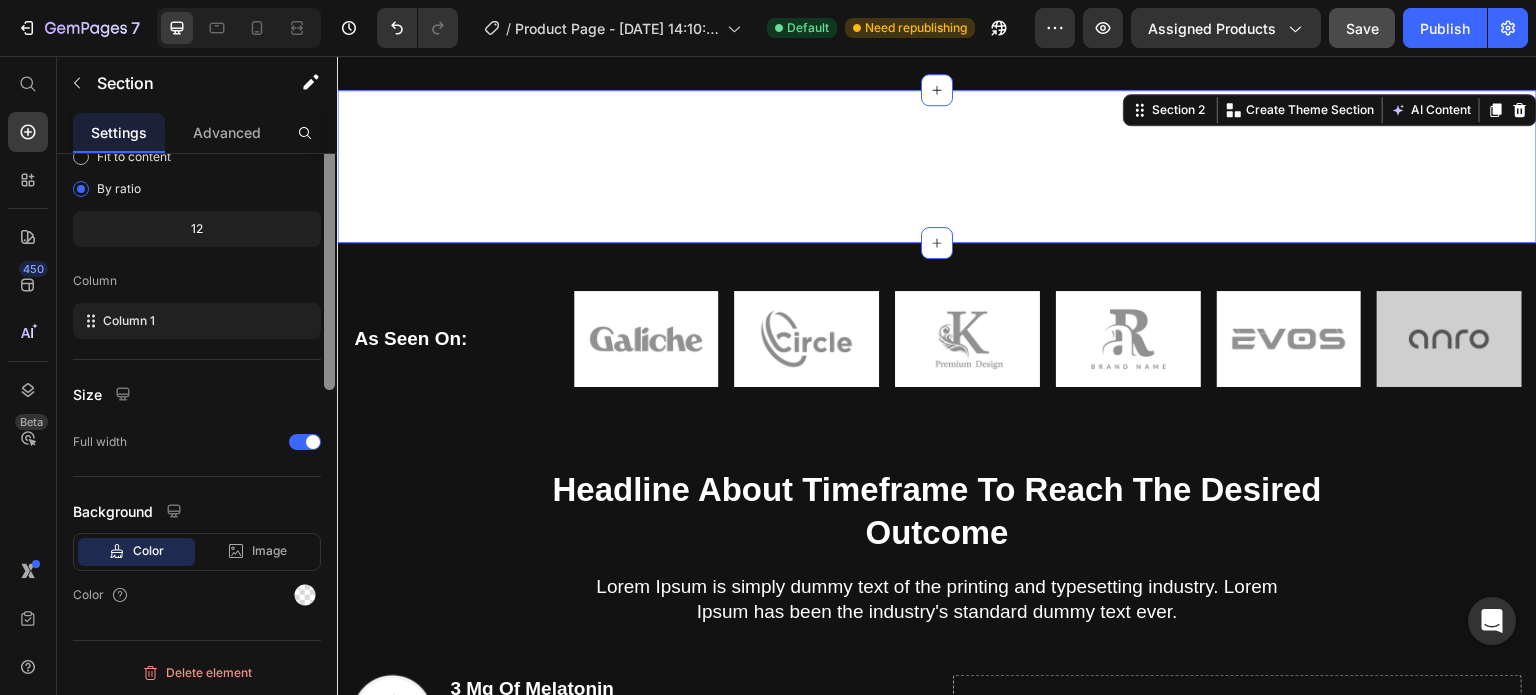 scroll, scrollTop: 208, scrollLeft: 0, axis: vertical 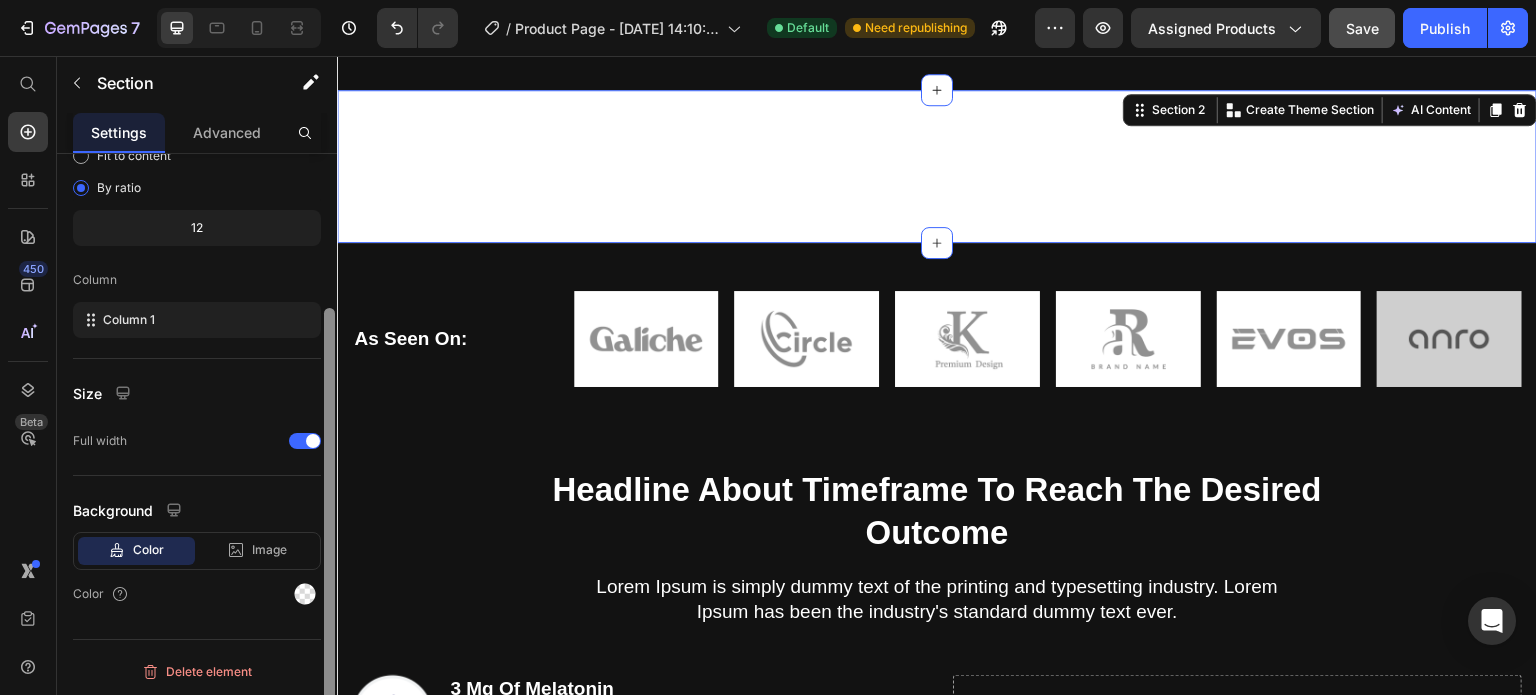 drag, startPoint x: 328, startPoint y: 455, endPoint x: 333, endPoint y: 695, distance: 240.05208 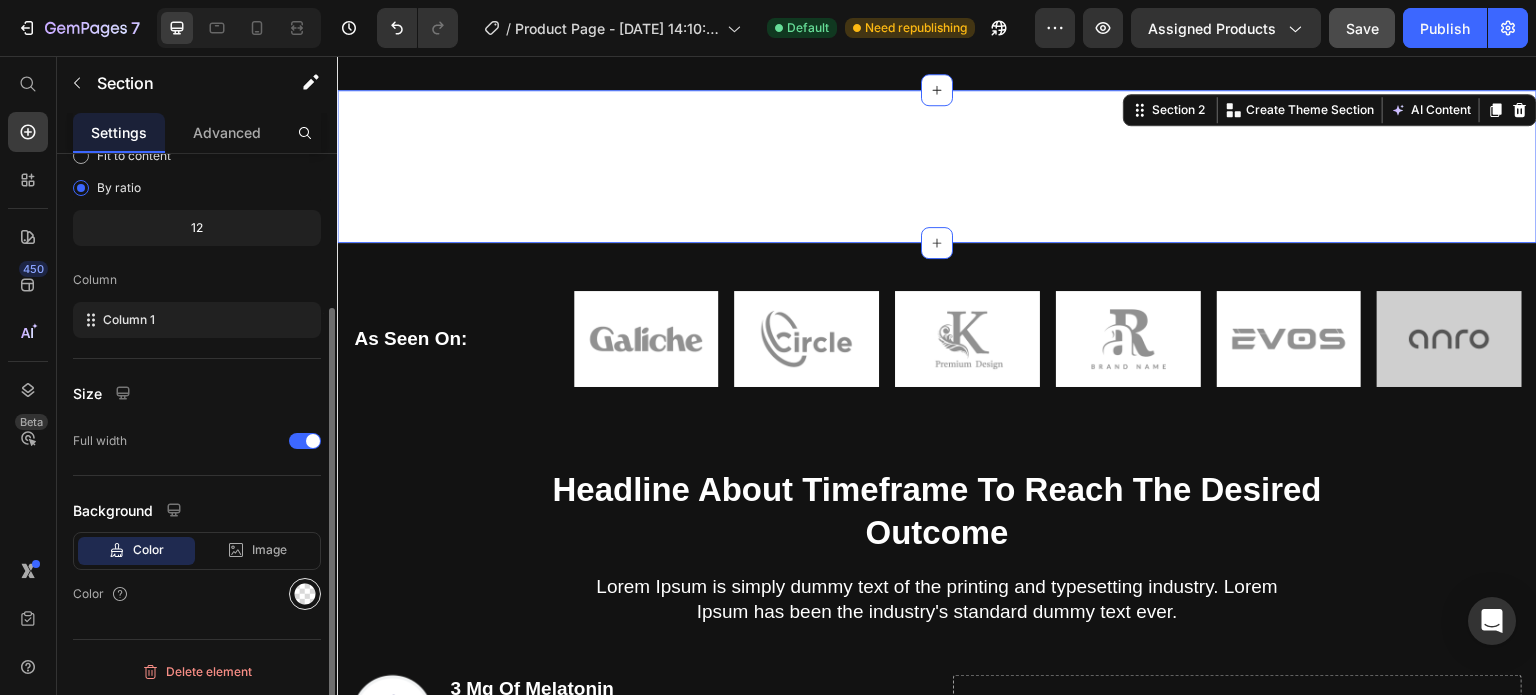 click at bounding box center [305, 594] 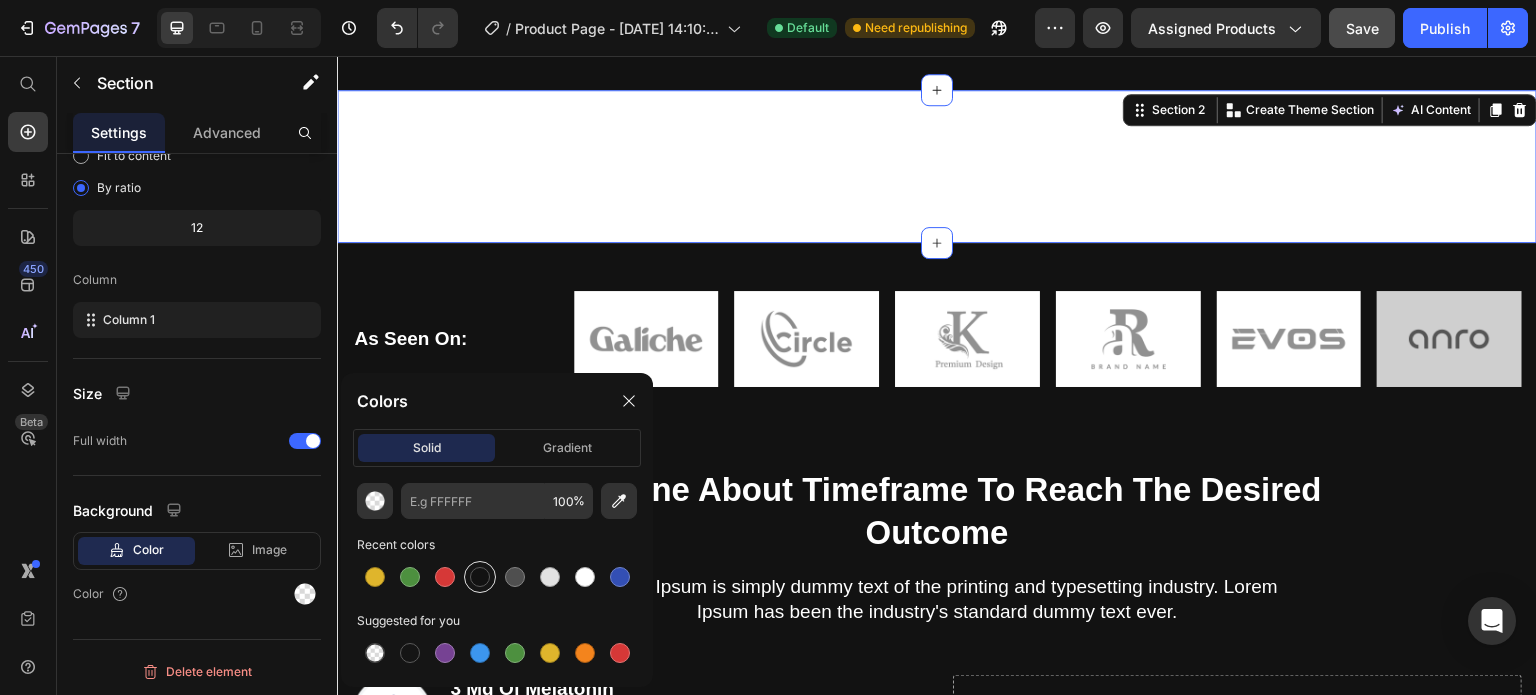 click at bounding box center (480, 577) 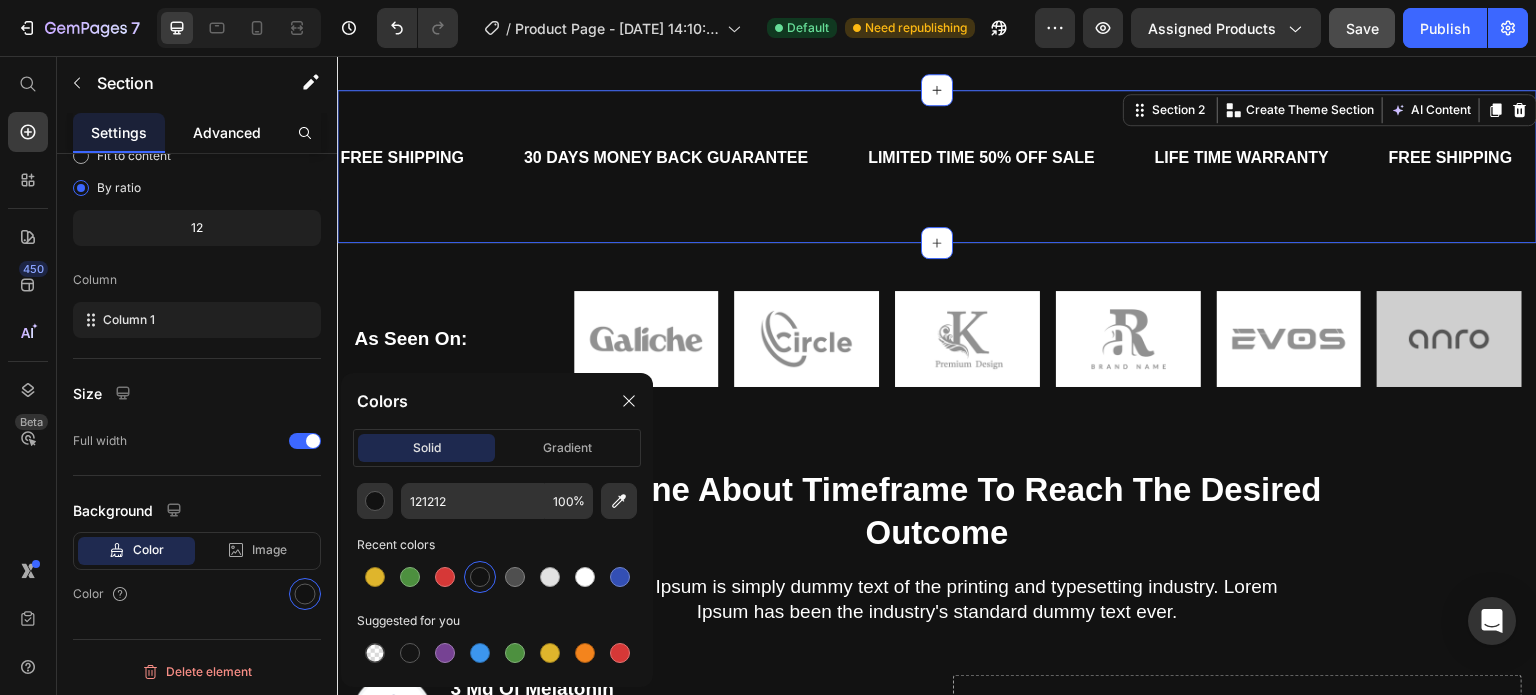 click on "Advanced" at bounding box center (227, 132) 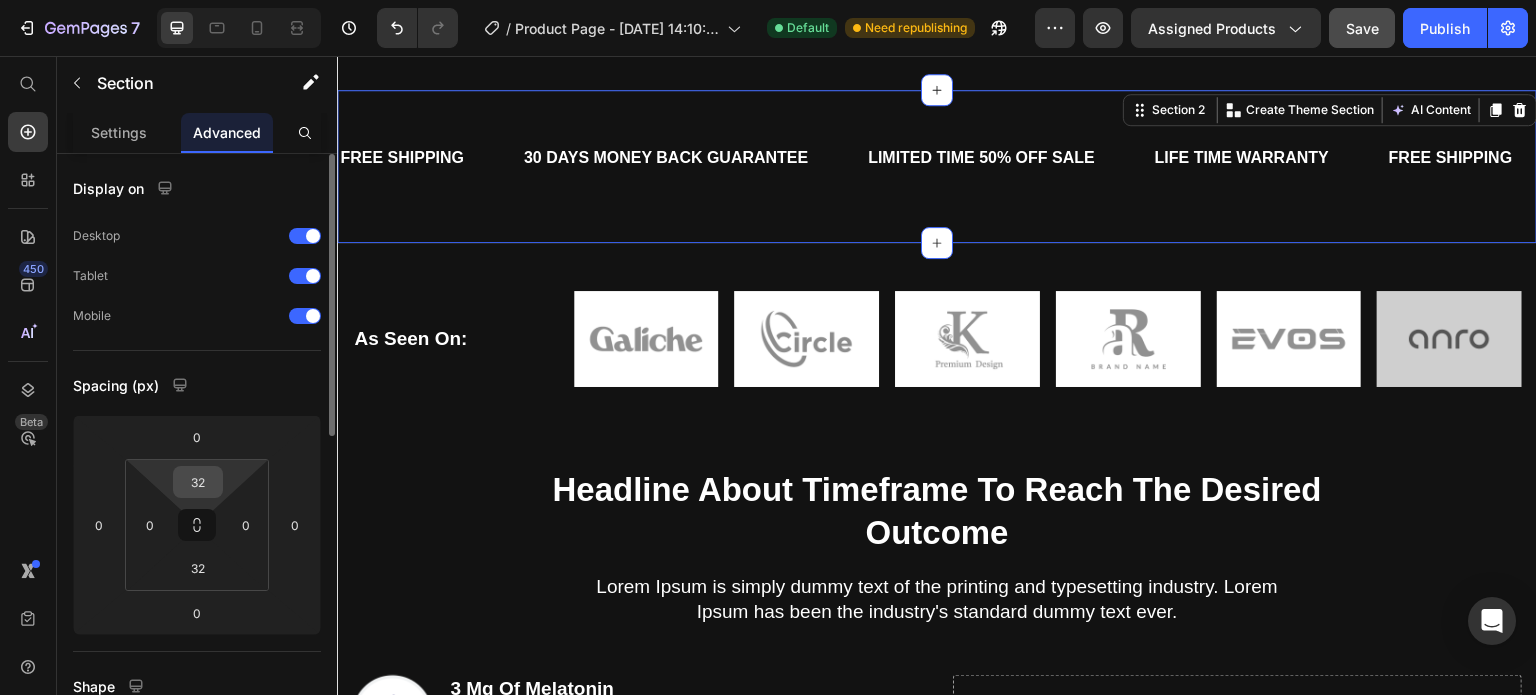 click on "32" at bounding box center (198, 482) 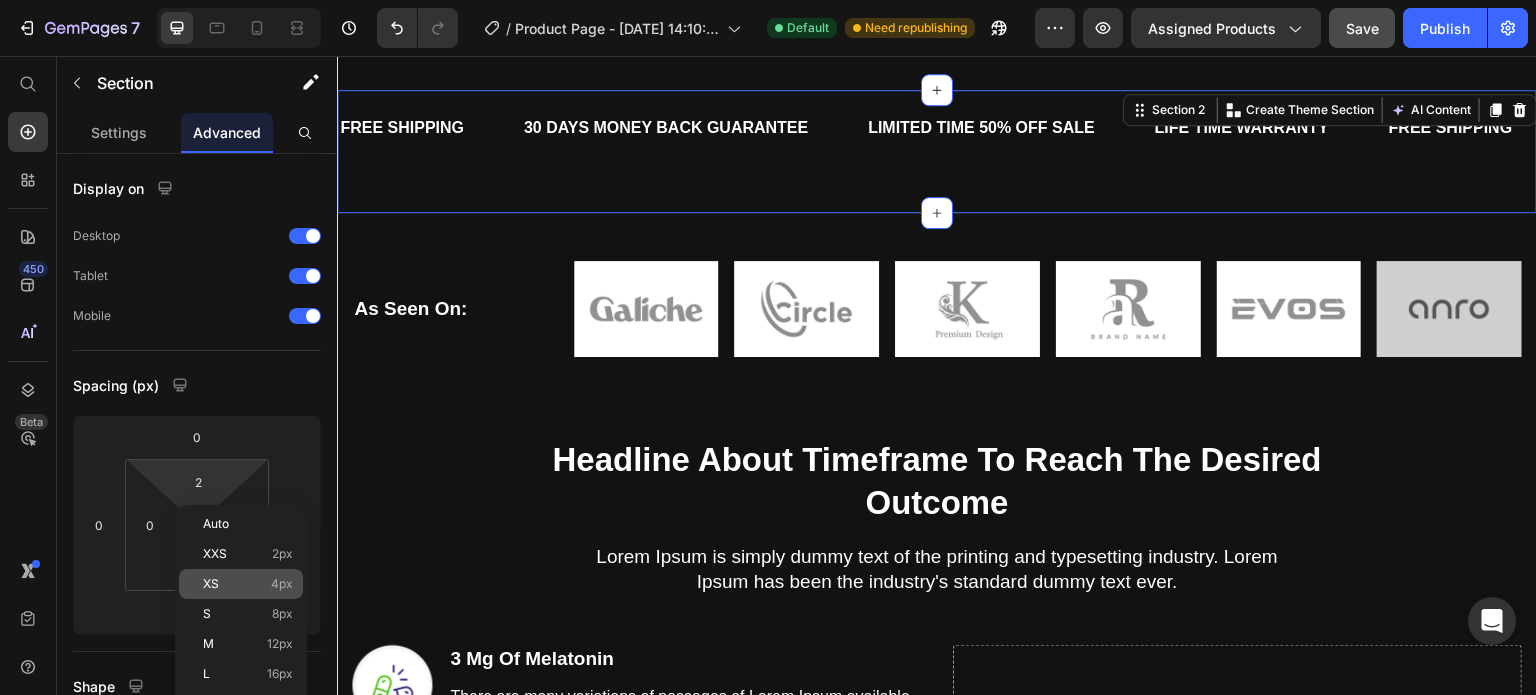 click on "XS 4px" at bounding box center (248, 584) 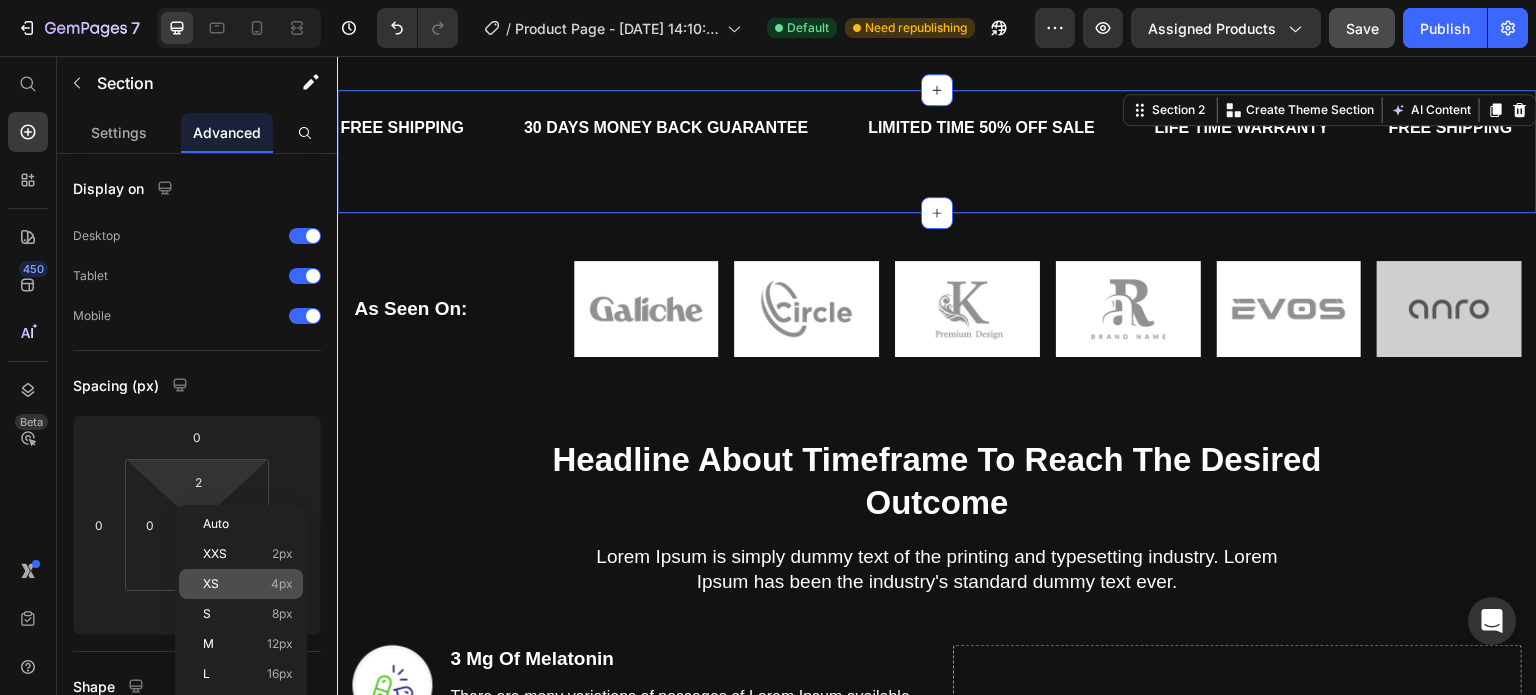 type on "4" 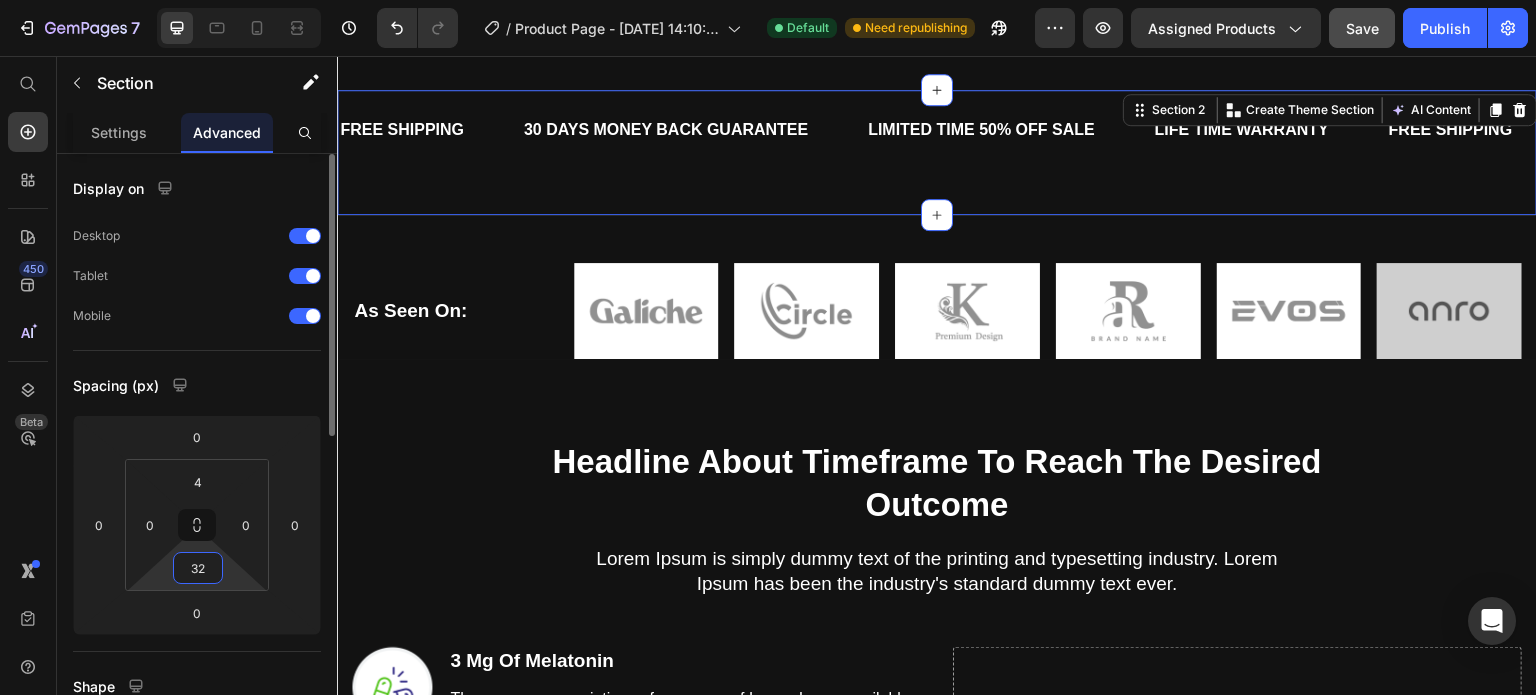 click on "32" at bounding box center (198, 568) 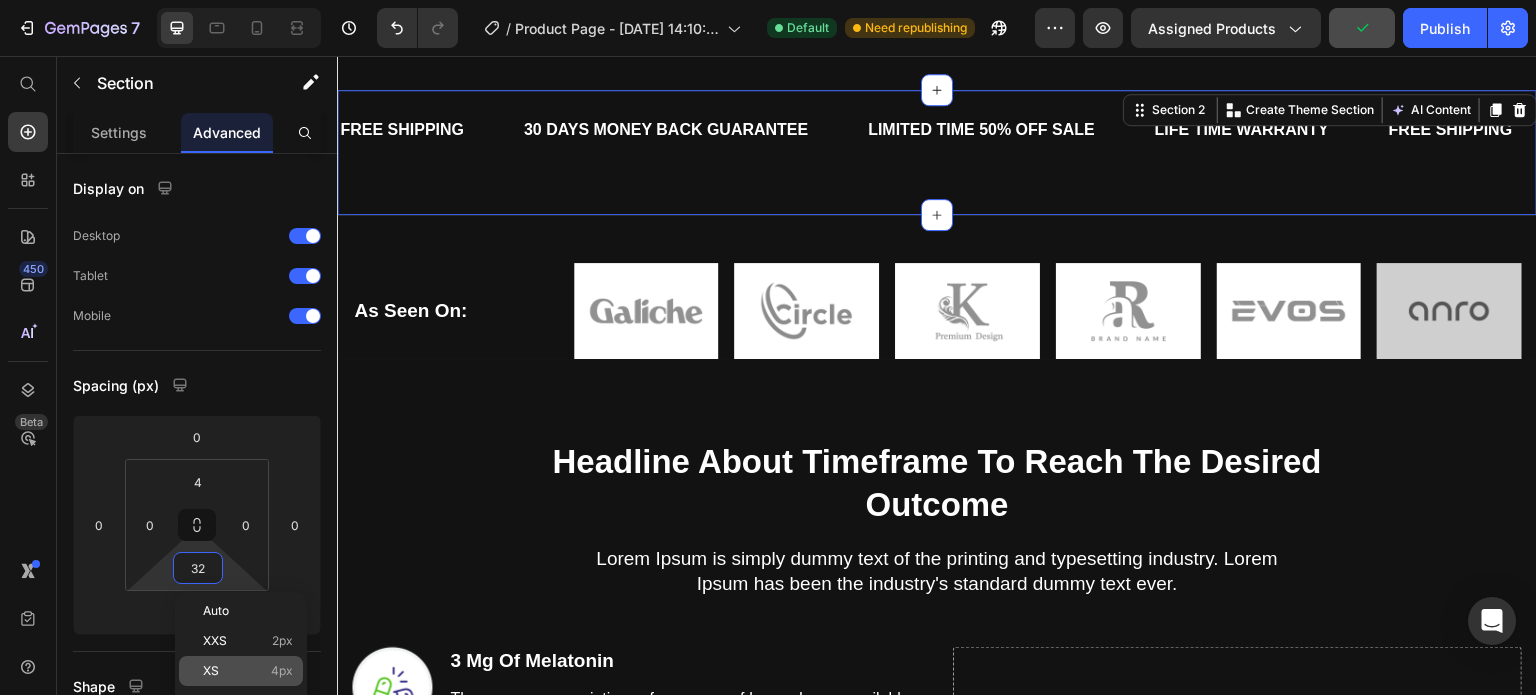 click on "XS 4px" at bounding box center [248, 671] 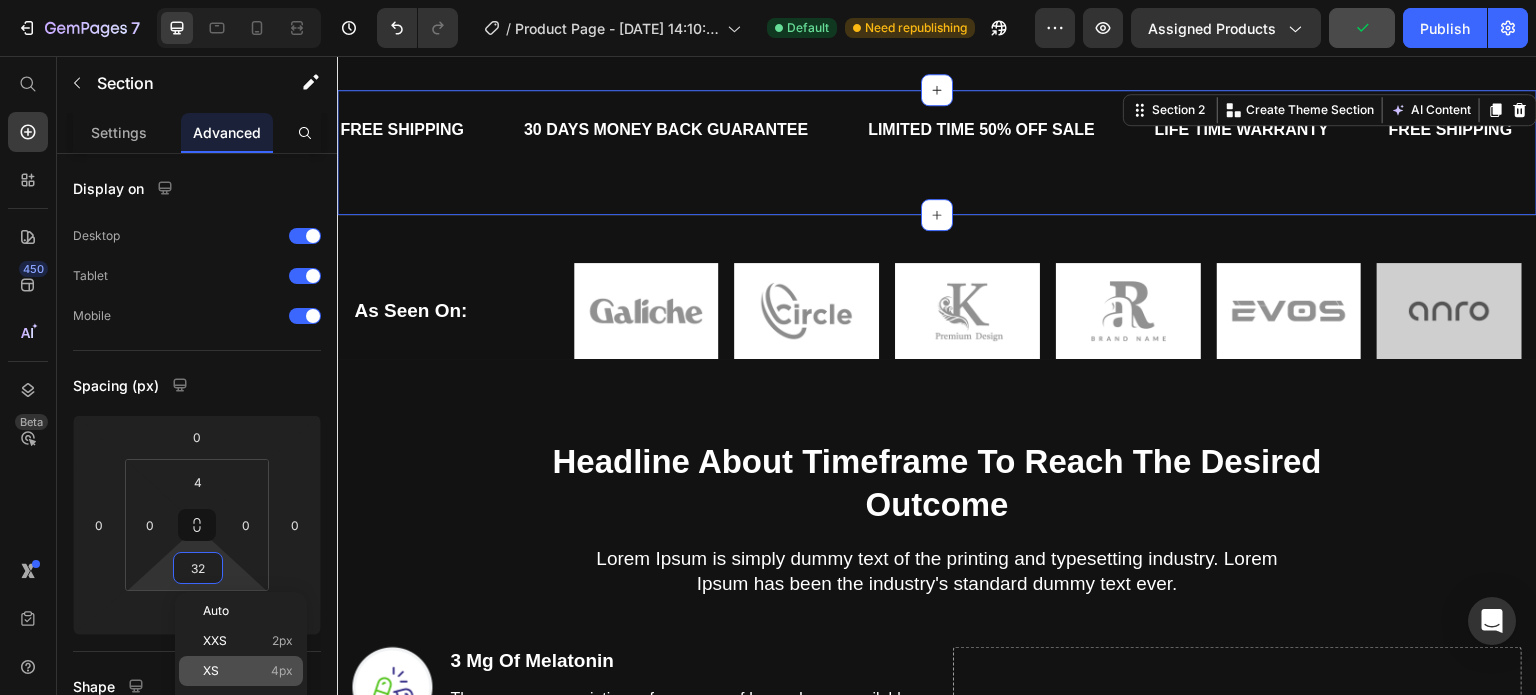 type on "4" 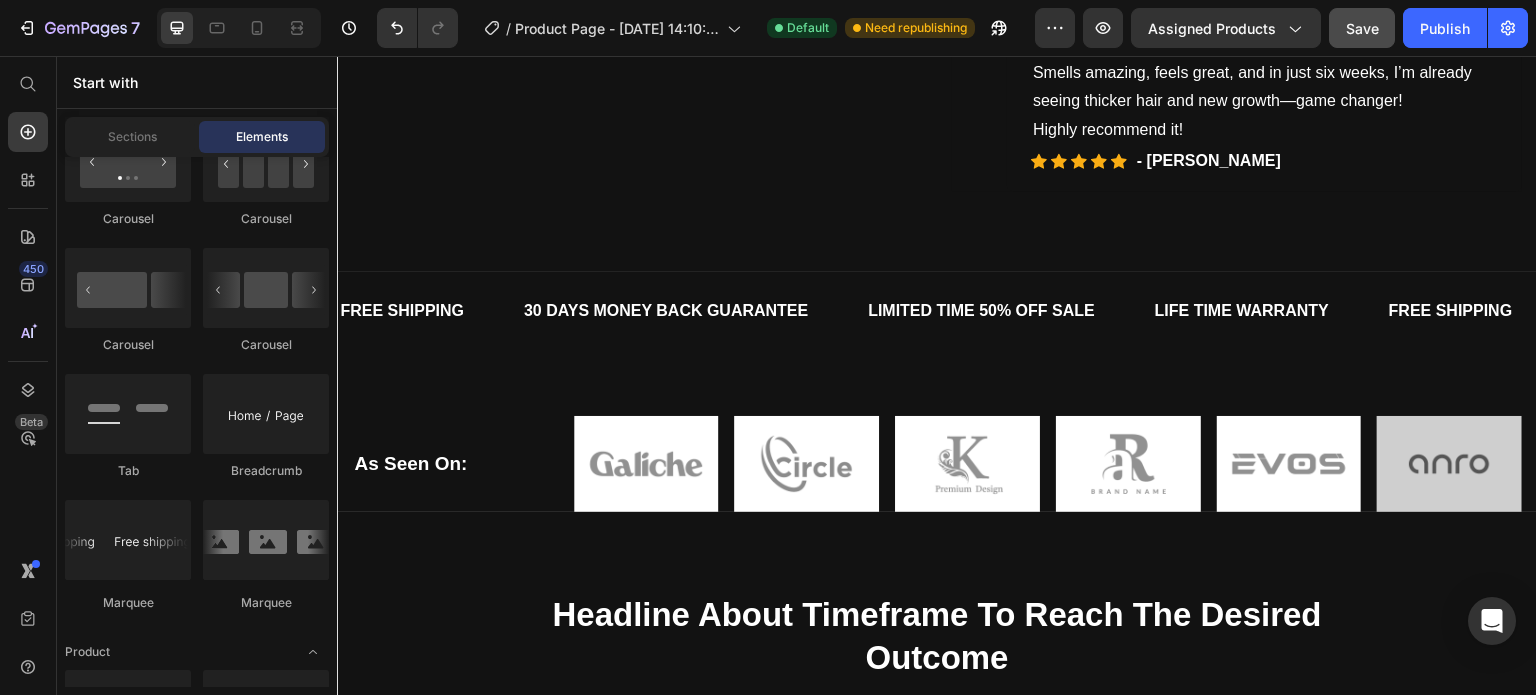 scroll, scrollTop: 1120, scrollLeft: 0, axis: vertical 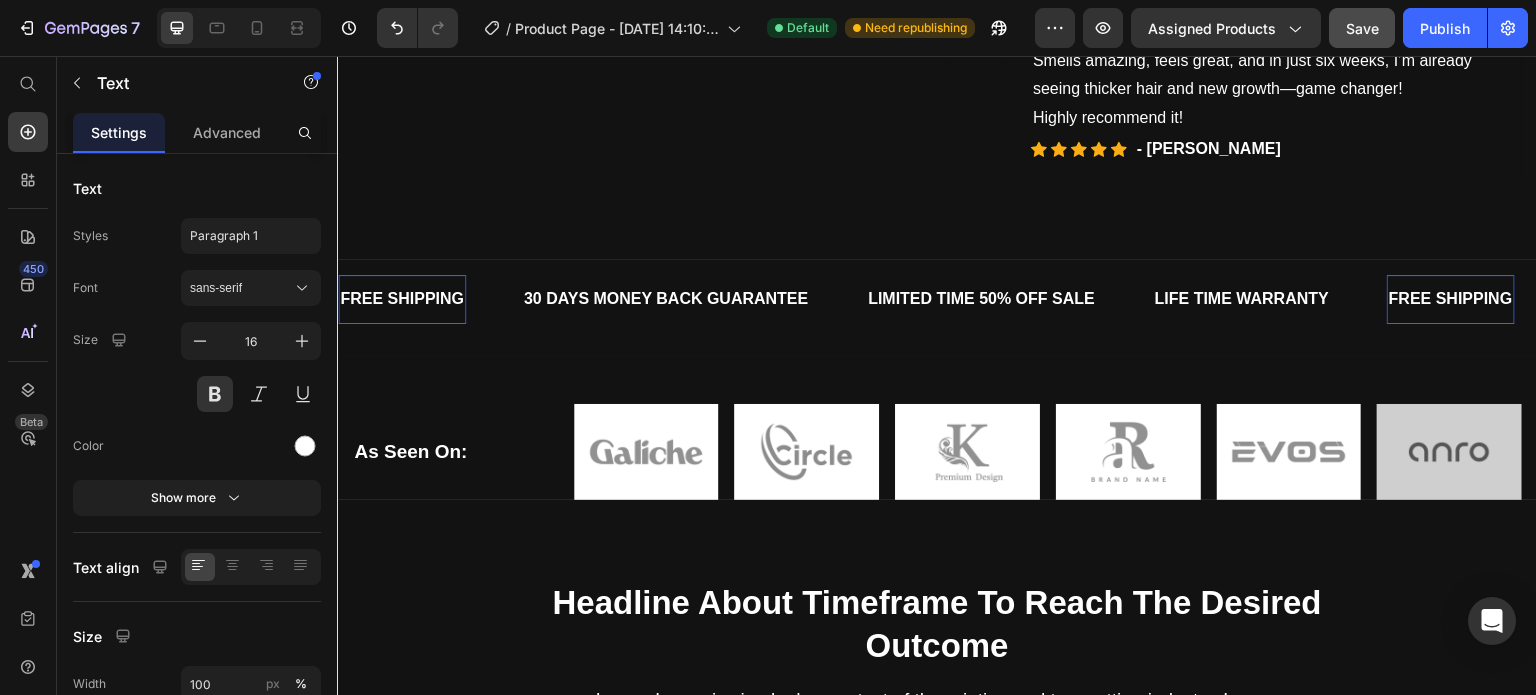 click on "FREE SHIPPING" at bounding box center (402, 299) 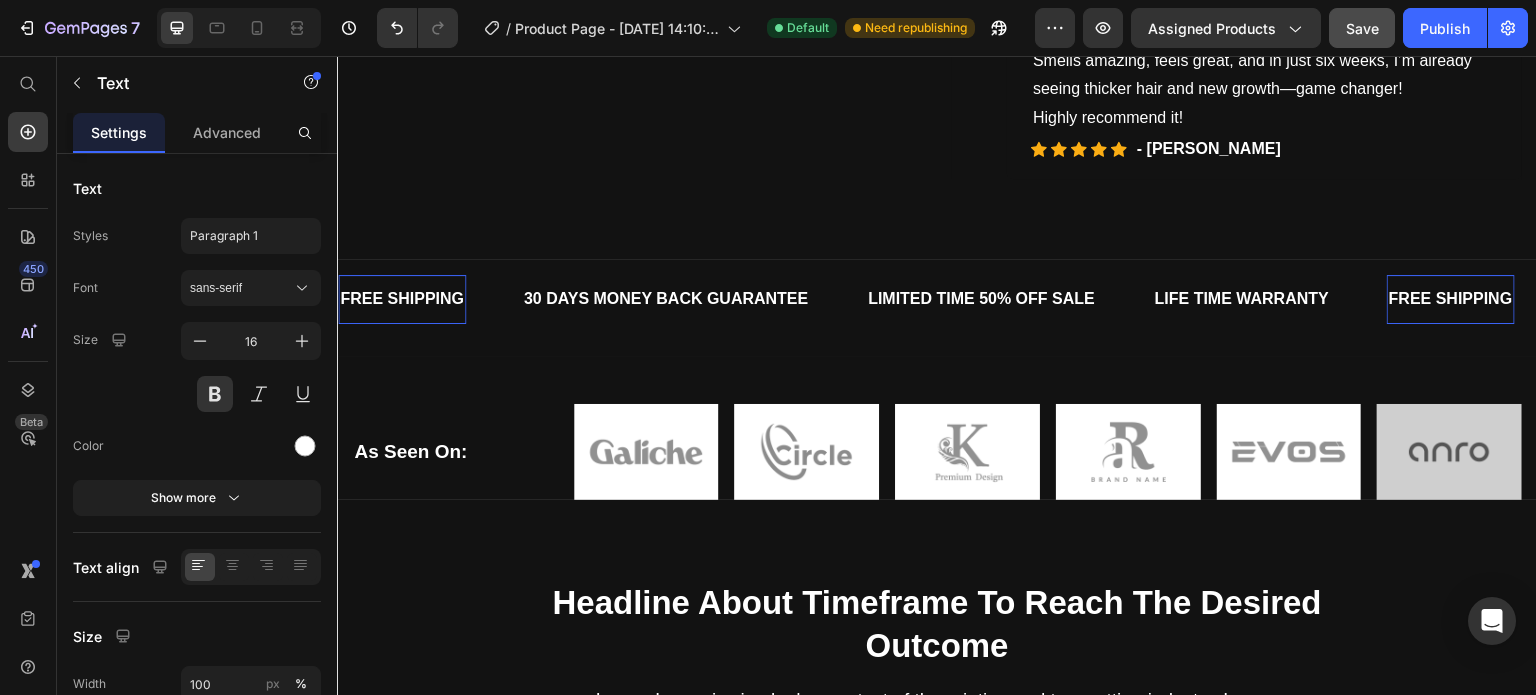 click on "FREE SHIPPING" at bounding box center (402, 299) 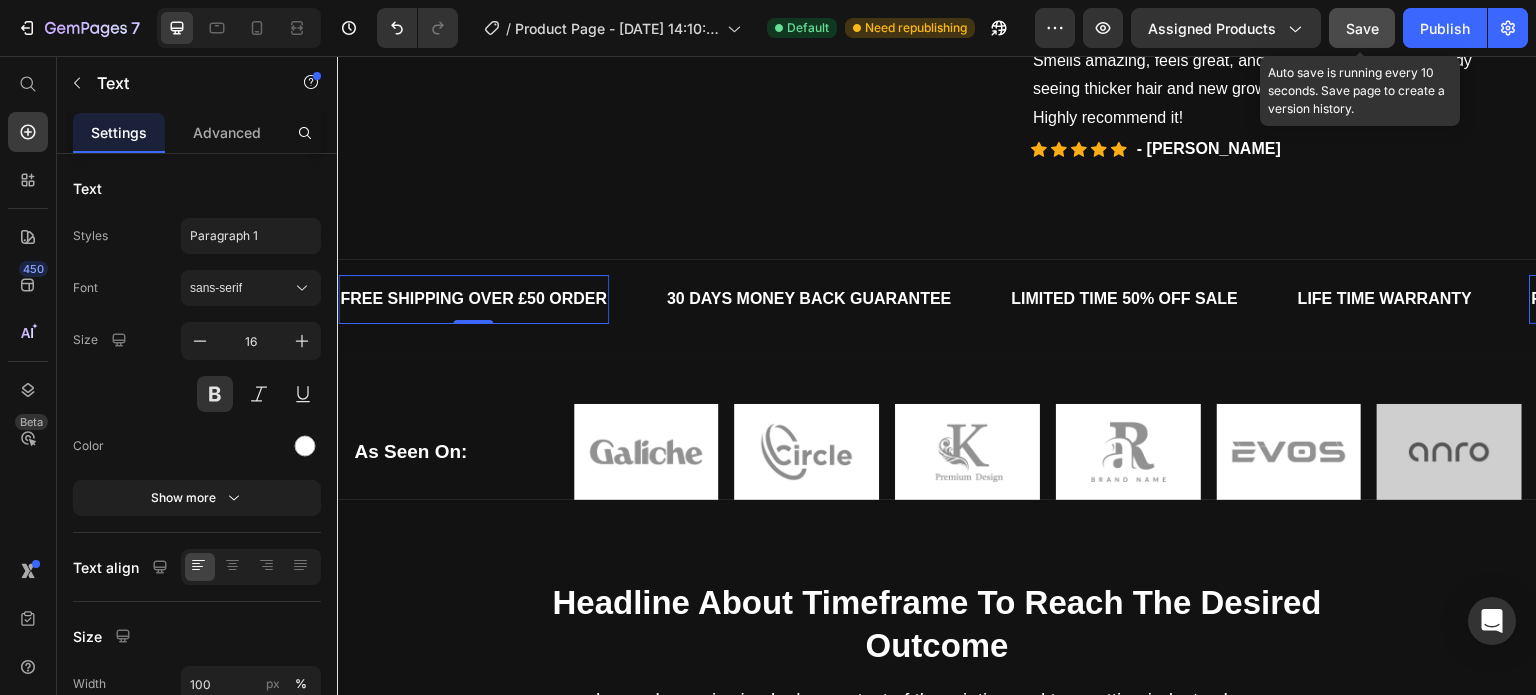 click on "Save" 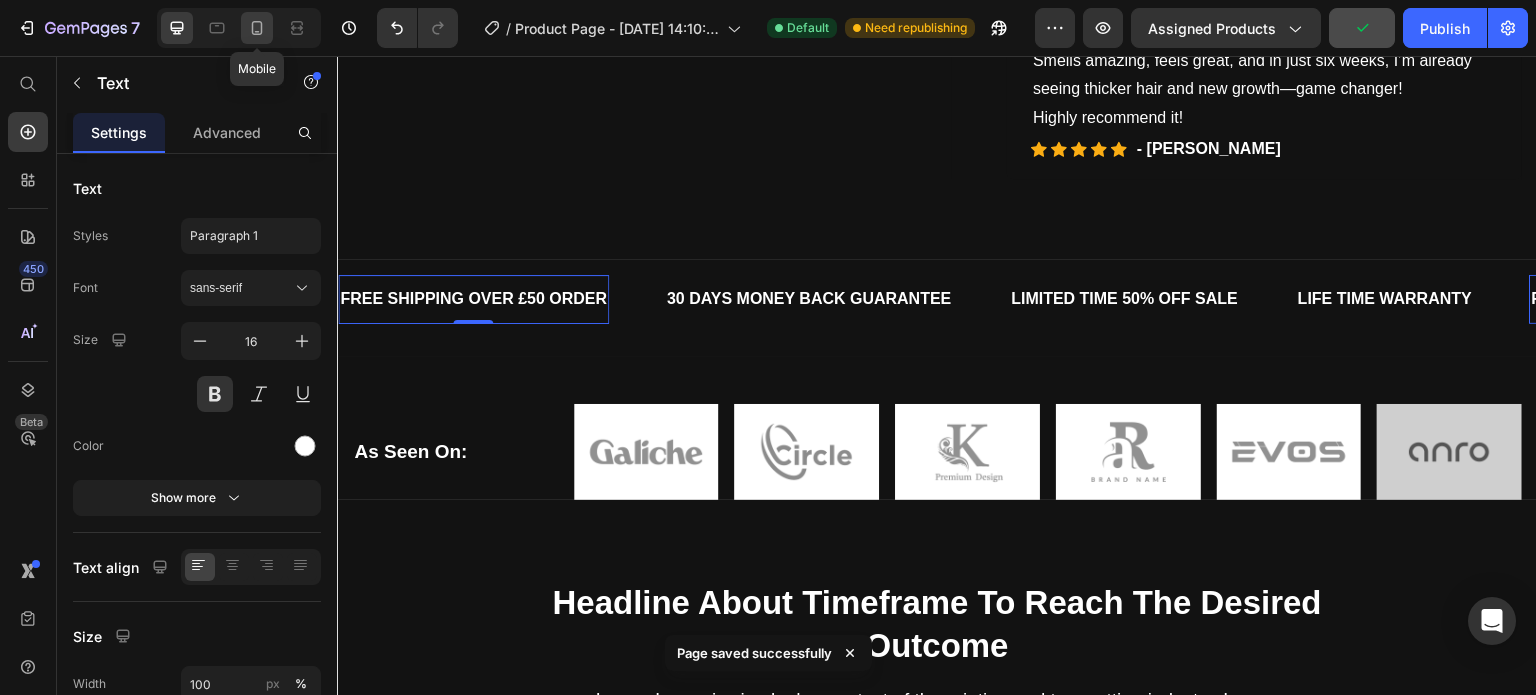 click 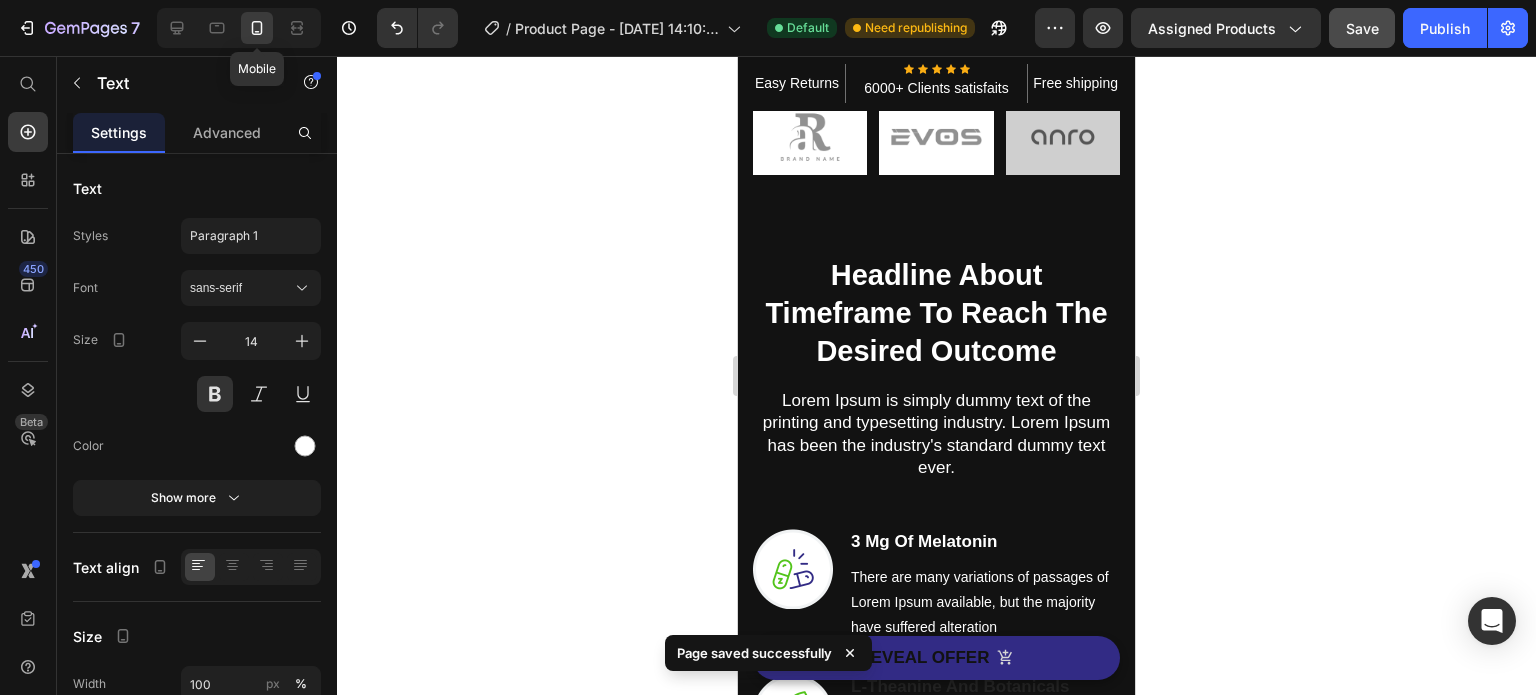 scroll, scrollTop: 867, scrollLeft: 0, axis: vertical 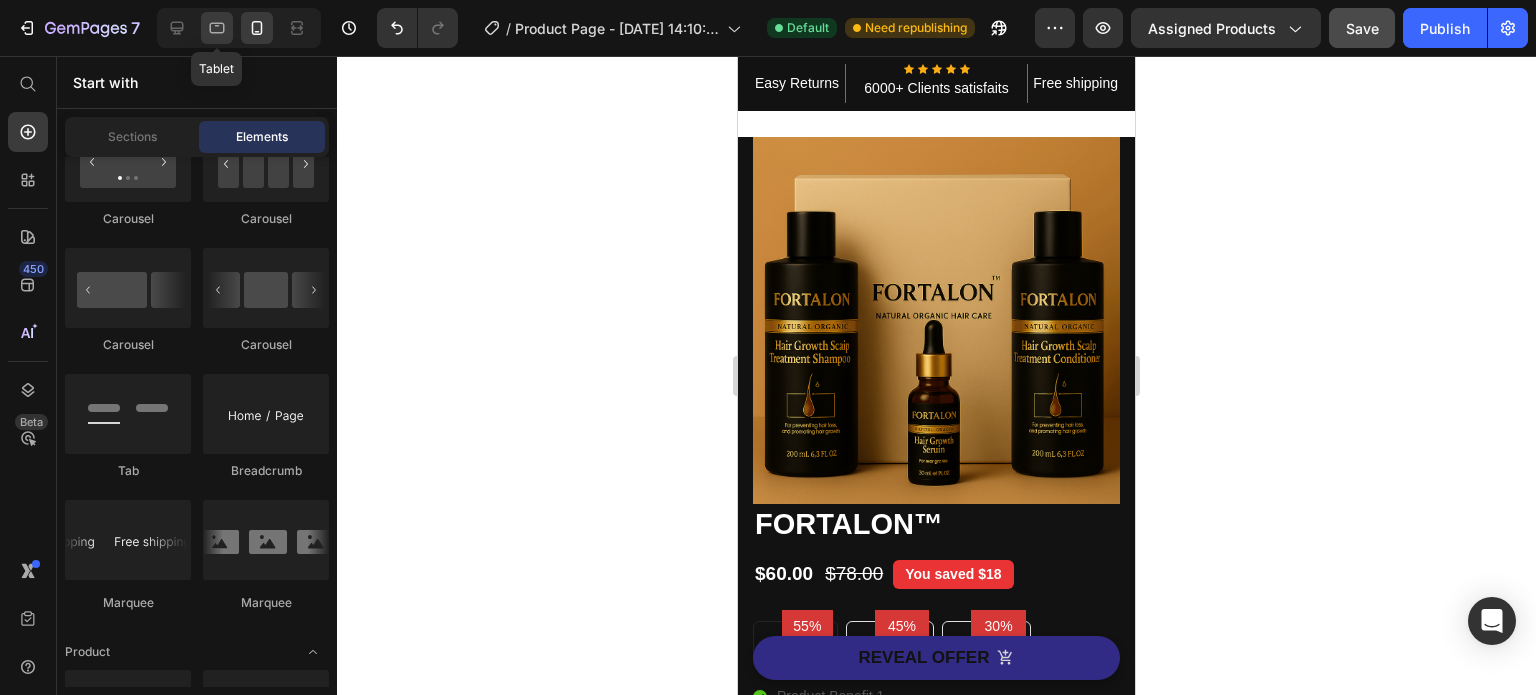 click 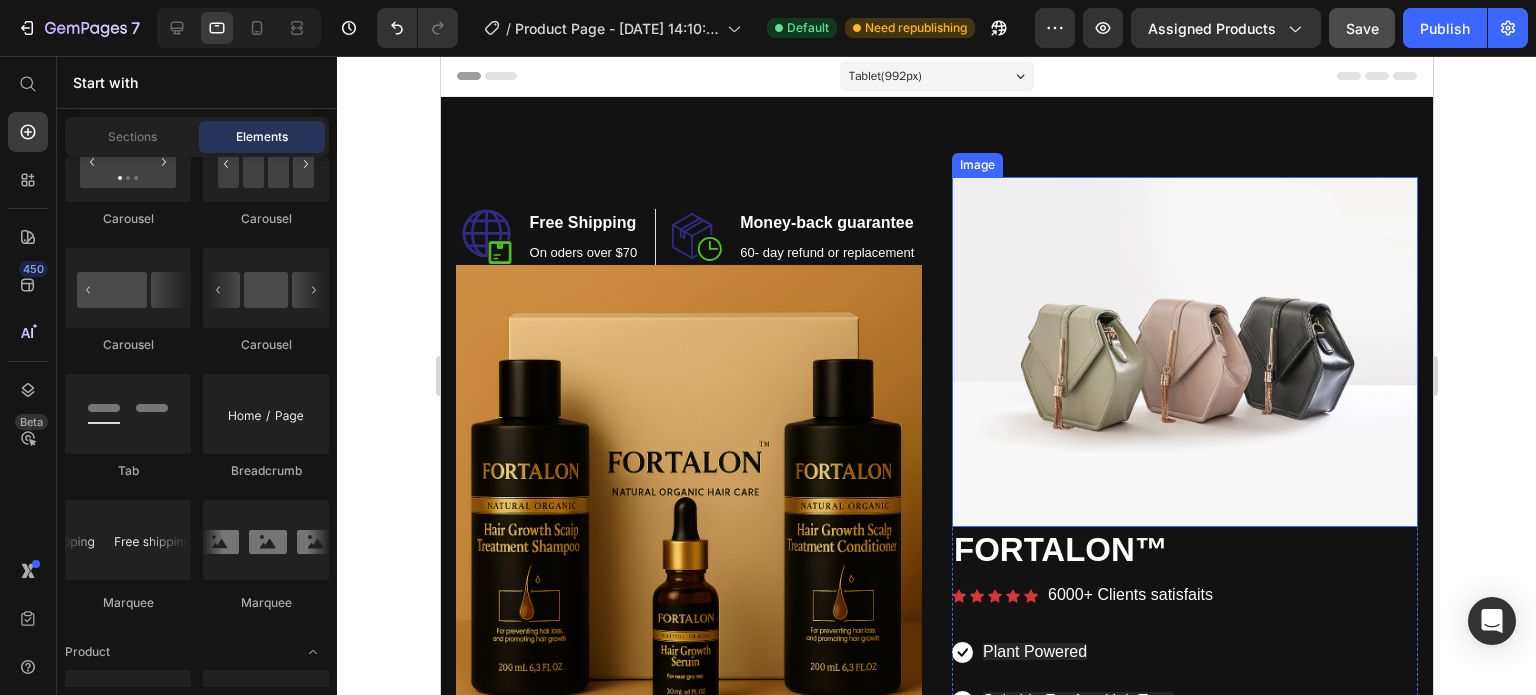 click at bounding box center [1184, 352] 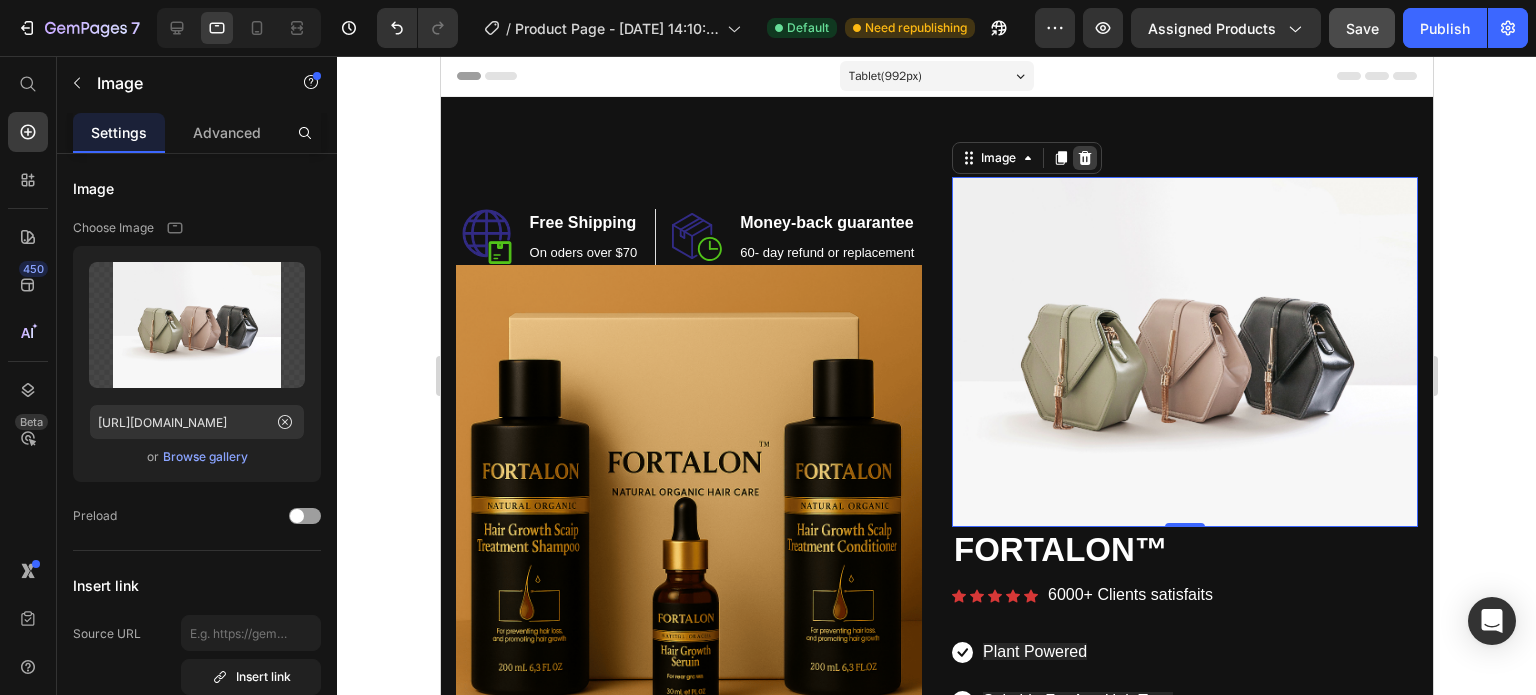 click 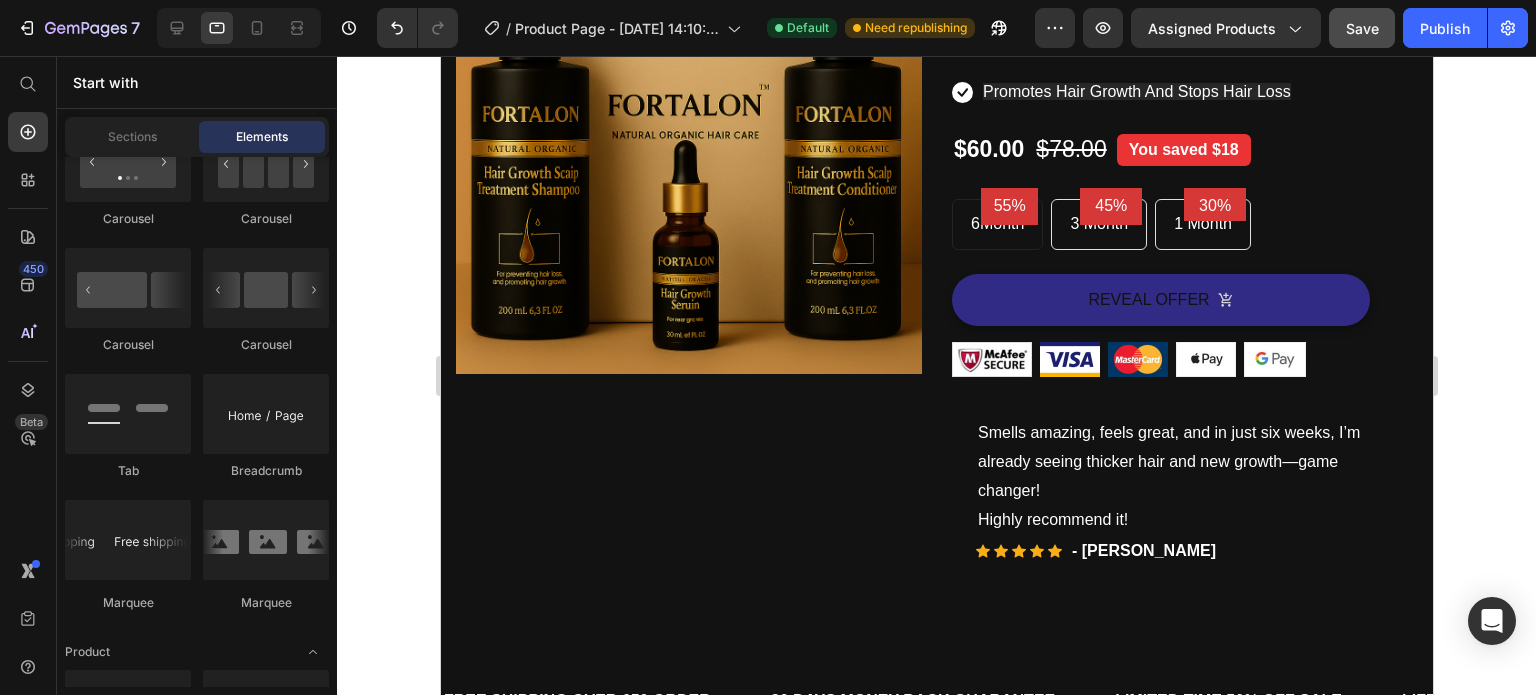 scroll, scrollTop: 523, scrollLeft: 0, axis: vertical 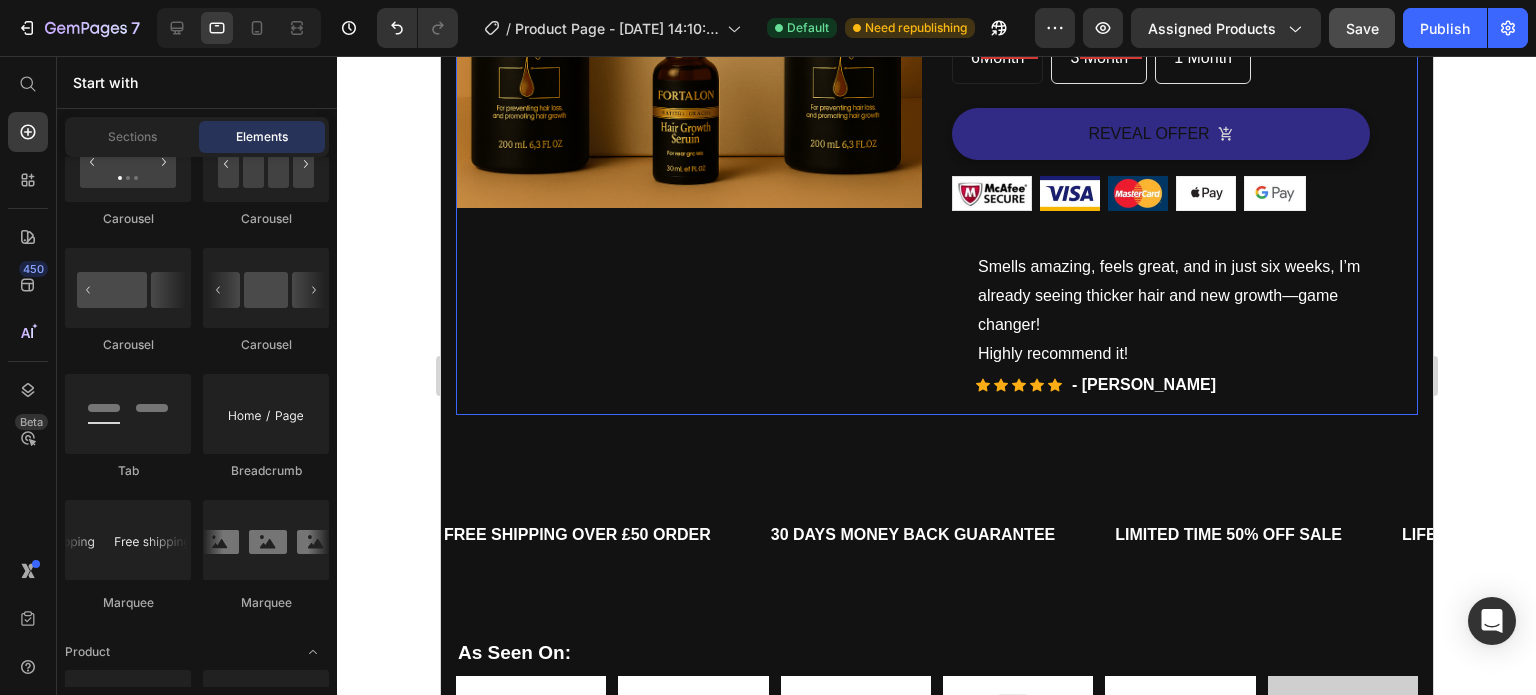 click on "Image Free Shipping Heading On oders over $70 Text block Row Image Money-back guarantee Heading 60- day refund or replacement Text block Row Row Image Row" at bounding box center (688, 34) 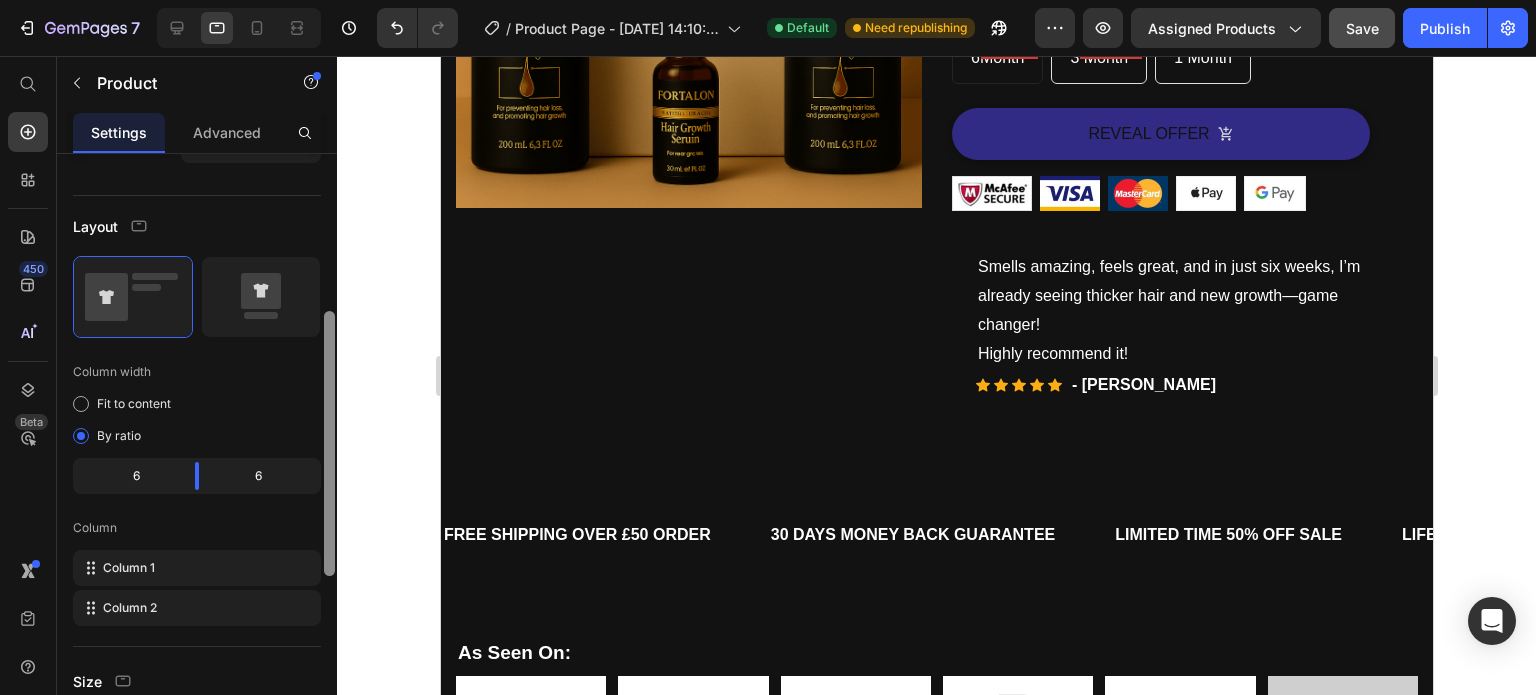 scroll, scrollTop: 367, scrollLeft: 0, axis: vertical 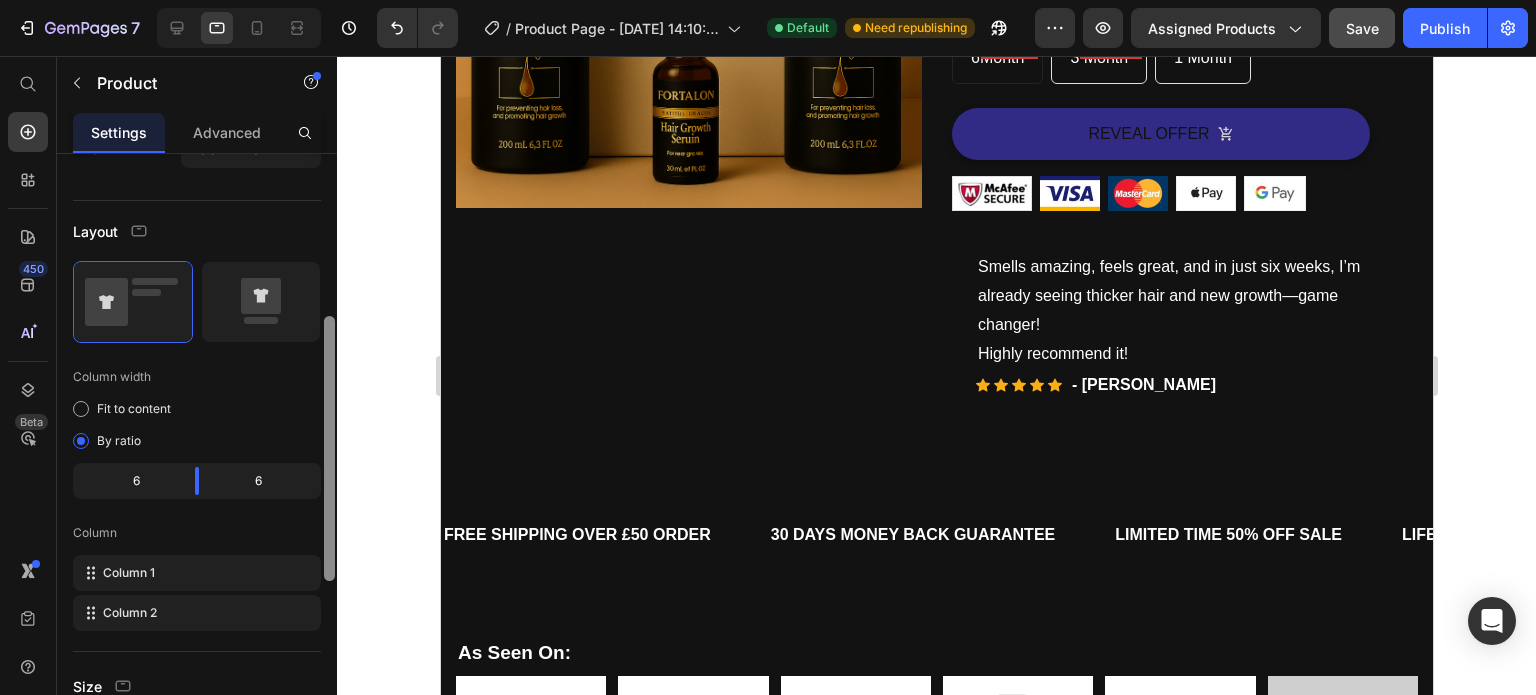 drag, startPoint x: 327, startPoint y: 194, endPoint x: 354, endPoint y: 357, distance: 165.22107 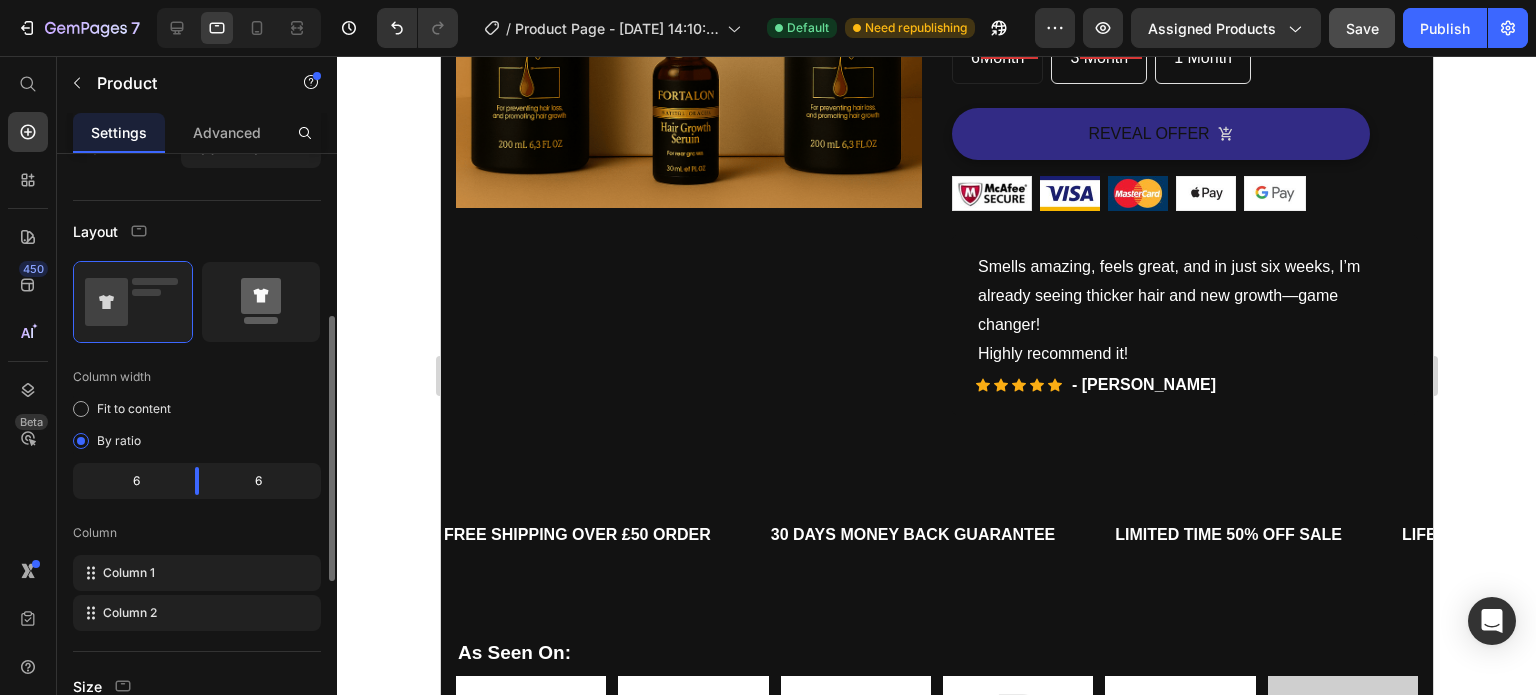 click 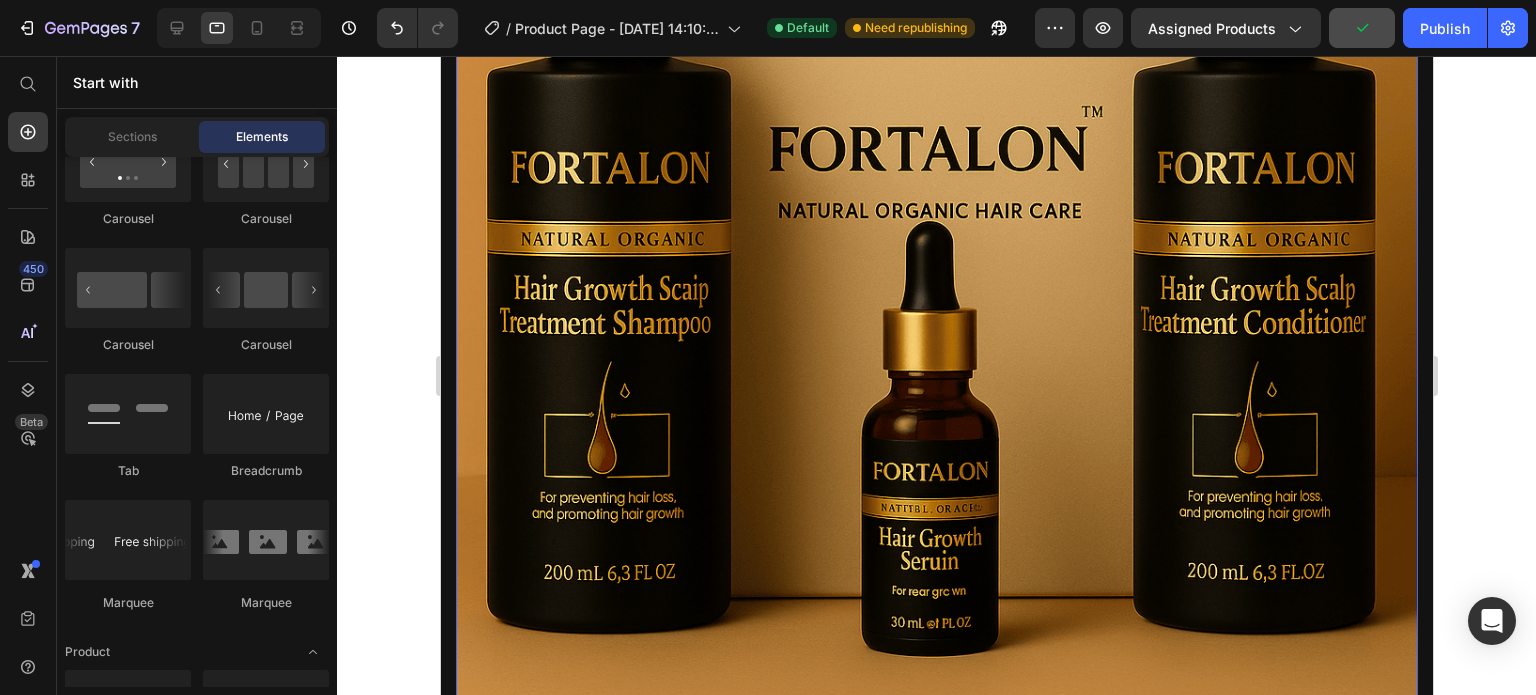 click at bounding box center [936, 223] 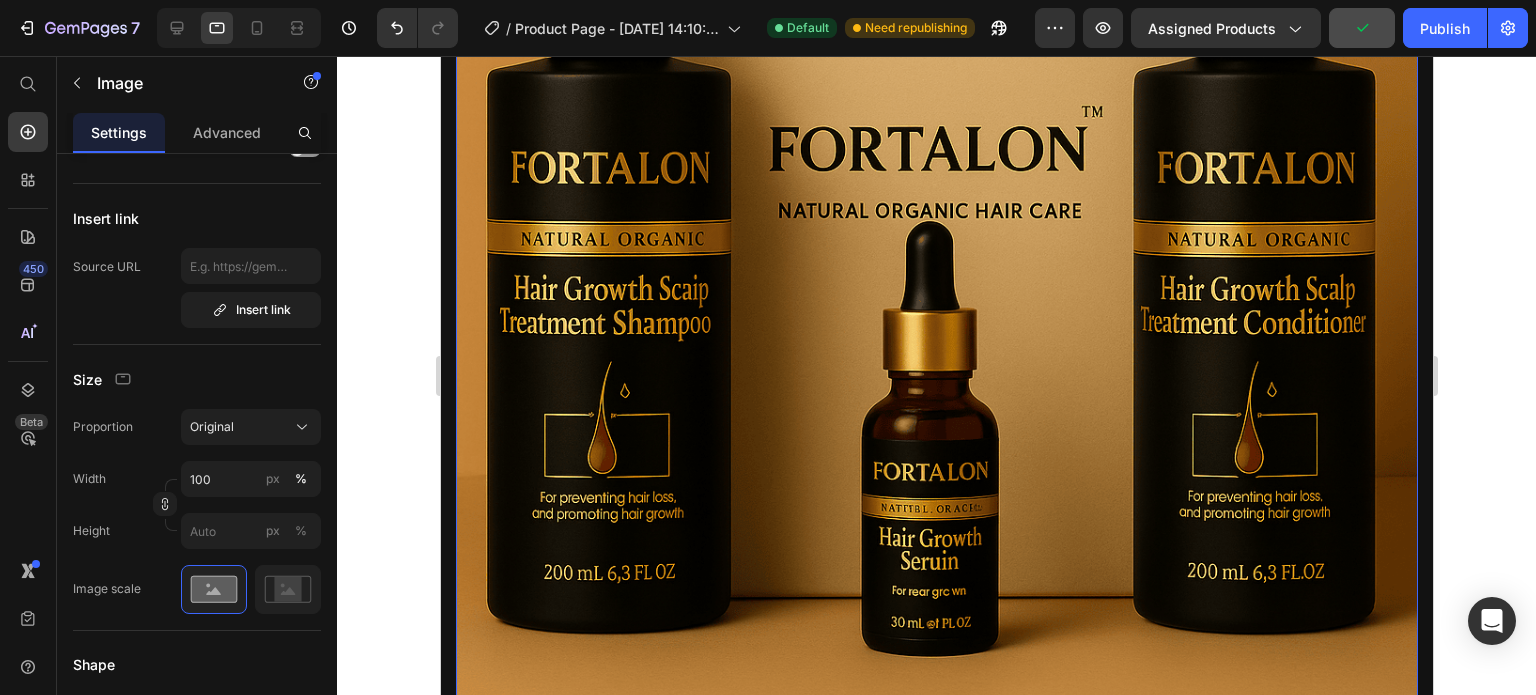 scroll, scrollTop: 0, scrollLeft: 0, axis: both 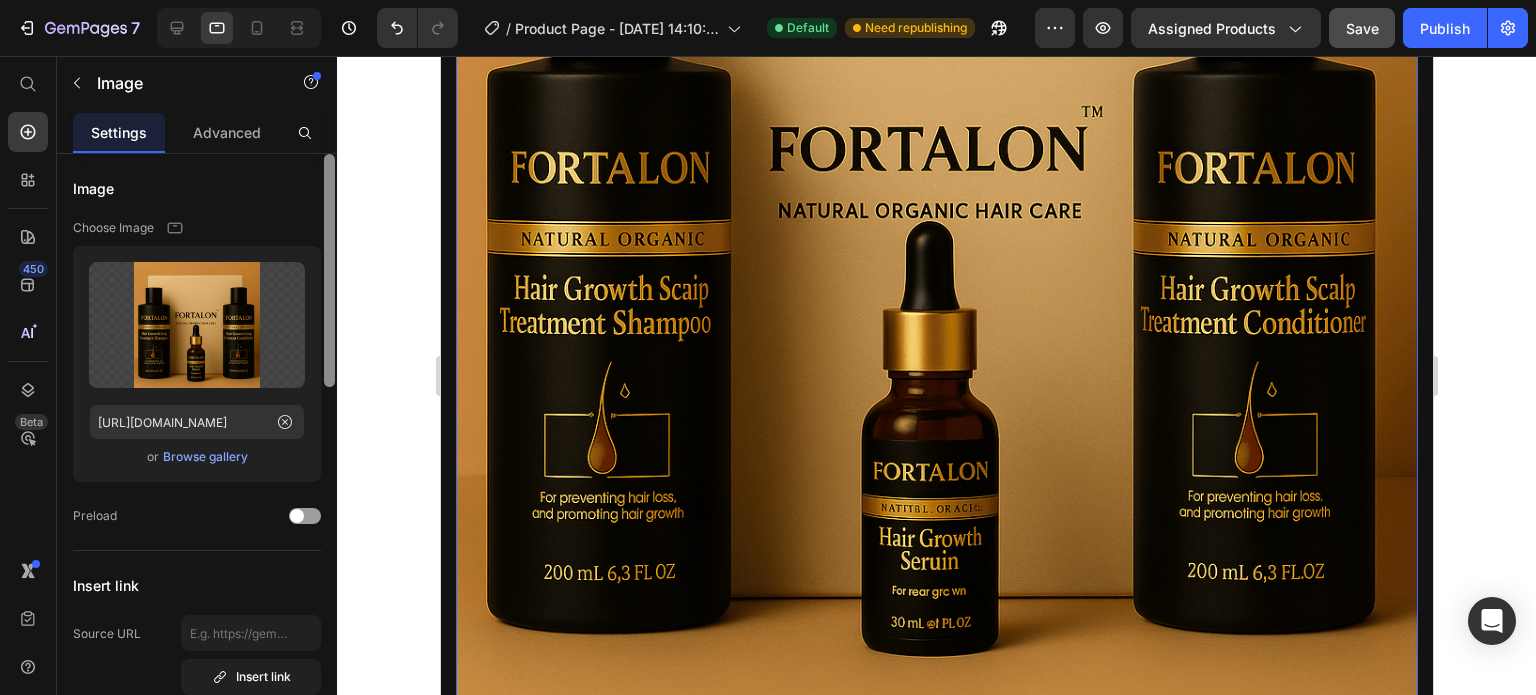 drag, startPoint x: 331, startPoint y: 252, endPoint x: 339, endPoint y: 181, distance: 71.44928 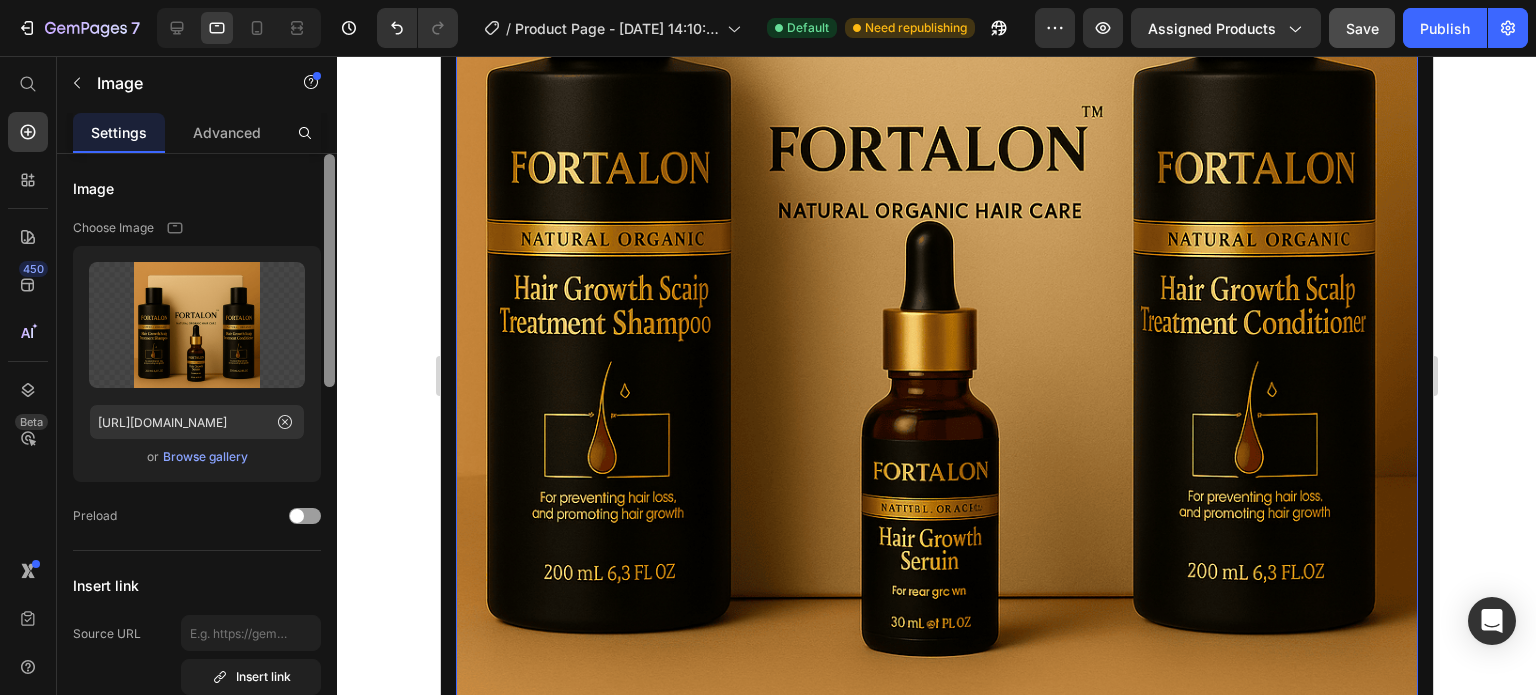 click on "7  Version history  /  Product Page - [DATE] 14:10:34 Default Need republishing Preview Assigned Products  Save   Publish  450 Beta Start with Sections Elements Hero Section Product Detail Brands Trusted Badges Guarantee Product Breakdown How to use Testimonials Compare Bundle FAQs Social Proof Brand Story Product List Collection Blog List Contact Sticky Add to Cart Custom Footer Browse Library 450 Layout
Row
Row
Row
Row Text
Heading
Text Block Button
Button
Button
Sticky Back to top Media" 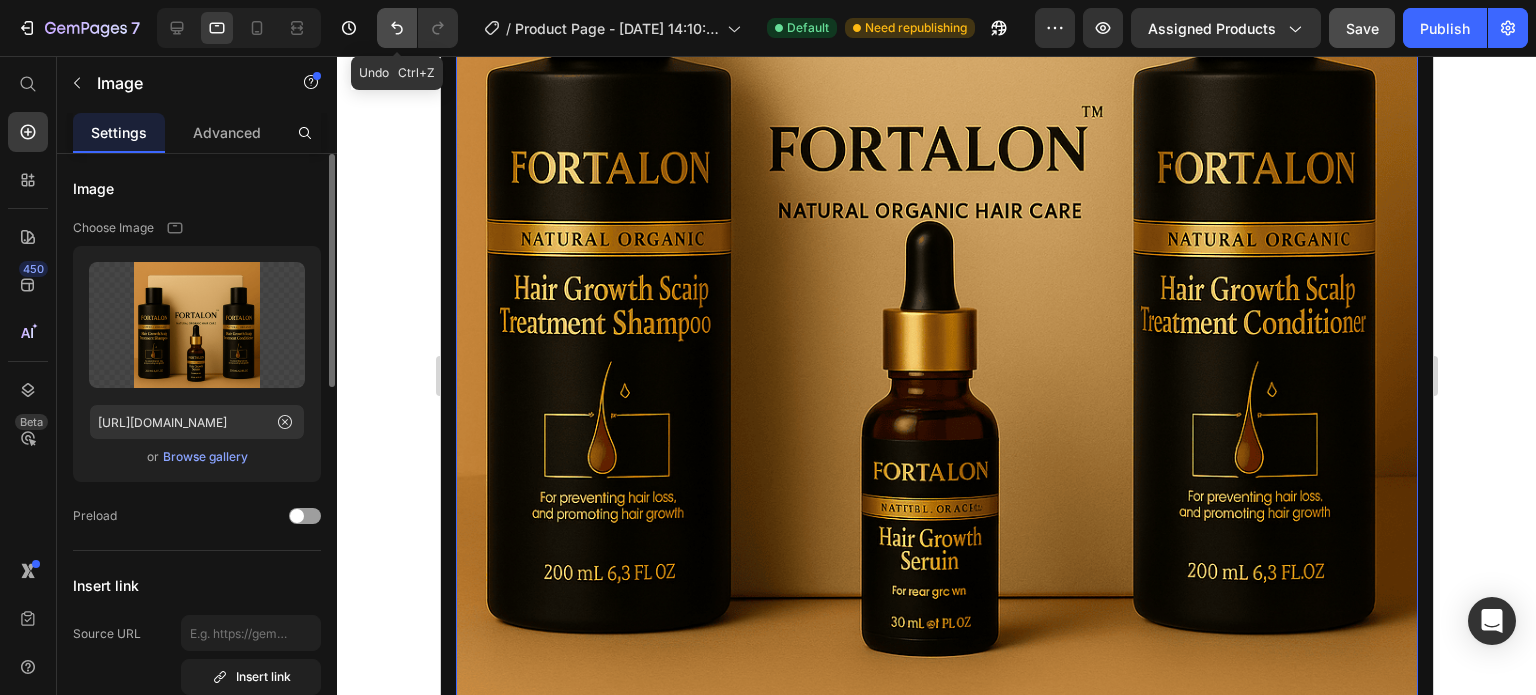 click 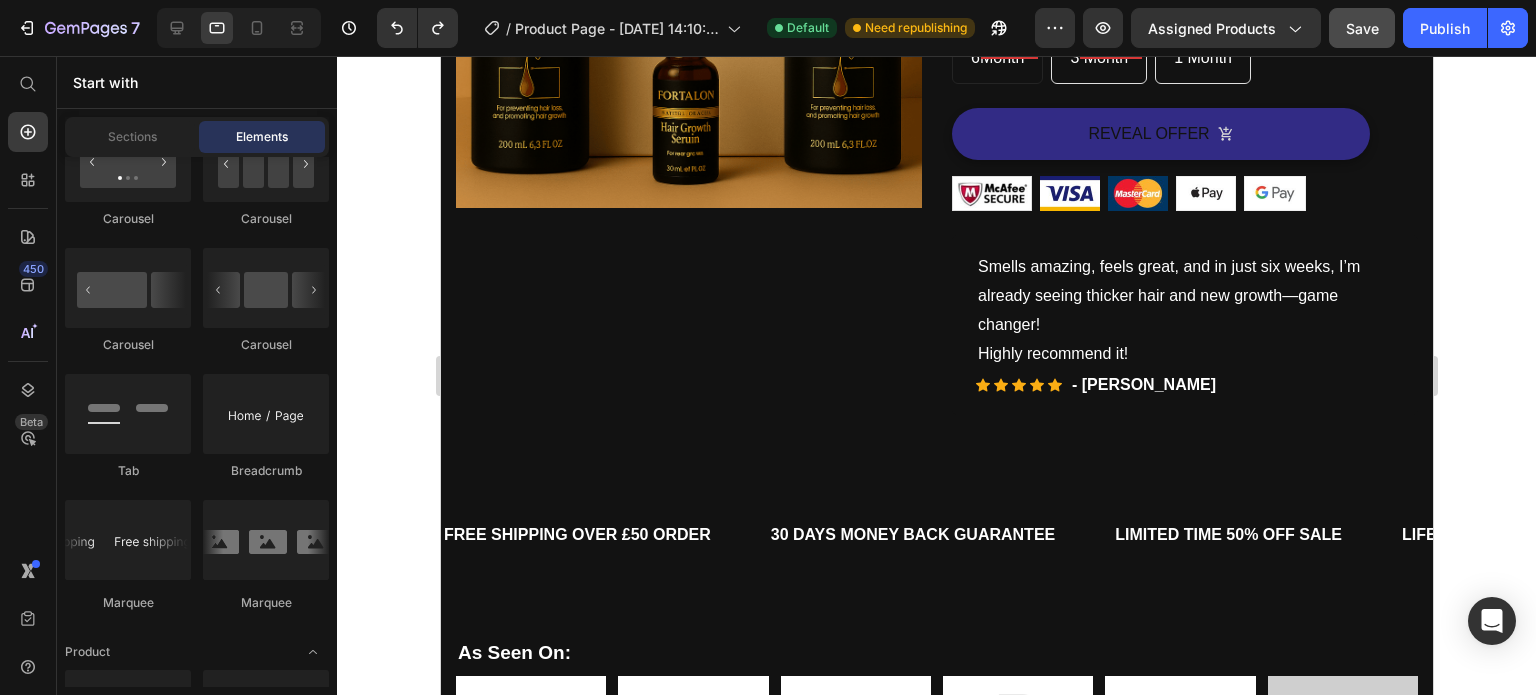 scroll, scrollTop: 0, scrollLeft: 0, axis: both 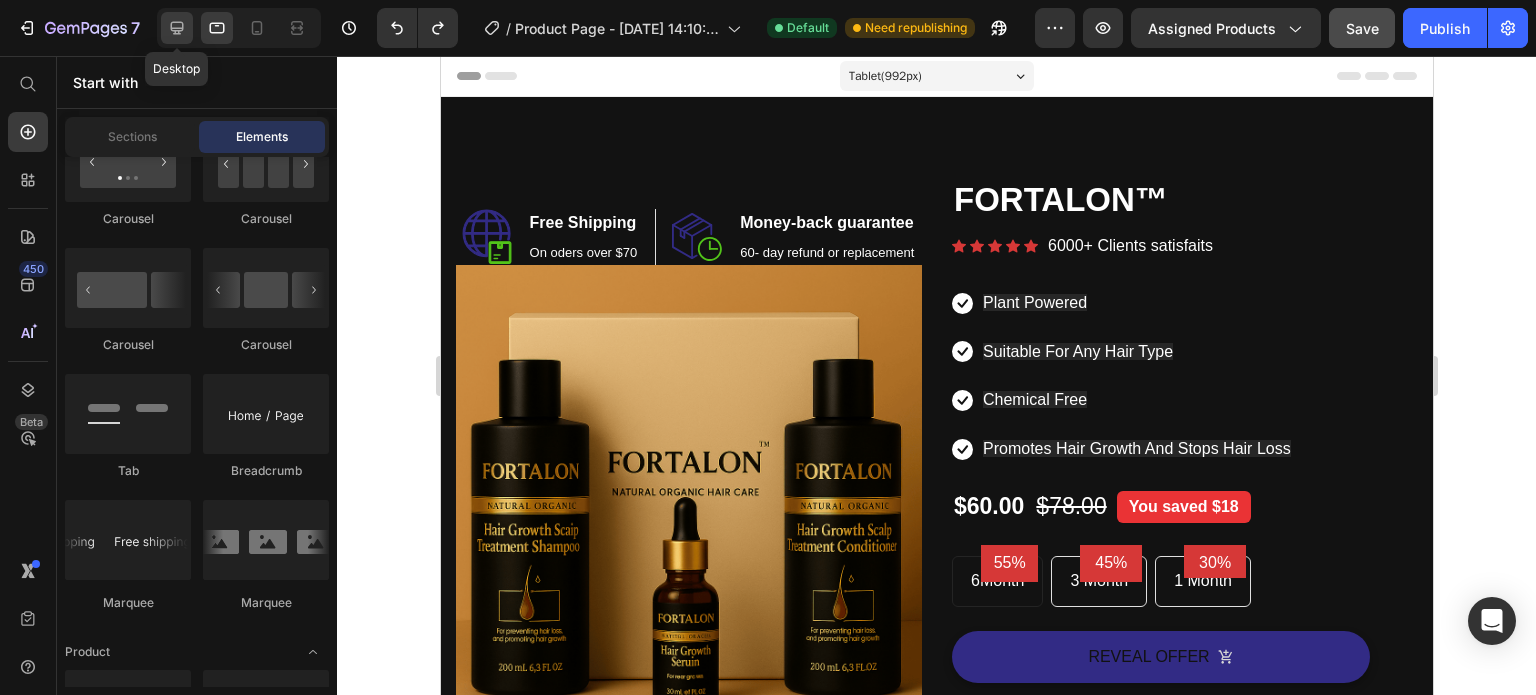 click 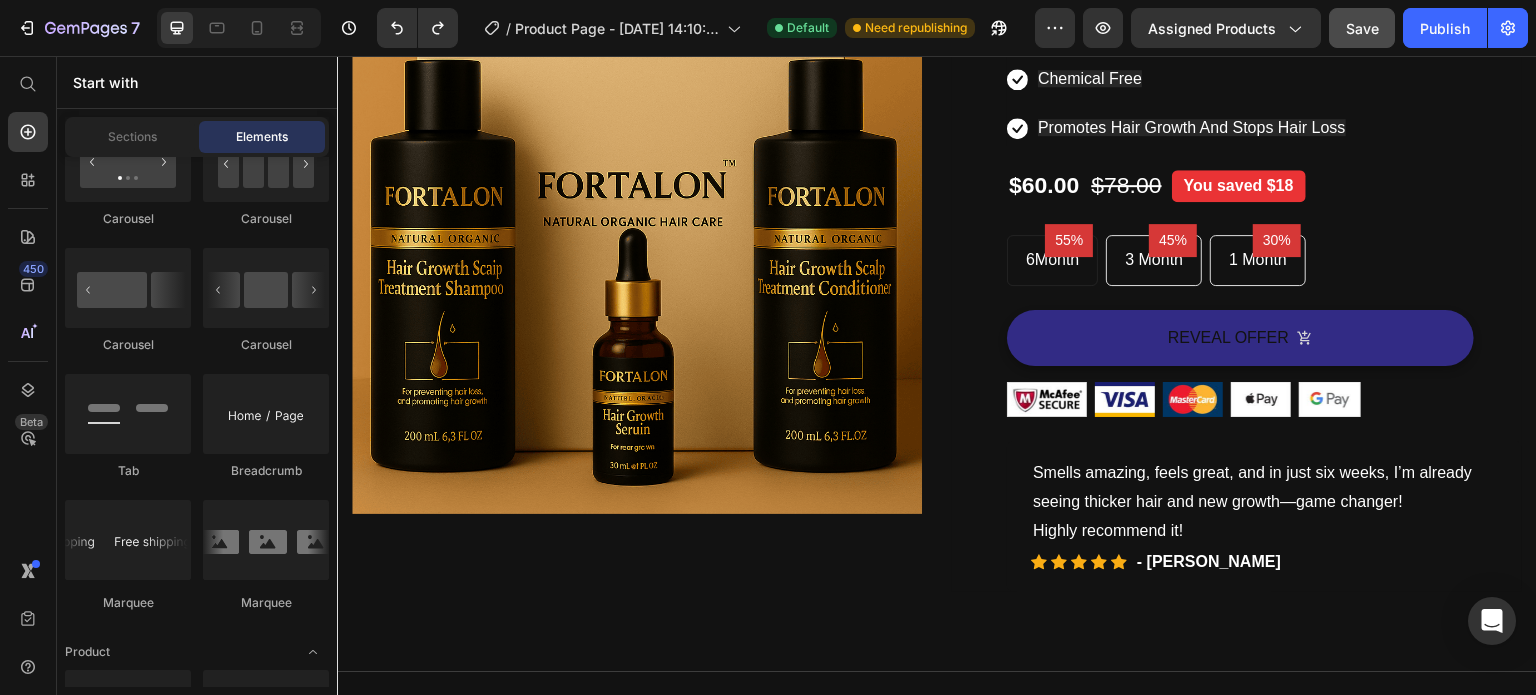 scroll, scrollTop: 110, scrollLeft: 0, axis: vertical 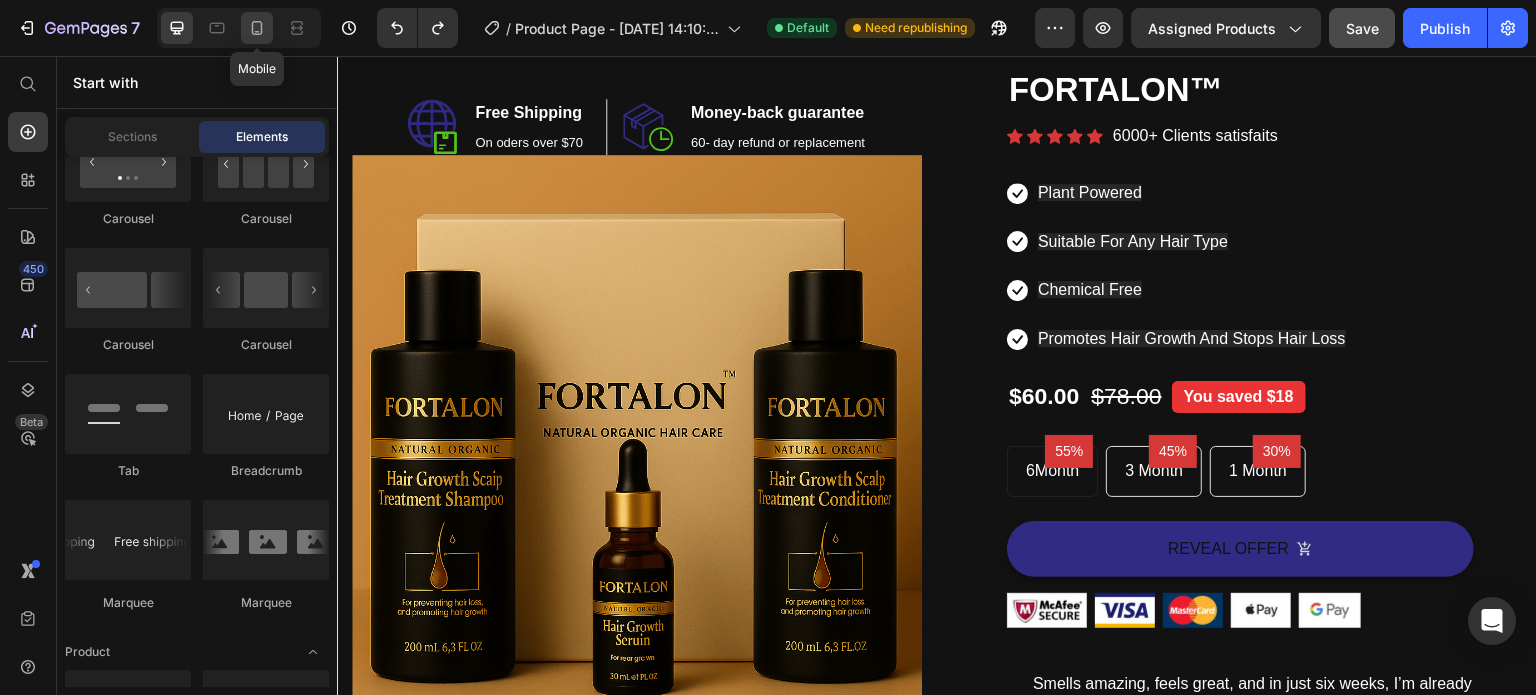 click 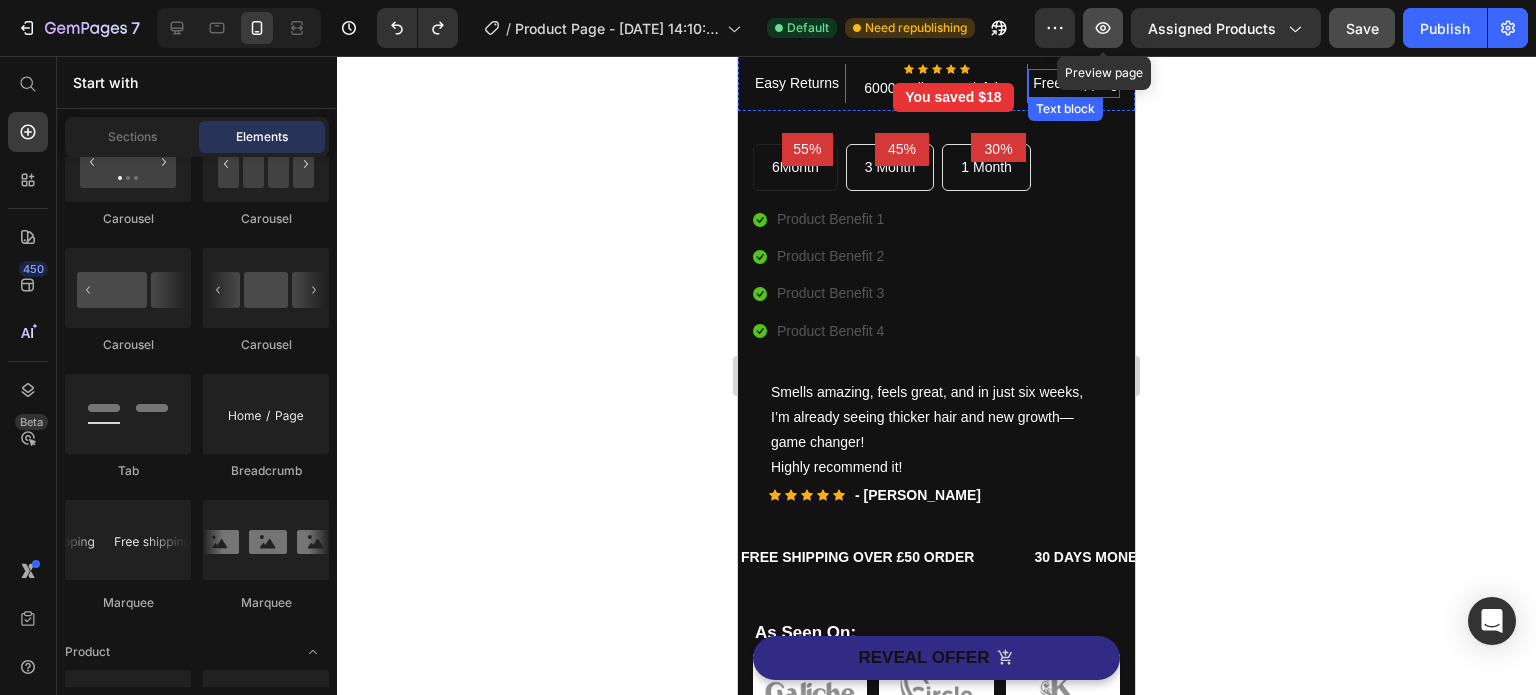 click 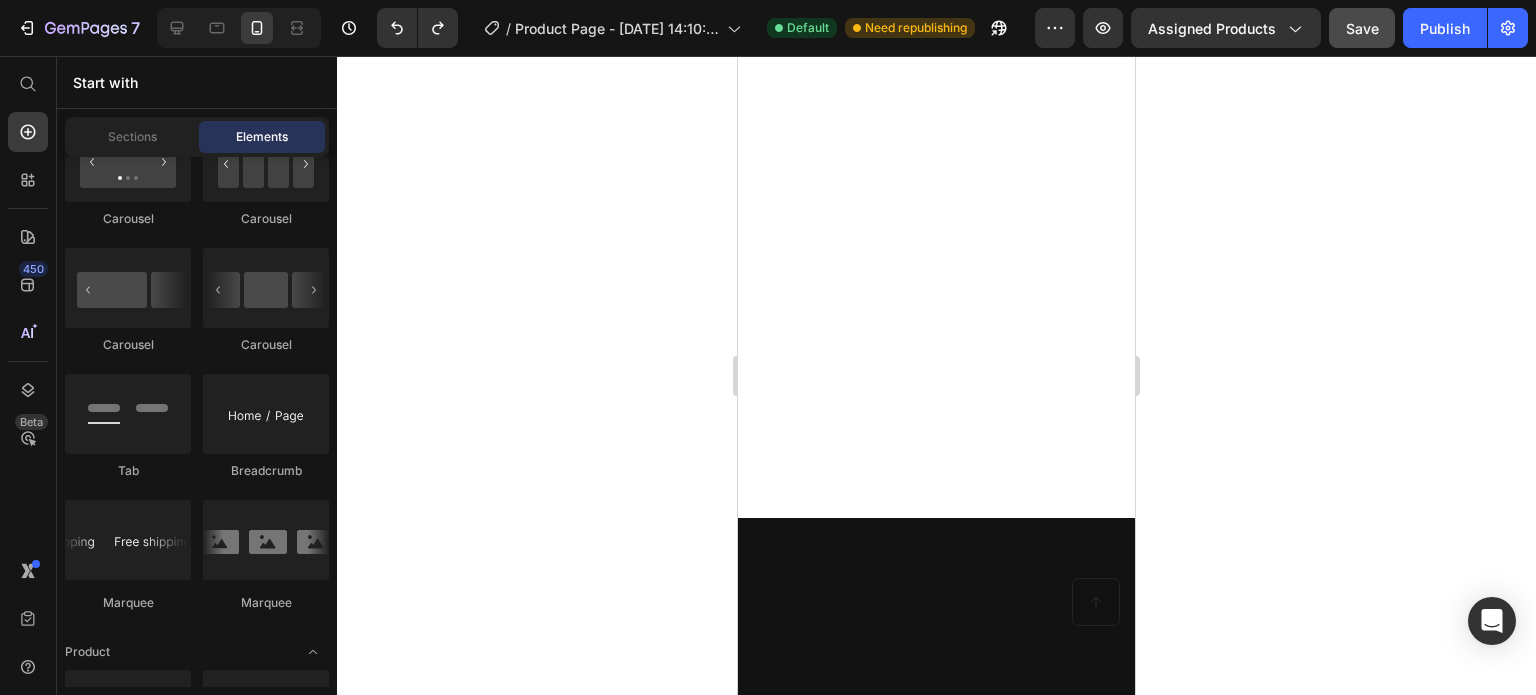 scroll, scrollTop: 7706, scrollLeft: 0, axis: vertical 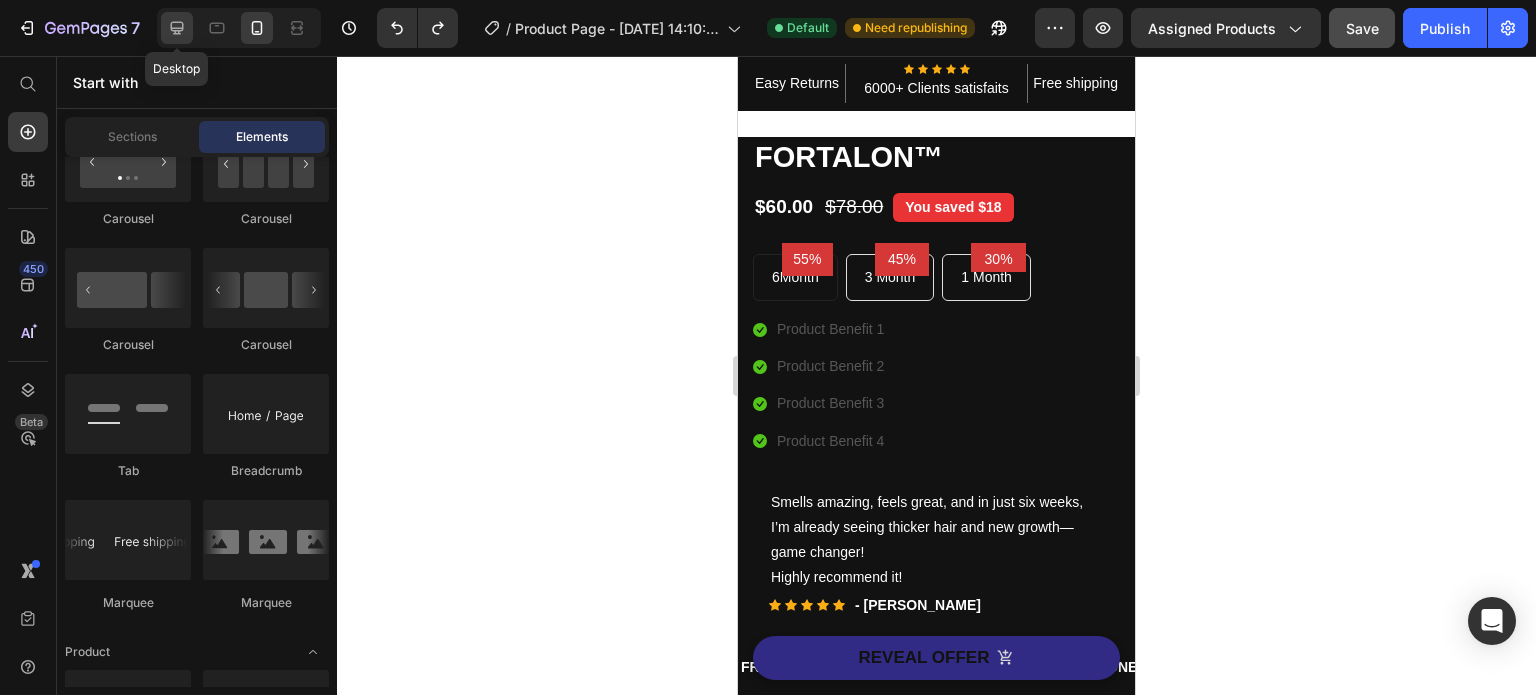 click 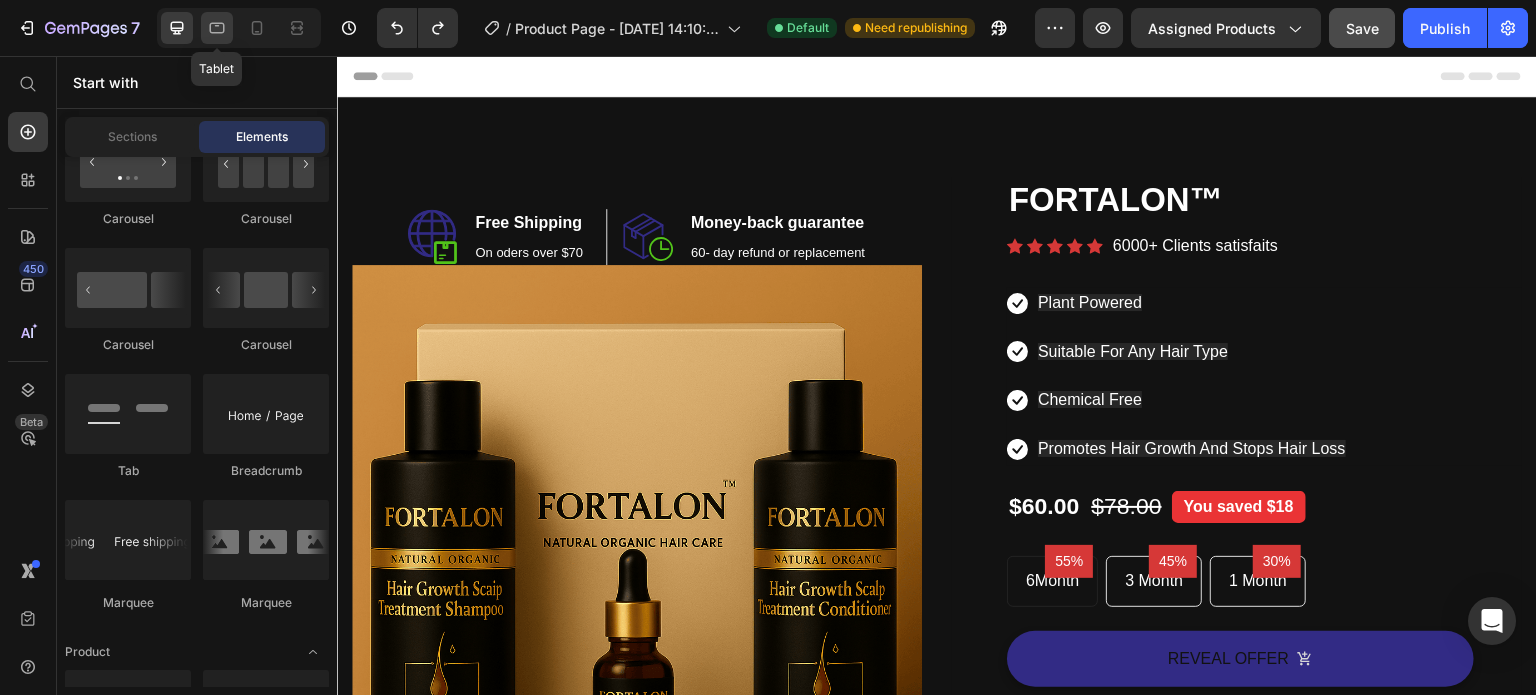 click 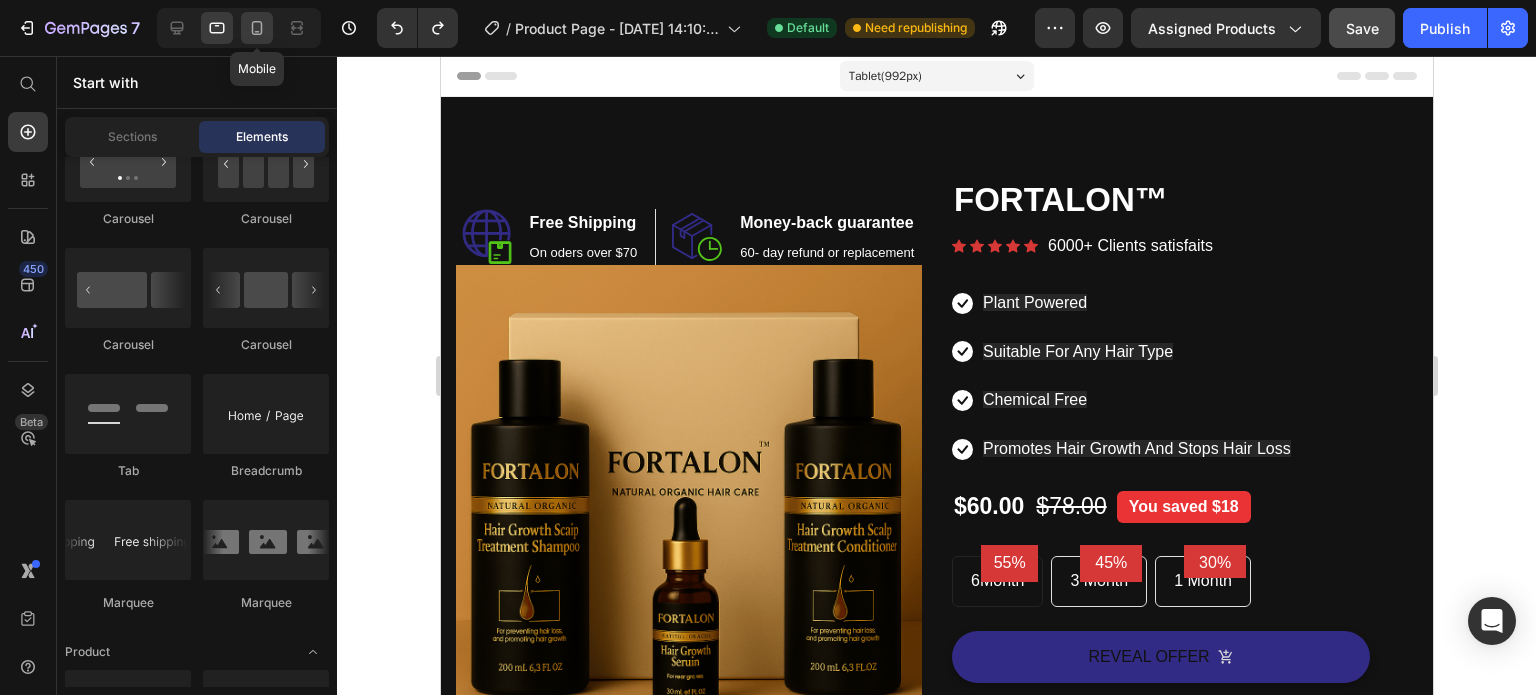 click 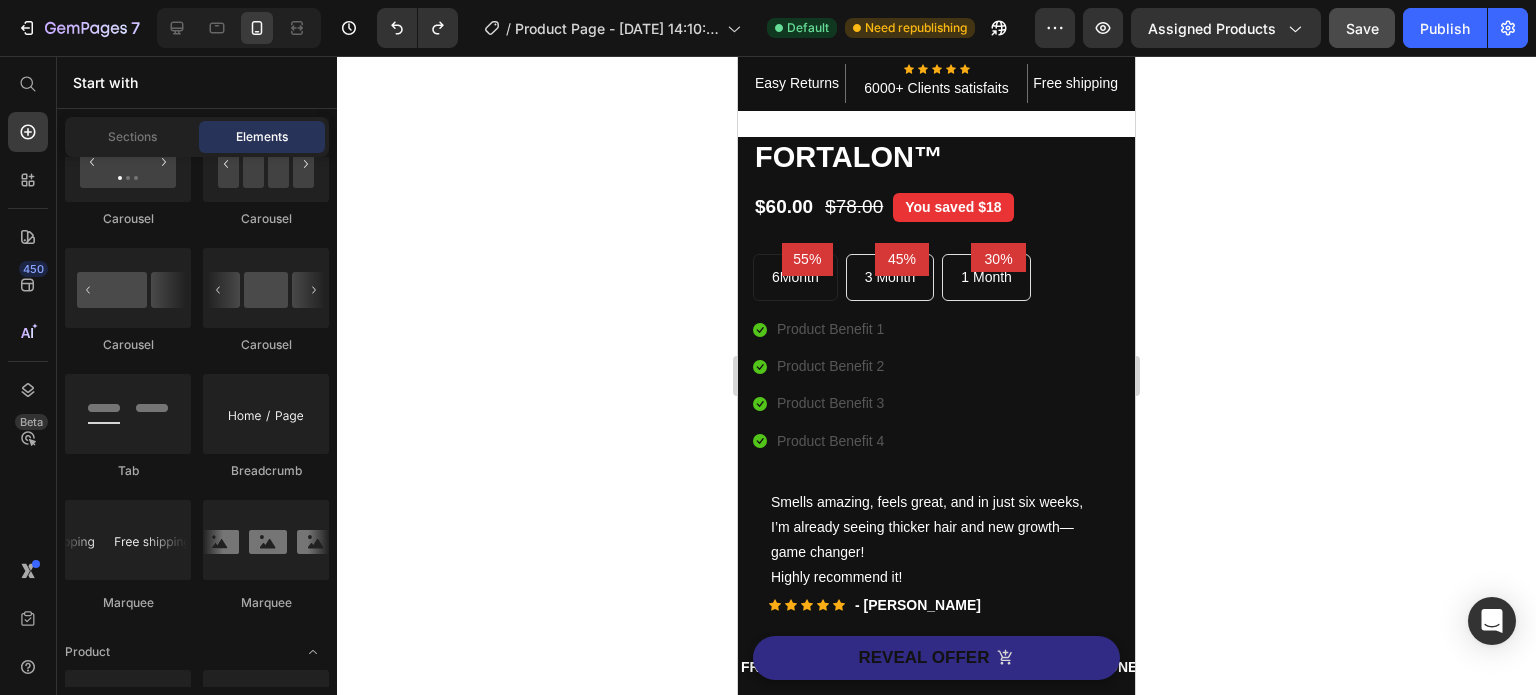 scroll, scrollTop: 0, scrollLeft: 0, axis: both 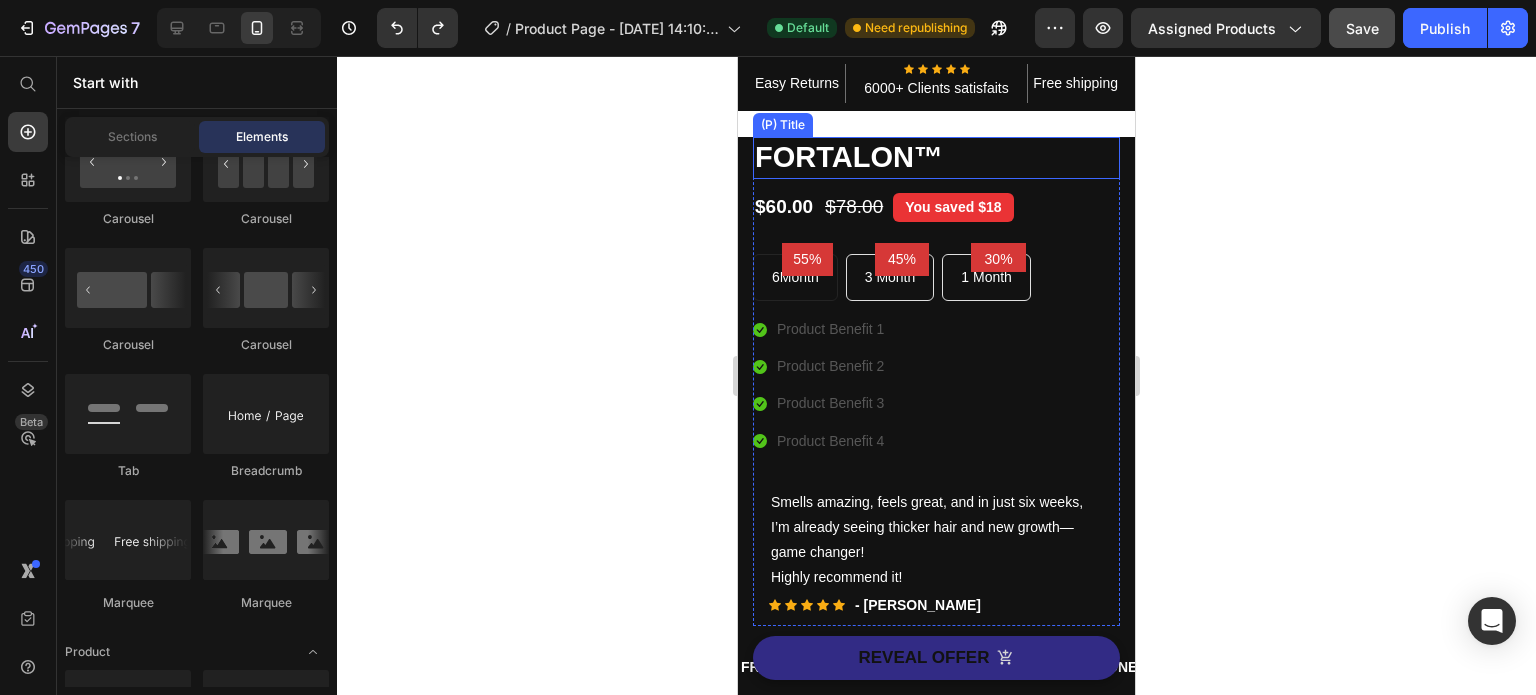 click on "FORTALON™" at bounding box center [936, 158] 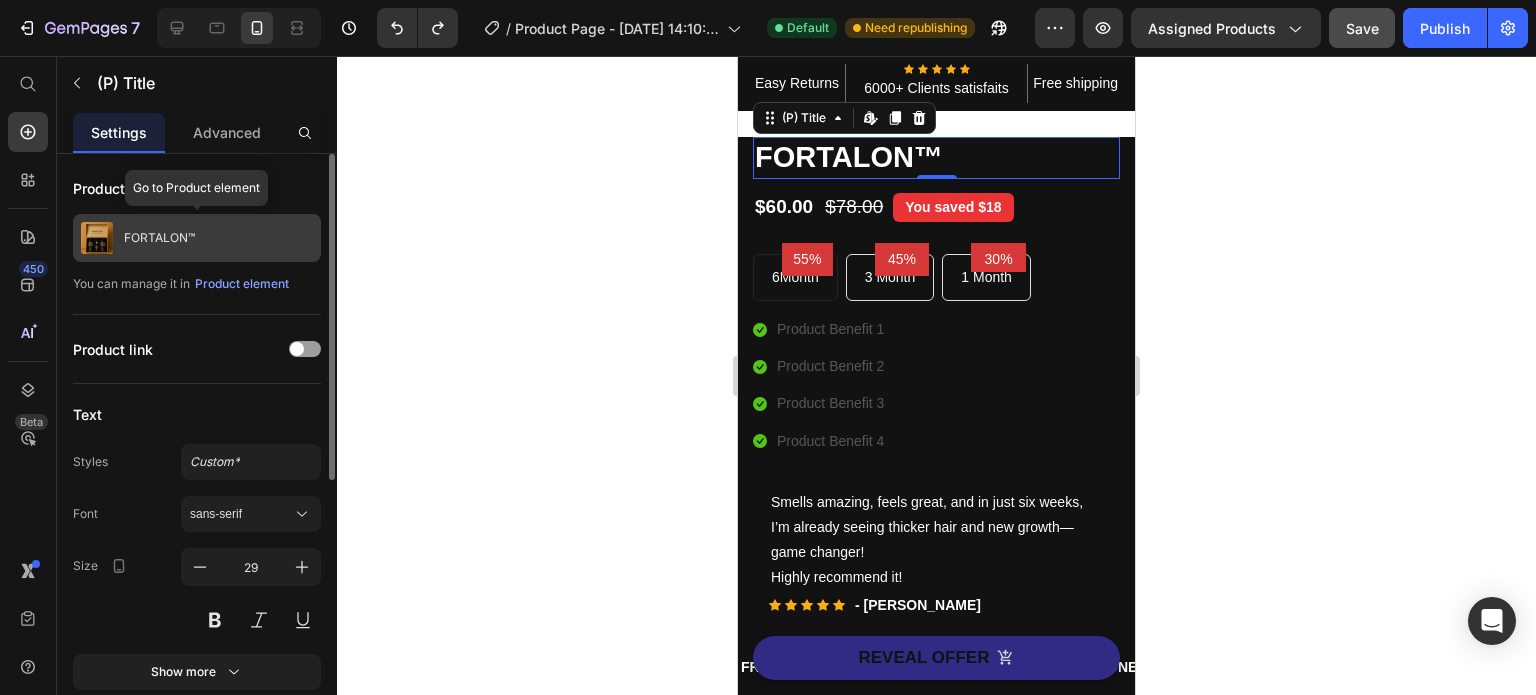 click on "FORTALON™" at bounding box center [159, 238] 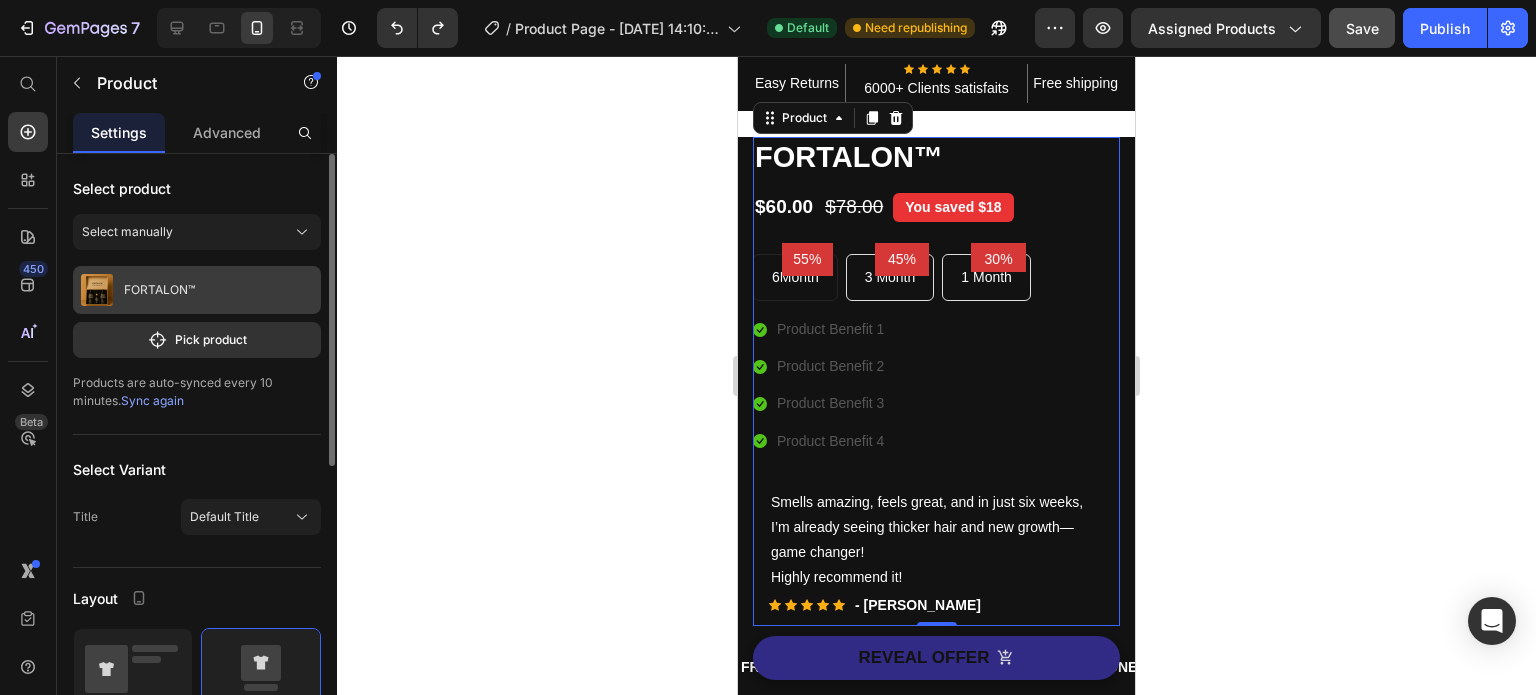 click at bounding box center (97, 290) 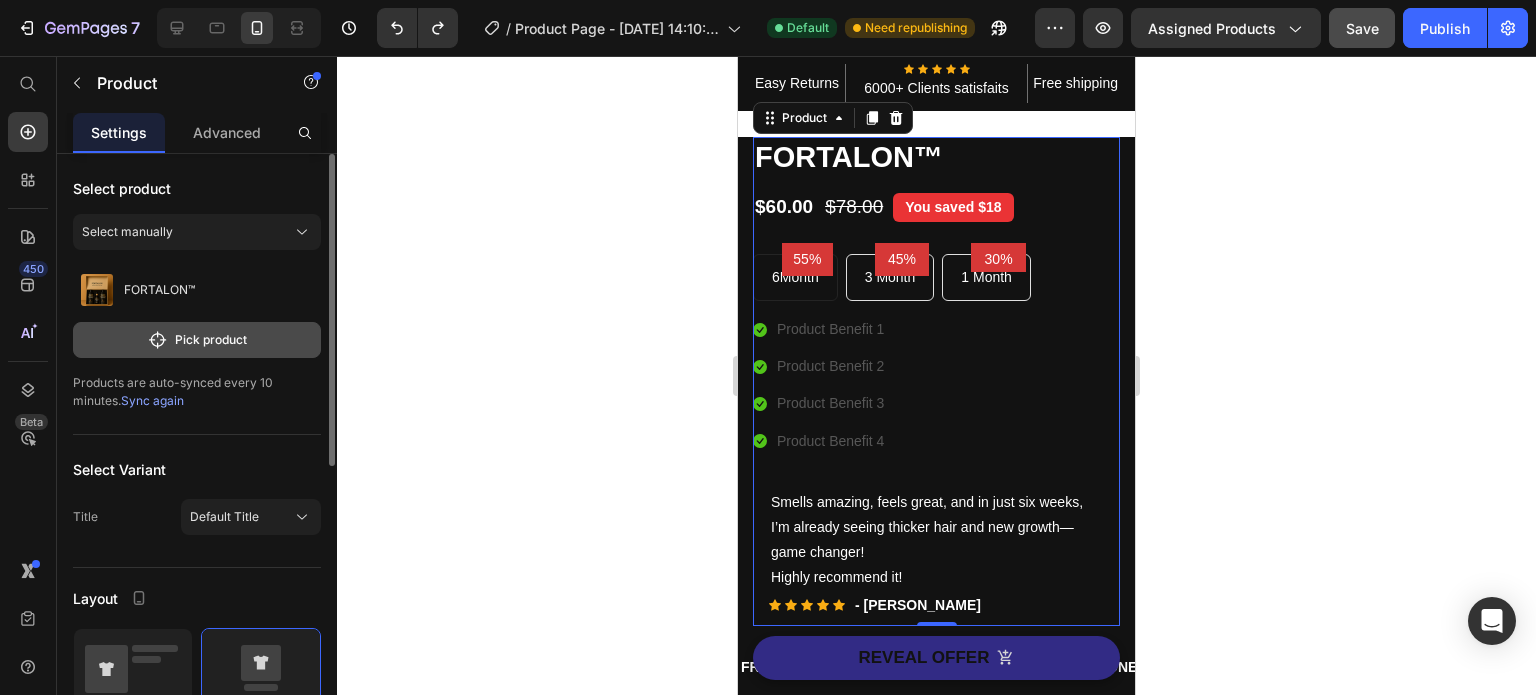 click on "Pick product" at bounding box center [197, 340] 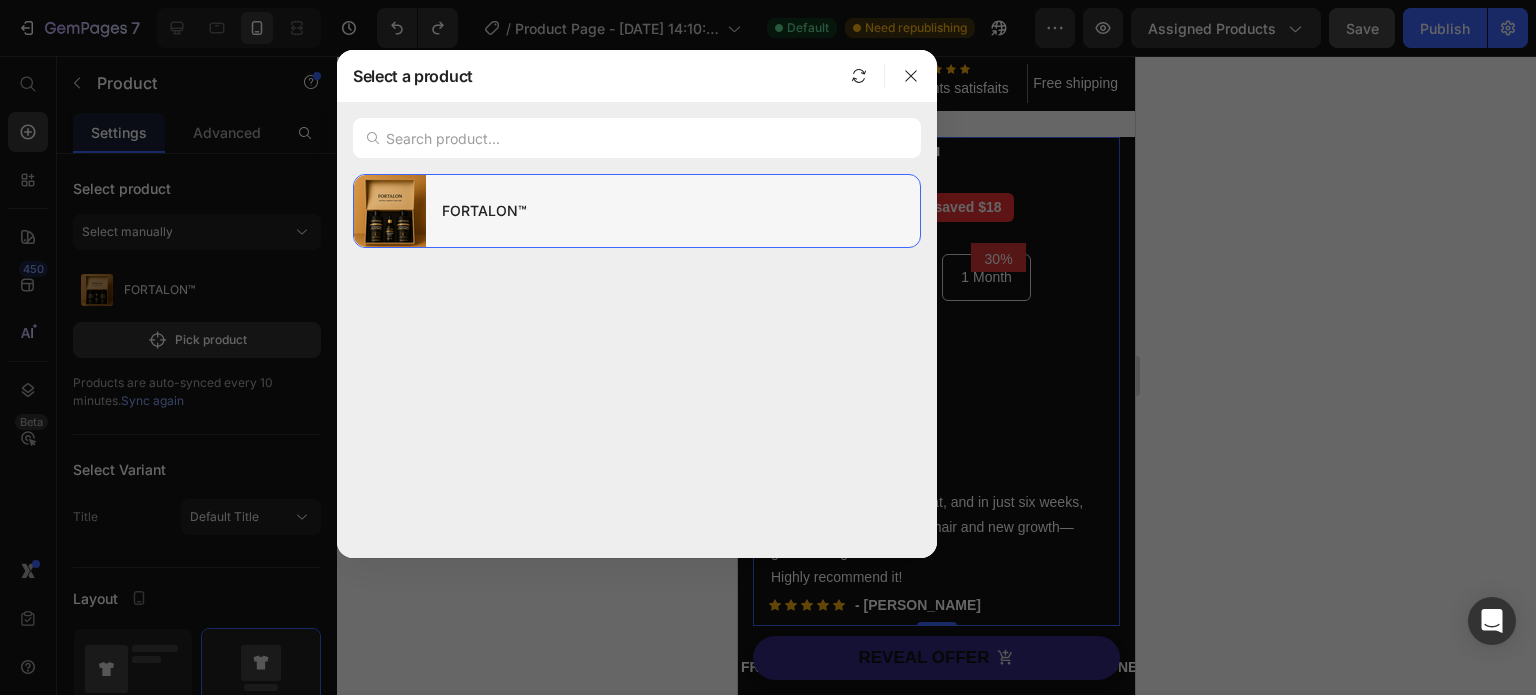 click at bounding box center (390, 211) 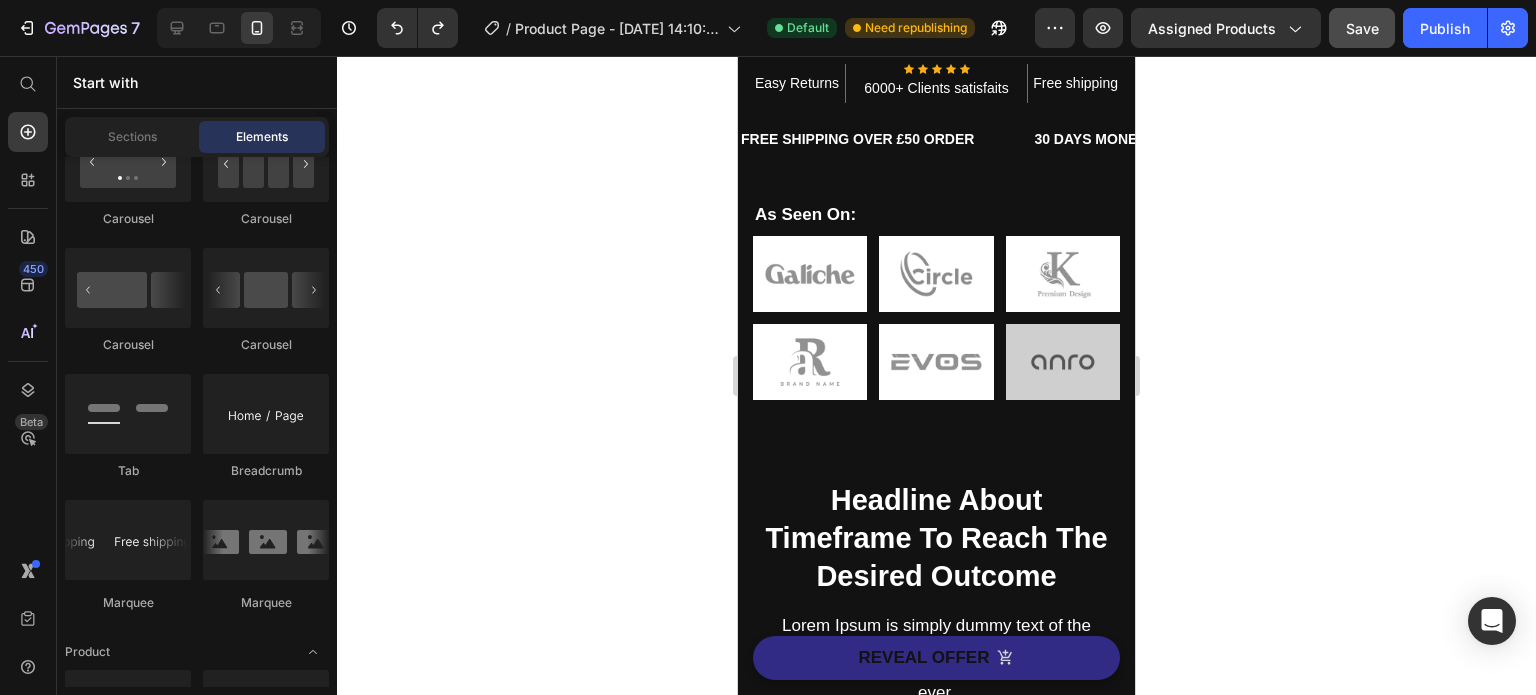 scroll, scrollTop: 0, scrollLeft: 0, axis: both 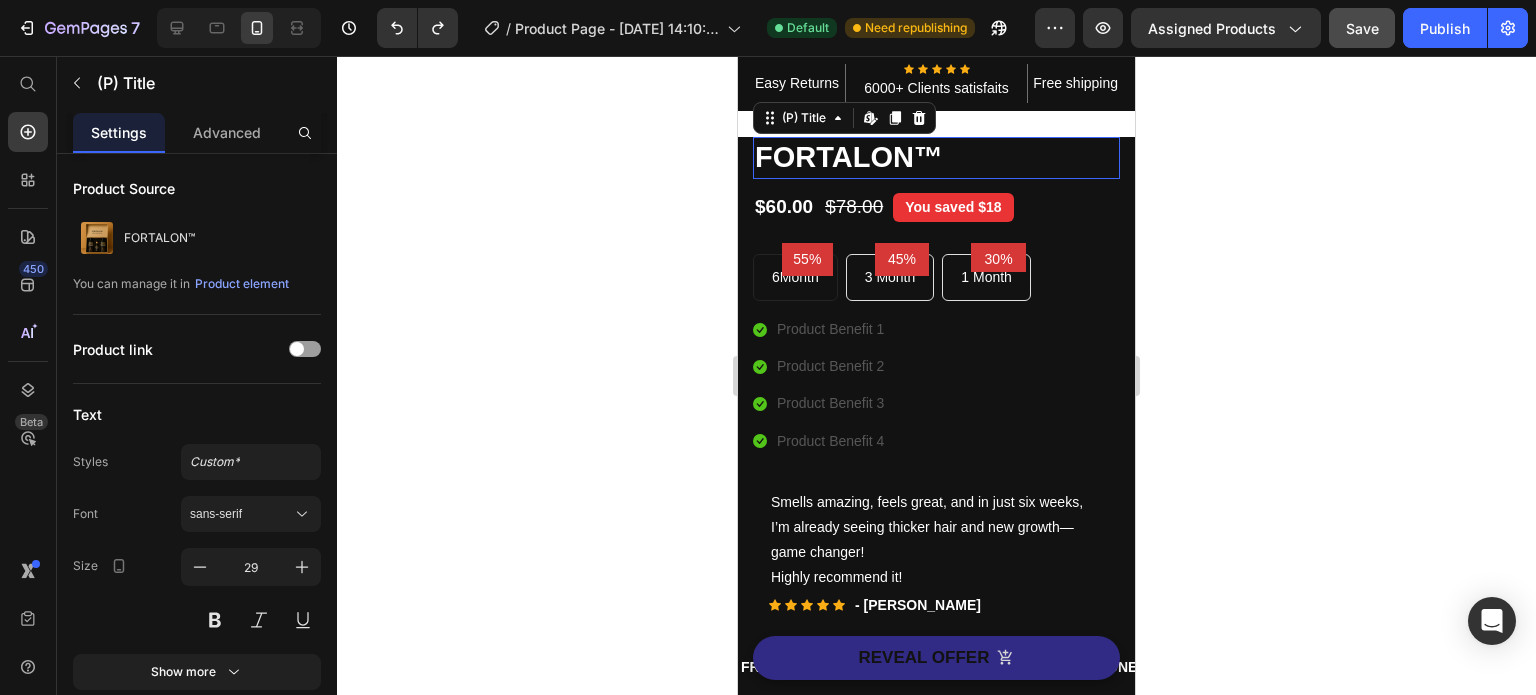 click on "FORTALON™" at bounding box center (936, 158) 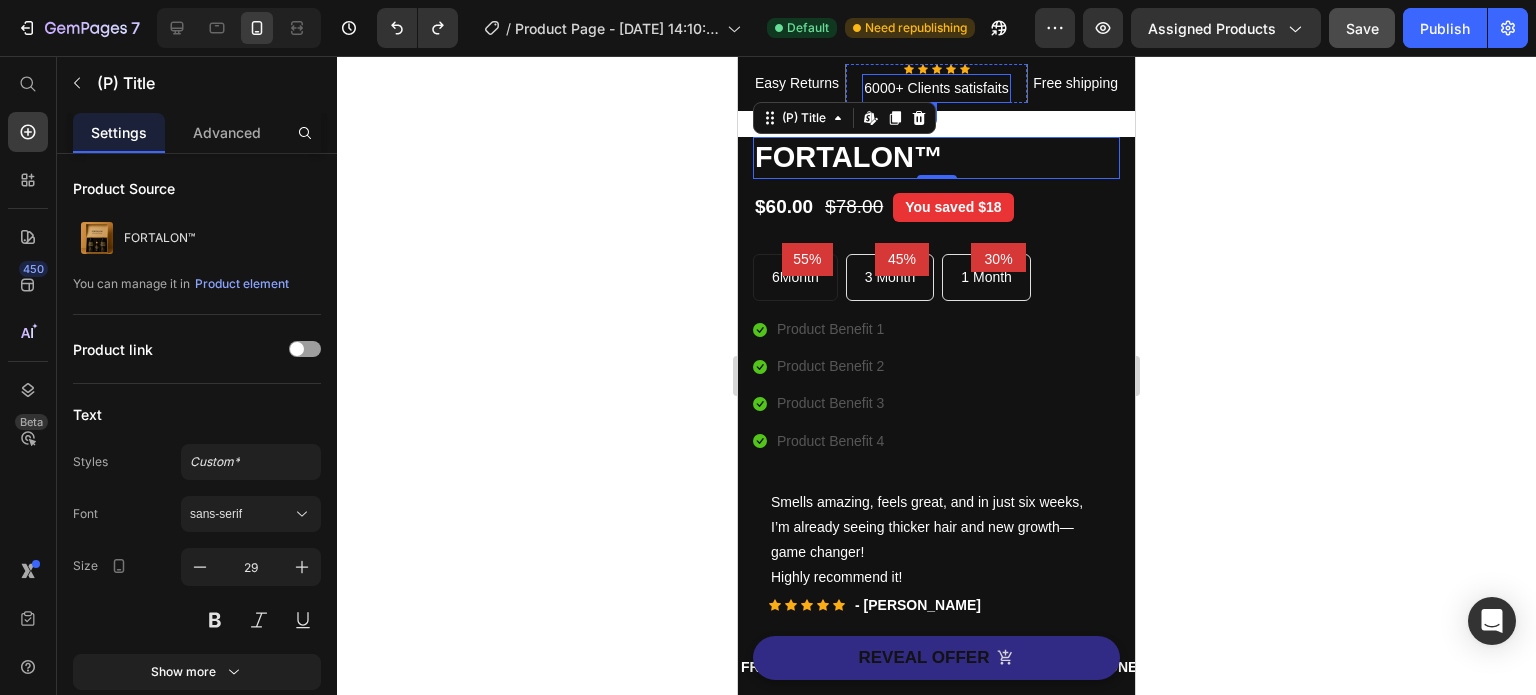 click on "6000+ Clients satisfaits" at bounding box center (937, 88) 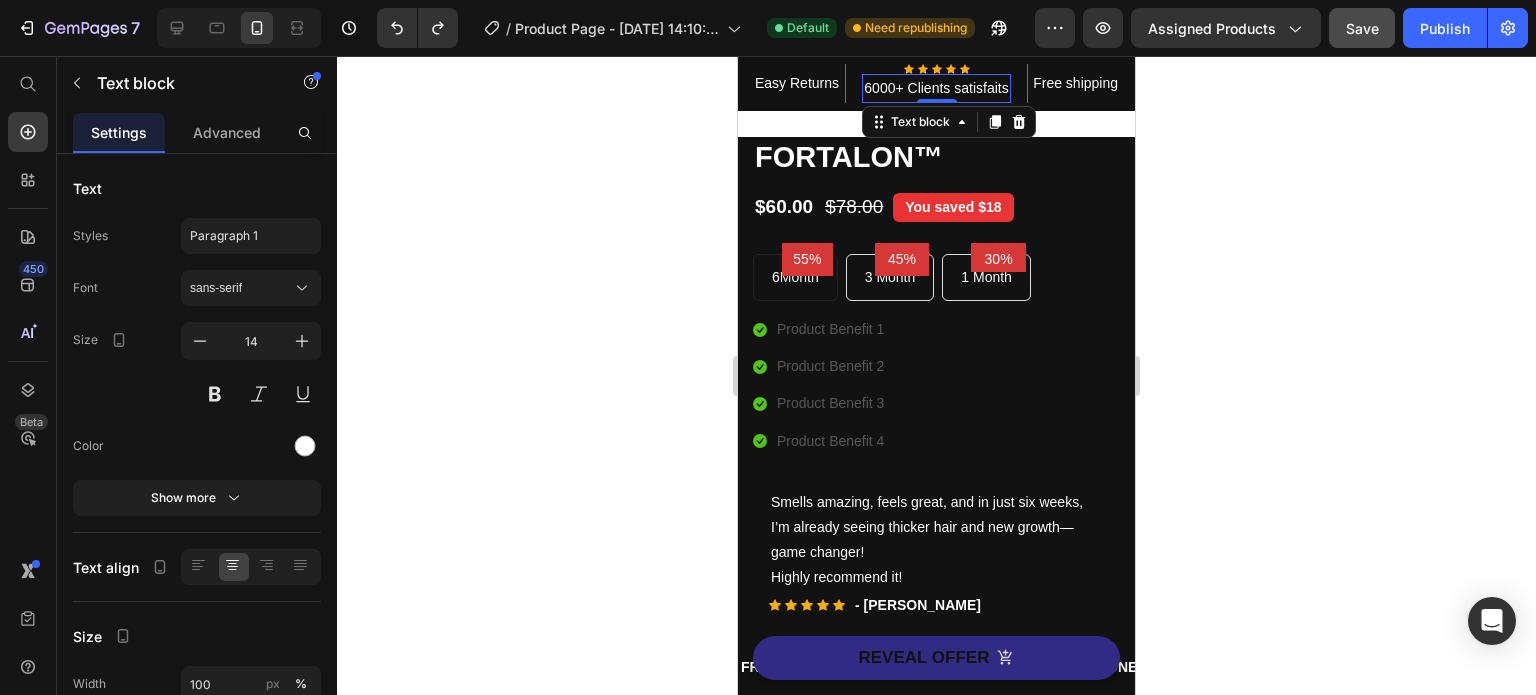 click 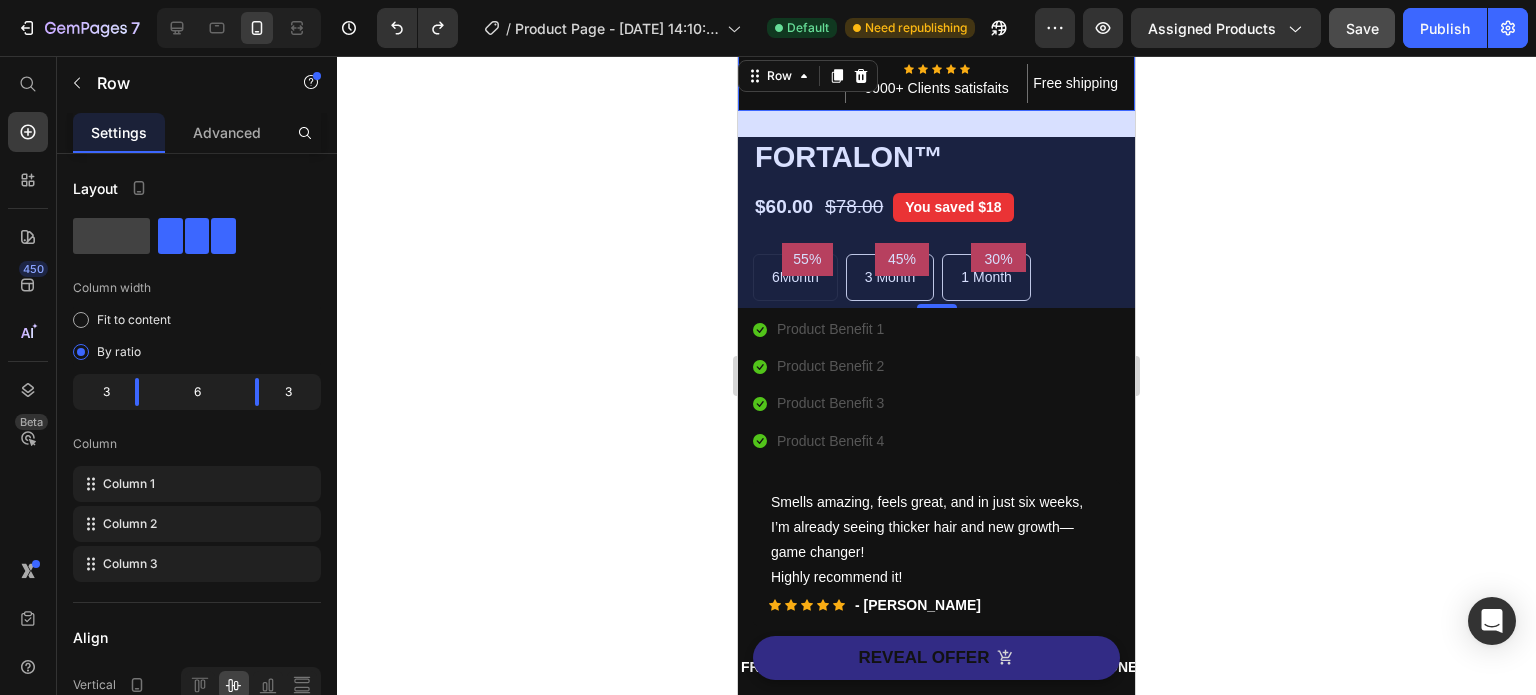 drag, startPoint x: 928, startPoint y: 133, endPoint x: 951, endPoint y: 323, distance: 191.38704 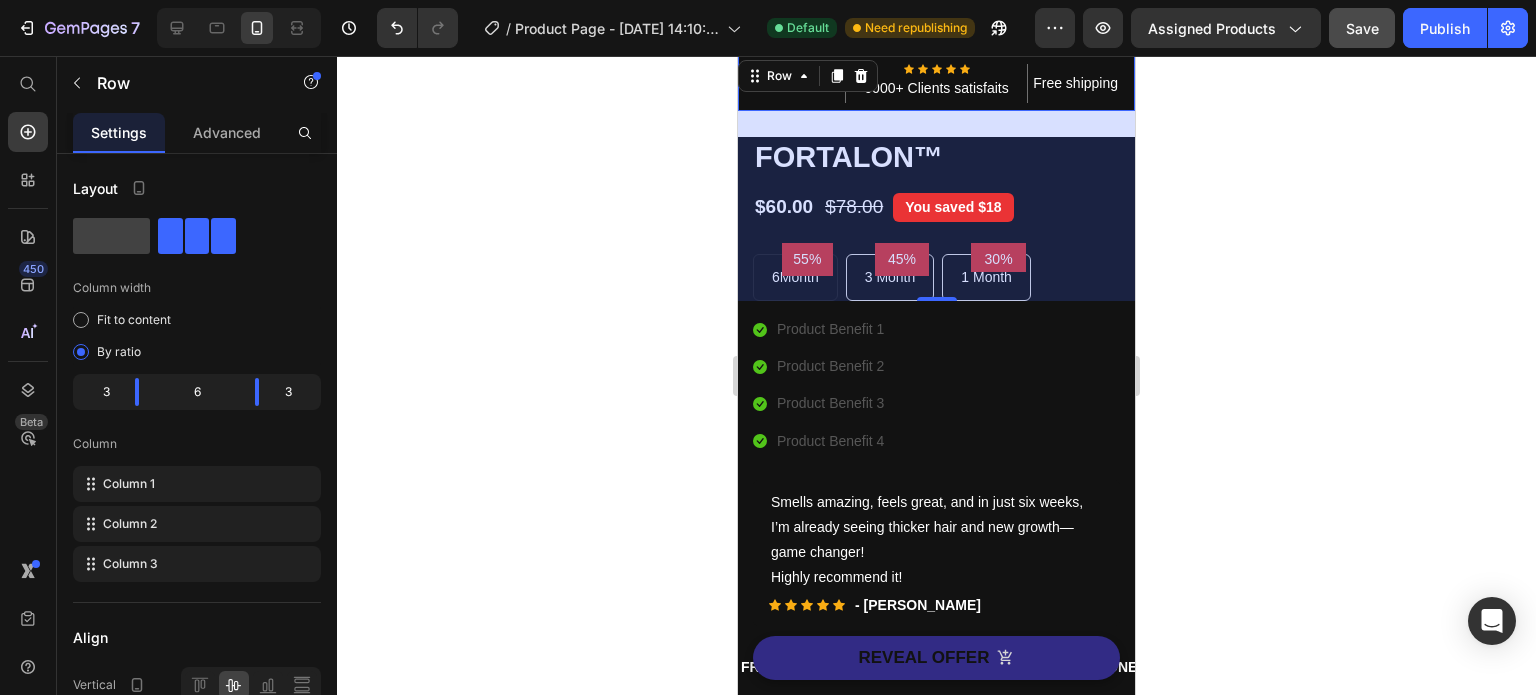 click 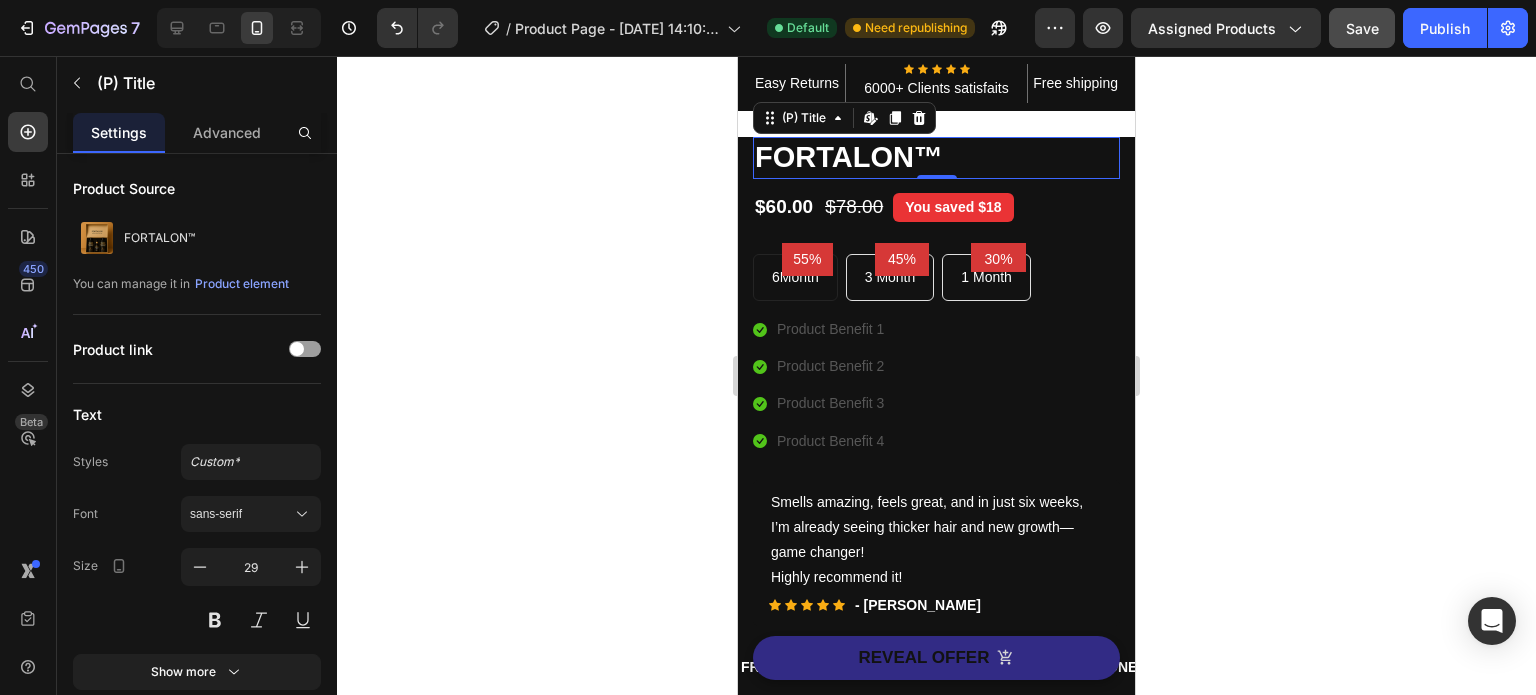 click 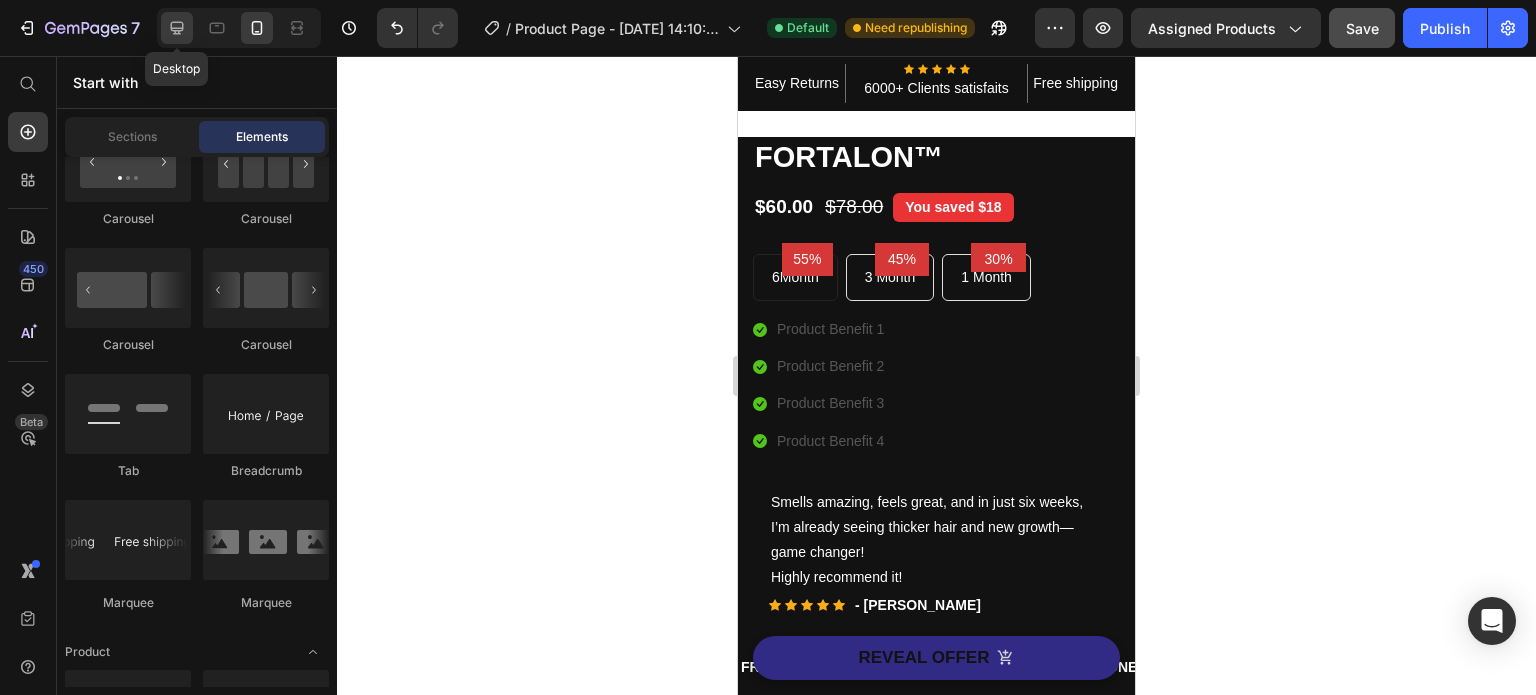 click 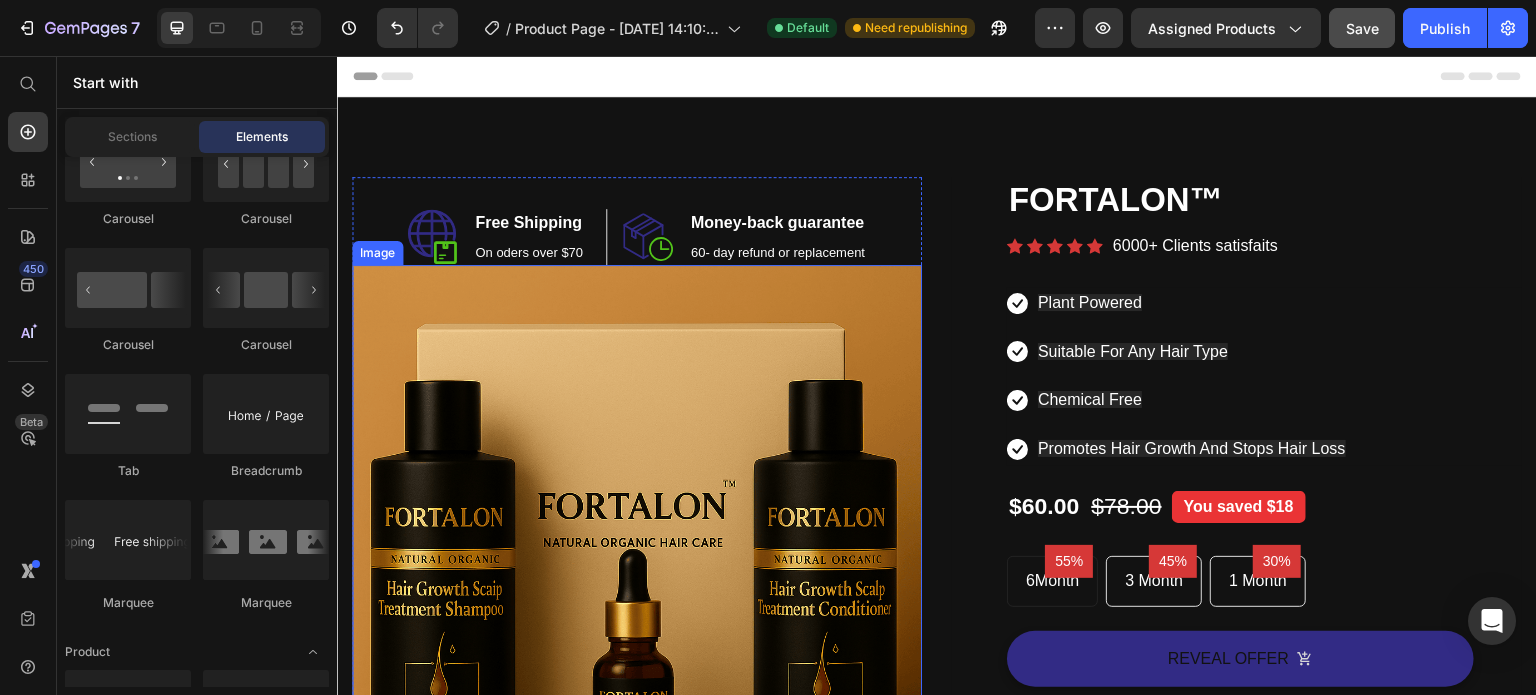 click at bounding box center (637, 550) 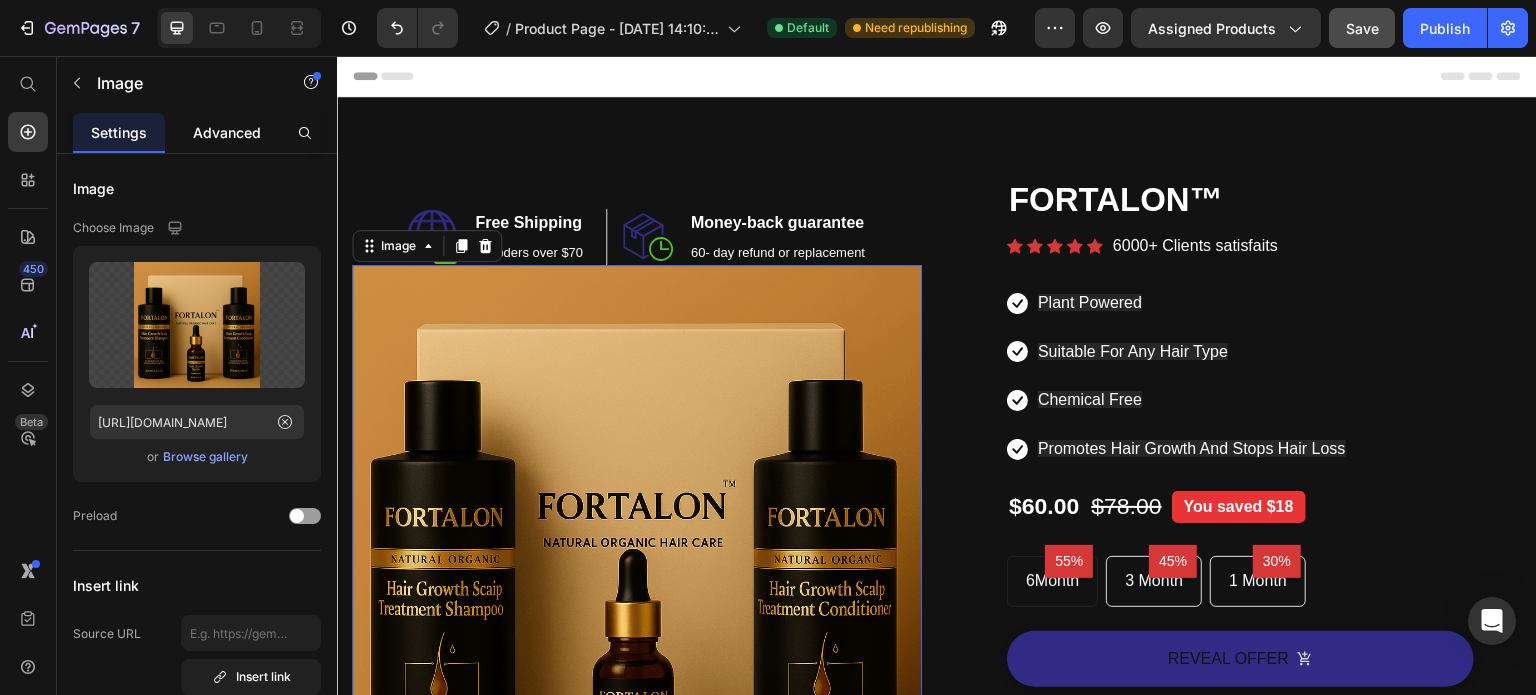 click on "Advanced" at bounding box center [227, 132] 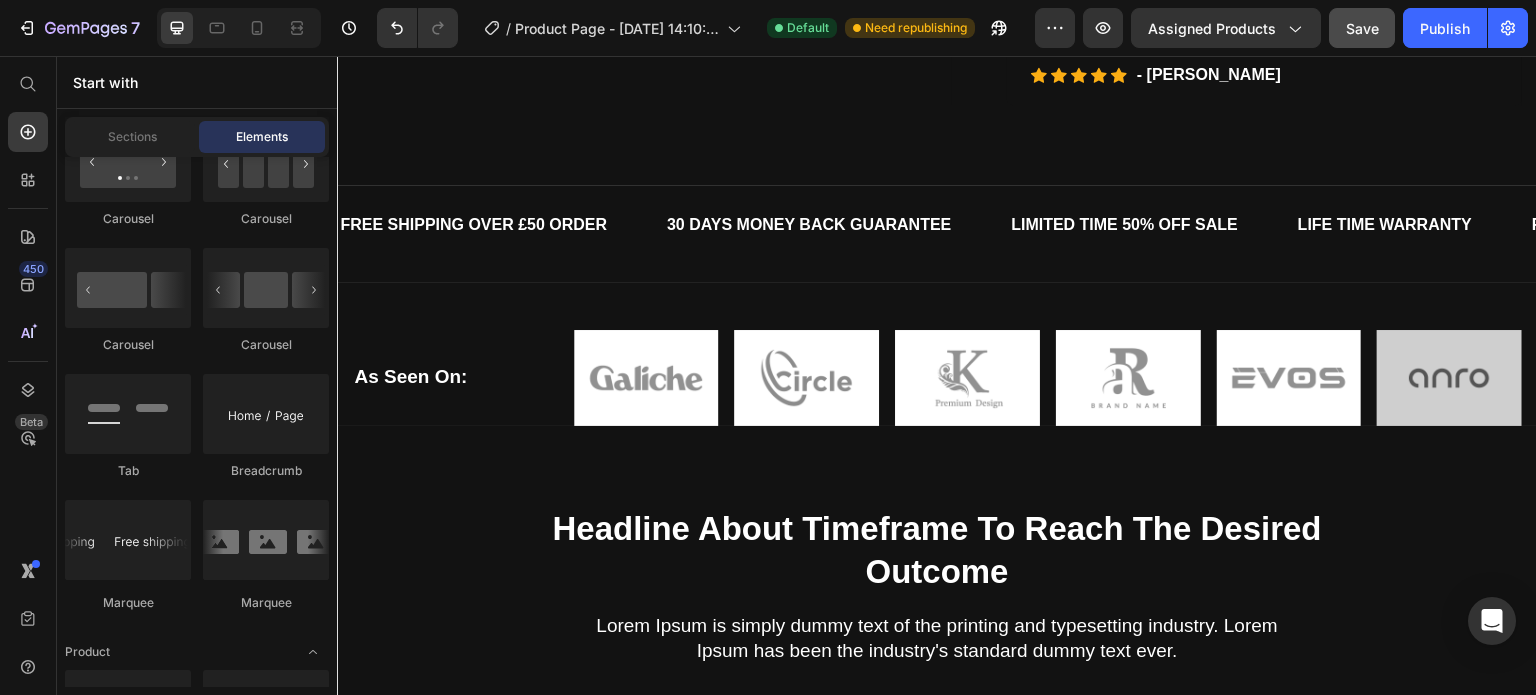 scroll, scrollTop: 0, scrollLeft: 0, axis: both 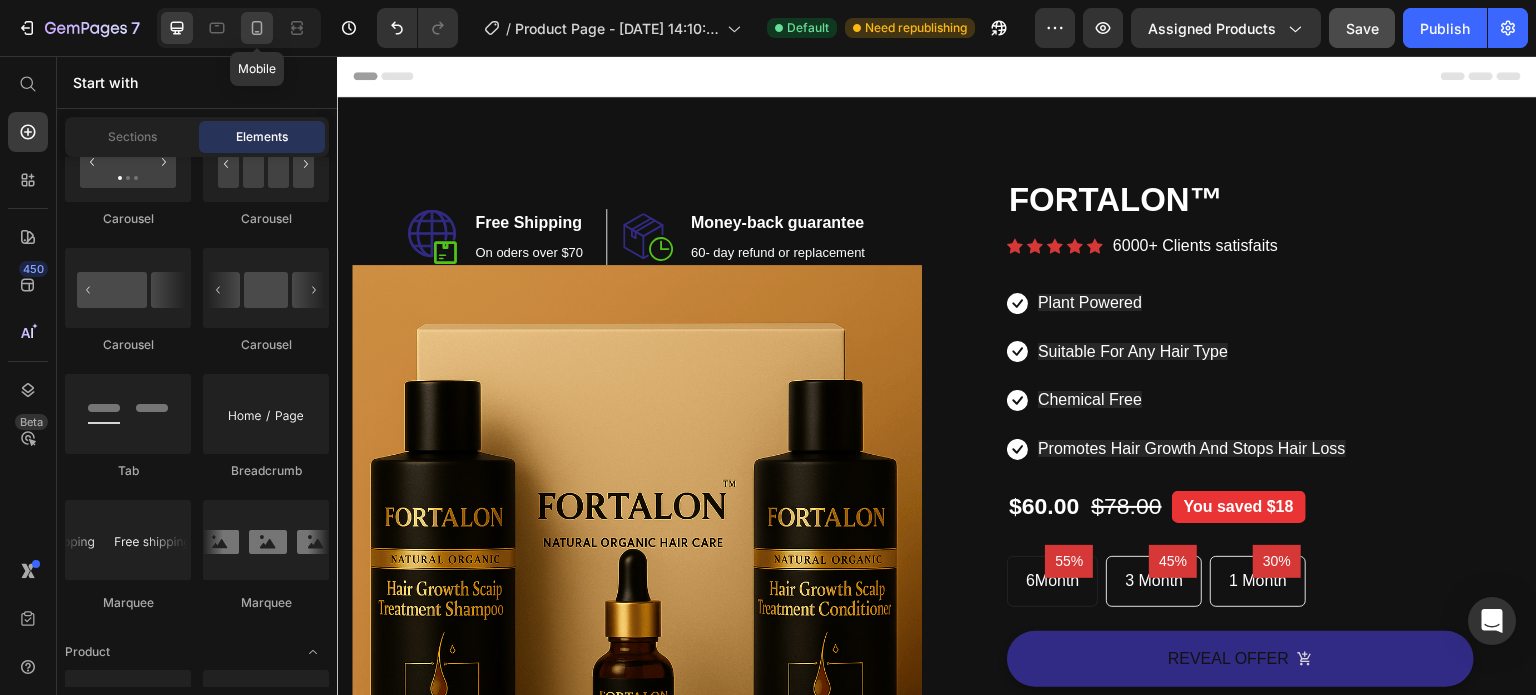 click 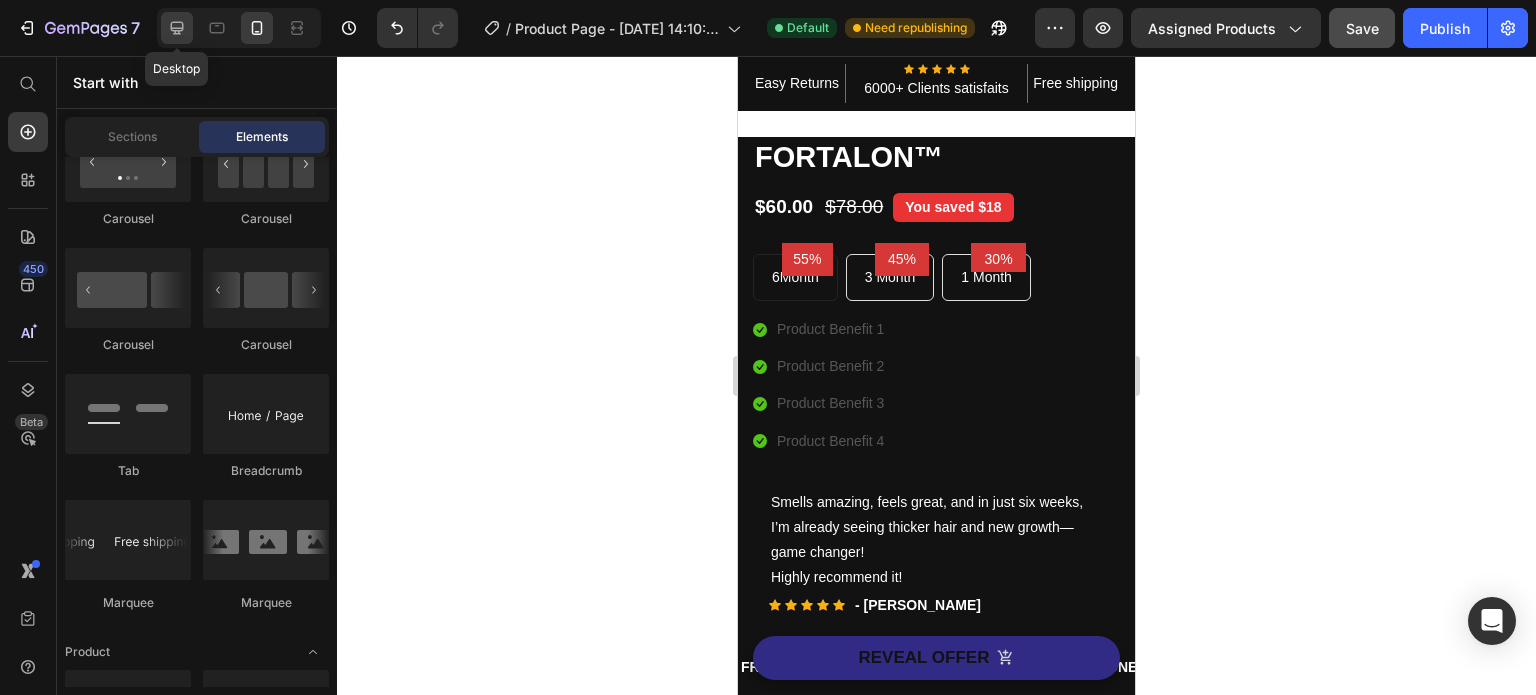click 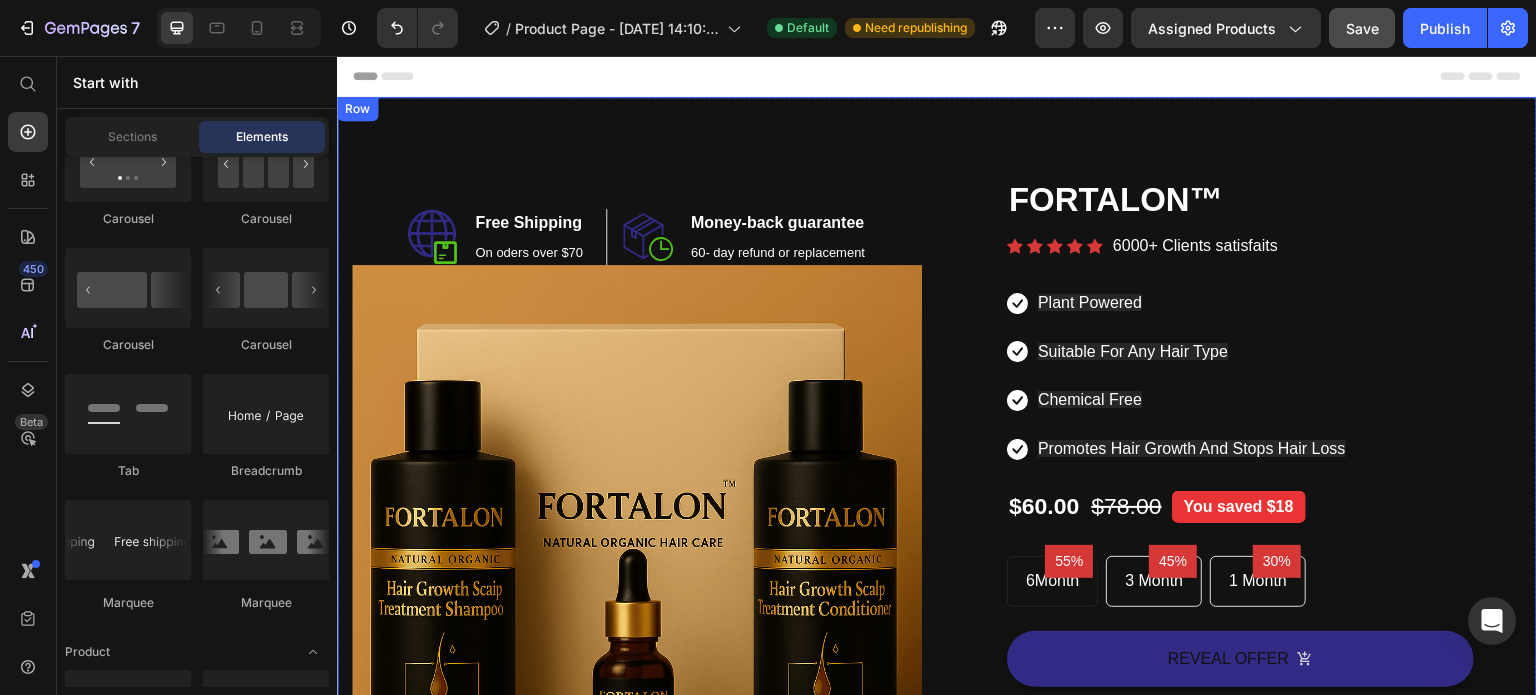 click on "Image Free Shipping Heading On oders over $70 Text block Row Image Money-back guarantee Heading 60- day refund or replacement Text block Row Row Image Row FORTALON™ (P) Title                Icon                Icon                Icon                Icon                Icon Icon List Hoz 6000+ Clients satisfaits Text block Row
Icon  Plant Powered Text block
Icon  Suitable For Any Hair Type Text block
Icon  Chemical Free Text block Text block Row
Icon Promotes Hair Growth And Stops Hair Loss Text block Icon List $60.00 (P) Price $78.00 (P) Price You saved $18 Product Badge Row 55% Text block Row 6Month Text block Row 45% Text block Row 3 Month Text block Row 30% Text block Row 1 Month Text block Row Row
Icon Product Benefit 1 Text block
Icon Product Benefit 2 Text block
Icon Product Benefit 3 Text block
Icon Product Benefit 4 Text block Icon List REVEAL OFFER (P) Cart Button Row" at bounding box center (937, 545) 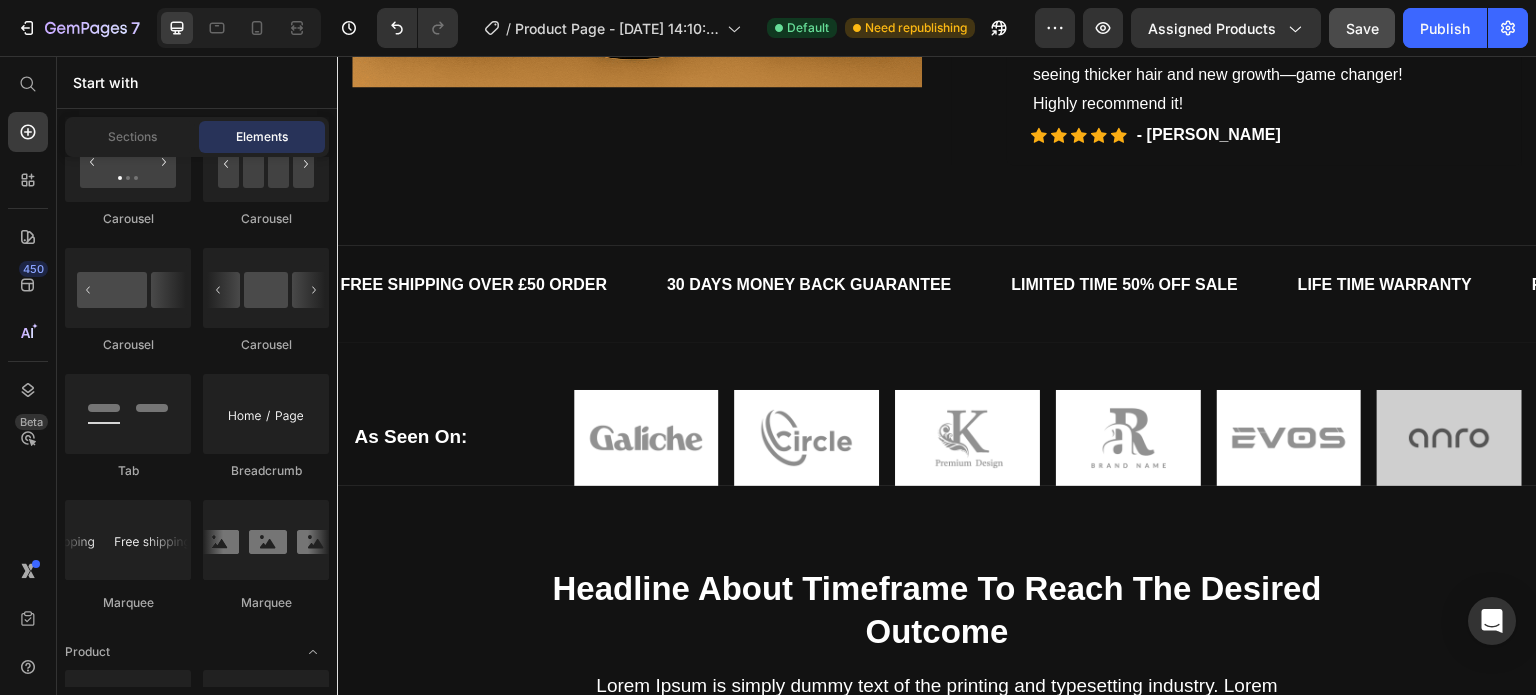 scroll, scrollTop: 696, scrollLeft: 0, axis: vertical 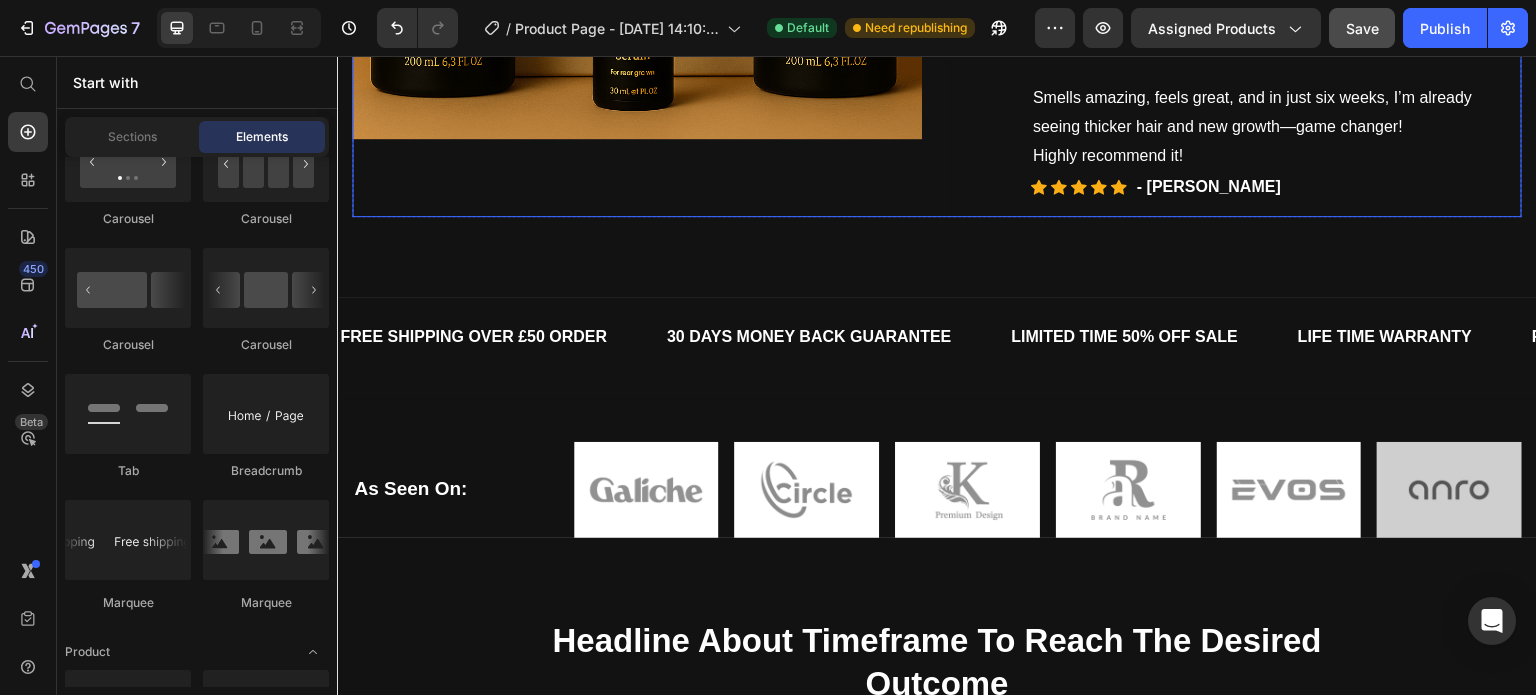 click on "Image Free Shipping Heading On oders over $70 Text block Row Image Money-back guarantee Heading 60- day refund or replacement Text block Row Row Image Row" at bounding box center (637, -151) 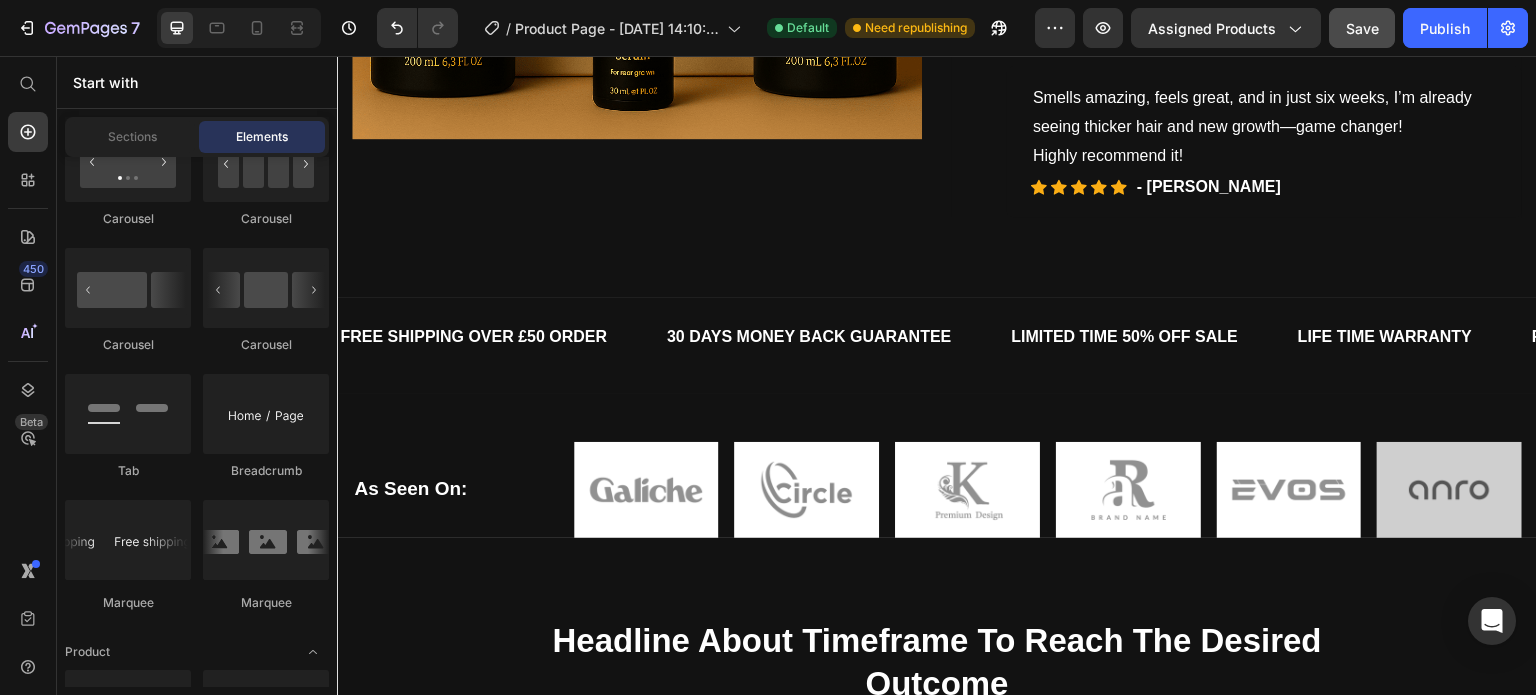 scroll, scrollTop: 0, scrollLeft: 0, axis: both 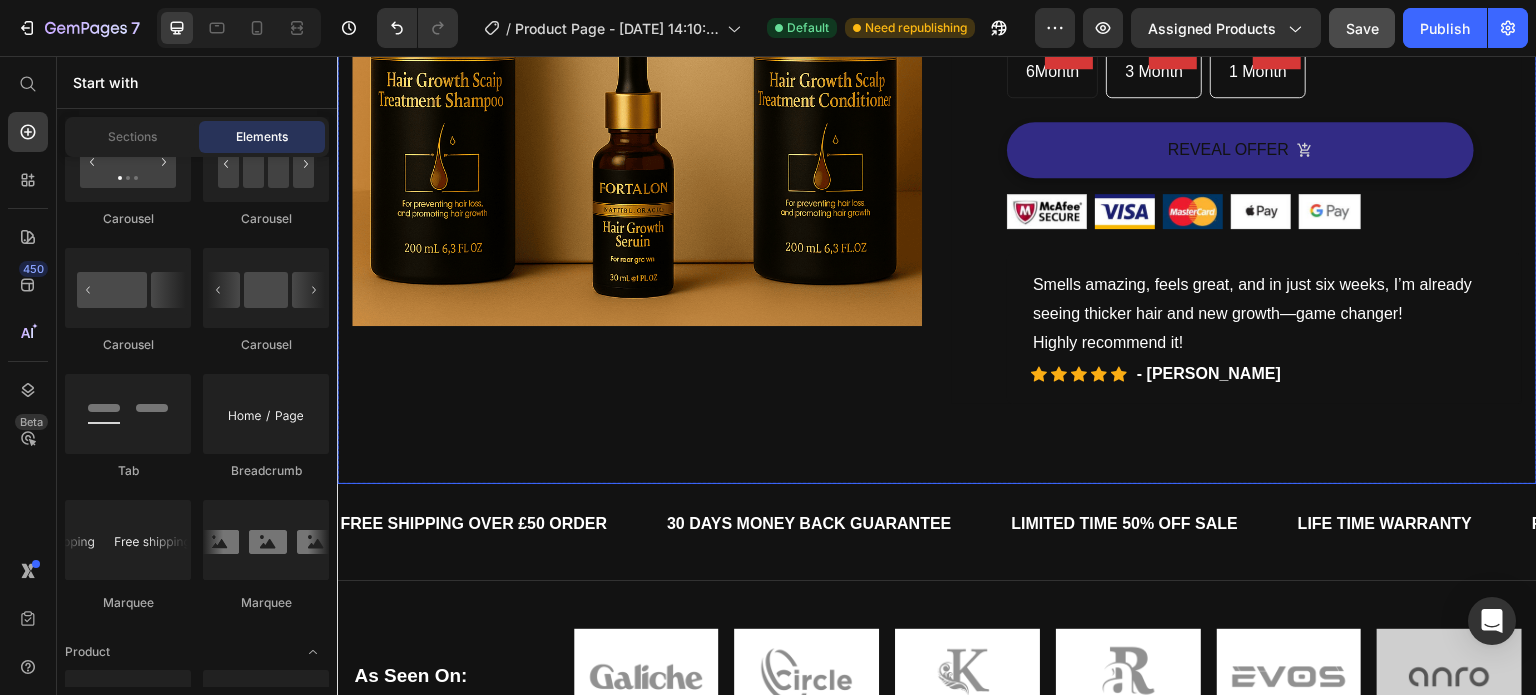 click on "Image Free Shipping Heading On oders over $70 Text block Row Image Money-back guarantee Heading 60- day refund or replacement Text block Row Row Image Row FORTALON™ (P) Title                Icon                Icon                Icon                Icon                Icon Icon List Hoz 6000+ Clients satisfaits Text block Row
Icon  Plant Powered Text block
Icon  Suitable For Any Hair Type Text block
Icon  Chemical Free Text block Text block Row
Icon Promotes Hair Growth And Stops Hair Loss Text block Icon List $60.00 (P) Price $78.00 (P) Price You saved $18 Product Badge Row 55% Text block Row 6Month Text block Row 45% Text block Row 3 Month Text block Row 30% Text block Row 1 Month Text block Row Row
Icon Product Benefit 1 Text block
Icon Product Benefit 2 Text block
Icon Product Benefit 3 Text block
Icon Product Benefit 4 Text block Icon List REVEAL OFFER (P) Cart Button Row" at bounding box center [937, 36] 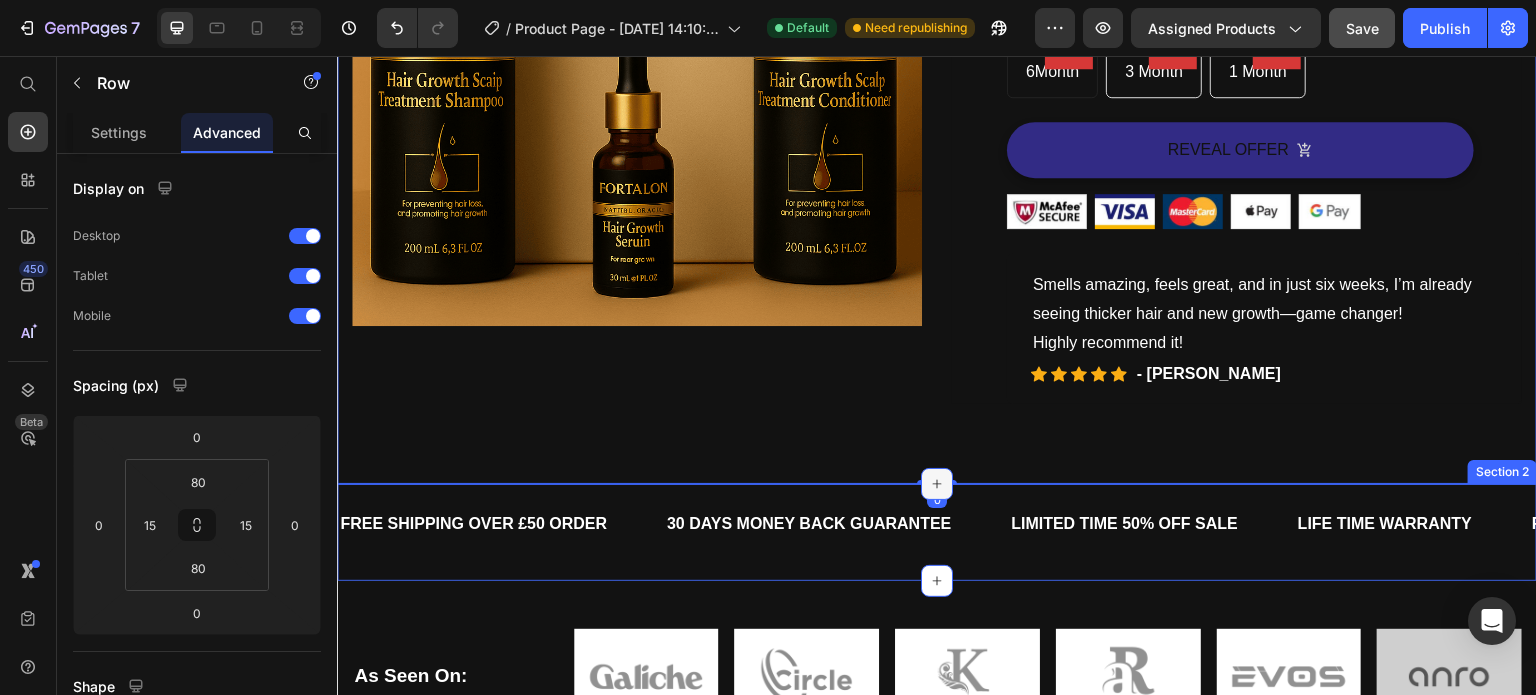 click 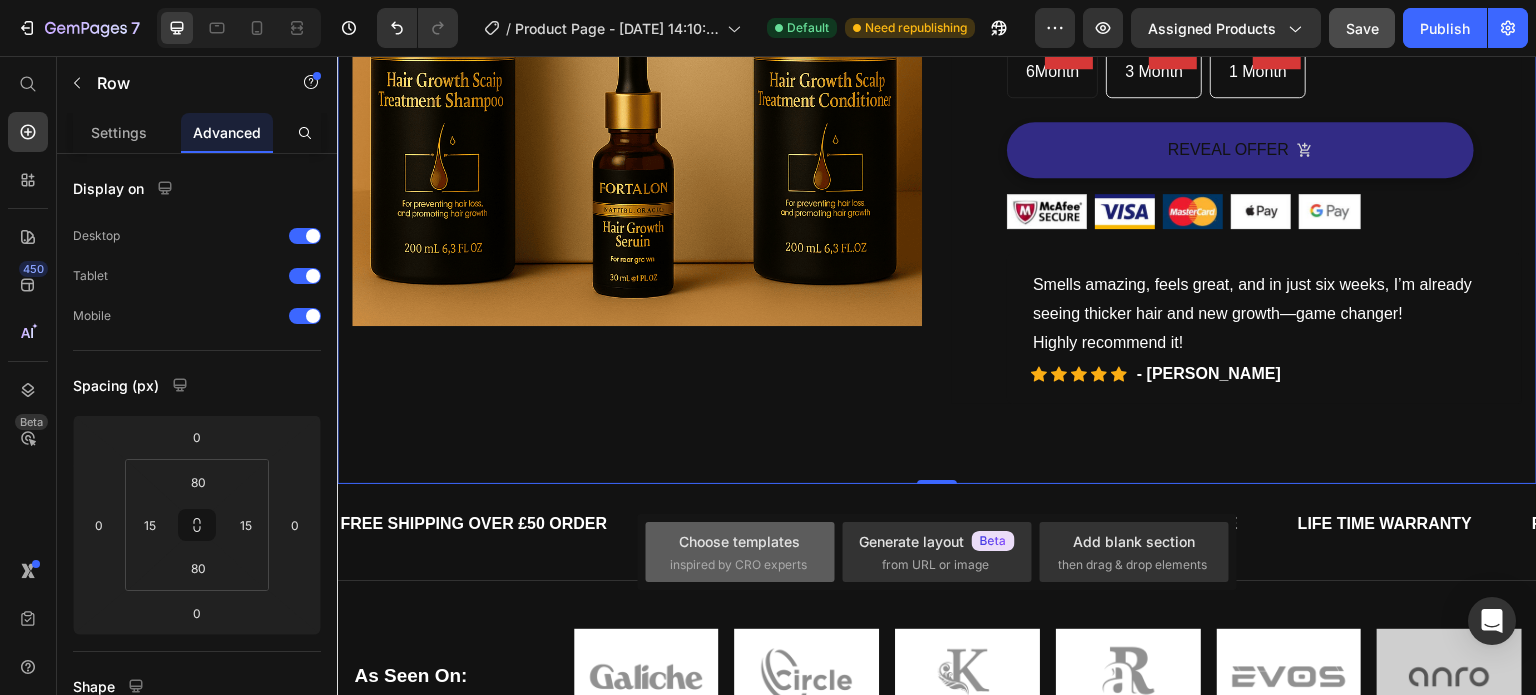 click on "Choose templates" at bounding box center [739, 541] 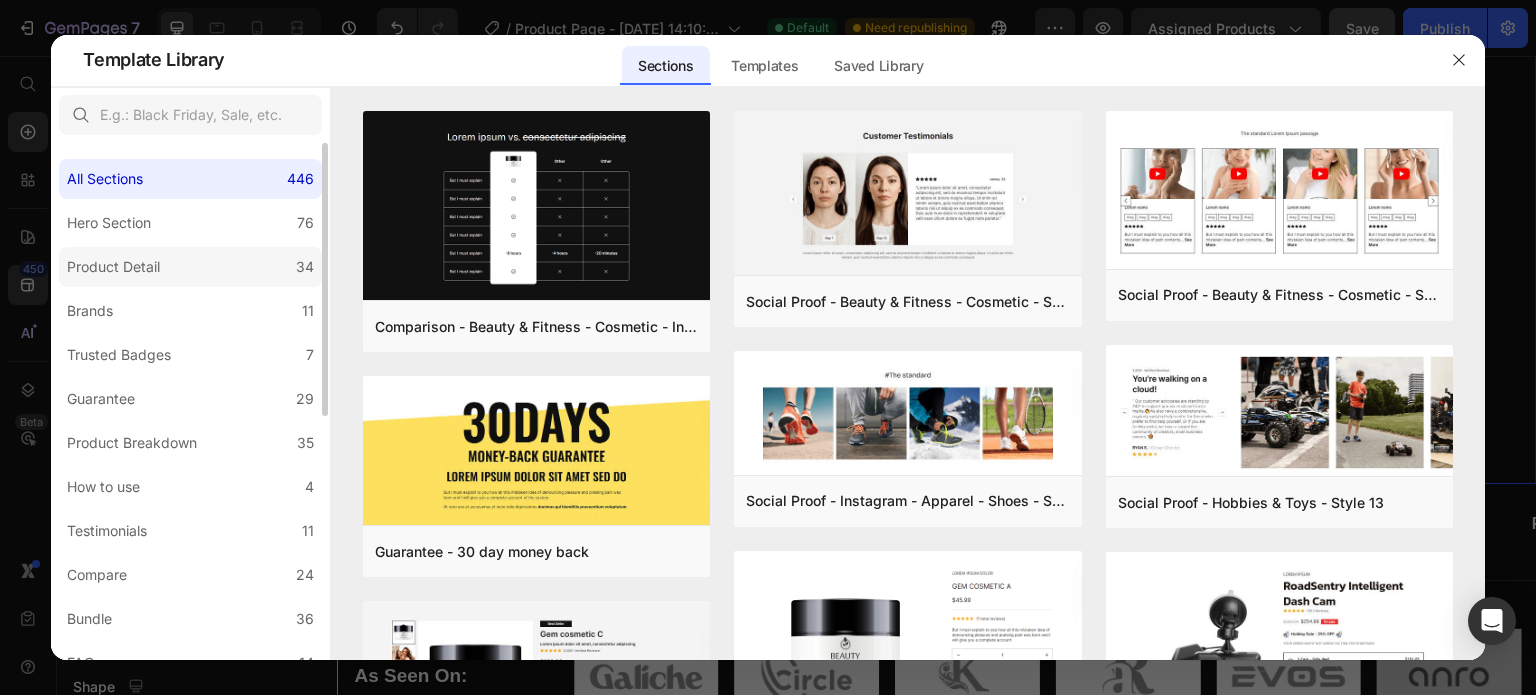 click on "Product Detail" at bounding box center [113, 267] 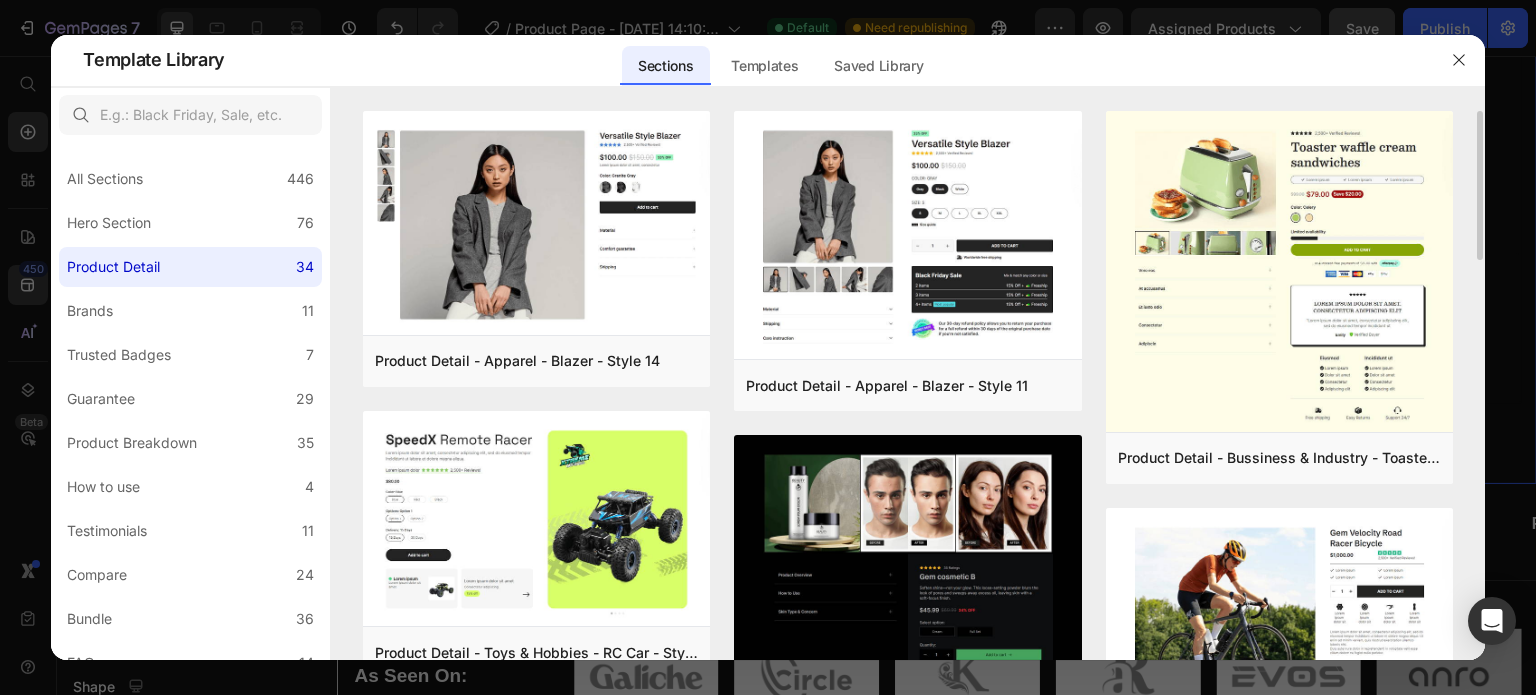 drag, startPoint x: 1477, startPoint y: 191, endPoint x: 1480, endPoint y: 294, distance: 103.04368 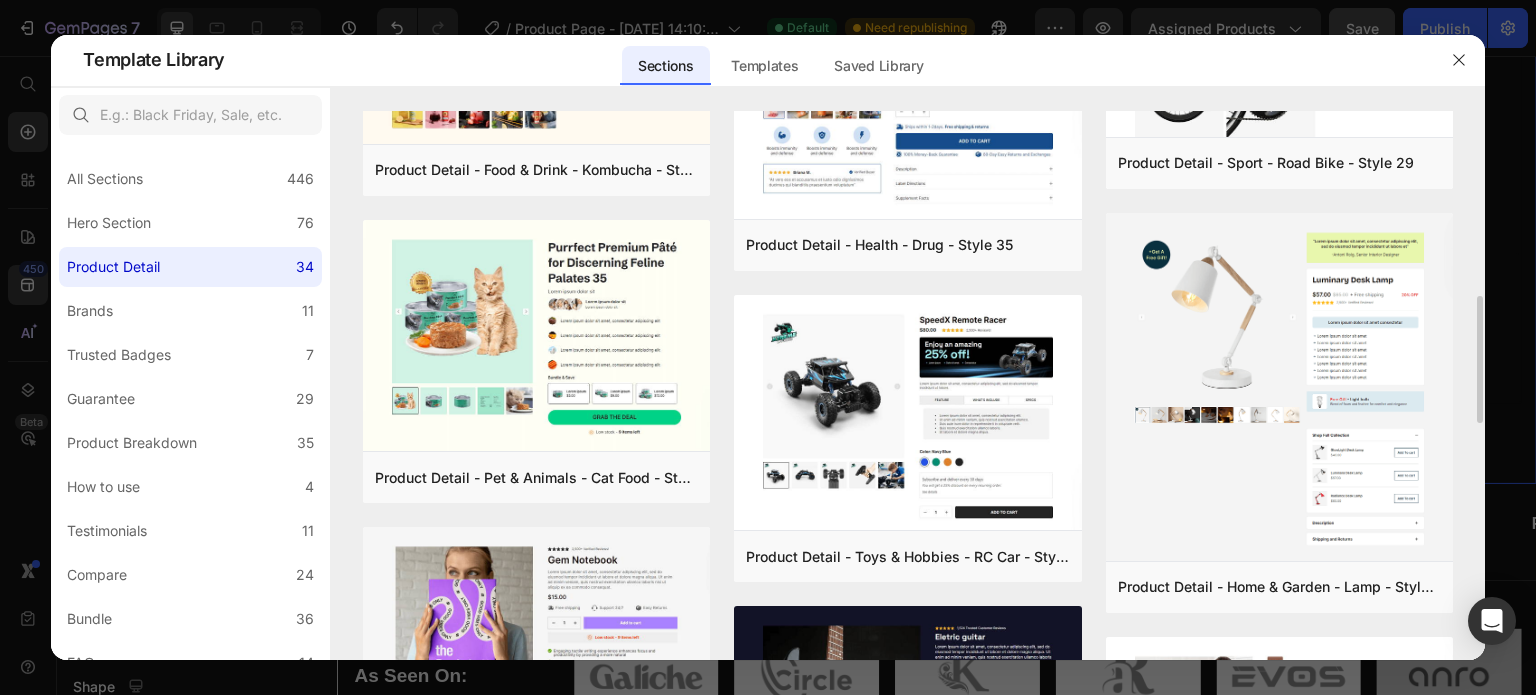 scroll, scrollTop: 828, scrollLeft: 0, axis: vertical 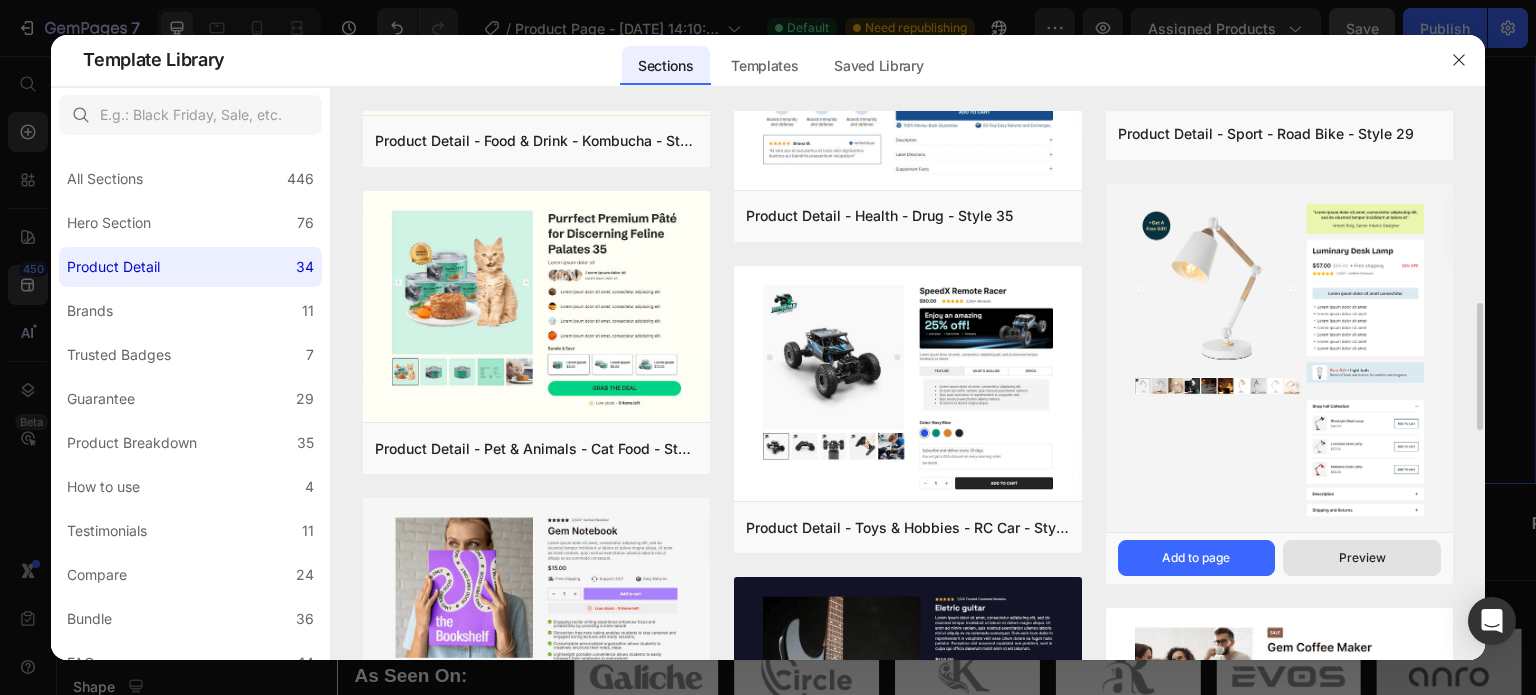 click on "Preview" at bounding box center (1362, 558) 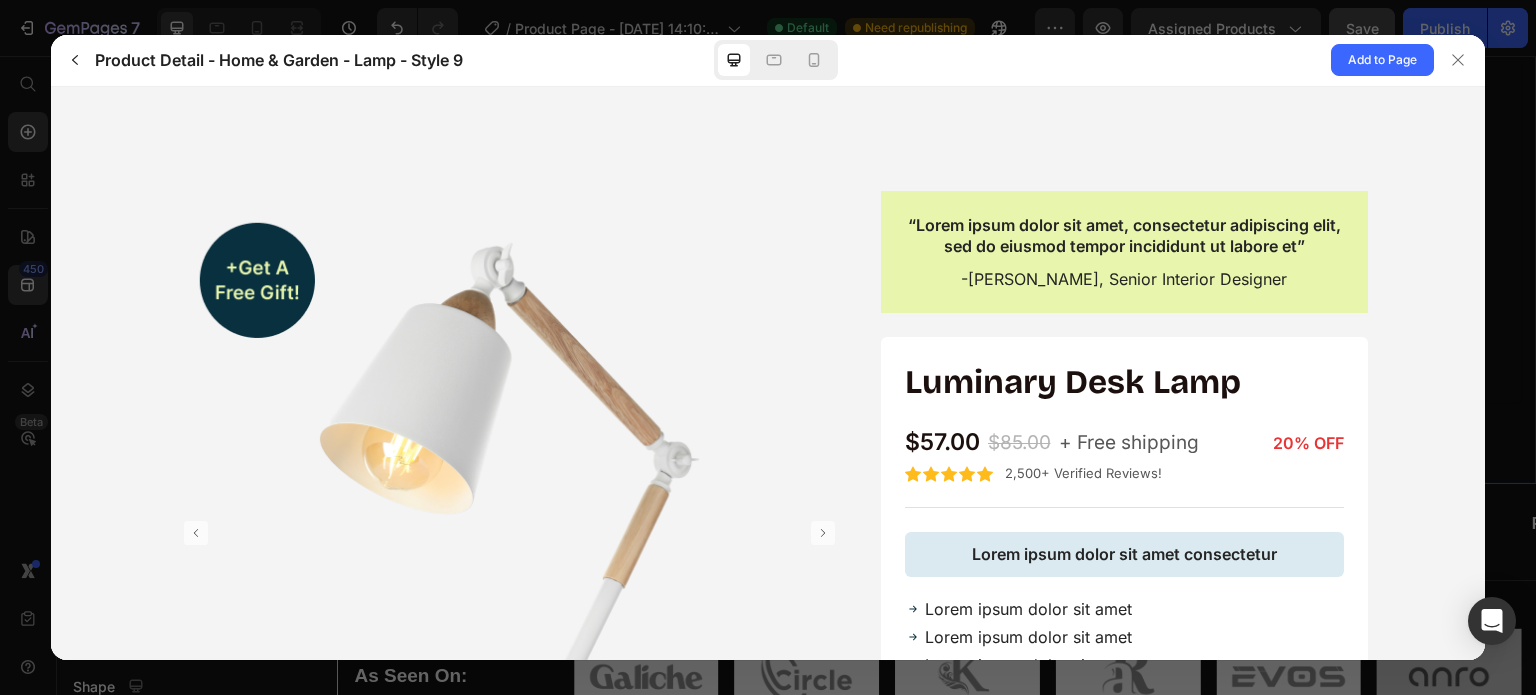 scroll, scrollTop: 0, scrollLeft: 0, axis: both 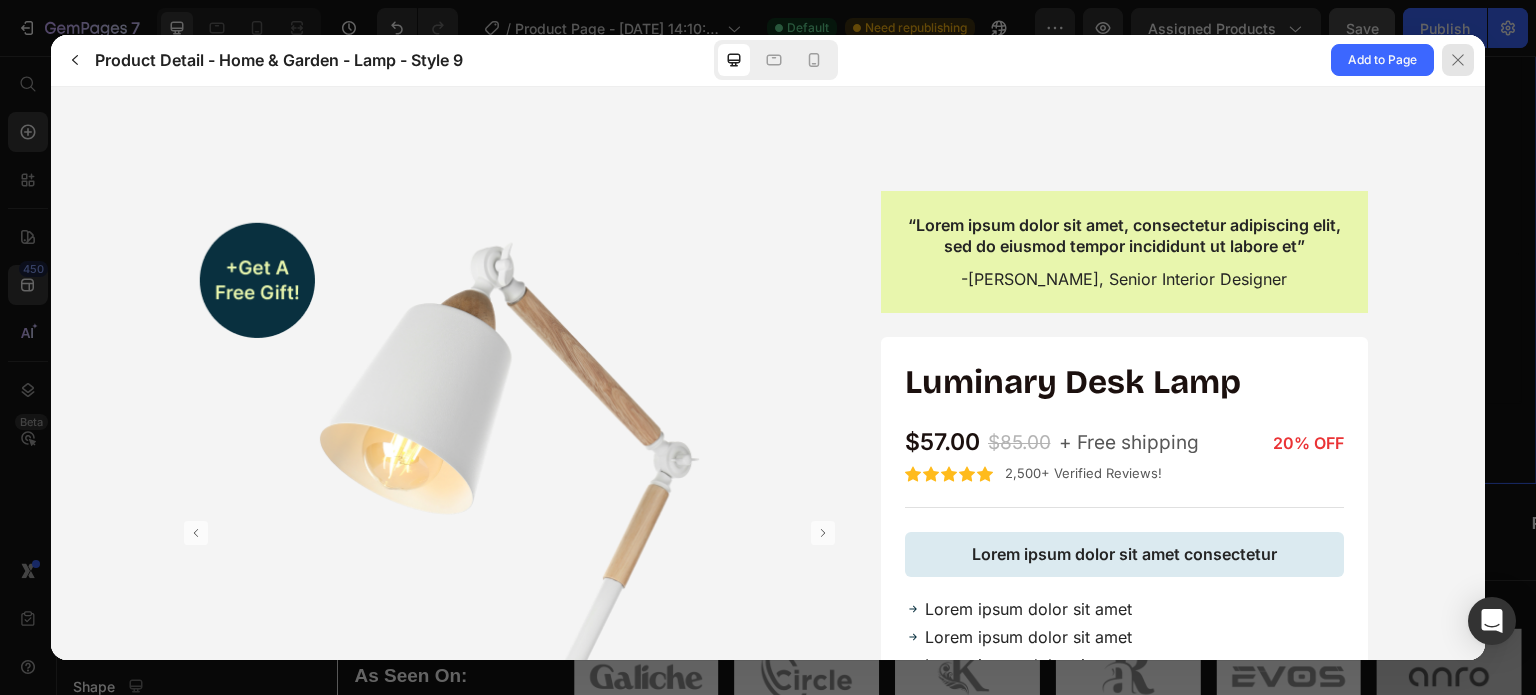 click 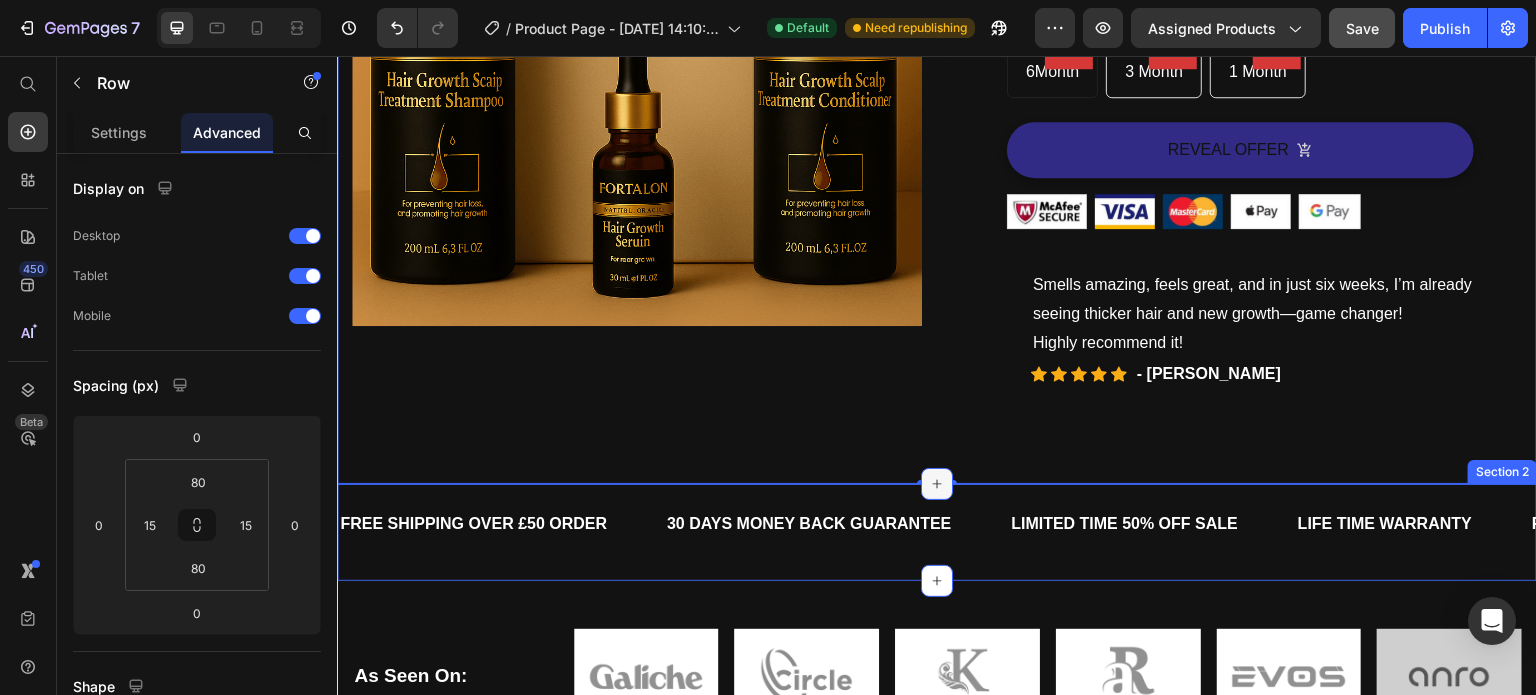 click 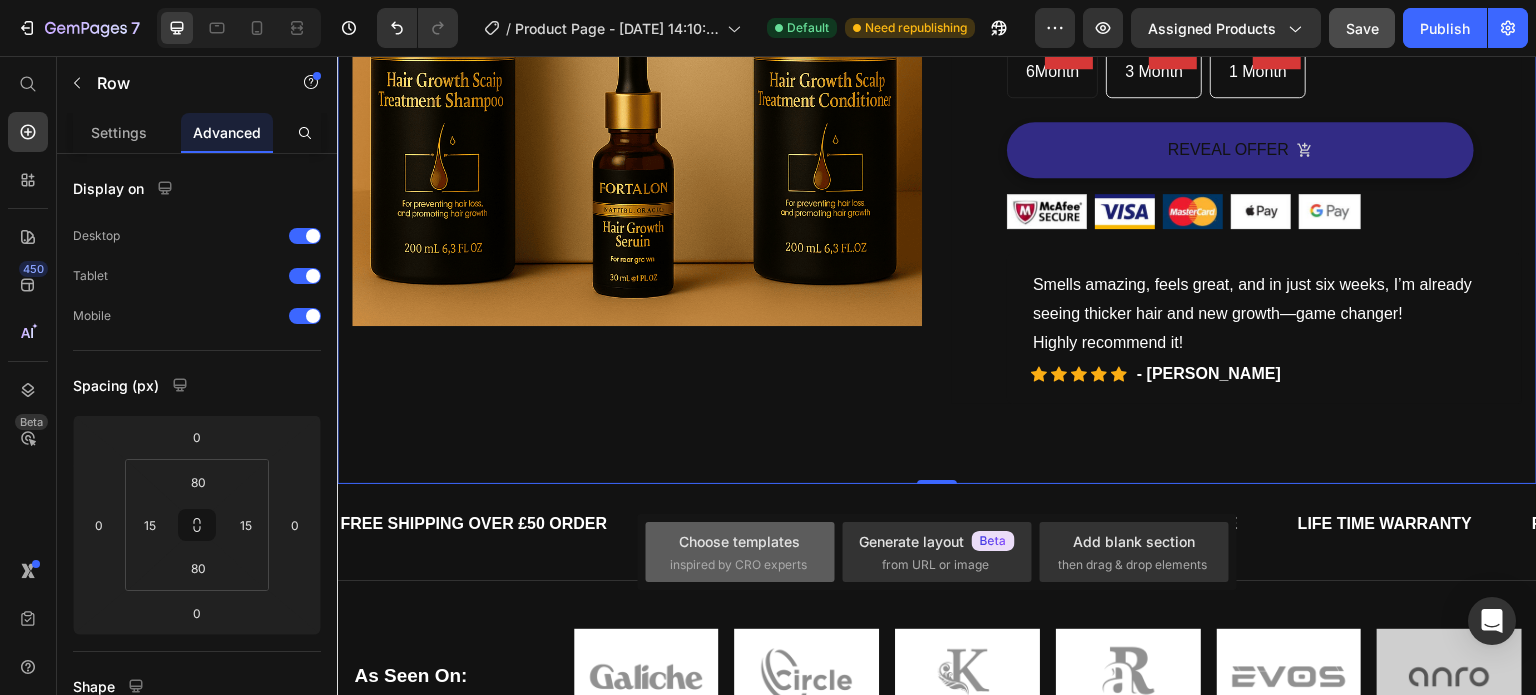 click on "inspired by CRO experts" at bounding box center [738, 565] 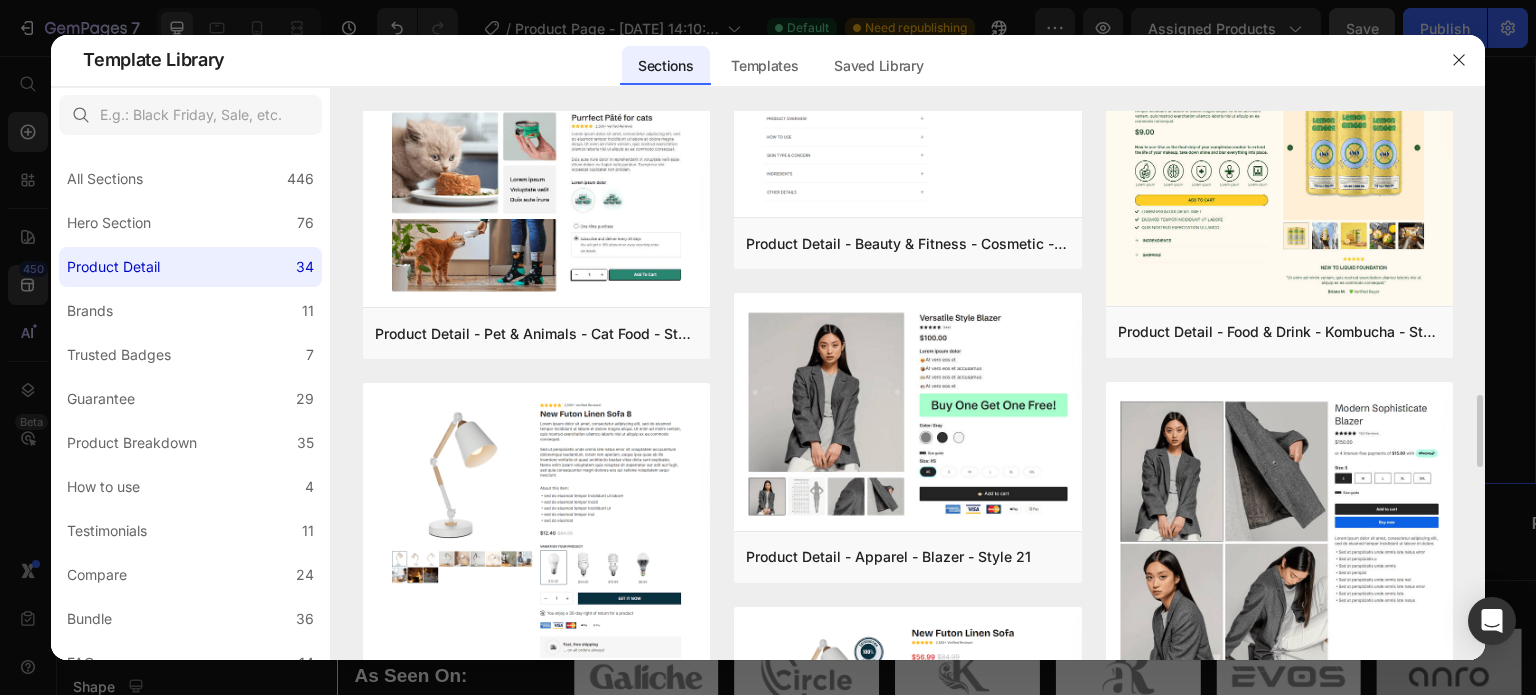 scroll, scrollTop: 2398, scrollLeft: 0, axis: vertical 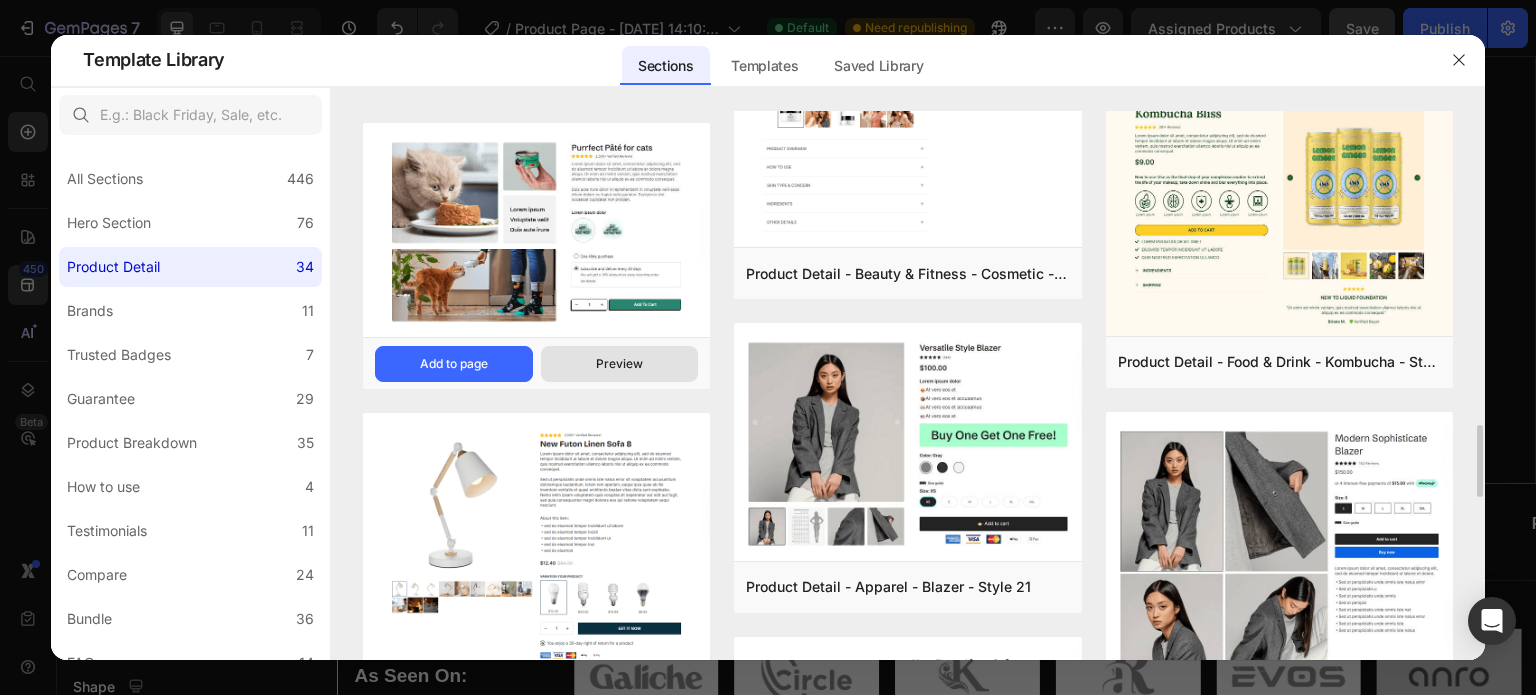 click on "Preview" at bounding box center (619, 364) 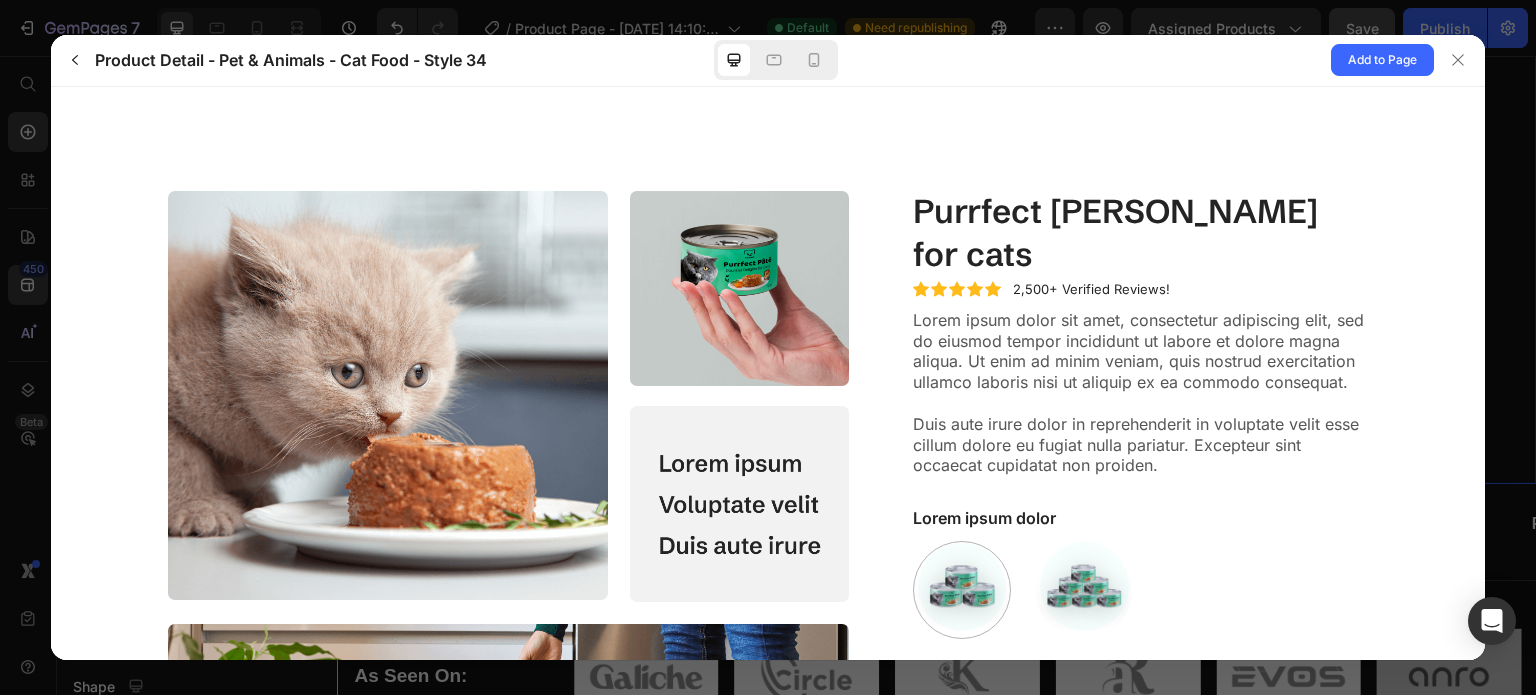 scroll, scrollTop: 0, scrollLeft: 0, axis: both 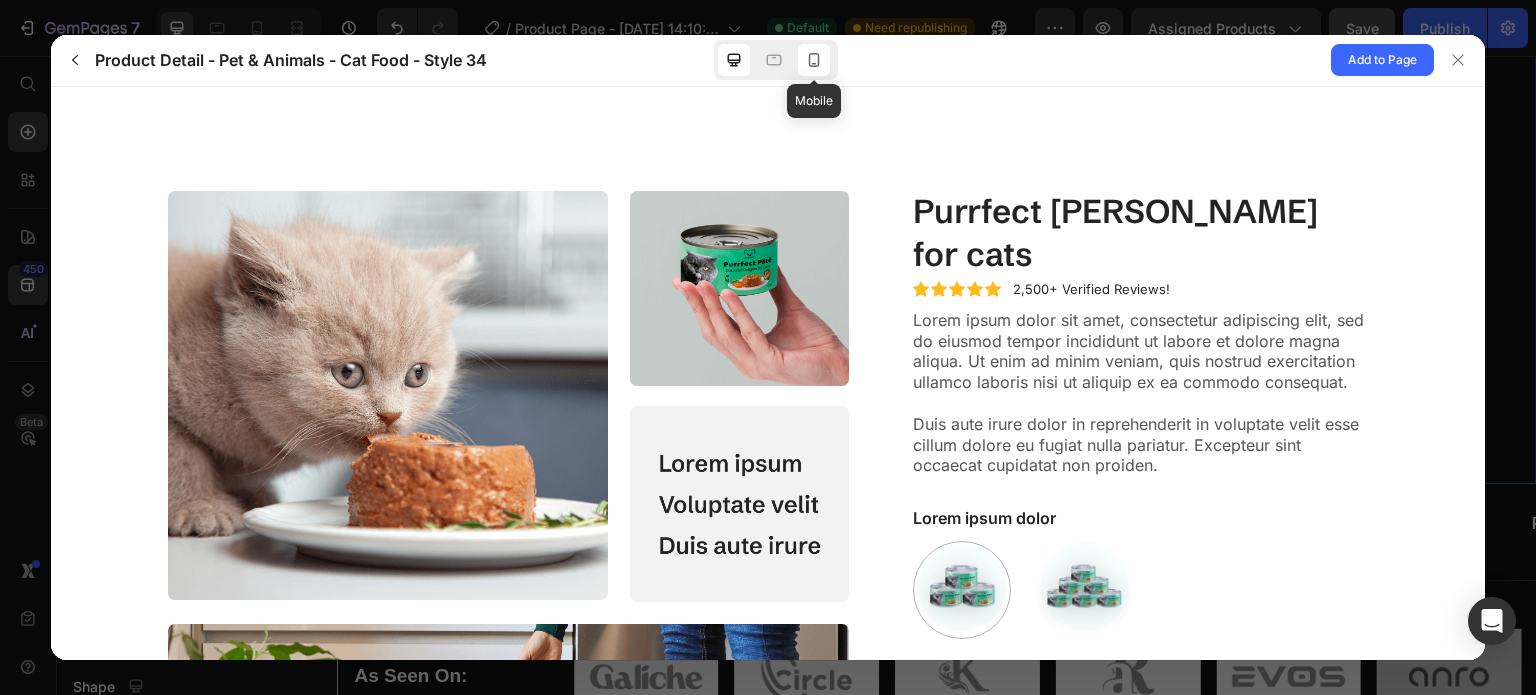 click 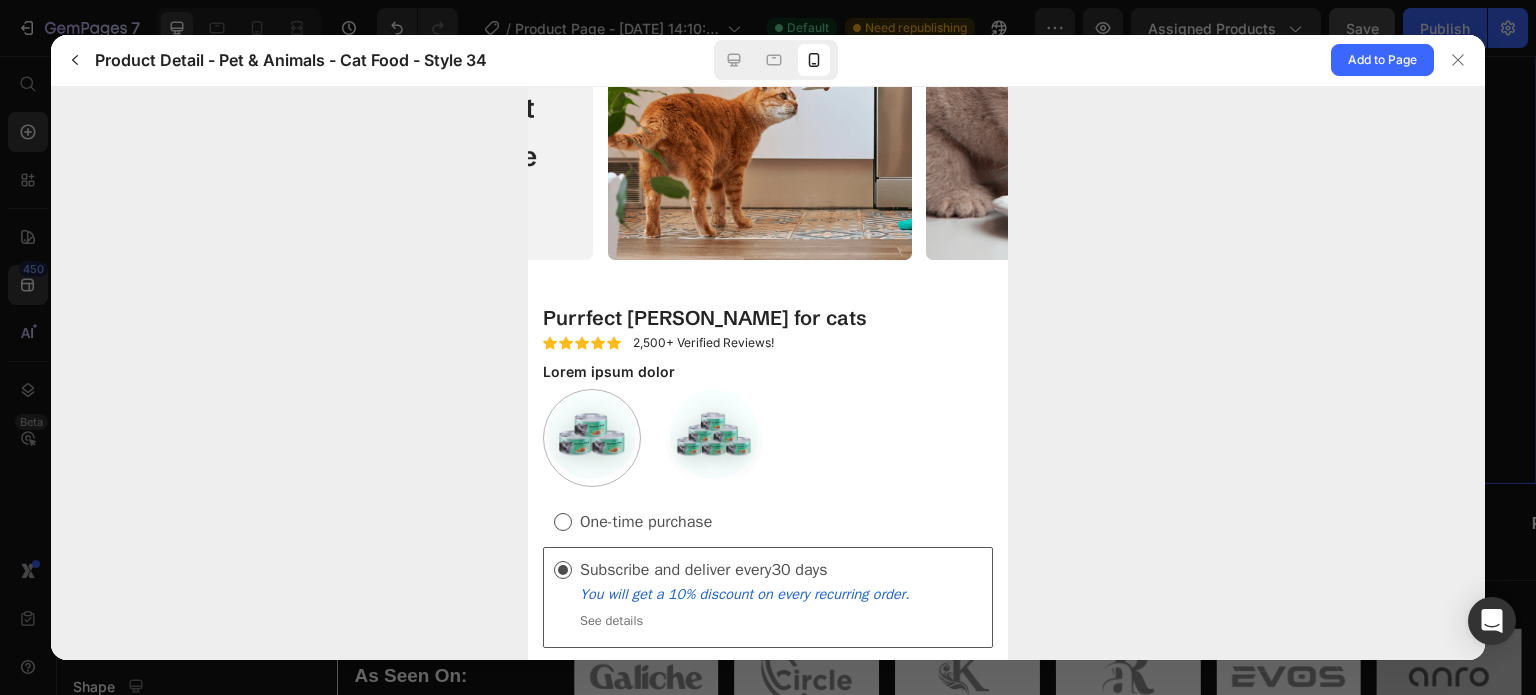 scroll, scrollTop: 0, scrollLeft: 0, axis: both 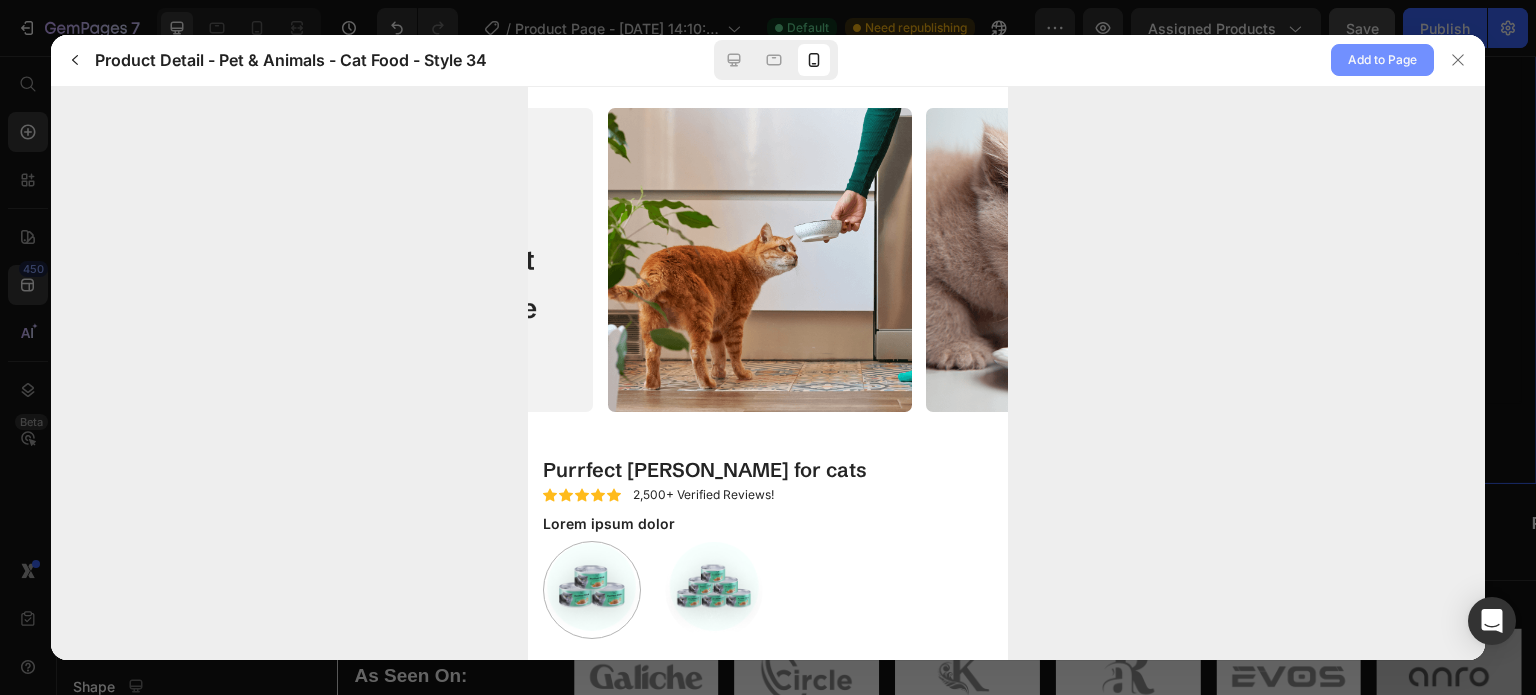 click on "Add to Page" 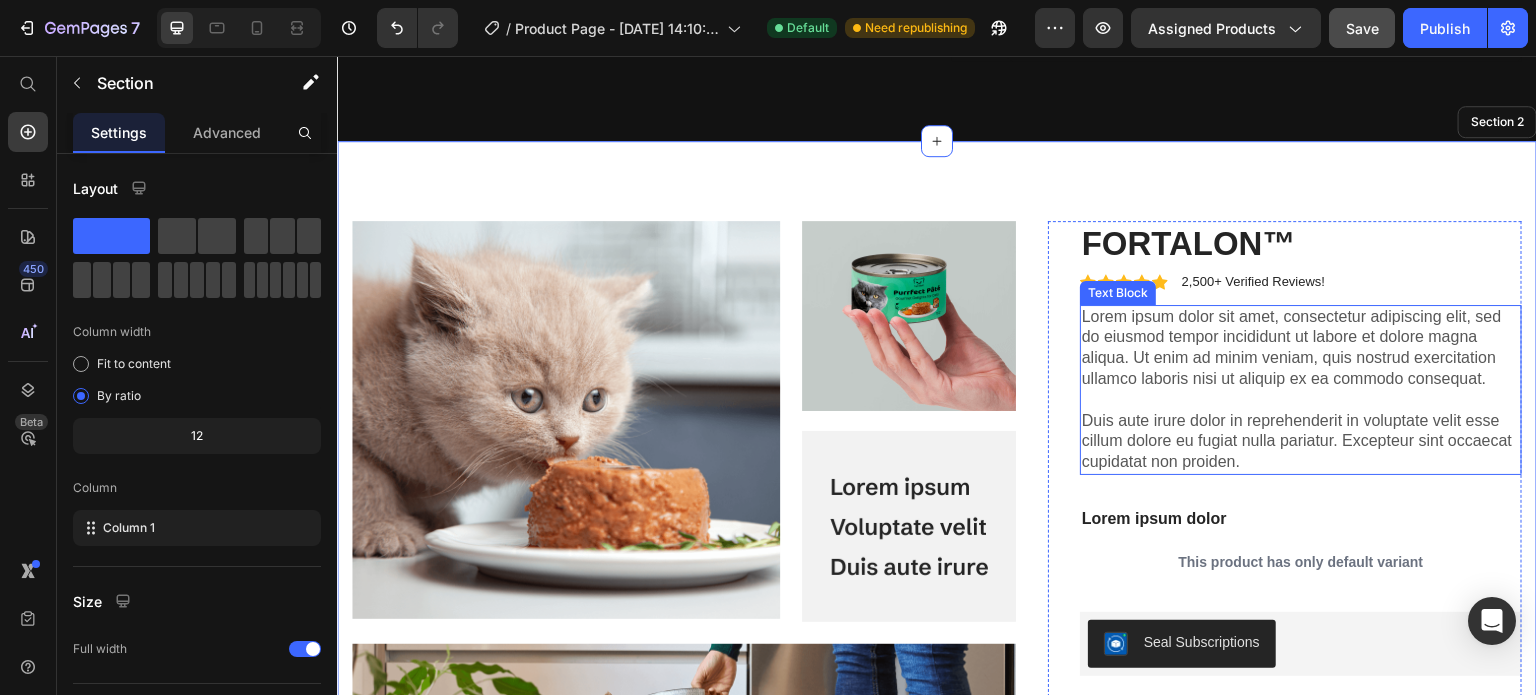 scroll, scrollTop: 936, scrollLeft: 0, axis: vertical 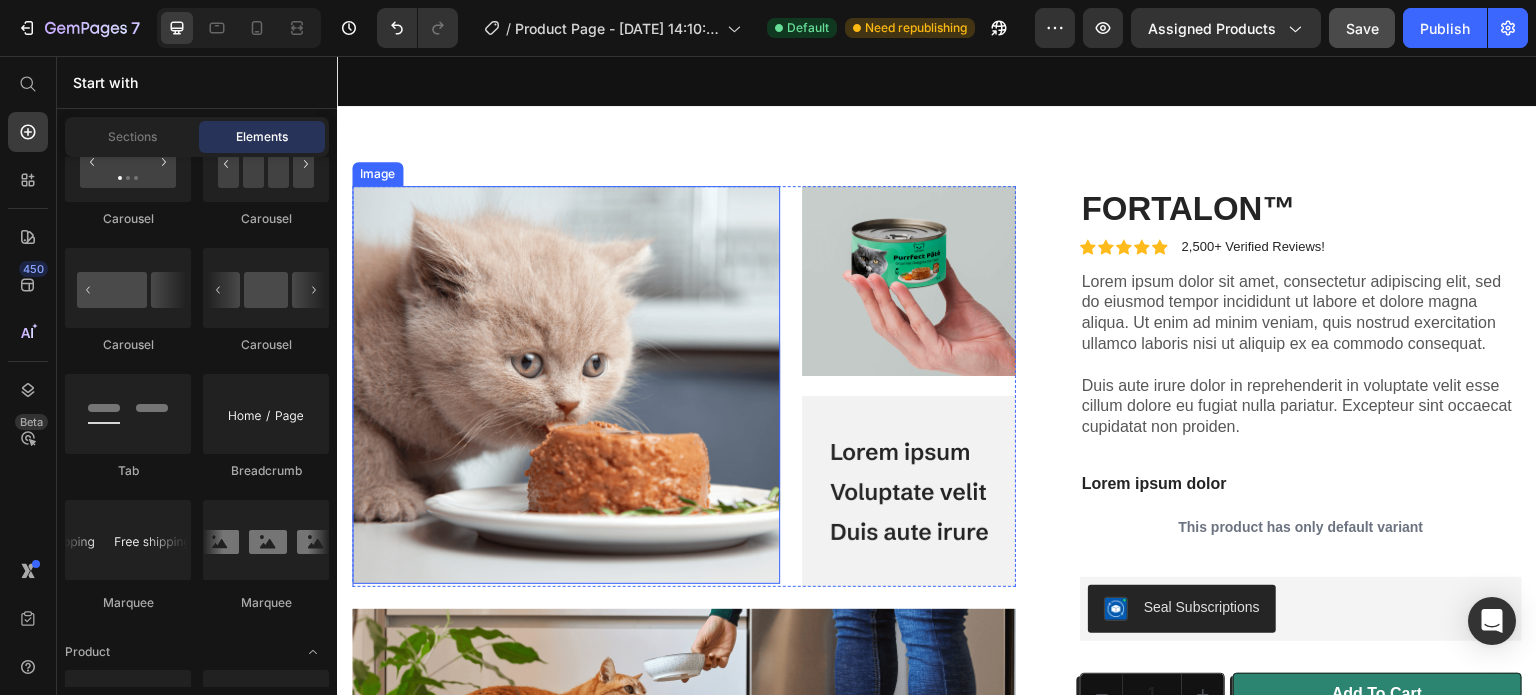 click at bounding box center [566, 385] 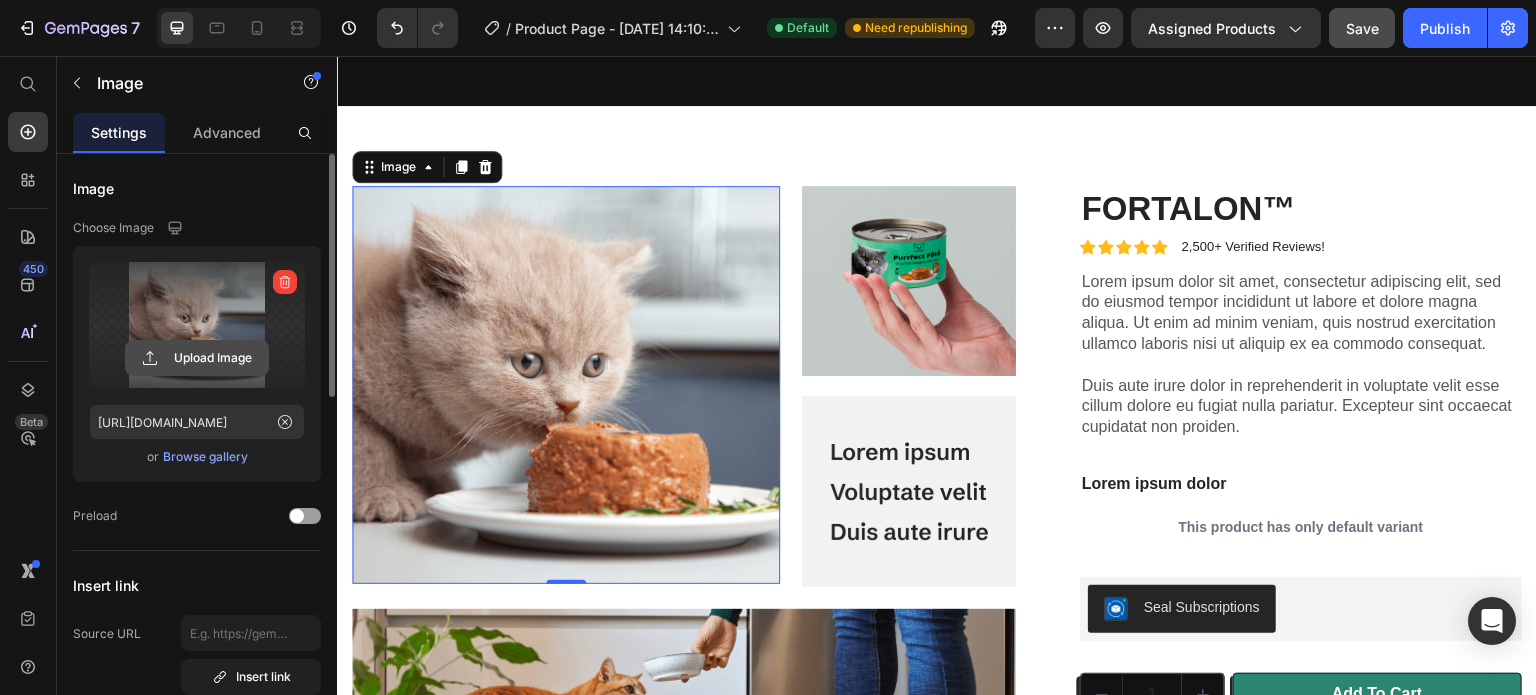 click 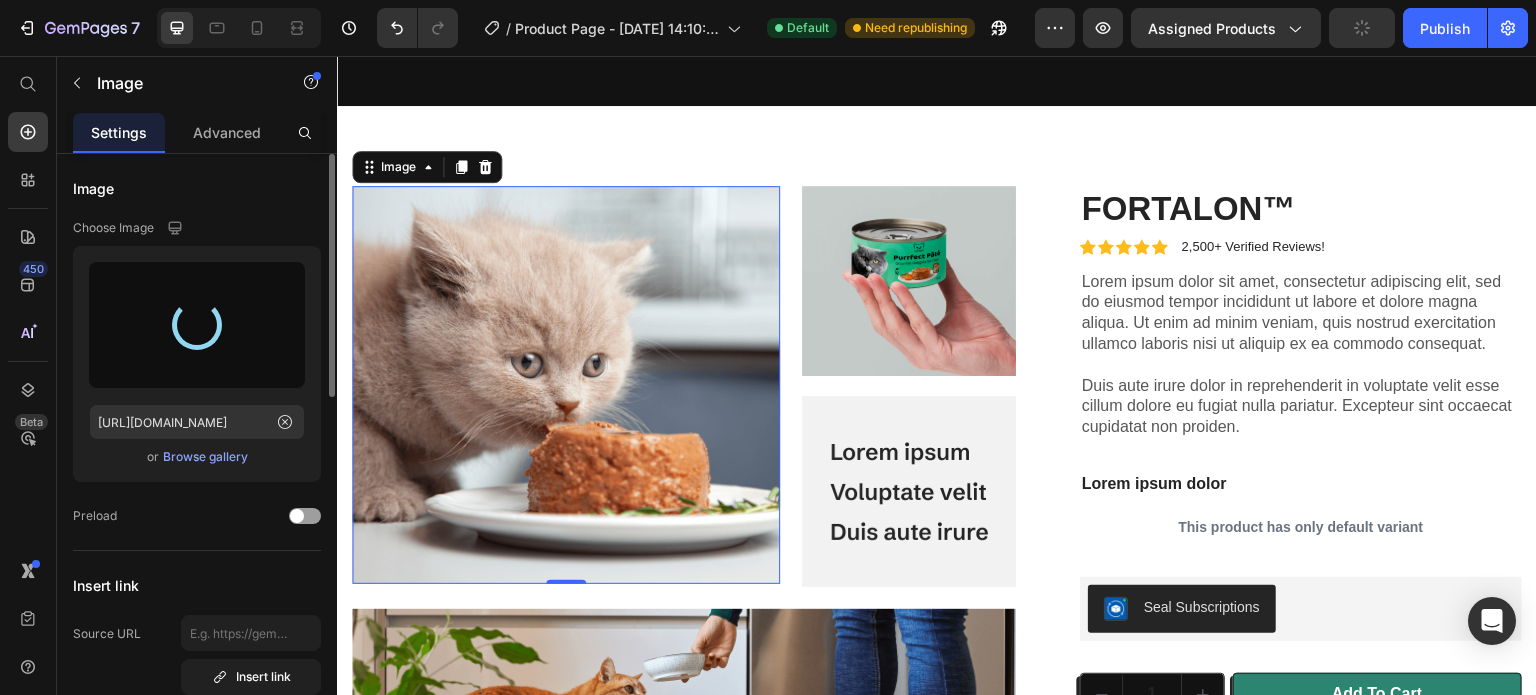 type on "[URL][DOMAIN_NAME]" 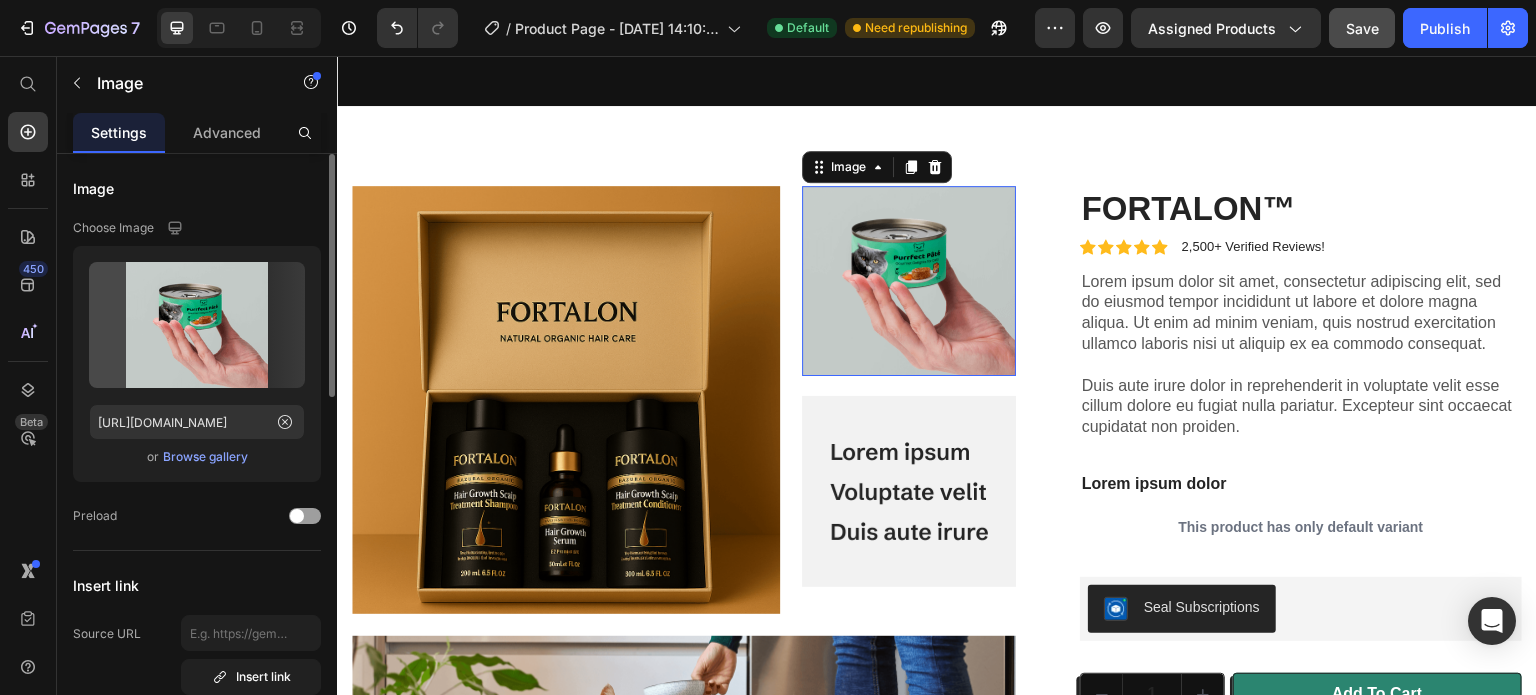 click at bounding box center (909, 281) 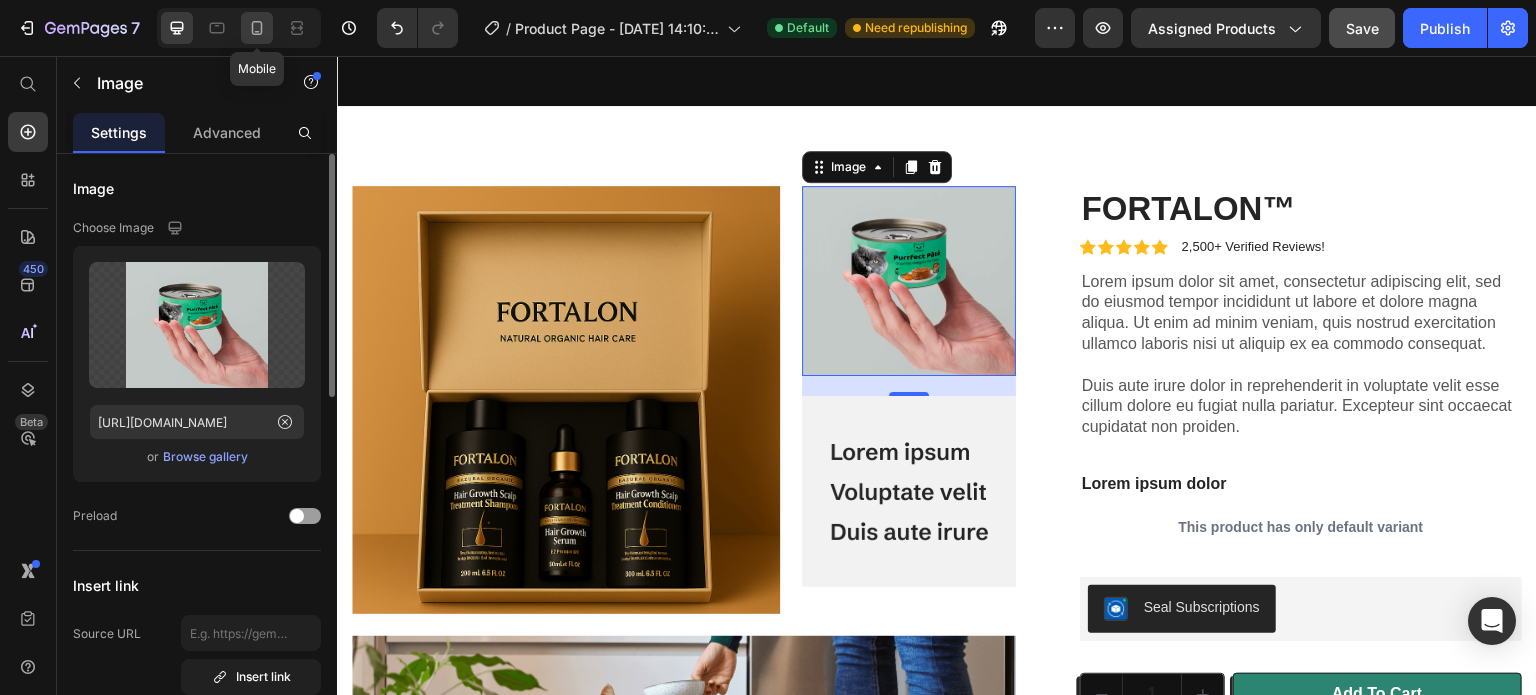 click 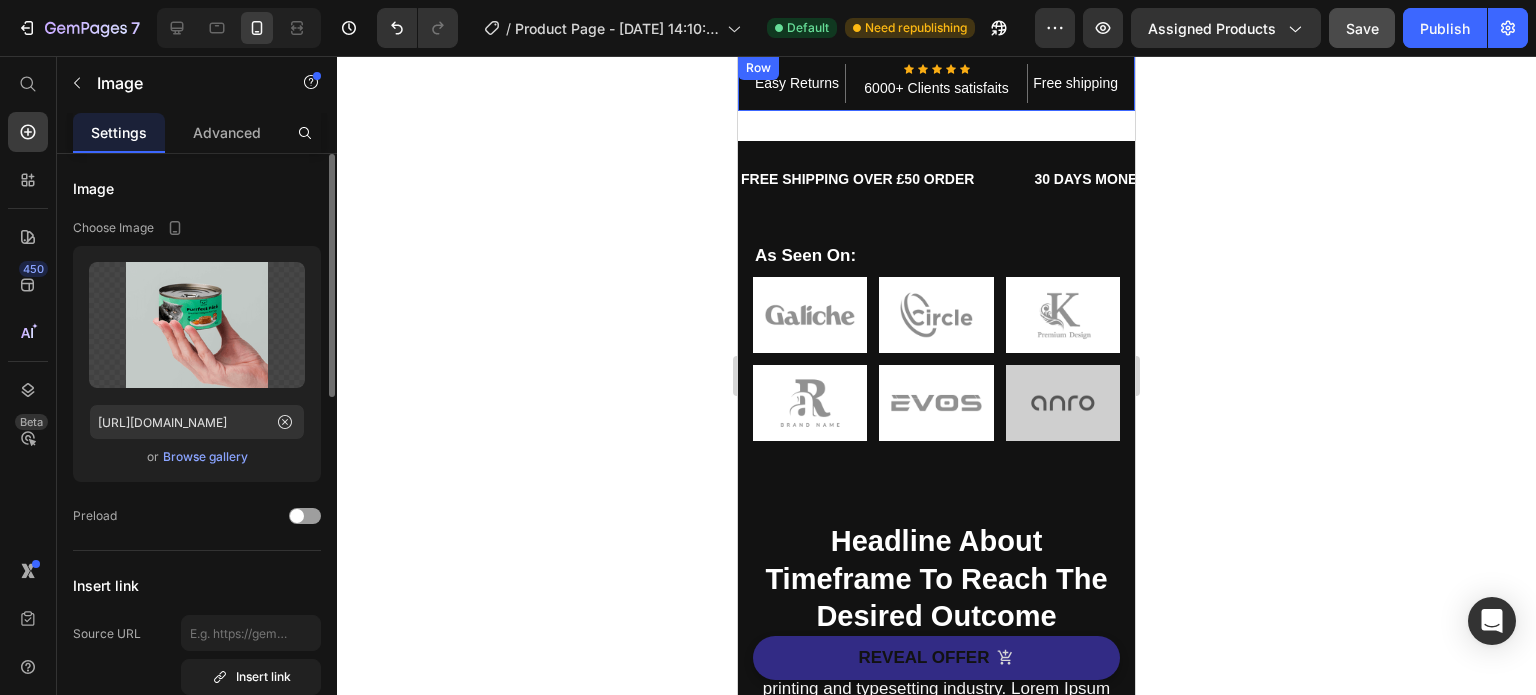 scroll, scrollTop: 841, scrollLeft: 0, axis: vertical 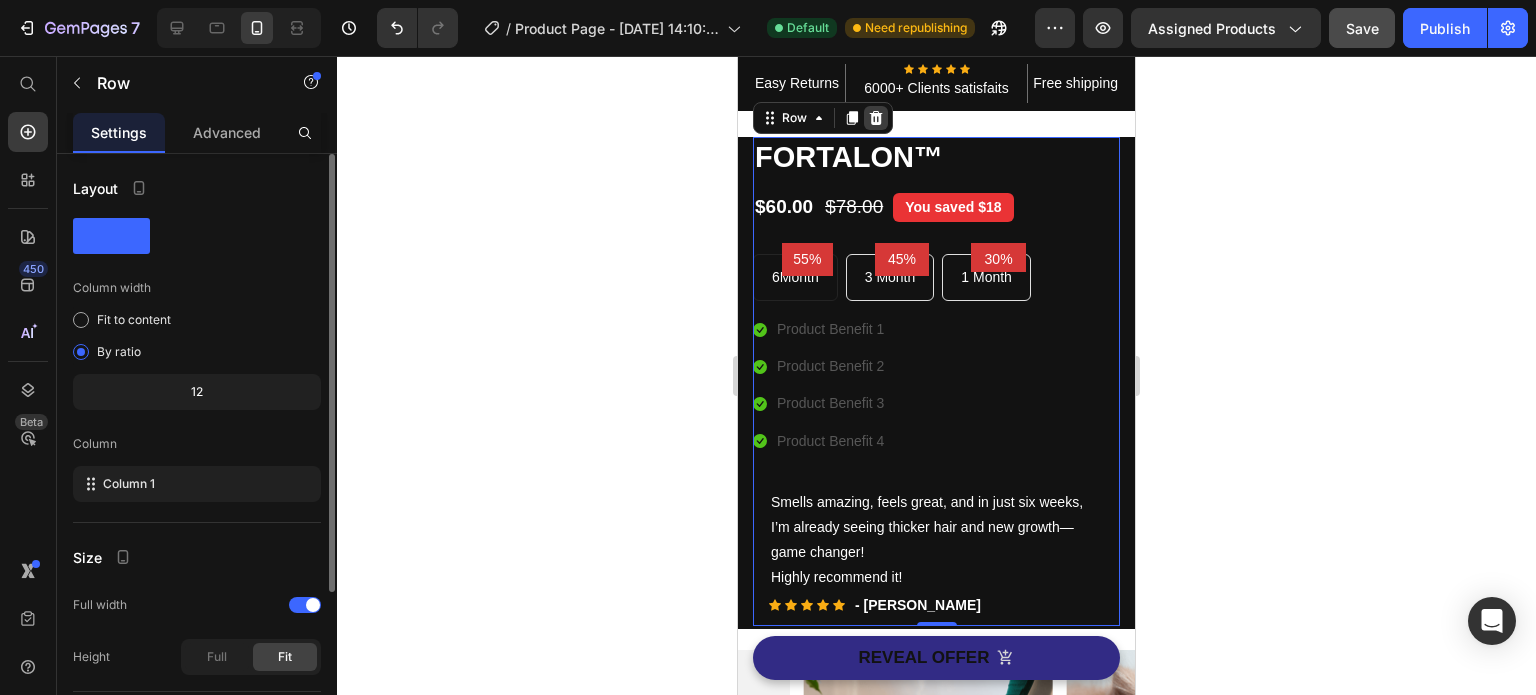 click 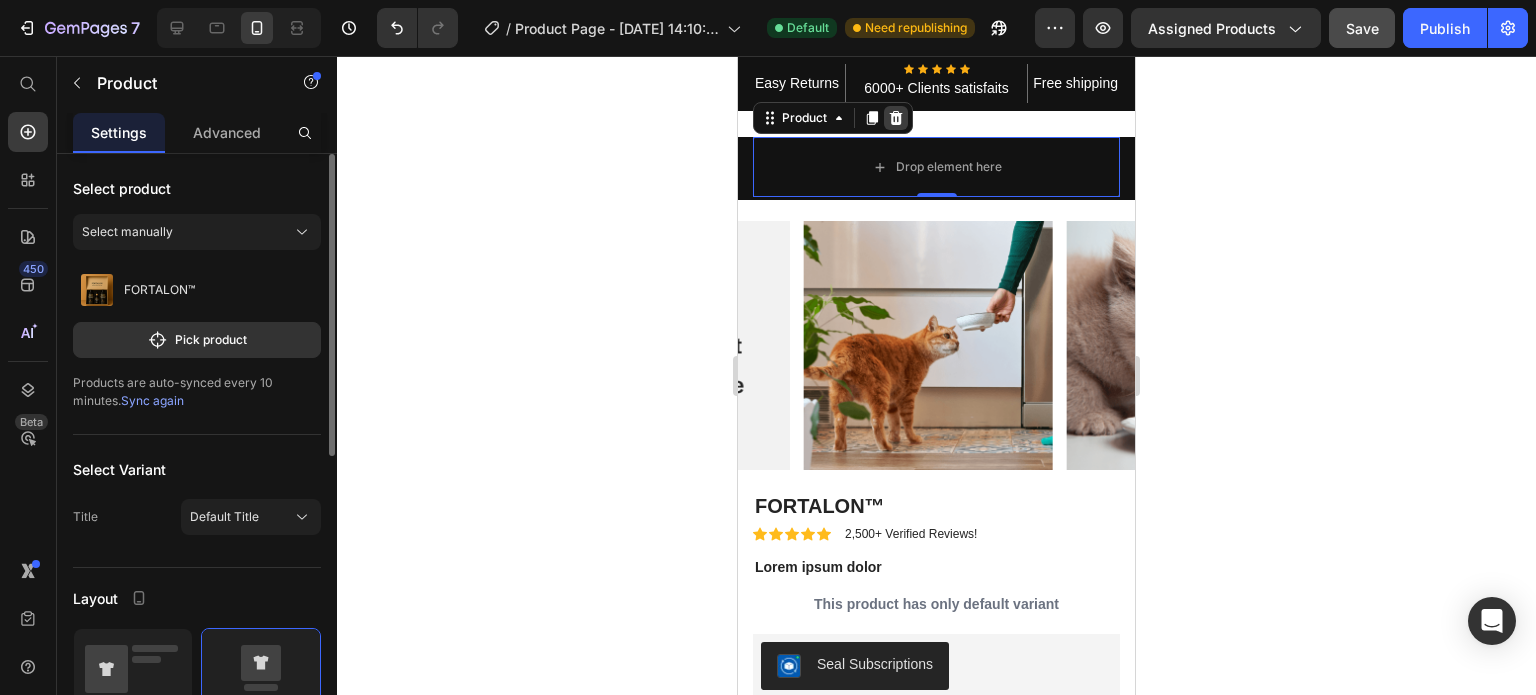 click 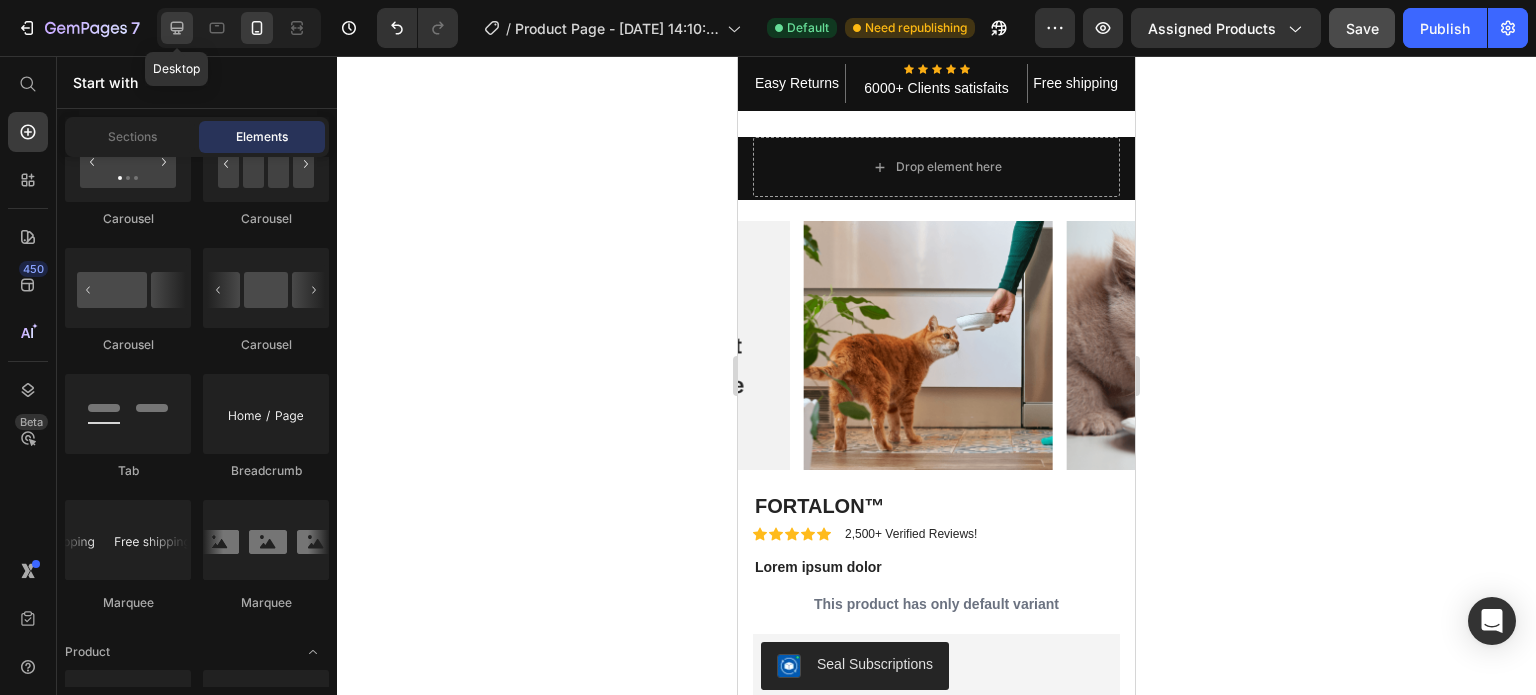 click 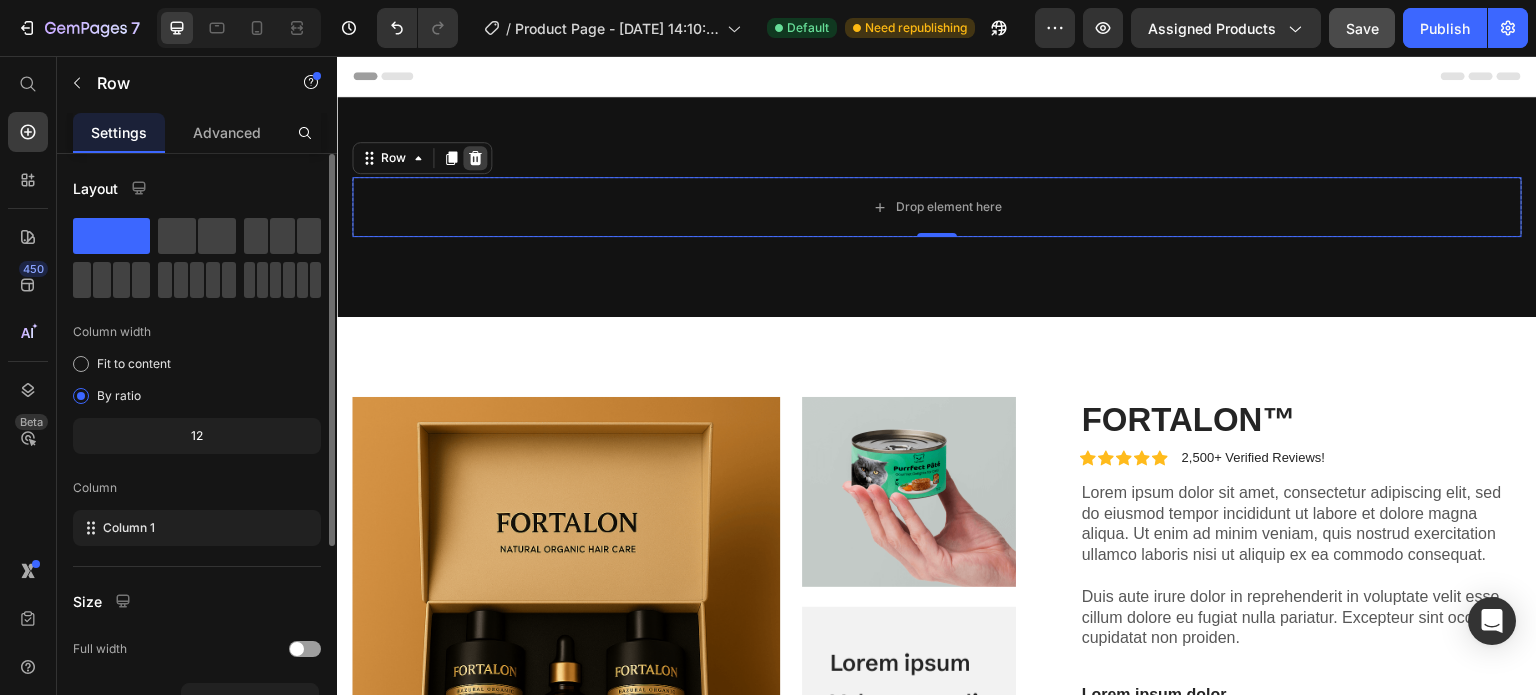 click 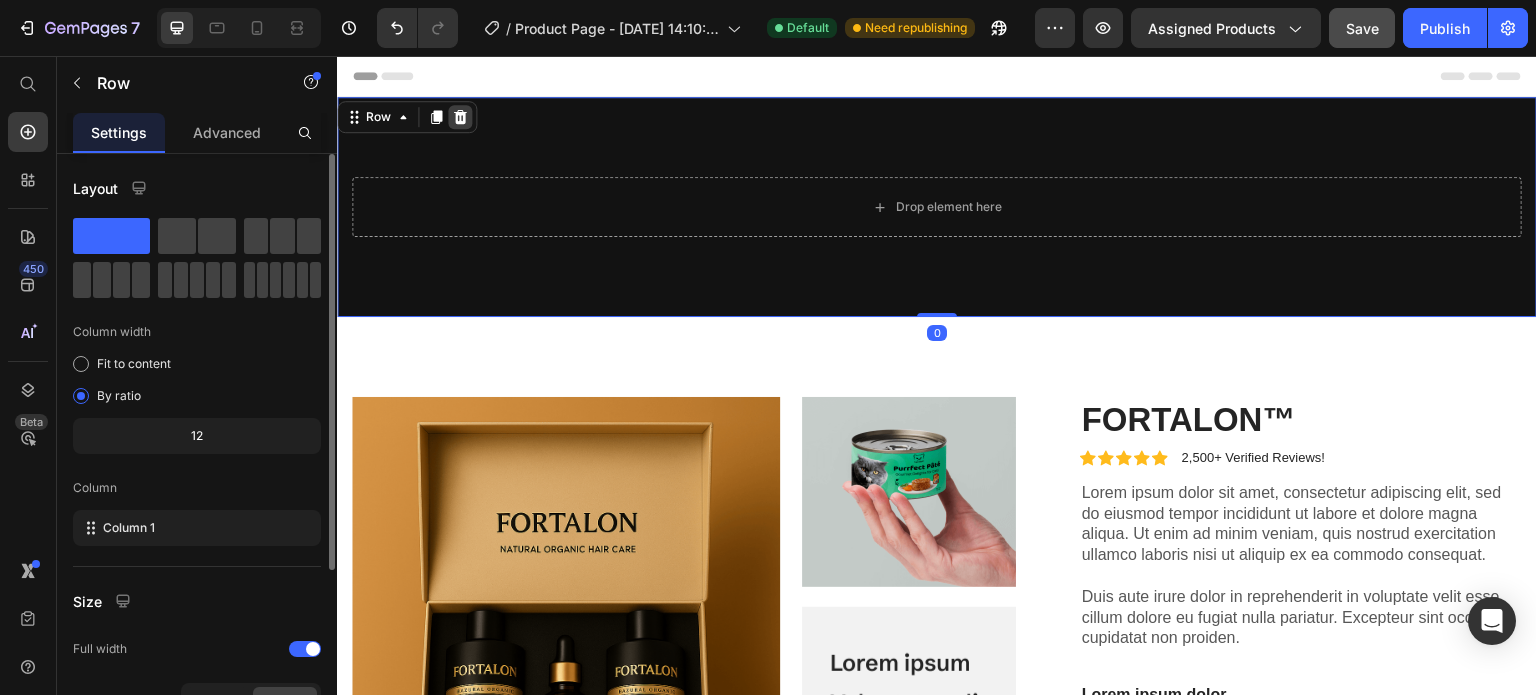click 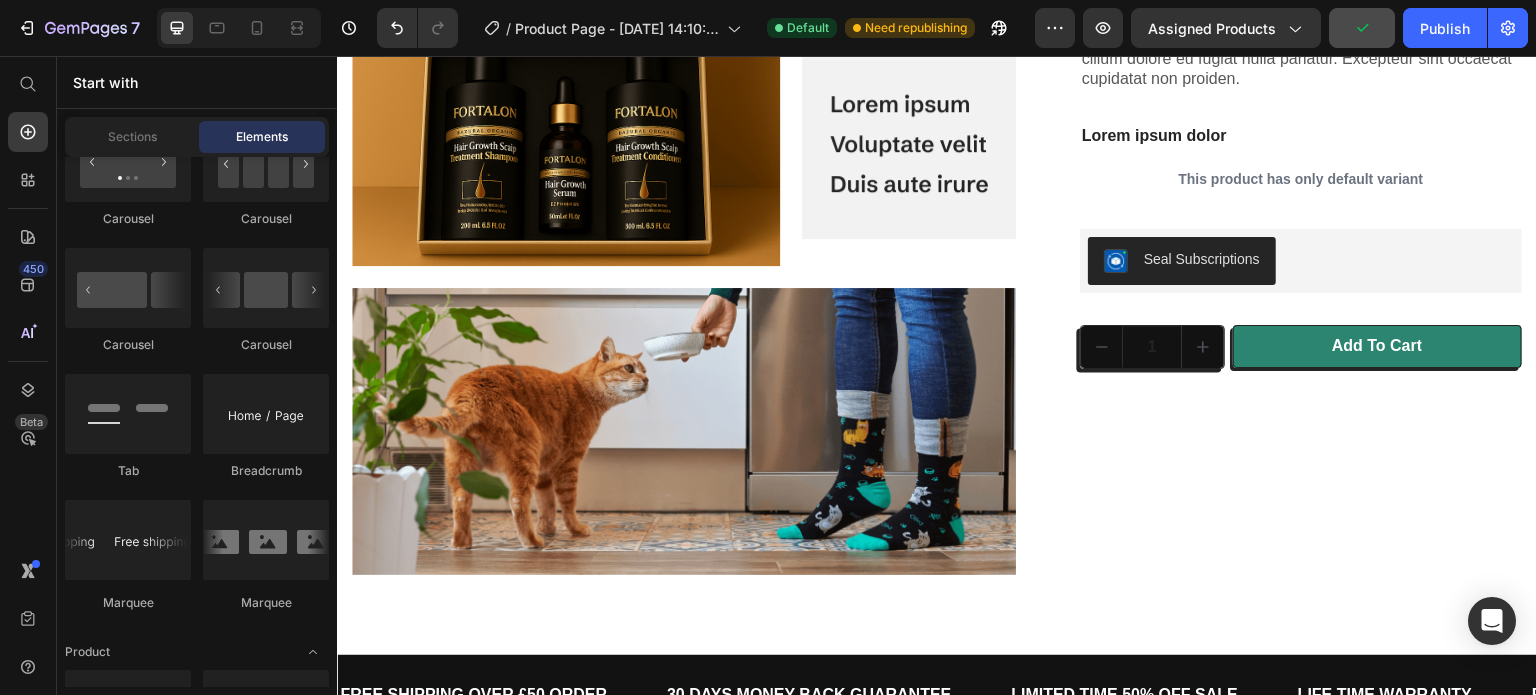 scroll, scrollTop: 203, scrollLeft: 0, axis: vertical 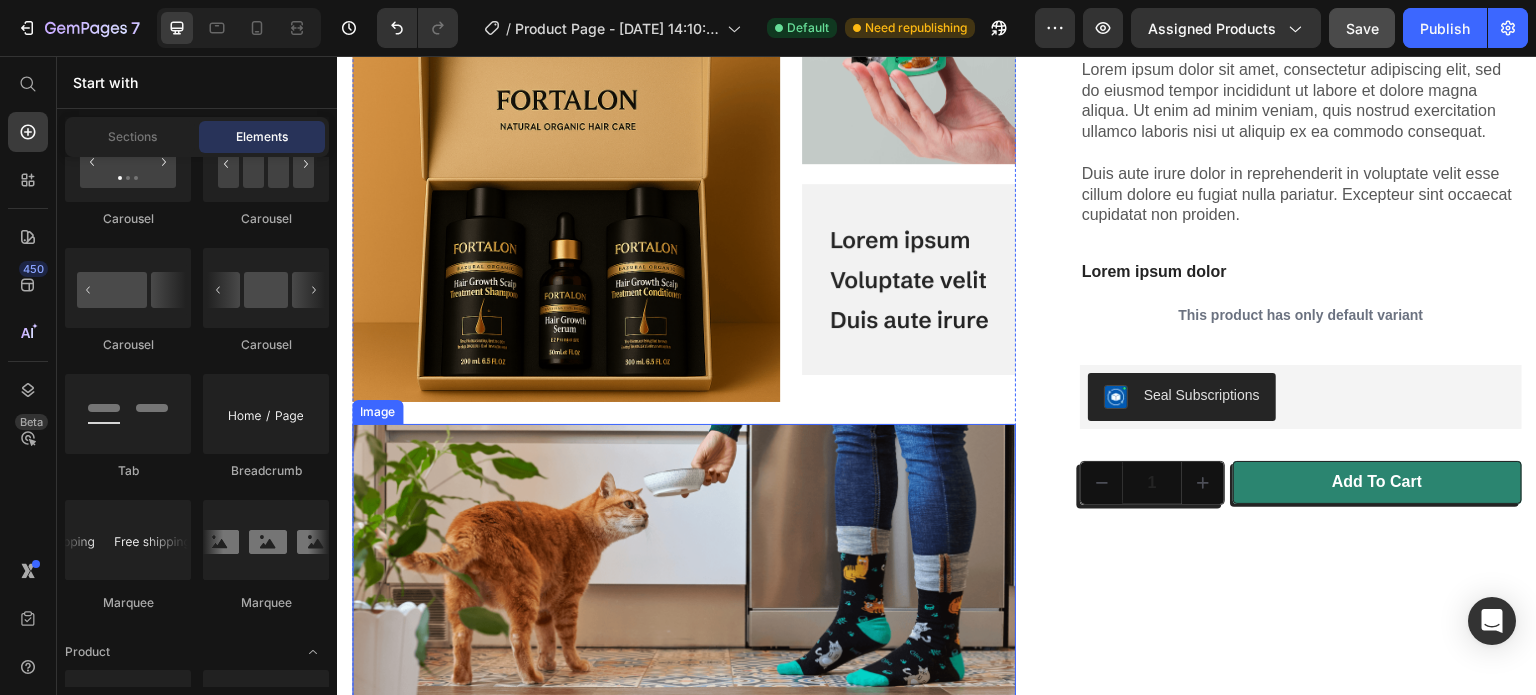 click at bounding box center [684, 567] 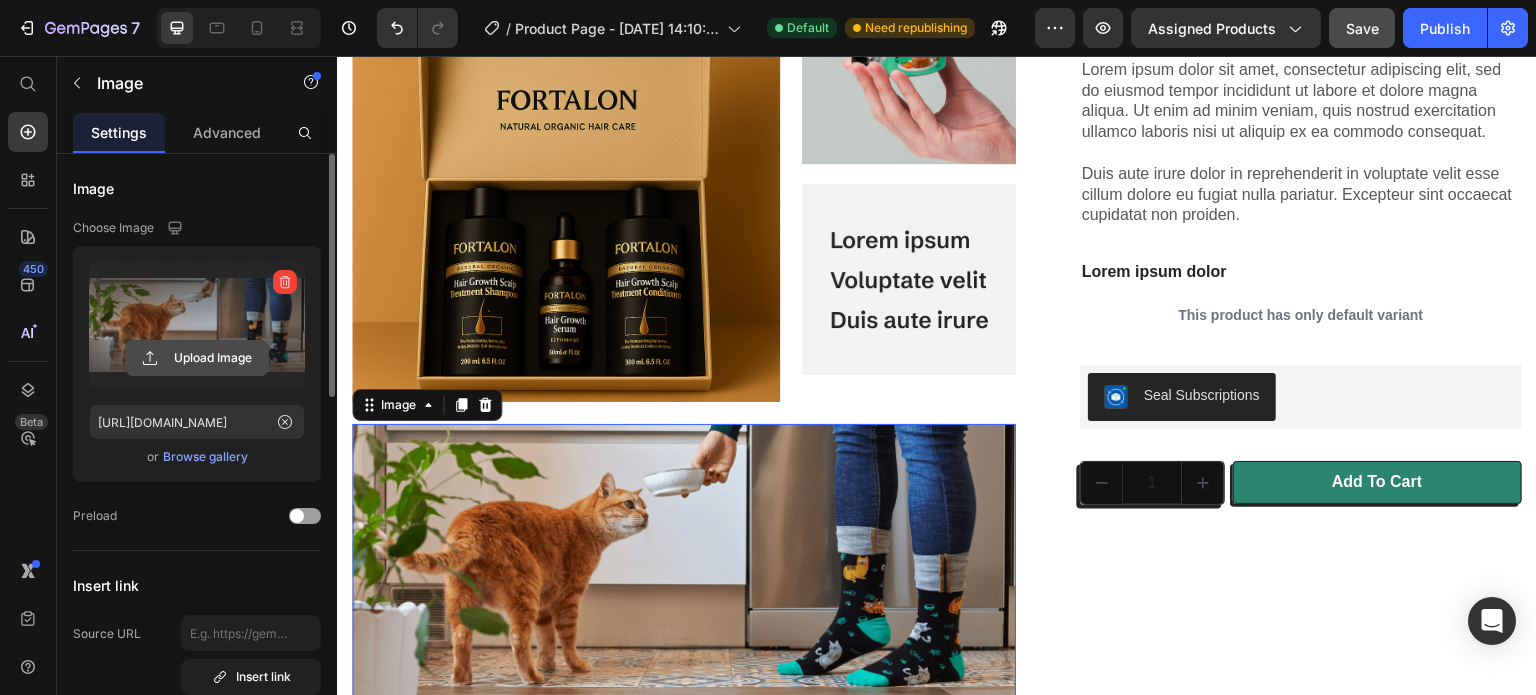 click 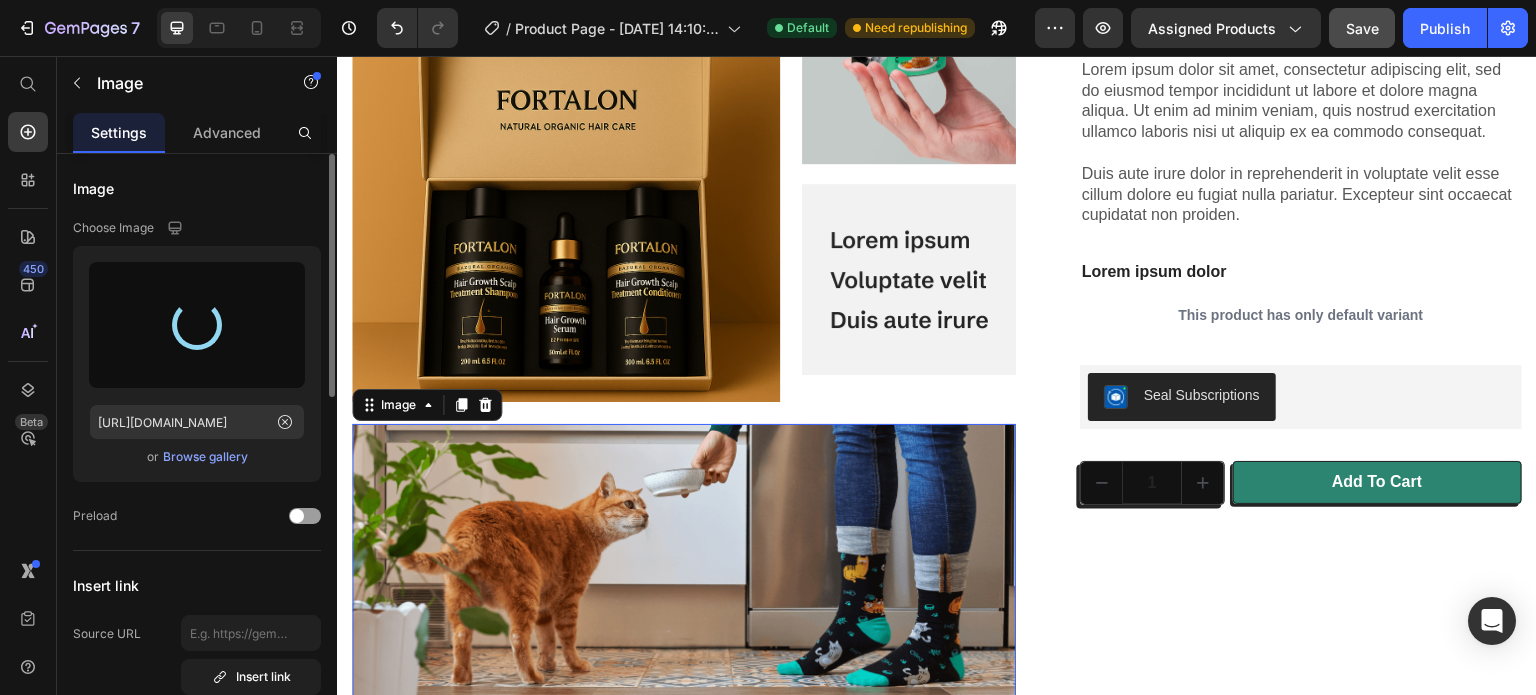 type on "[URL][DOMAIN_NAME]" 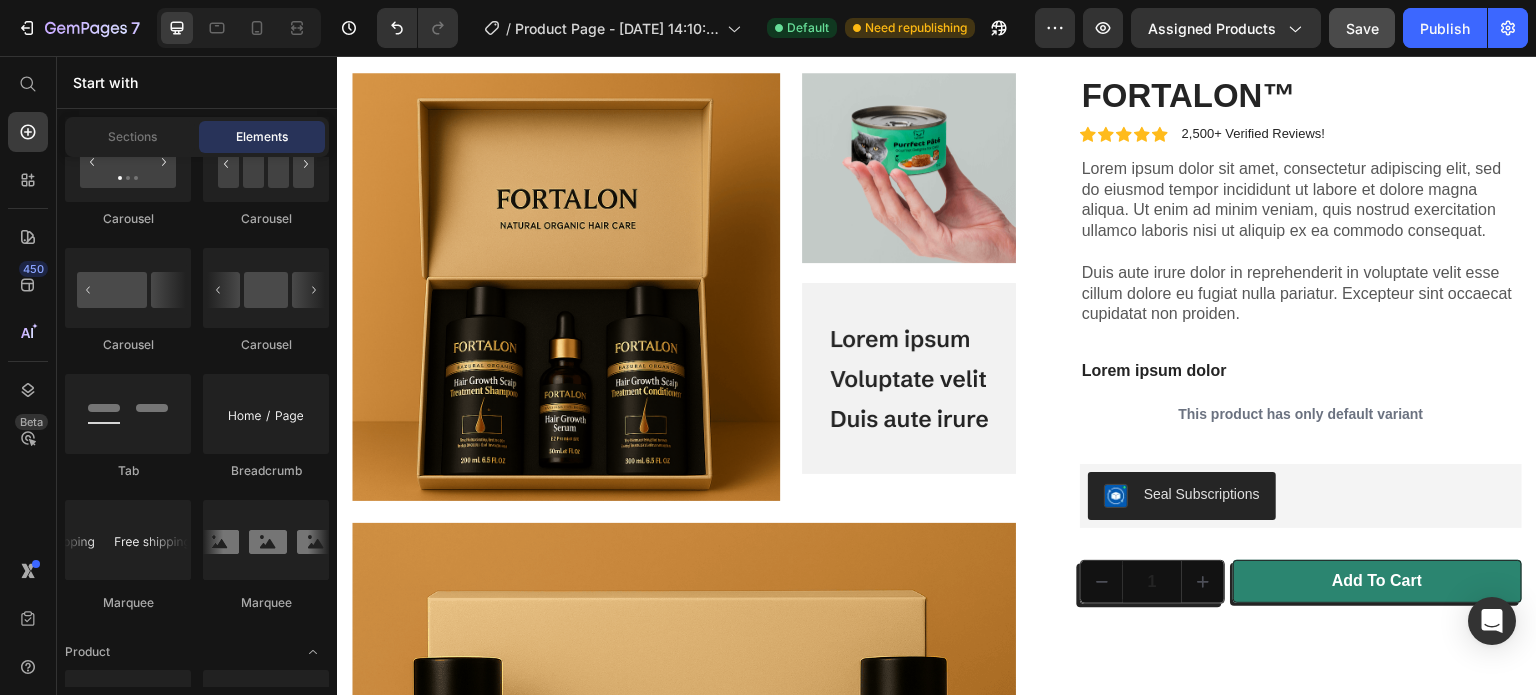 scroll, scrollTop: 69, scrollLeft: 0, axis: vertical 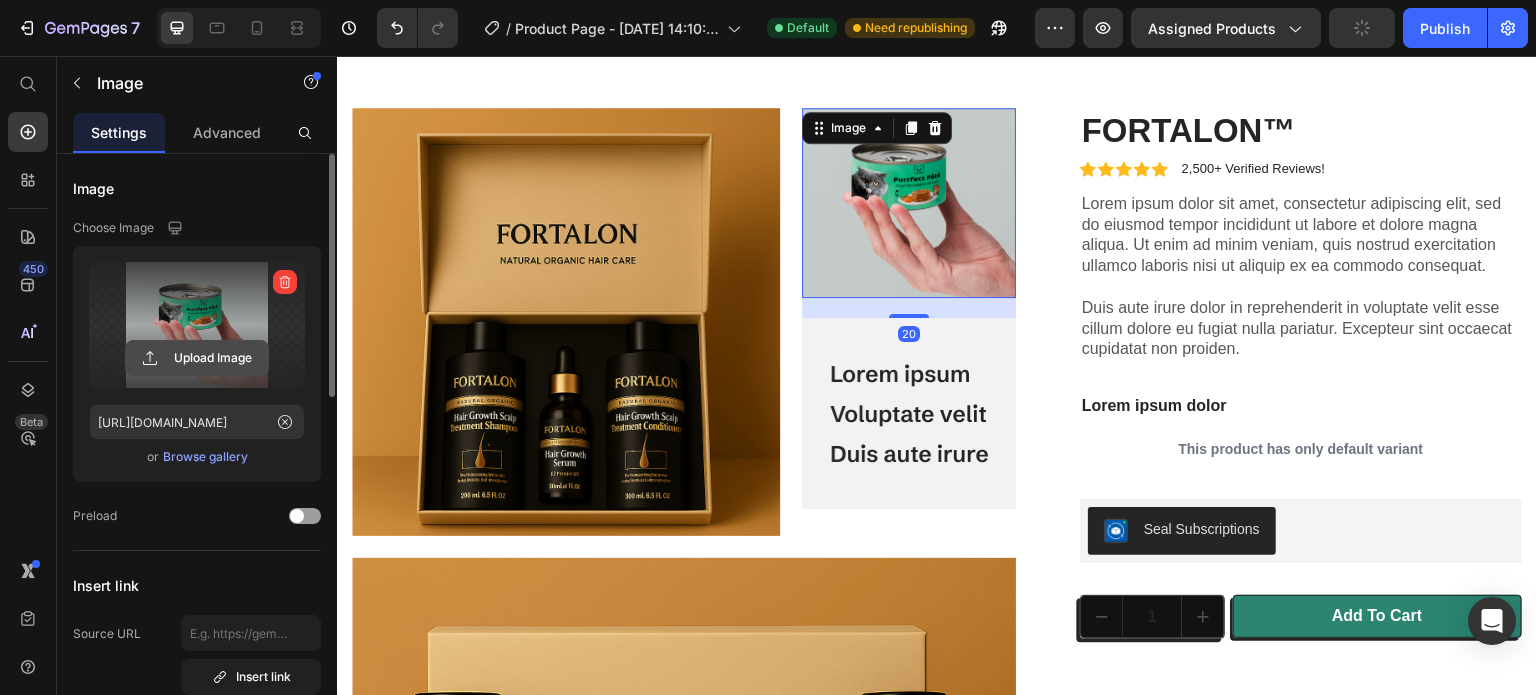 click 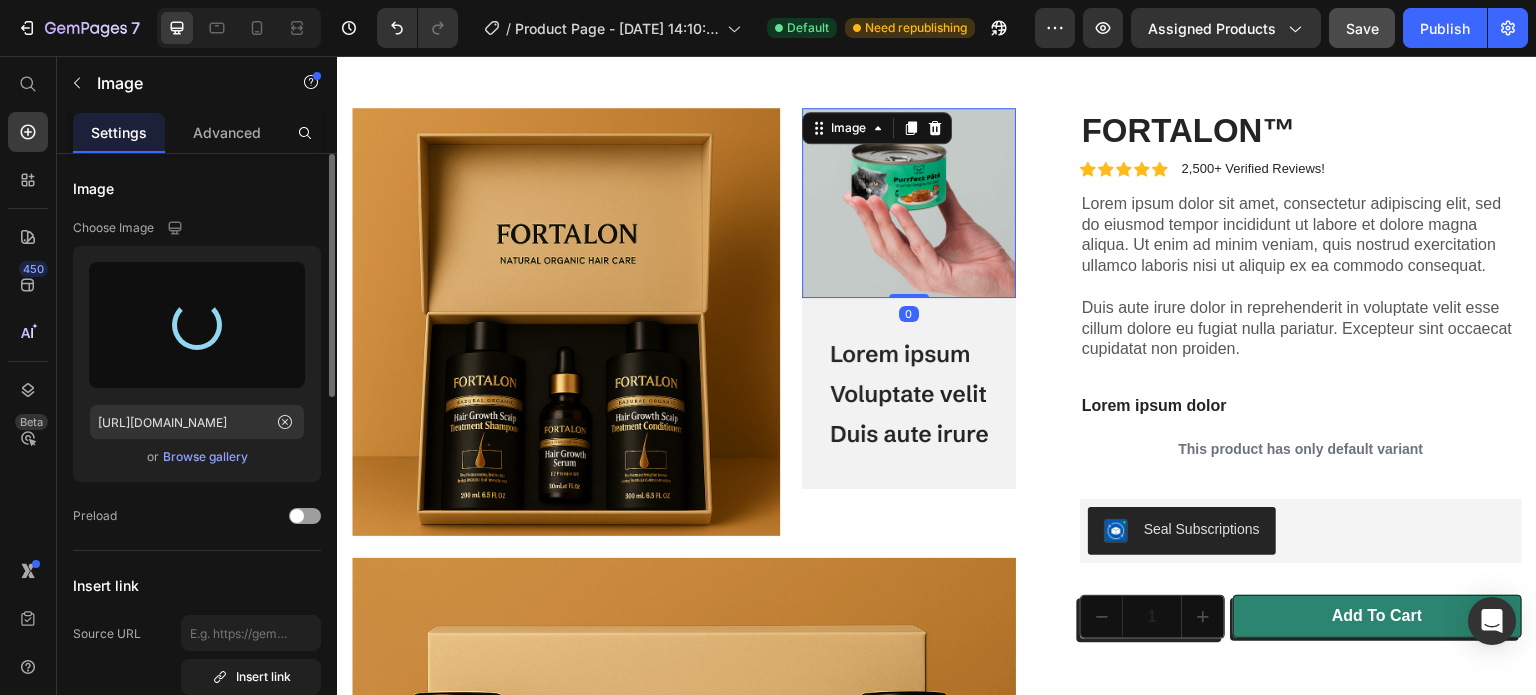 drag, startPoint x: 907, startPoint y: 312, endPoint x: 905, endPoint y: 280, distance: 32.06244 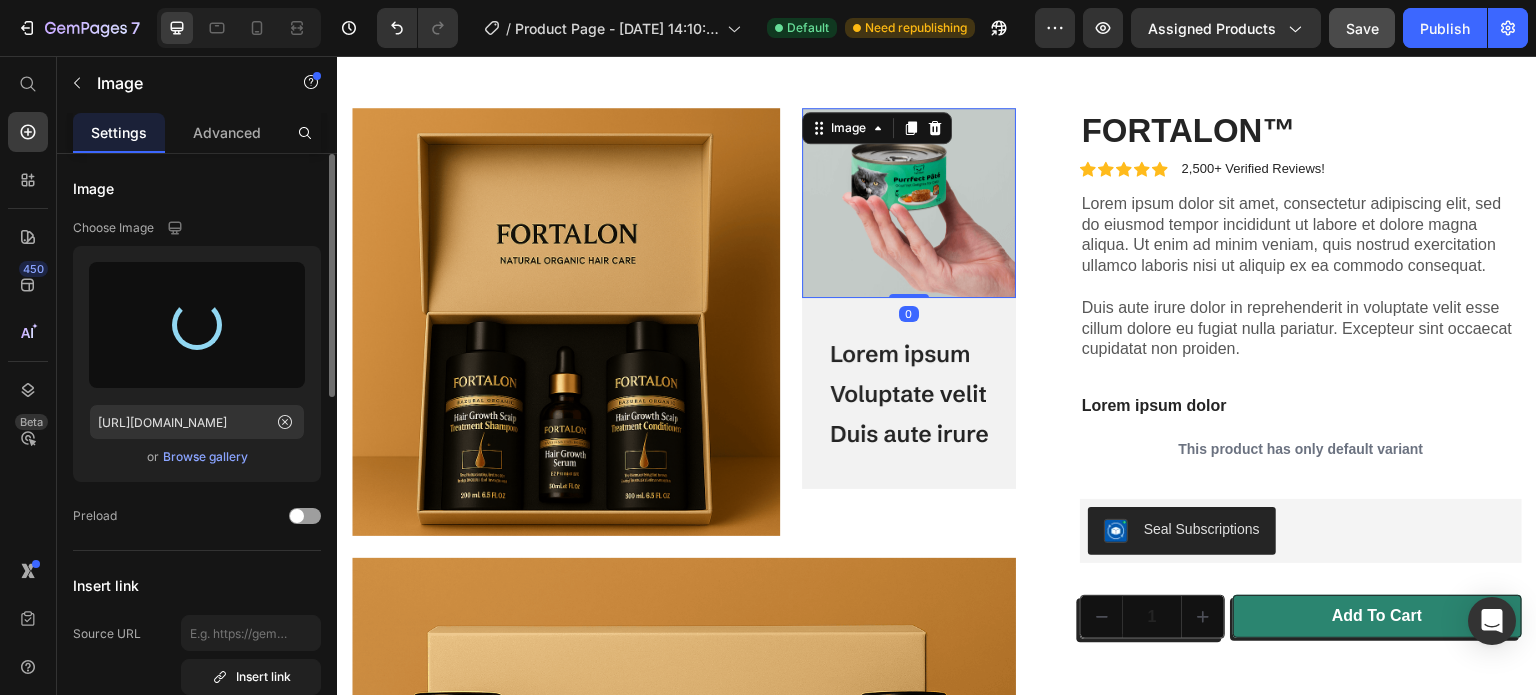 type on "[URL][DOMAIN_NAME]" 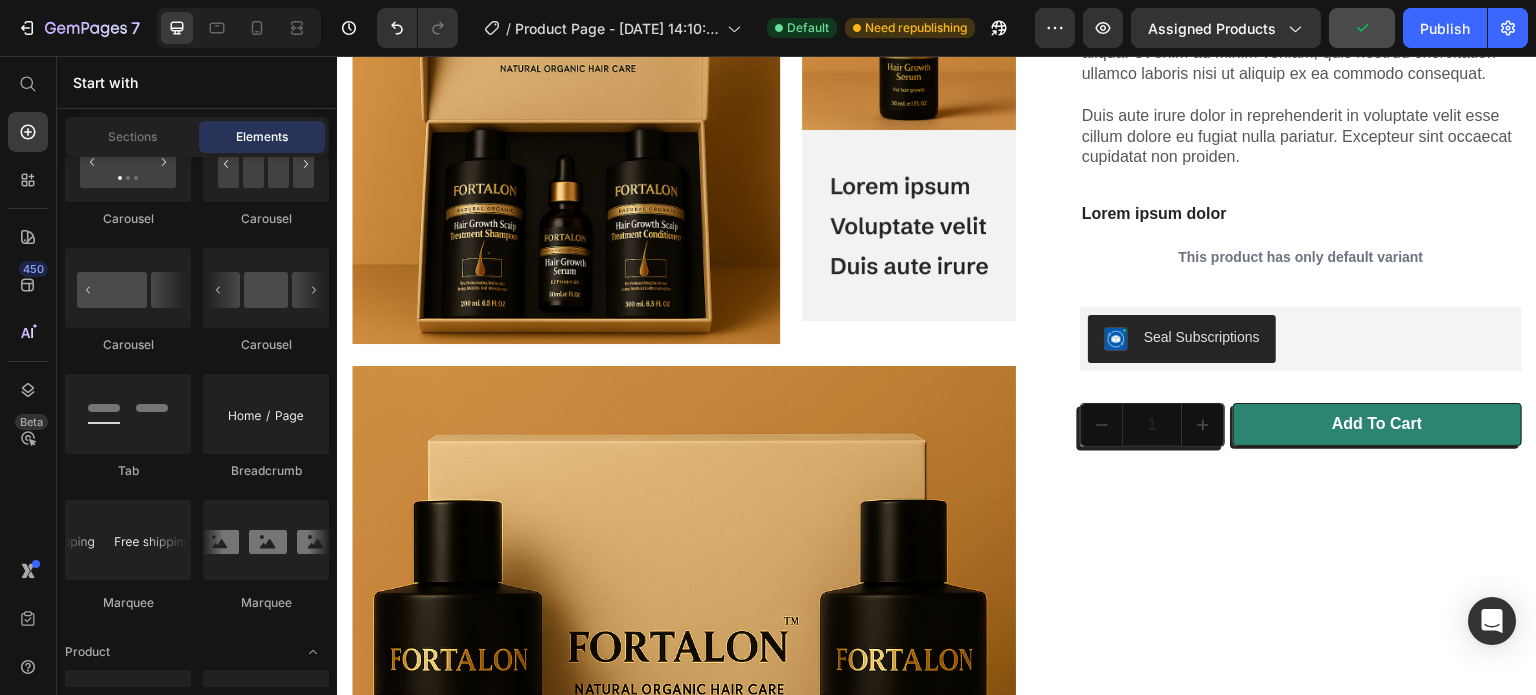 scroll, scrollTop: 209, scrollLeft: 0, axis: vertical 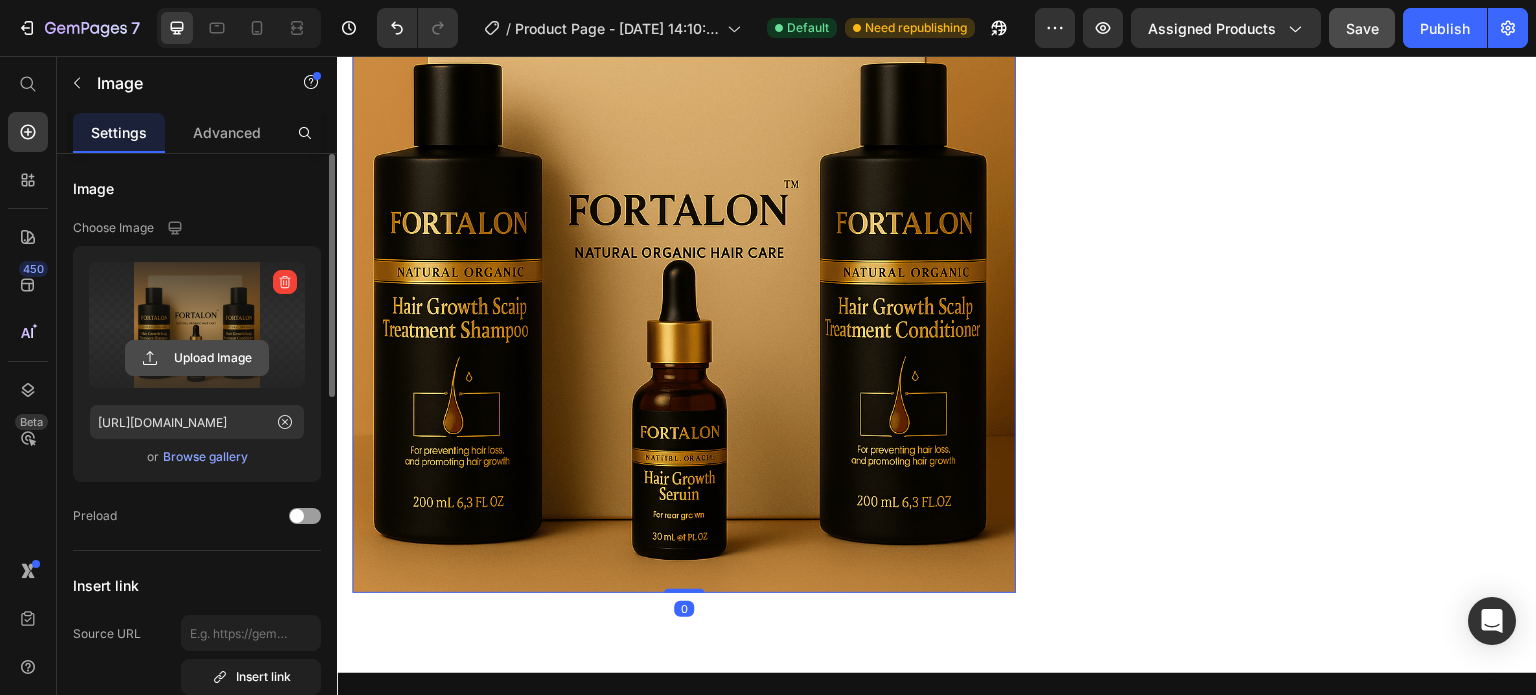 click 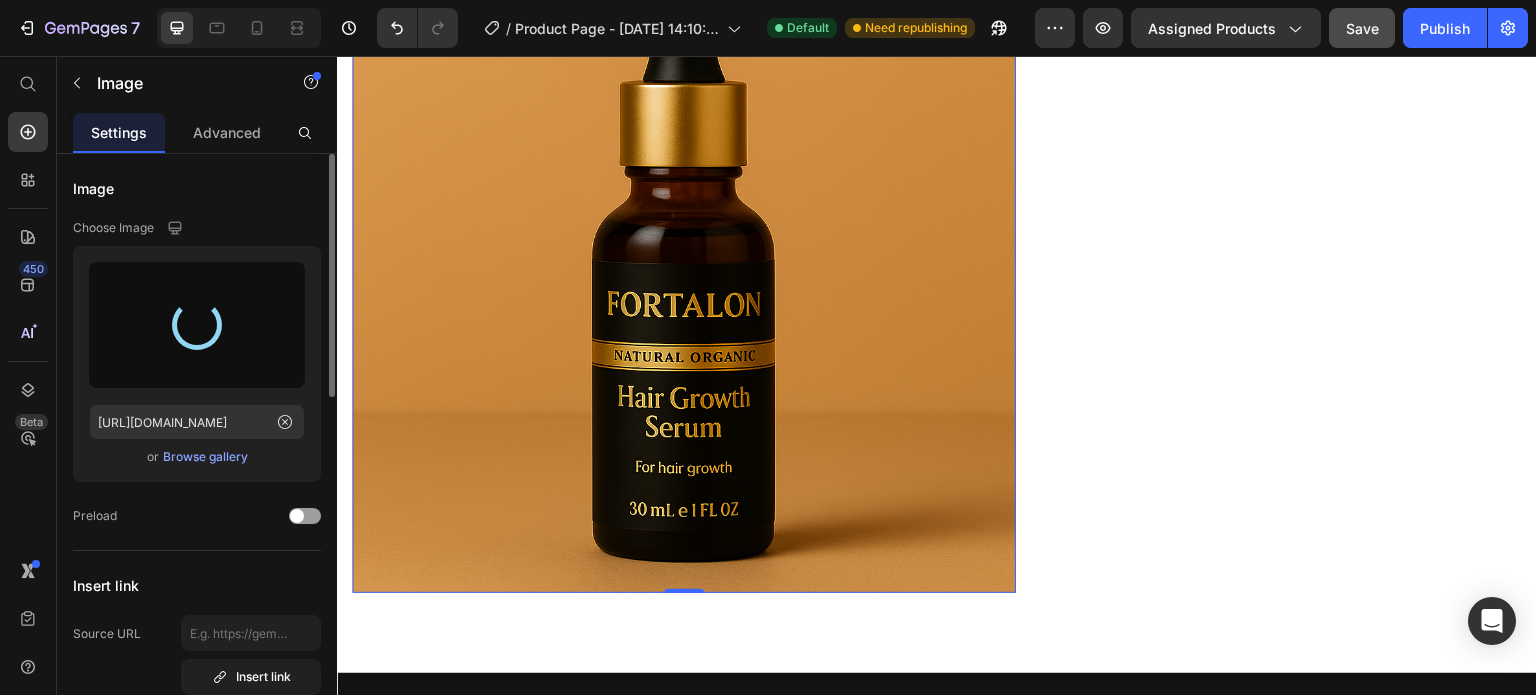 type on "[URL][DOMAIN_NAME]" 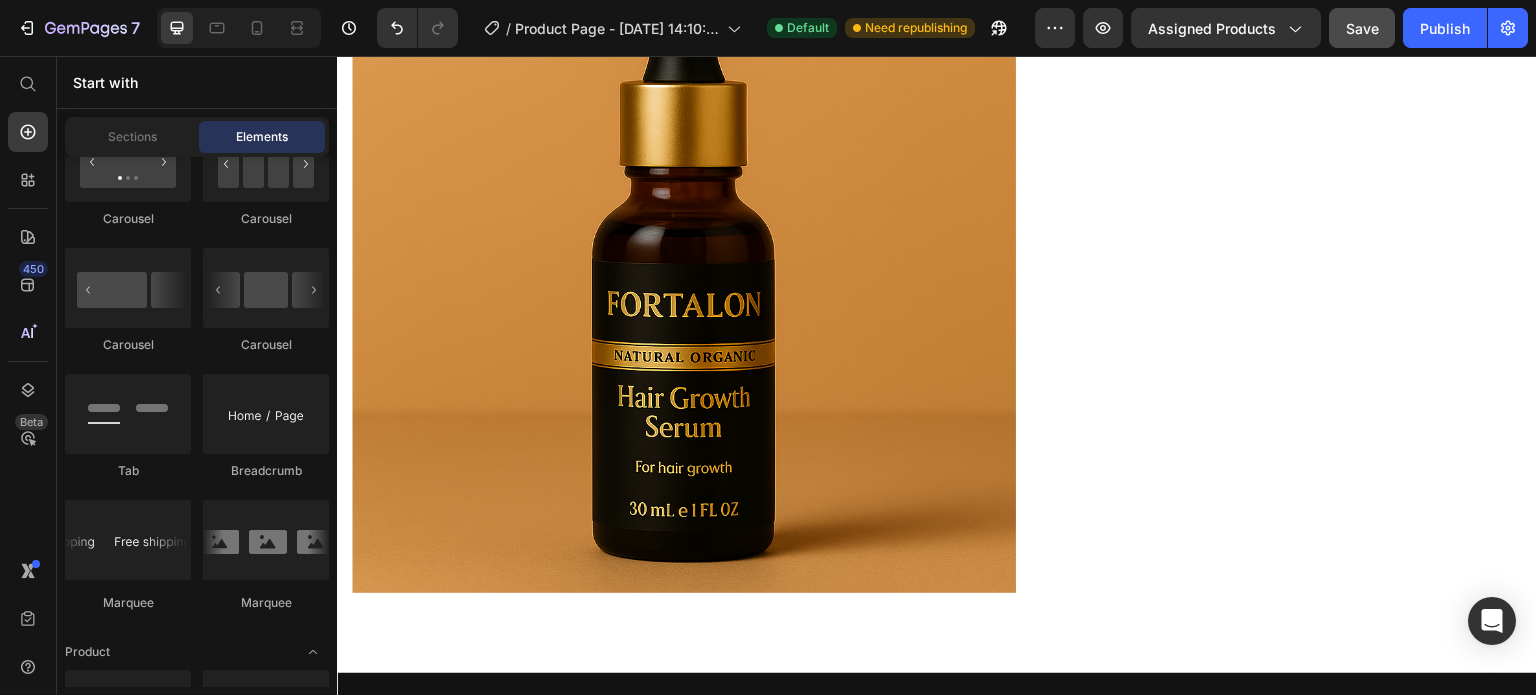 scroll, scrollTop: 0, scrollLeft: 0, axis: both 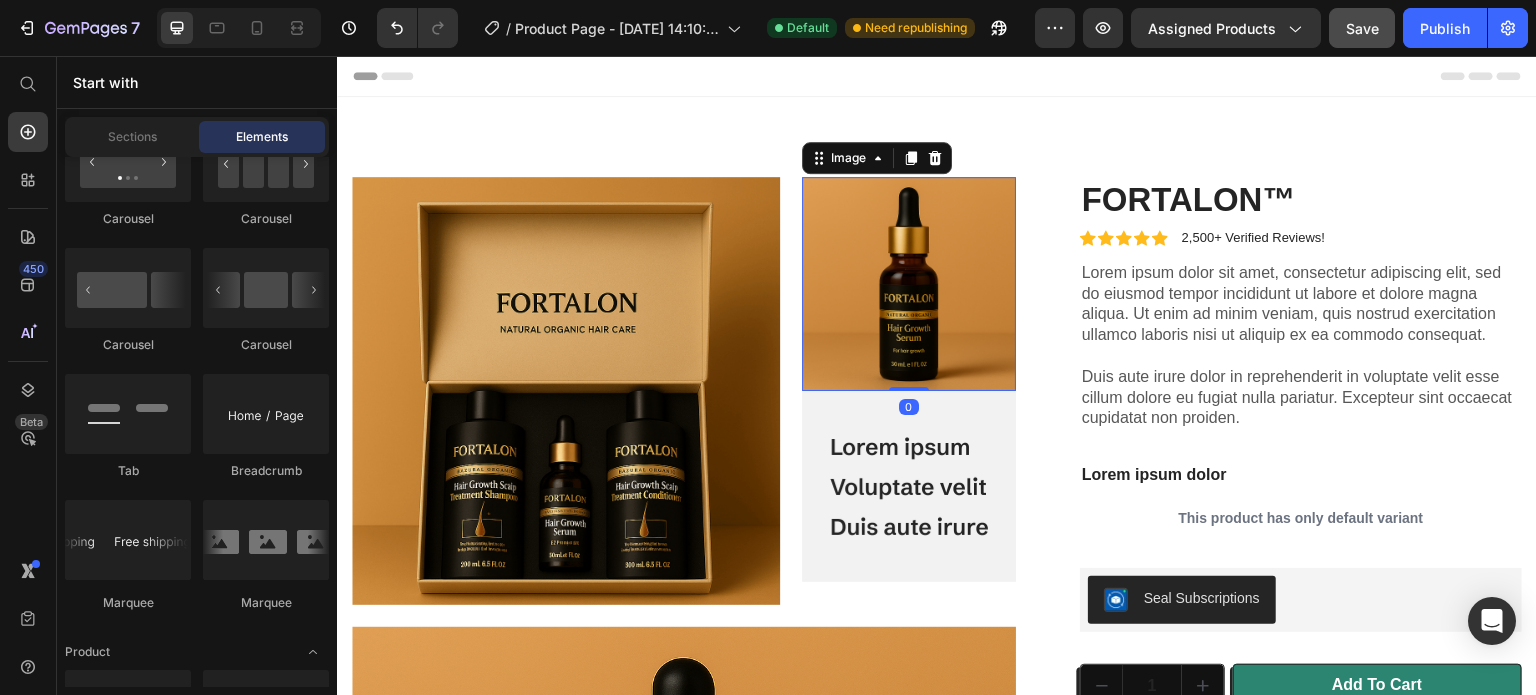 click at bounding box center (909, 284) 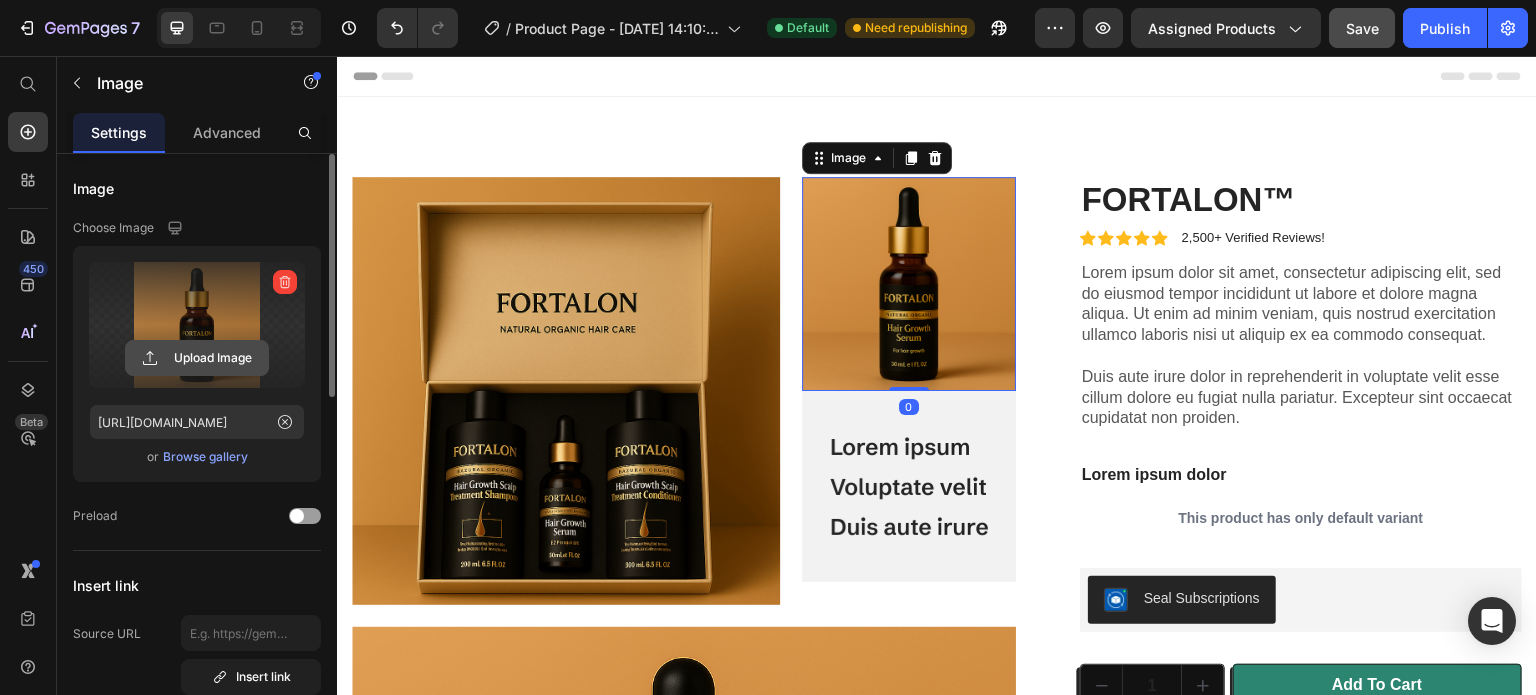 click 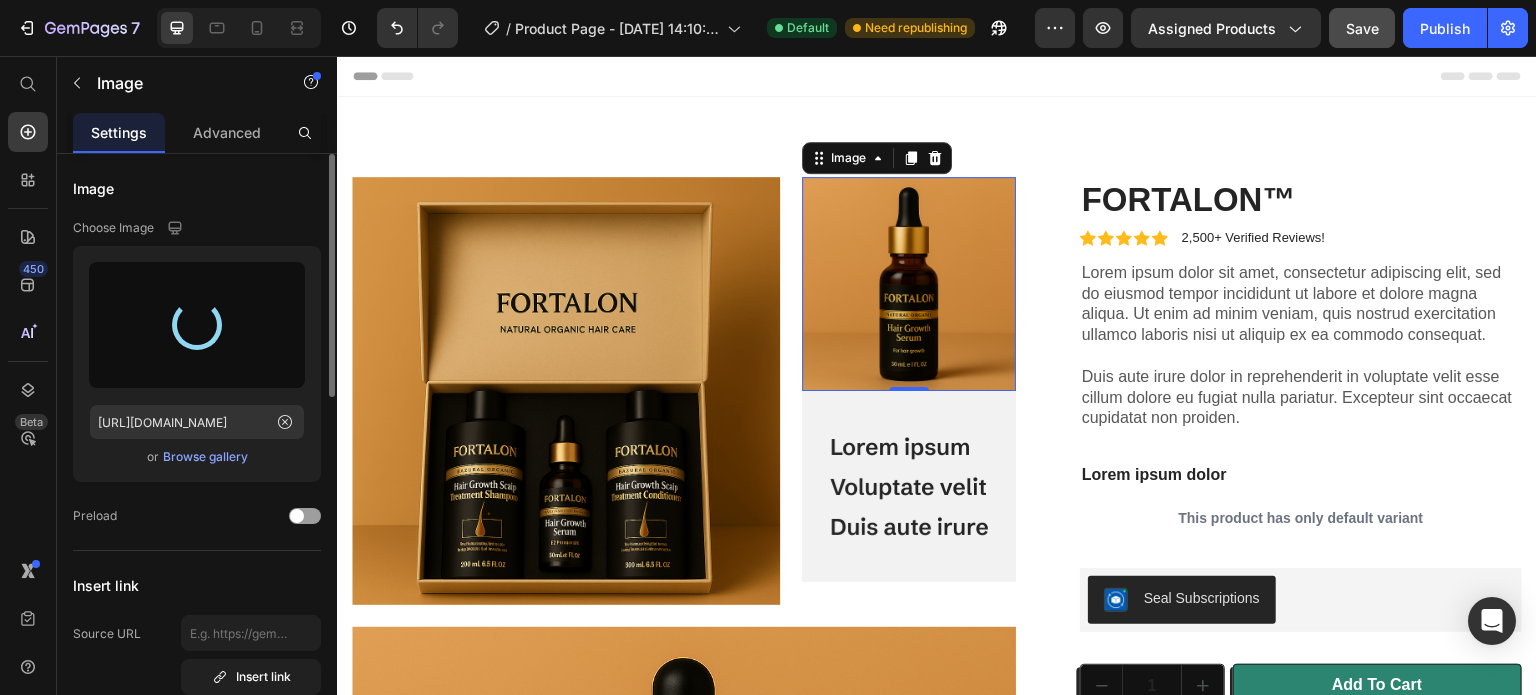 type on "[URL][DOMAIN_NAME]" 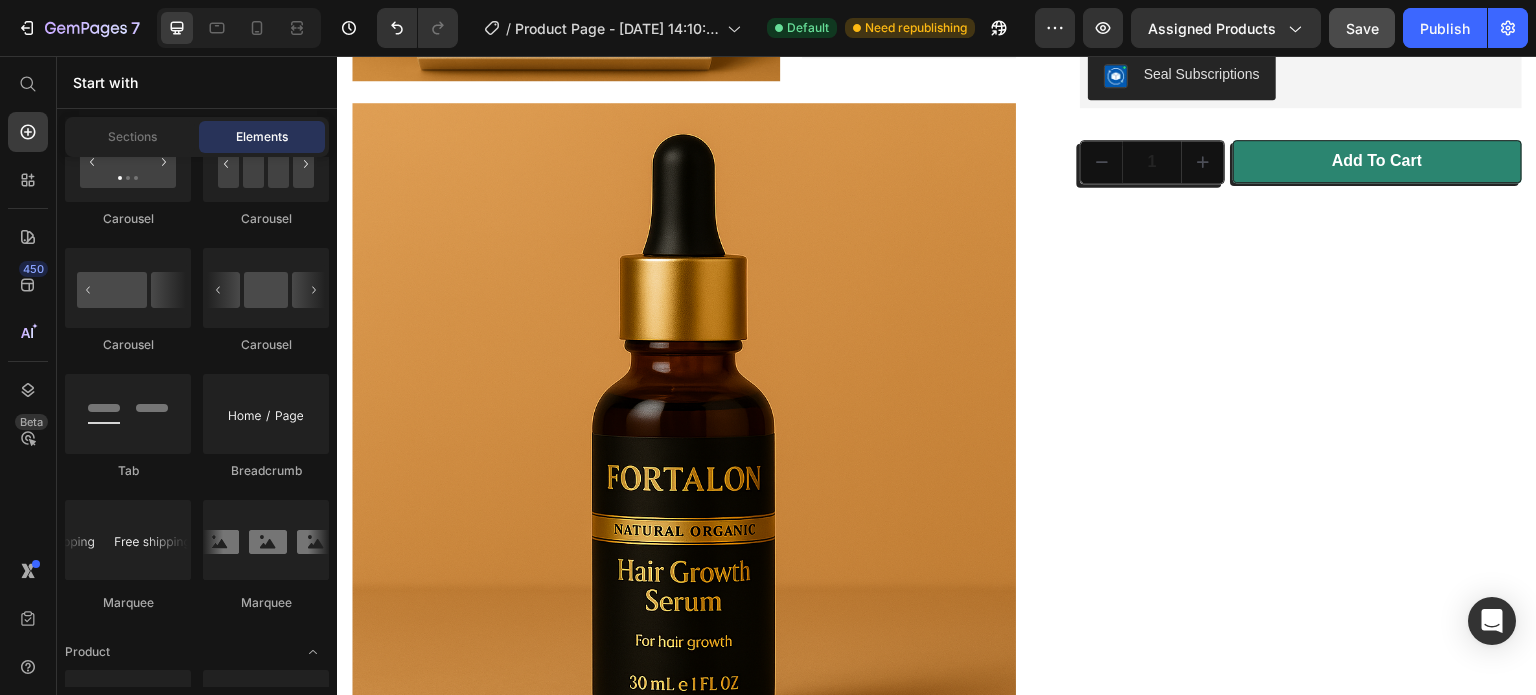 scroll, scrollTop: 612, scrollLeft: 0, axis: vertical 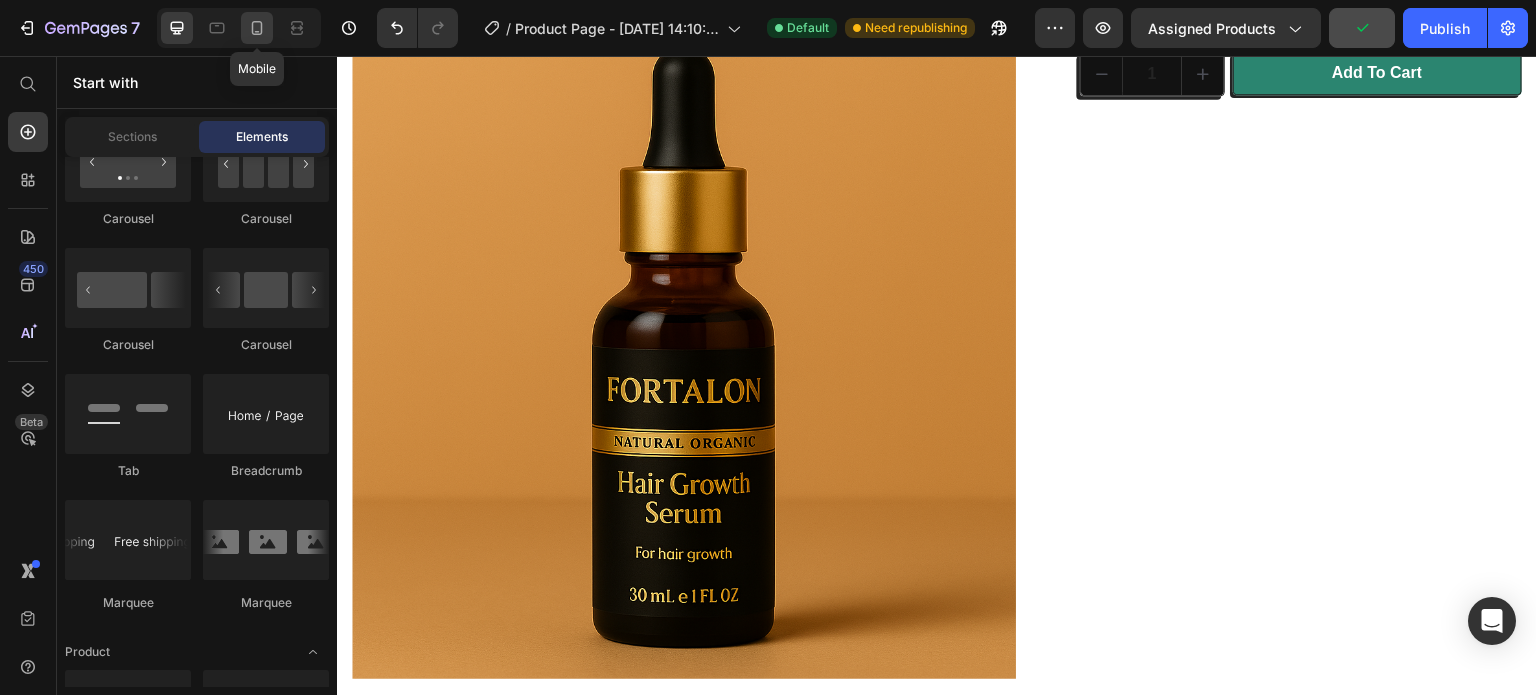 click 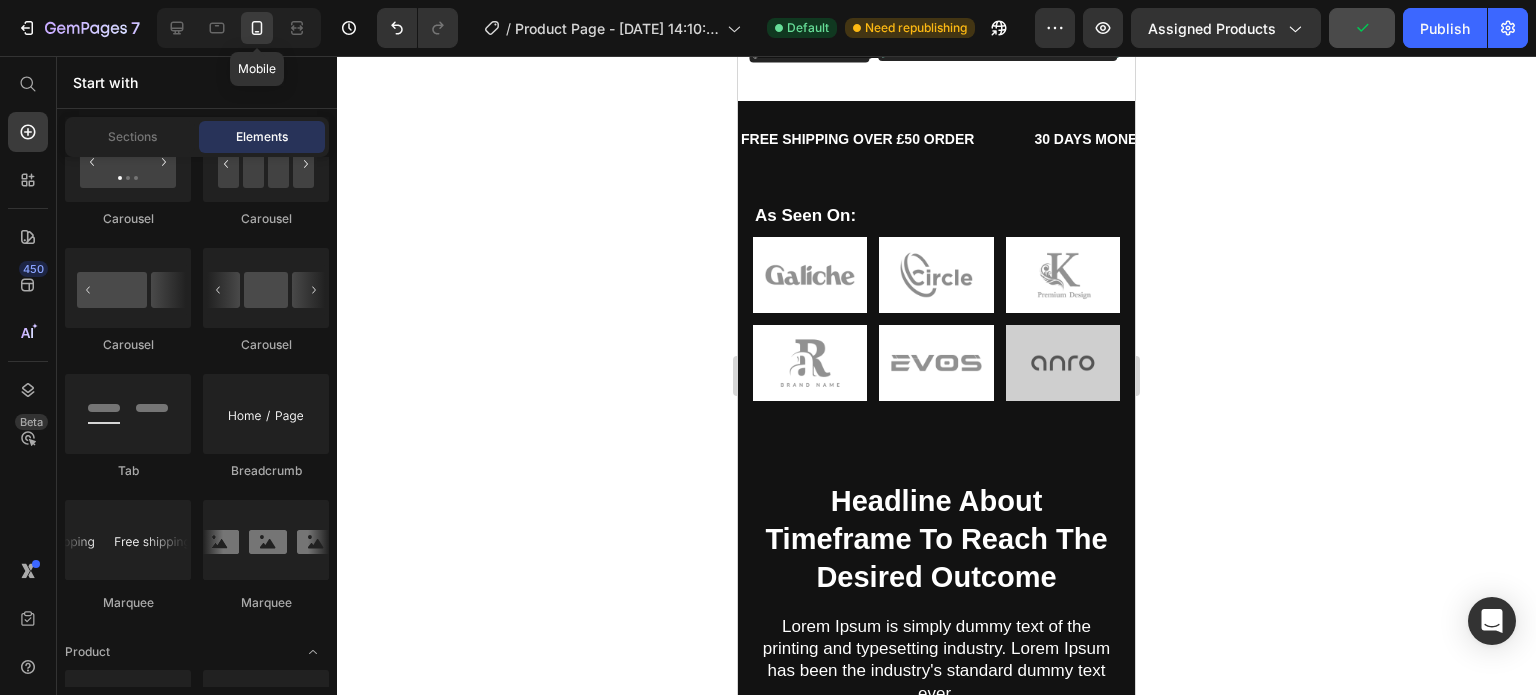 scroll, scrollTop: 432, scrollLeft: 0, axis: vertical 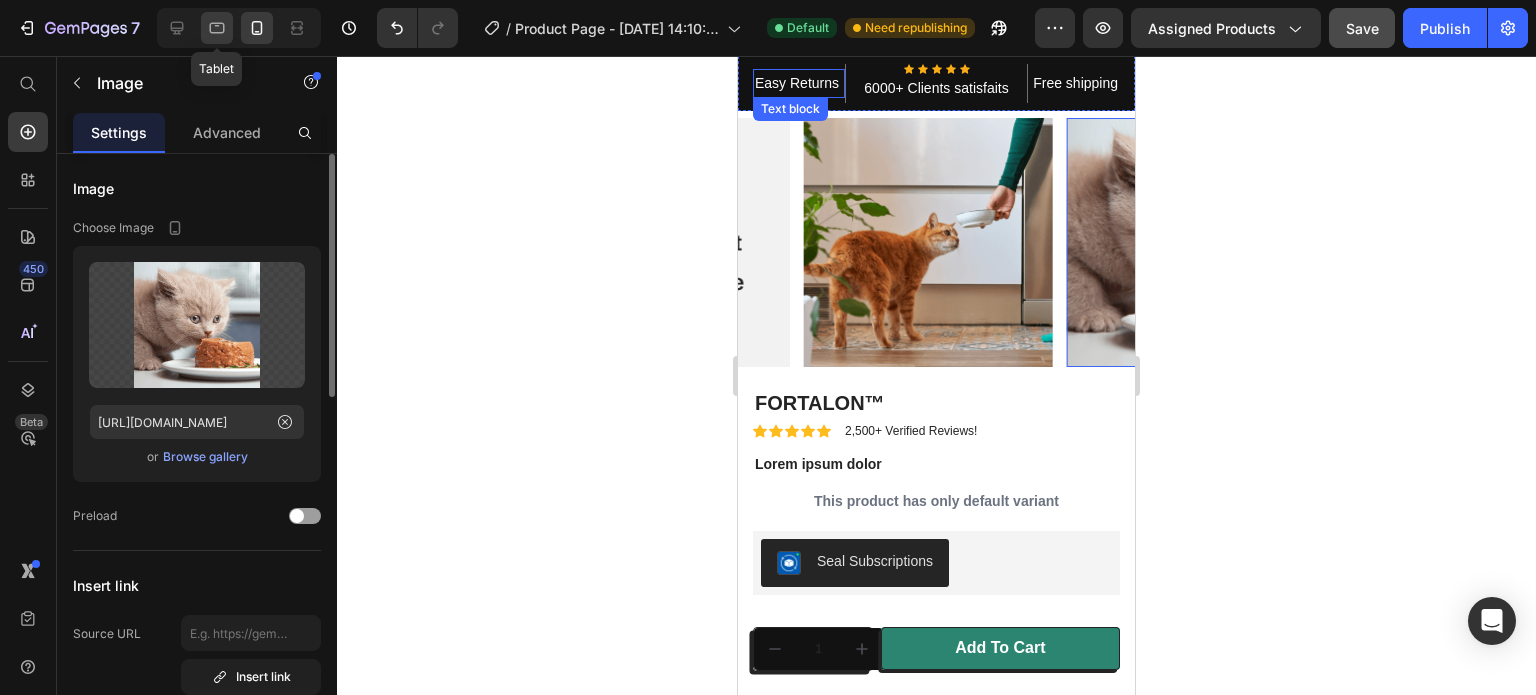 click 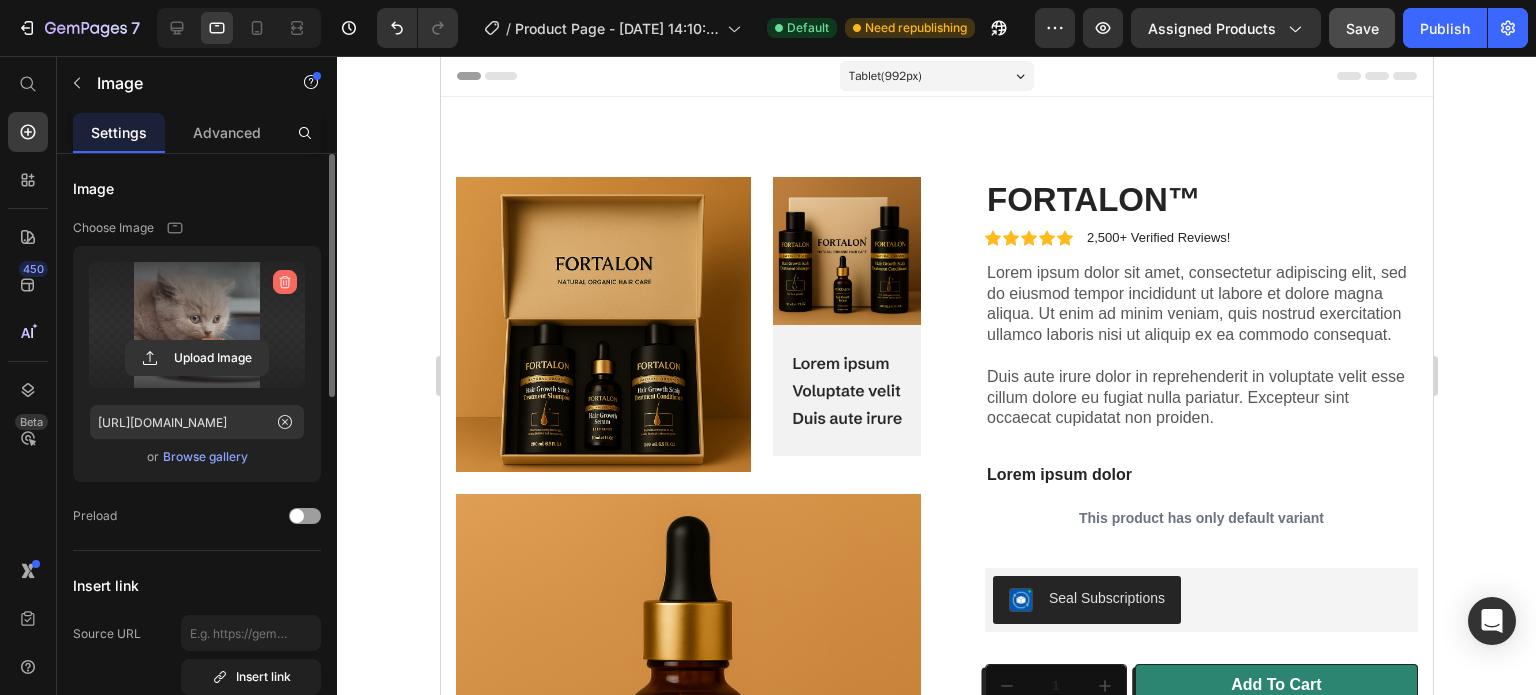 click 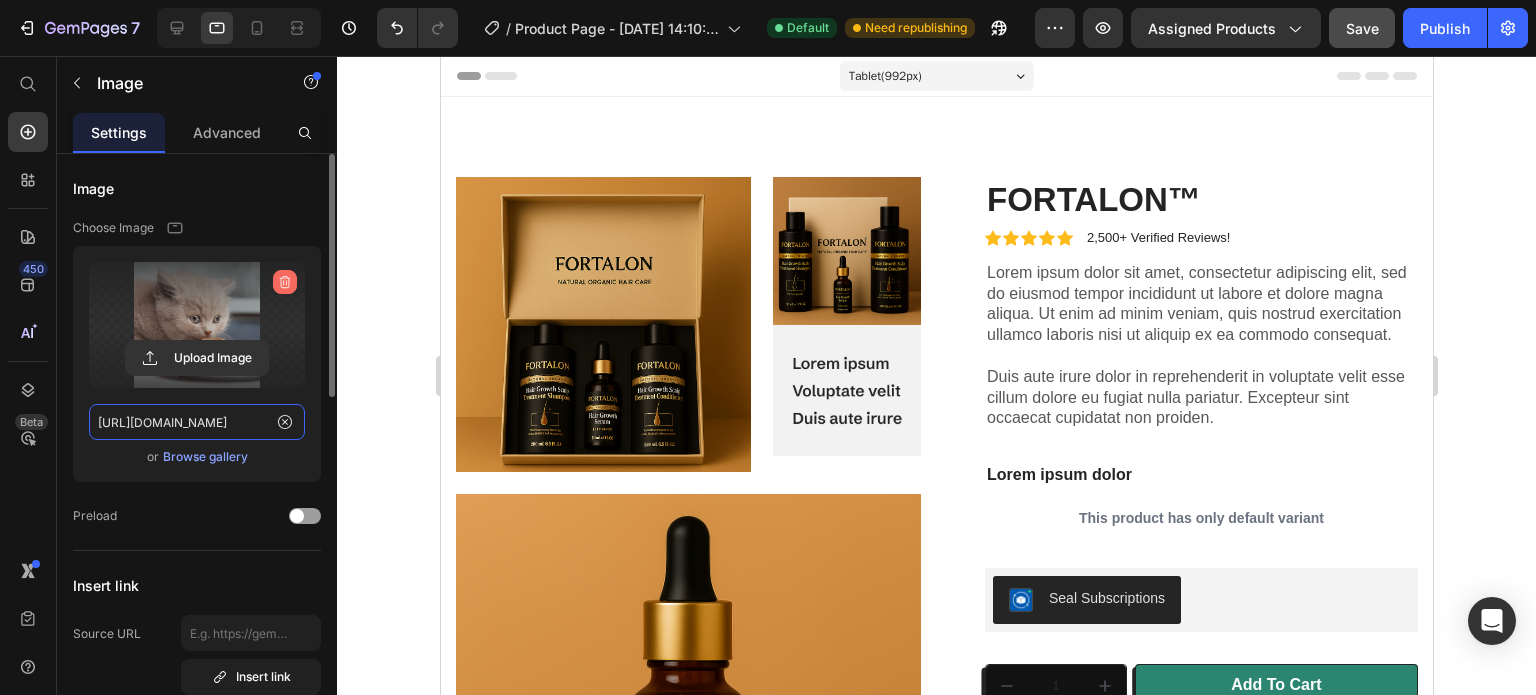 type 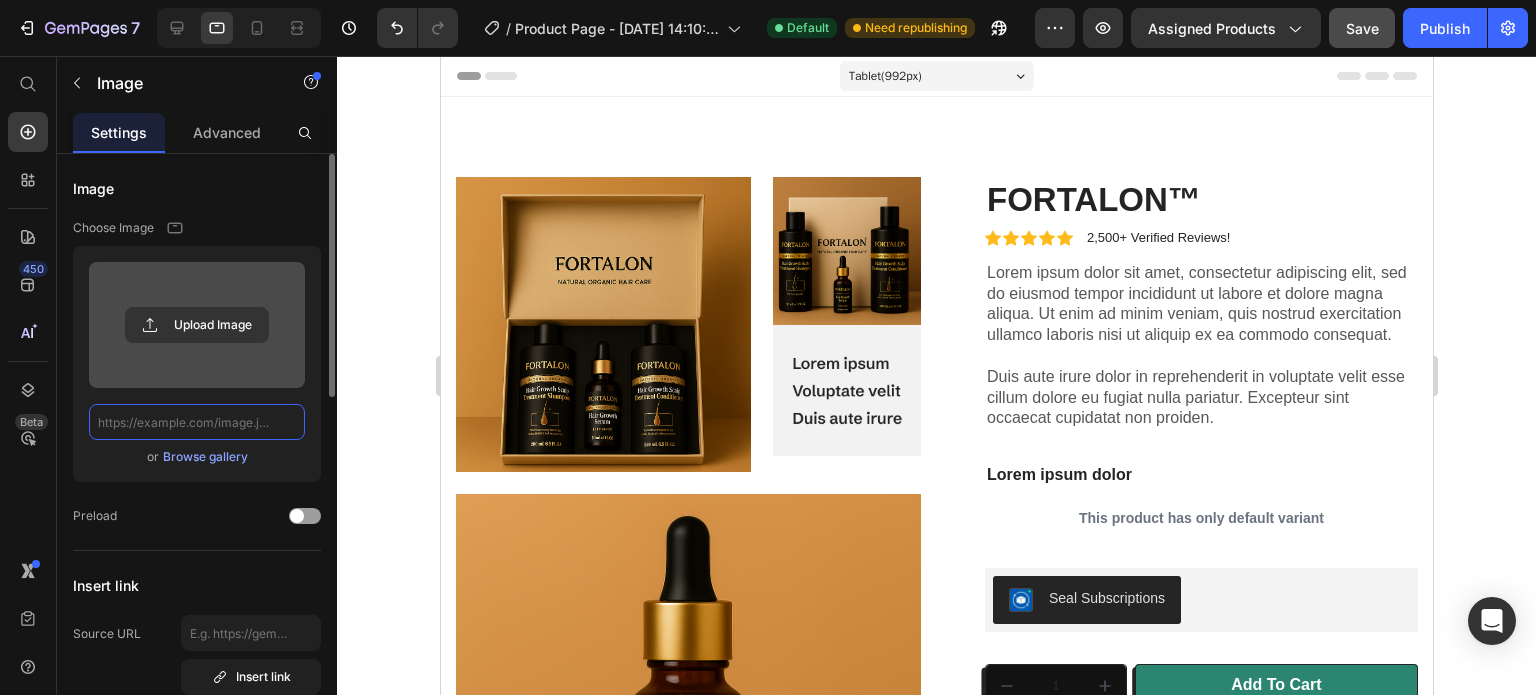 scroll, scrollTop: 0, scrollLeft: 0, axis: both 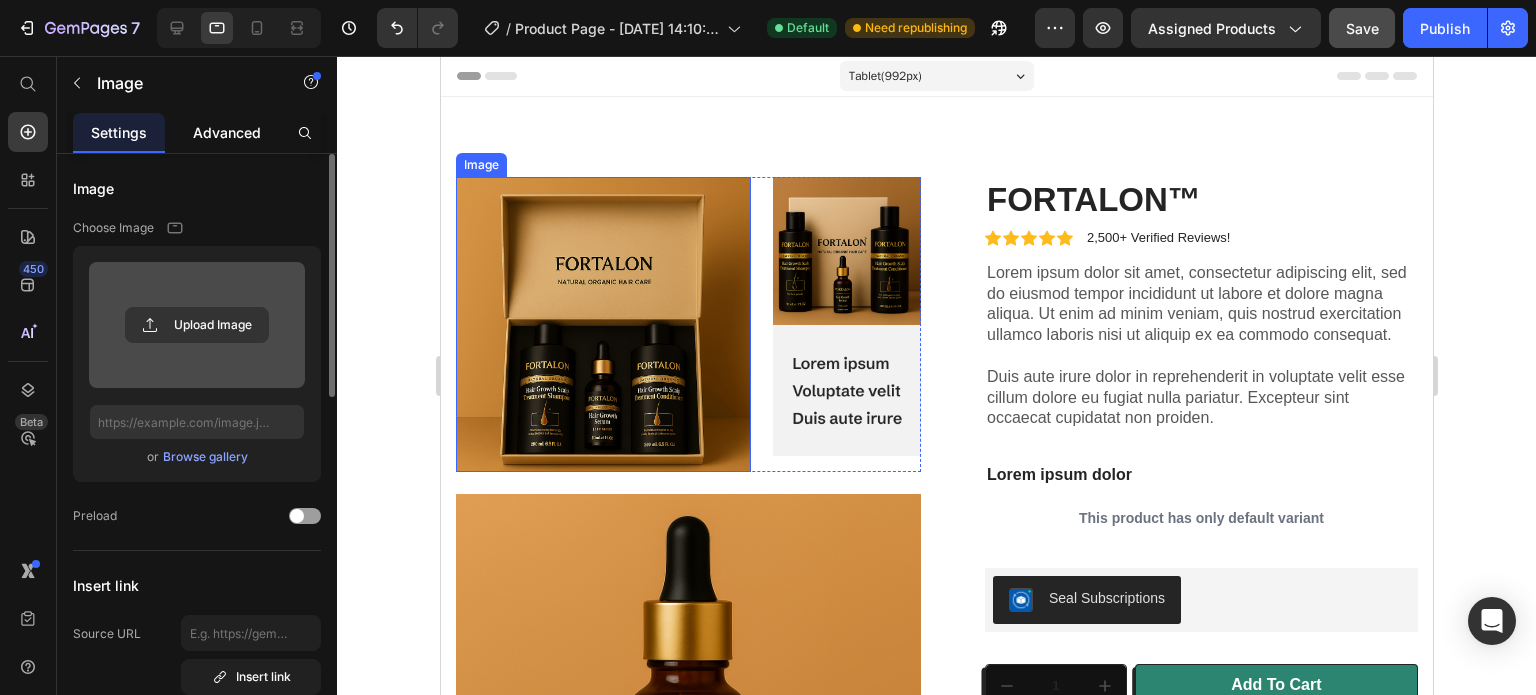 click on "Advanced" at bounding box center [227, 132] 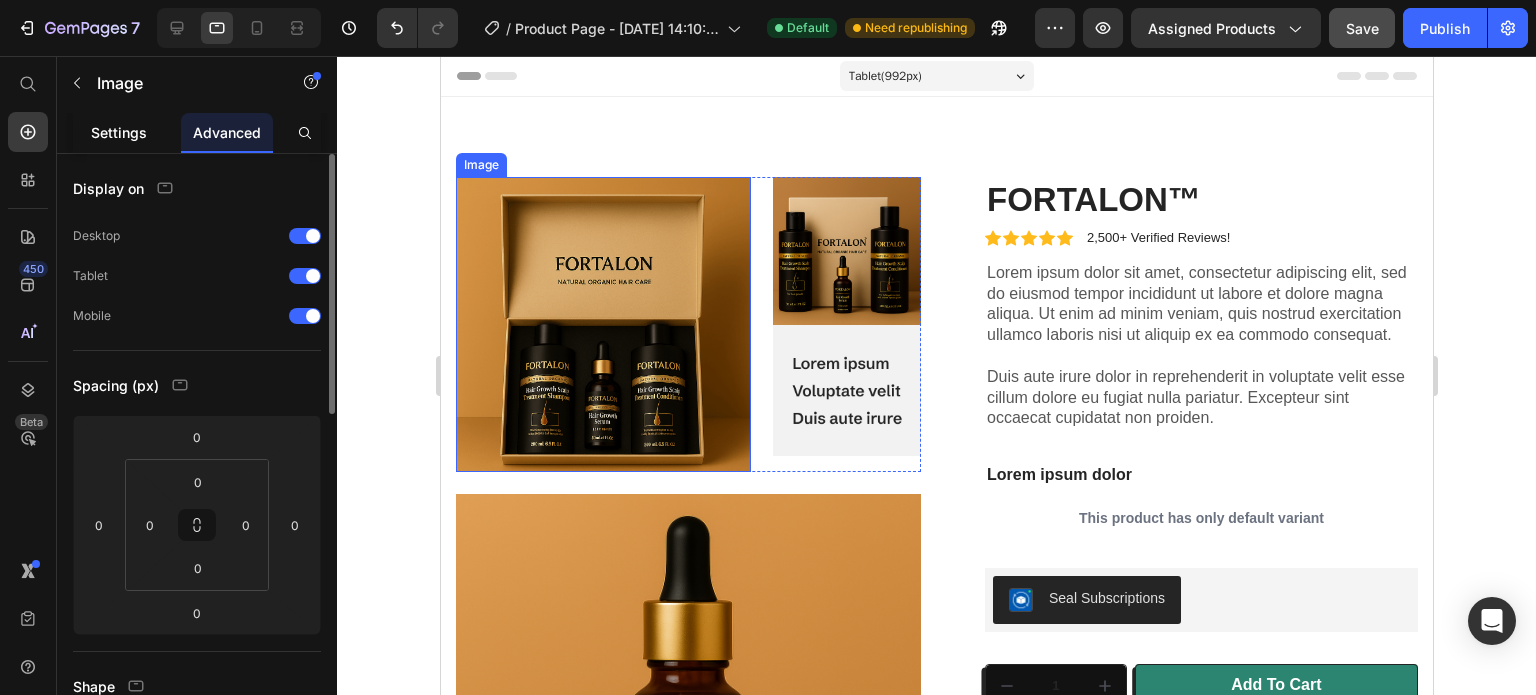 click on "Settings" at bounding box center [119, 132] 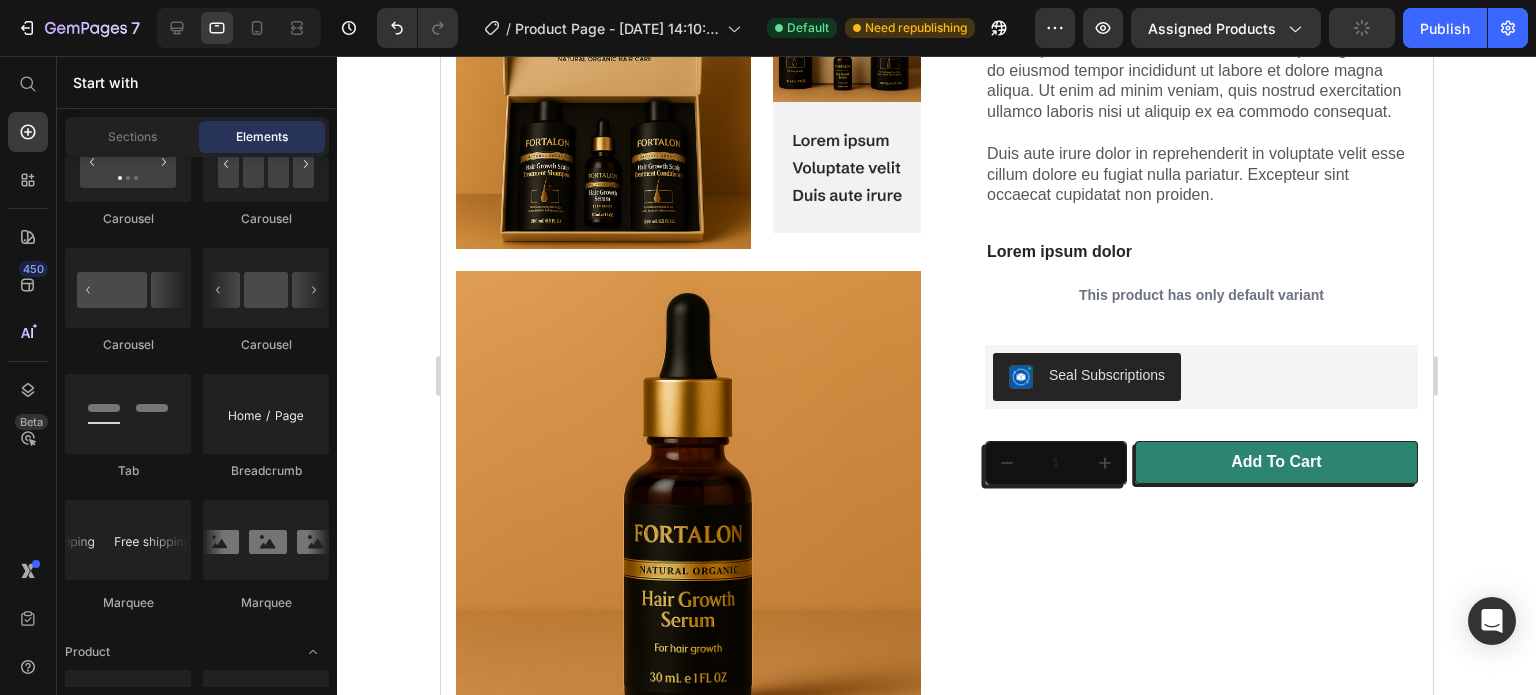 scroll, scrollTop: 0, scrollLeft: 0, axis: both 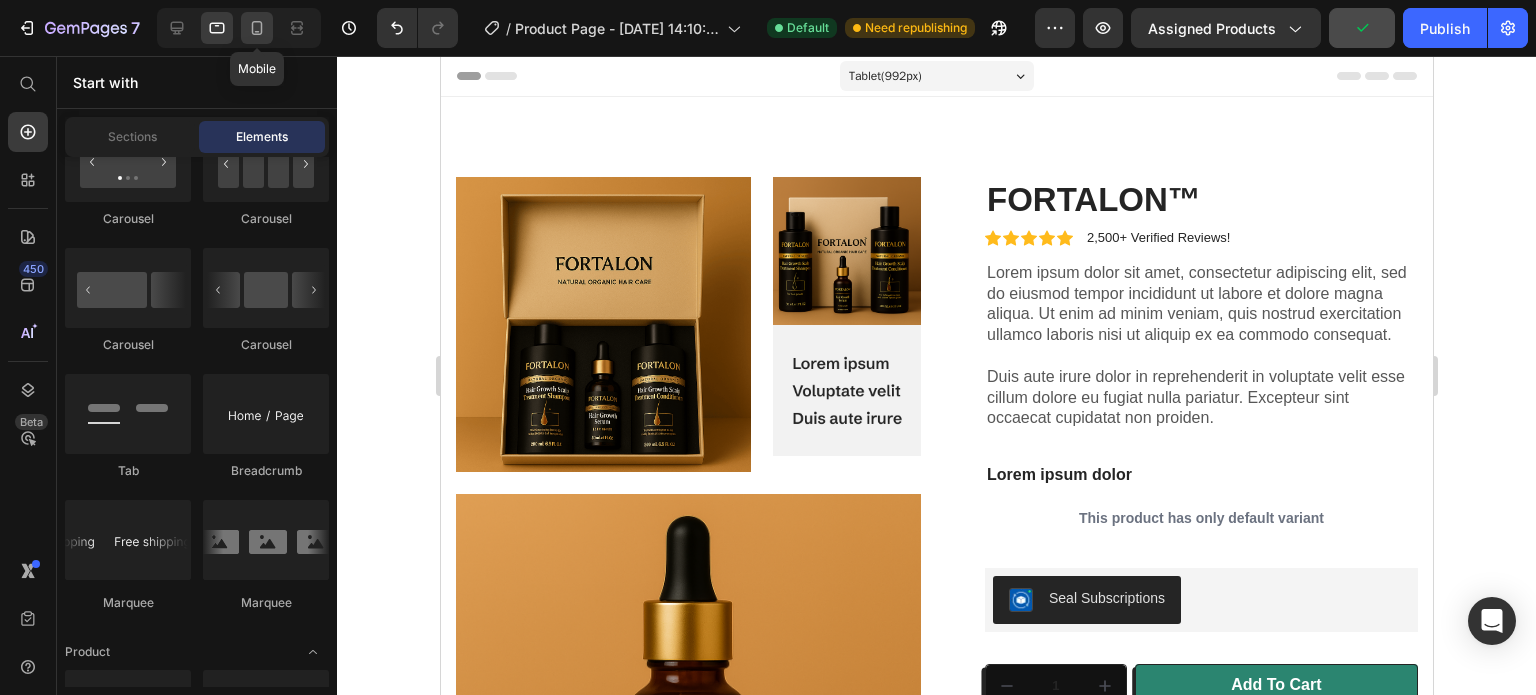 click 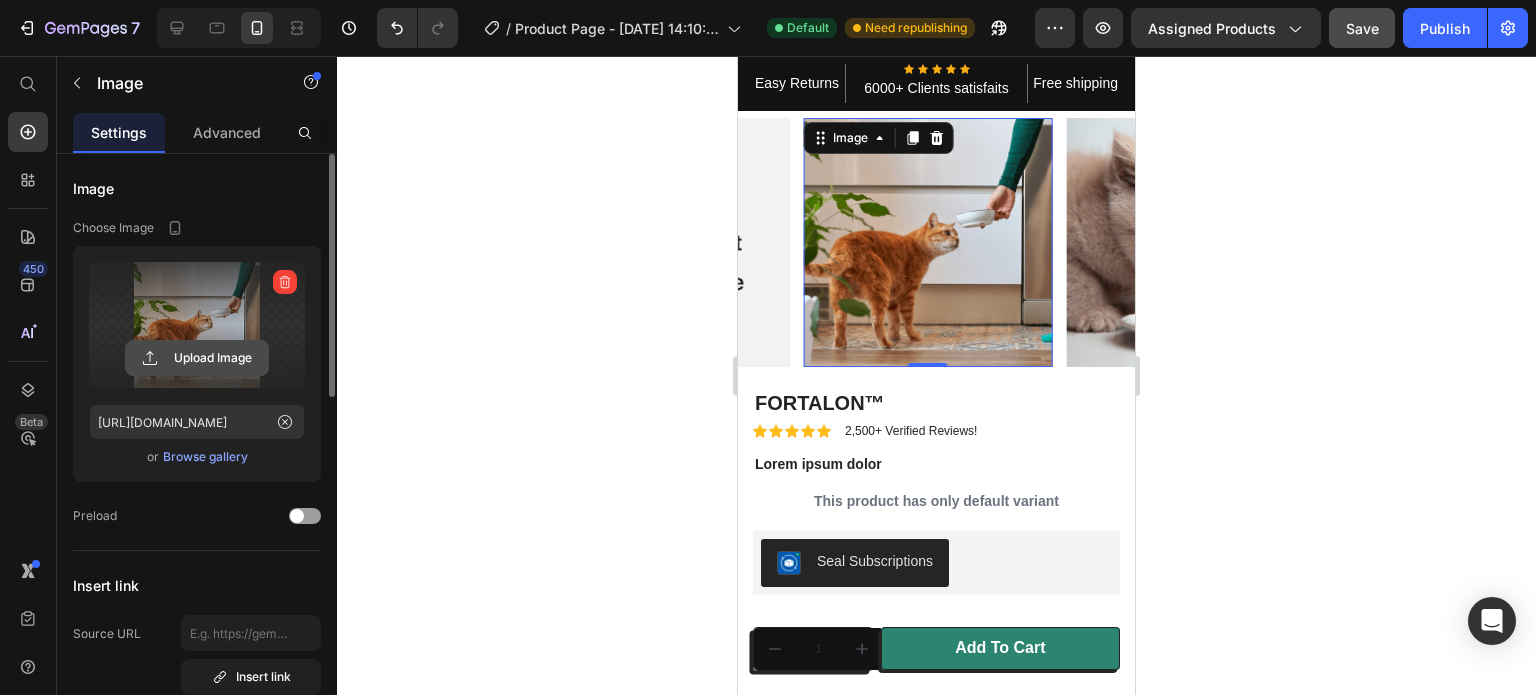 click 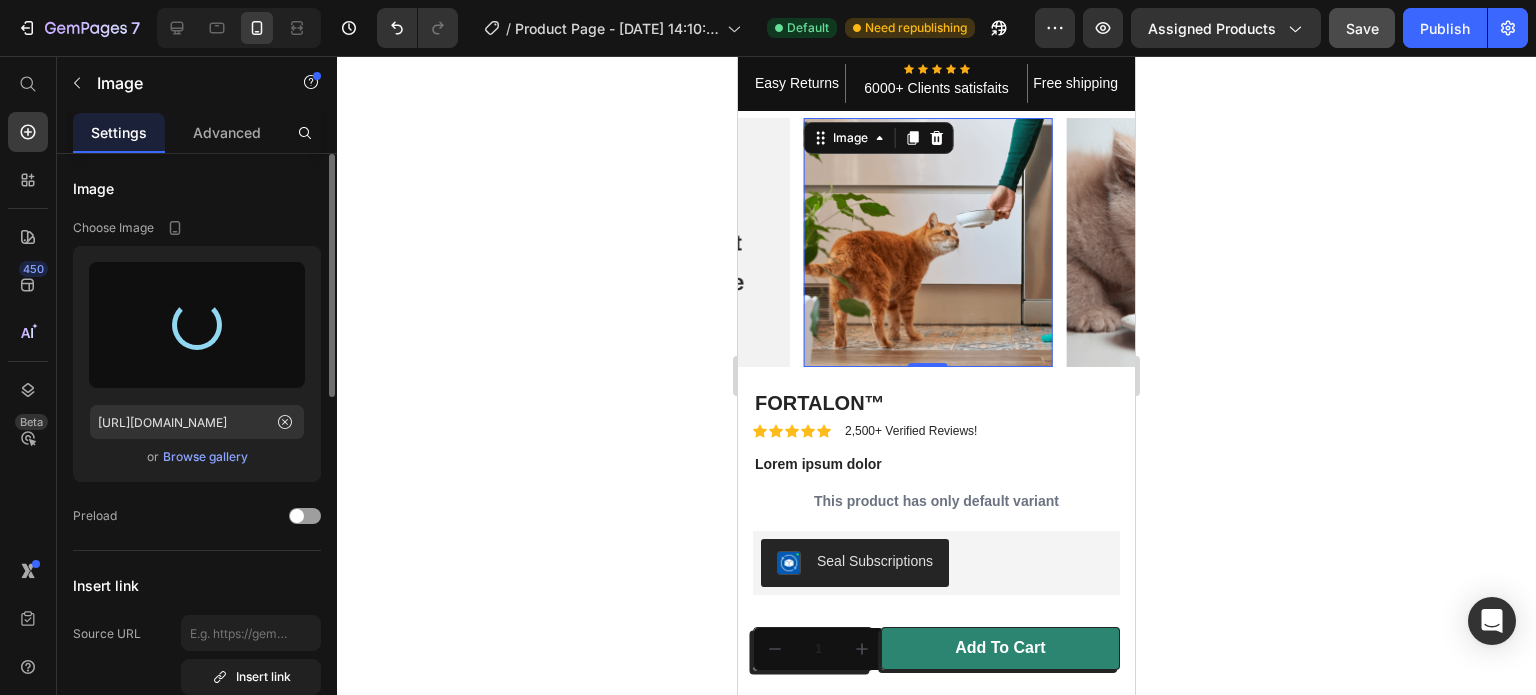 type on "[URL][DOMAIN_NAME]" 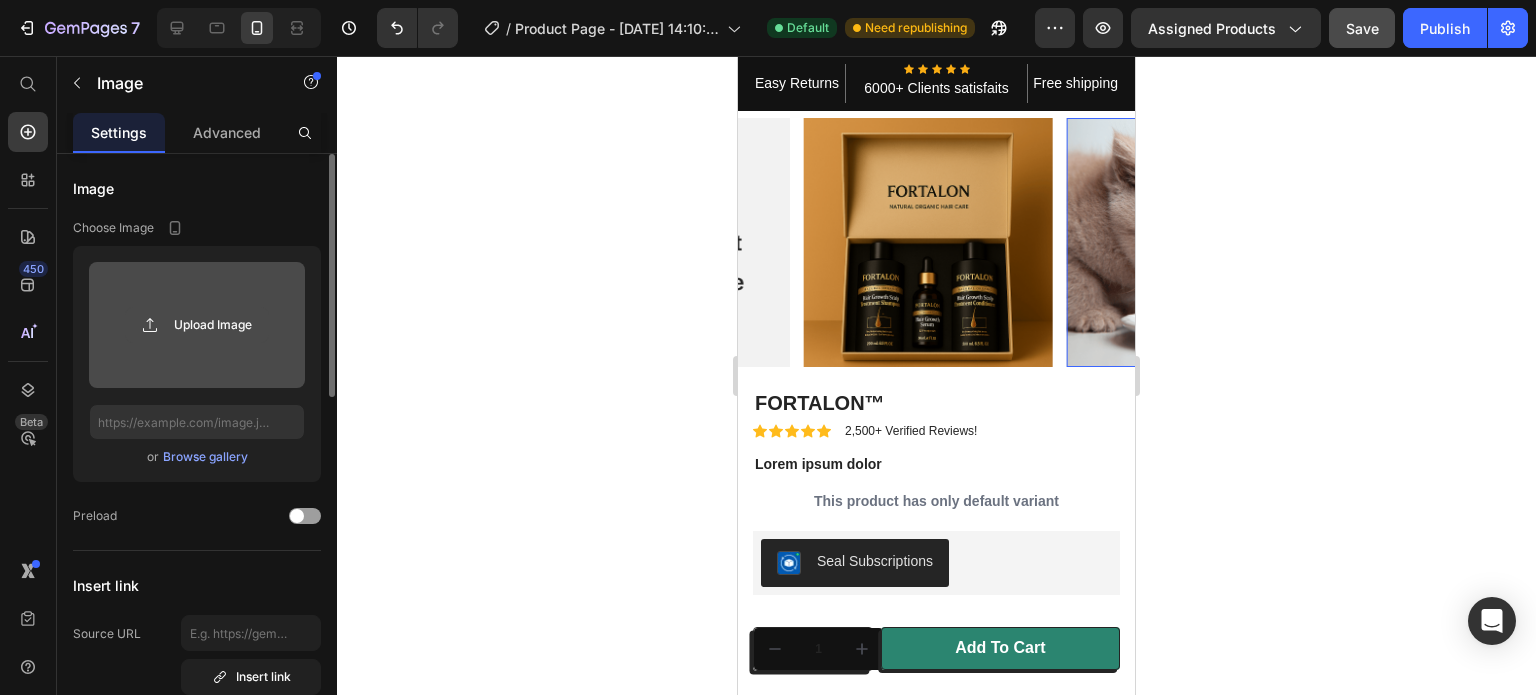 click 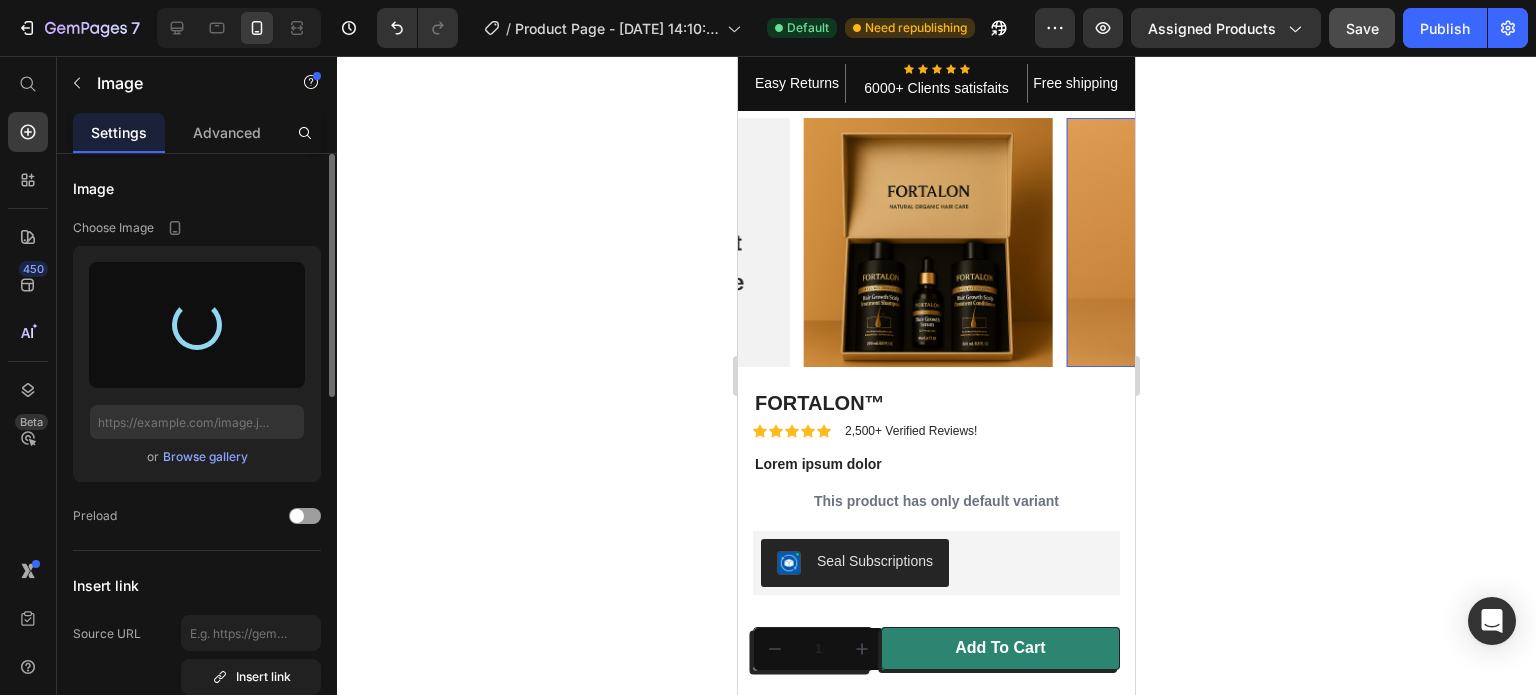 type on "[URL][DOMAIN_NAME]" 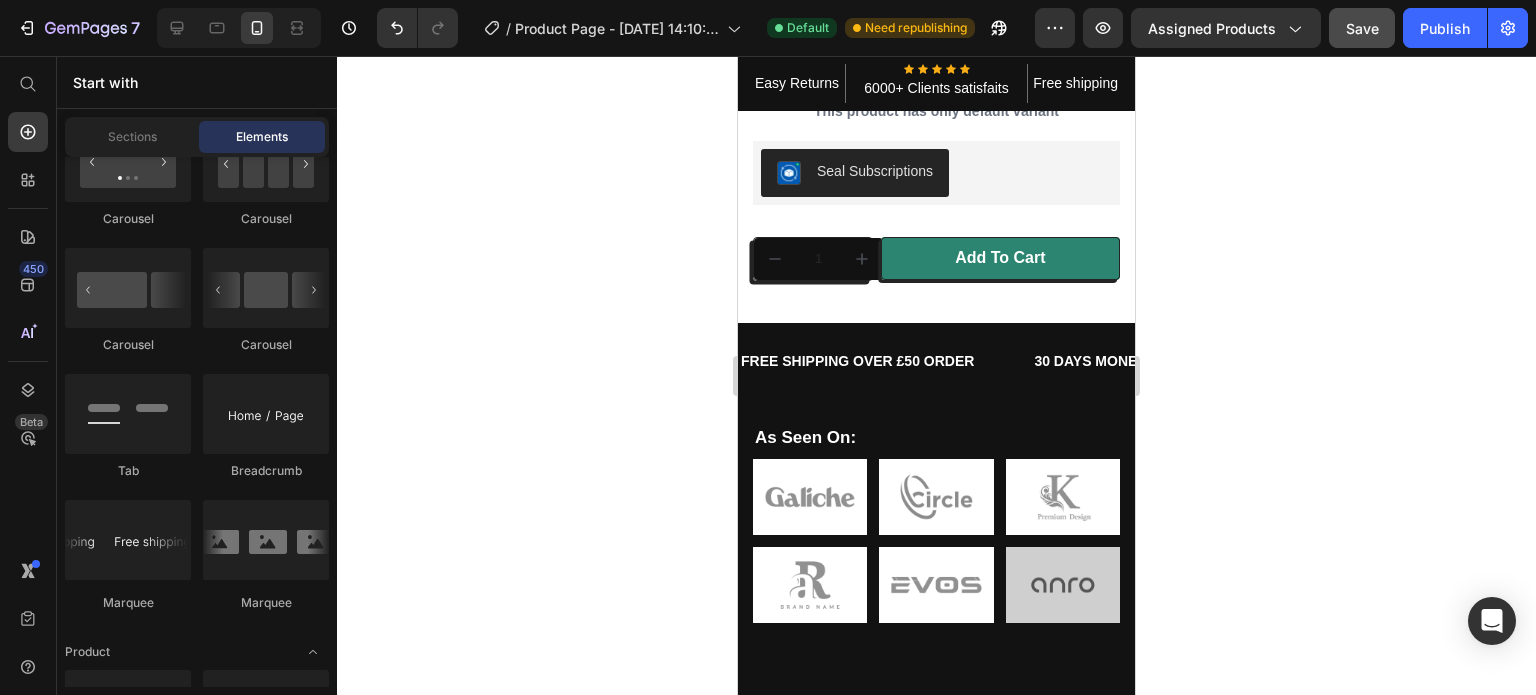 scroll, scrollTop: 0, scrollLeft: 0, axis: both 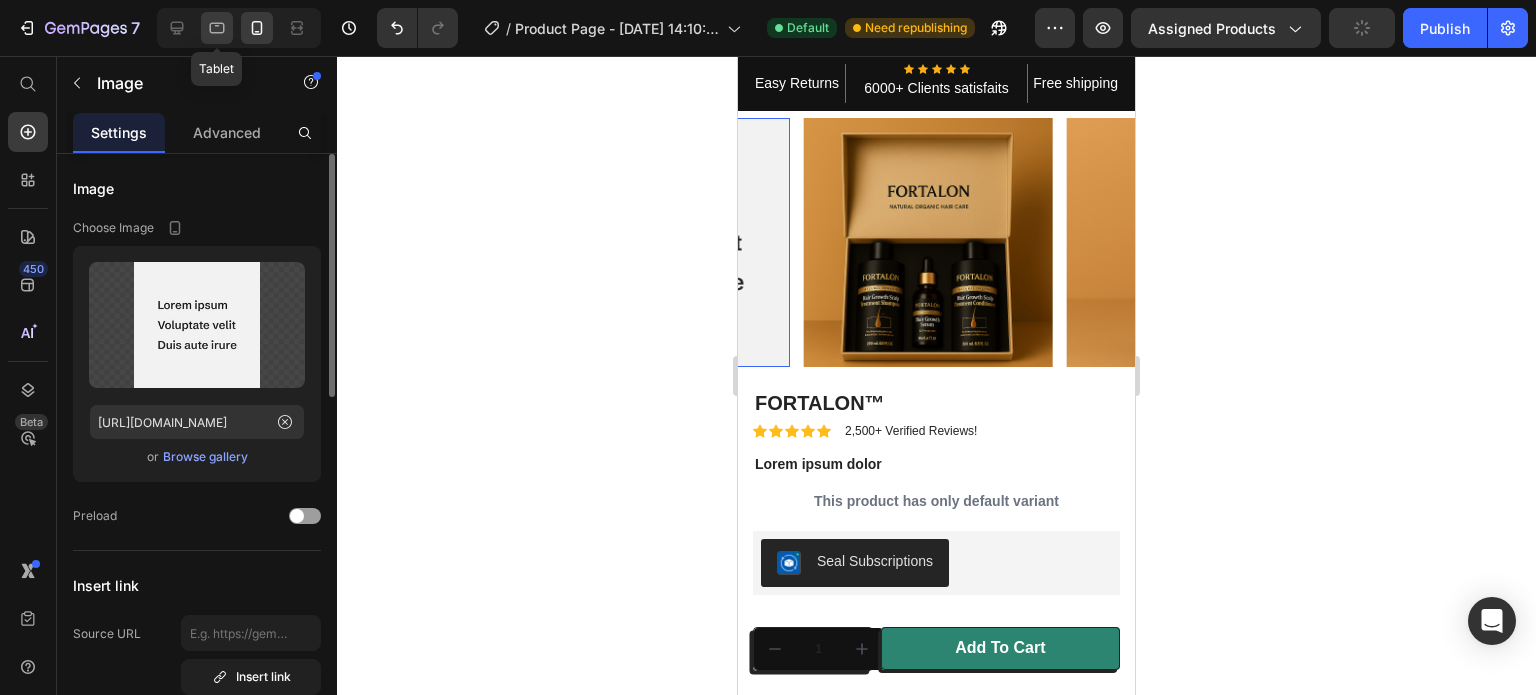 click 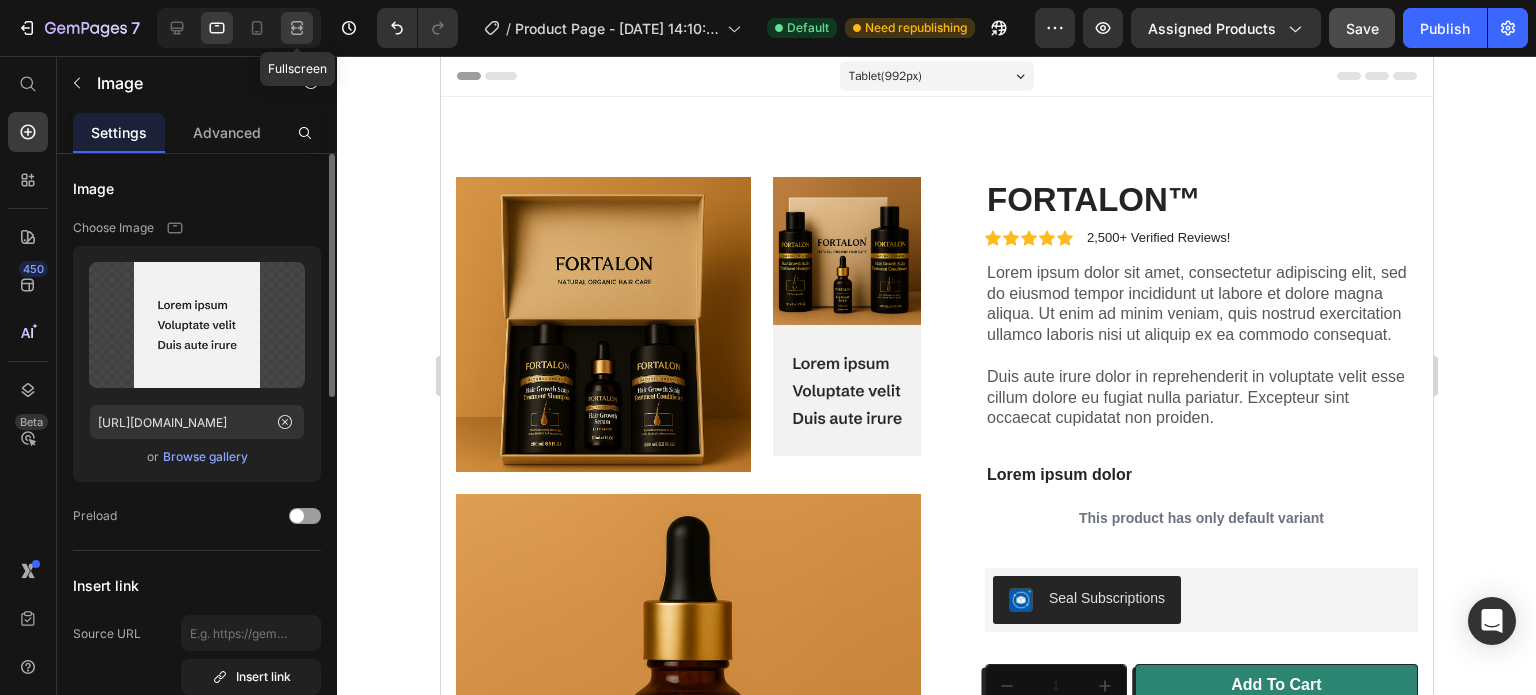 click 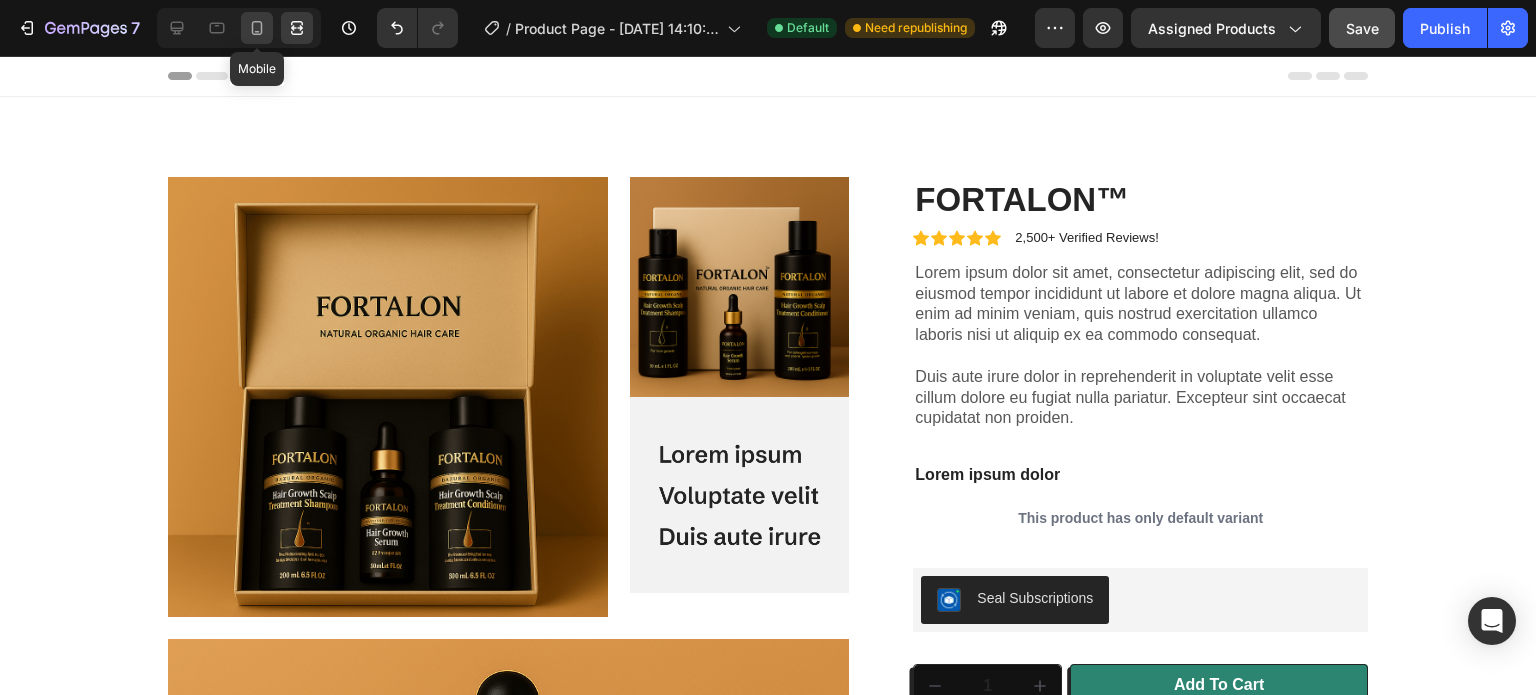 click 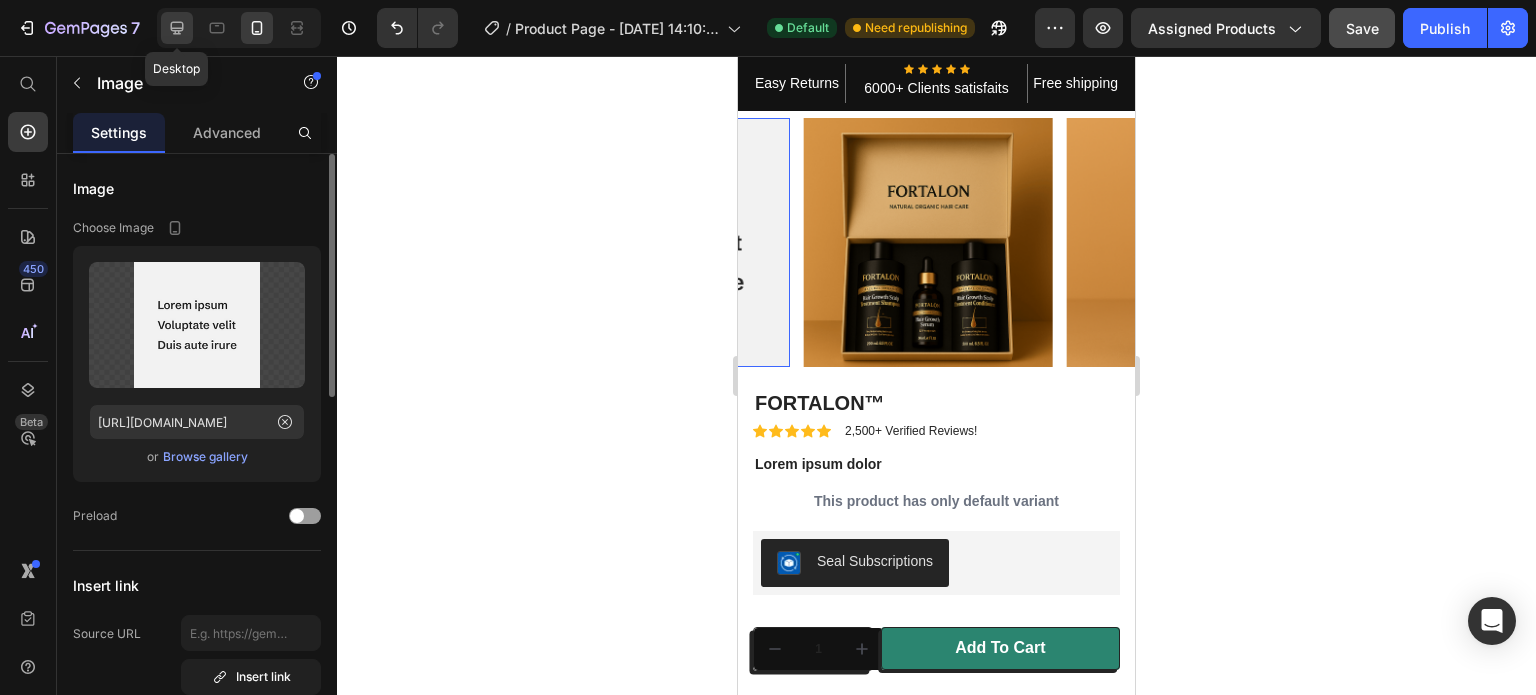click 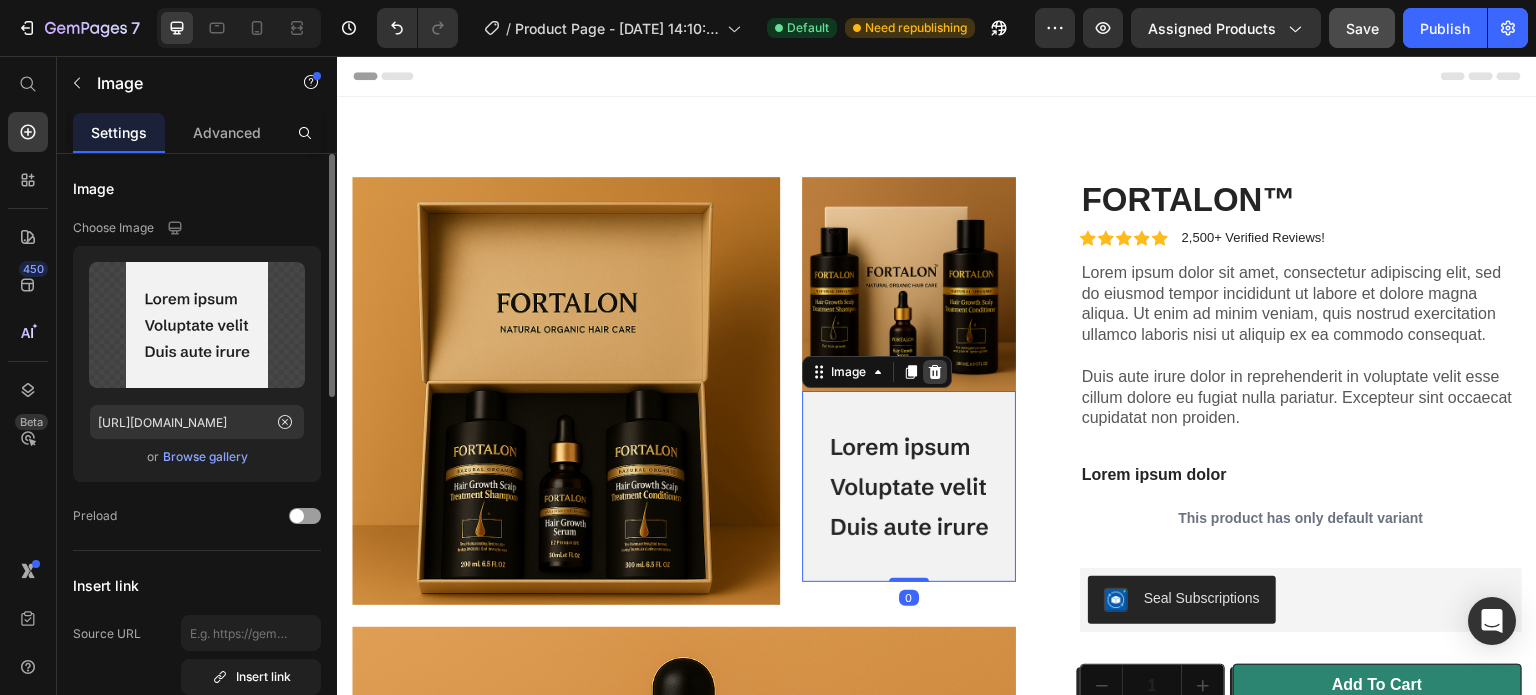 click 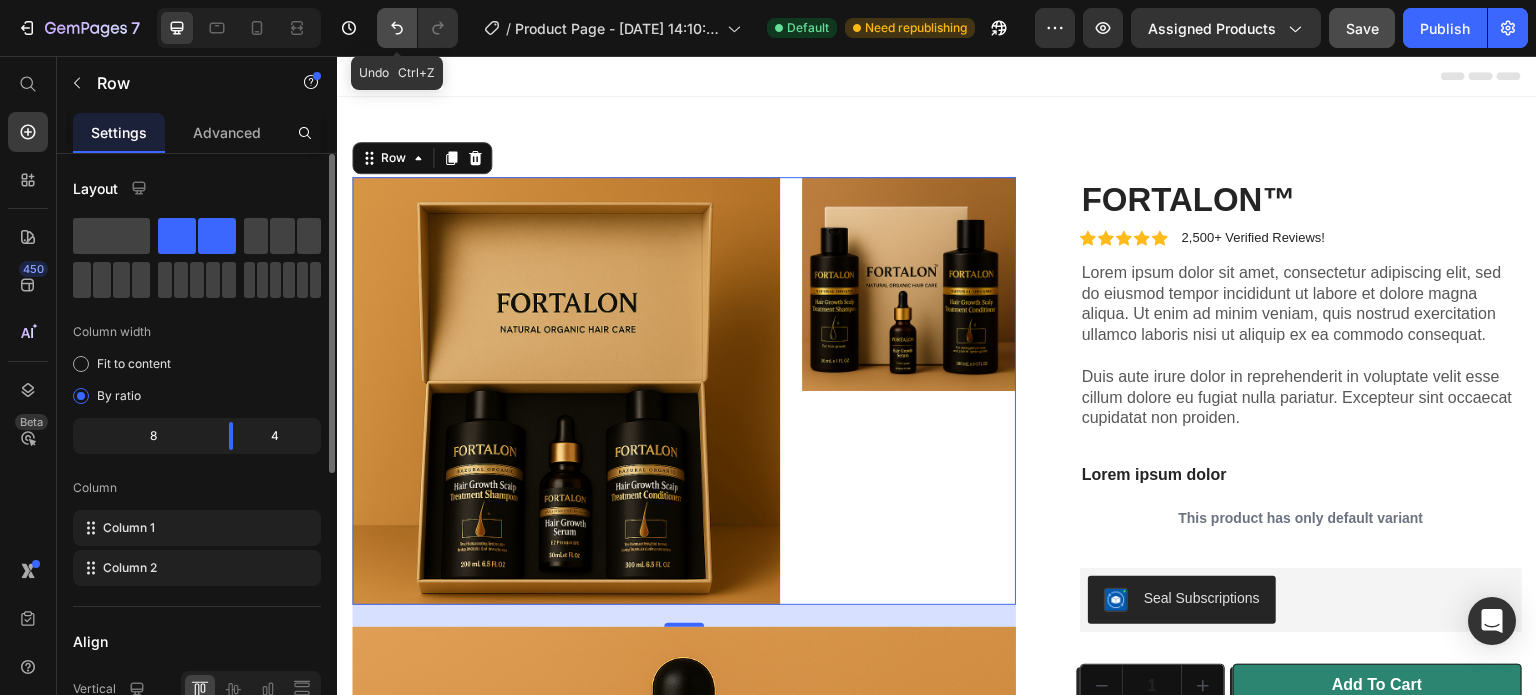 click 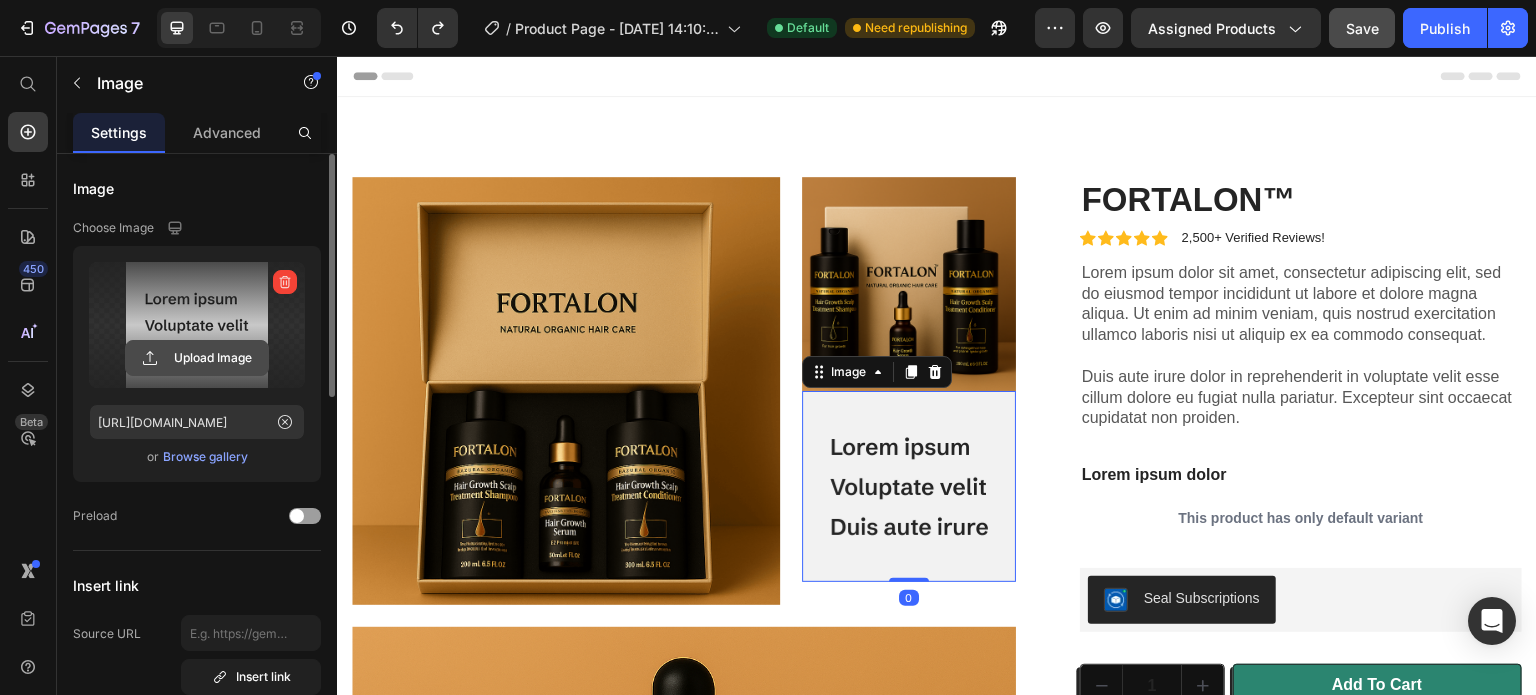 click 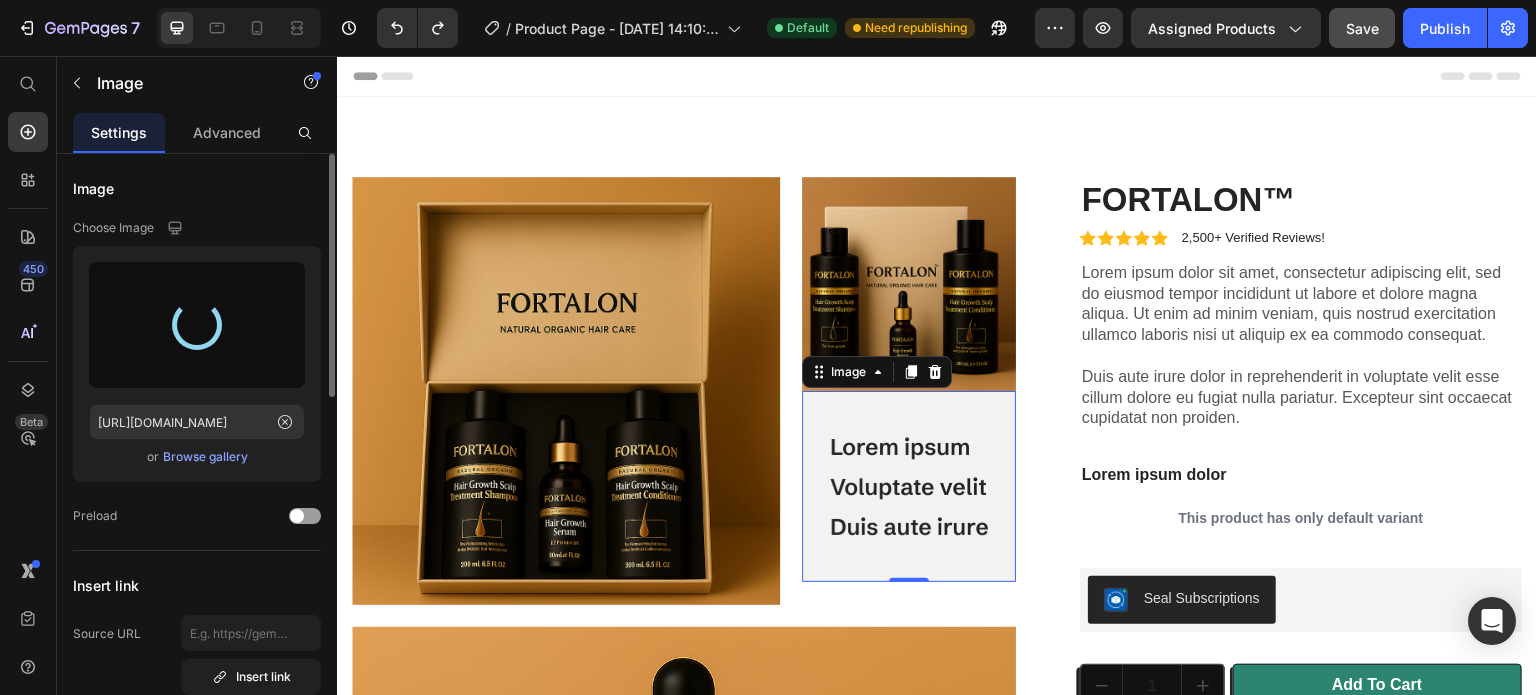 type on "[URL][DOMAIN_NAME]" 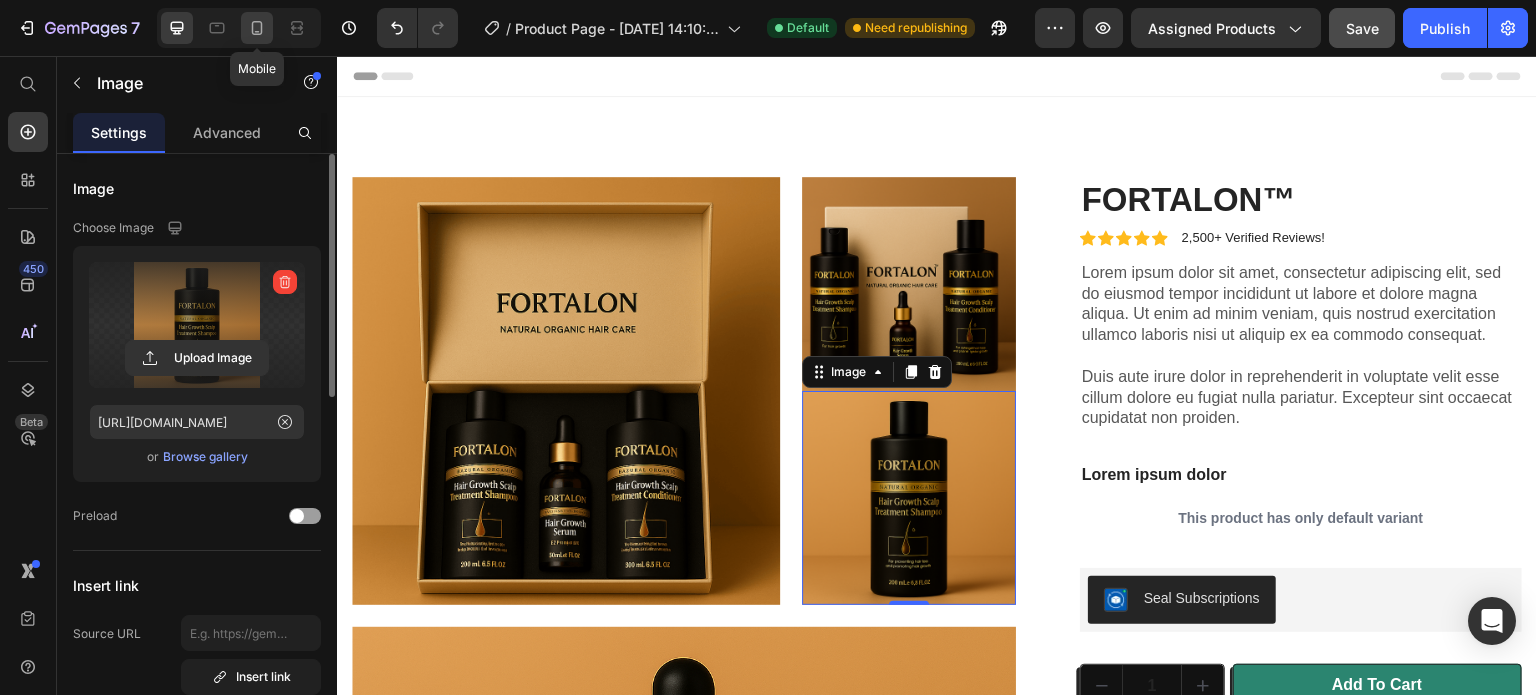 click 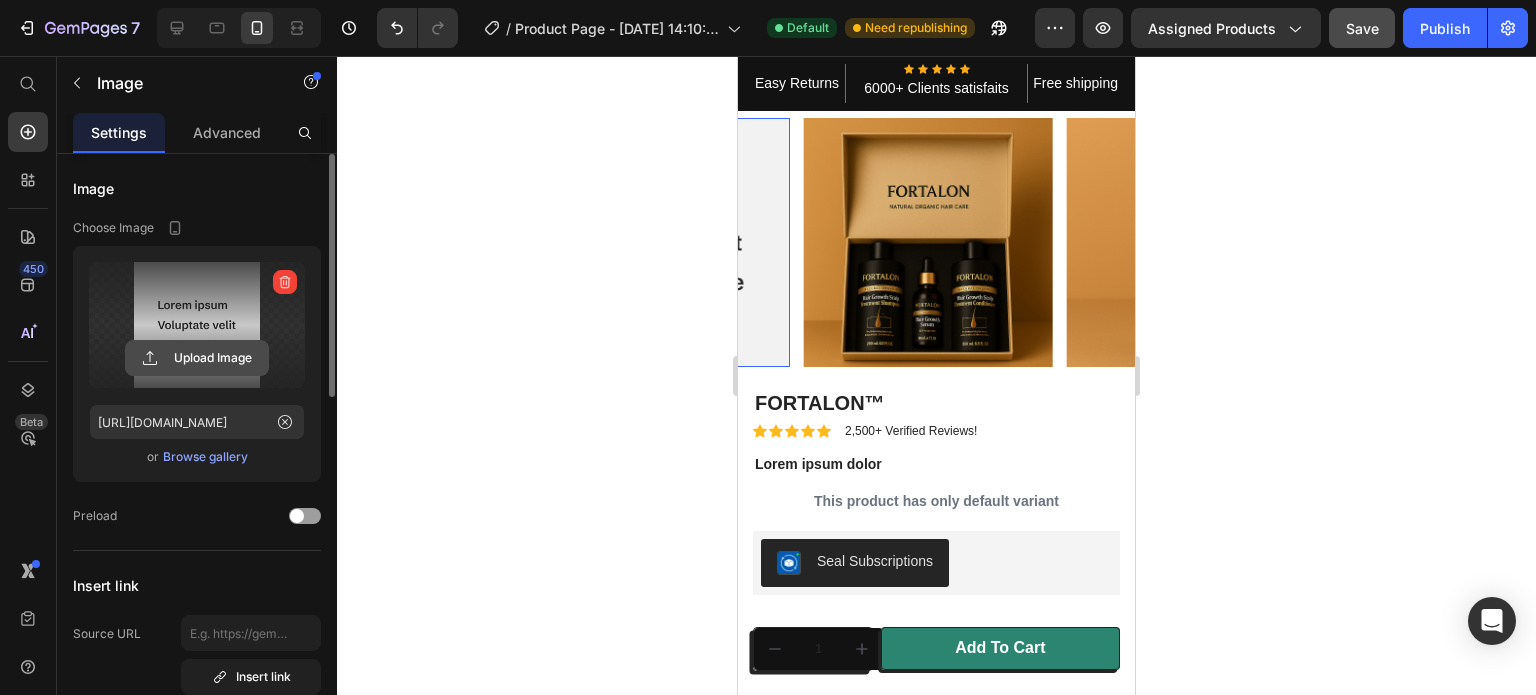 click 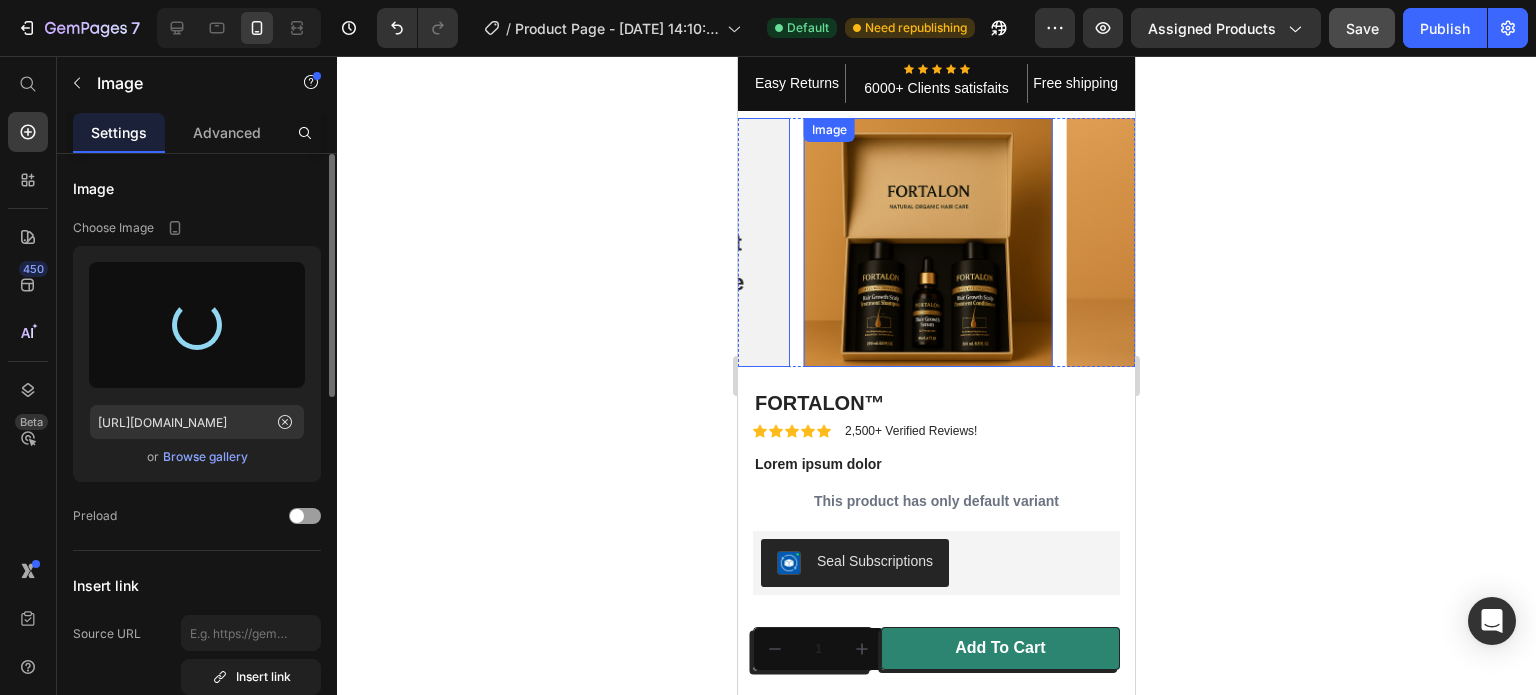 type on "[URL][DOMAIN_NAME]" 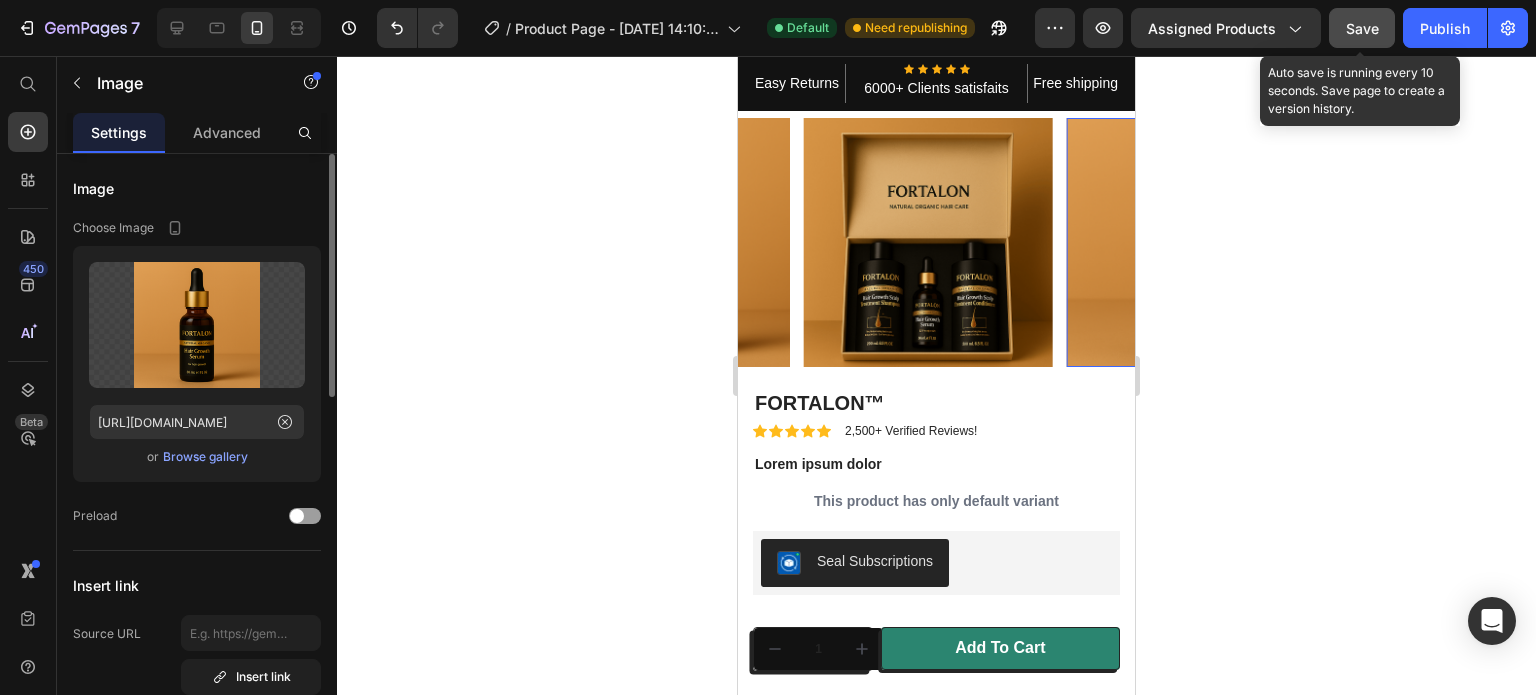 click on "Save" at bounding box center (1362, 28) 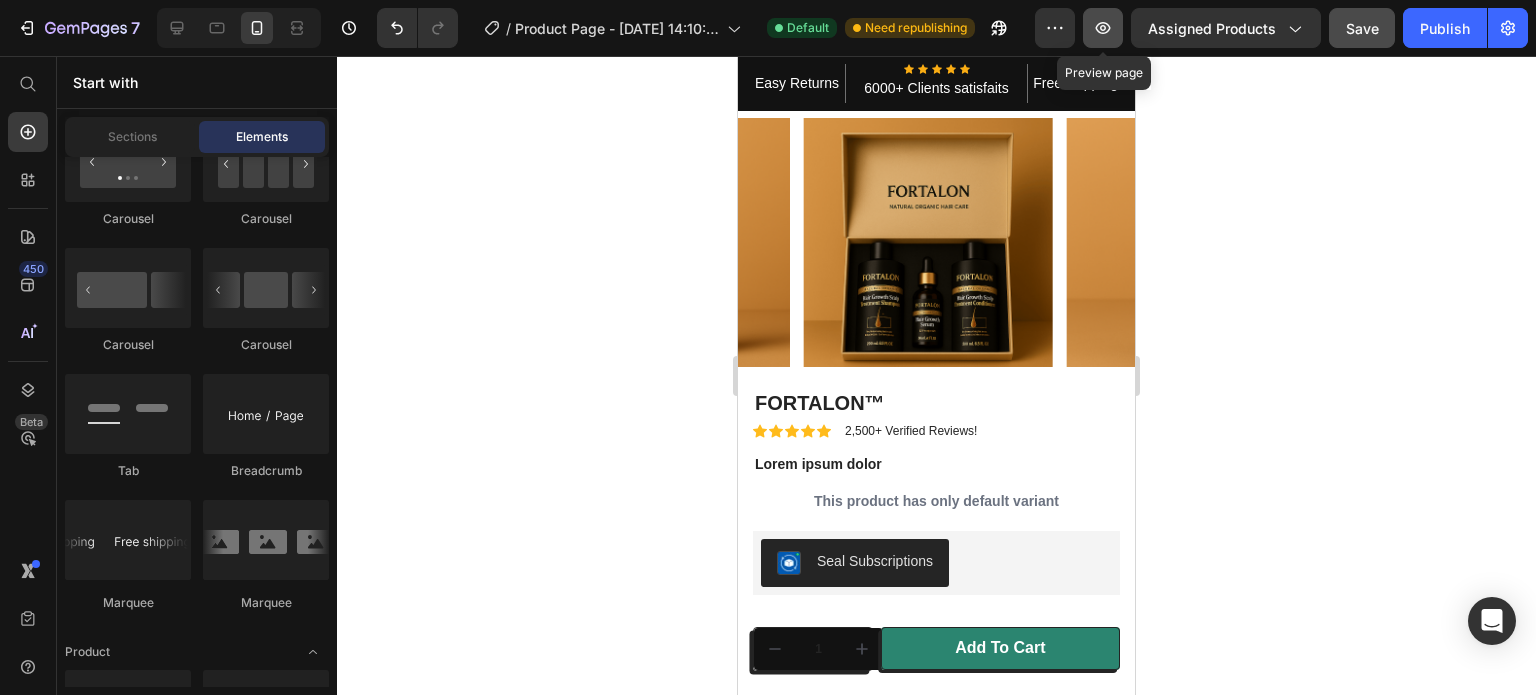 click 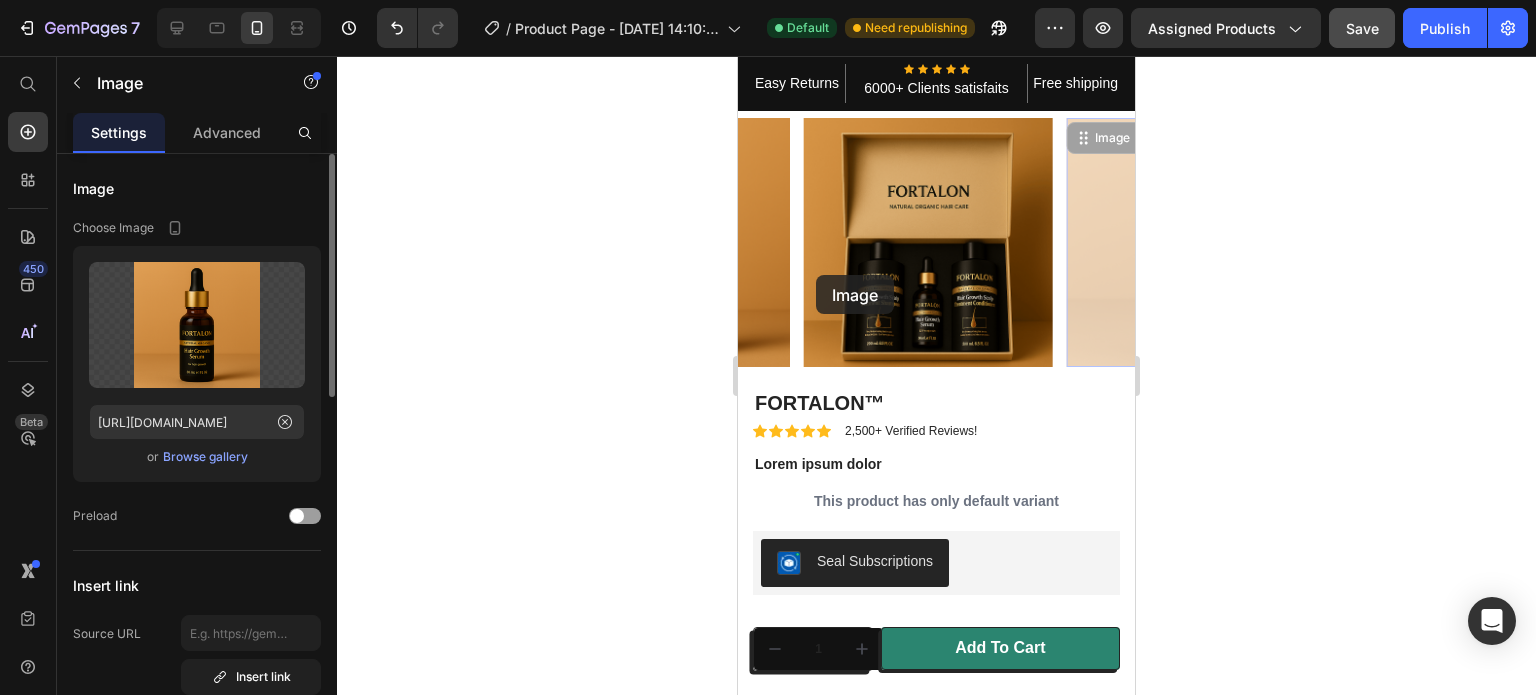 drag, startPoint x: 1072, startPoint y: 273, endPoint x: 816, endPoint y: 275, distance: 256.0078 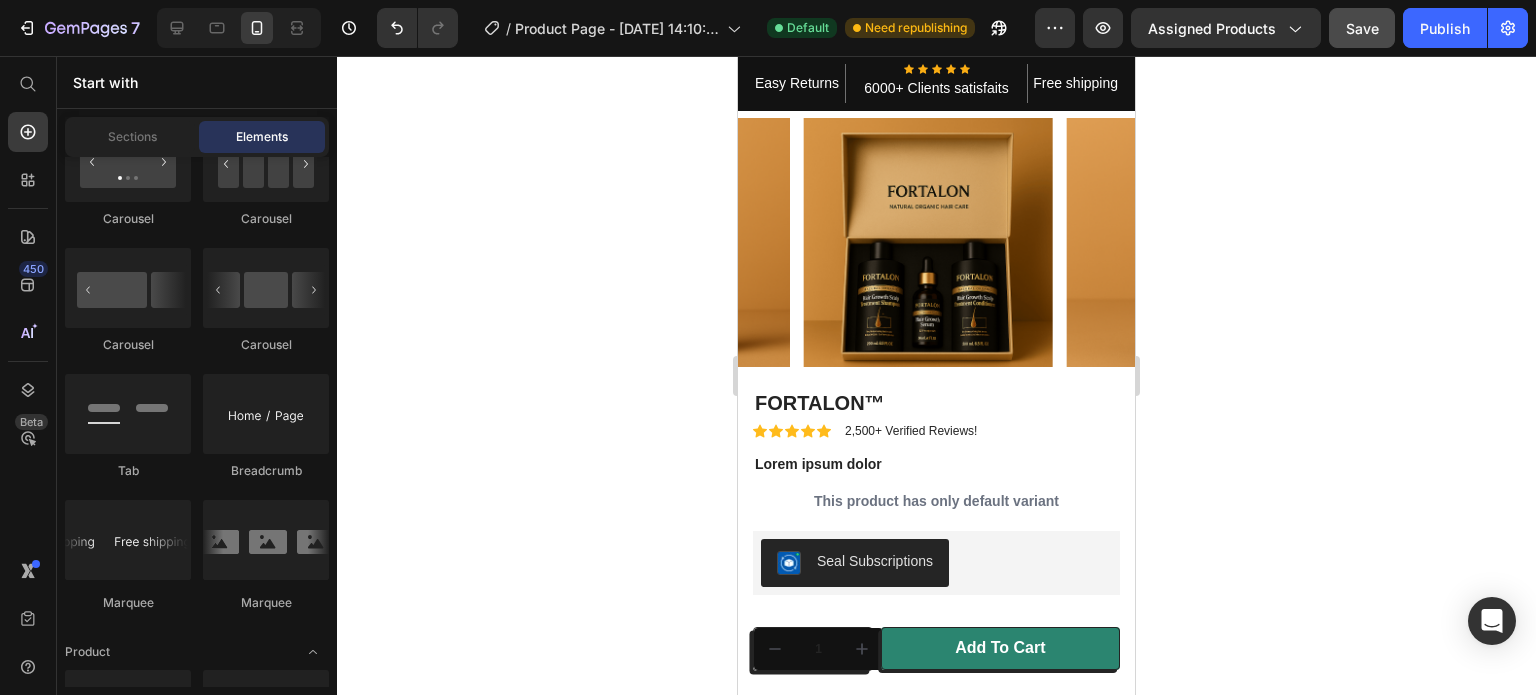 scroll, scrollTop: 88, scrollLeft: 0, axis: vertical 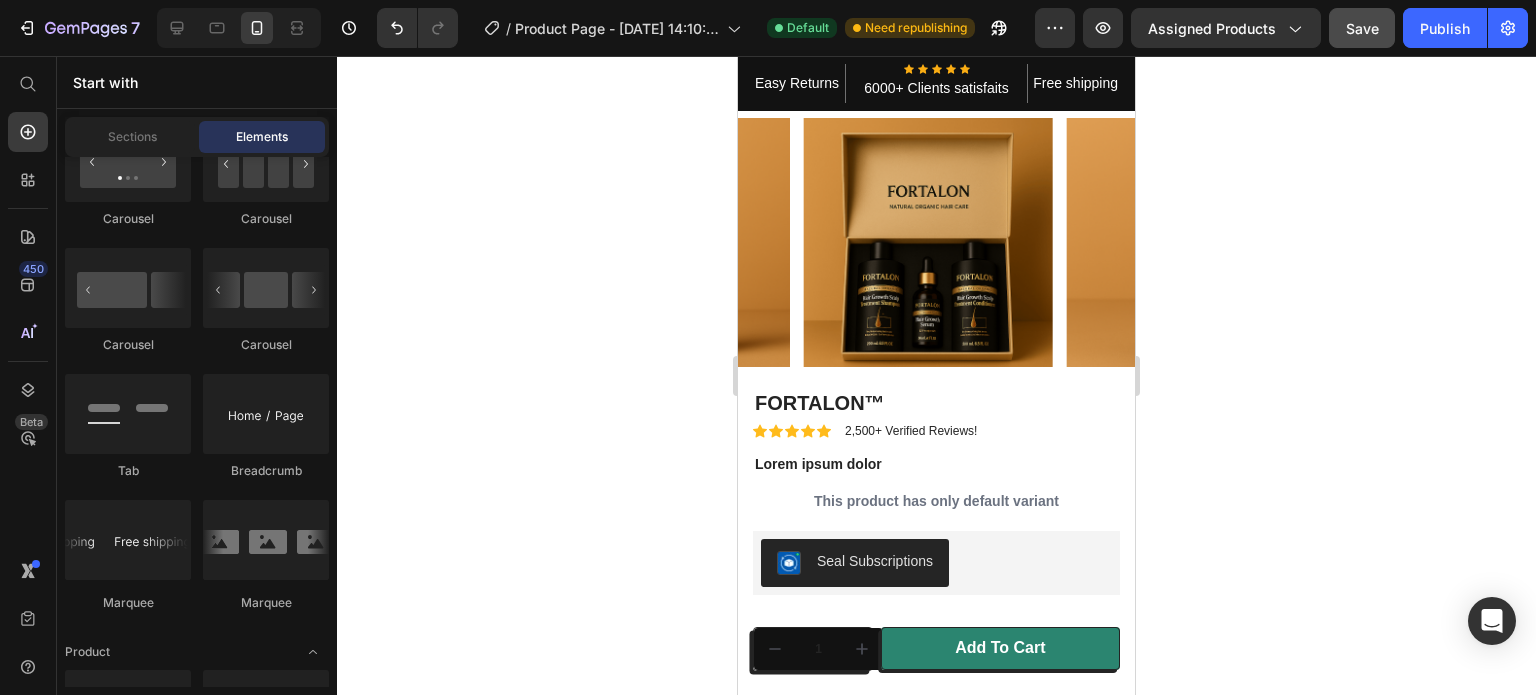 drag, startPoint x: 1121, startPoint y: 99, endPoint x: 1871, endPoint y: 59, distance: 751.0659 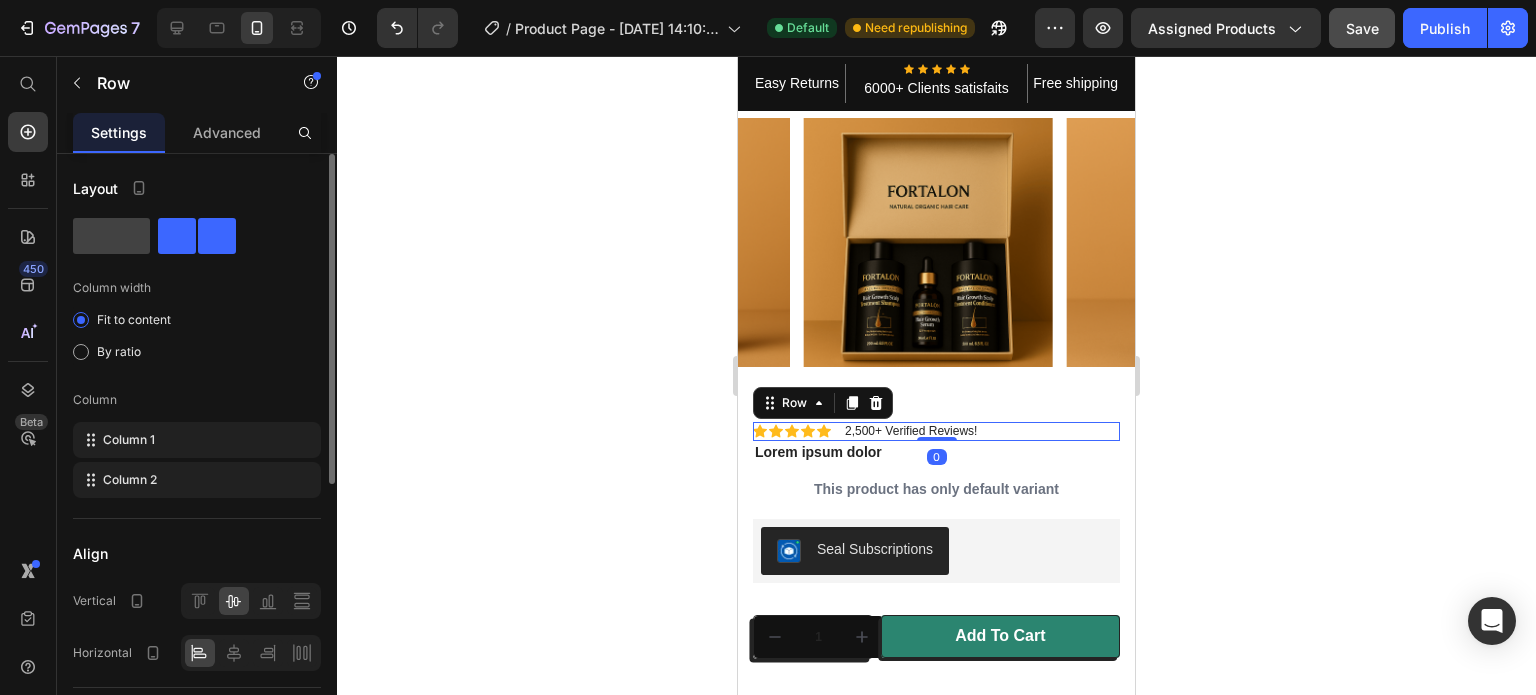 drag, startPoint x: 932, startPoint y: 449, endPoint x: 932, endPoint y: 435, distance: 14 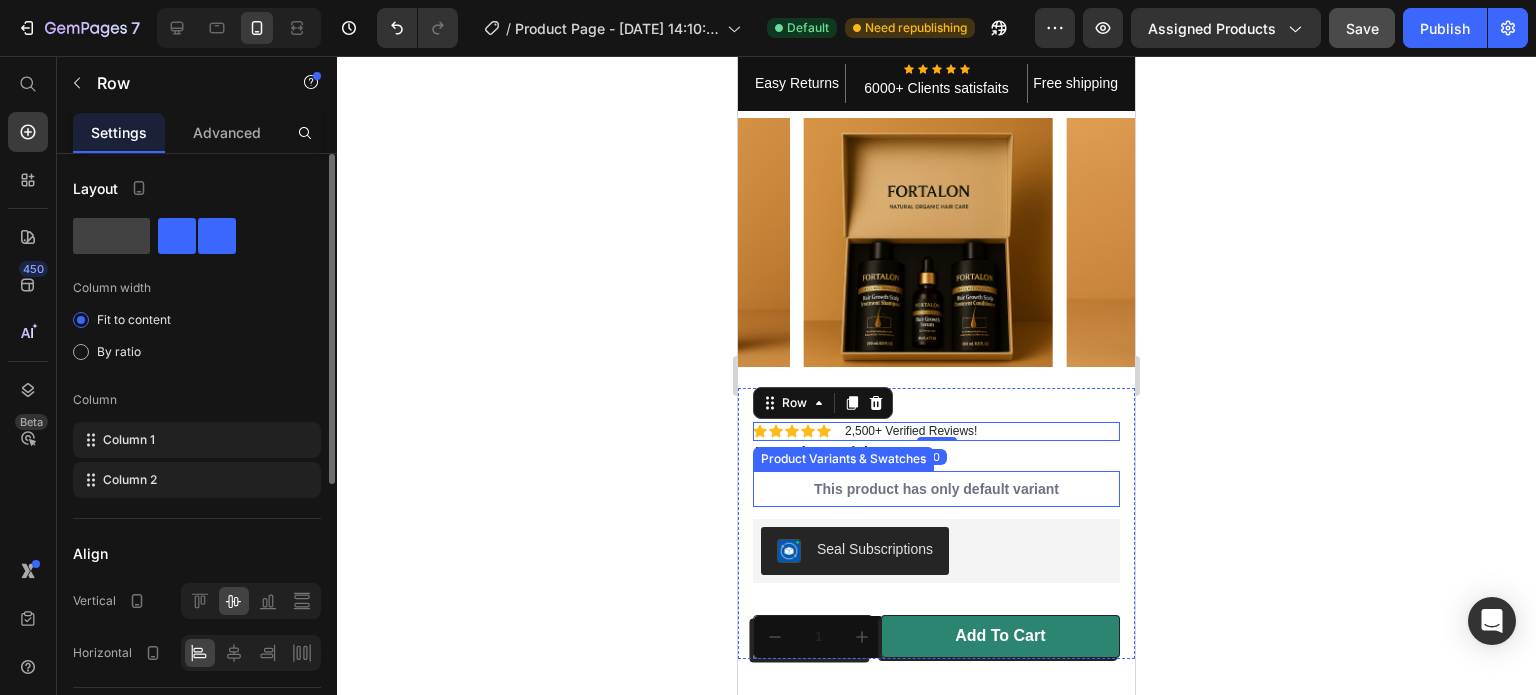 click on "This product has only default variant" at bounding box center (936, 489) 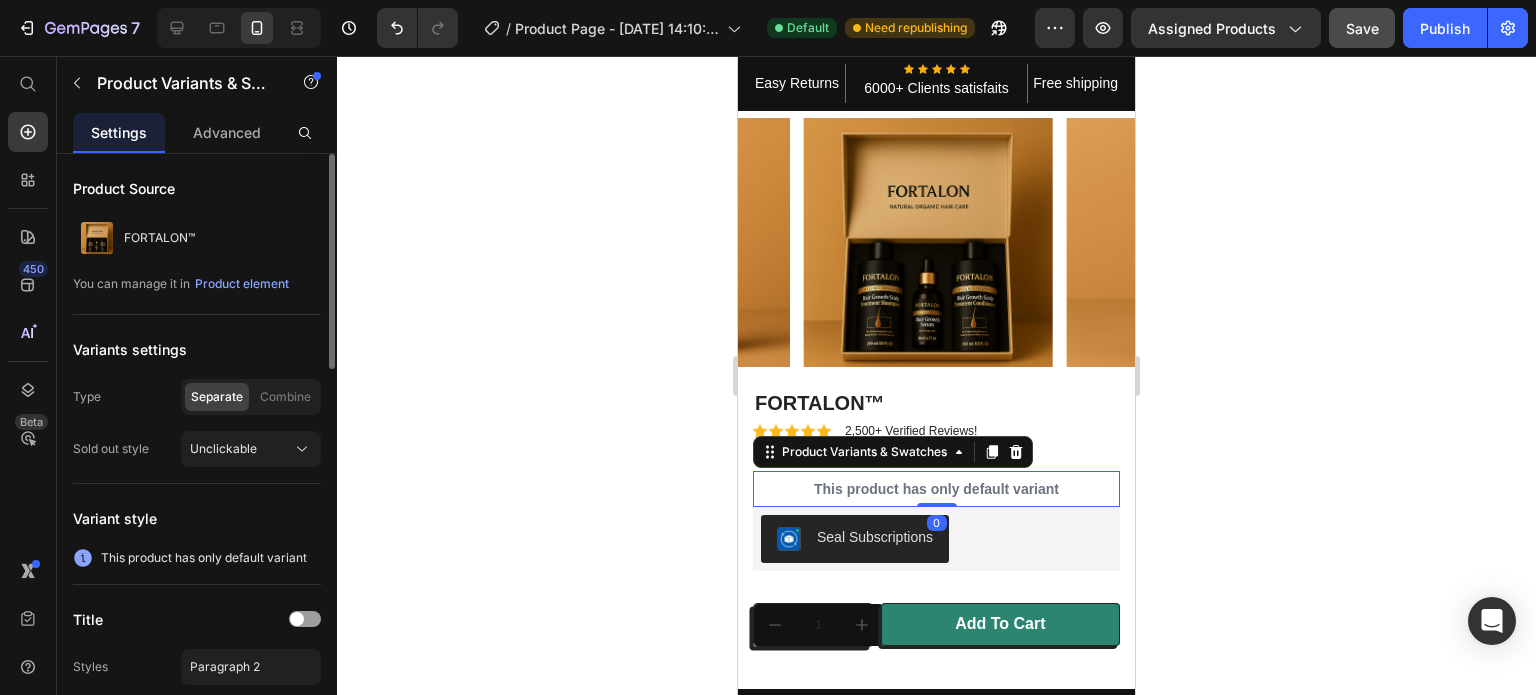 drag, startPoint x: 932, startPoint y: 515, endPoint x: 936, endPoint y: 491, distance: 24.33105 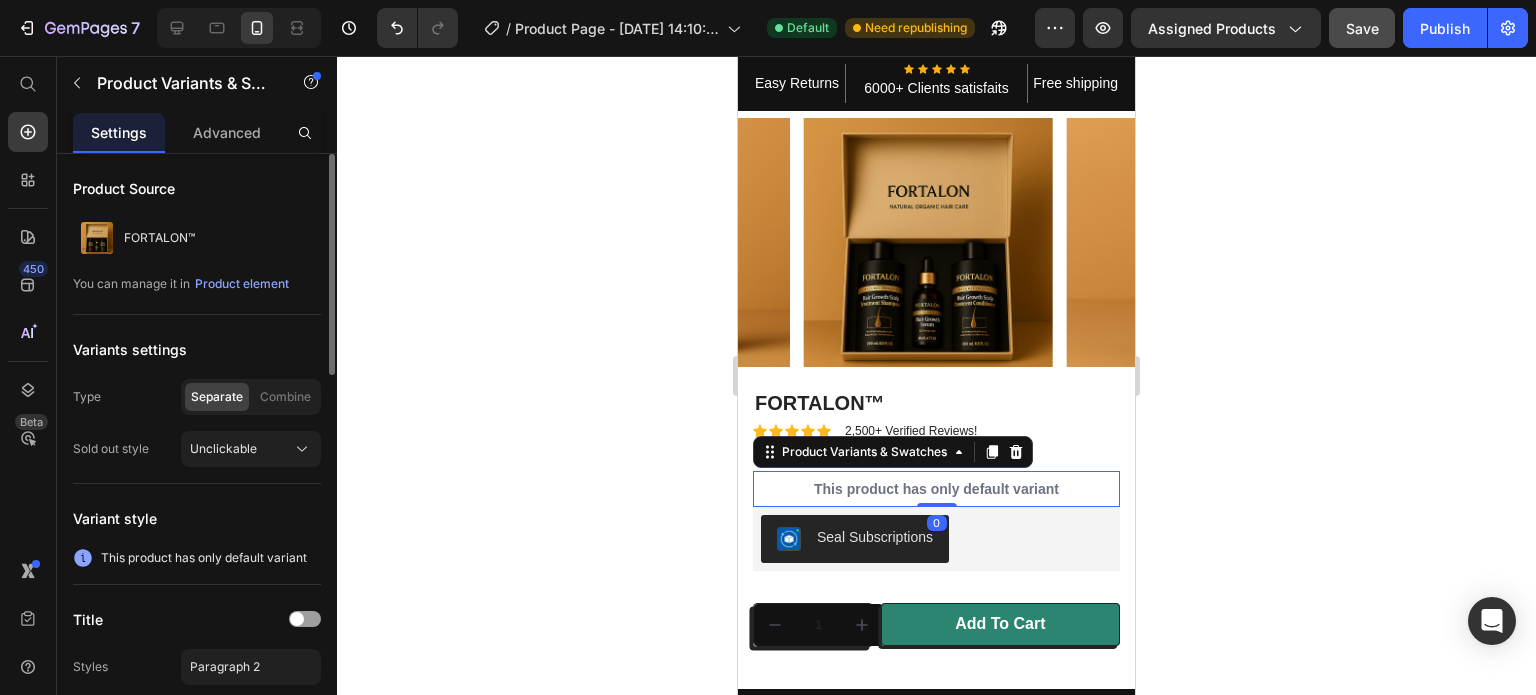 click 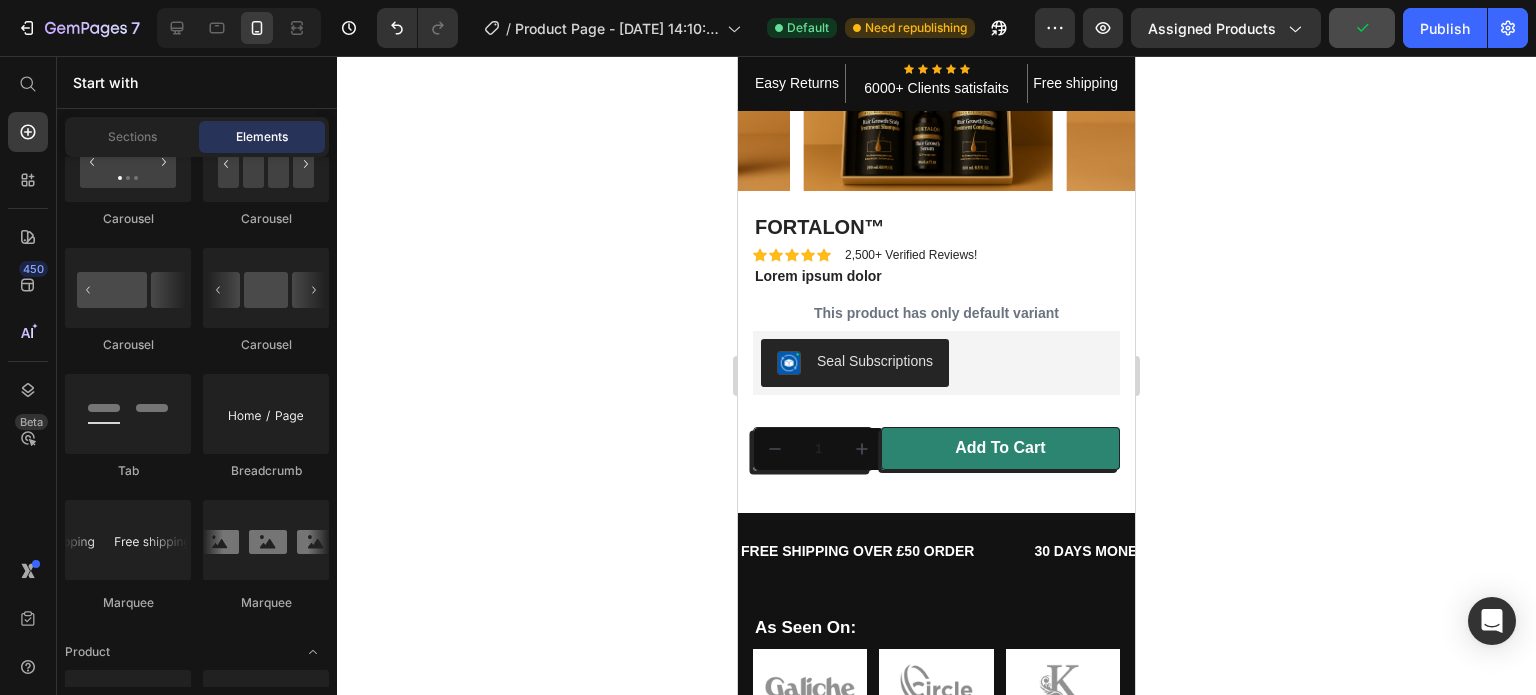 scroll, scrollTop: 0, scrollLeft: 0, axis: both 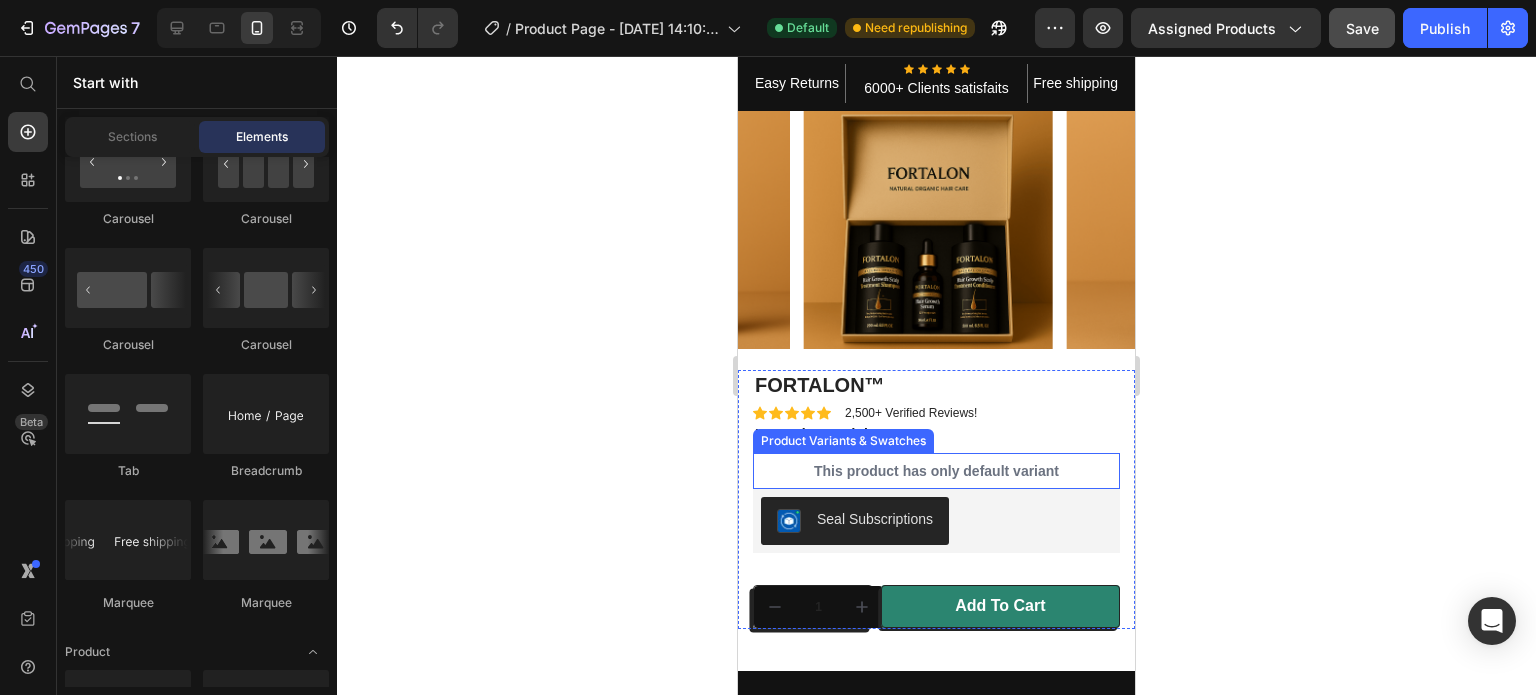 click on "This product has only default variant" at bounding box center (936, 471) 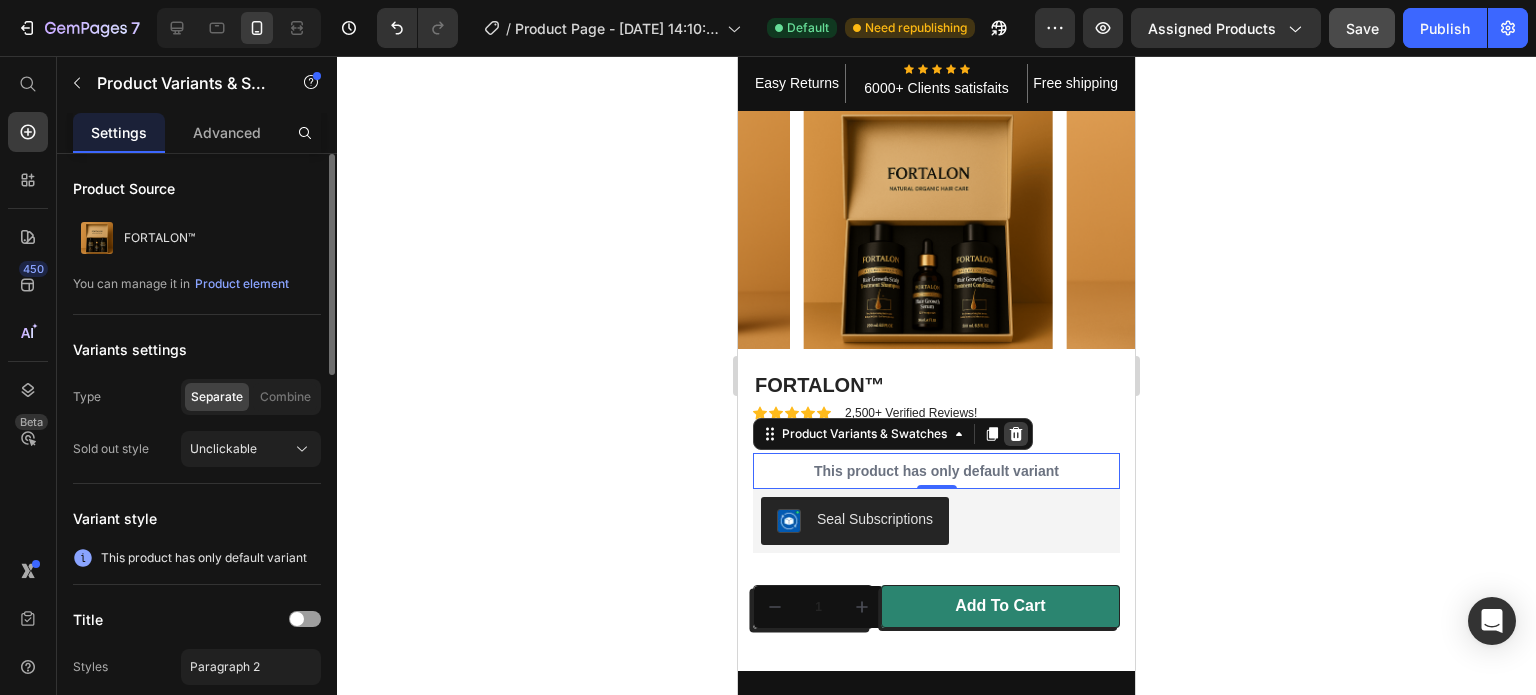 click 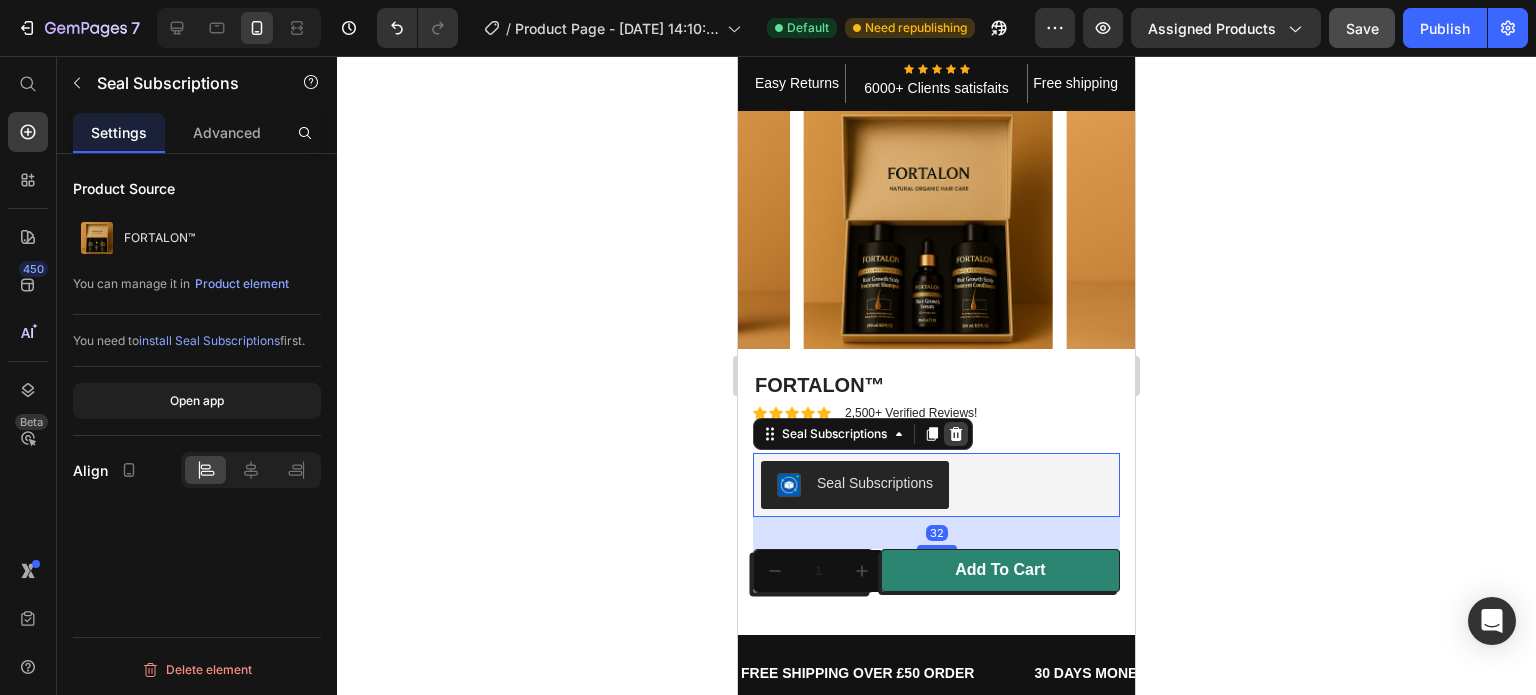 click 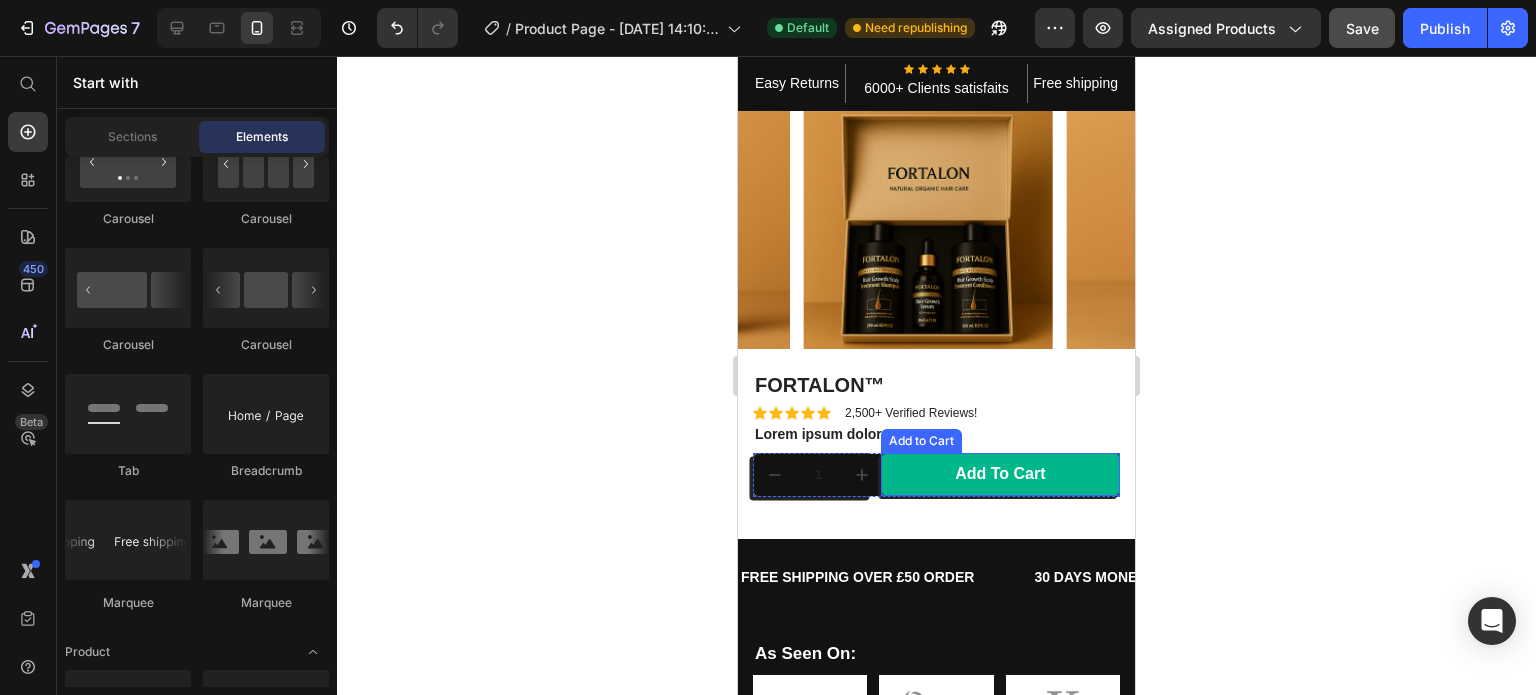click on "add to cart" at bounding box center (1000, 474) 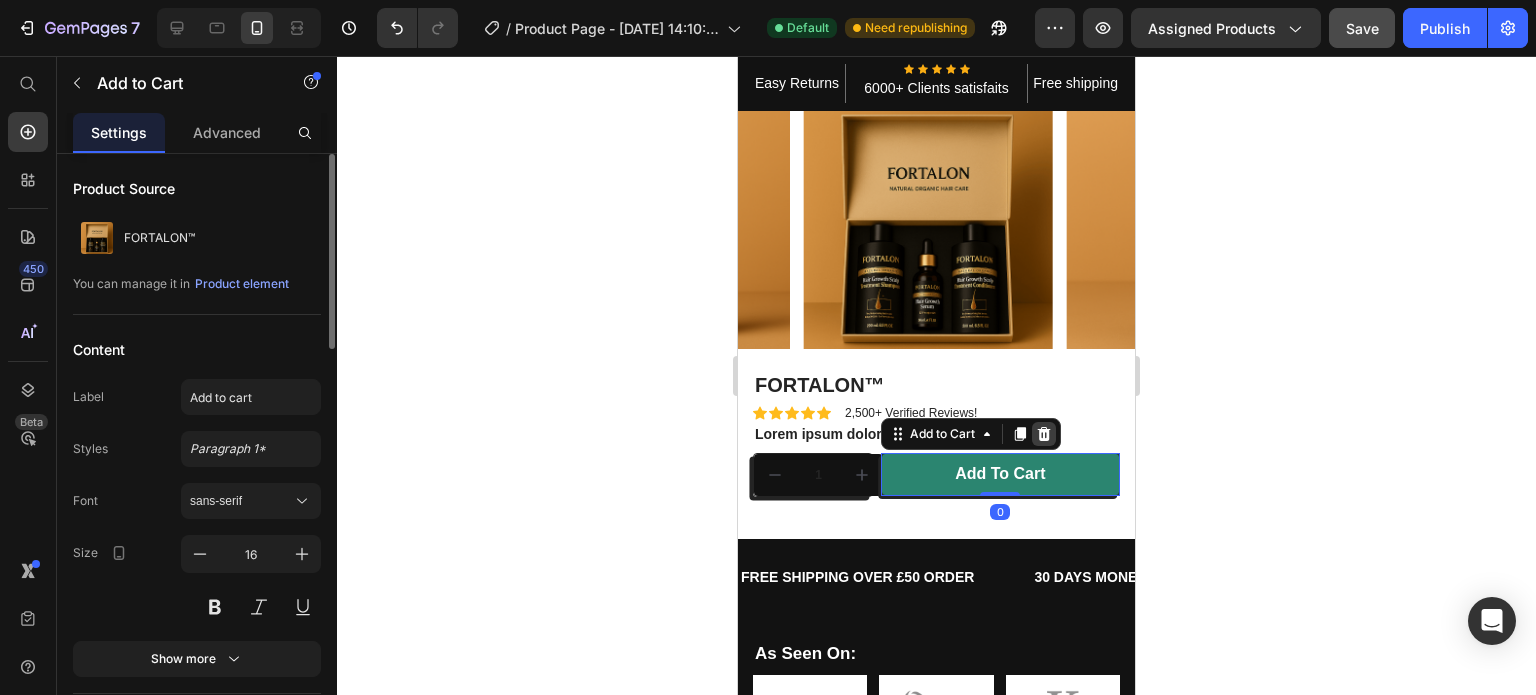 click 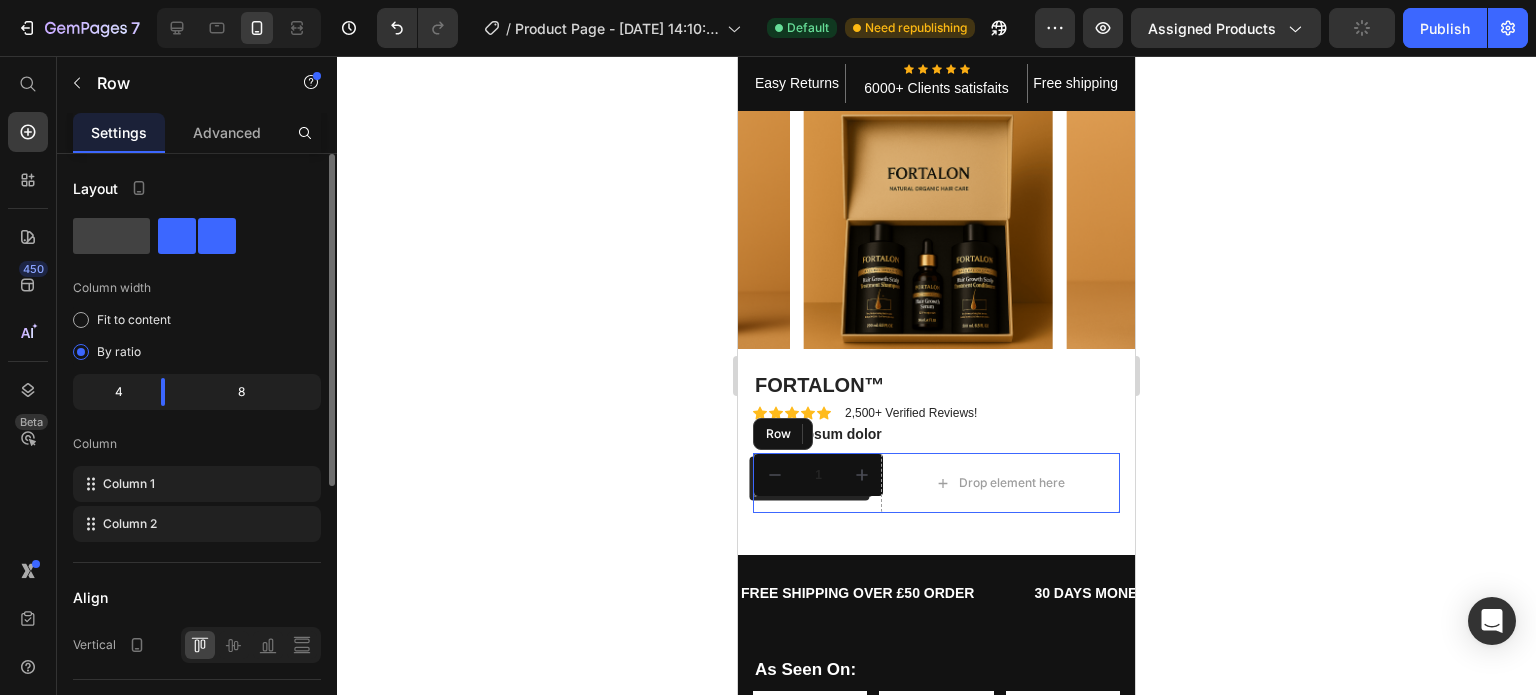 click on "1 Product Quantity" at bounding box center (813, 483) 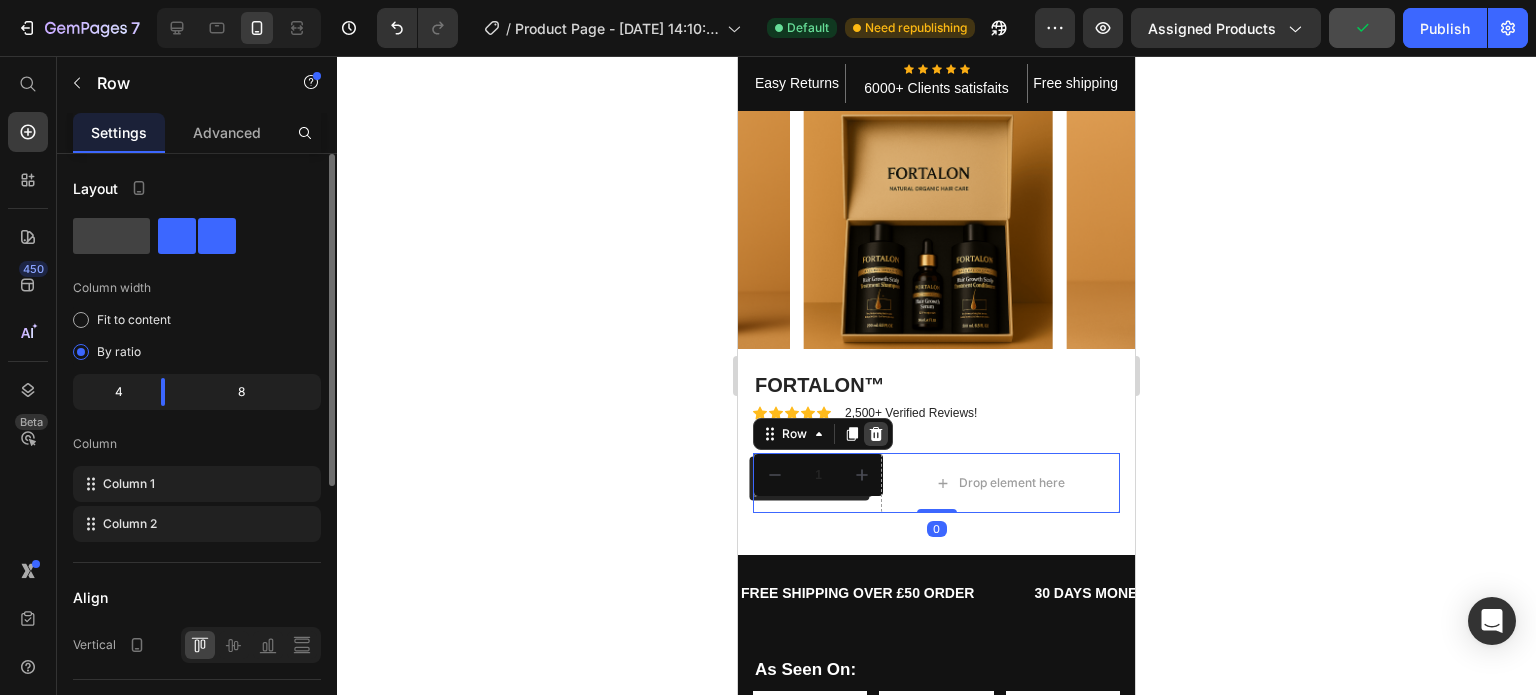 click 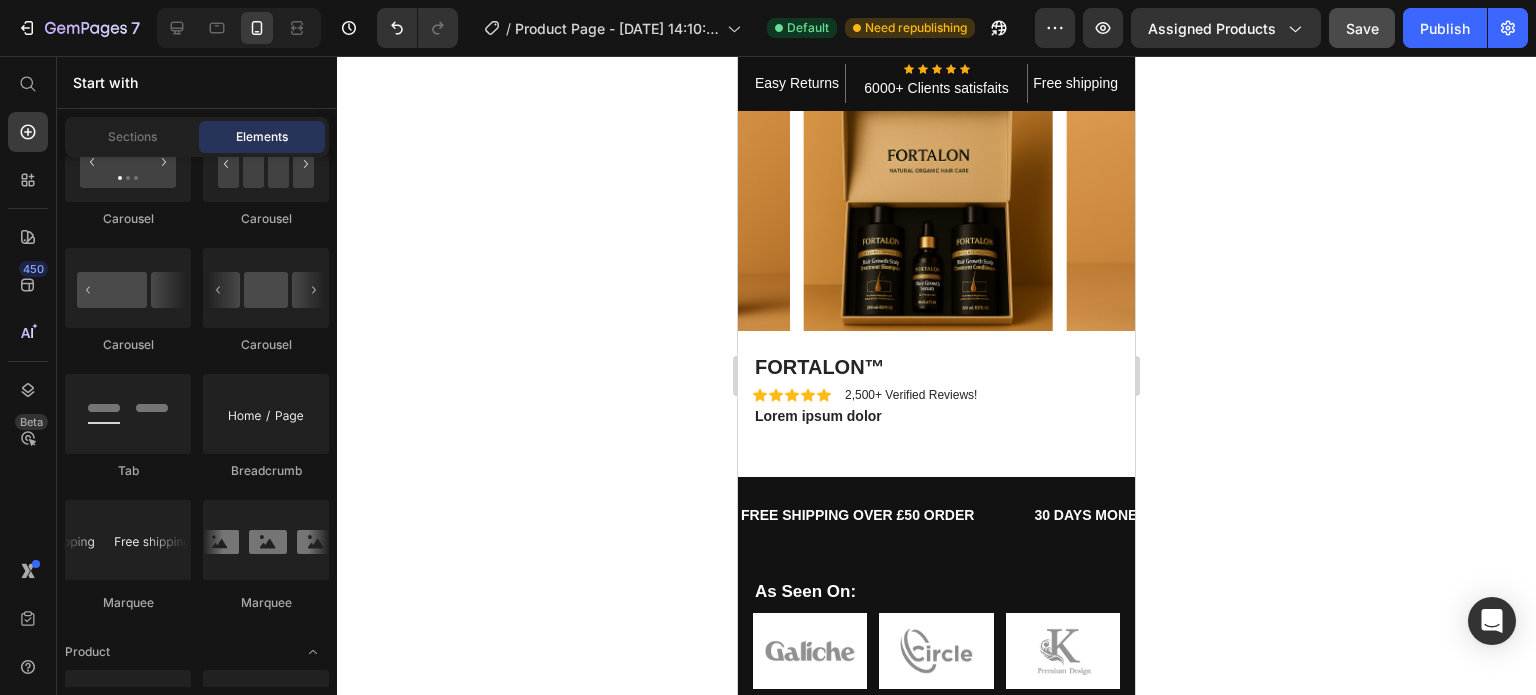 scroll, scrollTop: 54, scrollLeft: 0, axis: vertical 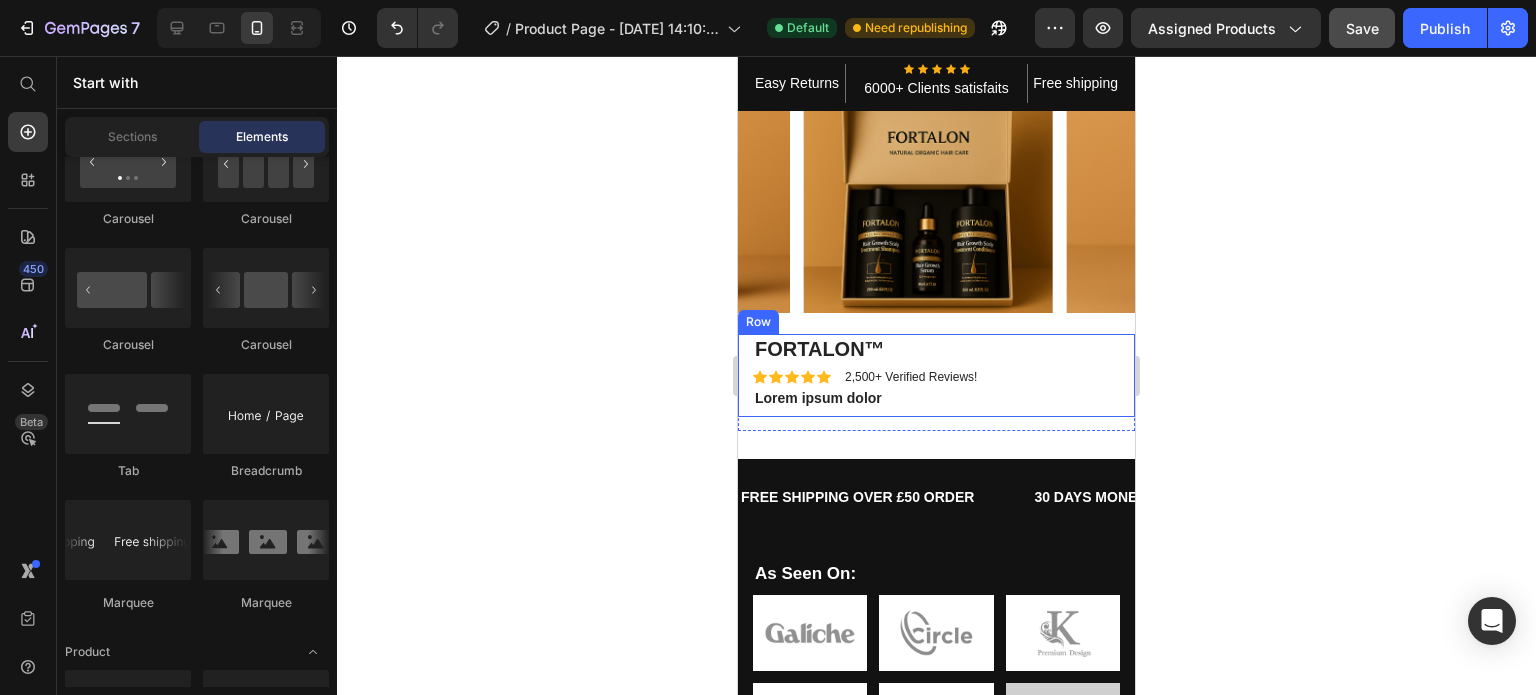 click on "FORTALON™ Product Title Icon Icon Icon Icon Icon Icon List 2,500+ Verified Reviews! Text Block Row Lorem ipsum dolor sit amet, consectetur adipiscing elit, sed do eiusmod tempor incididunt ut labore et dolore magna aliqua. Ut enim ad minim veniam, quis nostrud exercitation ullamco laboris nisi ut aliquip ex ea commodo consequat.   Duis aute irure dolor in reprehenderit in voluptate velit esse cillum dolore eu fugiat nulla pariatur. Excepteur sint occaecat cupidatat non proiden. Text Block Lorem ipsum dolor Text Block" at bounding box center (936, 376) 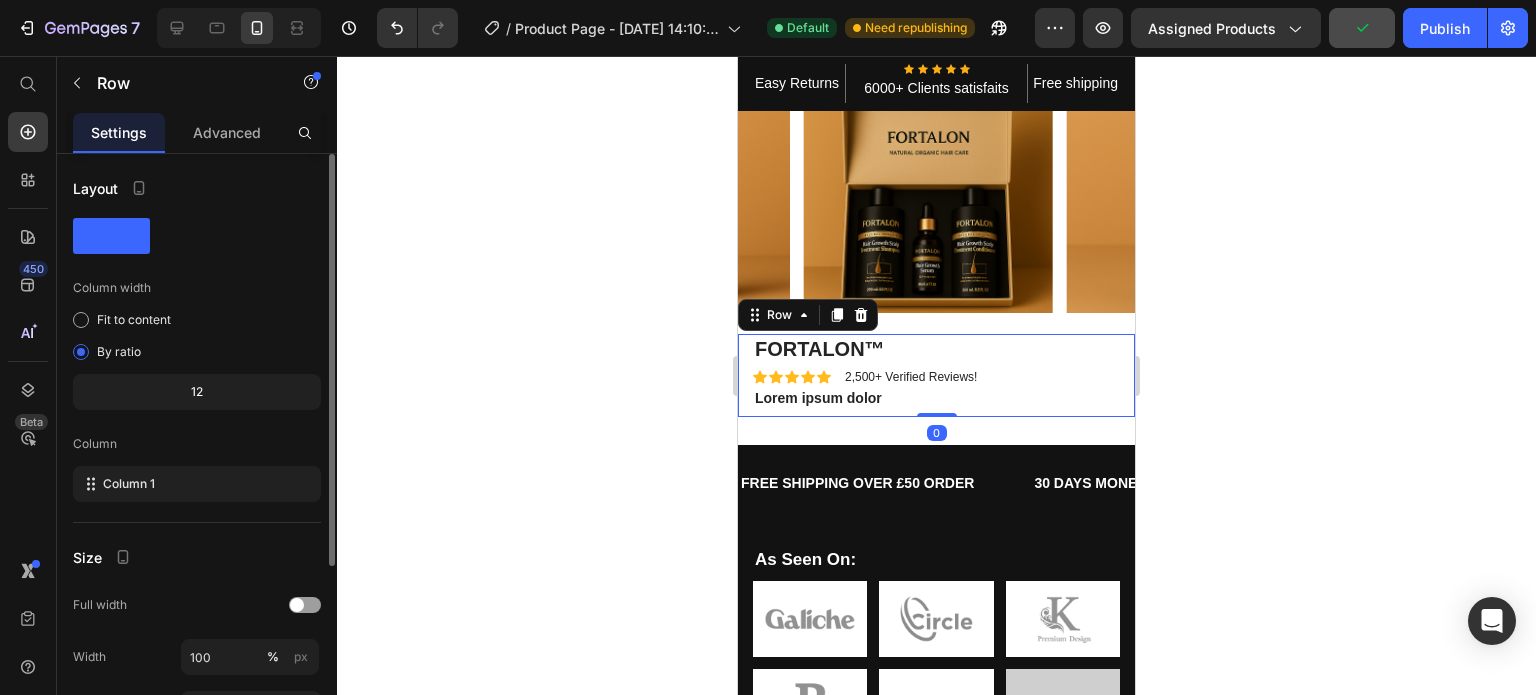 drag, startPoint x: 928, startPoint y: 428, endPoint x: 918, endPoint y: 402, distance: 27.856777 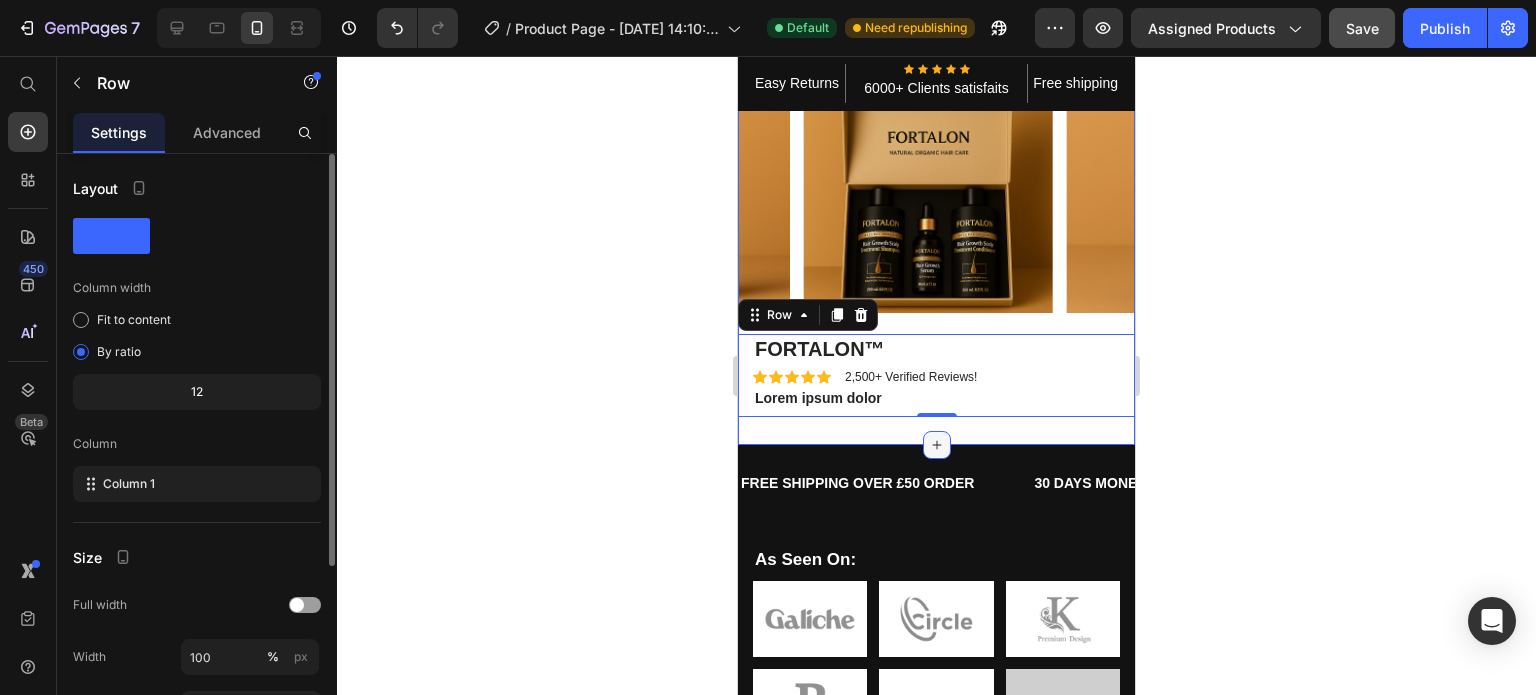 click 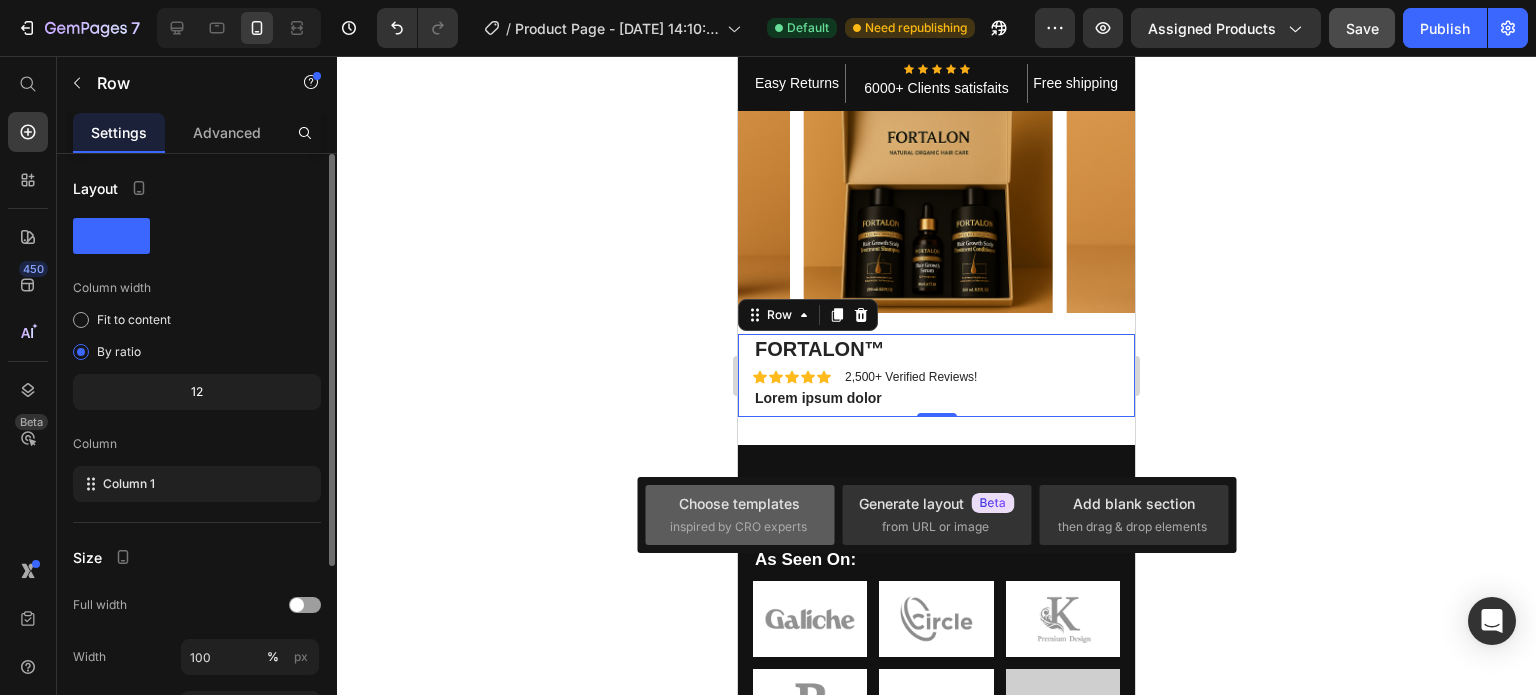 click on "Choose templates" at bounding box center [739, 503] 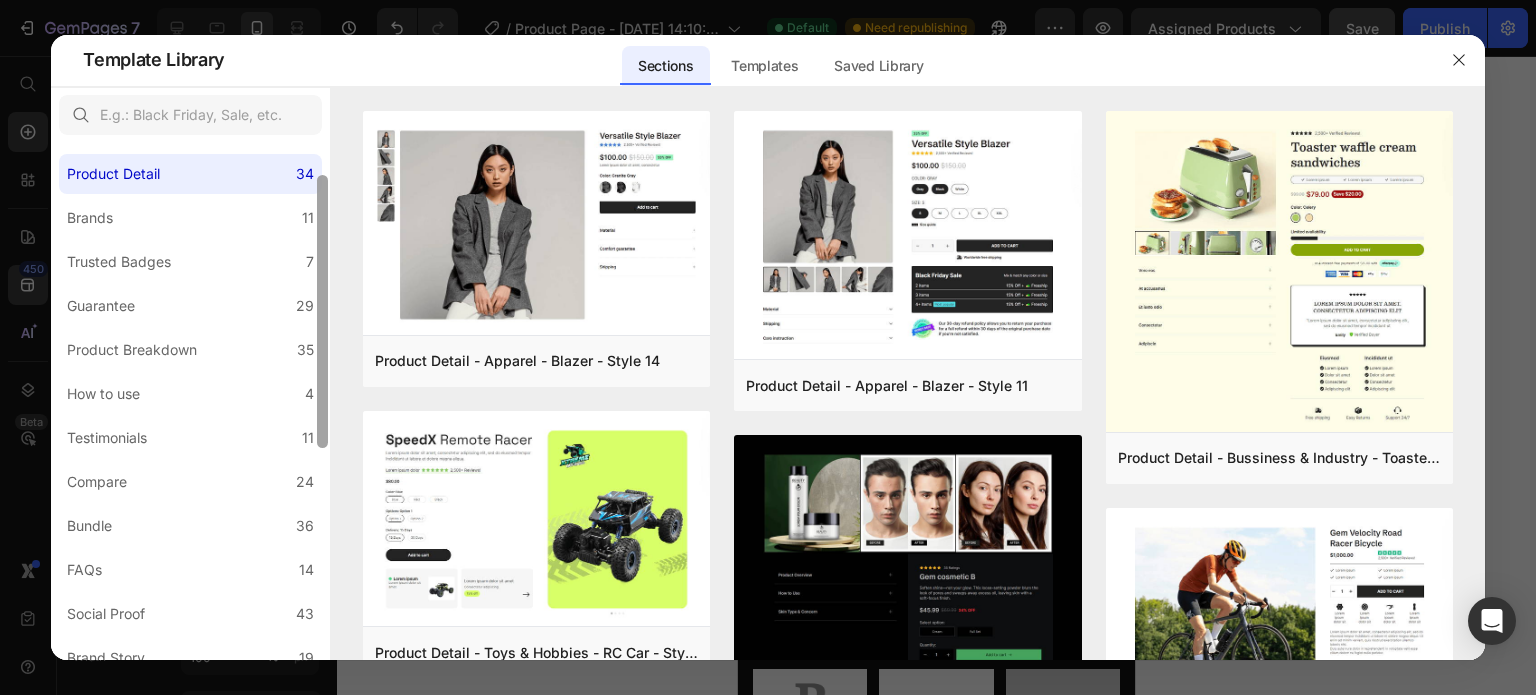 scroll, scrollTop: 79, scrollLeft: 0, axis: vertical 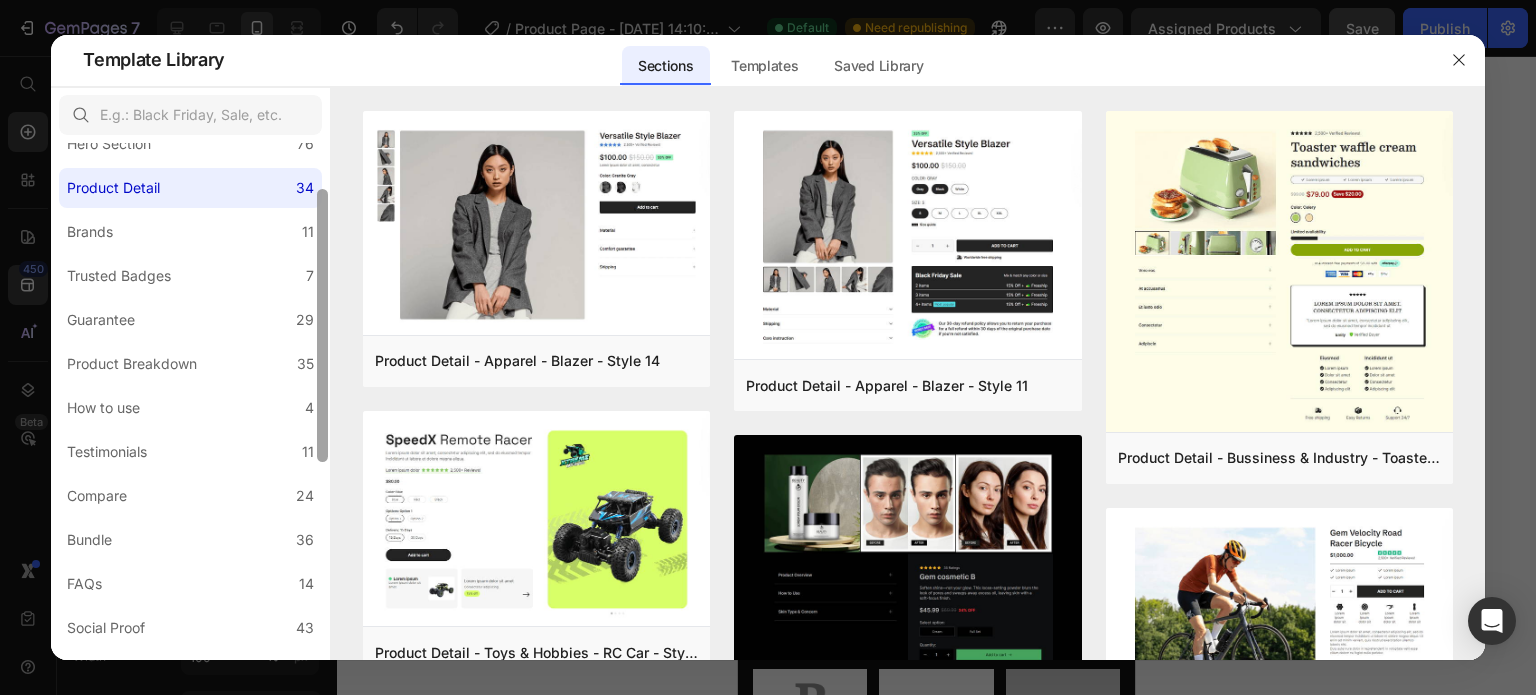 drag, startPoint x: 319, startPoint y: 299, endPoint x: 314, endPoint y: 341, distance: 42.296574 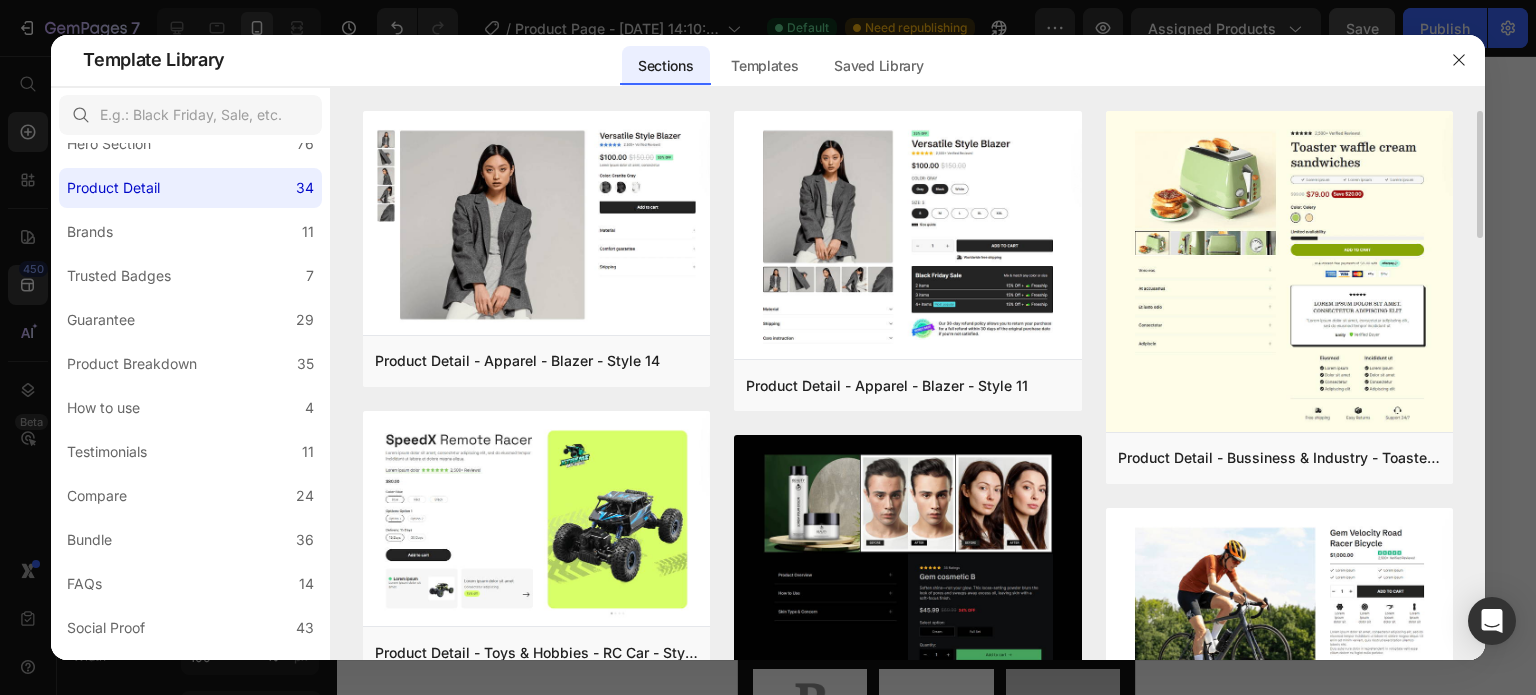 click on "Product Detail - Apparel - Blazer - Style 14 Add to page  Preview  Product Detail - Toys & Hobbies - RC Car - Style 30 Add to page  Preview  Product Detail - Food & Drink - Kombucha - Style 39 Add to page  Preview  Product Detail - Pet & Animals - Cat Food - Style 35 Add to page  Preview  Product Detail - People & Society - Notebook - Style 27 Add to page  Preview  Product Detail - Beauty & Fitness - Cosmetic - Style 18 Add to page  Preview  Product Detail - Apparel - Blazer - Style 11 Add to page  Preview  Product Detail - Beauty & Fitness - Cosmetic - Style 17 Add to page  Preview  Product Detail - Health - Drug - Style 35 Add to page  Preview  Product Detail - Toys & Hobbies - RC Car - Style 31 Add to page  Preview  Product Detail - Arts & Entertainment - Electric Guitar - Style 45 Add to page  Preview  Product Detail - Apparel - Blazer - Style 13 Add to page  Preview  Product Detail - Bussiness & Industry - Toaster - Style 33 Add to page  Preview  Product Detail - Sport - Road Bike - Style 29 Add to page" at bounding box center [908, 386] 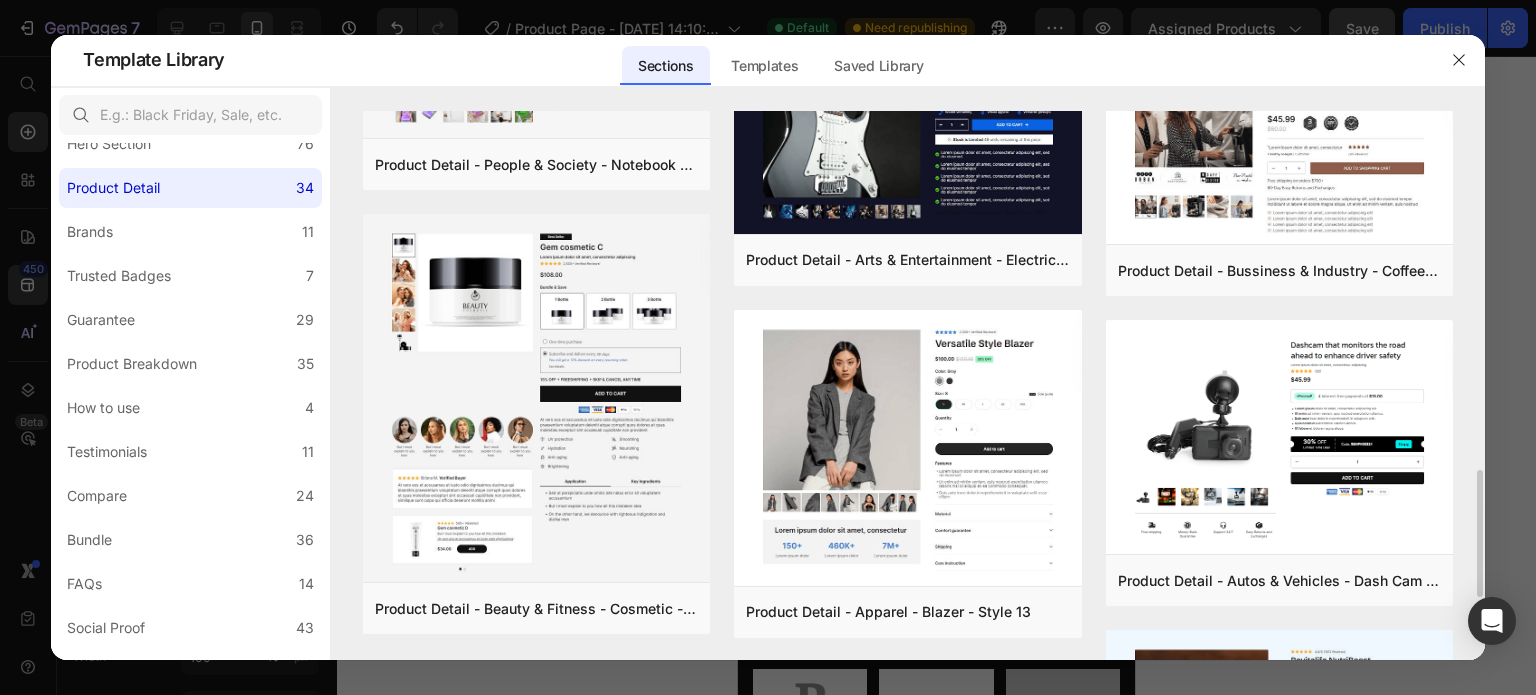 scroll, scrollTop: 1418, scrollLeft: 0, axis: vertical 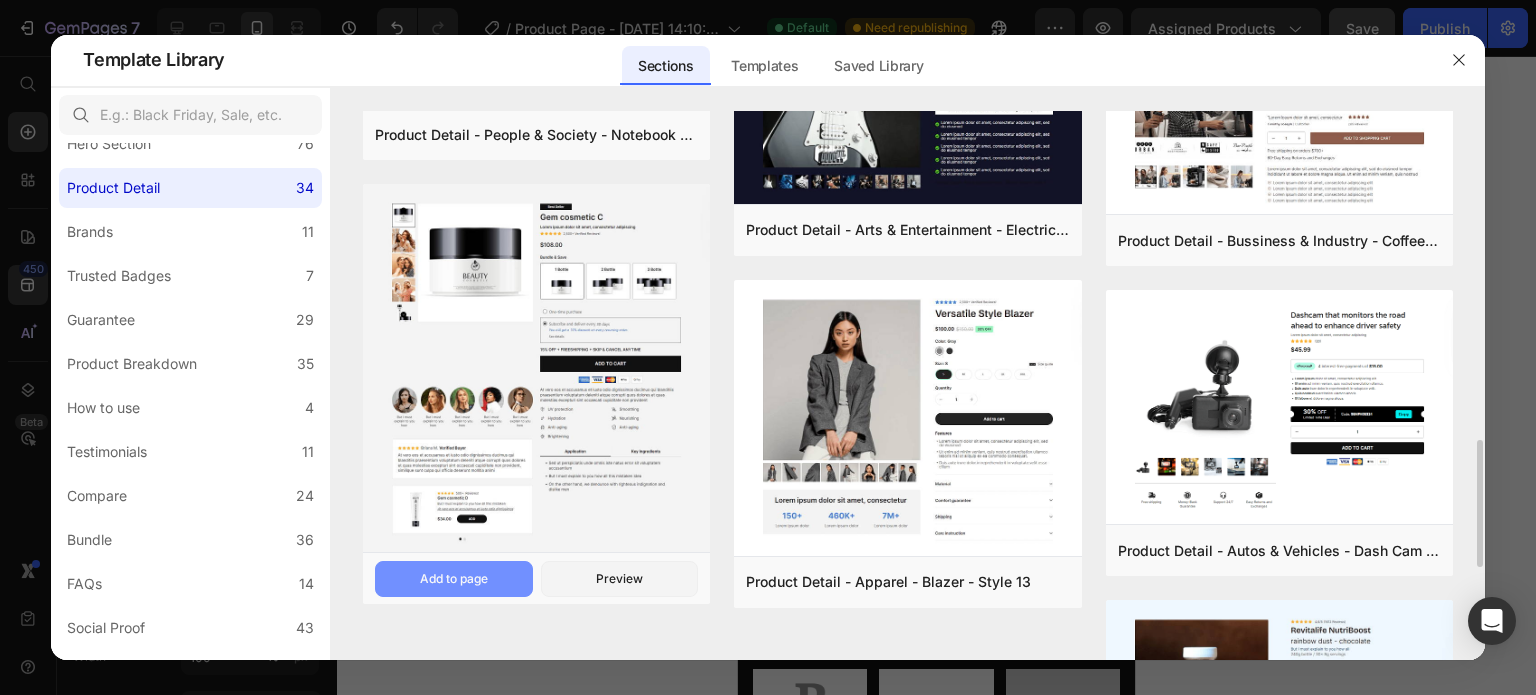 click on "Add to page" at bounding box center [454, 579] 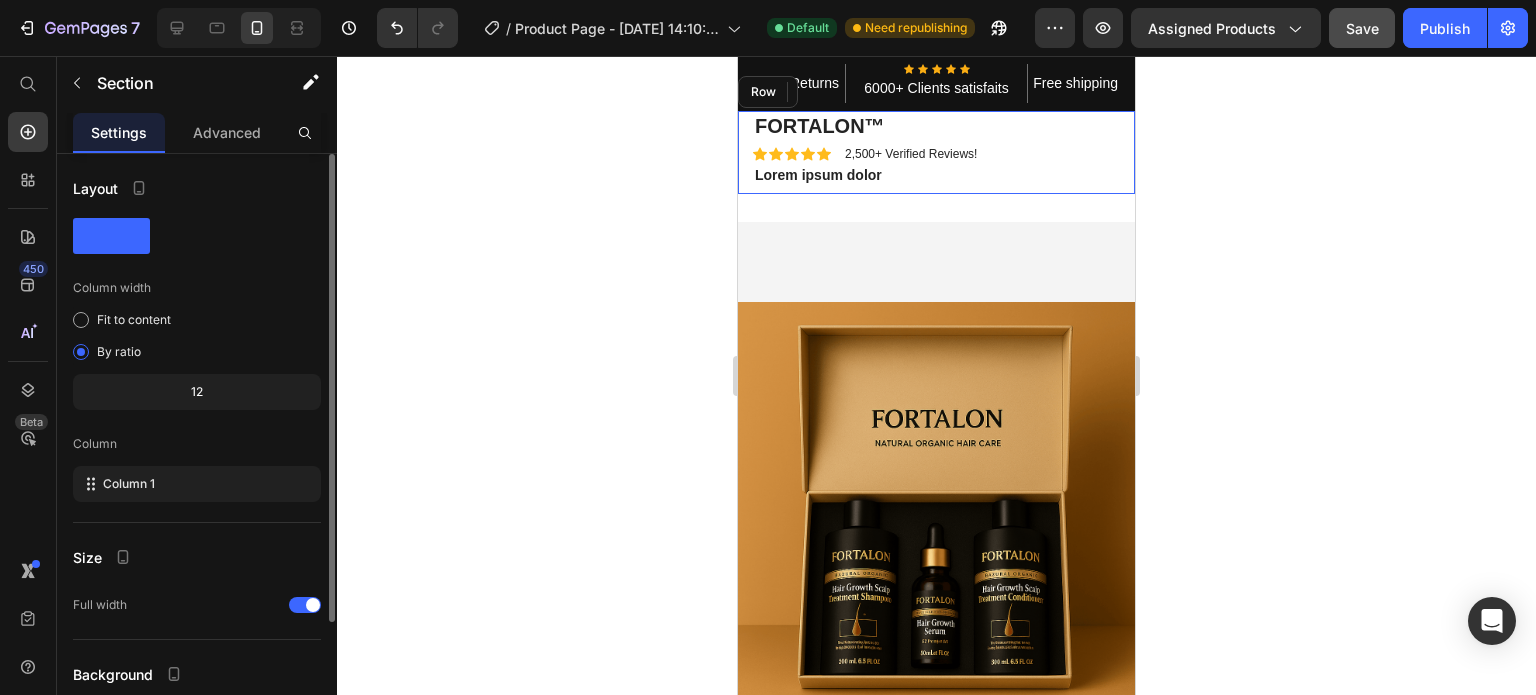 scroll, scrollTop: 443, scrollLeft: 0, axis: vertical 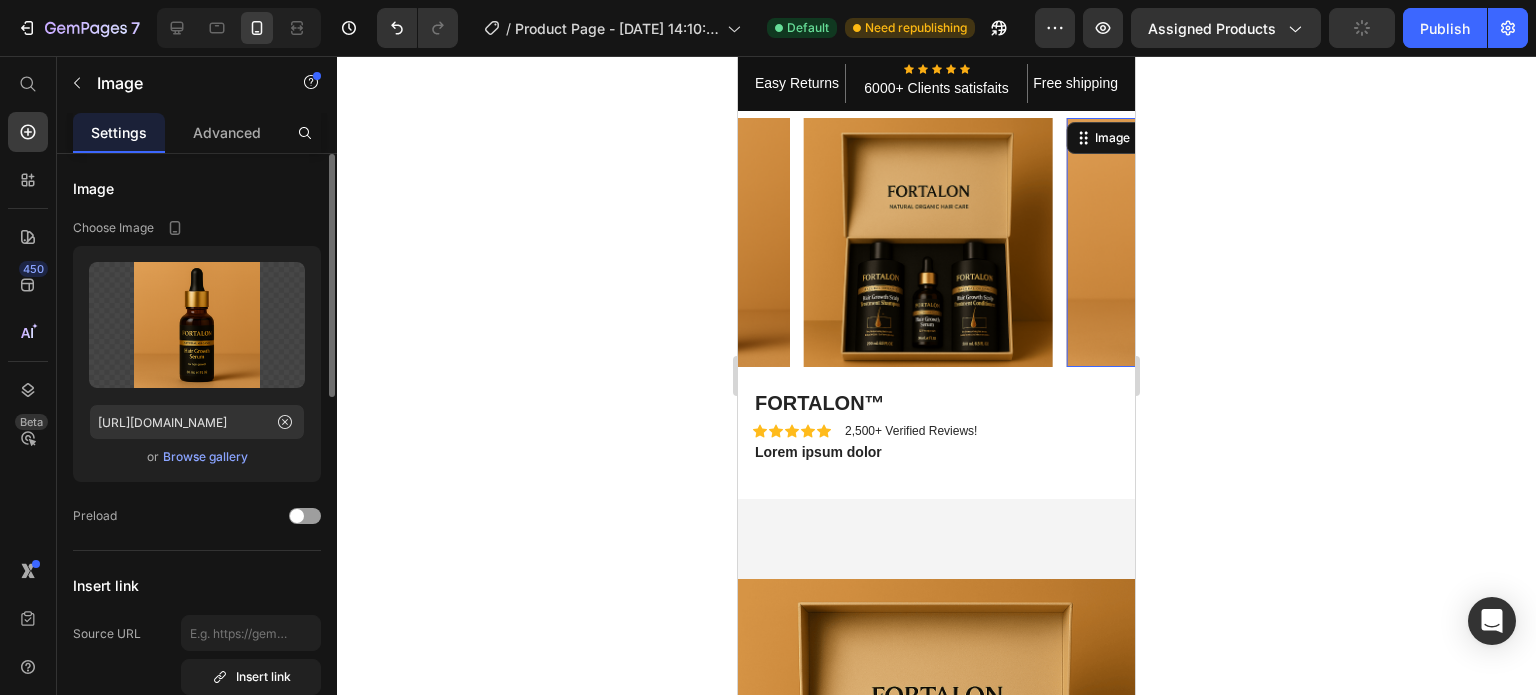 click at bounding box center [1190, 242] 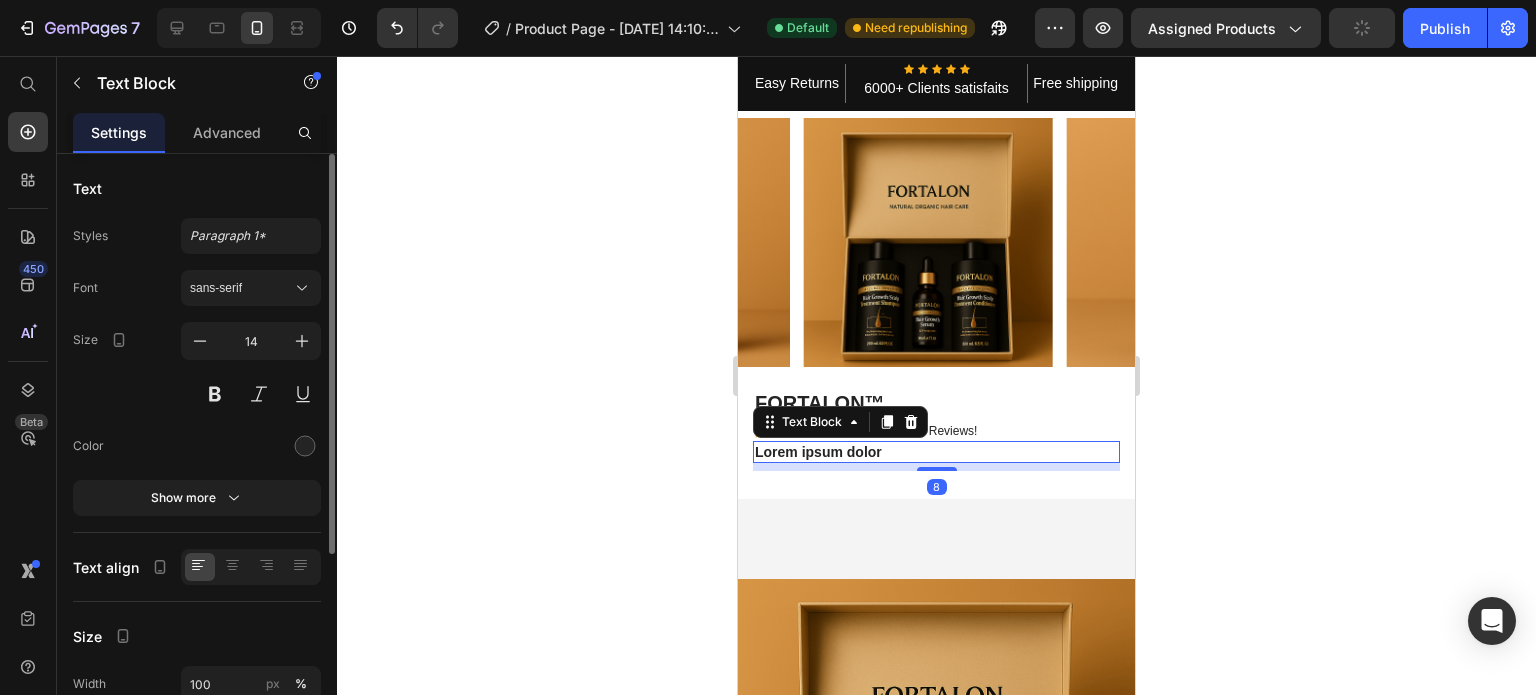 click on "Lorem ipsum dolor" at bounding box center (936, 452) 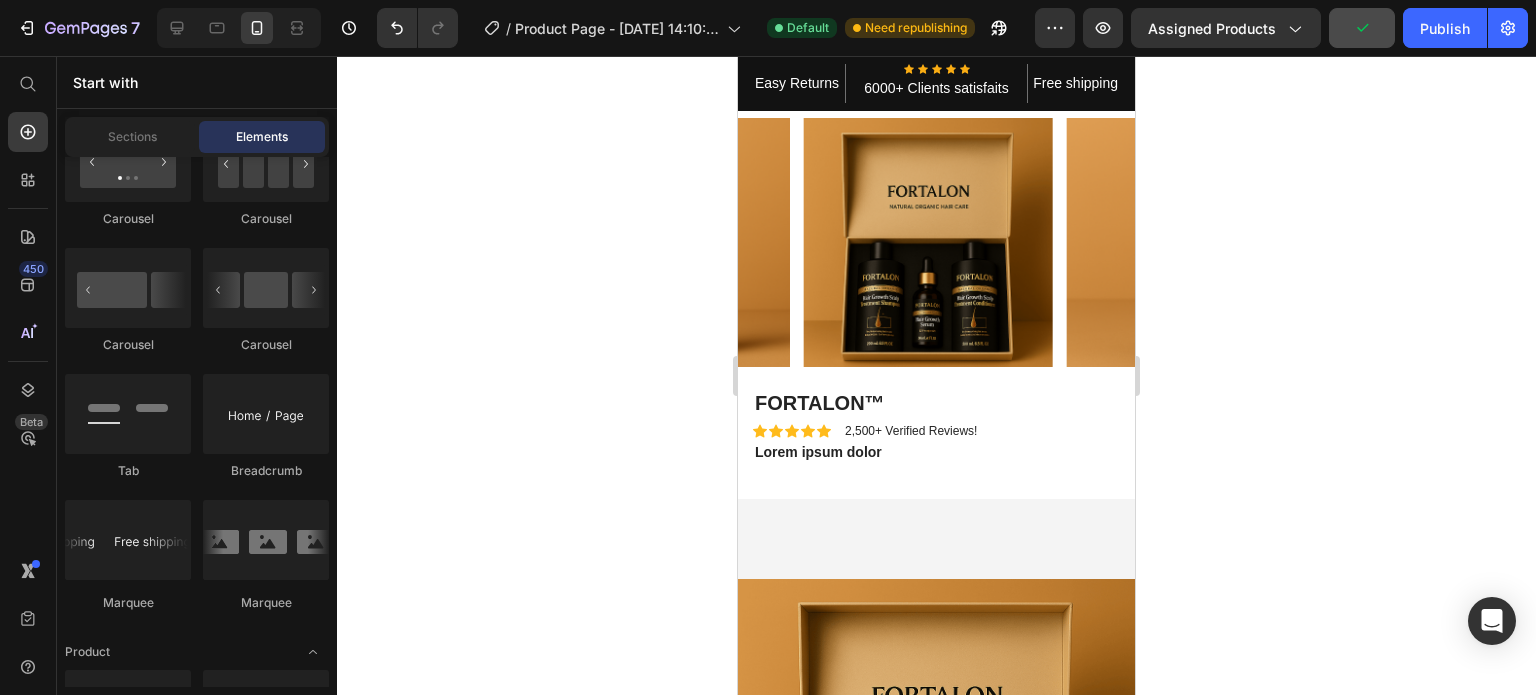 scroll, scrollTop: 559, scrollLeft: 0, axis: vertical 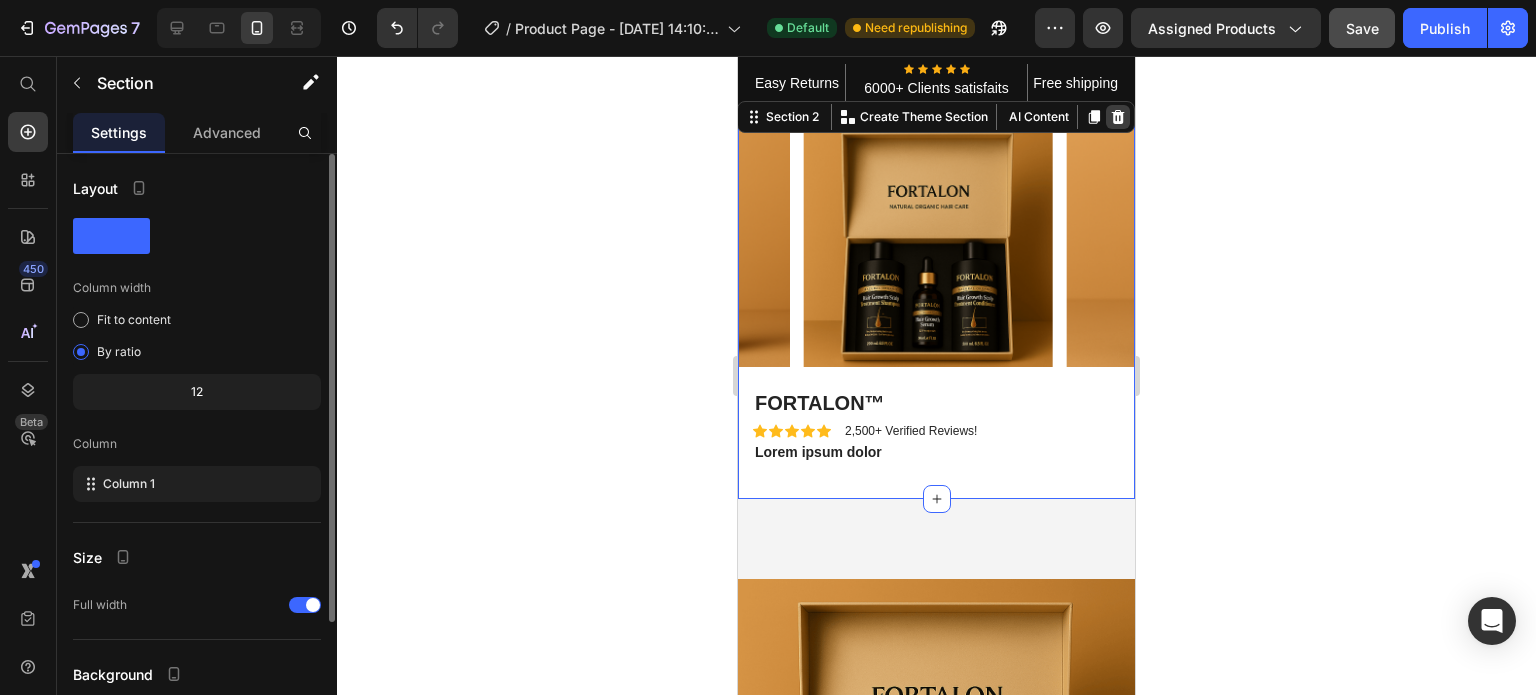 click 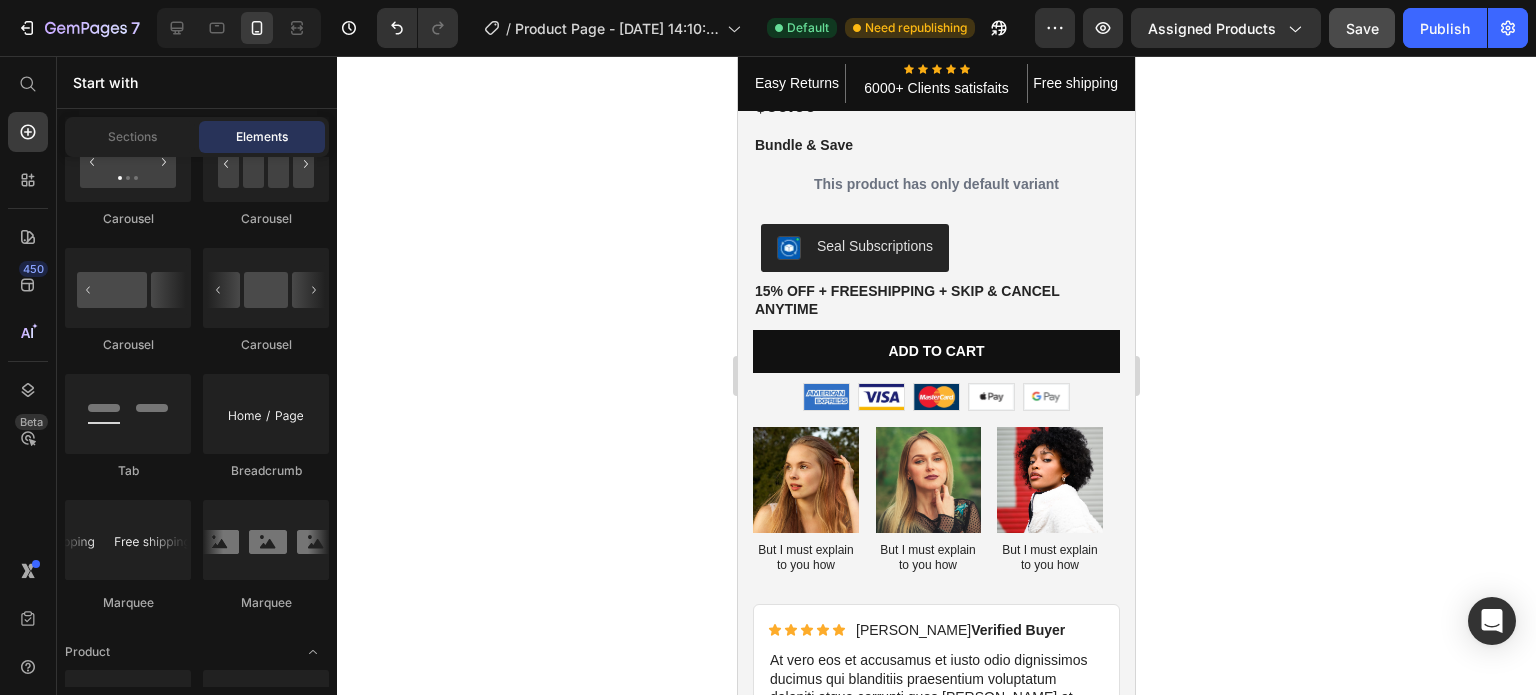 scroll, scrollTop: 364, scrollLeft: 0, axis: vertical 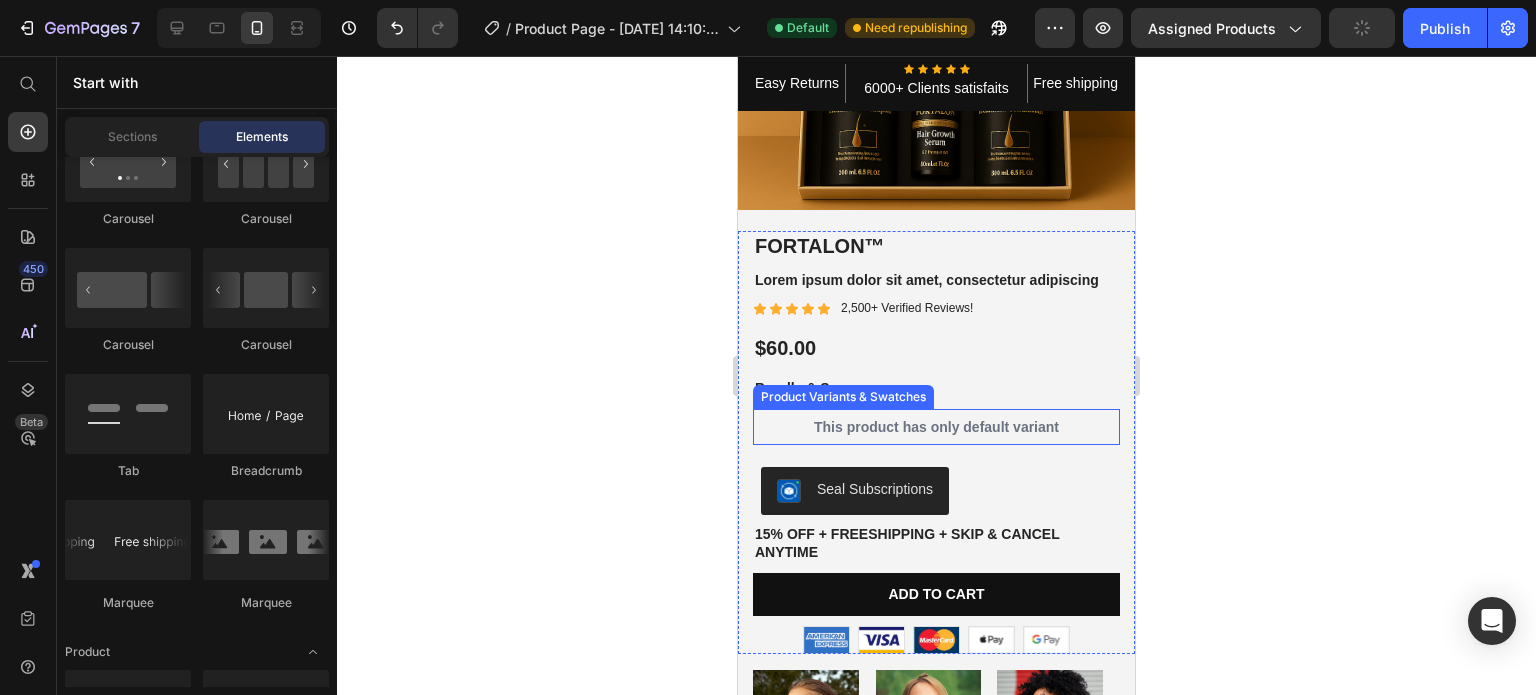 click on "This product has only default variant" at bounding box center [936, 427] 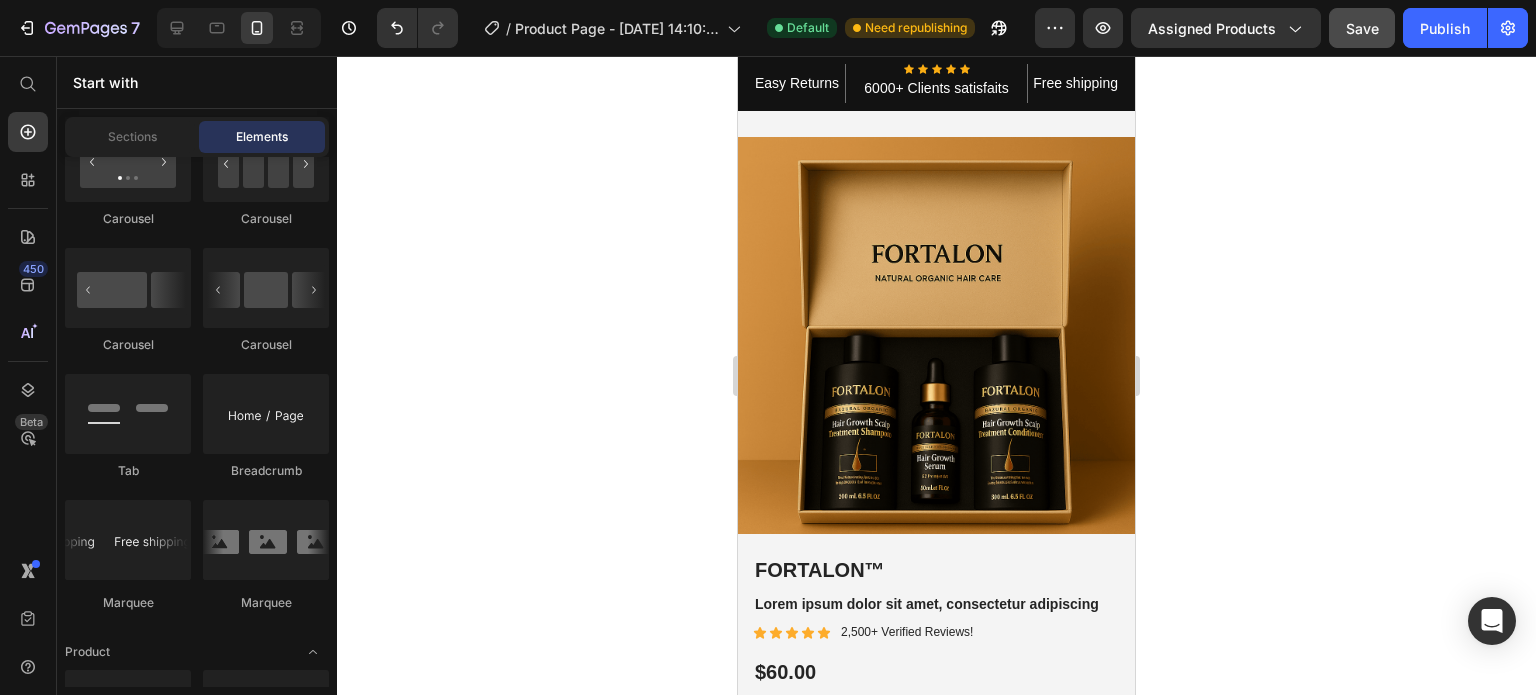 scroll, scrollTop: 0, scrollLeft: 0, axis: both 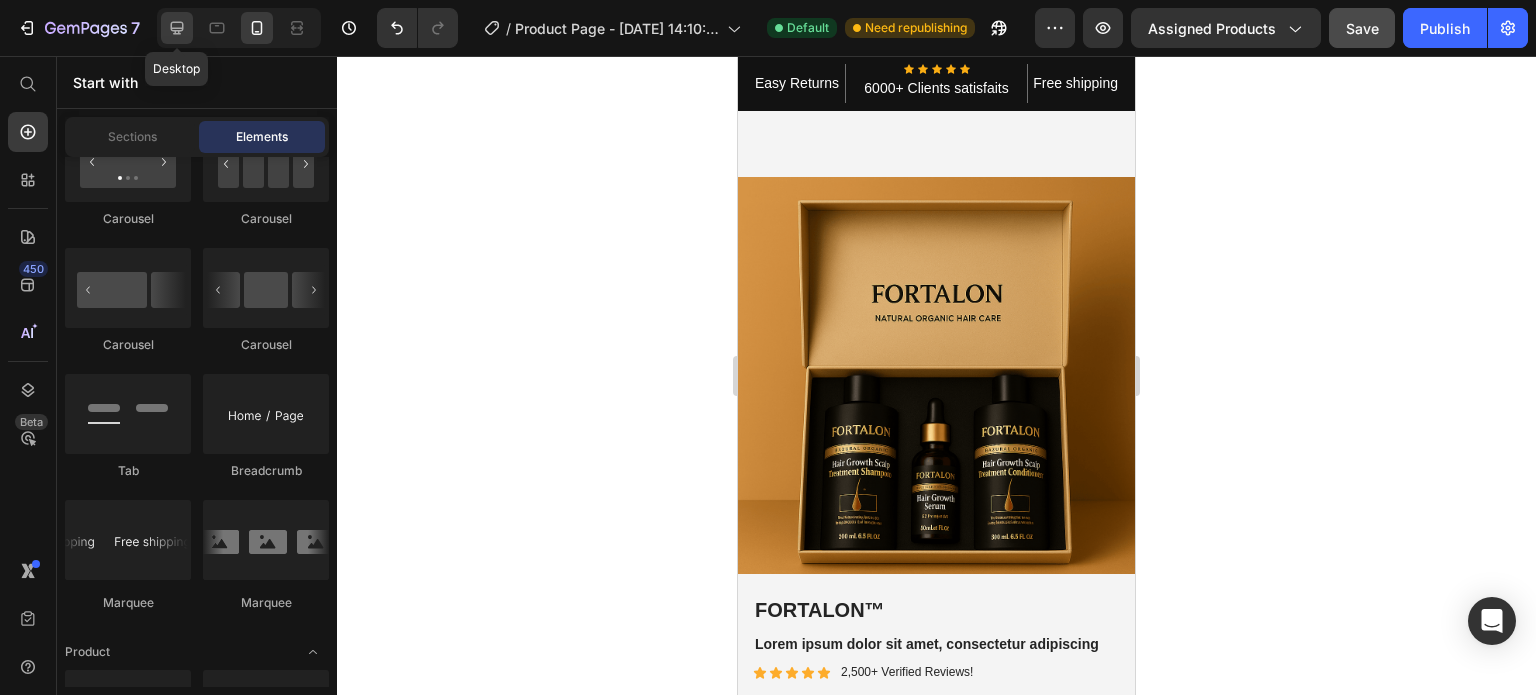 click 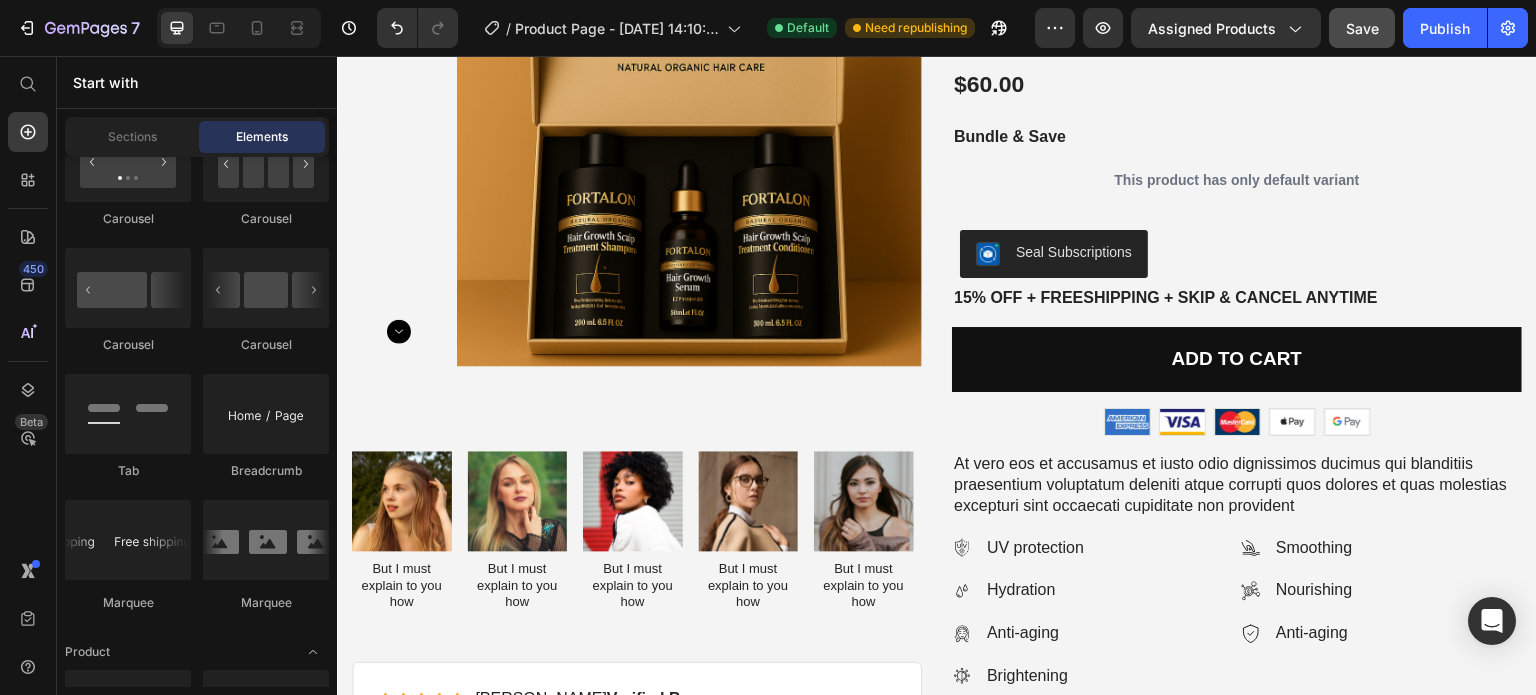 scroll, scrollTop: 0, scrollLeft: 0, axis: both 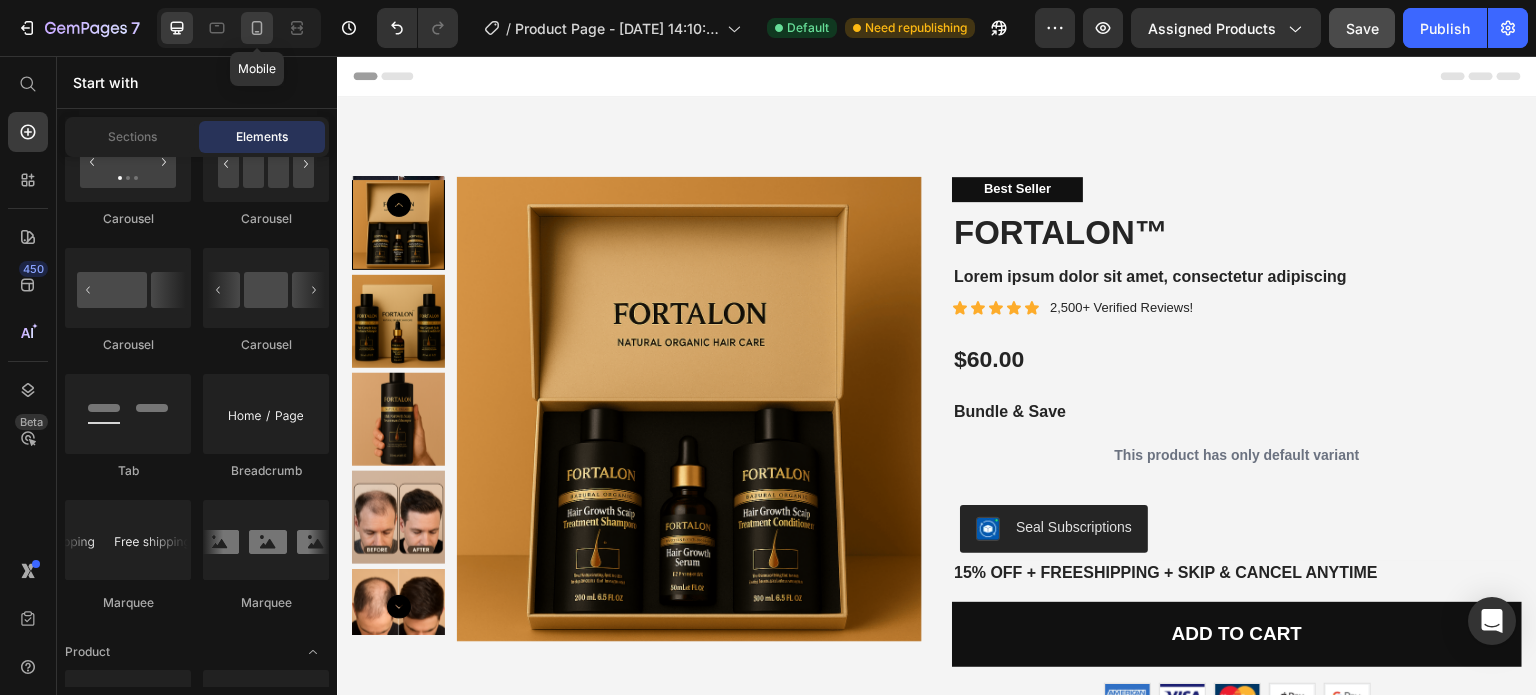 click 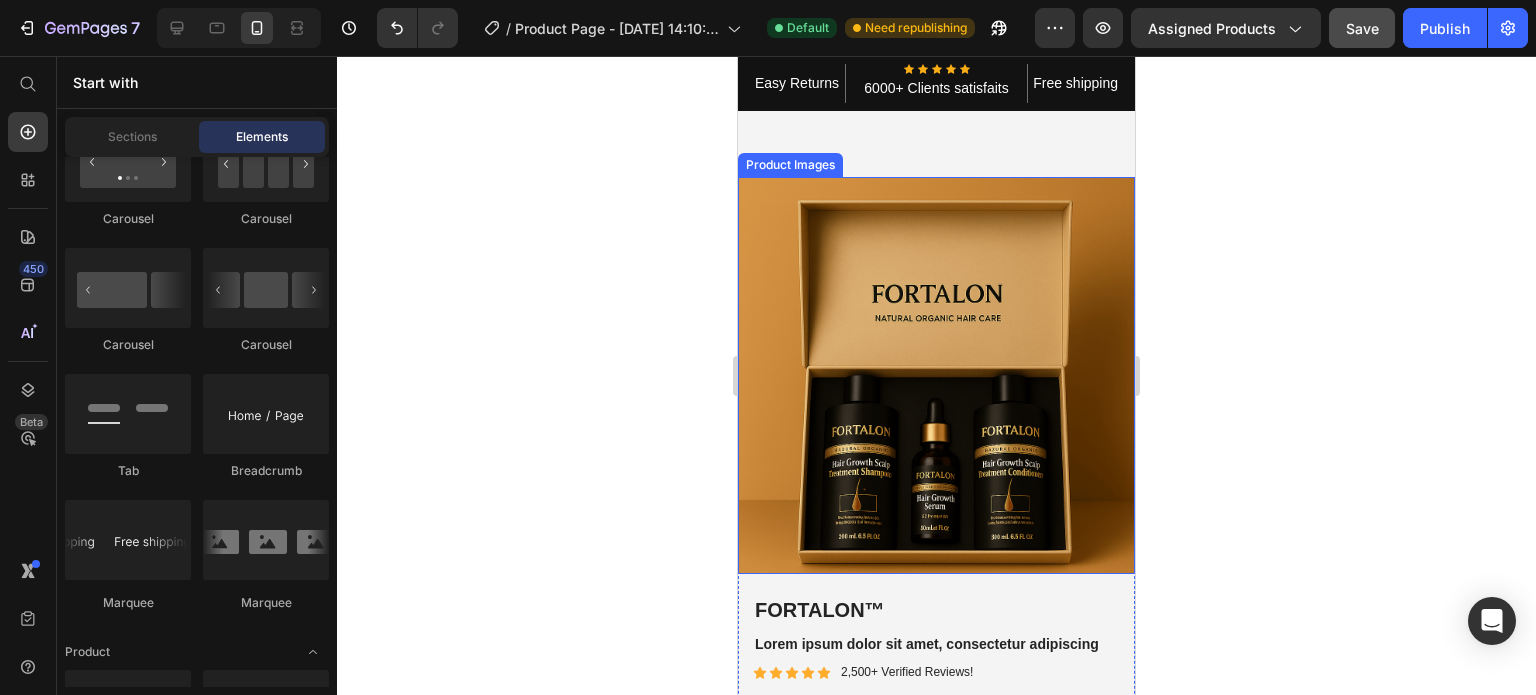 click at bounding box center (936, 375) 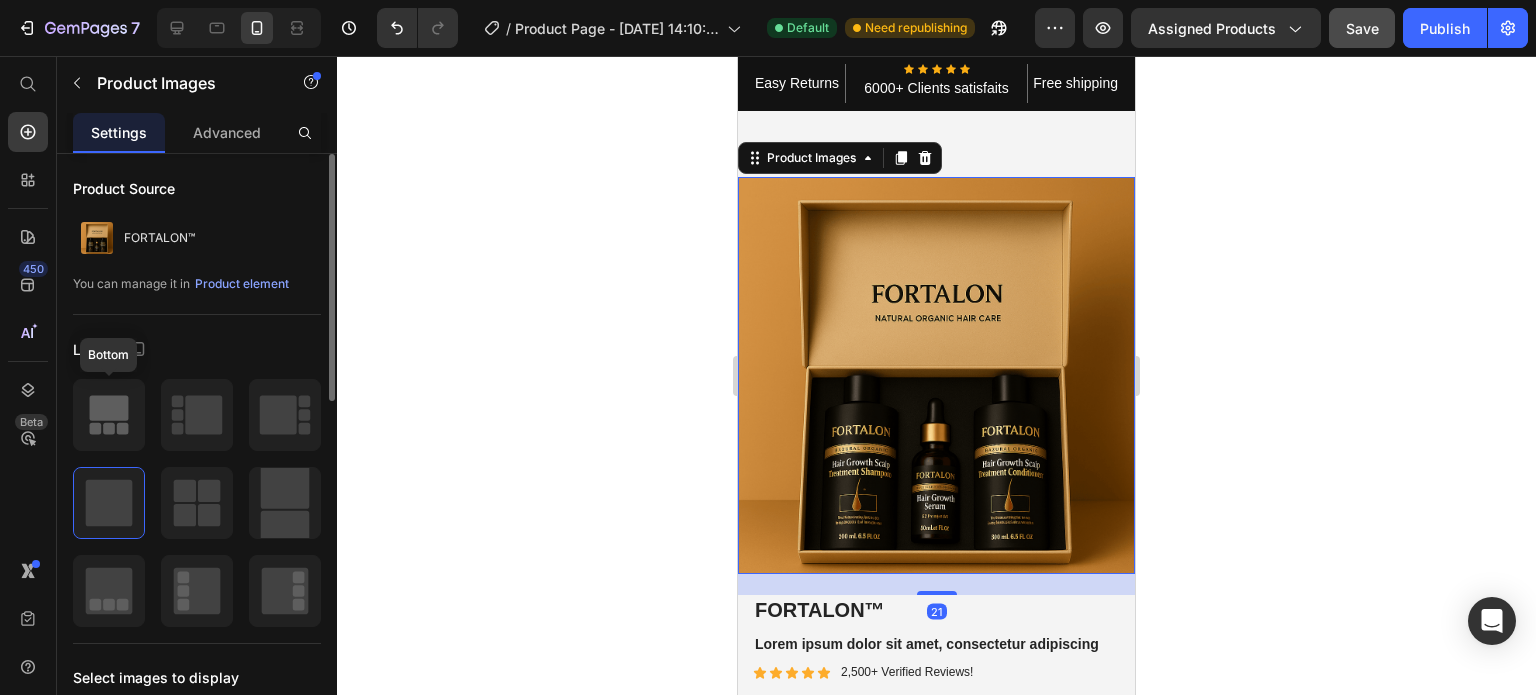 click 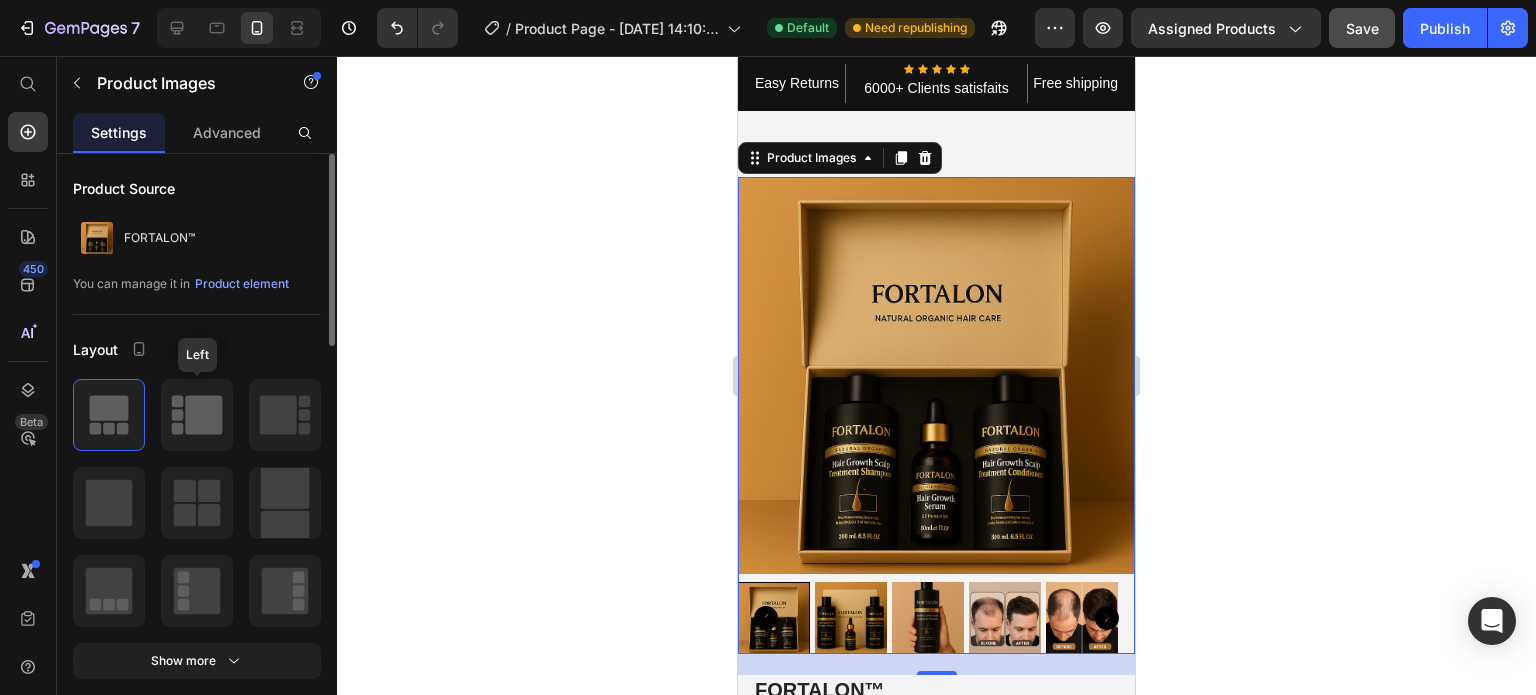 click 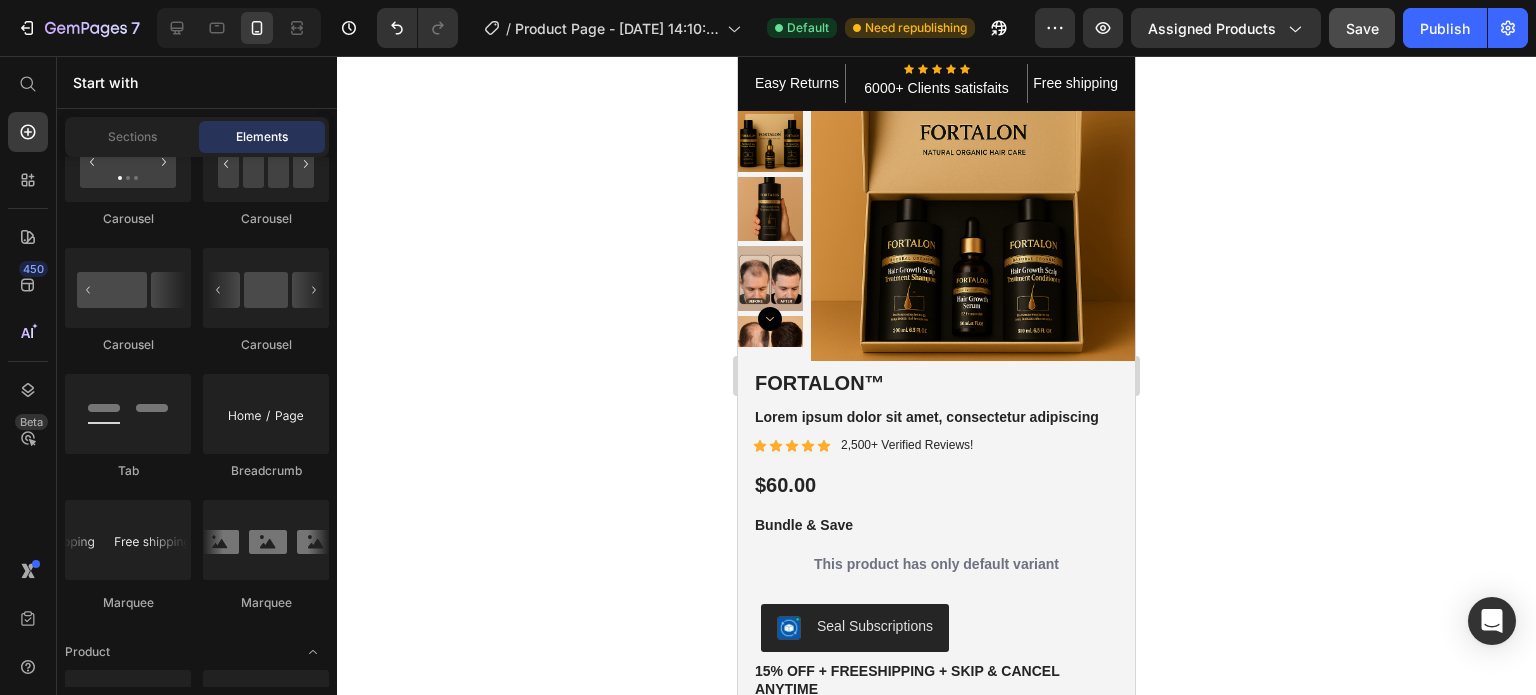 scroll, scrollTop: 0, scrollLeft: 0, axis: both 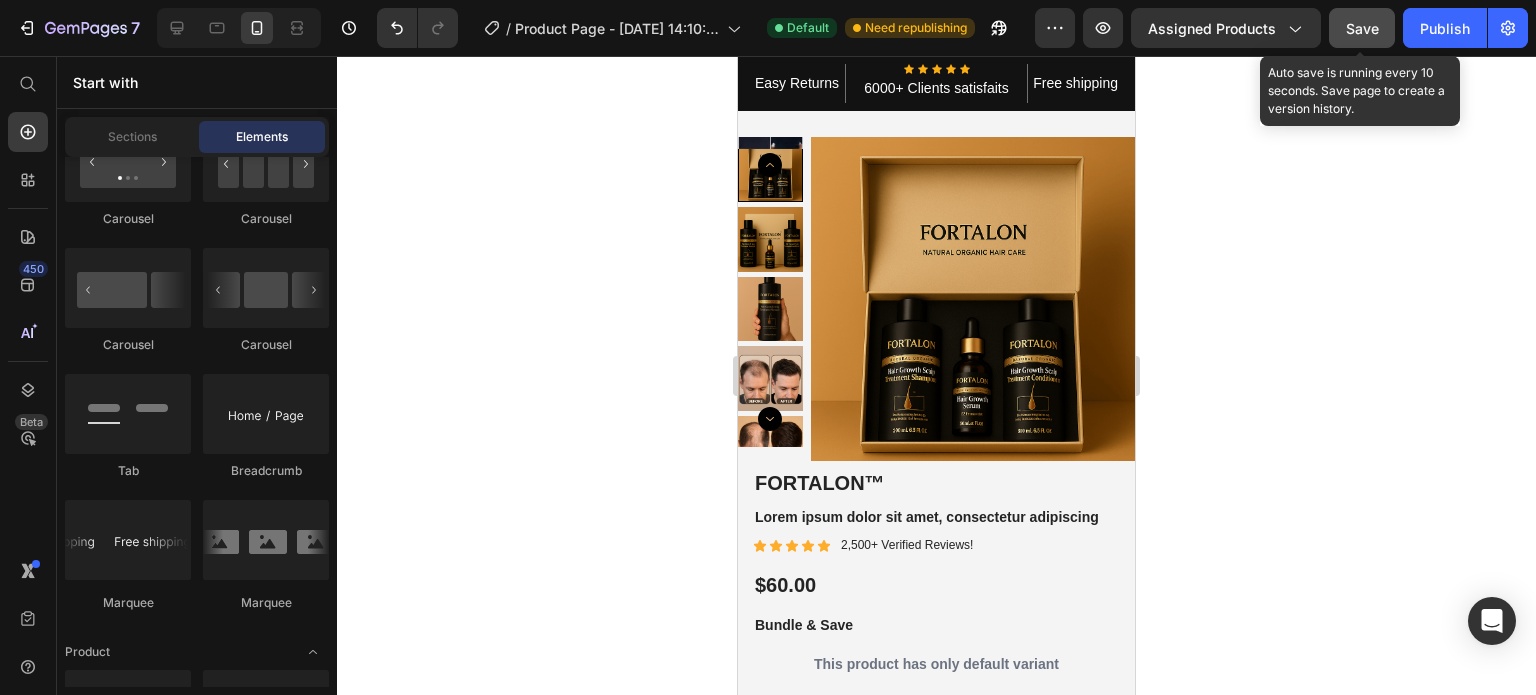 click on "Save" at bounding box center (1362, 28) 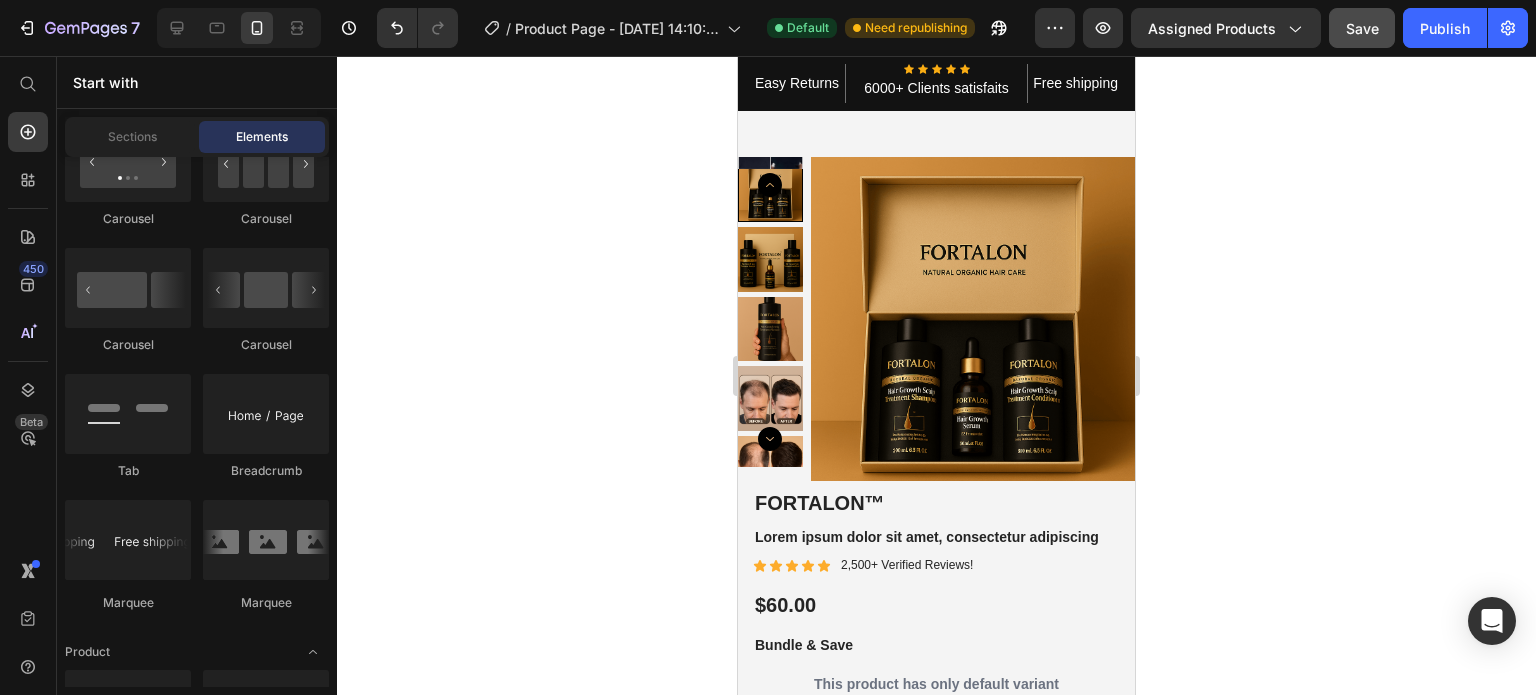 scroll, scrollTop: 161, scrollLeft: 0, axis: vertical 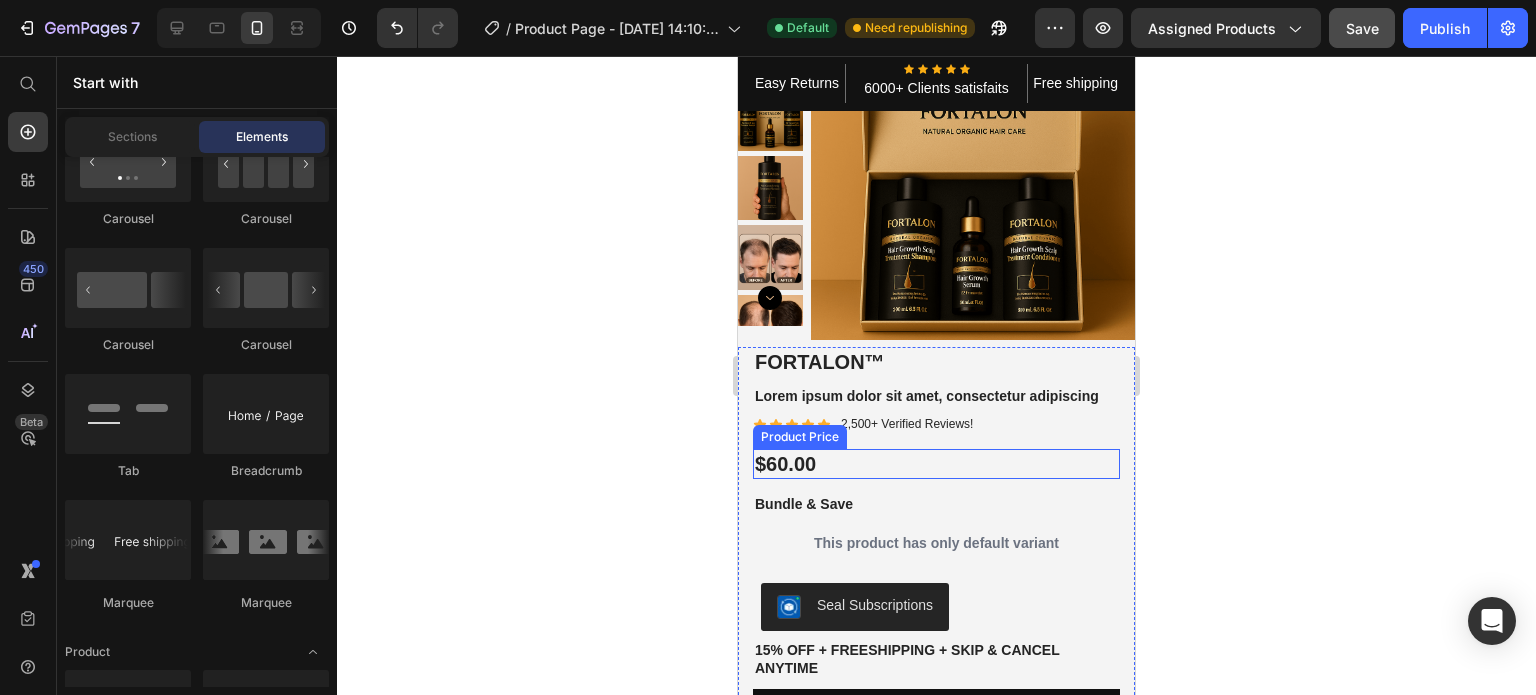 click on "$60.00" at bounding box center [936, 464] 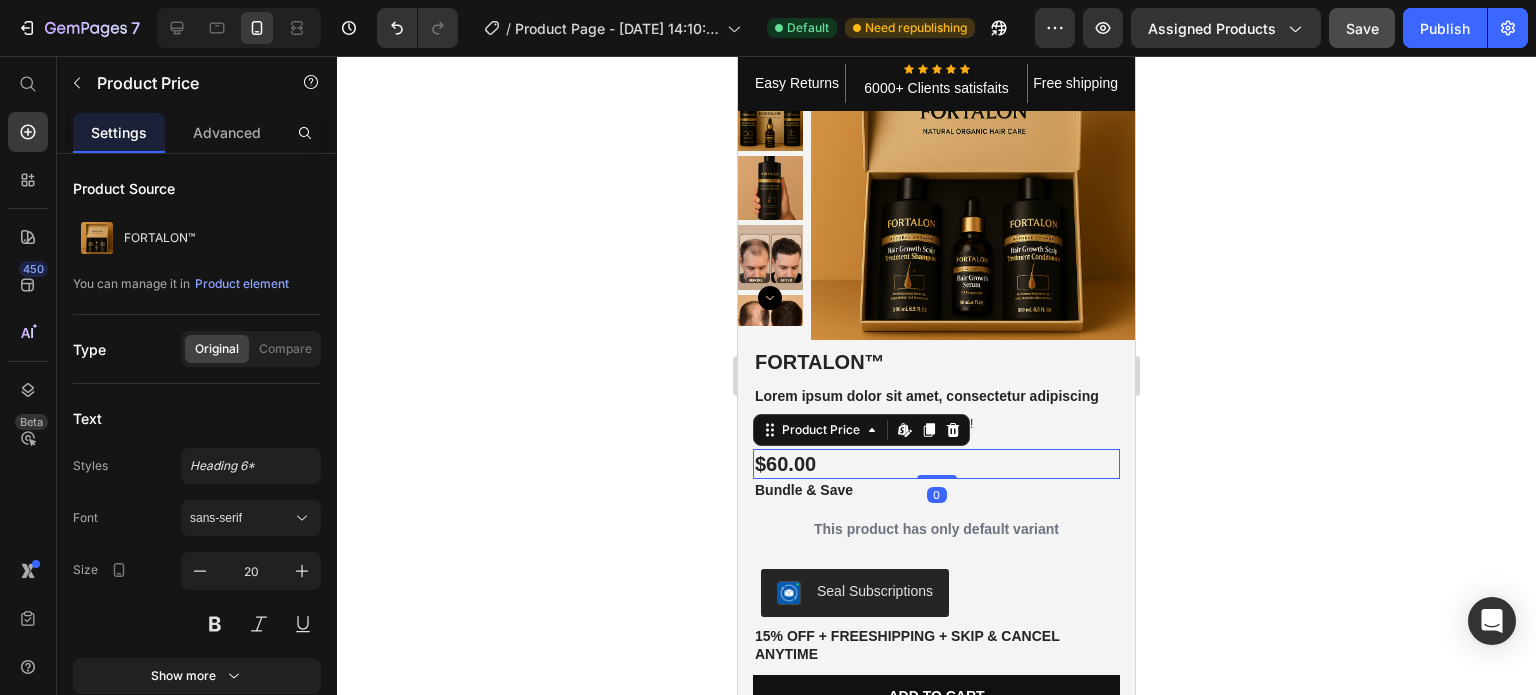 drag, startPoint x: 936, startPoint y: 490, endPoint x: 936, endPoint y: 471, distance: 19 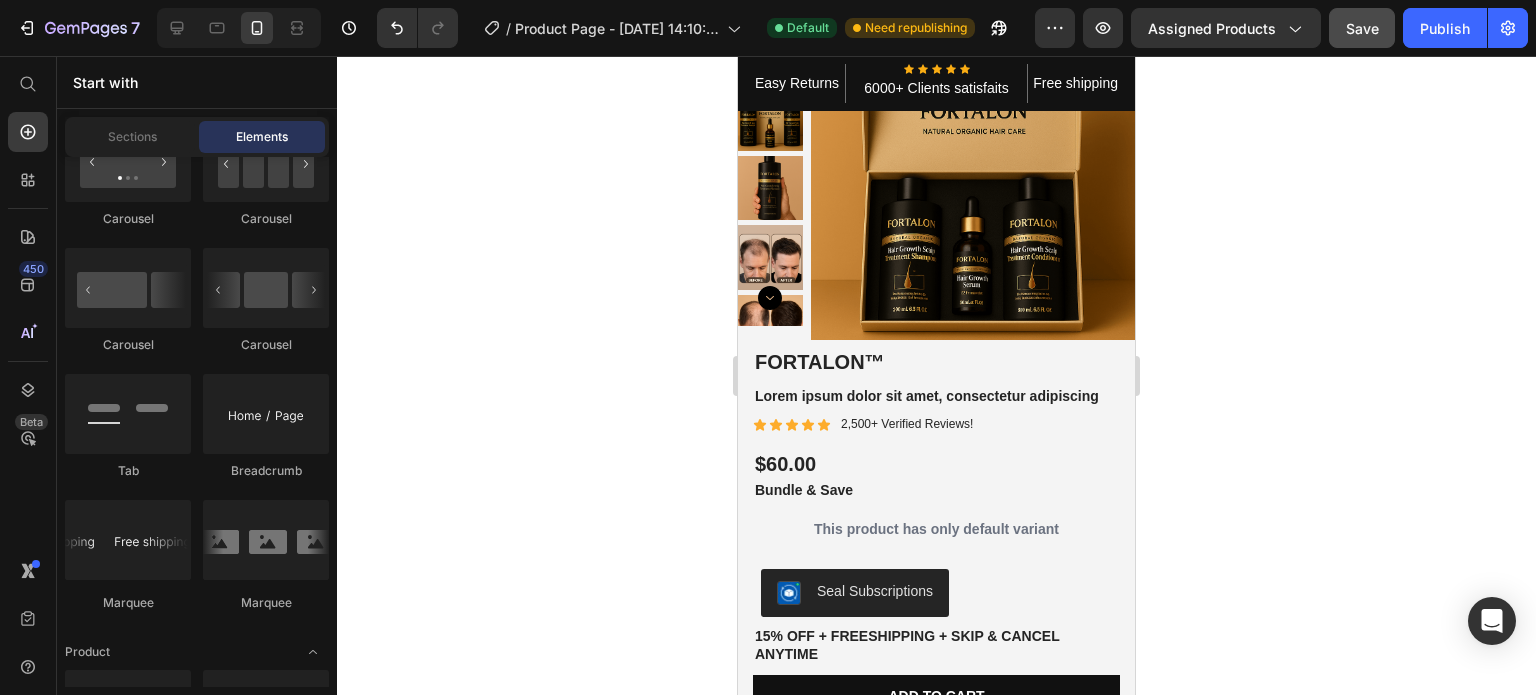 scroll, scrollTop: 341, scrollLeft: 0, axis: vertical 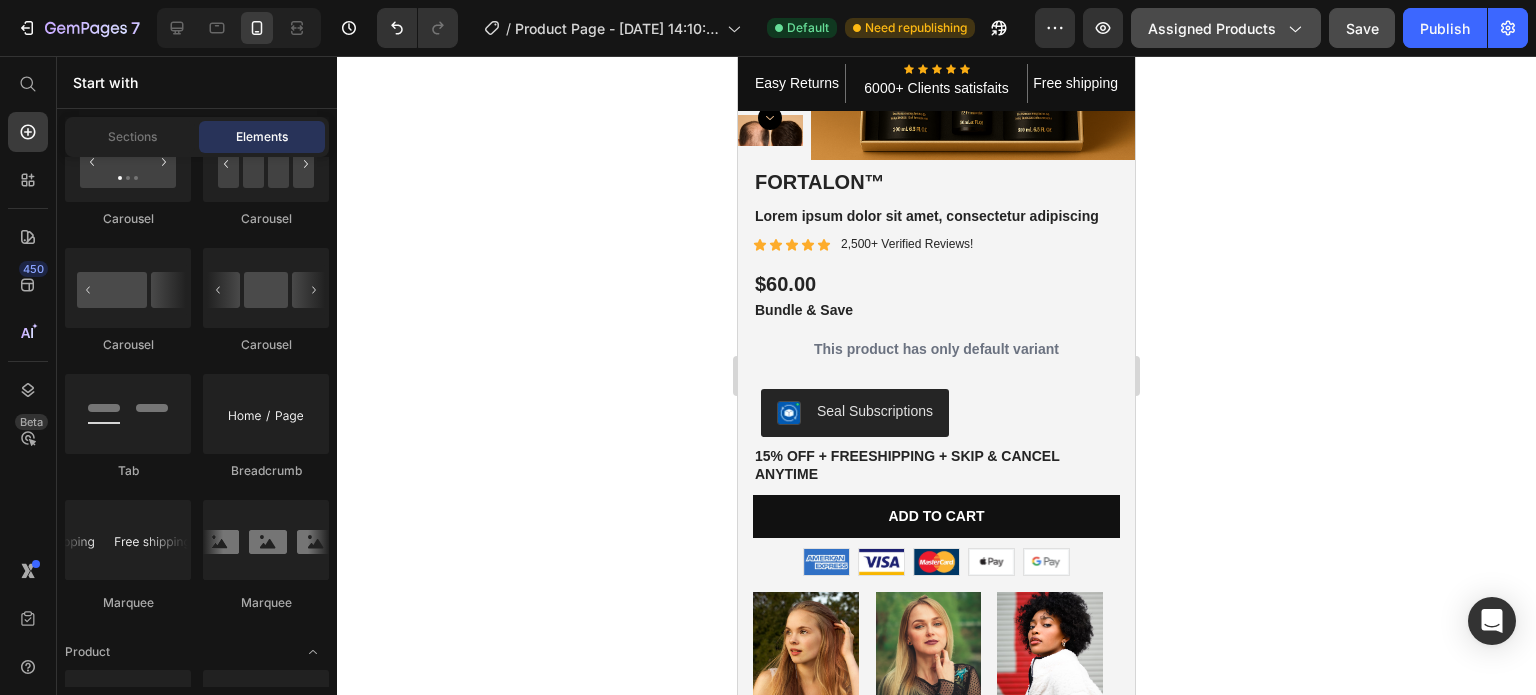 click 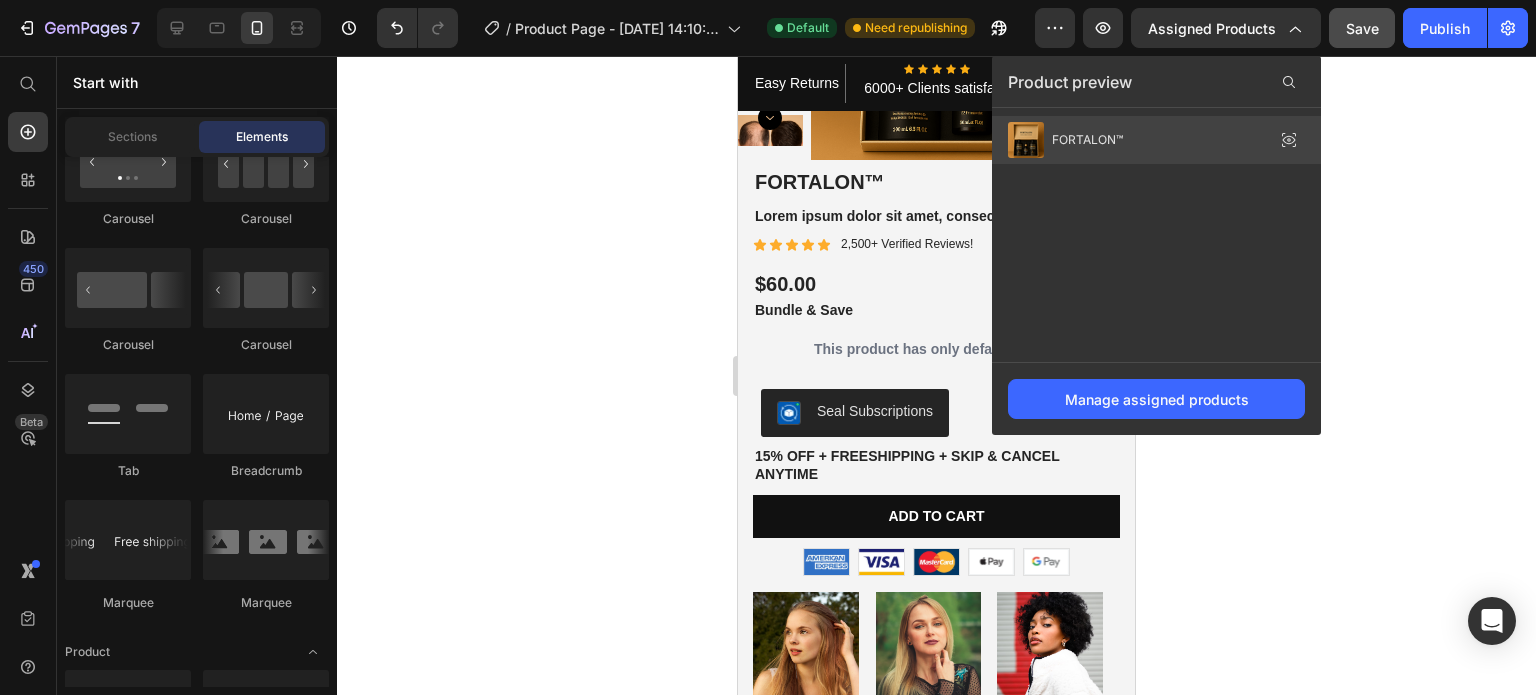 click on "FORTALON™" at bounding box center [1087, 140] 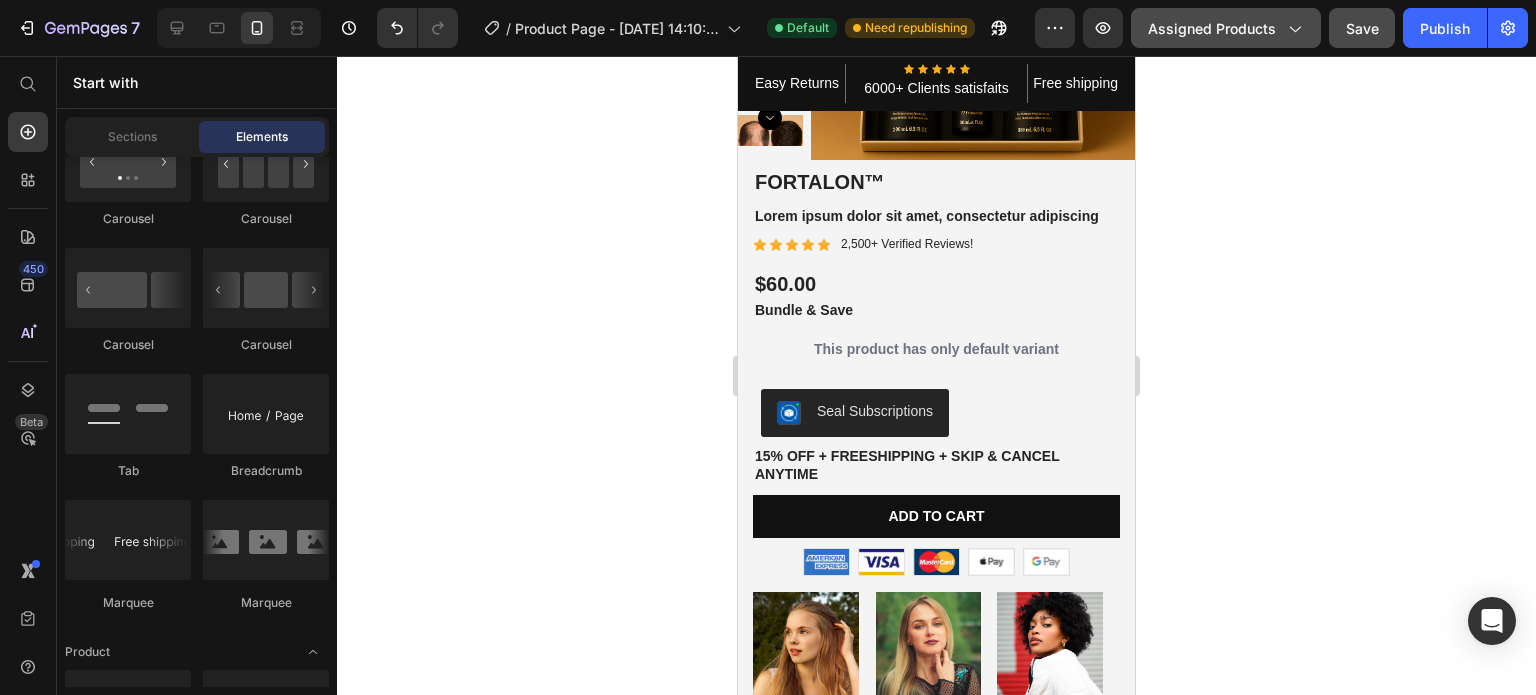click 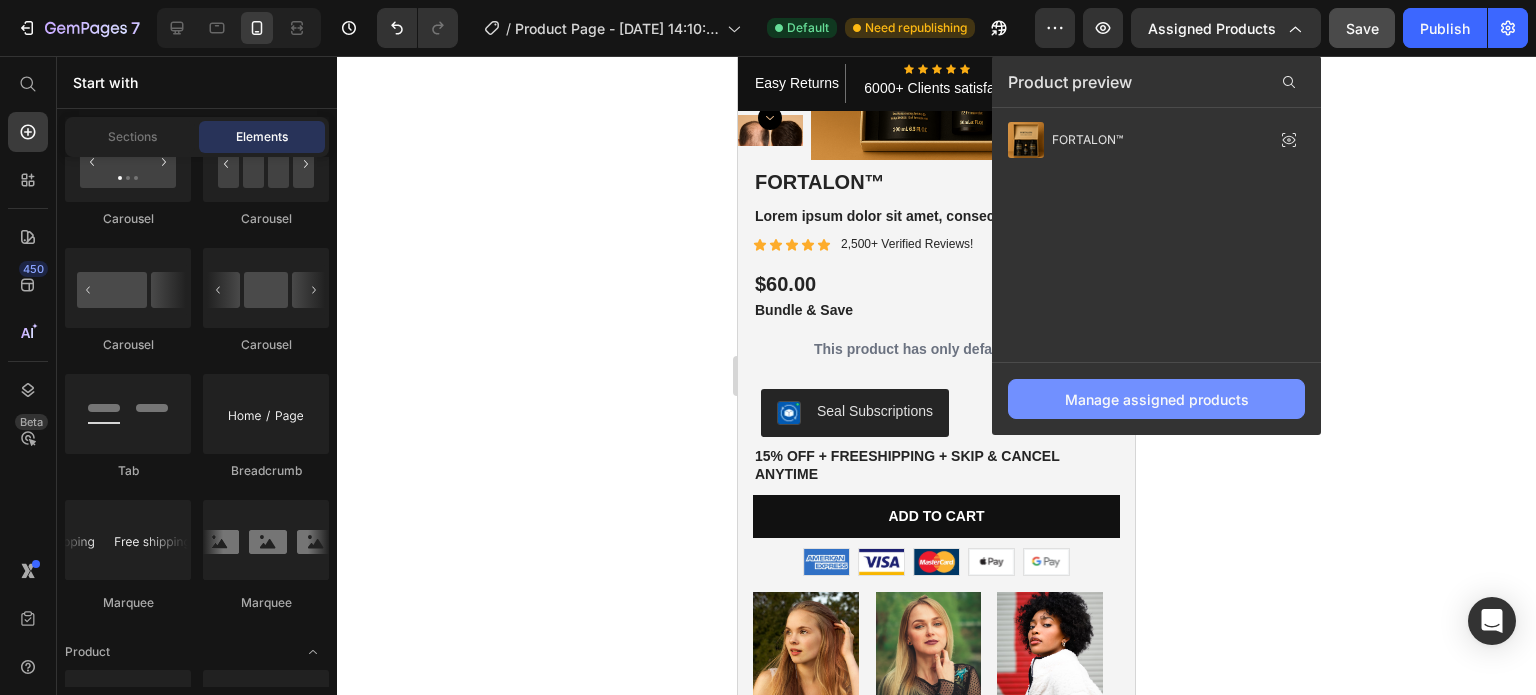 click on "Manage assigned products" at bounding box center (1157, 399) 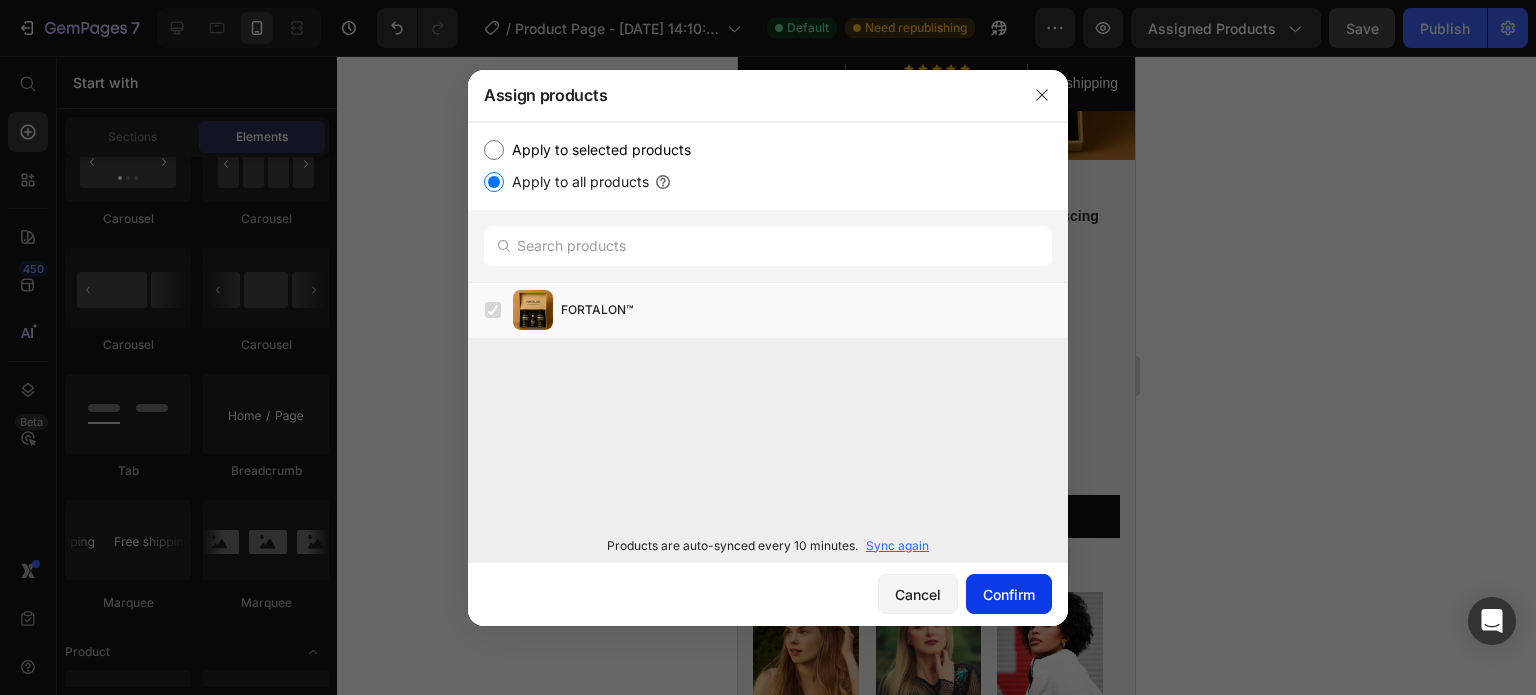 click on "Confirm" 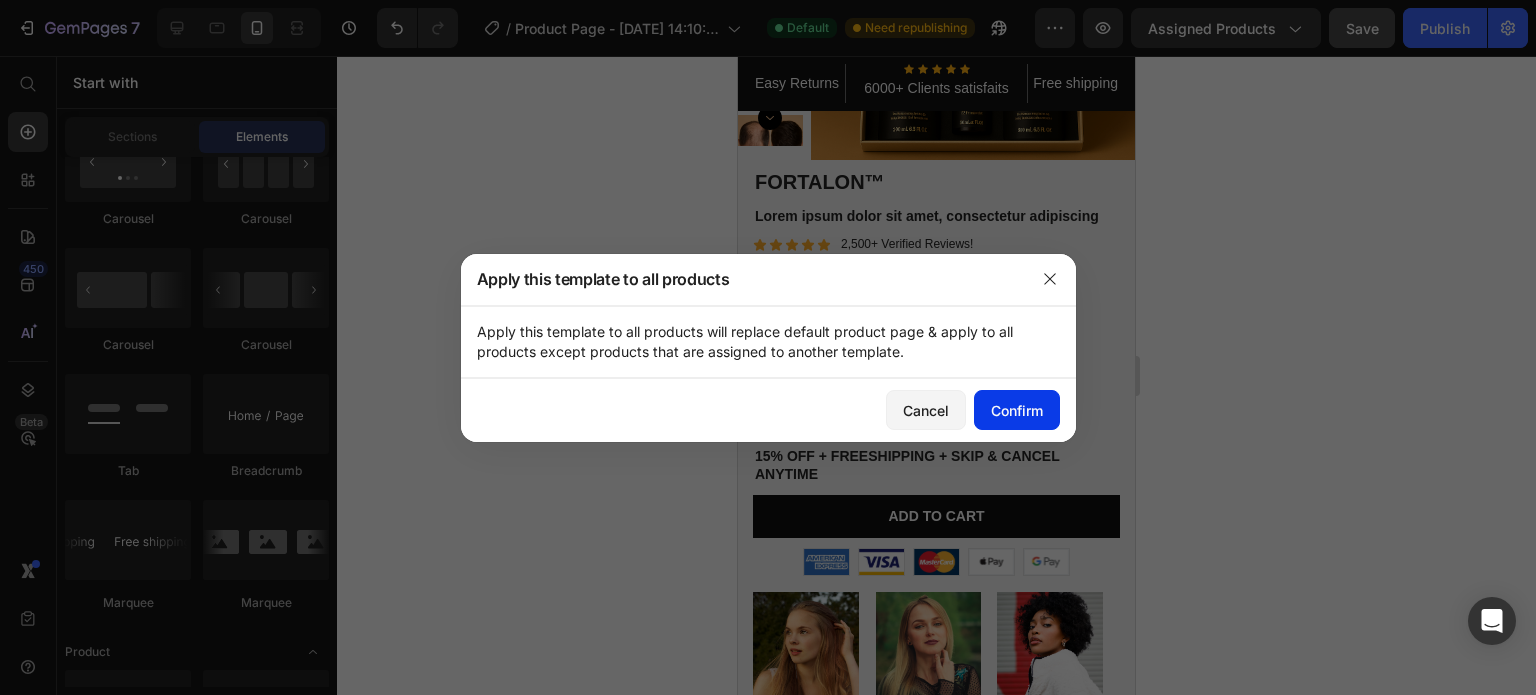 click on "Confirm" at bounding box center (1017, 410) 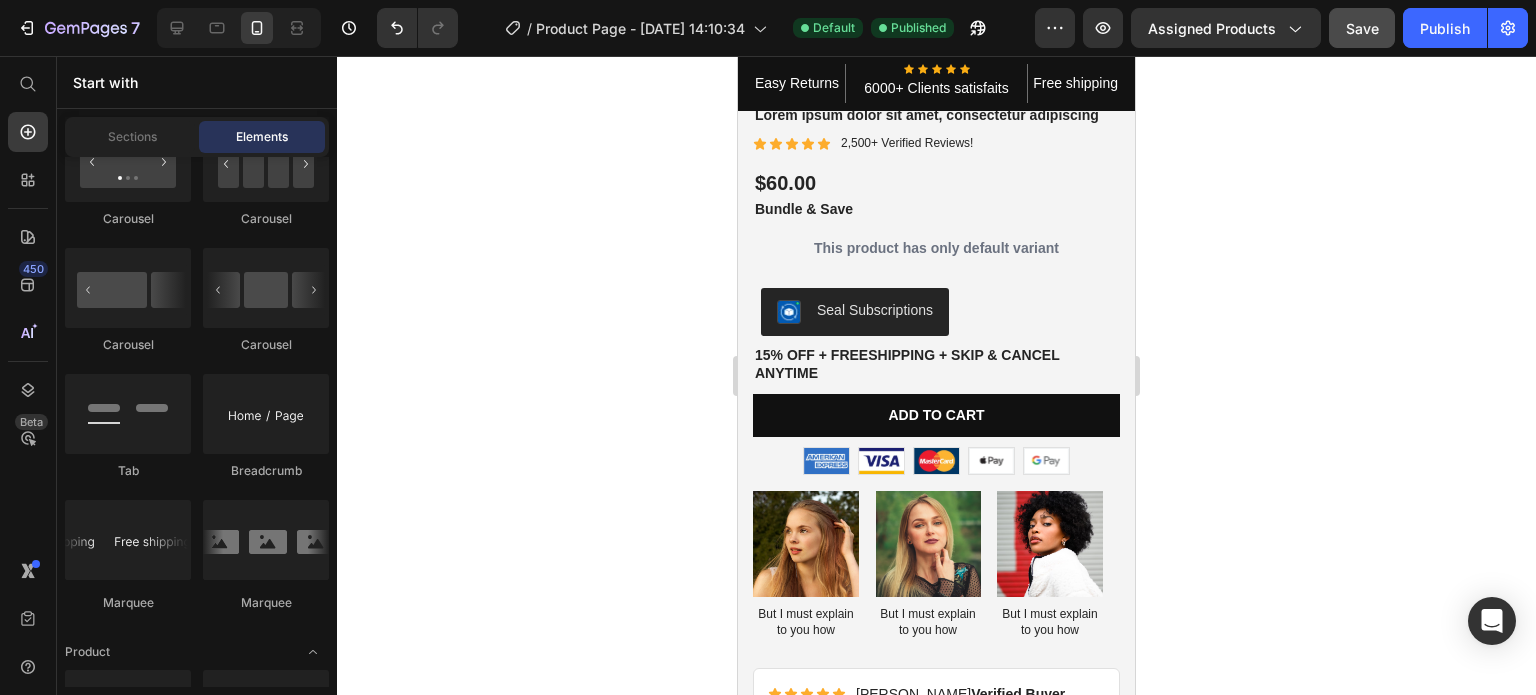 scroll, scrollTop: 0, scrollLeft: 0, axis: both 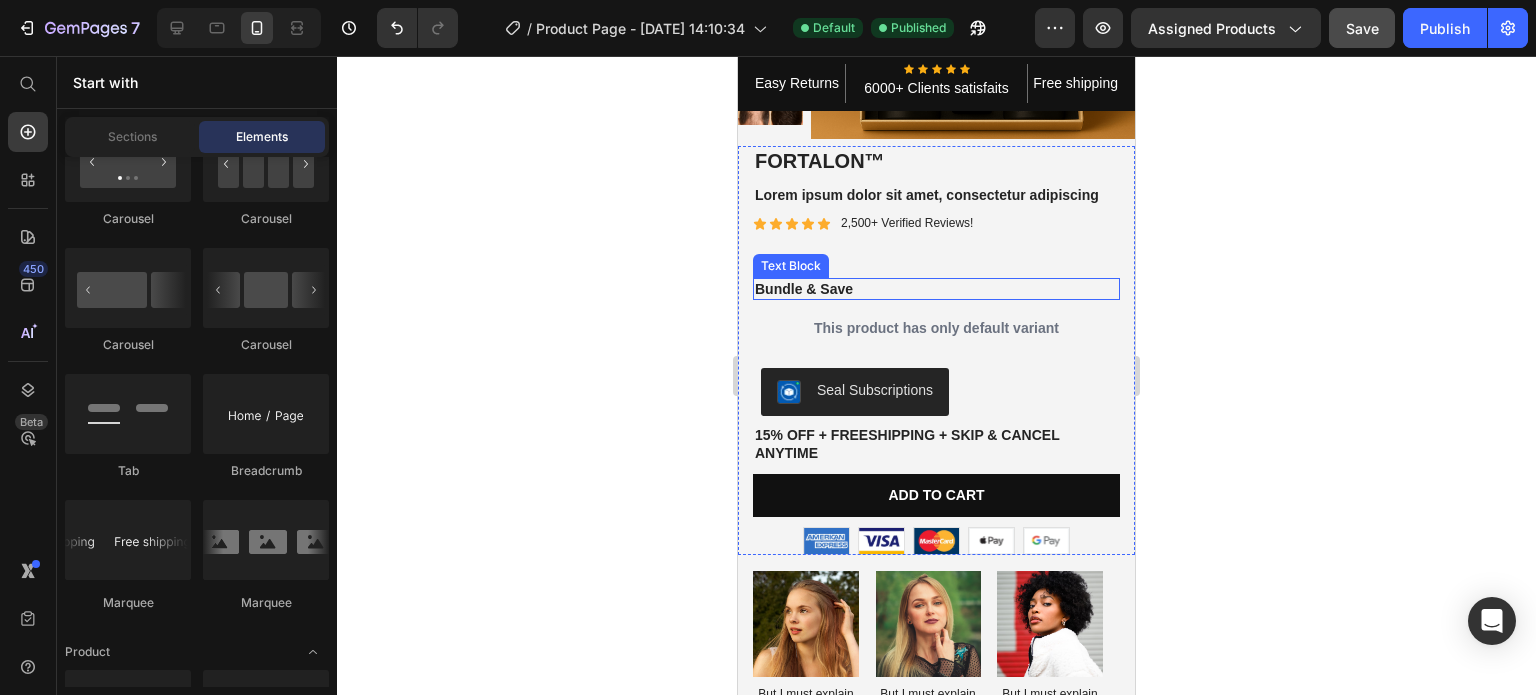 click on "Bundle & Save" at bounding box center [936, 289] 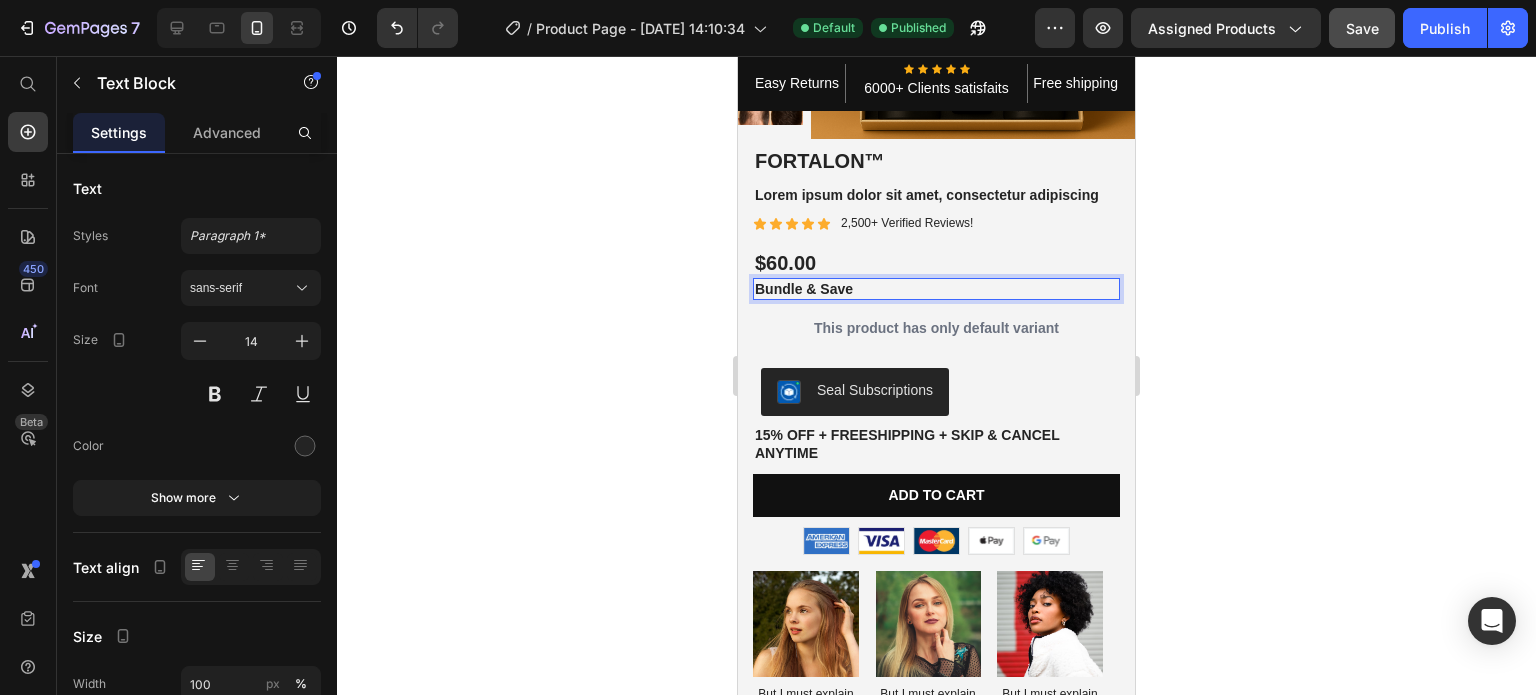 click on "Bundle & Save" at bounding box center [936, 289] 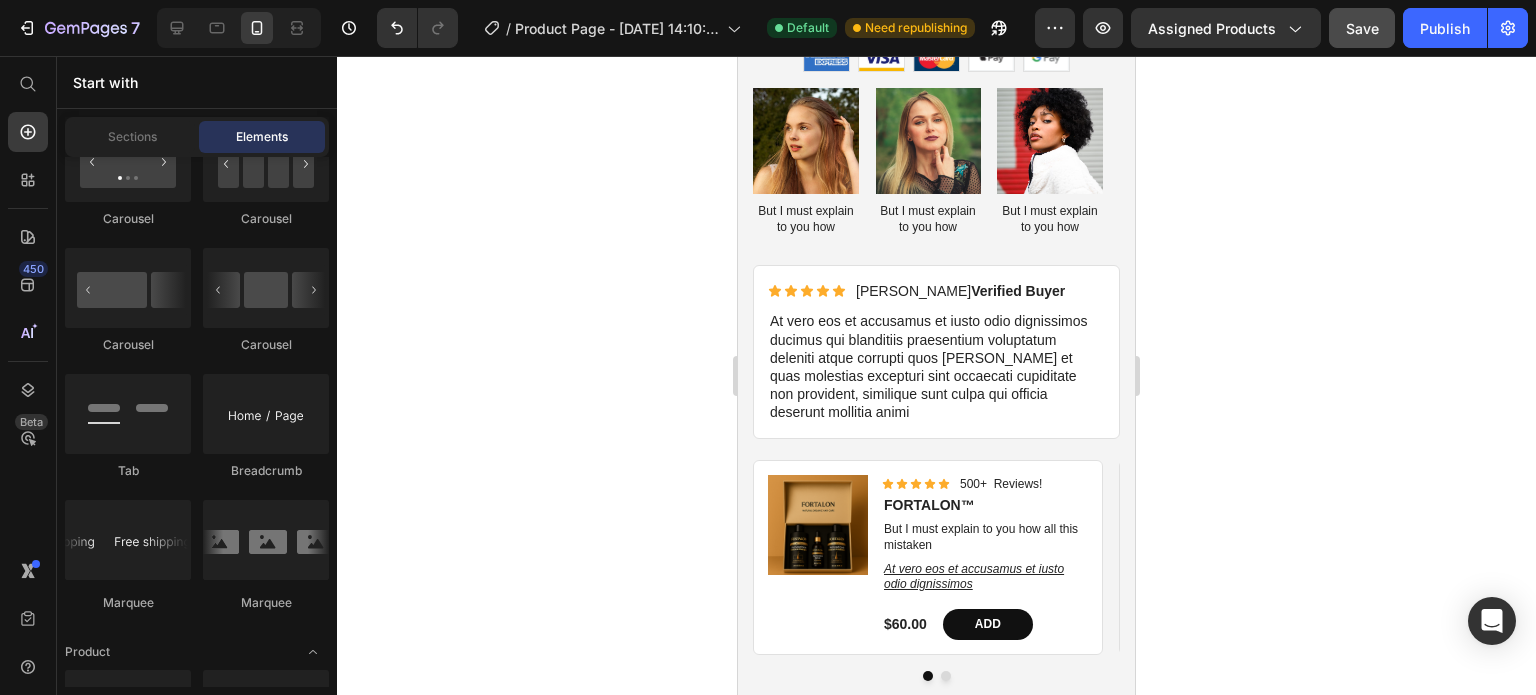 scroll, scrollTop: 1067, scrollLeft: 0, axis: vertical 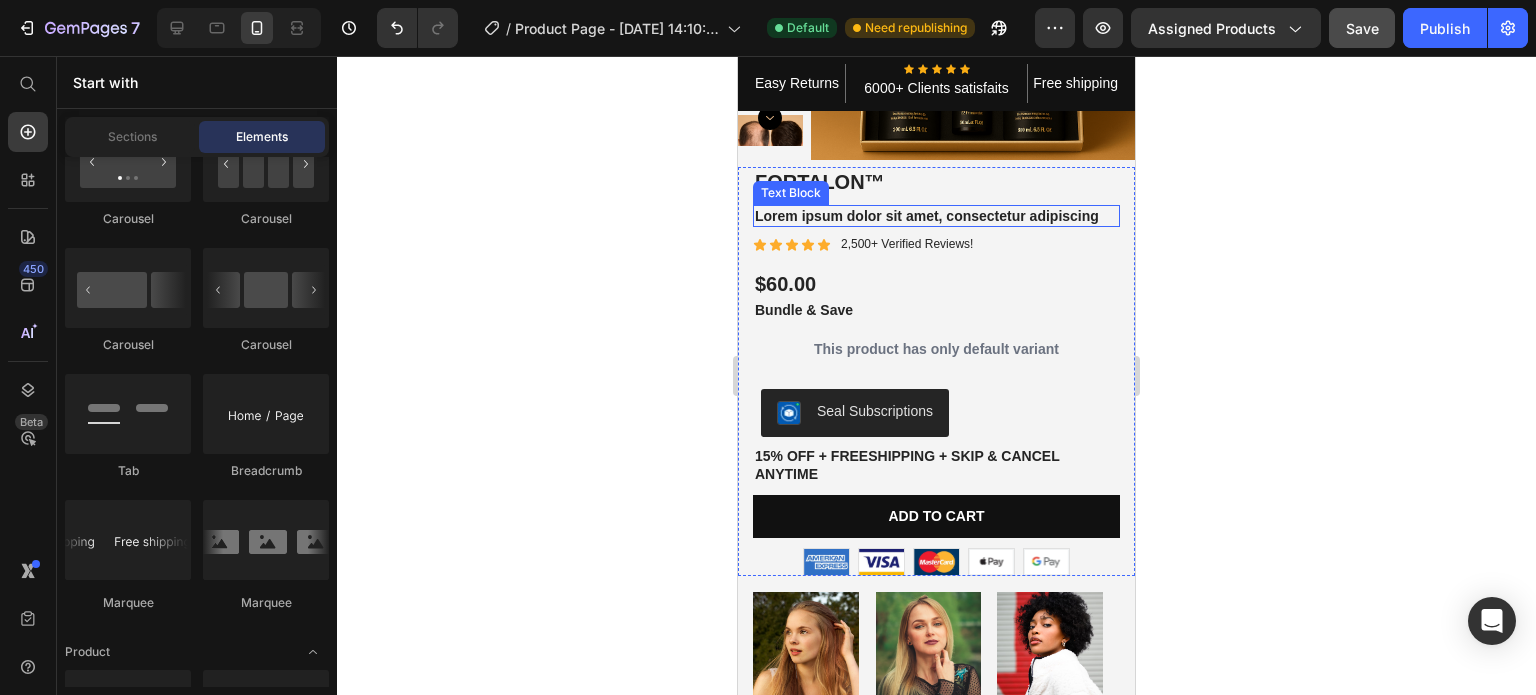 click on "Lorem ipsum dolor sit amet, consectetur adipiscing" at bounding box center [936, 216] 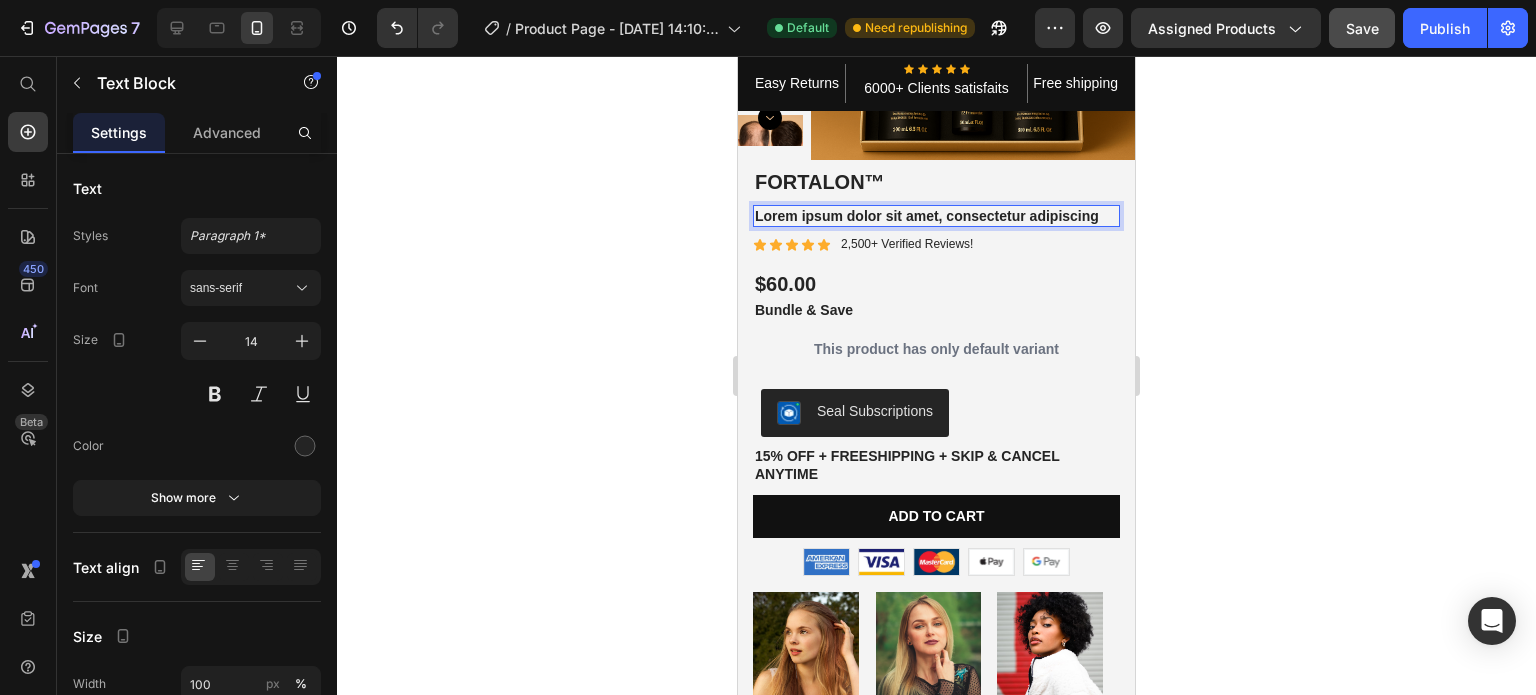 click on "Lorem ipsum dolor sit amet, consectetur adipiscing" at bounding box center (936, 216) 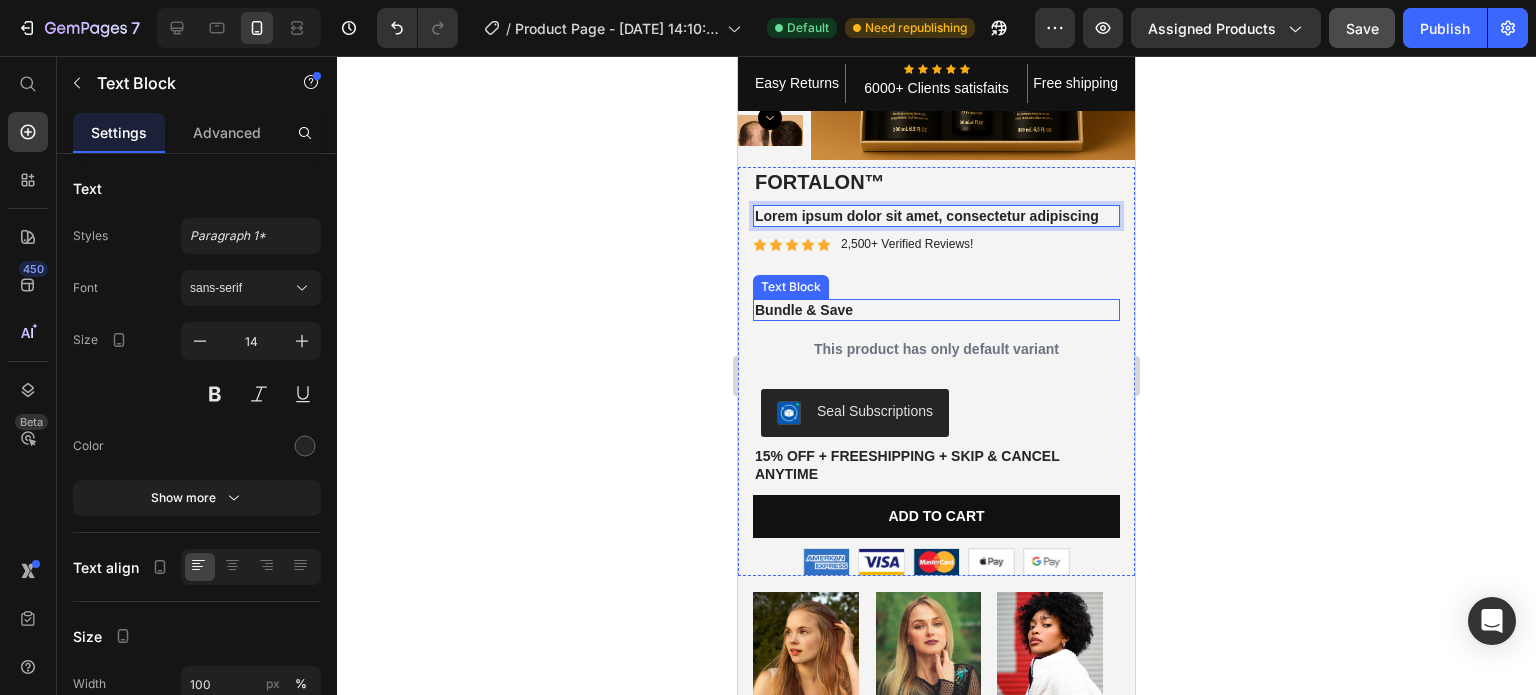 click on "Bundle & Save" at bounding box center (936, 310) 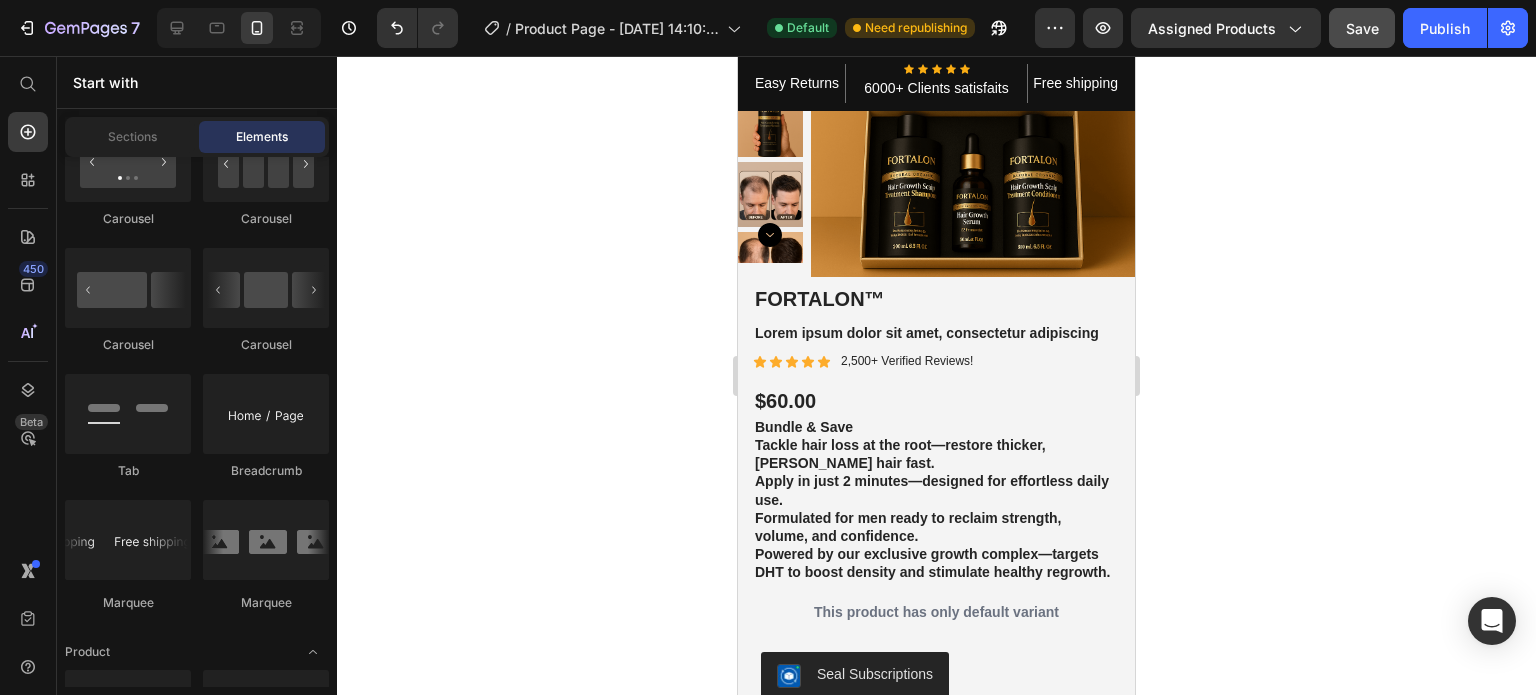 scroll, scrollTop: 304, scrollLeft: 0, axis: vertical 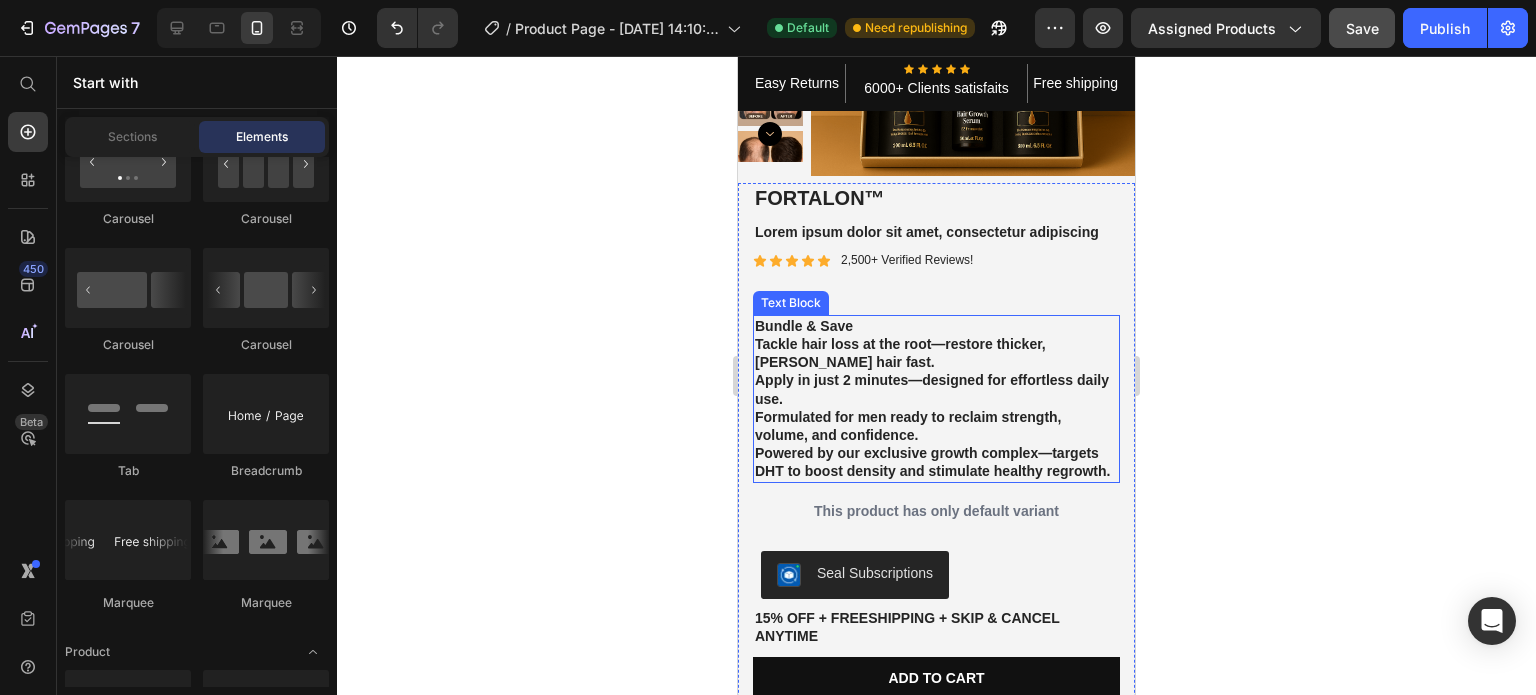 click on "Powered by our exclusive growth complex—targets DHT to boost density and stimulate healthy regrowth." at bounding box center (936, 462) 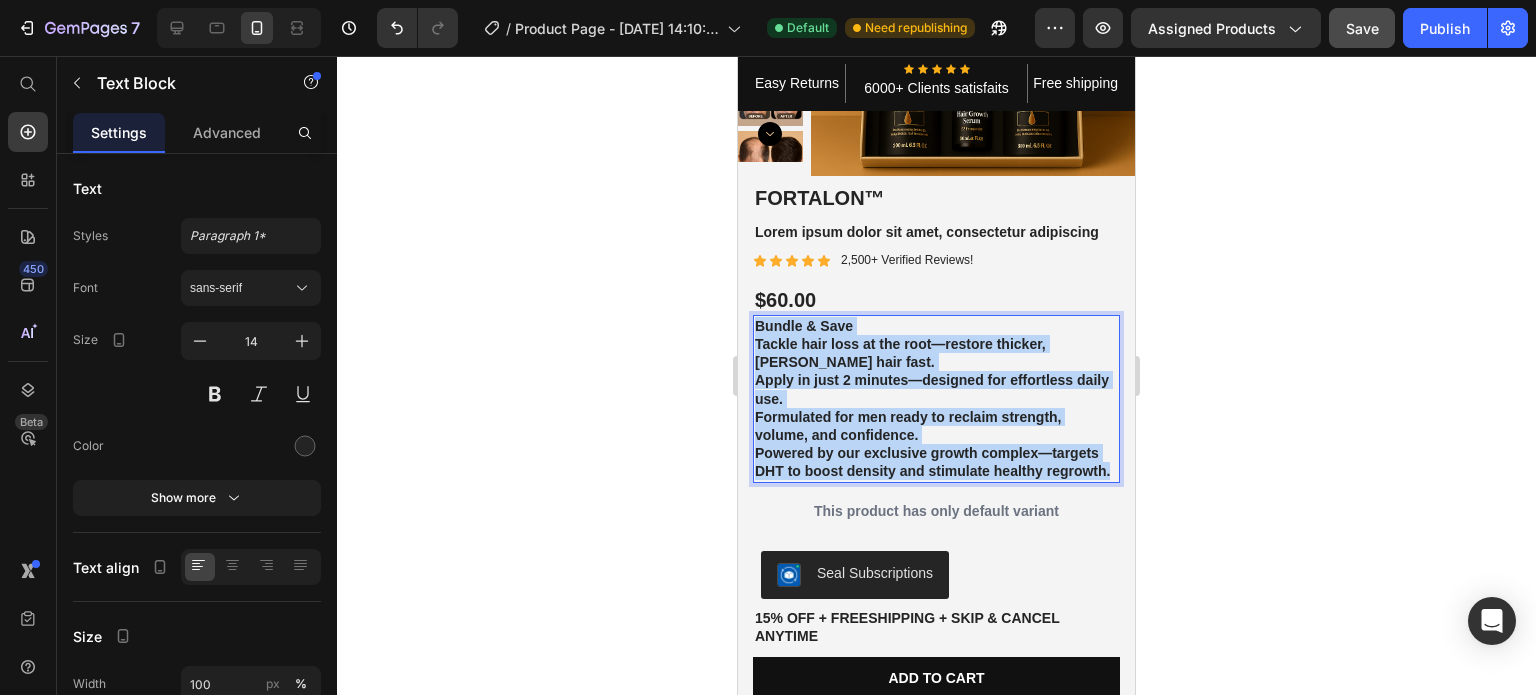 drag, startPoint x: 857, startPoint y: 488, endPoint x: 759, endPoint y: 327, distance: 188.48077 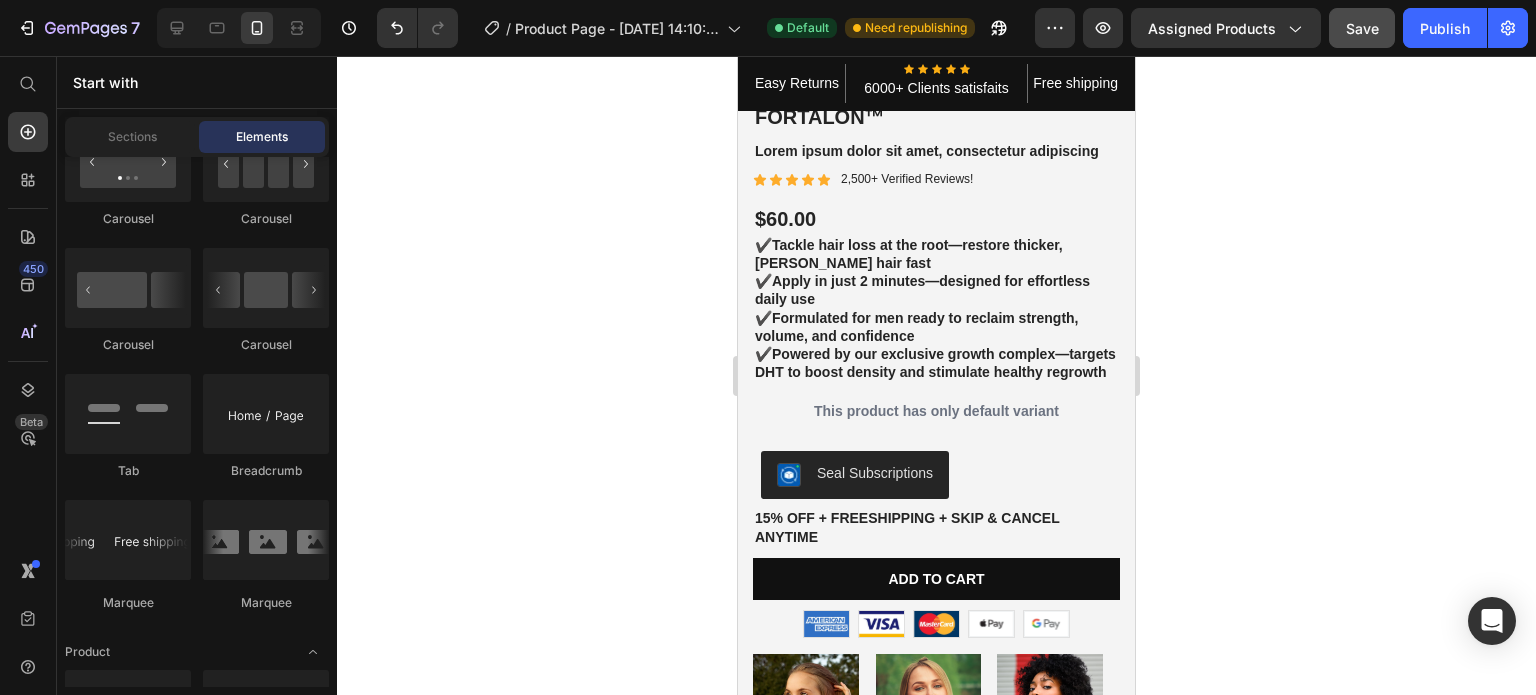 scroll, scrollTop: 467, scrollLeft: 0, axis: vertical 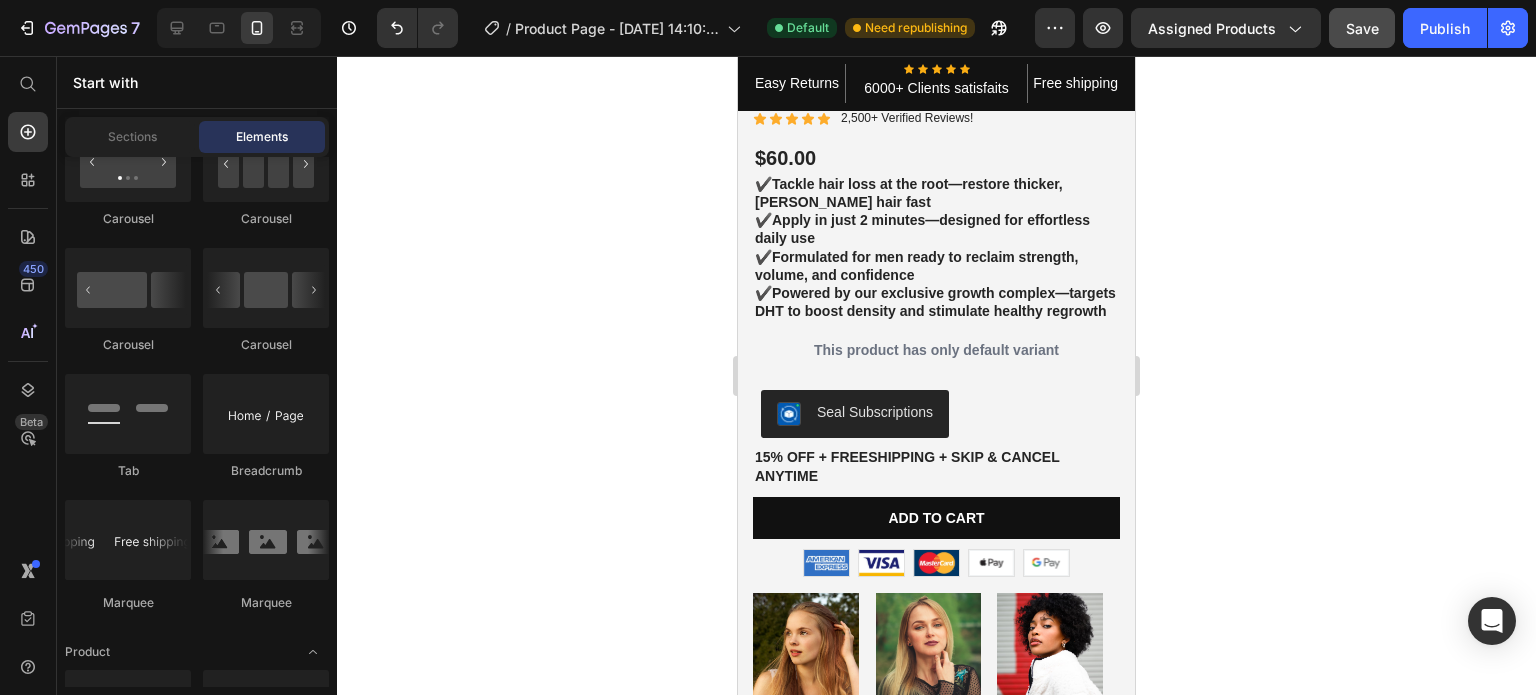 drag, startPoint x: 1120, startPoint y: 101, endPoint x: 1873, endPoint y: 157, distance: 755.07947 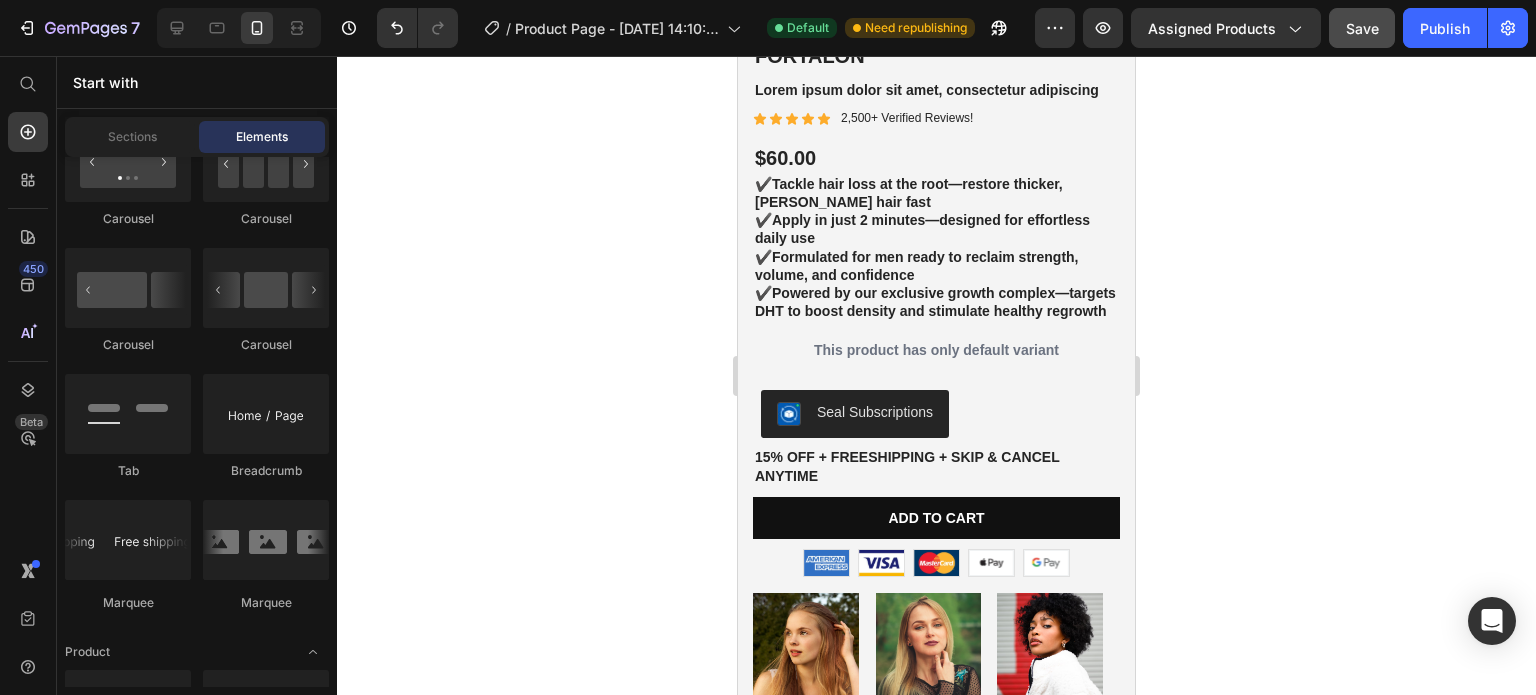 scroll, scrollTop: 731, scrollLeft: 0, axis: vertical 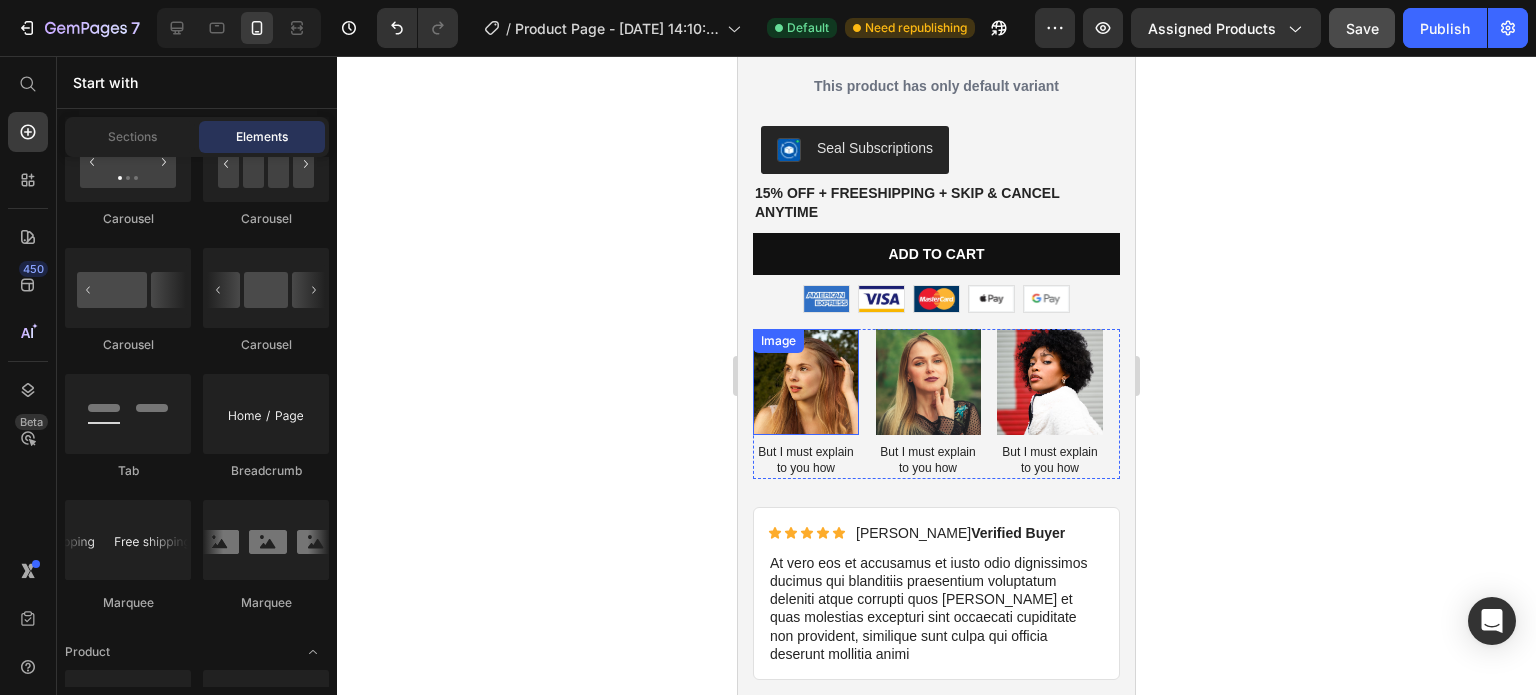 click at bounding box center (806, 382) 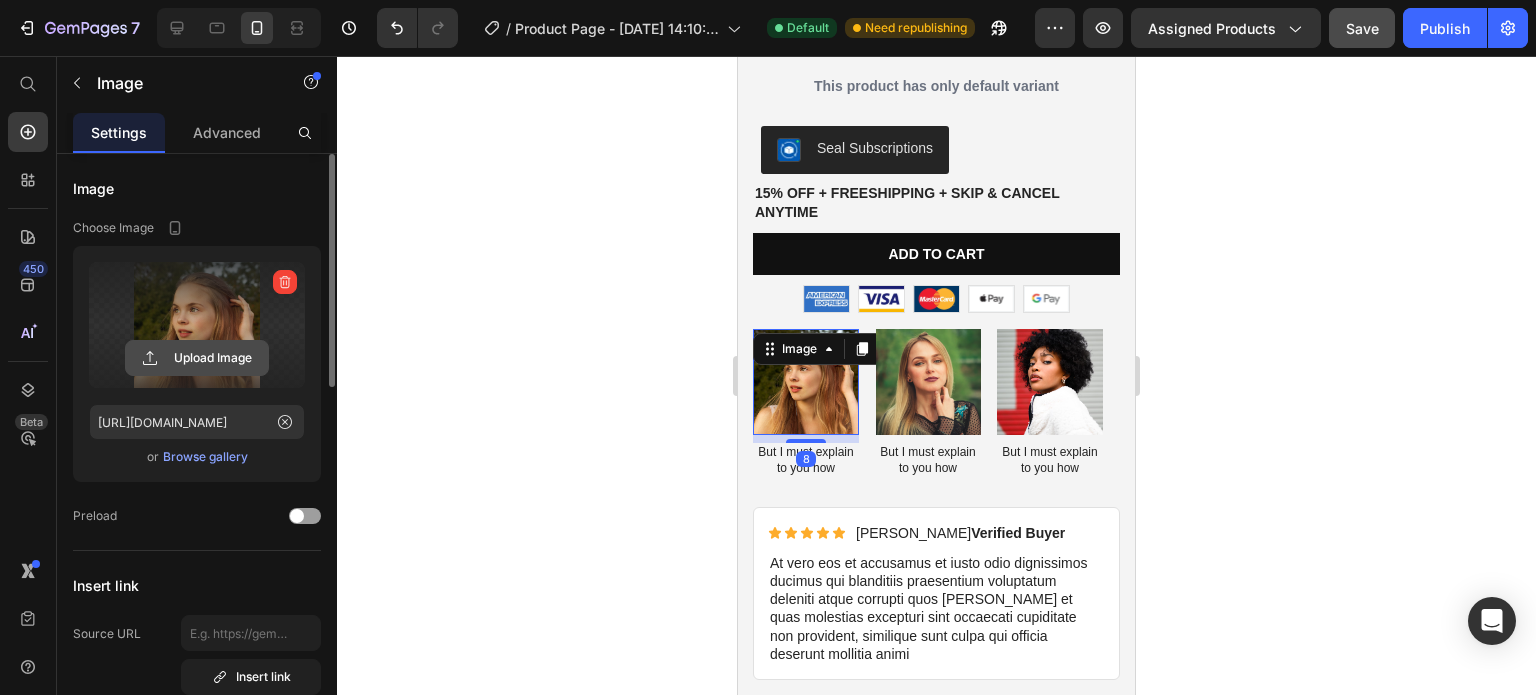click 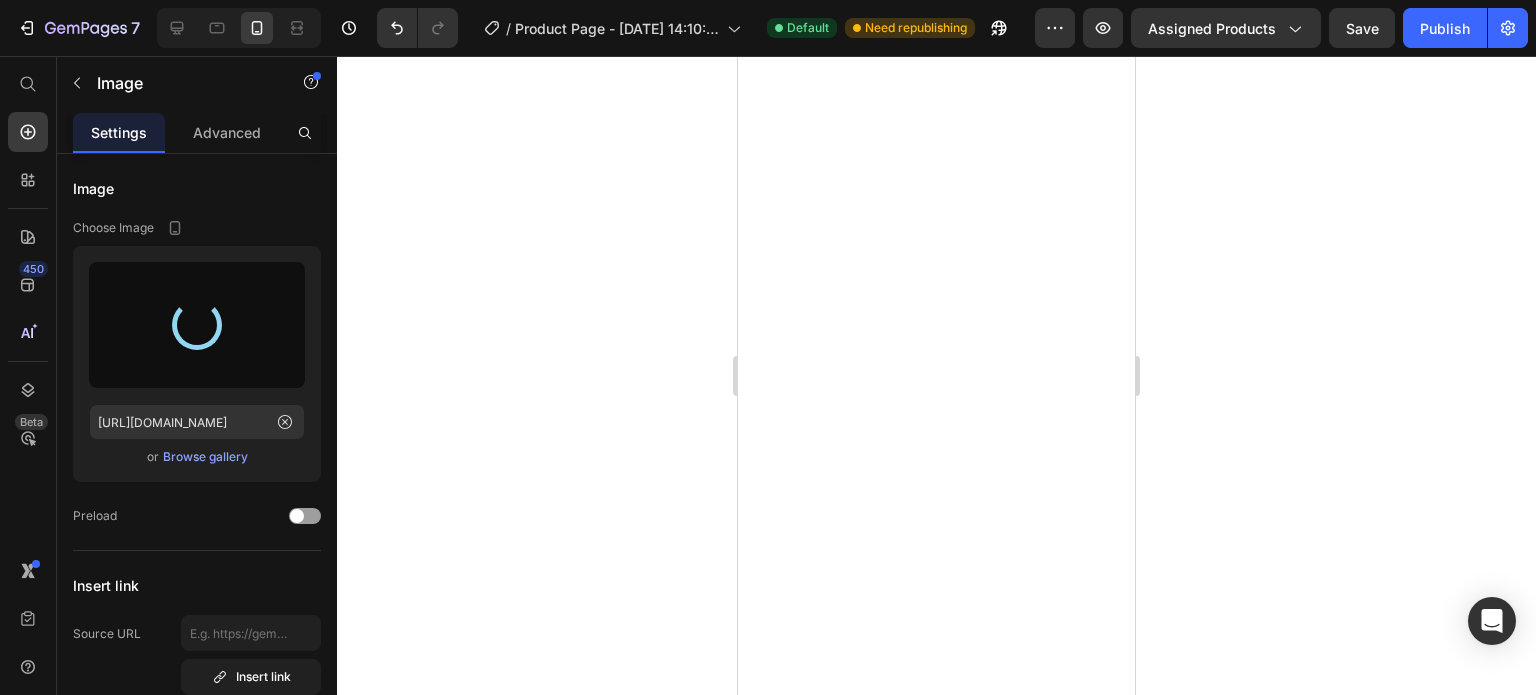 scroll, scrollTop: 0, scrollLeft: 0, axis: both 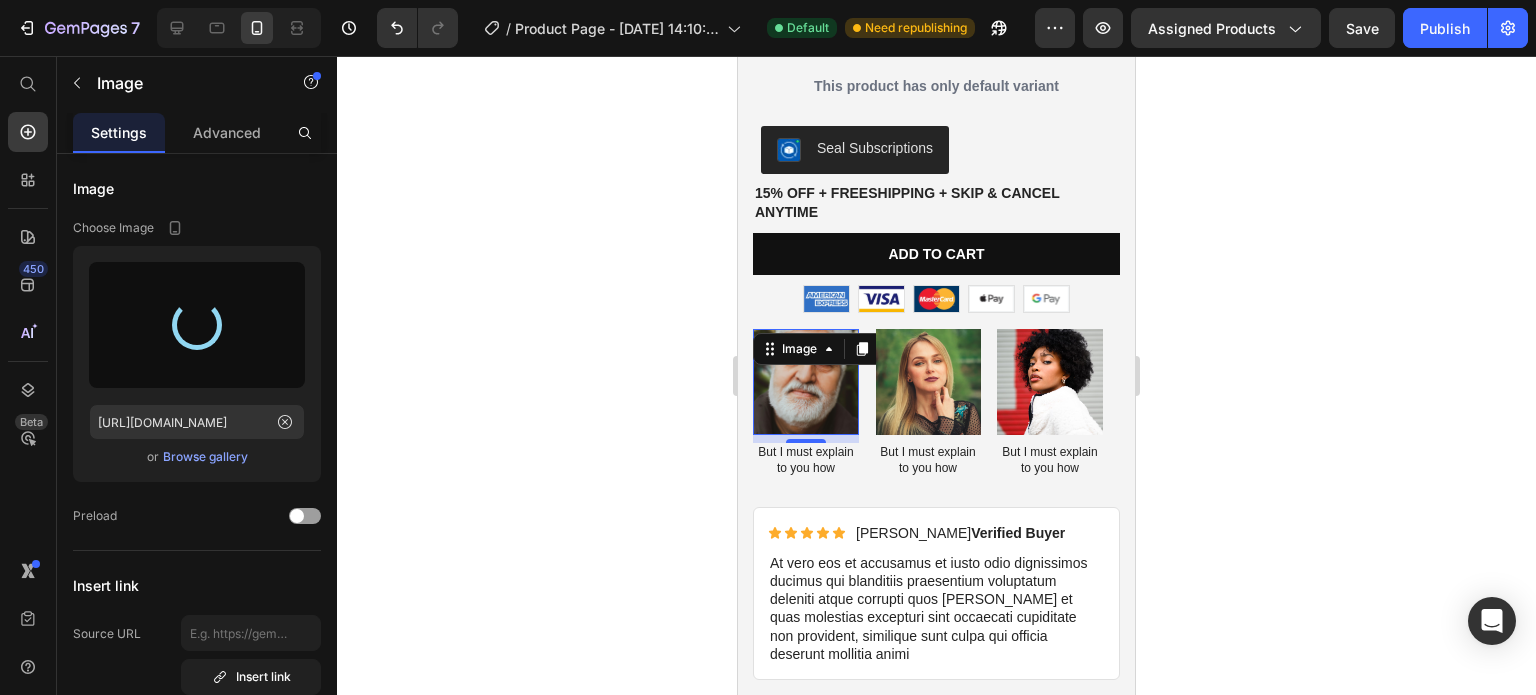 type on "https://cdn.shopify.com/s/files/1/0947/1950/8817/files/gempages_574581568467632927-4b628696-9dad-46a5-a056-d79e5cc31224.jpg" 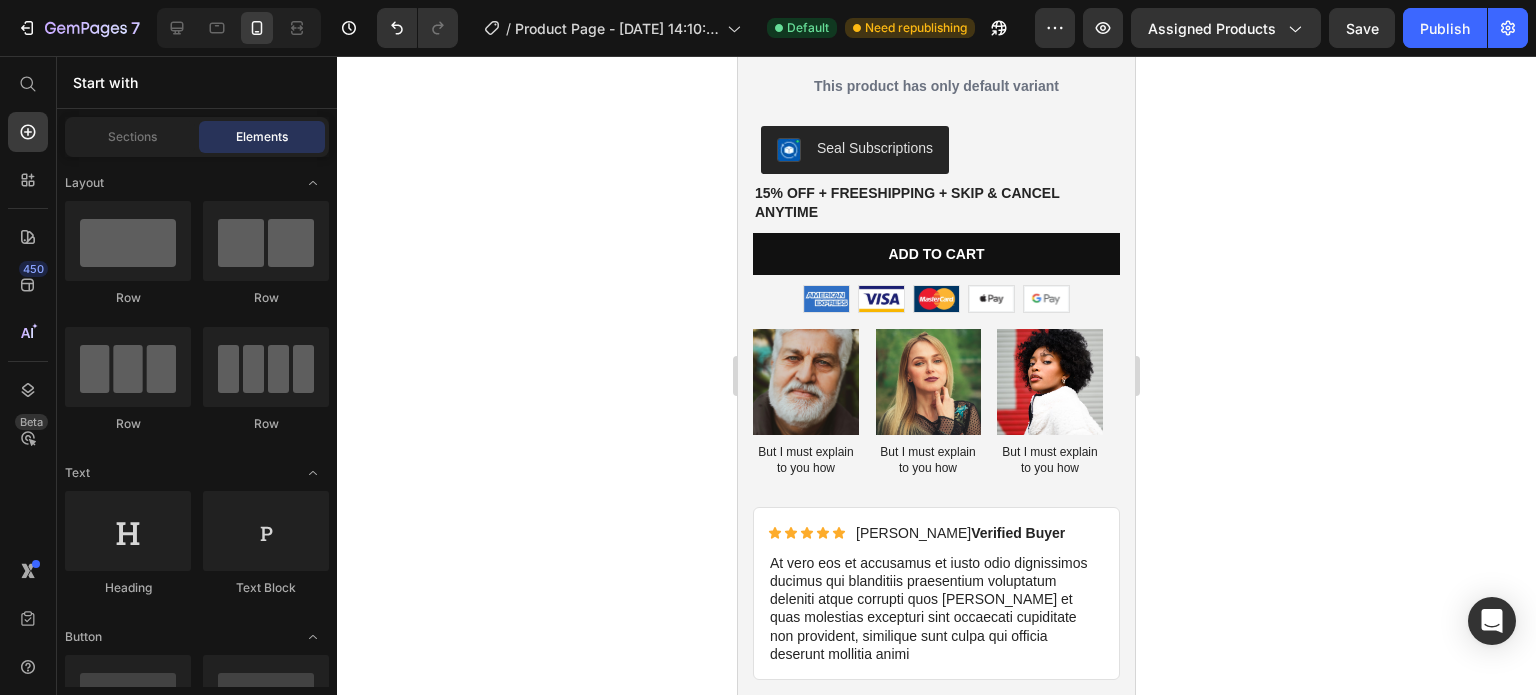 scroll, scrollTop: 1055, scrollLeft: 0, axis: vertical 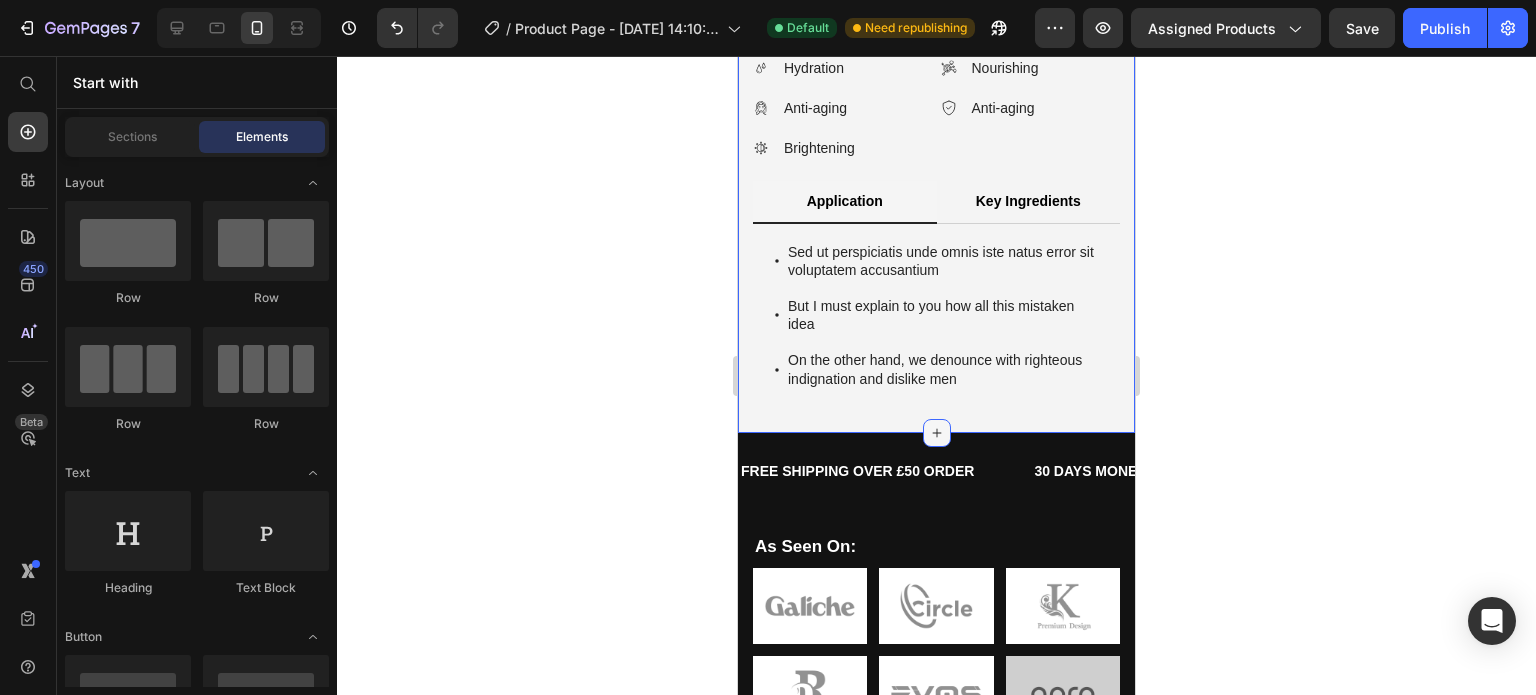 click 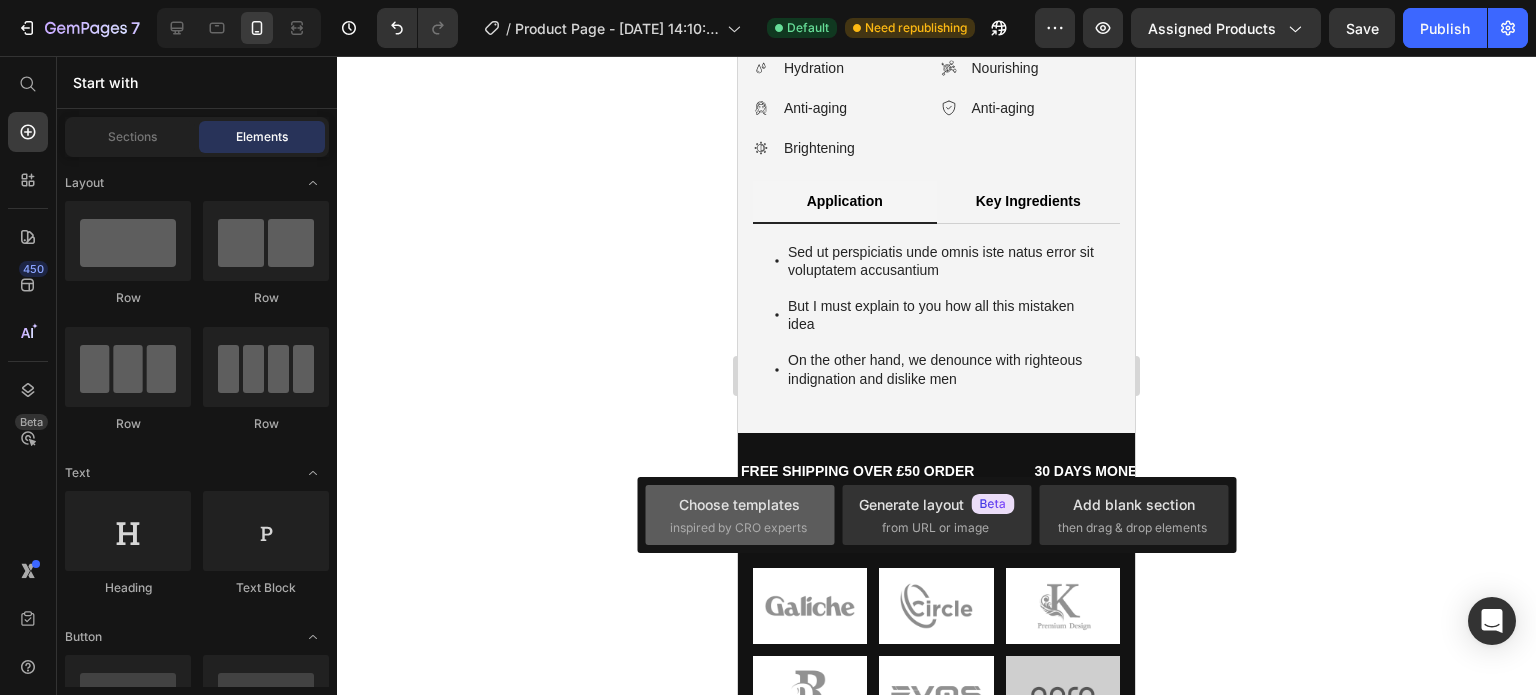 click on "Choose templates" at bounding box center [739, 504] 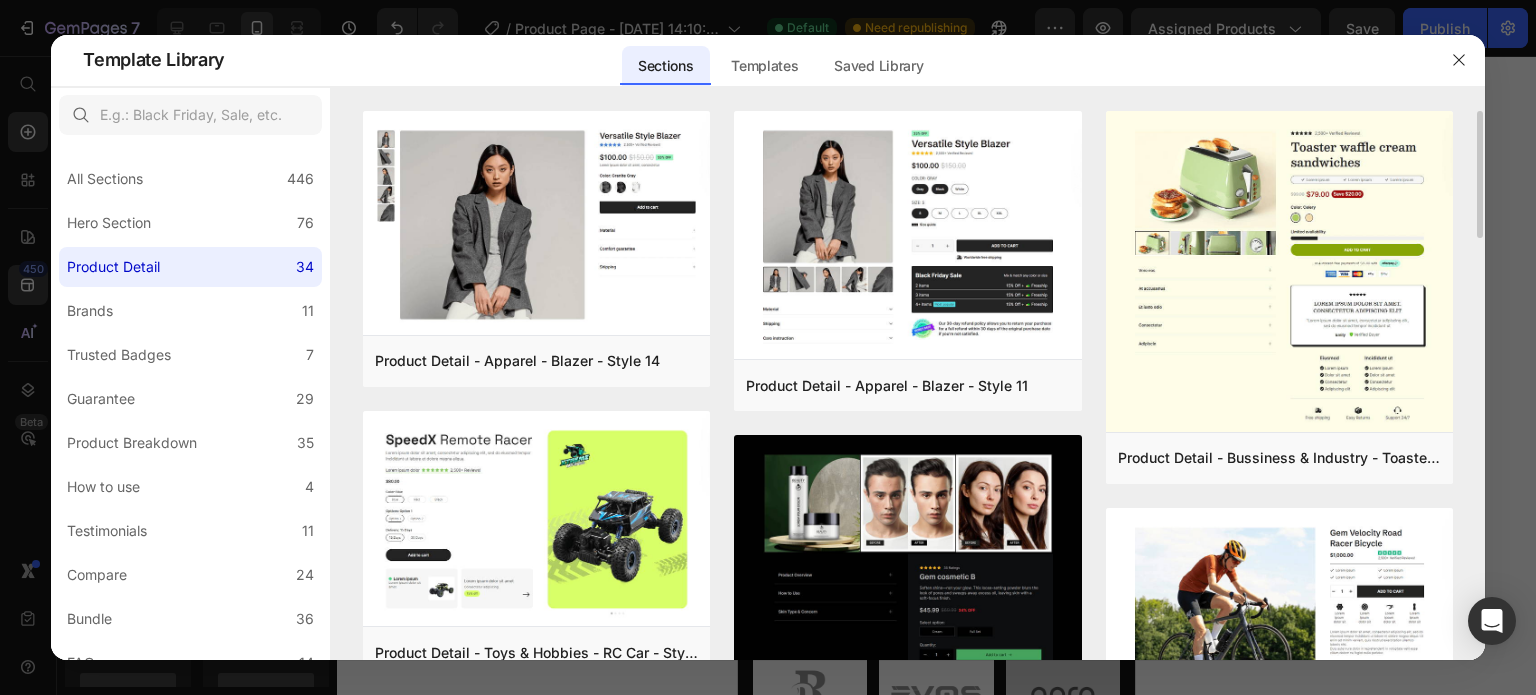 drag, startPoint x: 1477, startPoint y: 163, endPoint x: 1481, endPoint y: 222, distance: 59.135437 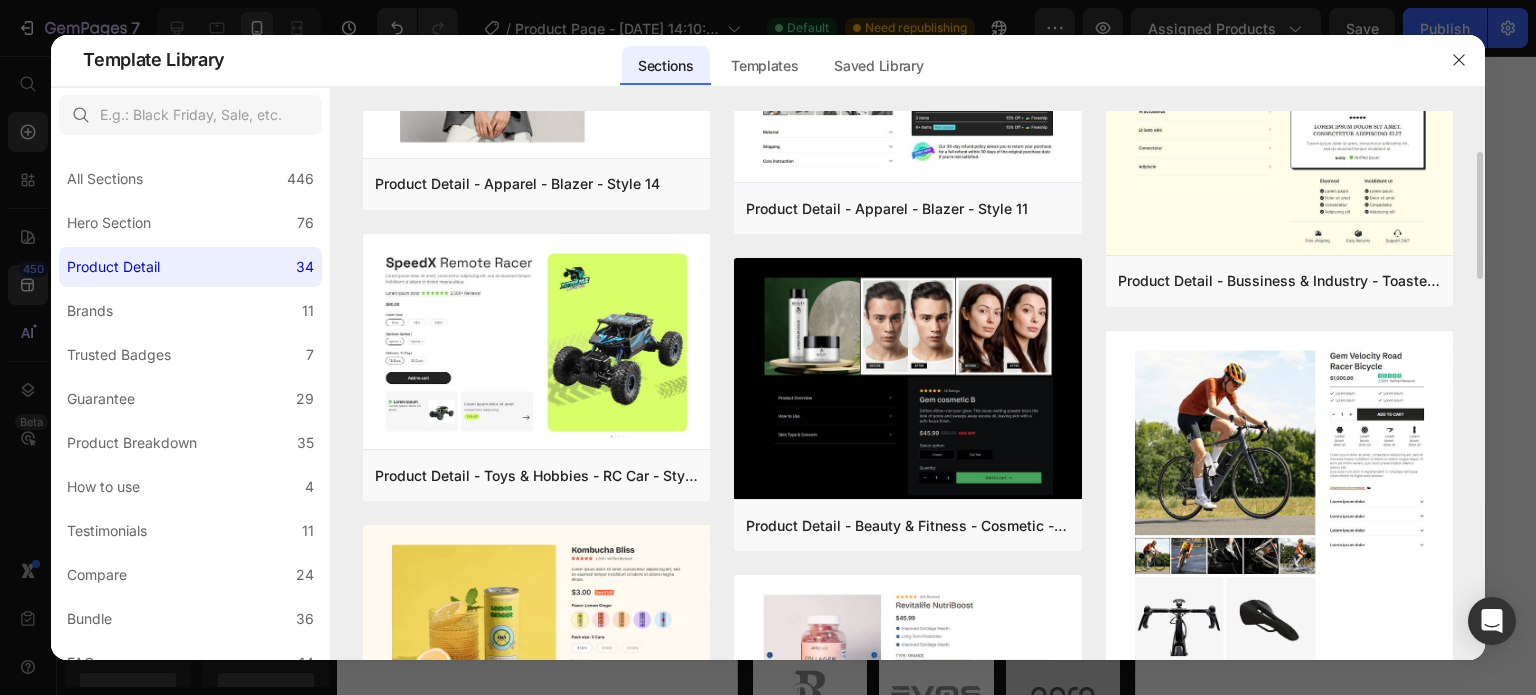 scroll, scrollTop: 207, scrollLeft: 0, axis: vertical 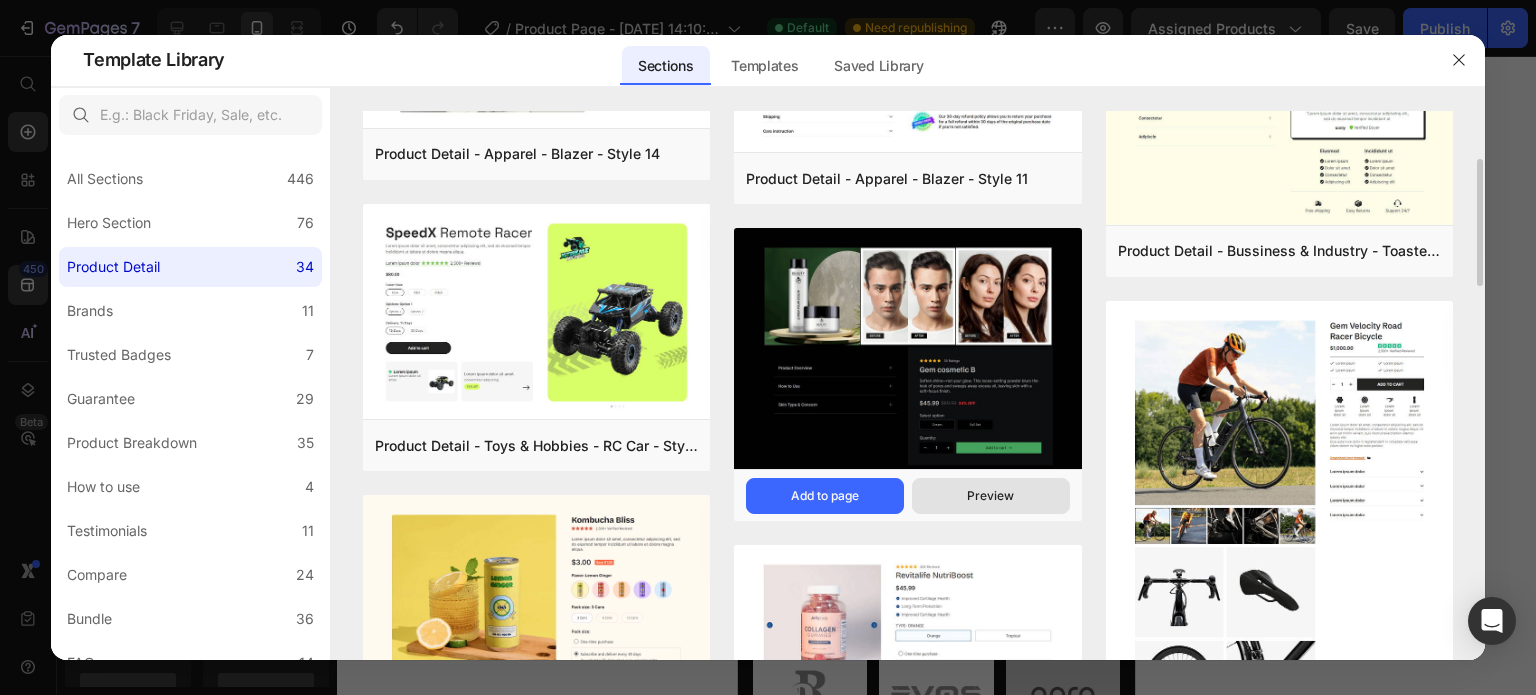 click on "Preview" at bounding box center [991, 496] 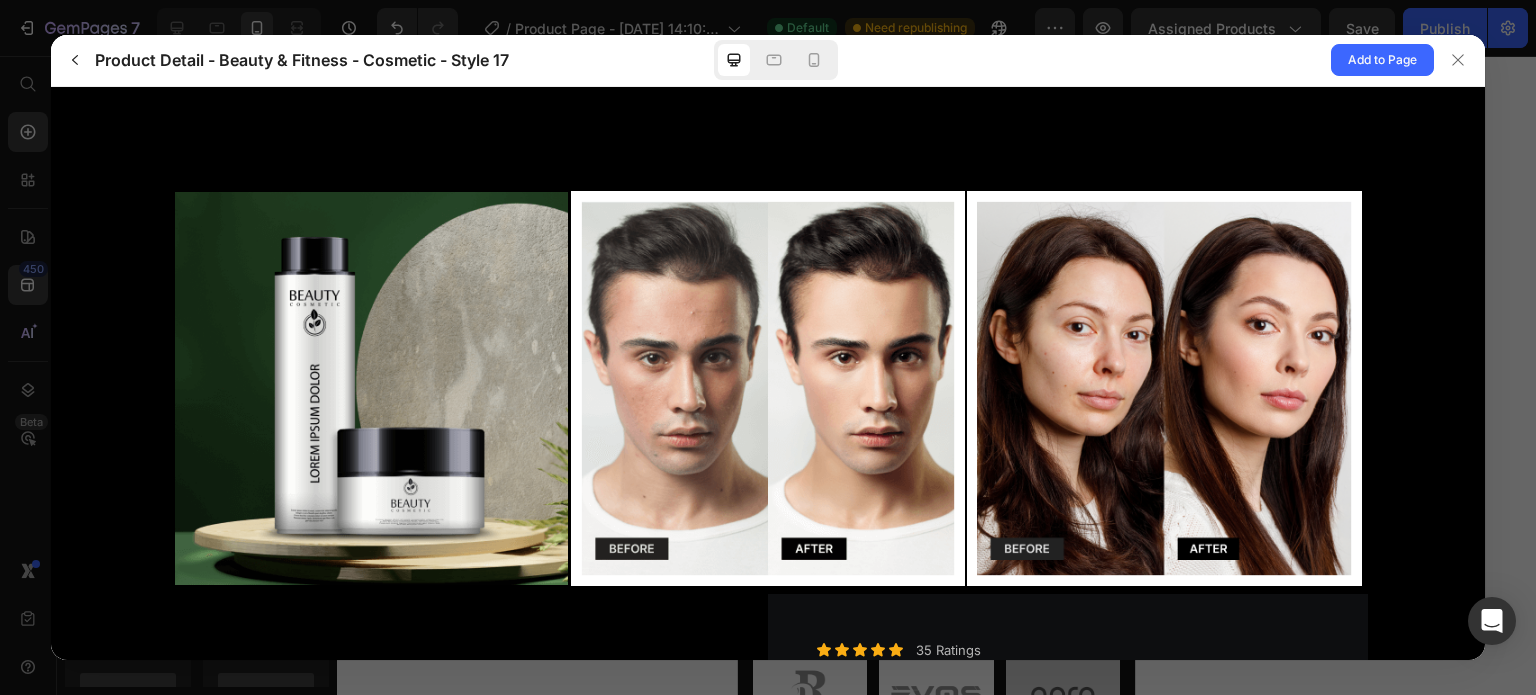 scroll, scrollTop: 0, scrollLeft: 0, axis: both 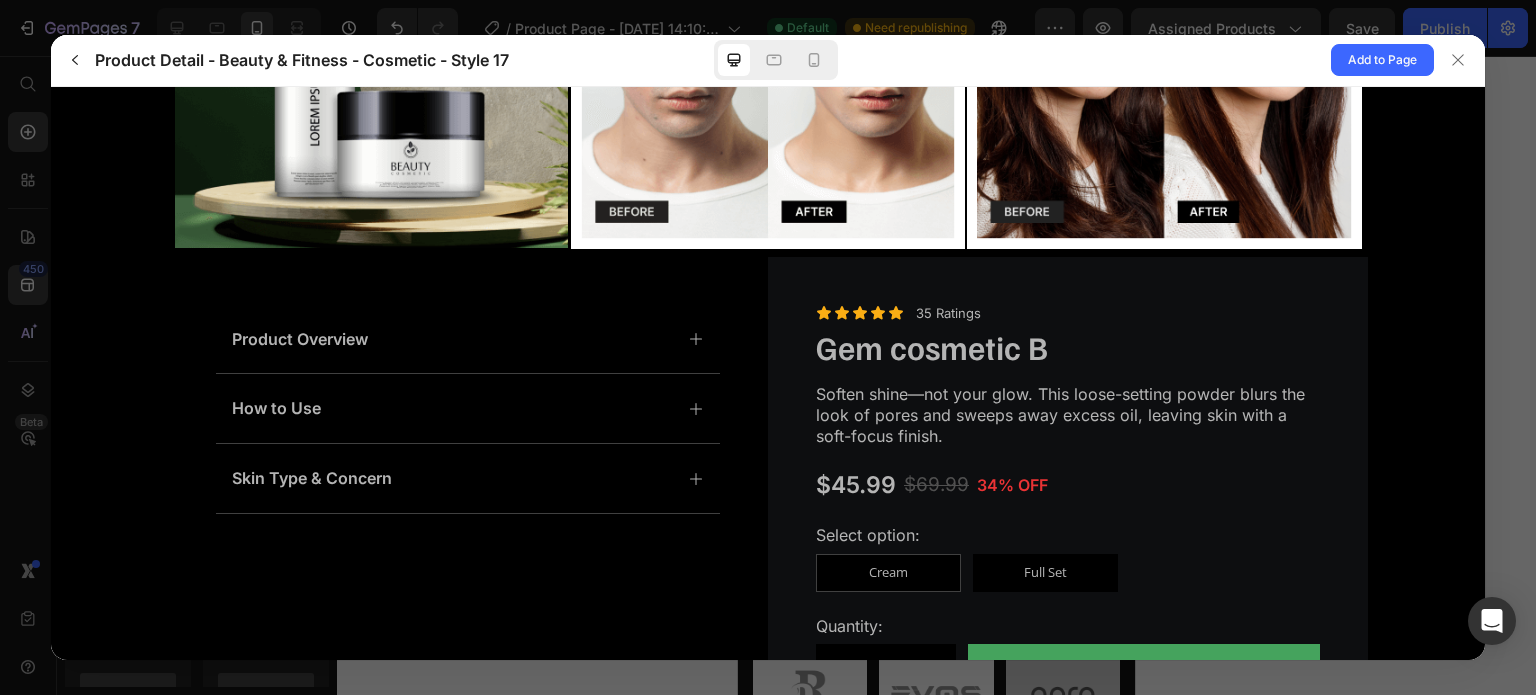 click on "Product Overview" at bounding box center [468, 338] 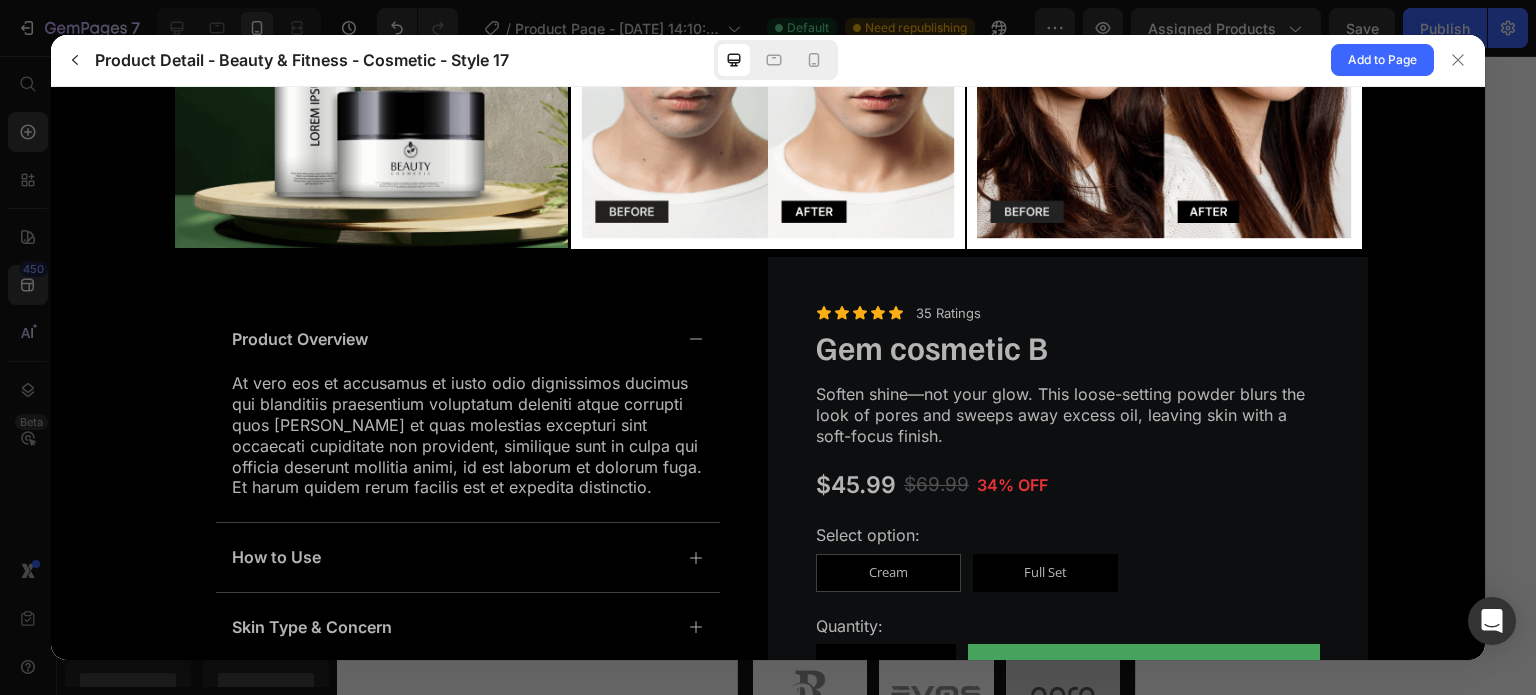 click on "Product Overview" at bounding box center (468, 338) 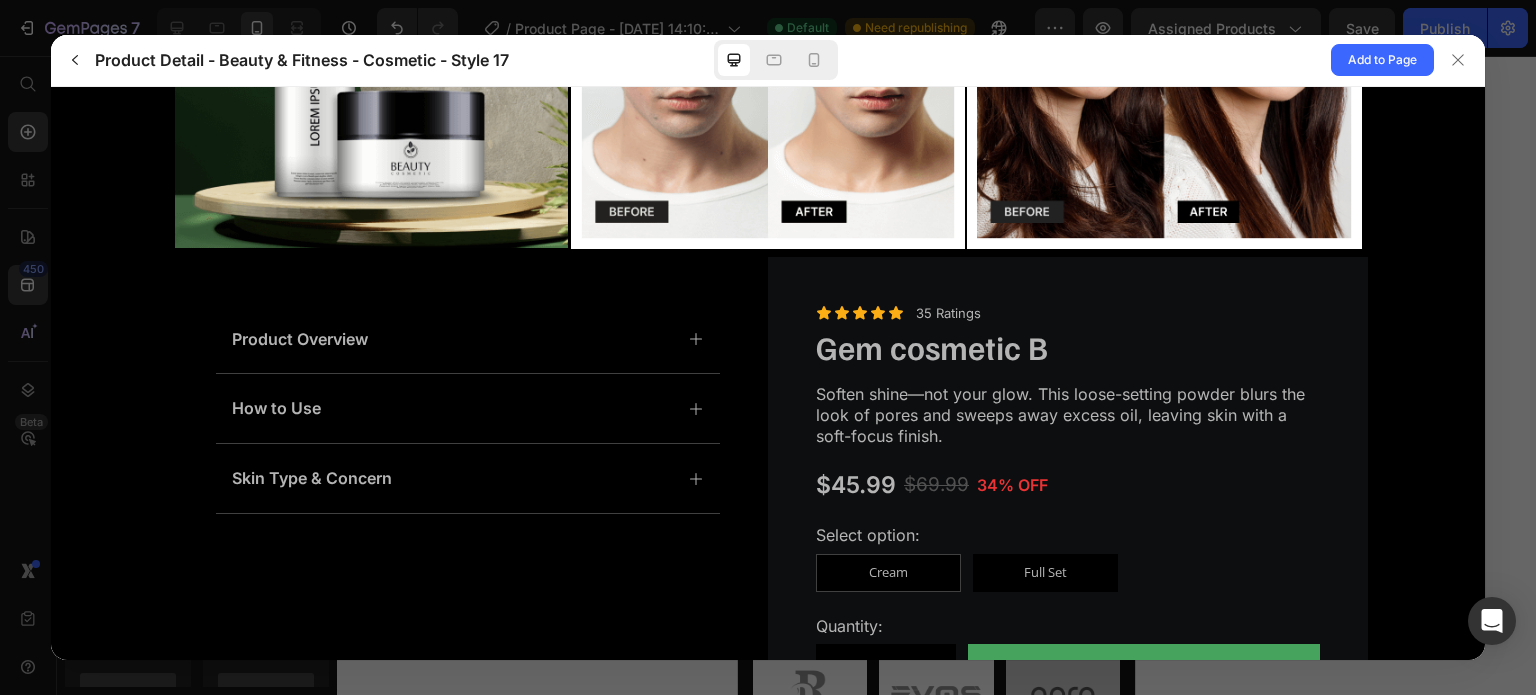 click on "How to Use" at bounding box center (468, 407) 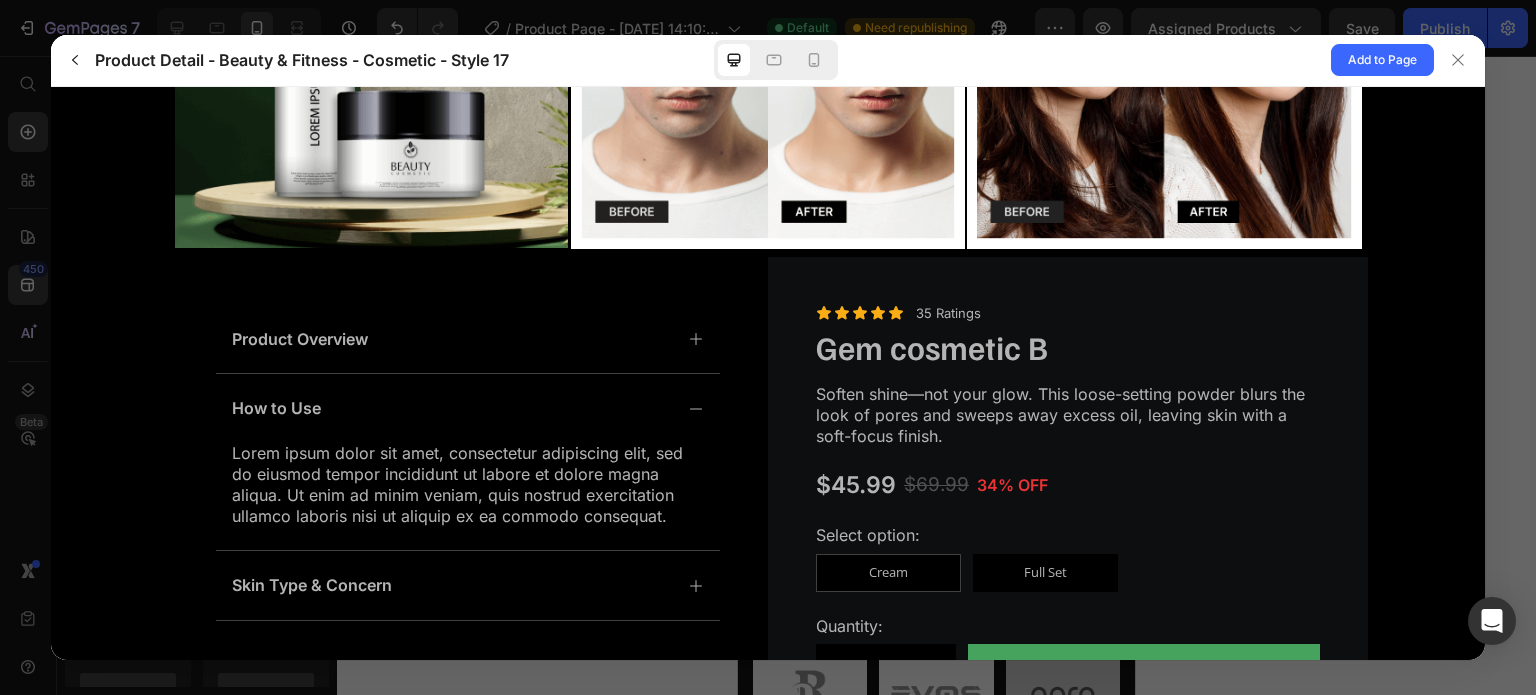 click on "How to Use" at bounding box center (468, 407) 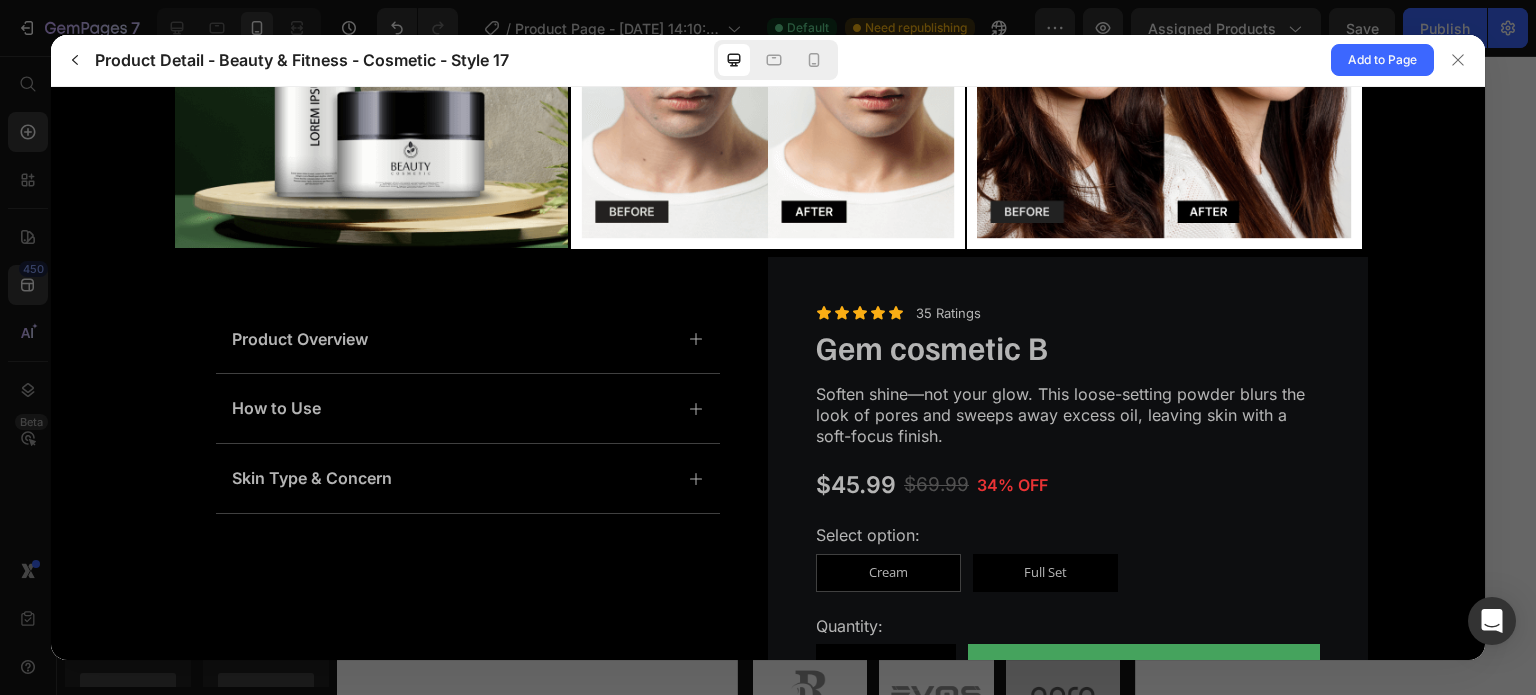 click on "Skin Type & Concern" at bounding box center (468, 477) 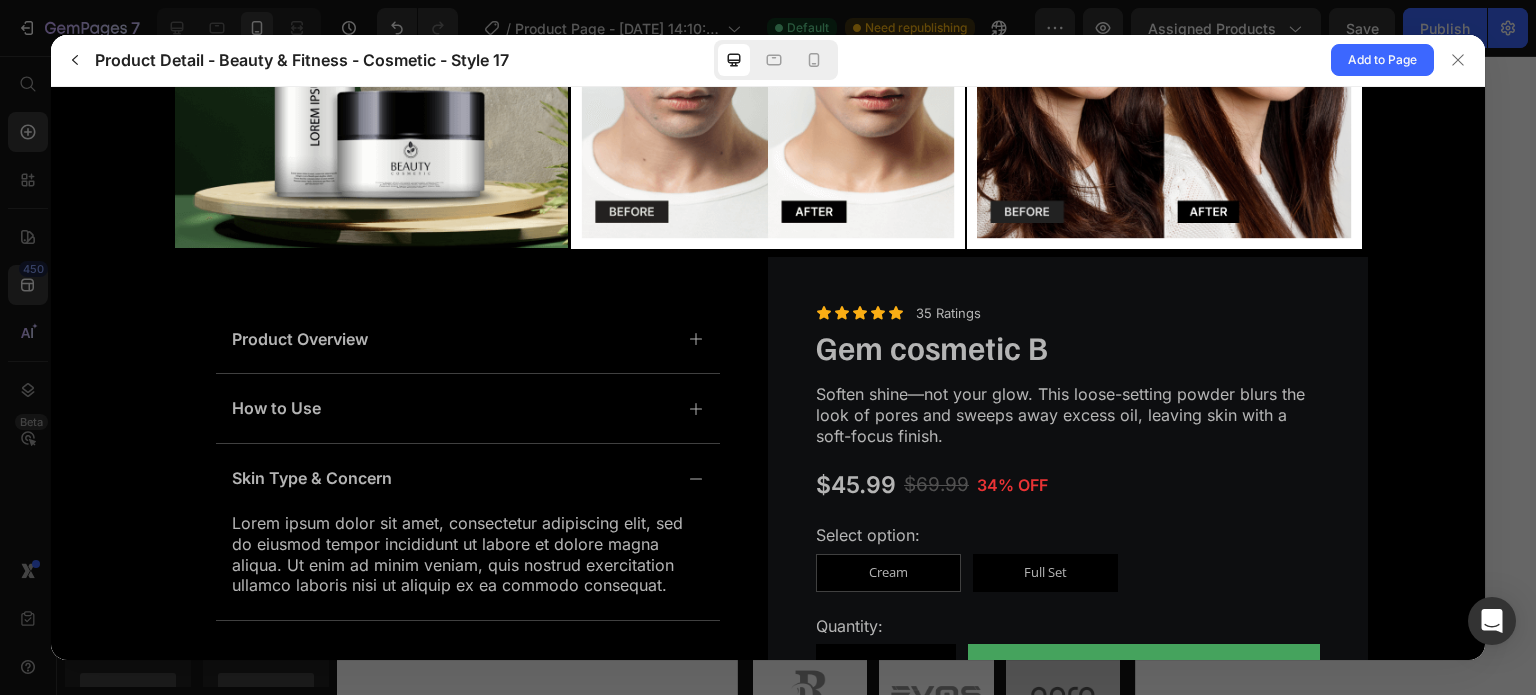 click on "Skin Type & Concern" at bounding box center (468, 477) 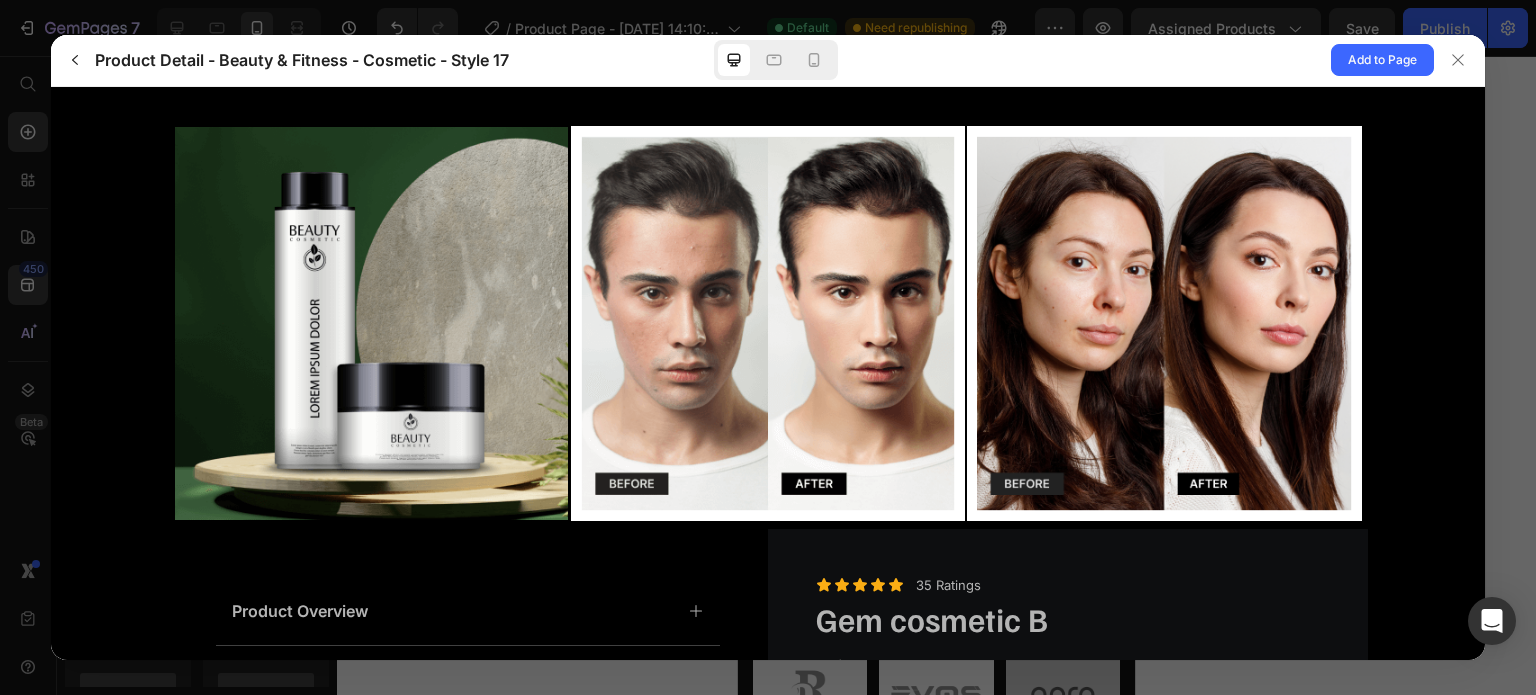 scroll, scrollTop: 0, scrollLeft: 0, axis: both 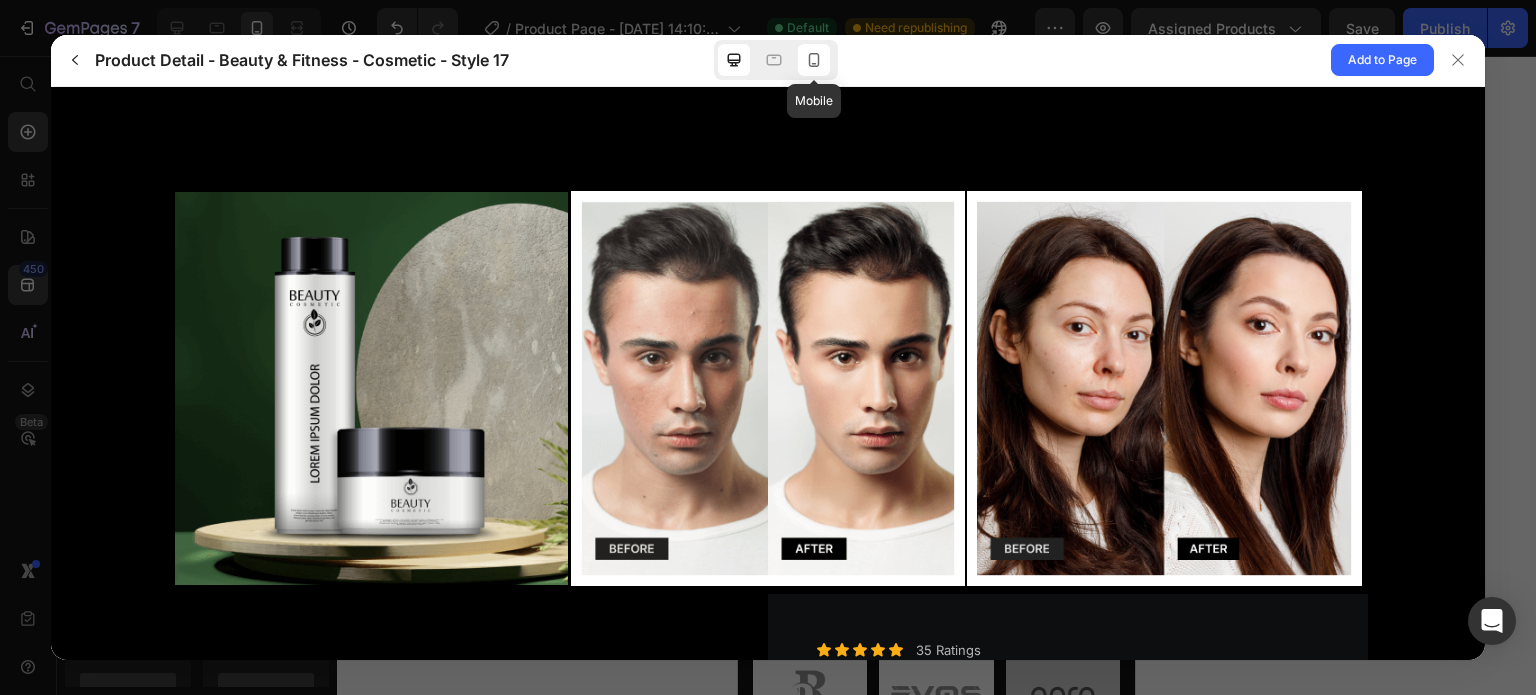 click 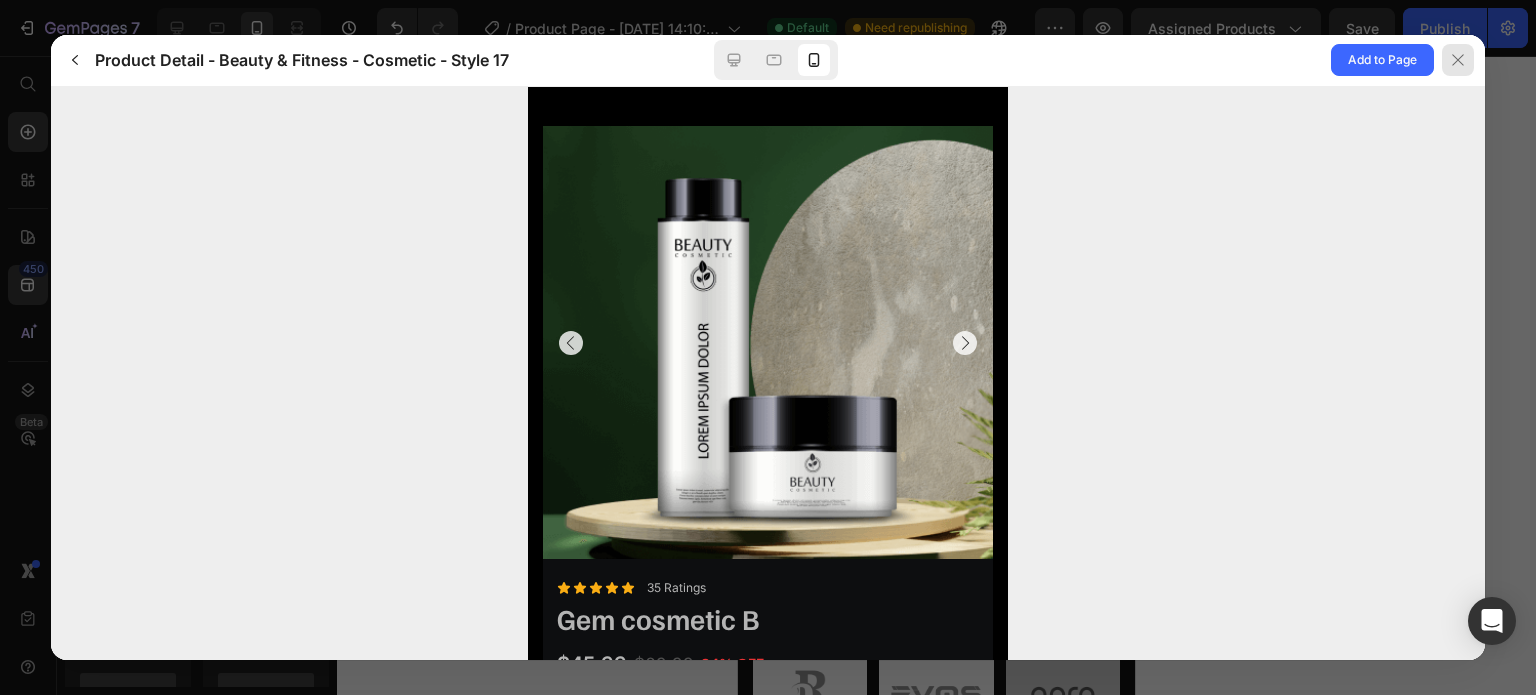 click 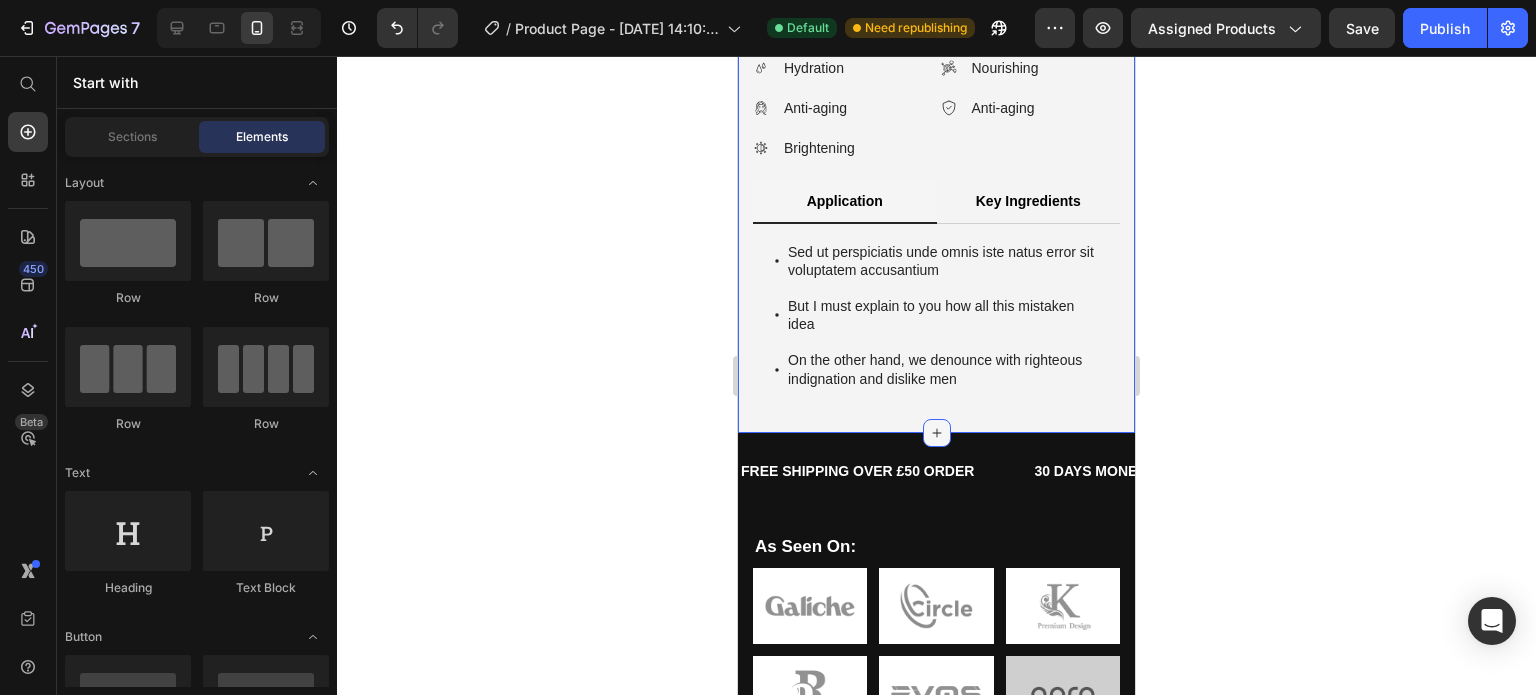 click 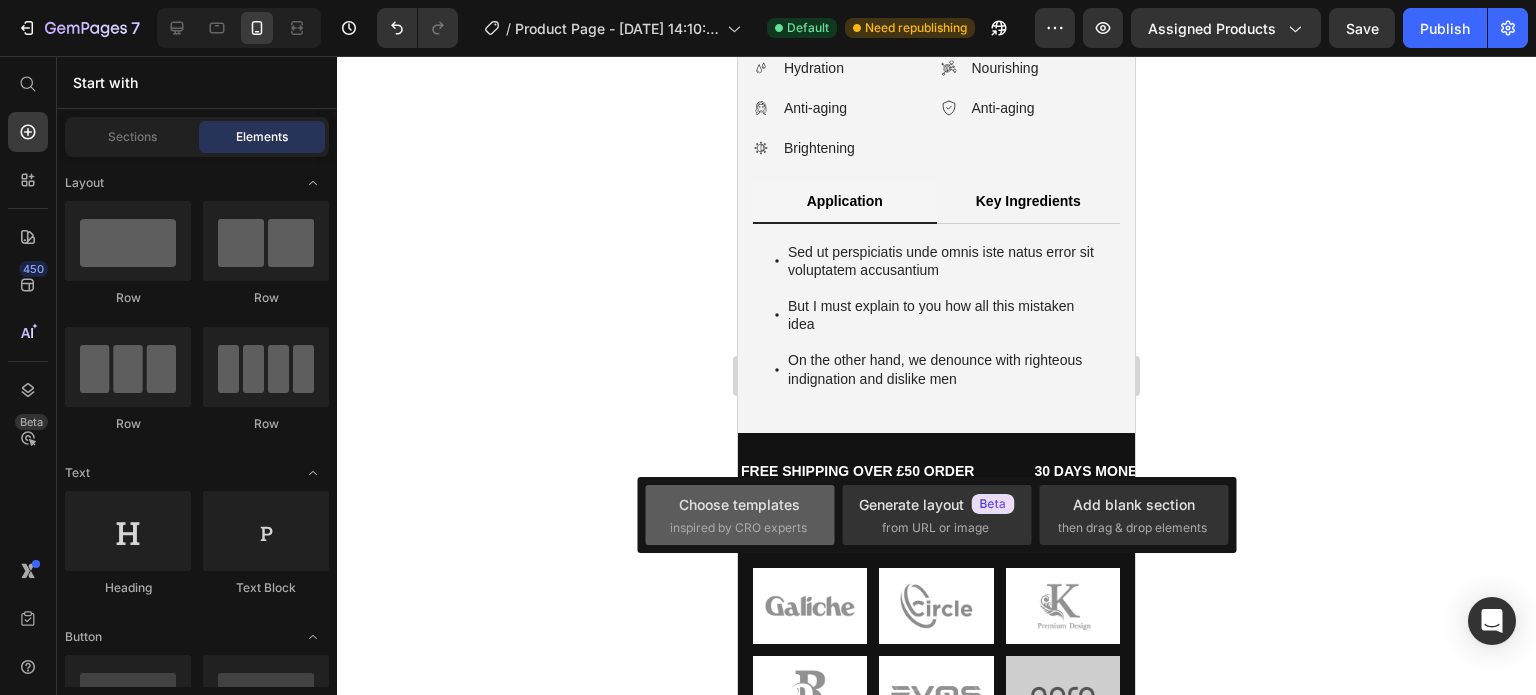 click on "inspired by CRO experts" at bounding box center [738, 528] 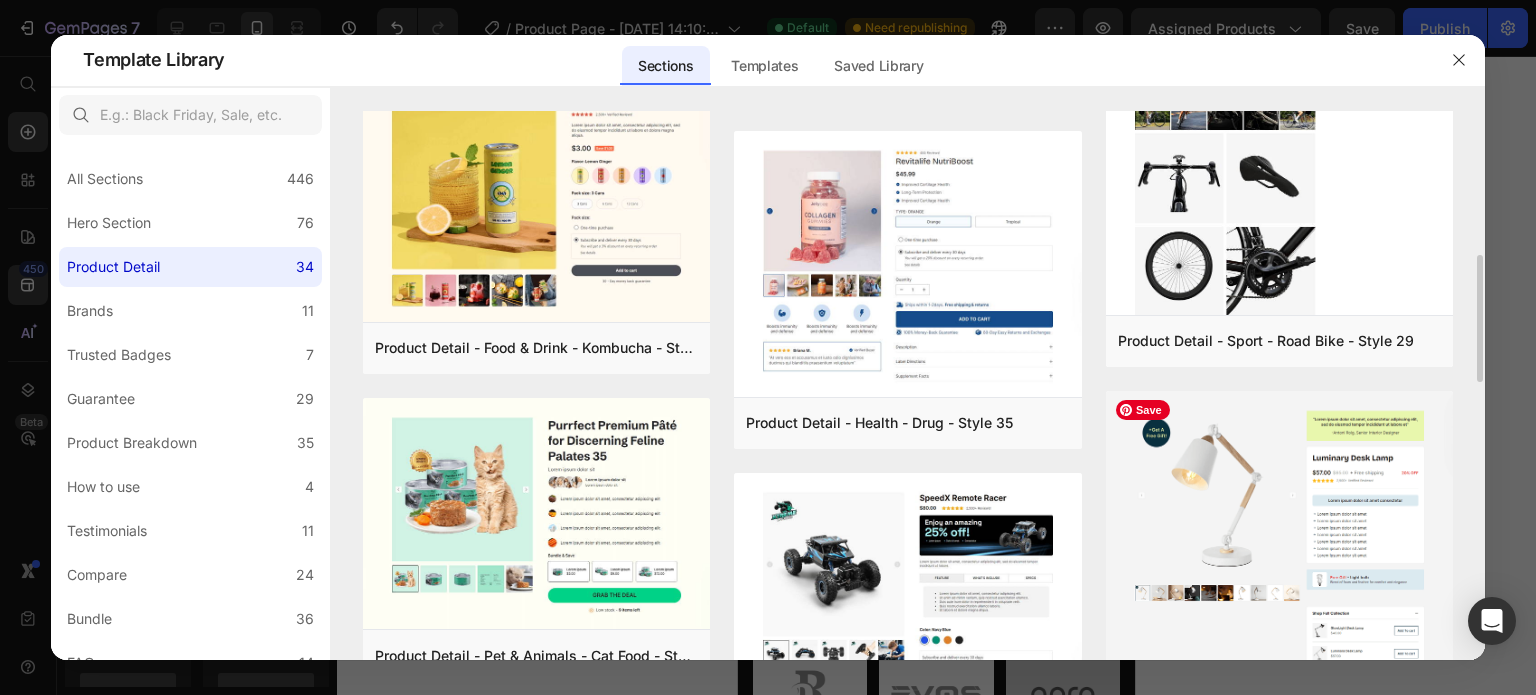 scroll, scrollTop: 651, scrollLeft: 0, axis: vertical 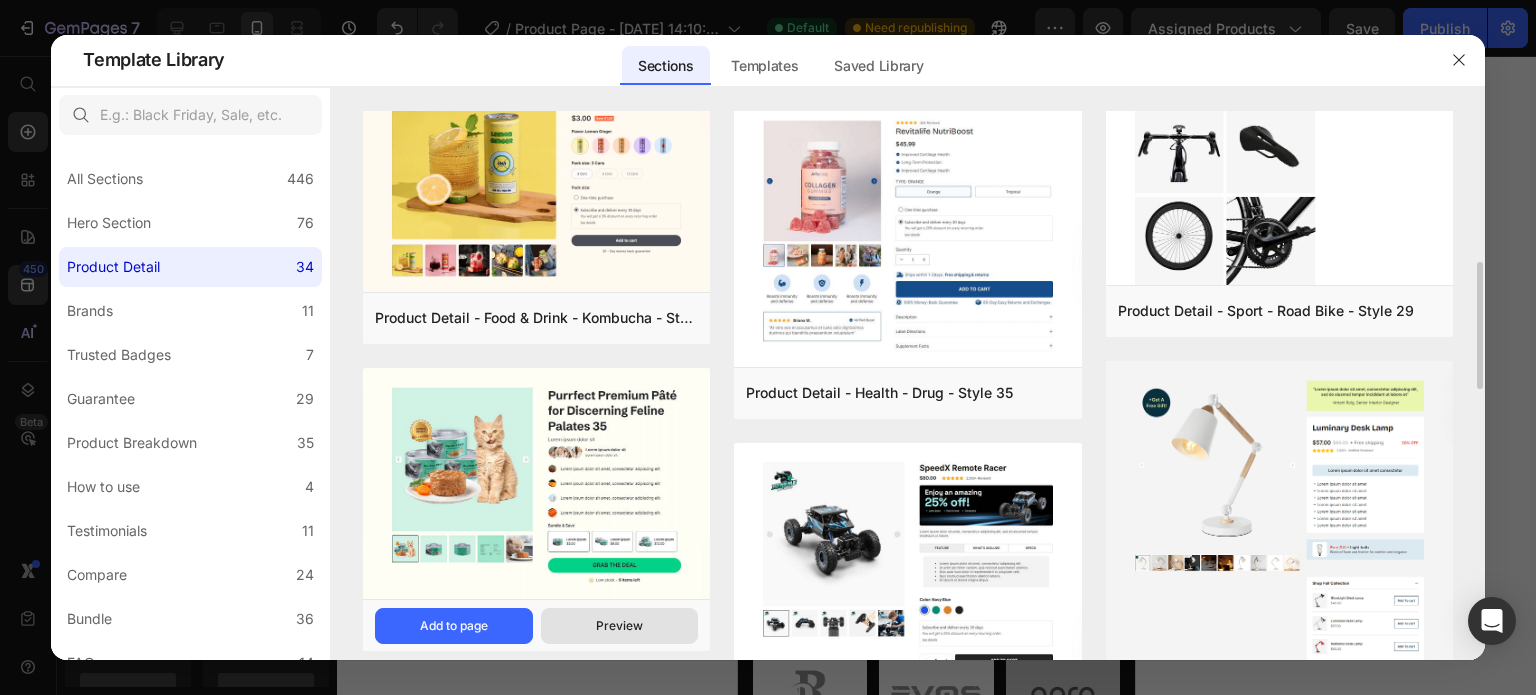 click on "Preview" at bounding box center [620, 626] 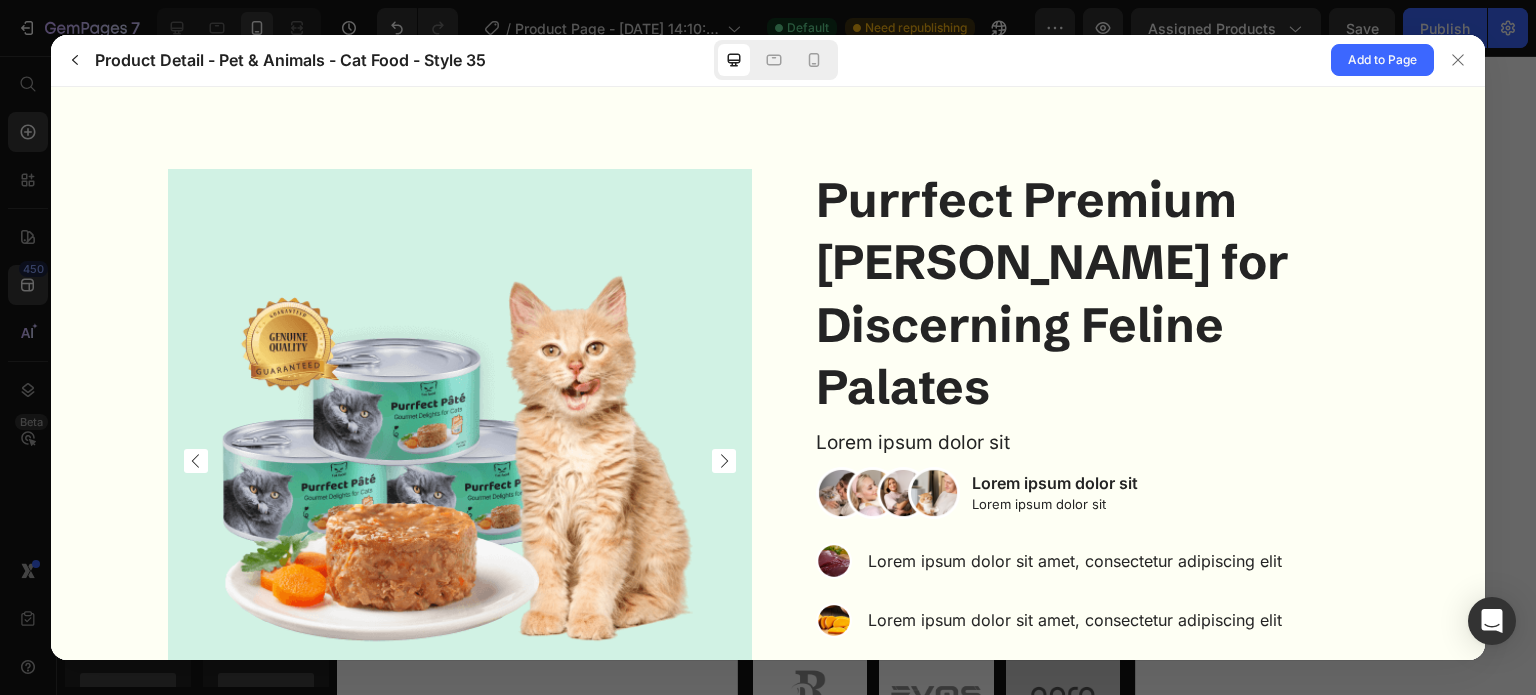 scroll, scrollTop: 0, scrollLeft: 0, axis: both 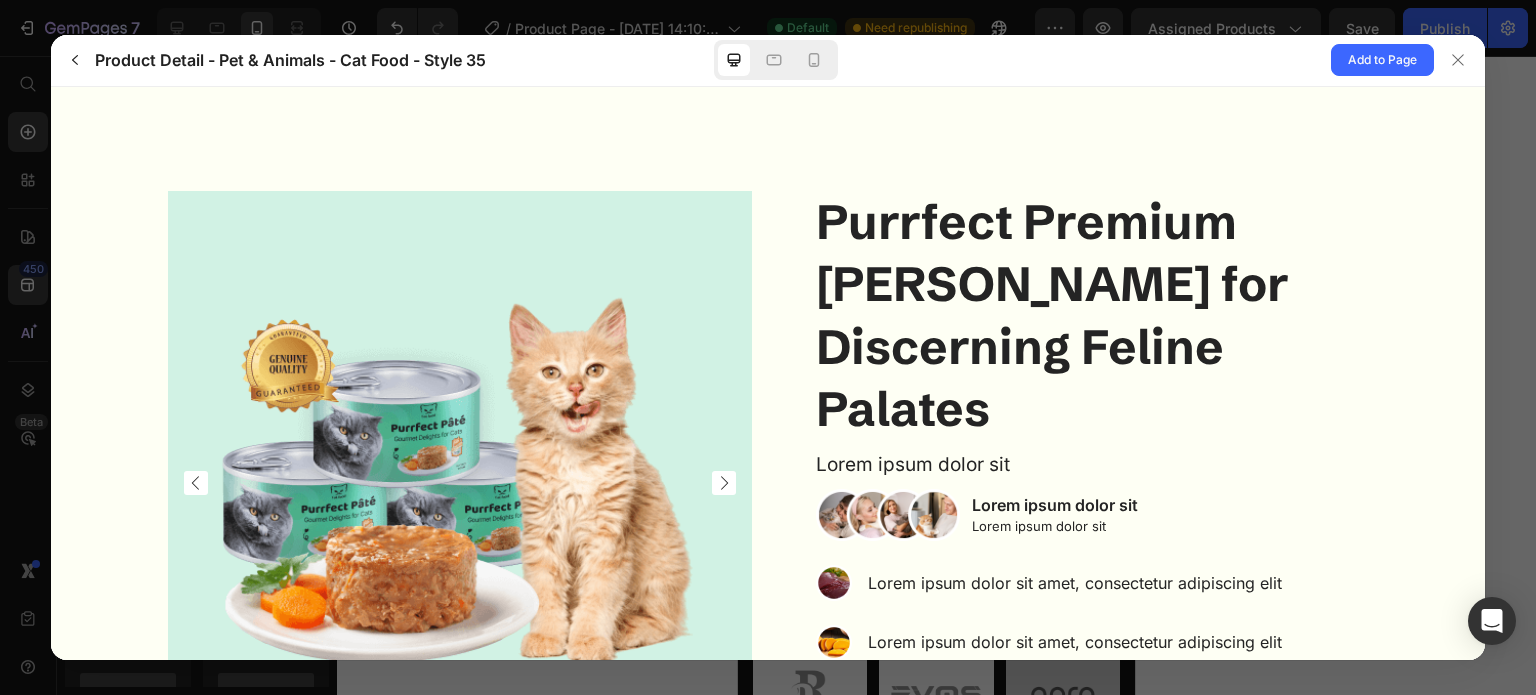drag, startPoint x: 1482, startPoint y: 298, endPoint x: 1563, endPoint y: 274, distance: 84.48077 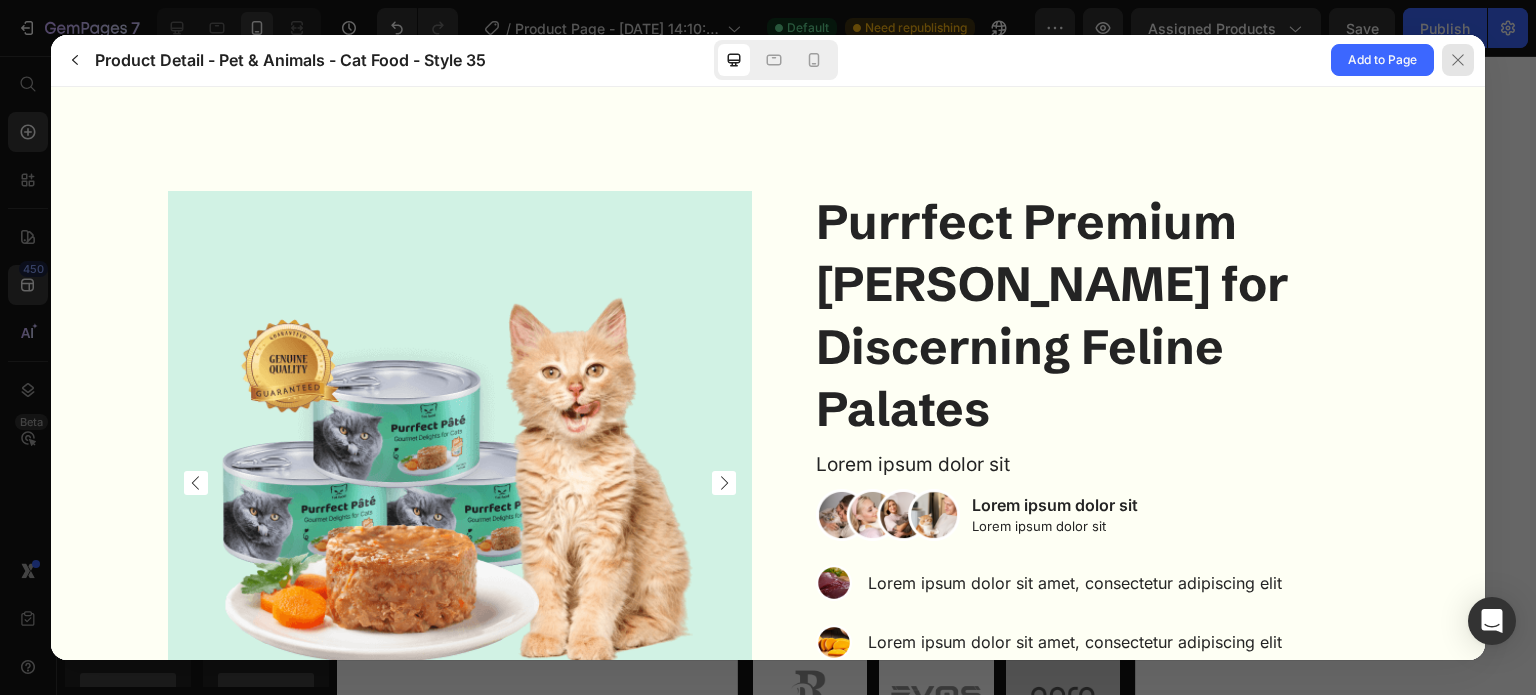 click 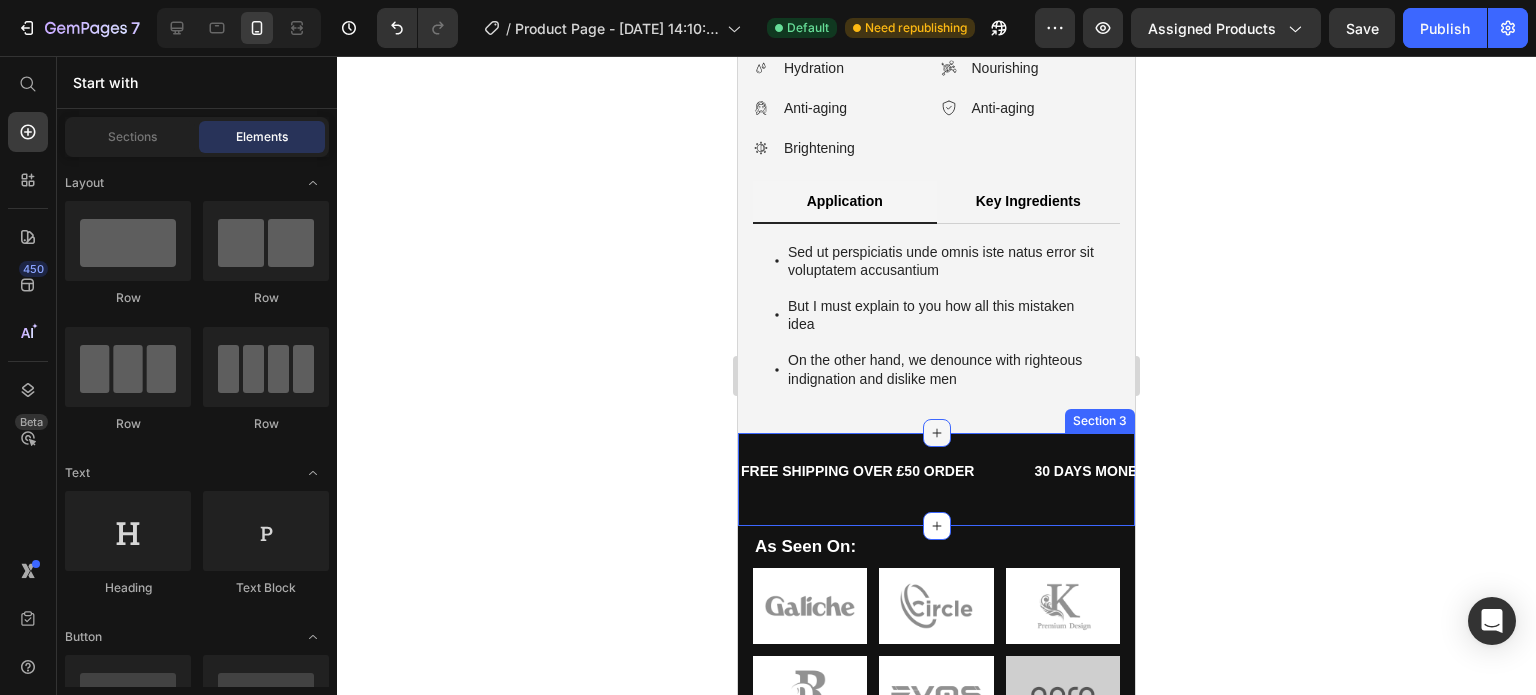 click 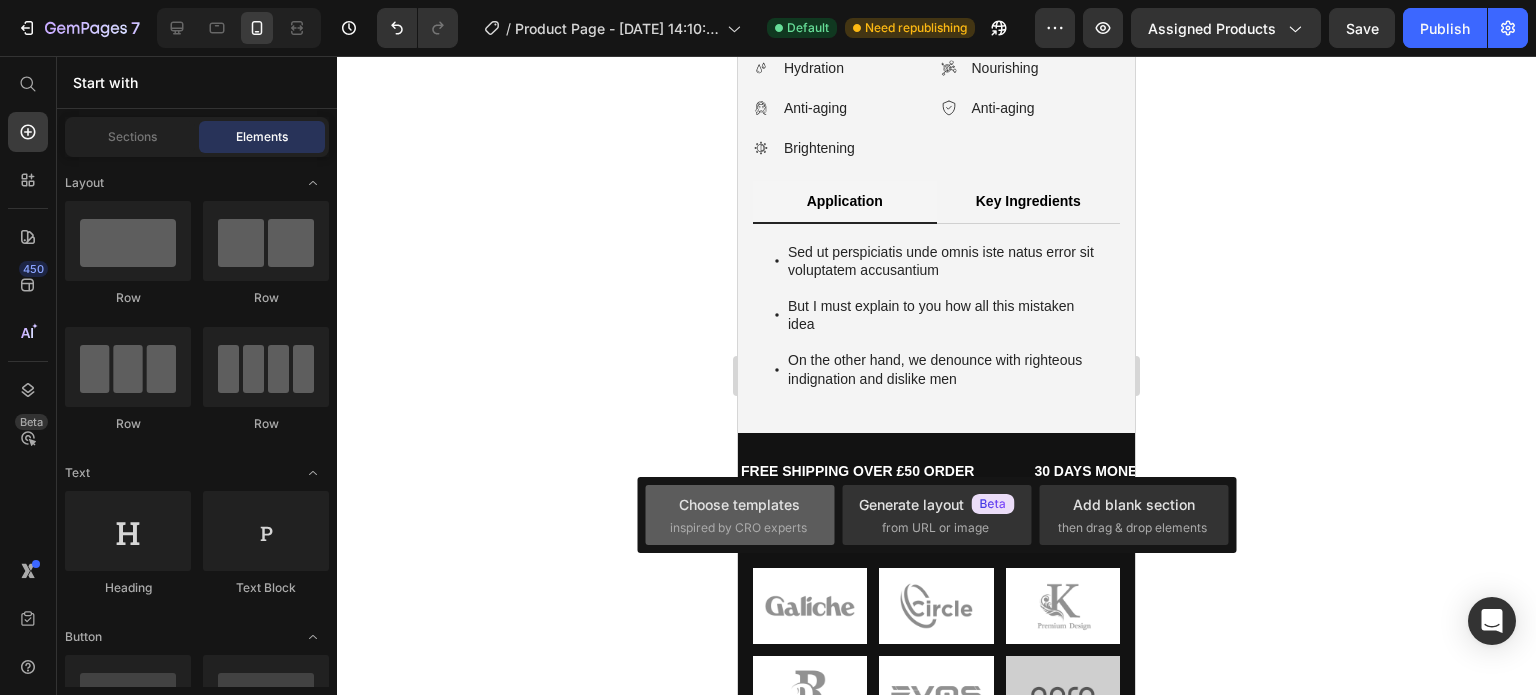 click on "Choose templates" at bounding box center (739, 504) 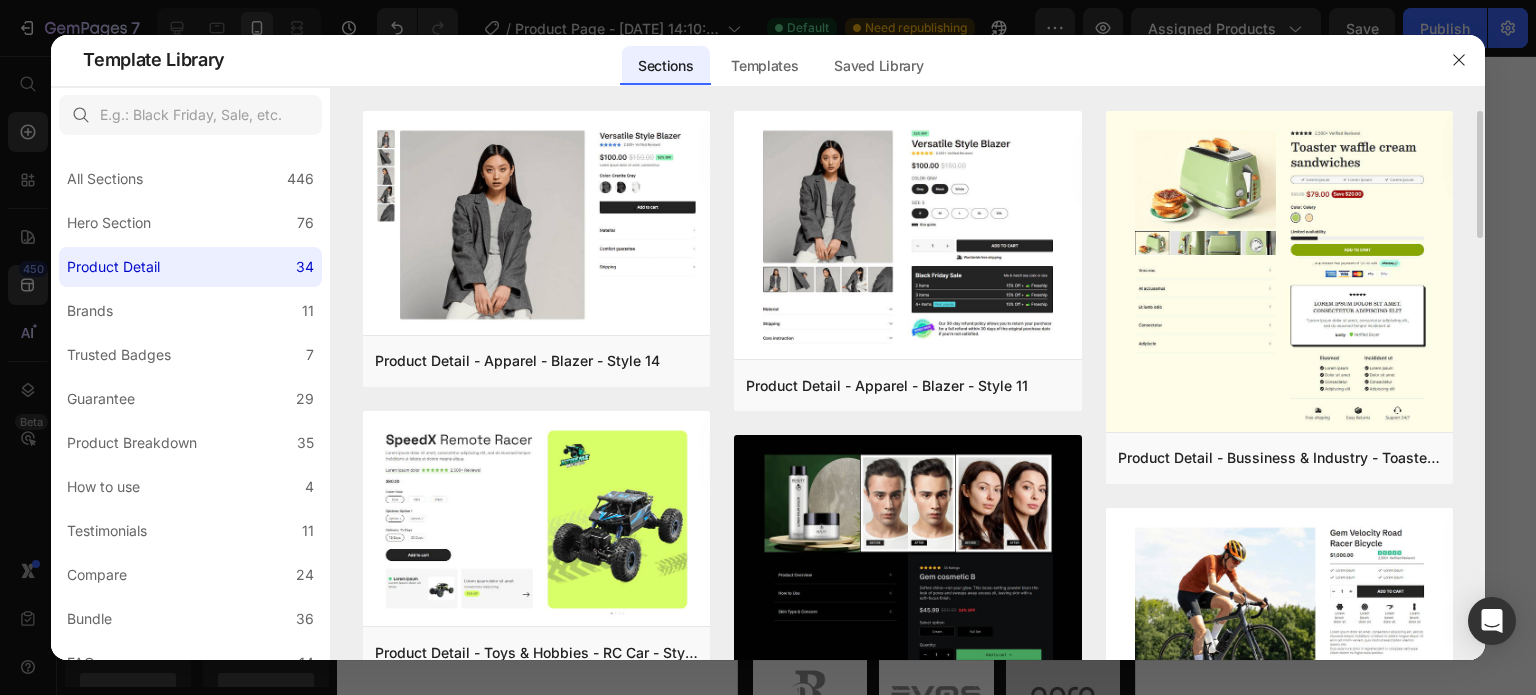 click on "Product Detail - Apparel - Blazer - Style 14 Add to page  Preview  Product Detail - Toys & Hobbies - RC Car - Style 30 Add to page  Preview  Product Detail - Food & Drink - Kombucha - Style 39 Add to page  Preview  Product Detail - Pet & Animals - Cat Food - Style 35 Add to page  Preview  Product Detail - People & Society - Notebook - Style 27 Add to page  Preview  Product Detail - Beauty & Fitness - Cosmetic - Style 18 Add to page  Preview  Product Detail - Apparel - Blazer - Style 11 Add to page  Preview  Product Detail - Beauty & Fitness - Cosmetic - Style 17 Add to page  Preview  Product Detail - Health - Drug - Style 35 Add to page  Preview  Product Detail - Toys & Hobbies - RC Car - Style 31 Add to page  Preview  Product Detail - Arts & Entertainment - Electric Guitar - Style 45 Add to page  Preview  Product Detail - Apparel - Blazer - Style 13 Add to page  Preview  Product Detail - Bussiness & Industry - Toaster - Style 33 Add to page  Preview  Product Detail - Sport - Road Bike - Style 29 Add to page" at bounding box center (908, 386) 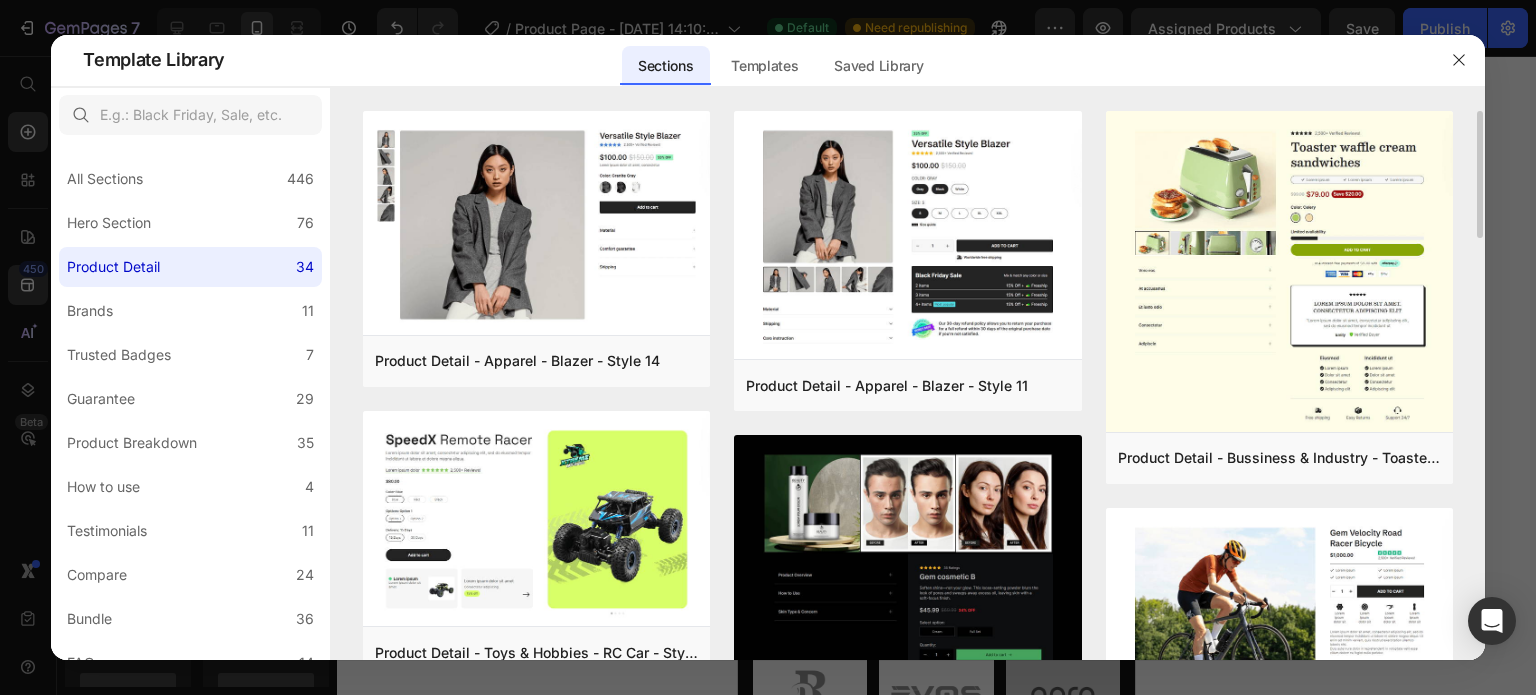 click on "Product Detail - Apparel - Blazer - Style 14 Add to page  Preview  Product Detail - Toys & Hobbies - RC Car - Style 30 Add to page  Preview  Product Detail - Food & Drink - Kombucha - Style 39 Add to page  Preview  Product Detail - Pet & Animals - Cat Food - Style 35 Add to page  Preview  Product Detail - People & Society - Notebook - Style 27 Add to page  Preview  Product Detail - Beauty & Fitness - Cosmetic - Style 18 Add to page  Preview  Product Detail - Apparel - Blazer - Style 11 Add to page  Preview  Product Detail - Beauty & Fitness - Cosmetic - Style 17 Add to page  Preview  Product Detail - Health - Drug - Style 35 Add to page  Preview  Product Detail - Toys & Hobbies - RC Car - Style 31 Add to page  Preview  Product Detail - Arts & Entertainment - Electric Guitar - Style 45 Add to page  Preview  Product Detail - Apparel - Blazer - Style 13 Add to page  Preview  Product Detail - Bussiness & Industry - Toaster - Style 33 Add to page  Preview  Product Detail - Sport - Road Bike - Style 29 Add to page" at bounding box center [908, 386] 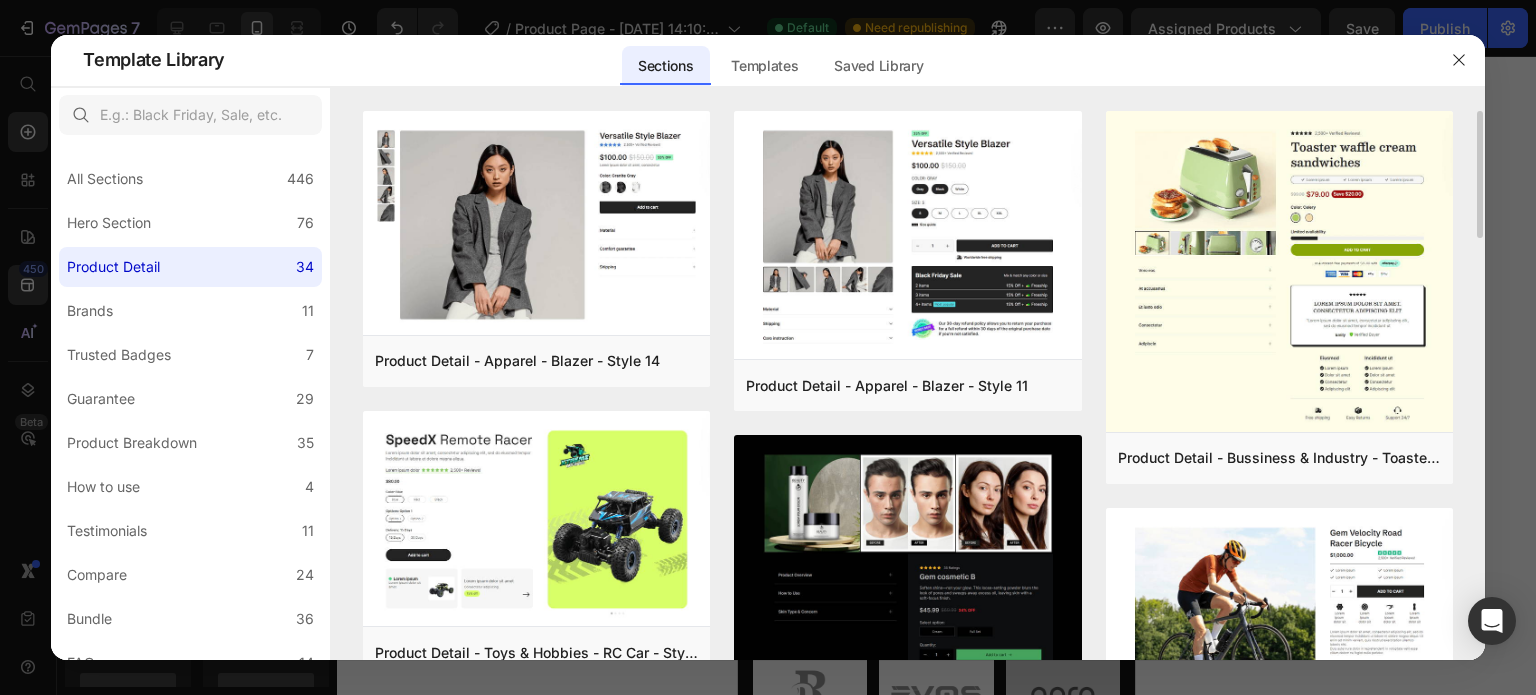 click on "Product Detail - Apparel - Blazer - Style 14 Add to page  Preview  Product Detail - Toys & Hobbies - RC Car - Style 30 Add to page  Preview  Product Detail - Food & Drink - Kombucha - Style 39 Add to page  Preview  Product Detail - Pet & Animals - Cat Food - Style 35 Add to page  Preview  Product Detail - People & Society - Notebook - Style 27 Add to page  Preview  Product Detail - Beauty & Fitness - Cosmetic - Style 18 Add to page  Preview  Product Detail - Apparel - Blazer - Style 11 Add to page  Preview  Product Detail - Beauty & Fitness - Cosmetic - Style 17 Add to page  Preview  Product Detail - Health - Drug - Style 35 Add to page  Preview  Product Detail - Toys & Hobbies - RC Car - Style 31 Add to page  Preview  Product Detail - Arts & Entertainment - Electric Guitar - Style 45 Add to page  Preview  Product Detail - Apparel - Blazer - Style 13 Add to page  Preview  Product Detail - Bussiness & Industry - Toaster - Style 33 Add to page  Preview  Product Detail - Sport - Road Bike - Style 29 Add to page" at bounding box center [908, 386] 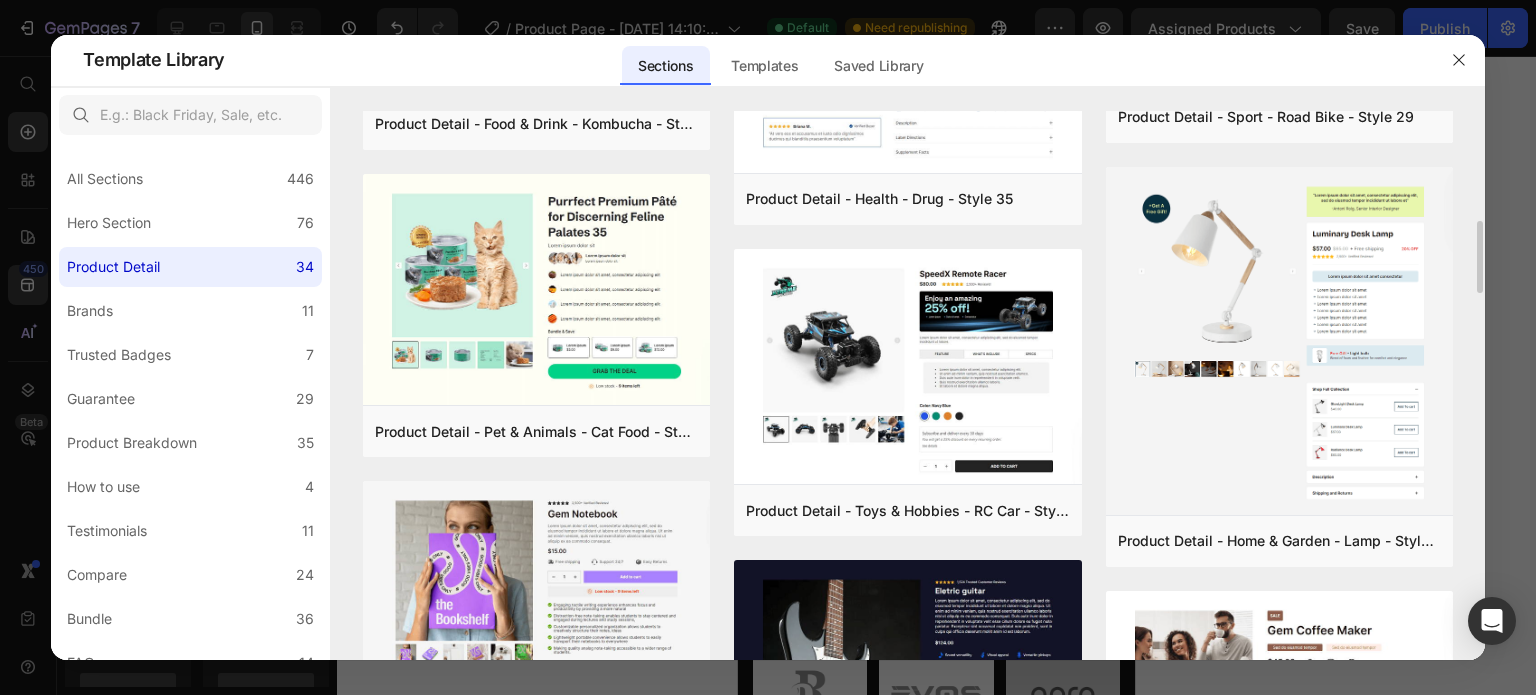 scroll, scrollTop: 815, scrollLeft: 0, axis: vertical 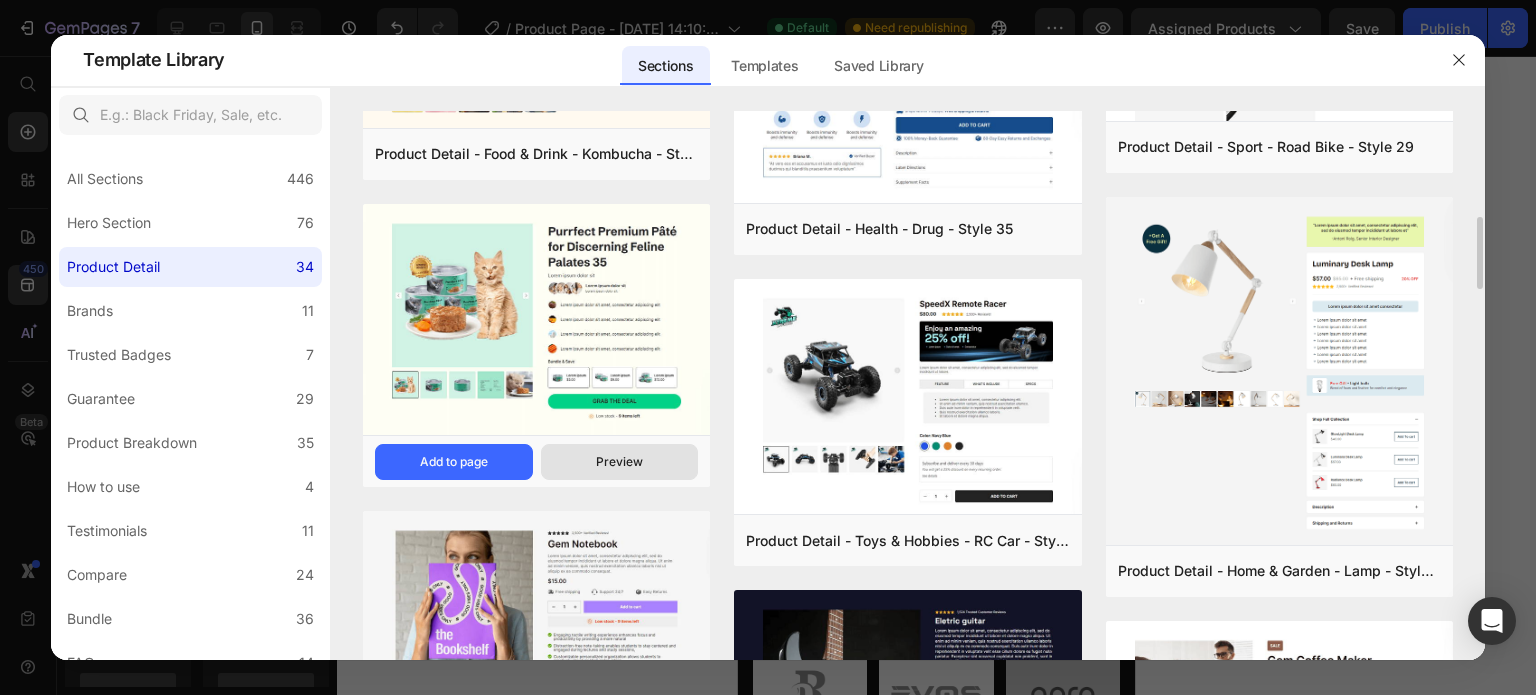 click on "Preview" at bounding box center (619, 462) 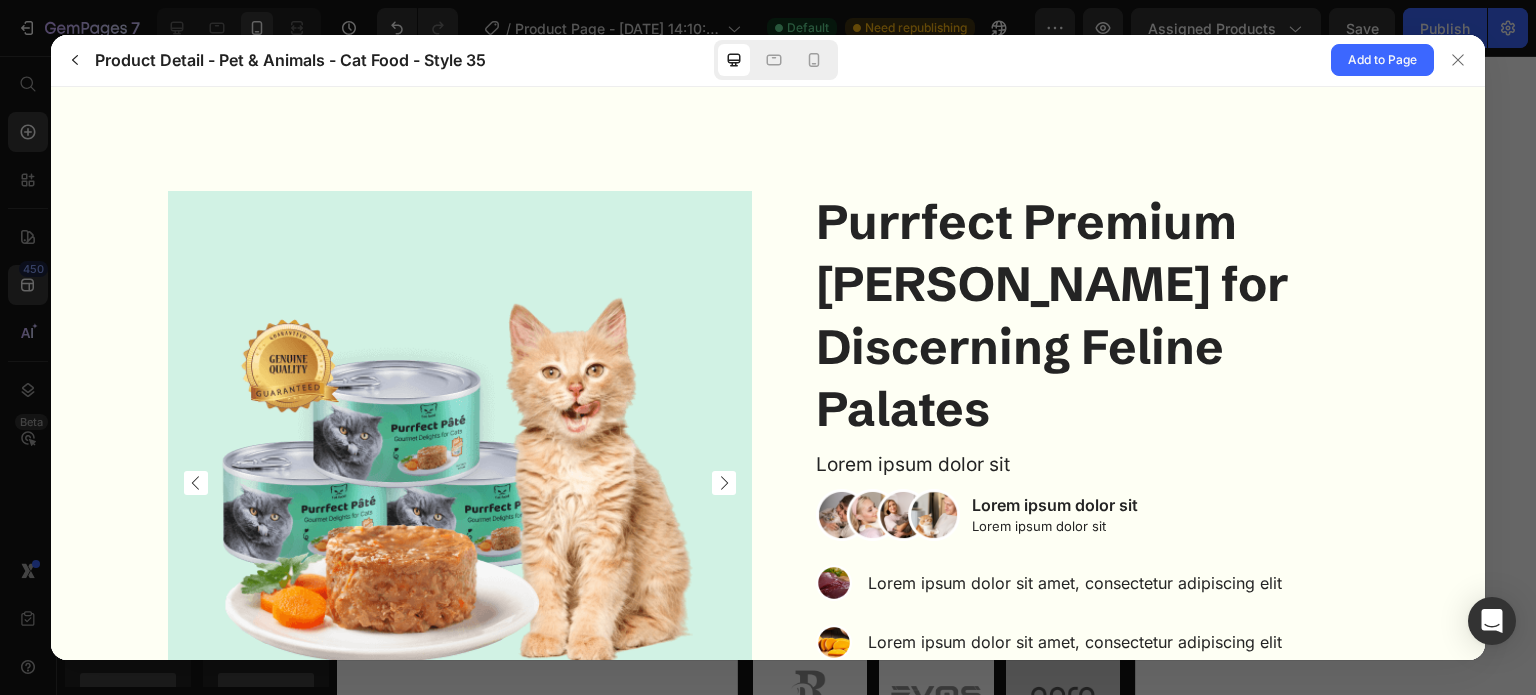 scroll, scrollTop: 0, scrollLeft: 0, axis: both 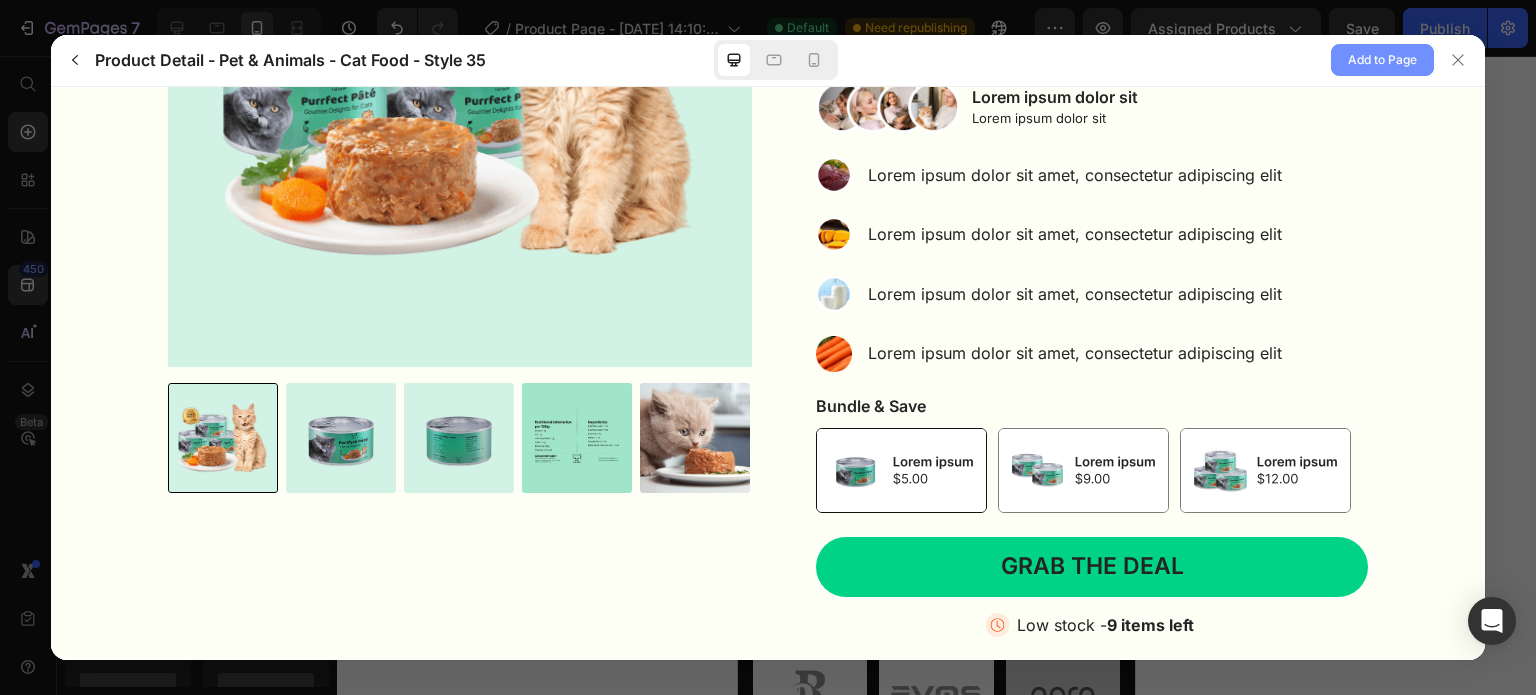click on "Add to Page" 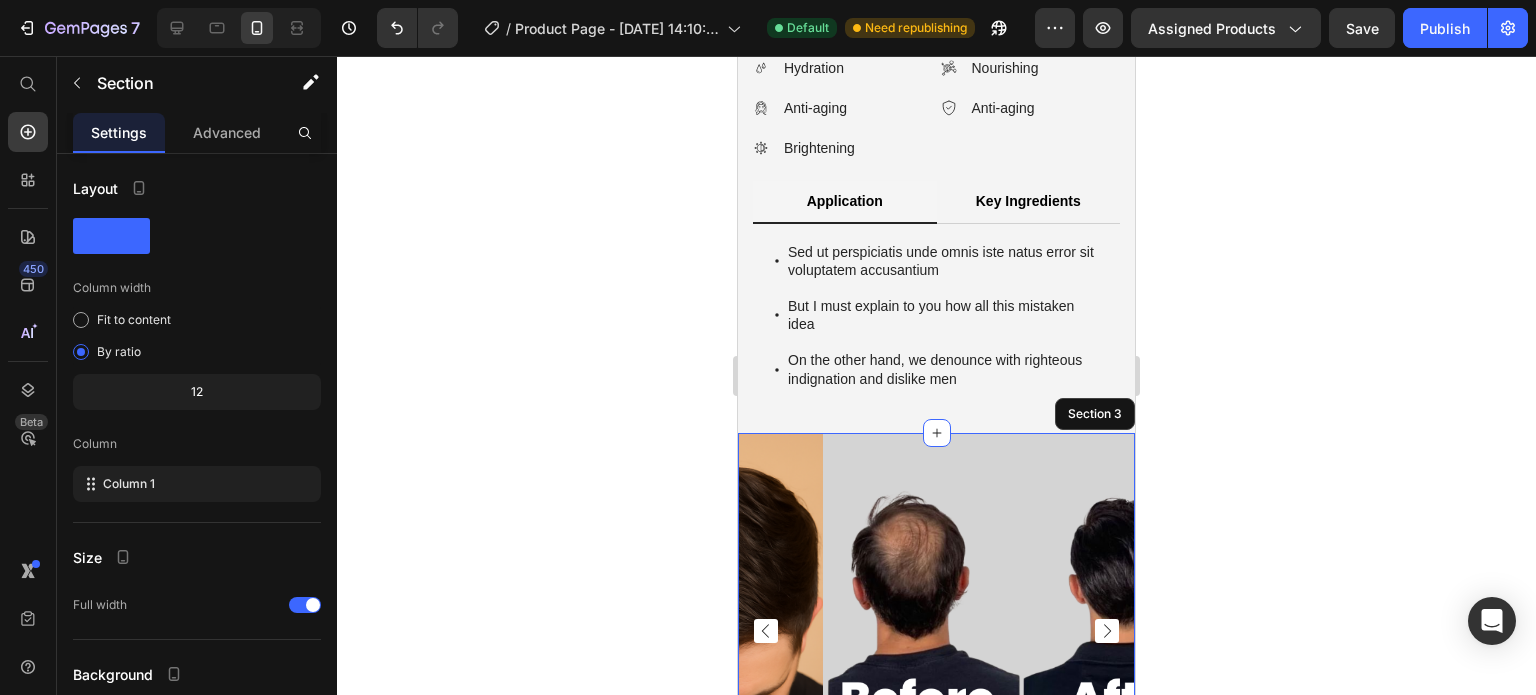 scroll, scrollTop: 2135, scrollLeft: 0, axis: vertical 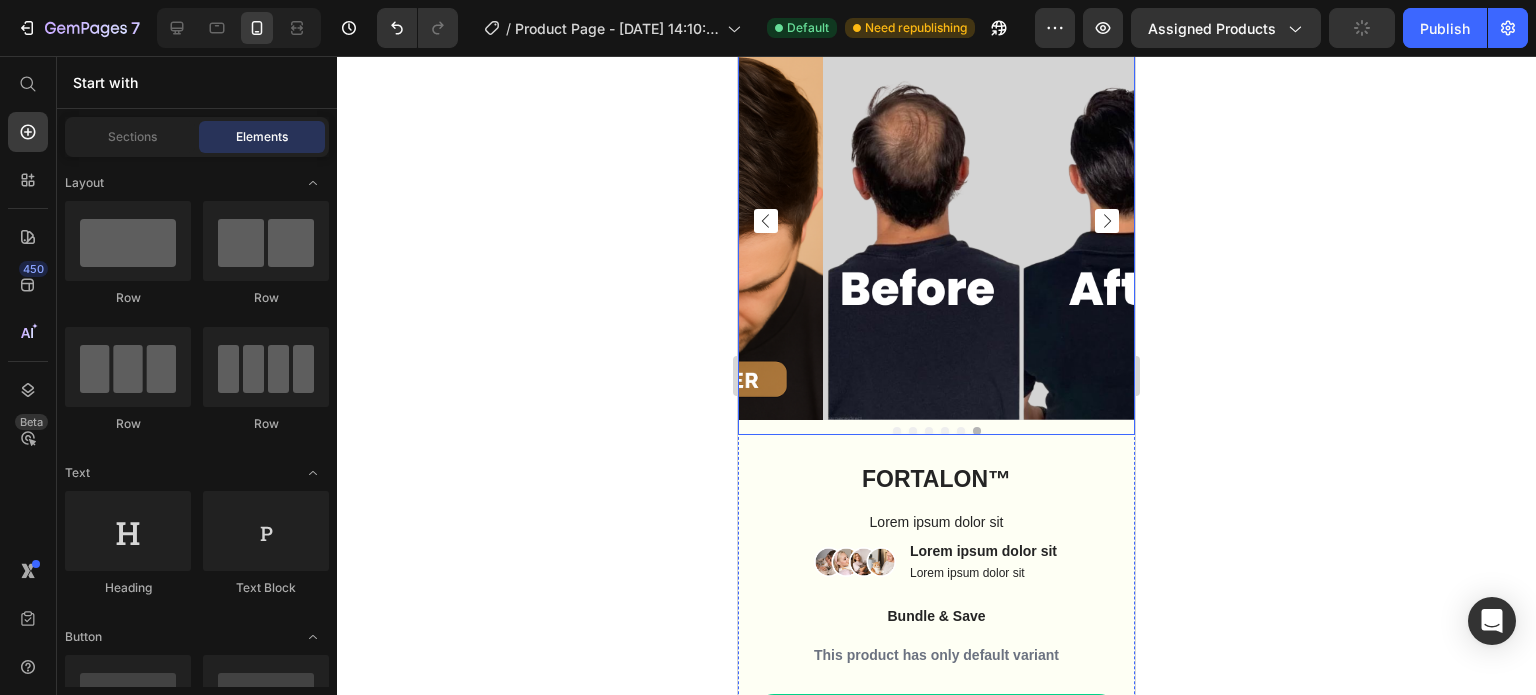 click at bounding box center [1021, 221] 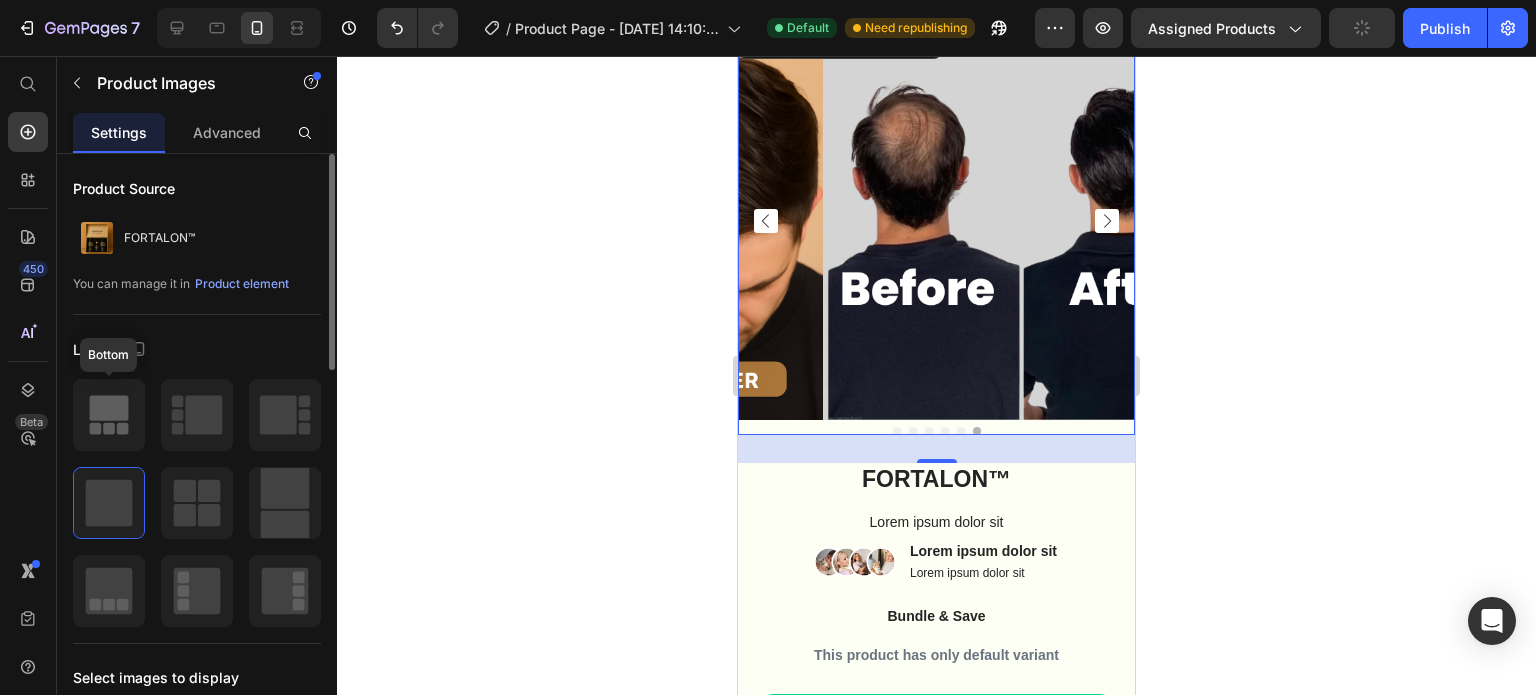 click 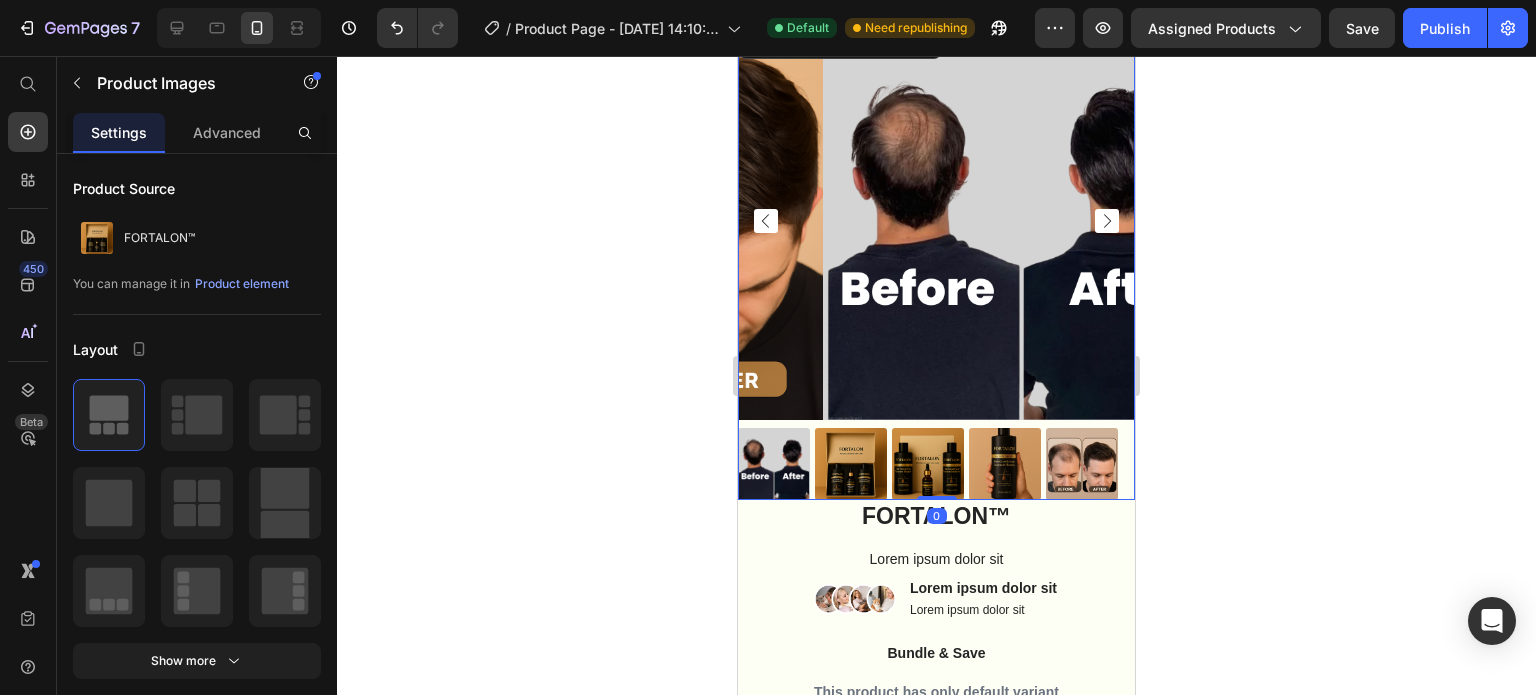 drag, startPoint x: 932, startPoint y: 520, endPoint x: 1072, endPoint y: 232, distance: 320.2249 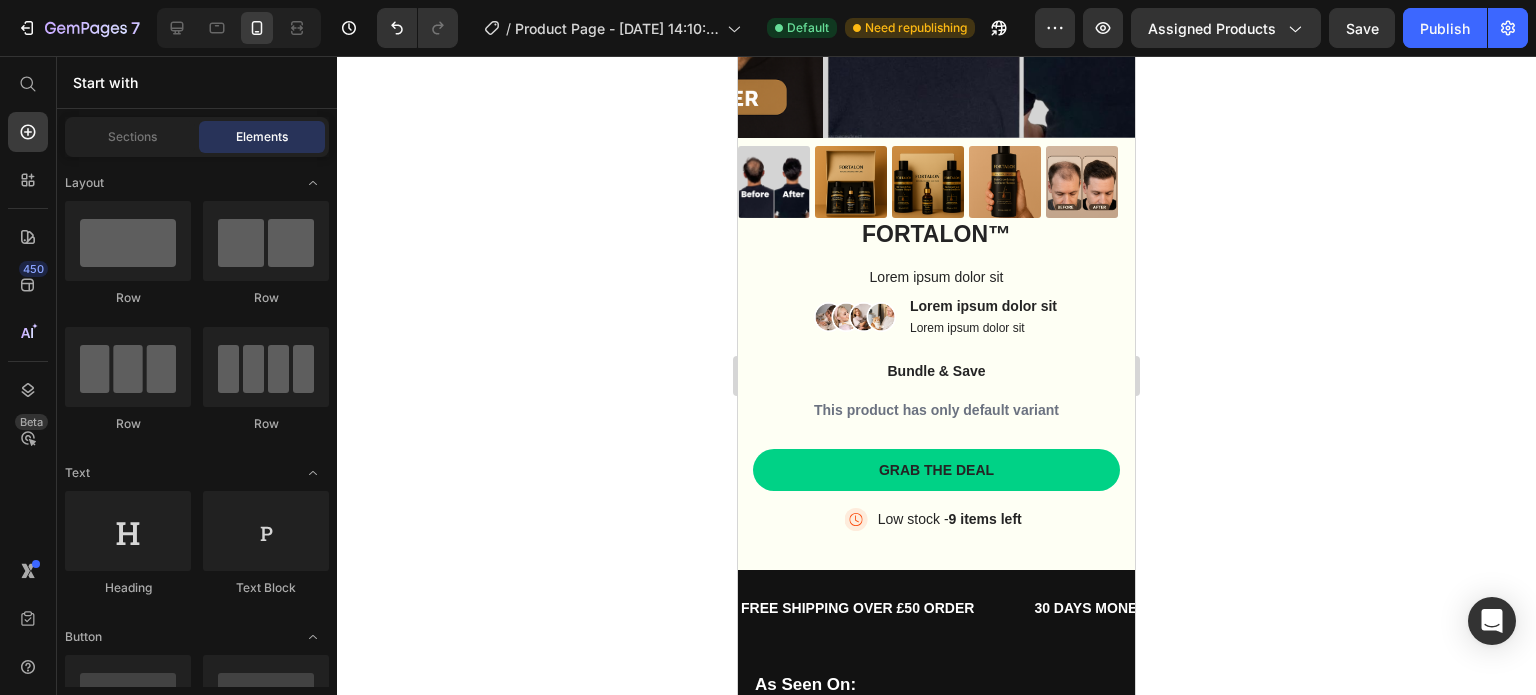 drag, startPoint x: 1133, startPoint y: 164, endPoint x: 1873, endPoint y: 231, distance: 743.0269 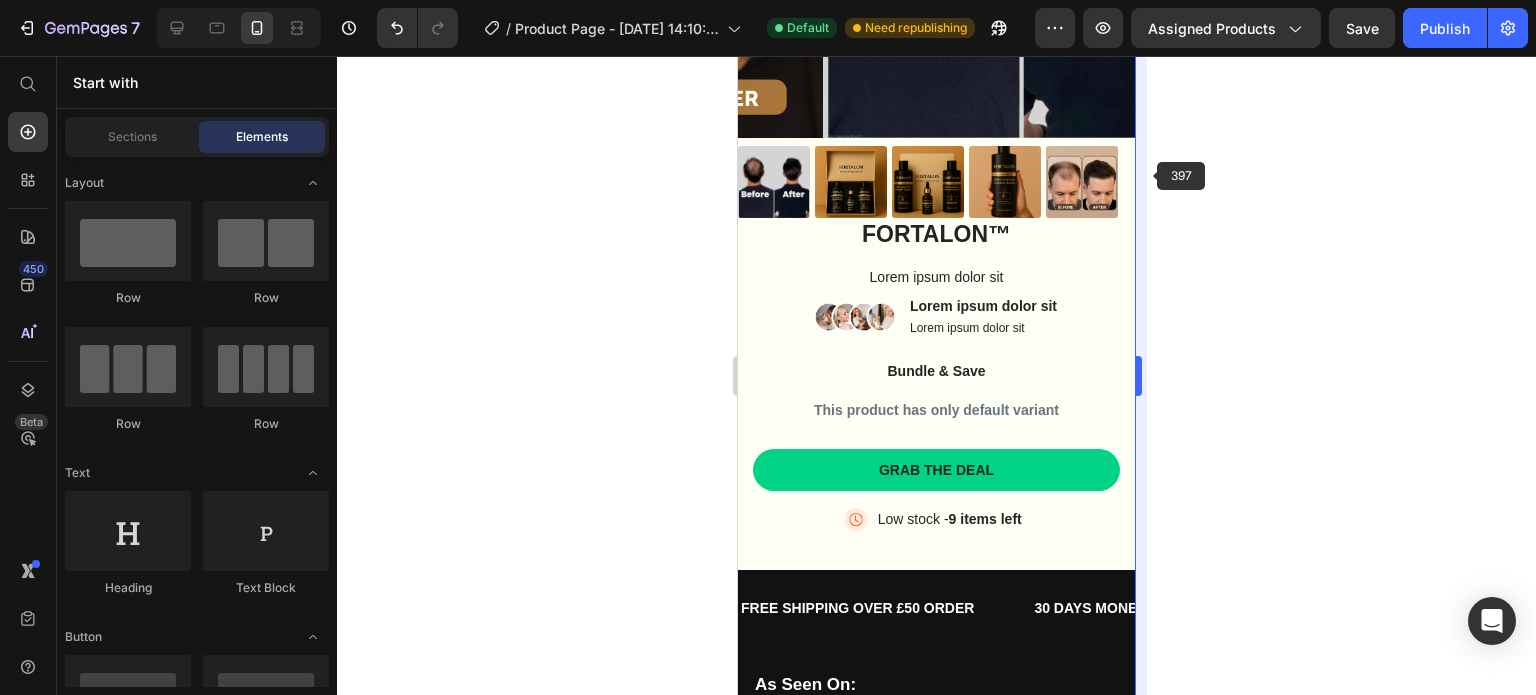 scroll, scrollTop: 2438, scrollLeft: 0, axis: vertical 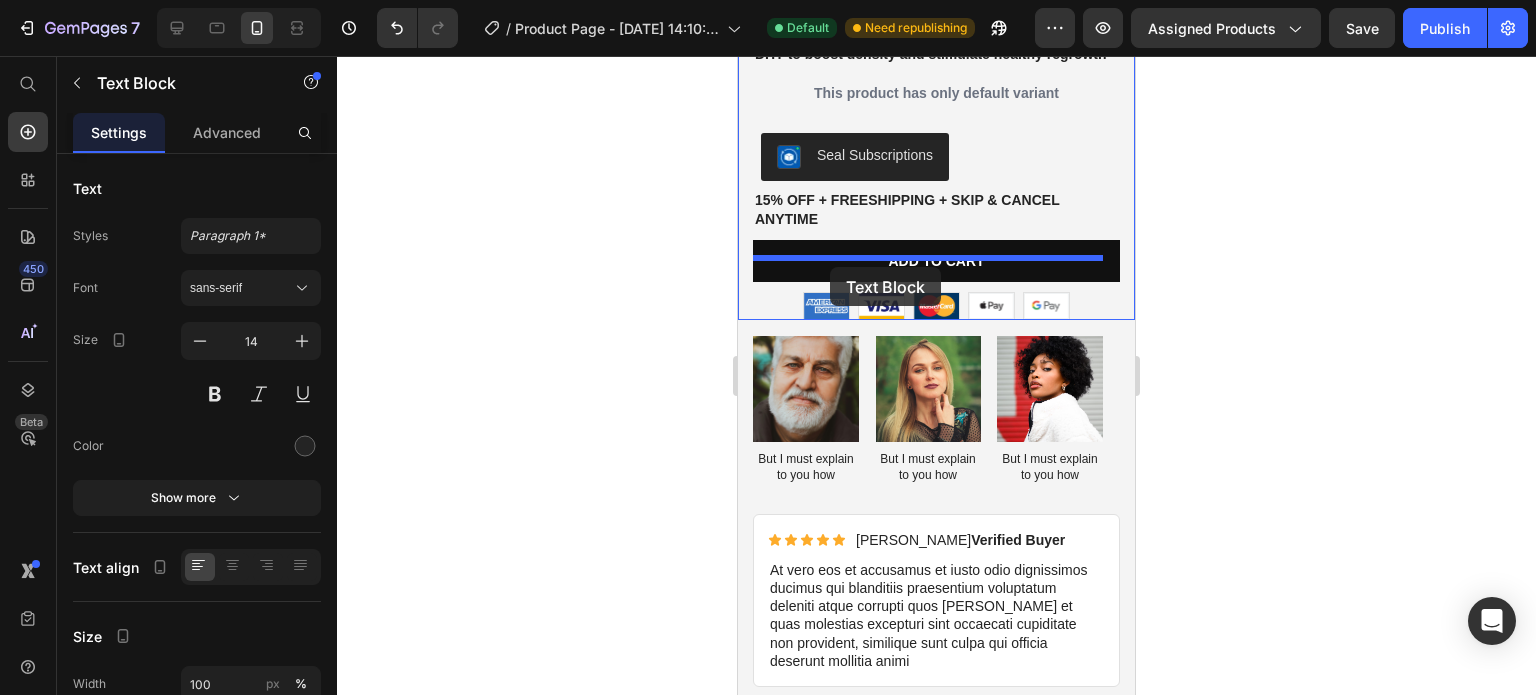 drag, startPoint x: 958, startPoint y: 511, endPoint x: 833, endPoint y: 268, distance: 273.26544 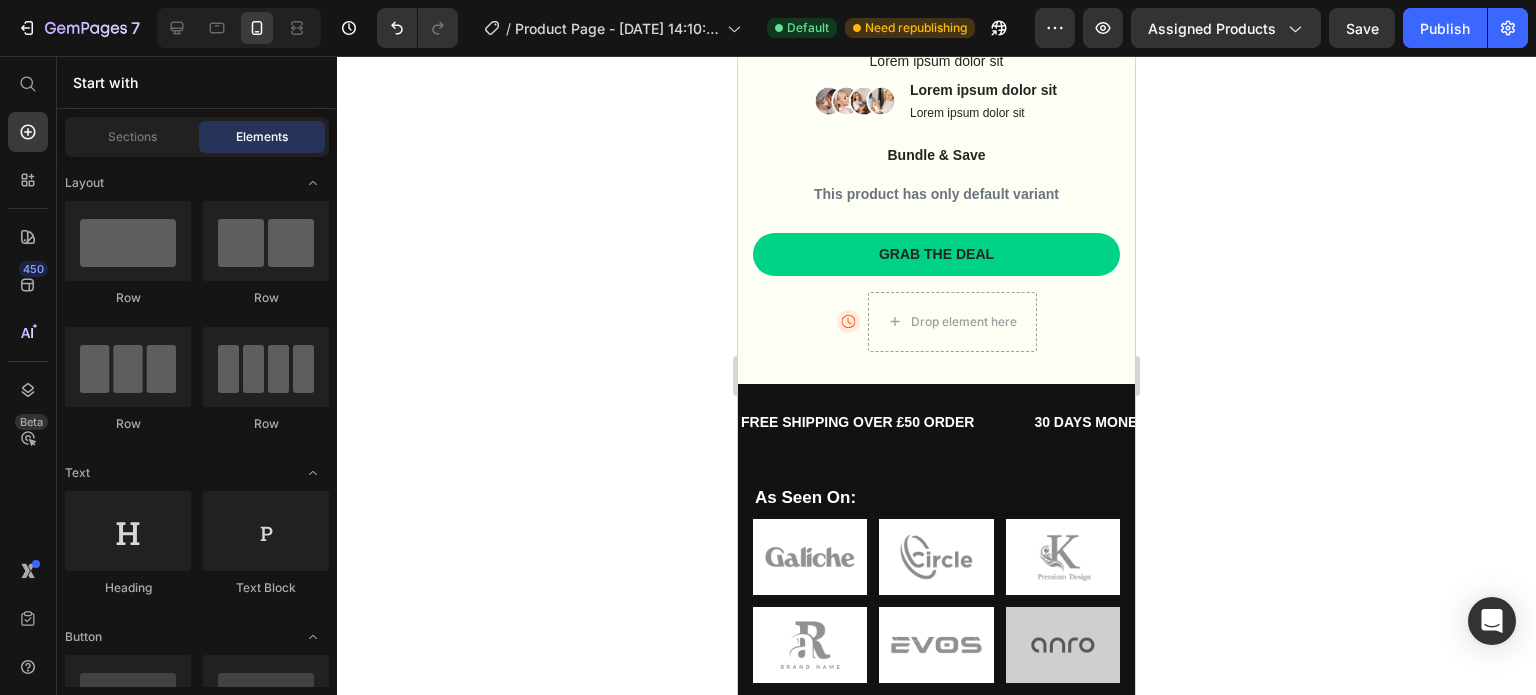 scroll, scrollTop: 2728, scrollLeft: 0, axis: vertical 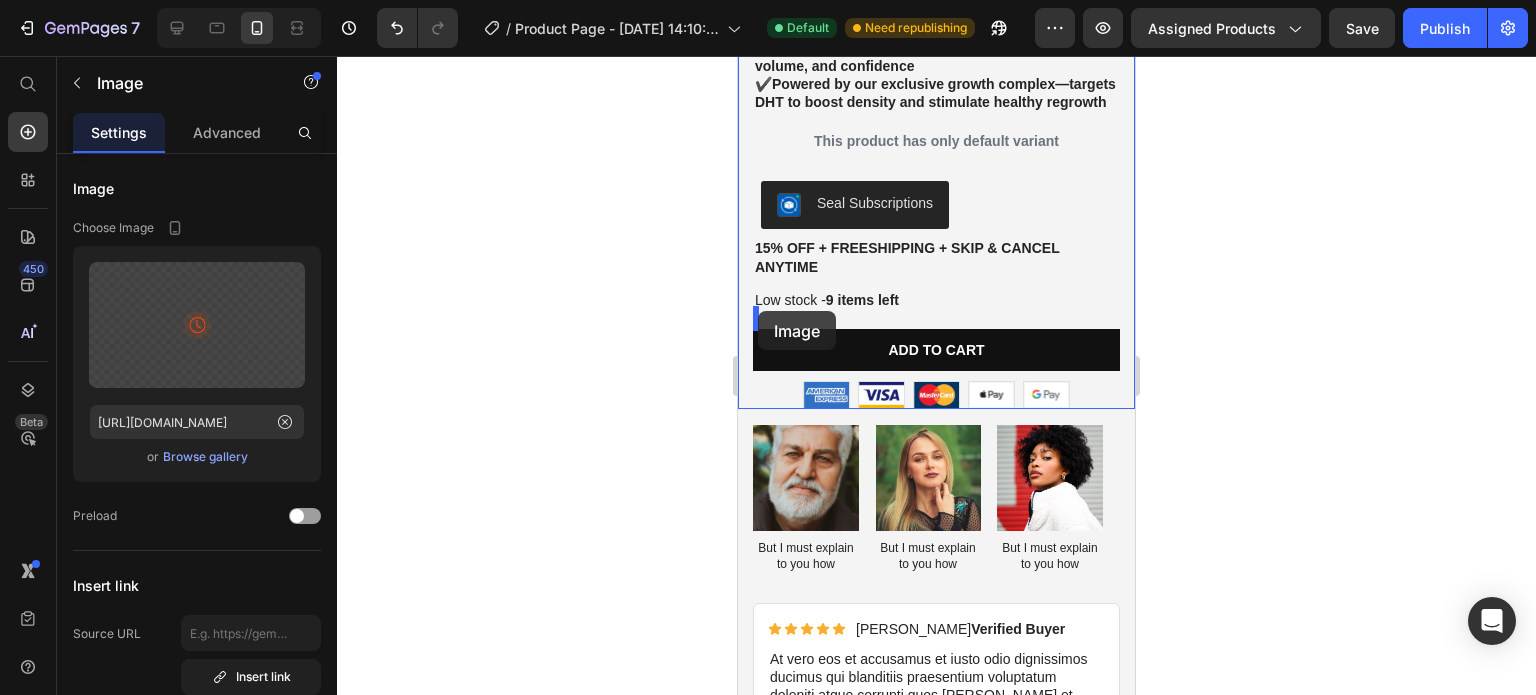 drag, startPoint x: 838, startPoint y: 283, endPoint x: 758, endPoint y: 311, distance: 84.758484 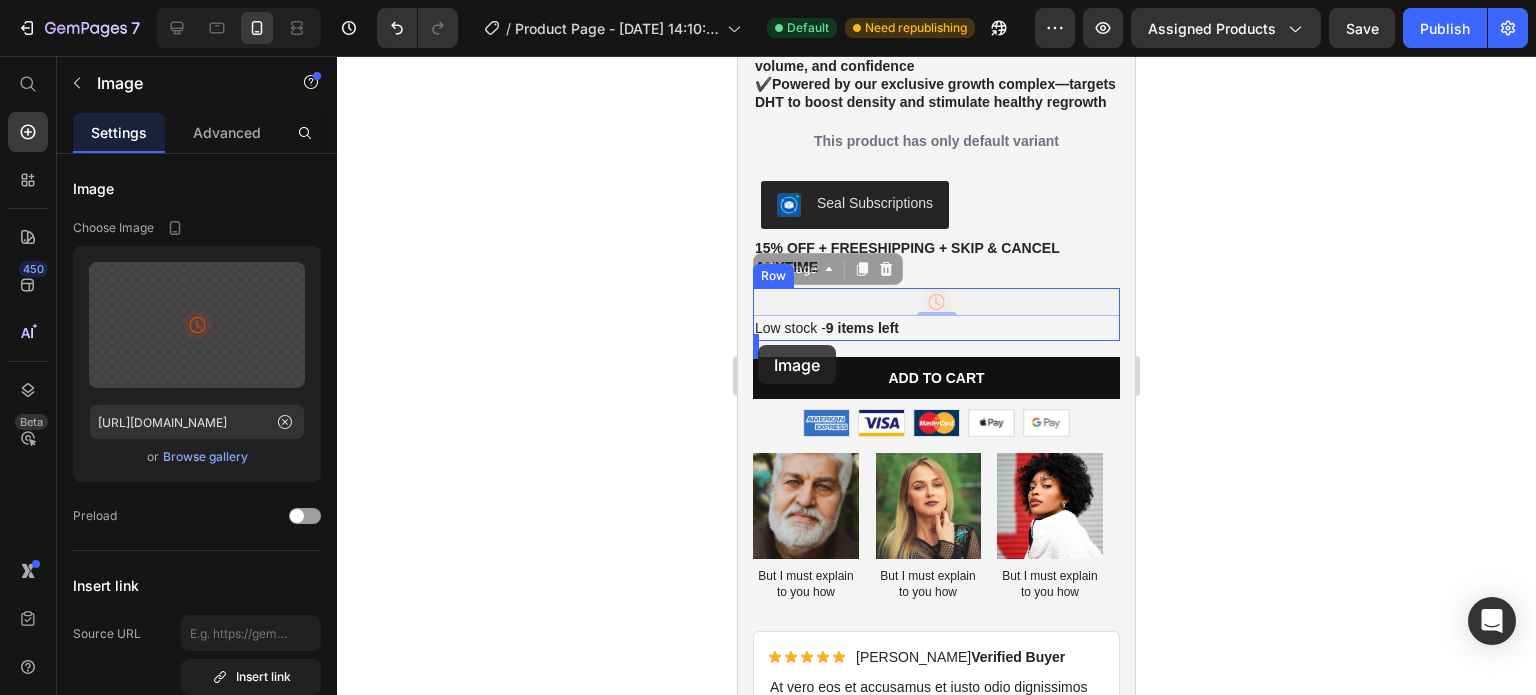 drag, startPoint x: 924, startPoint y: 318, endPoint x: 758, endPoint y: 347, distance: 168.5141 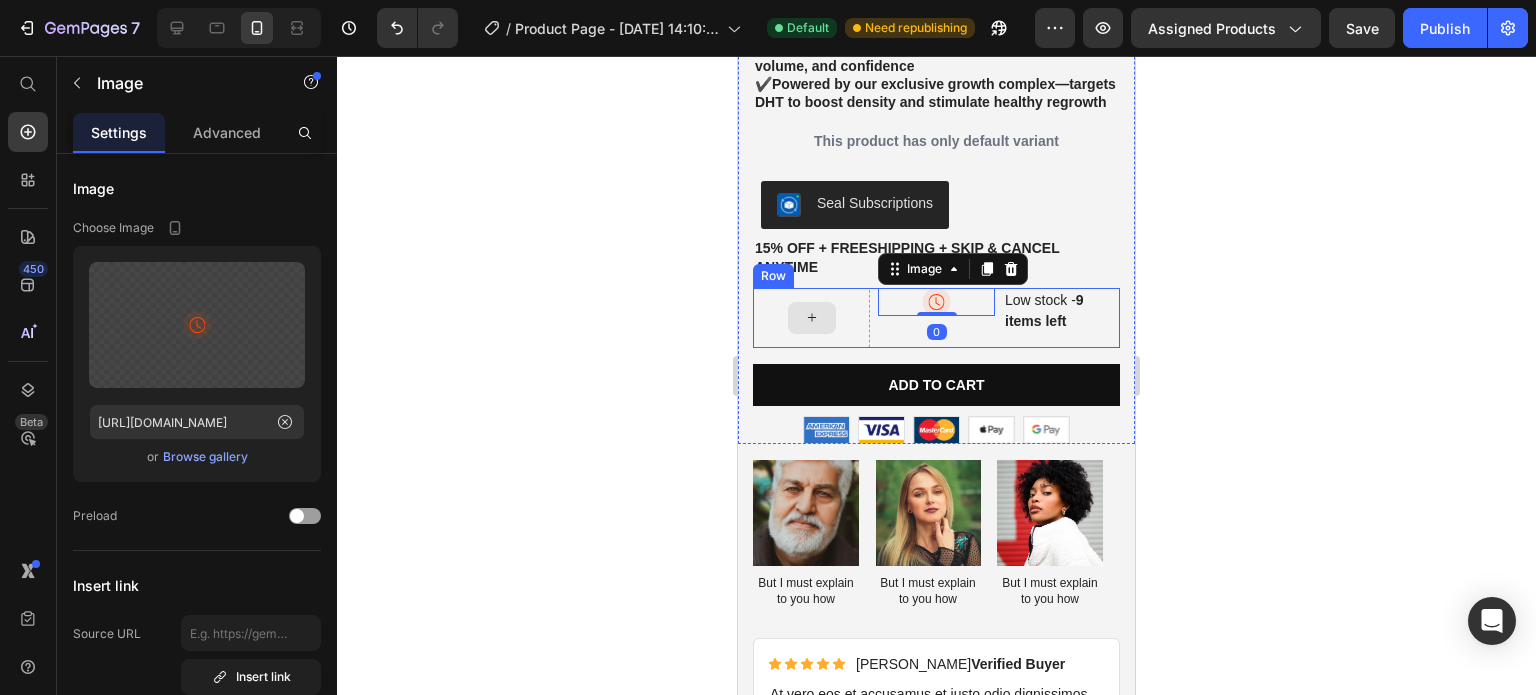 click at bounding box center [811, 318] 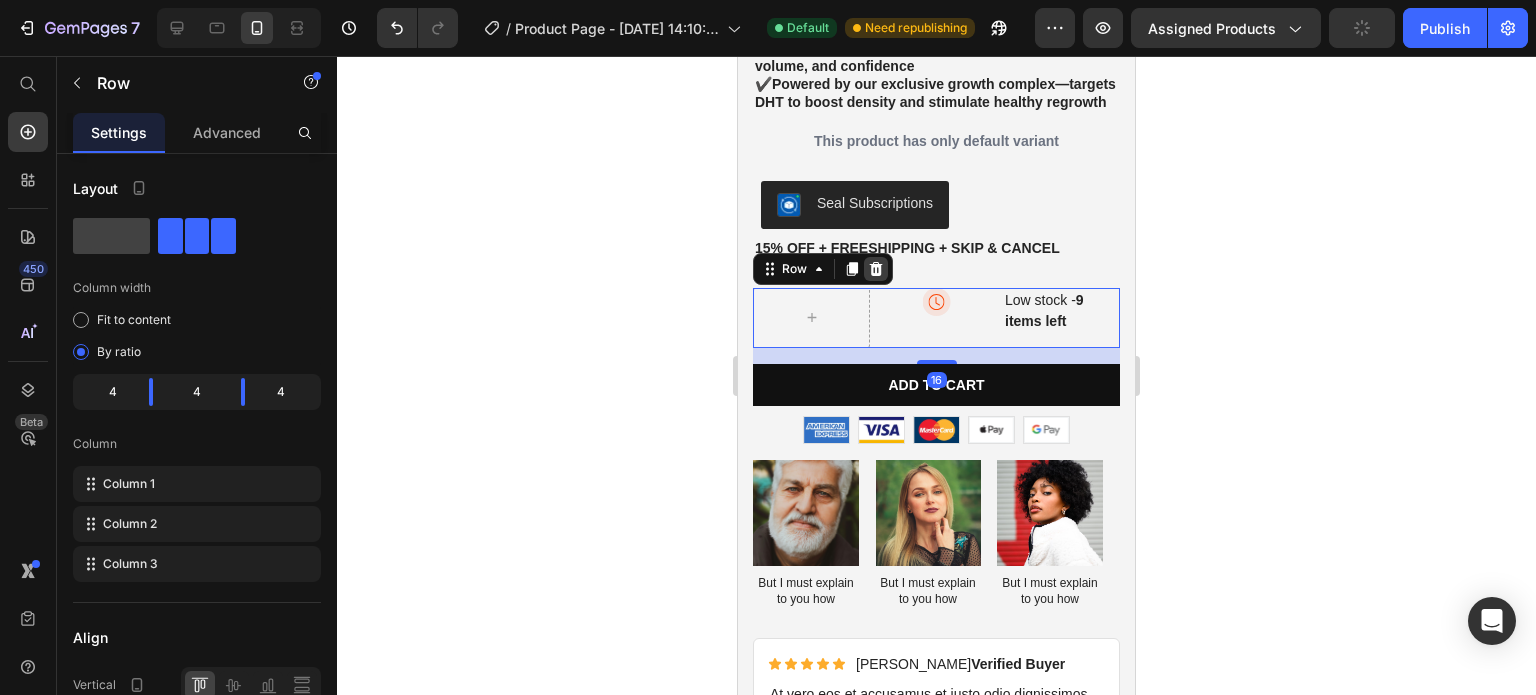 click 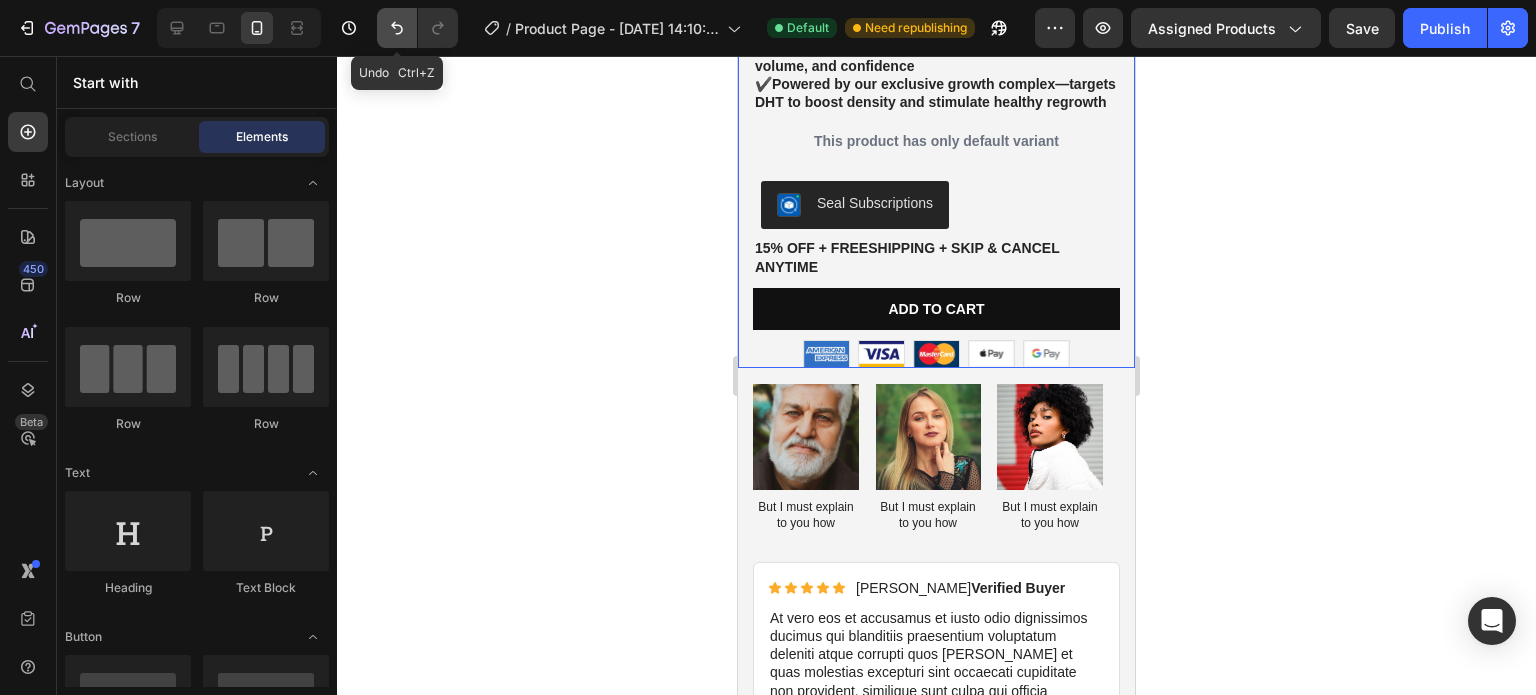 click 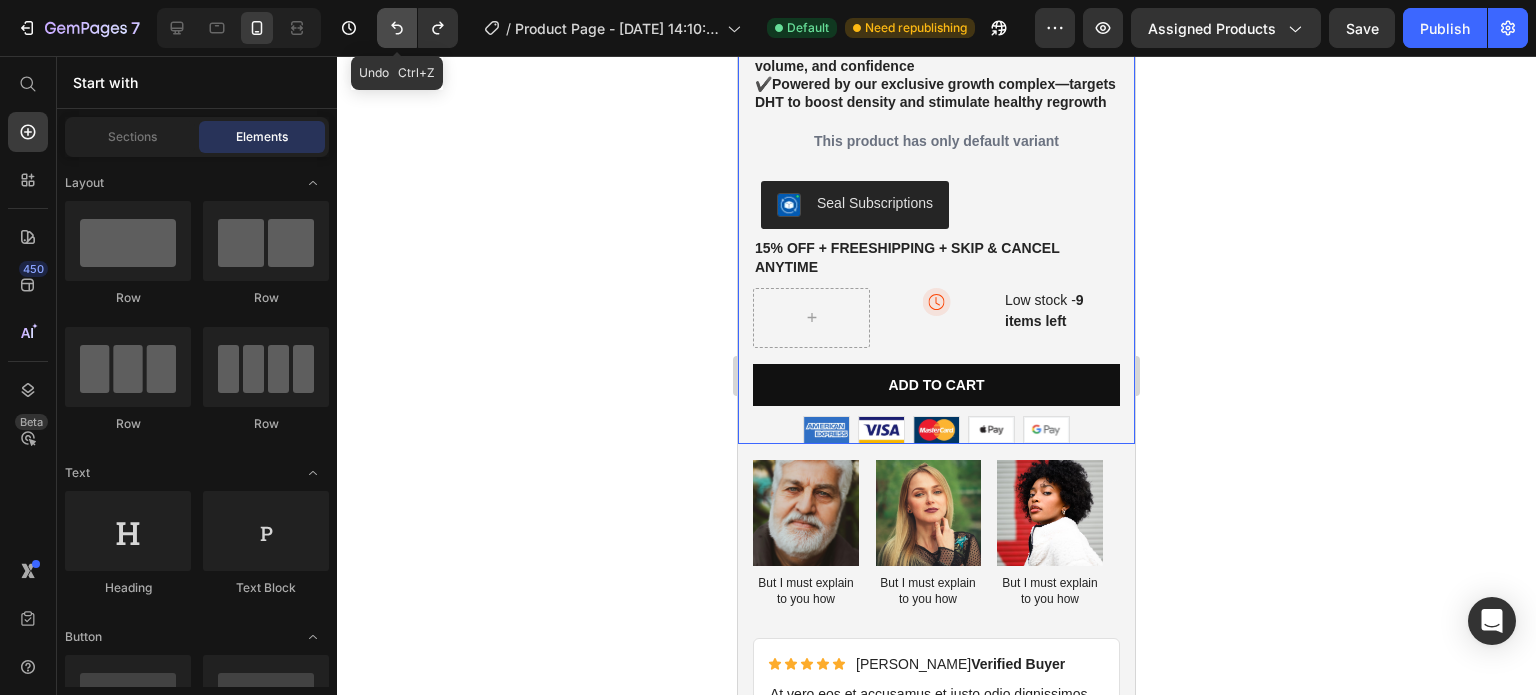 click 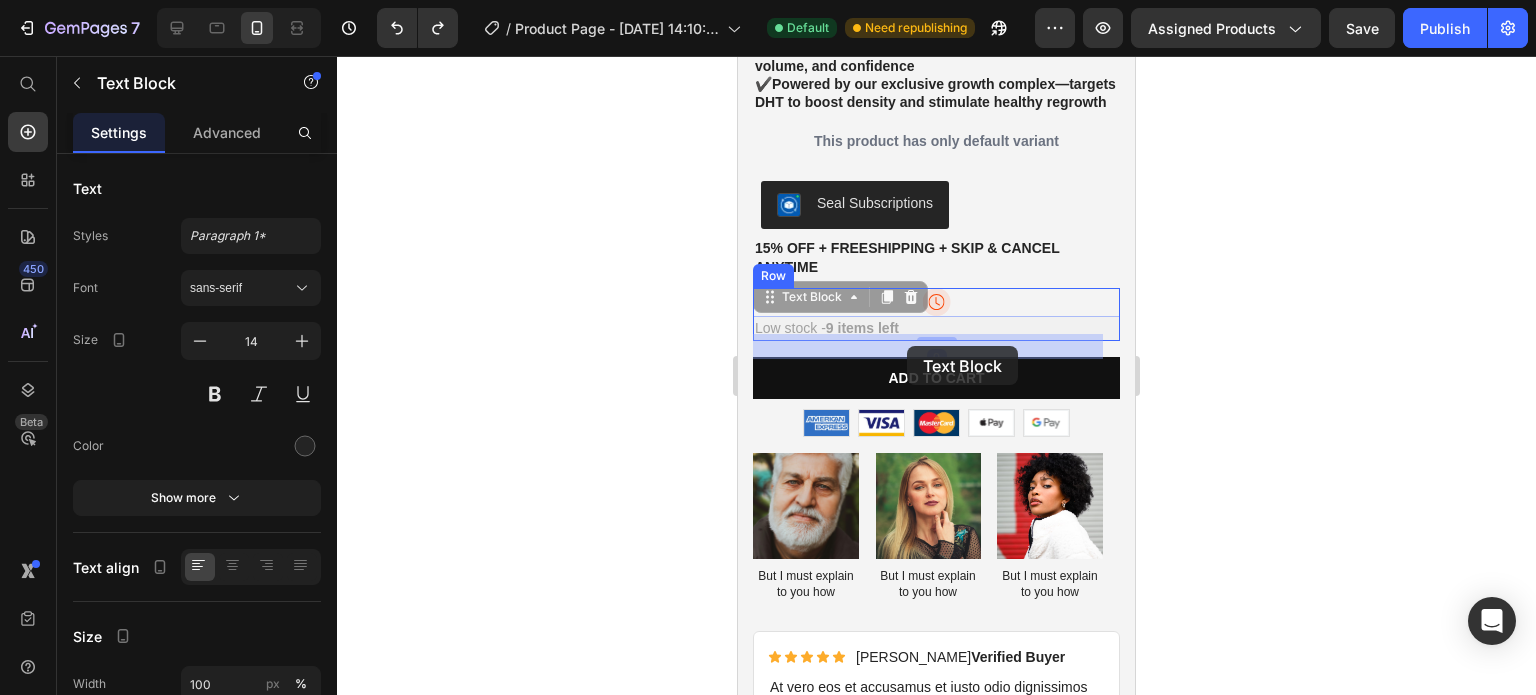 drag, startPoint x: 835, startPoint y: 347, endPoint x: 884, endPoint y: 349, distance: 49.0408 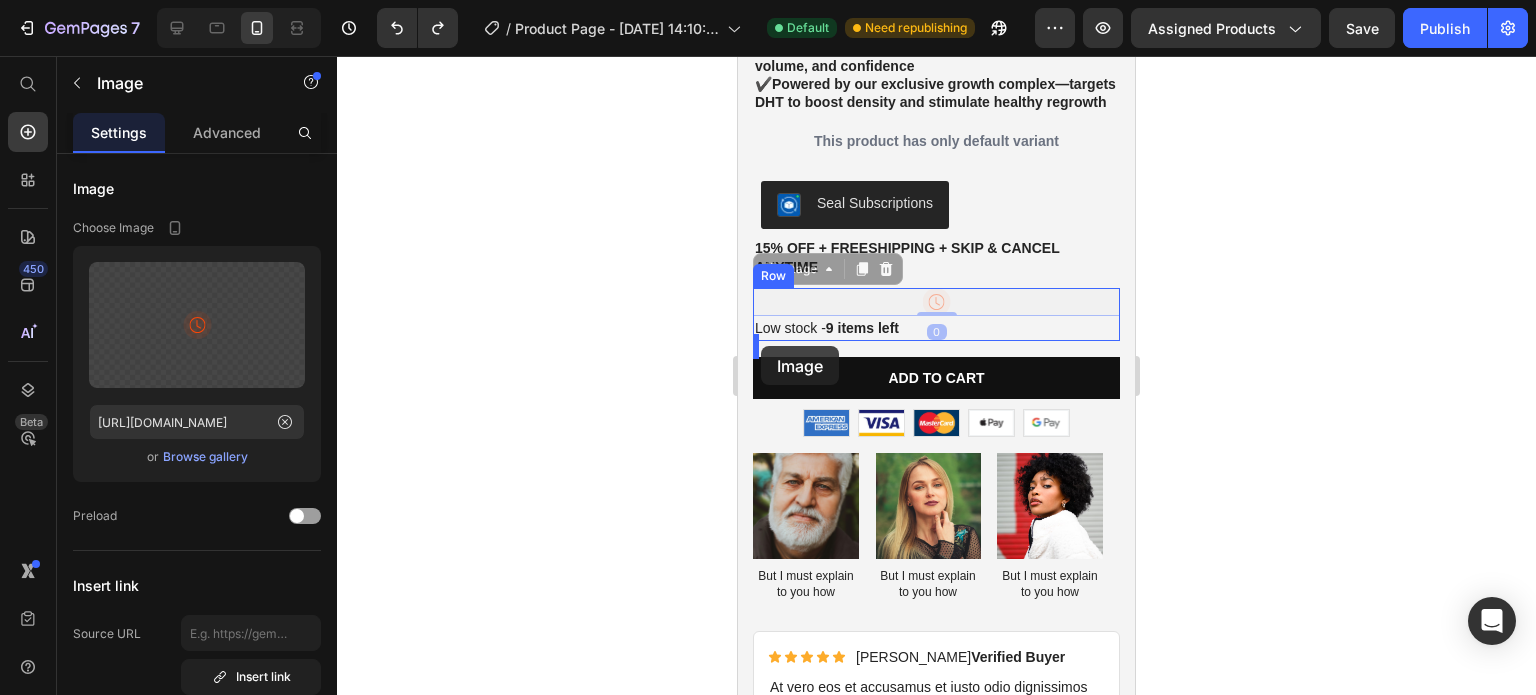 drag, startPoint x: 932, startPoint y: 318, endPoint x: 761, endPoint y: 346, distance: 173.27724 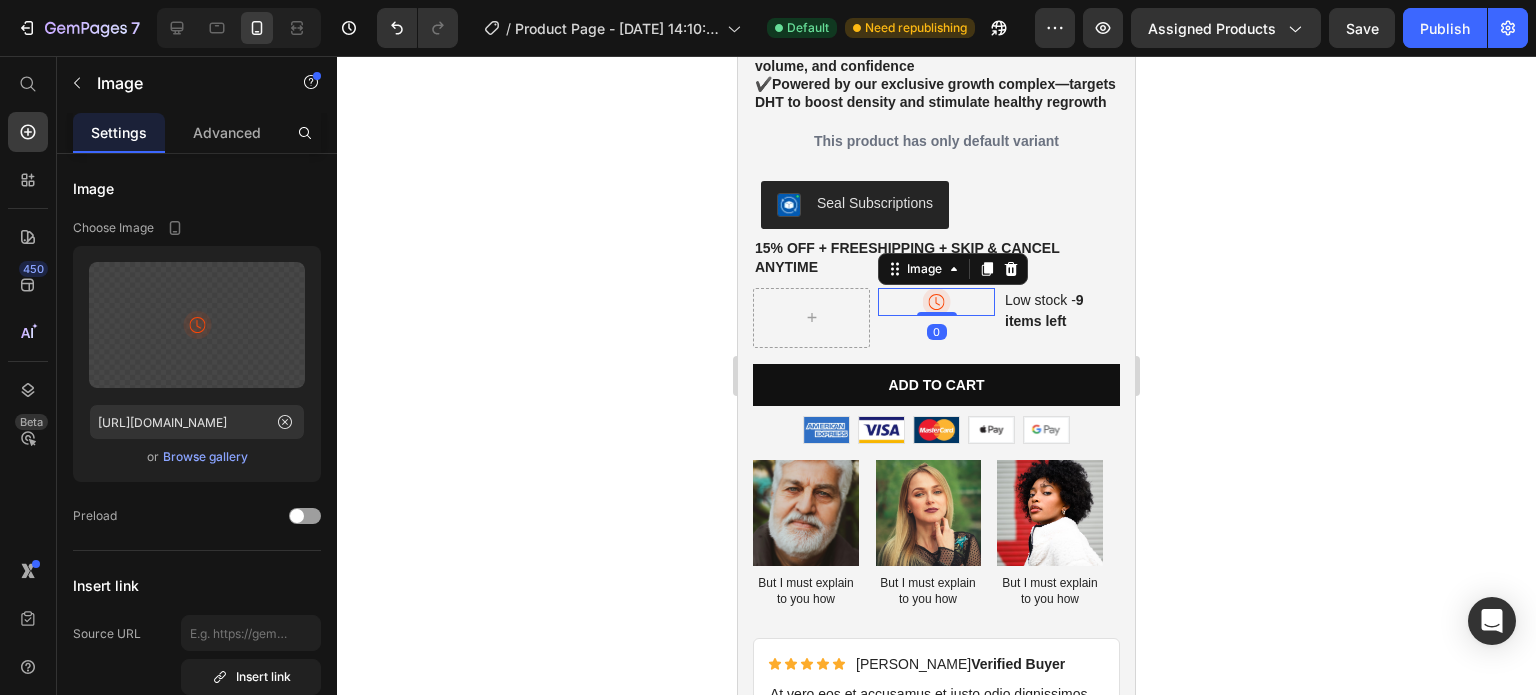 click 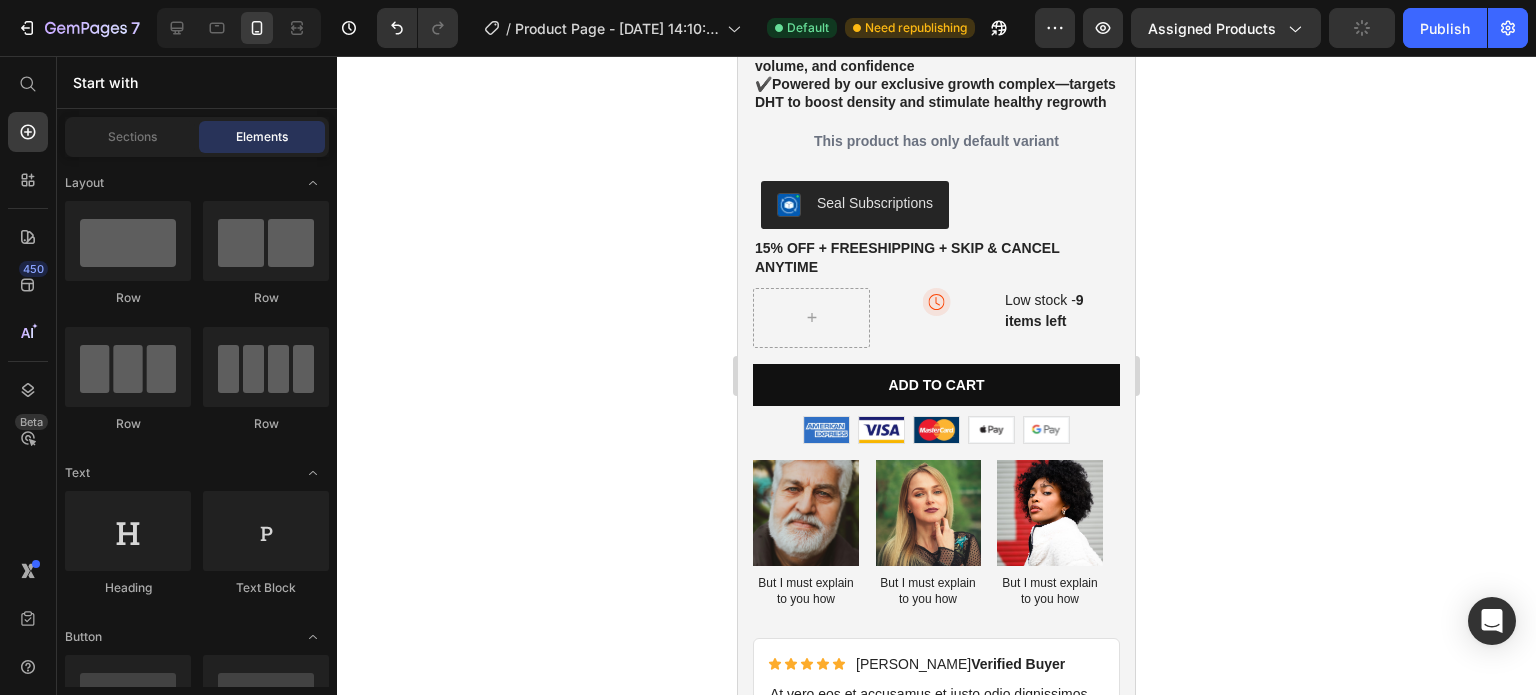 scroll, scrollTop: 1356, scrollLeft: 0, axis: vertical 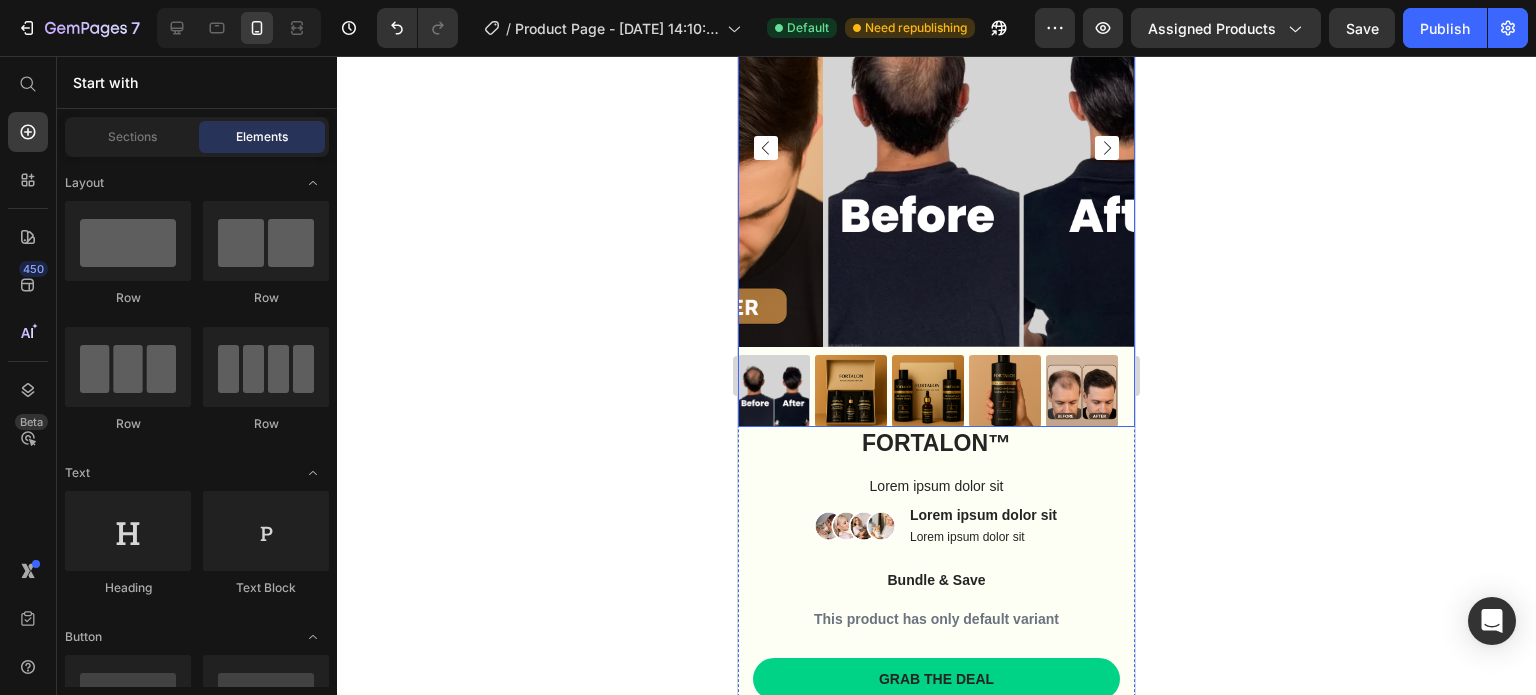 click at bounding box center (851, 391) 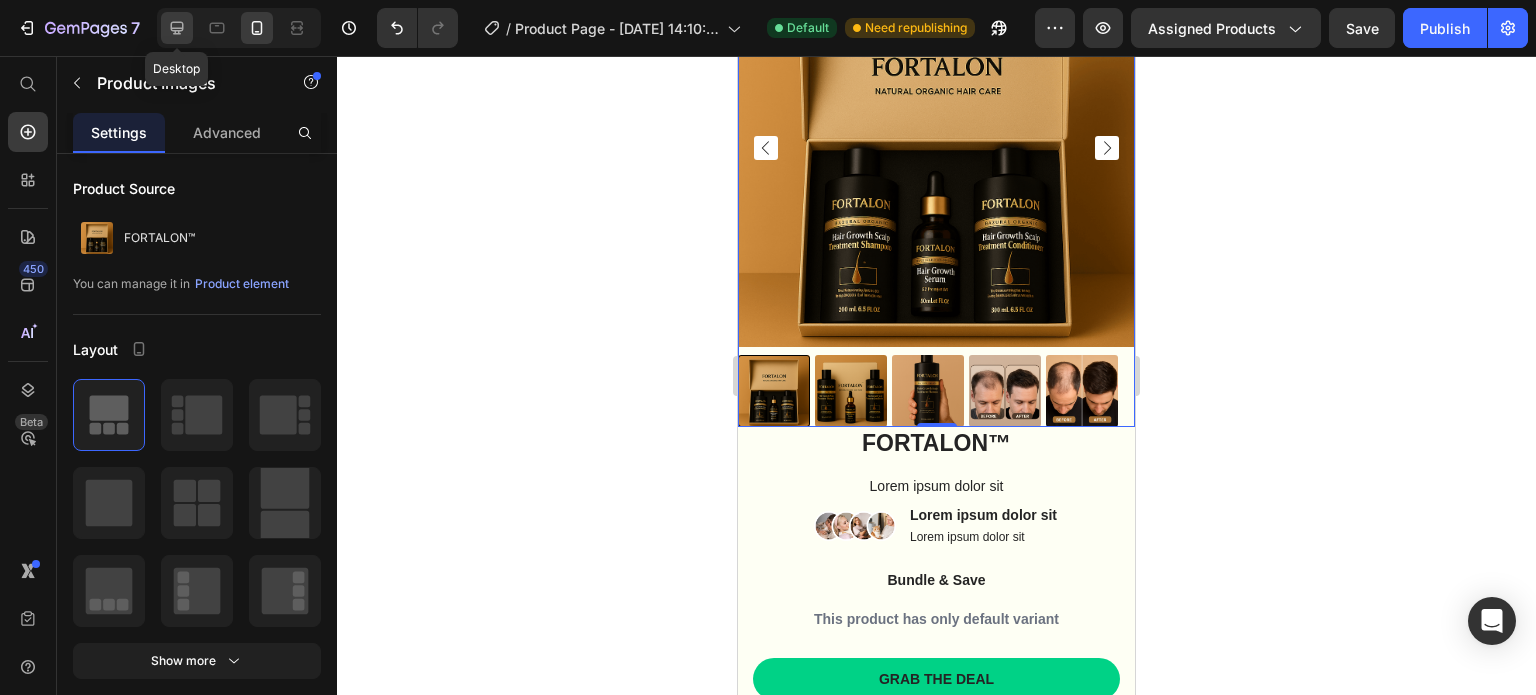 click 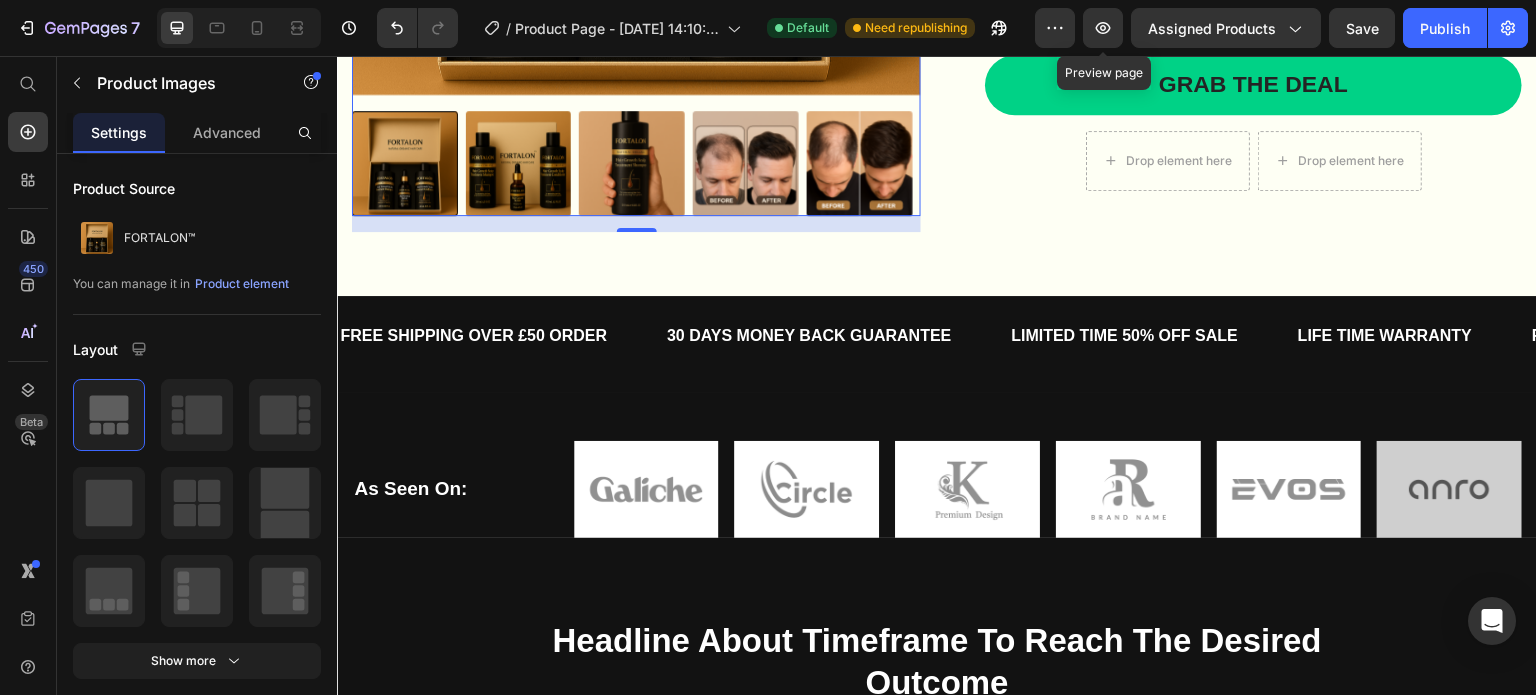scroll, scrollTop: 1551, scrollLeft: 0, axis: vertical 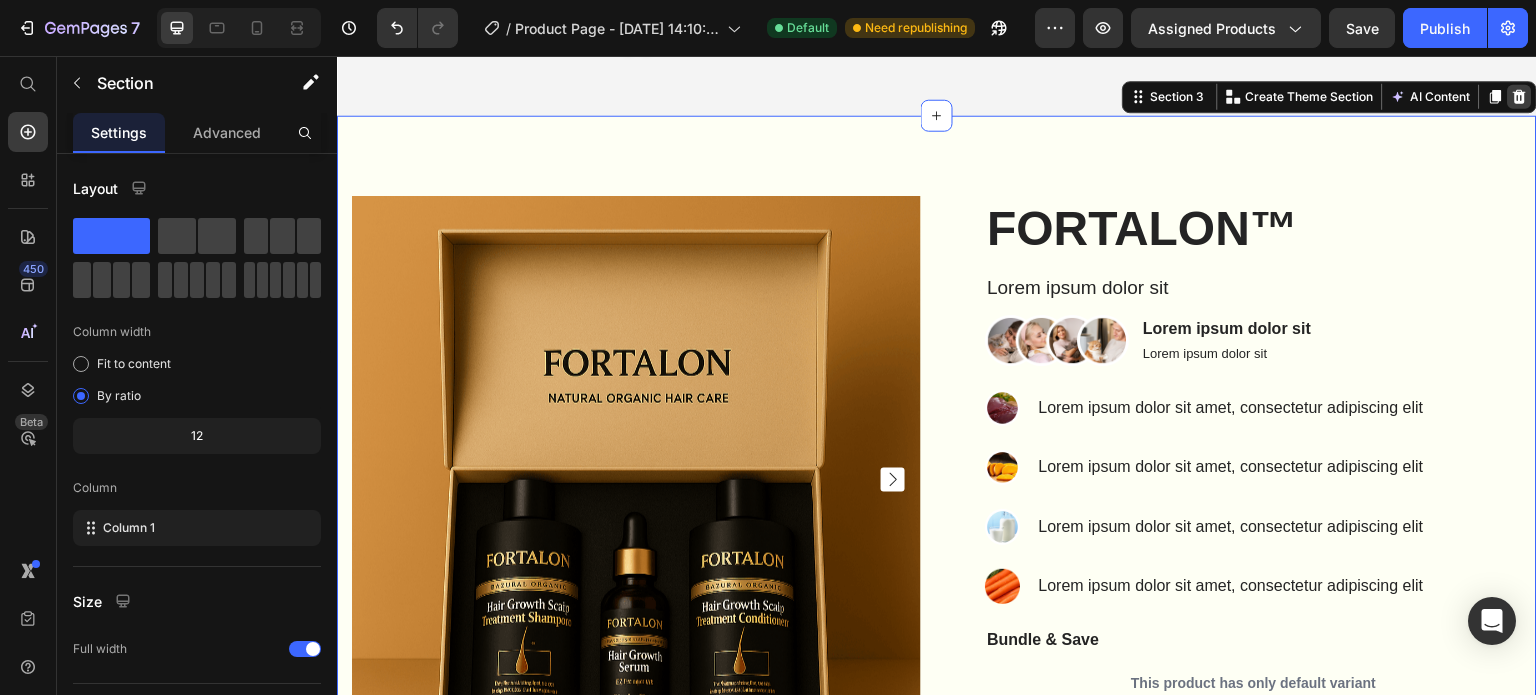 click 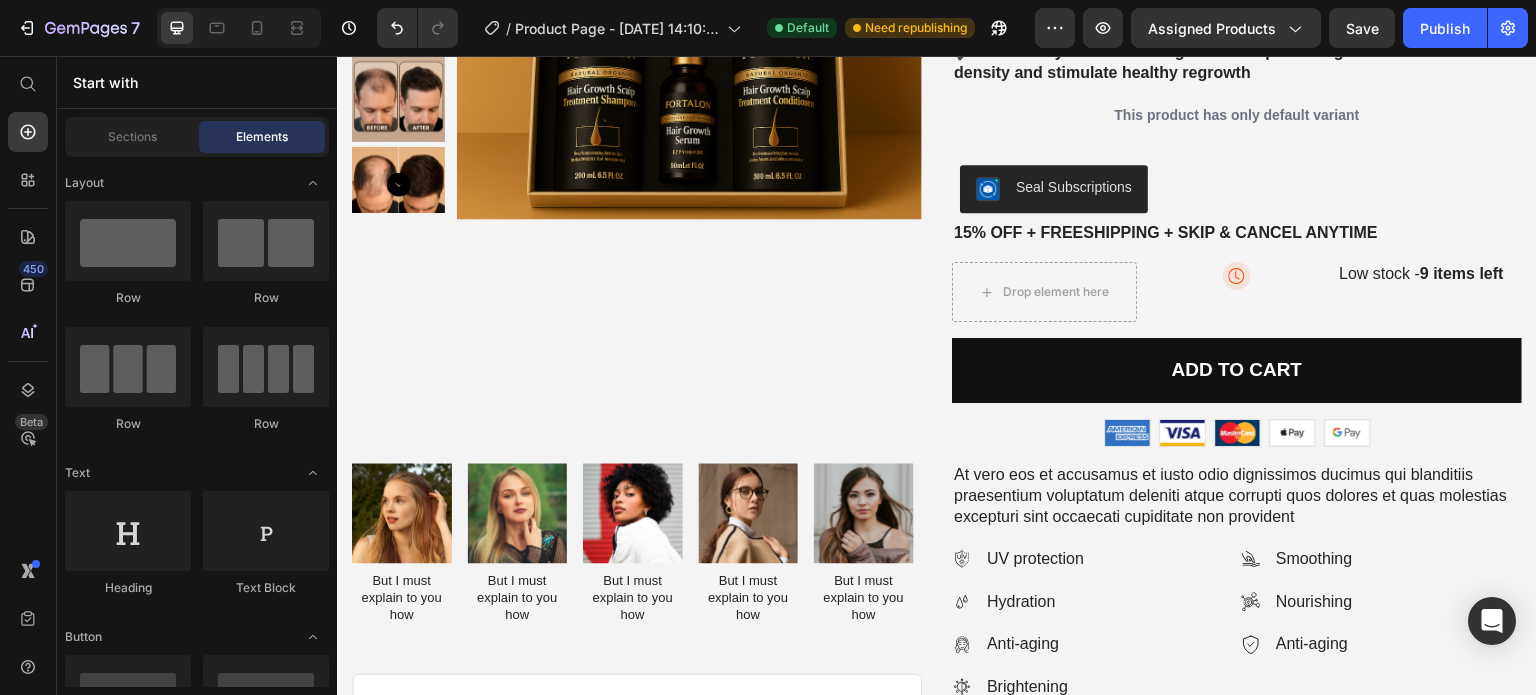 scroll, scrollTop: 312, scrollLeft: 0, axis: vertical 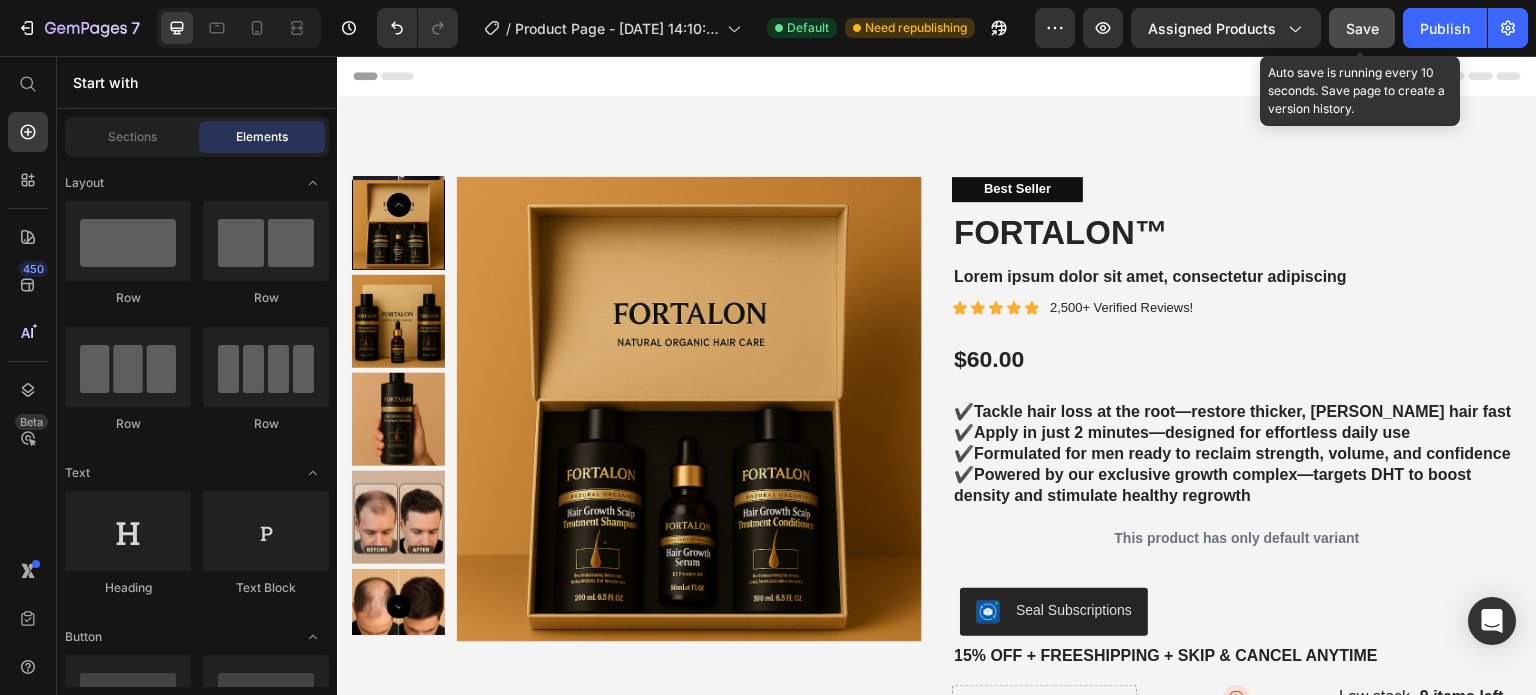 click on "Save" at bounding box center [1362, 28] 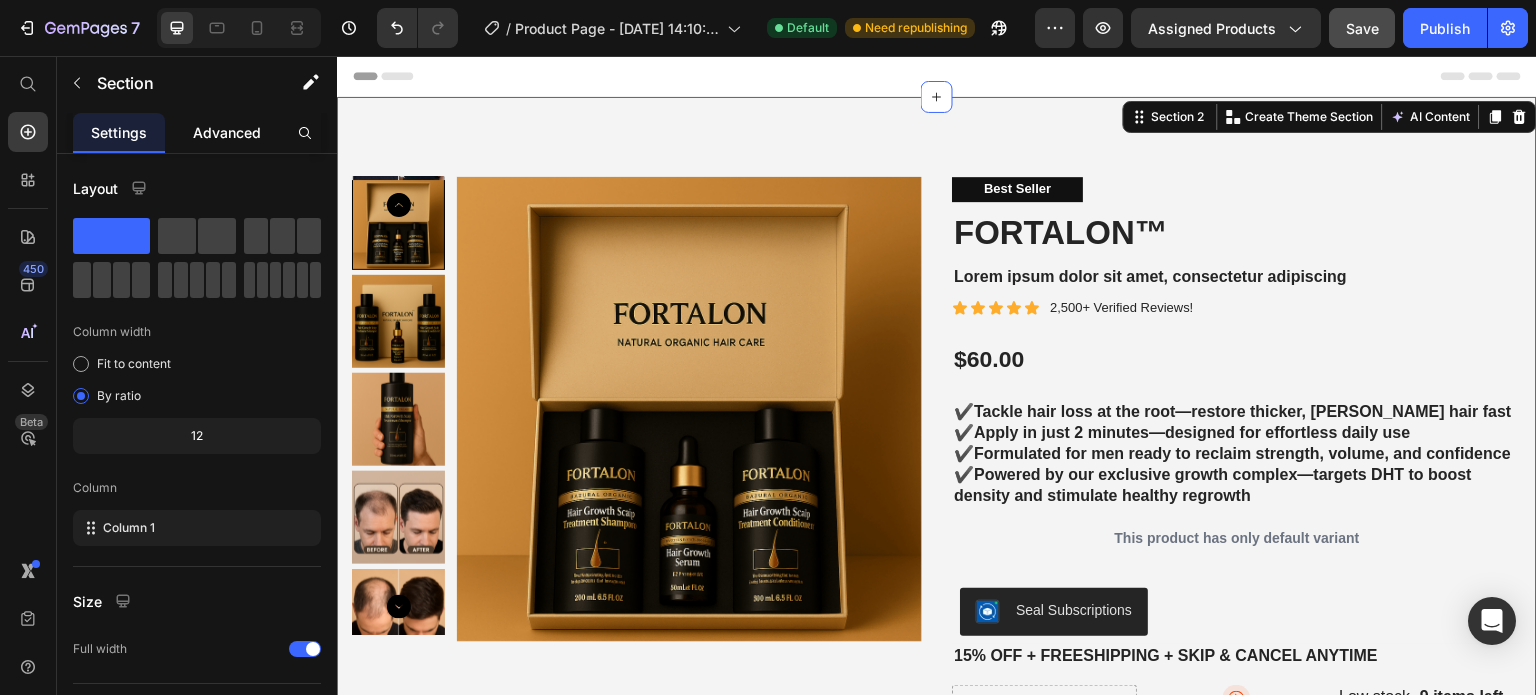 click on "Advanced" at bounding box center (227, 132) 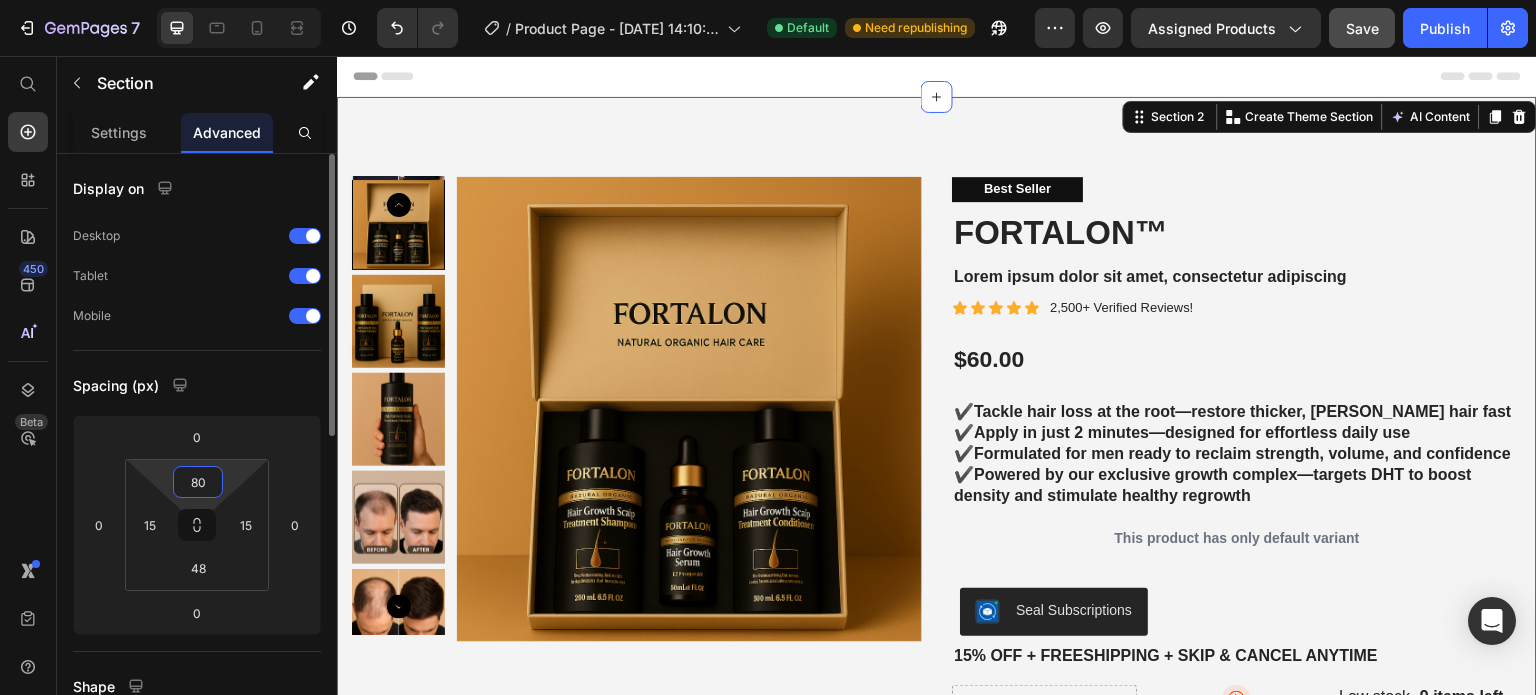 click on "80" at bounding box center [198, 482] 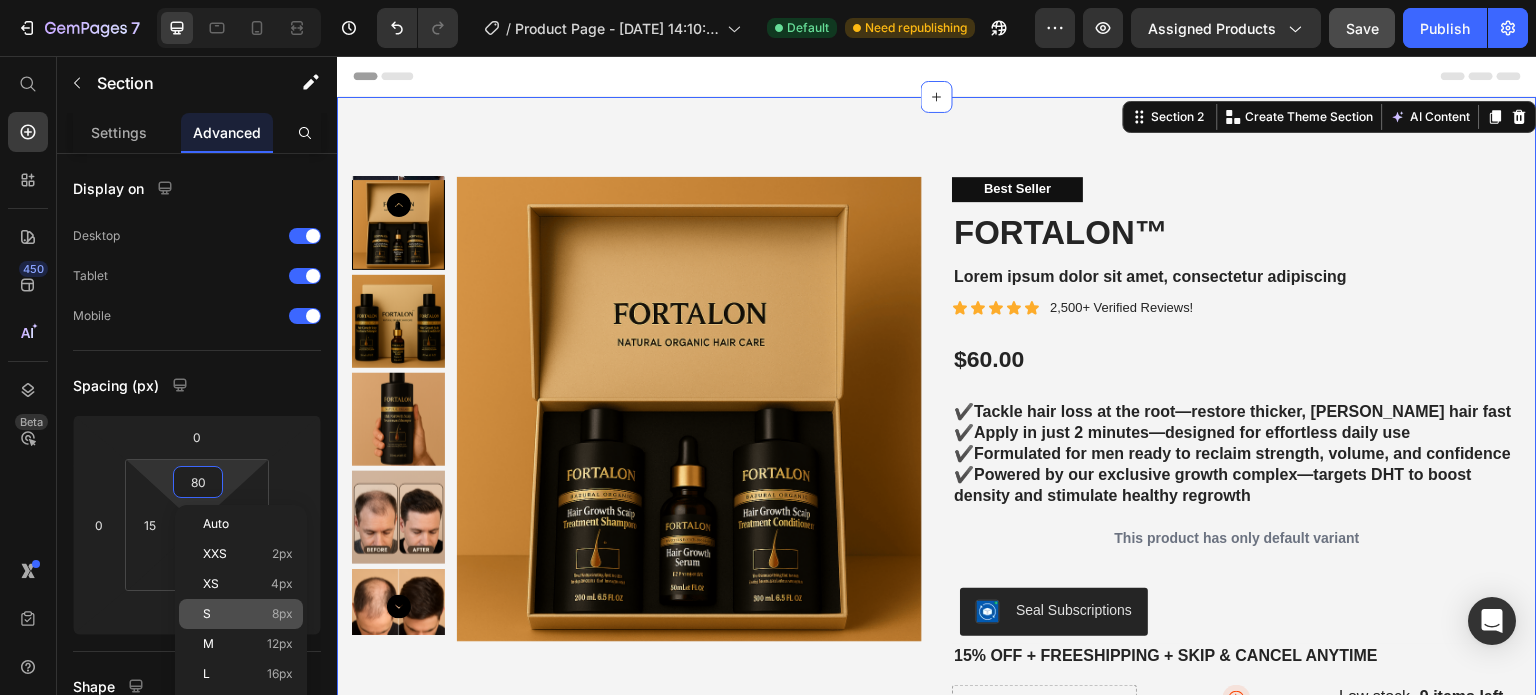 click on "S 8px" at bounding box center [248, 614] 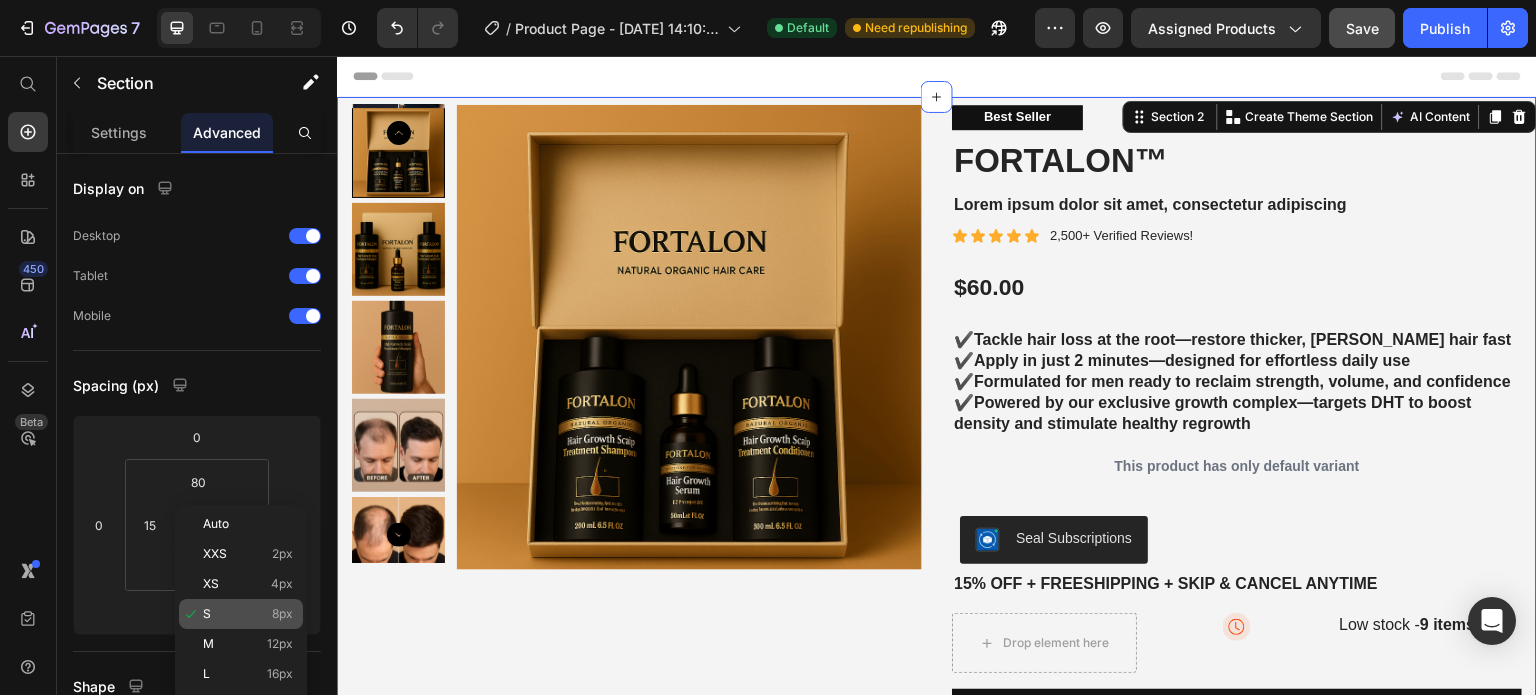 type on "8" 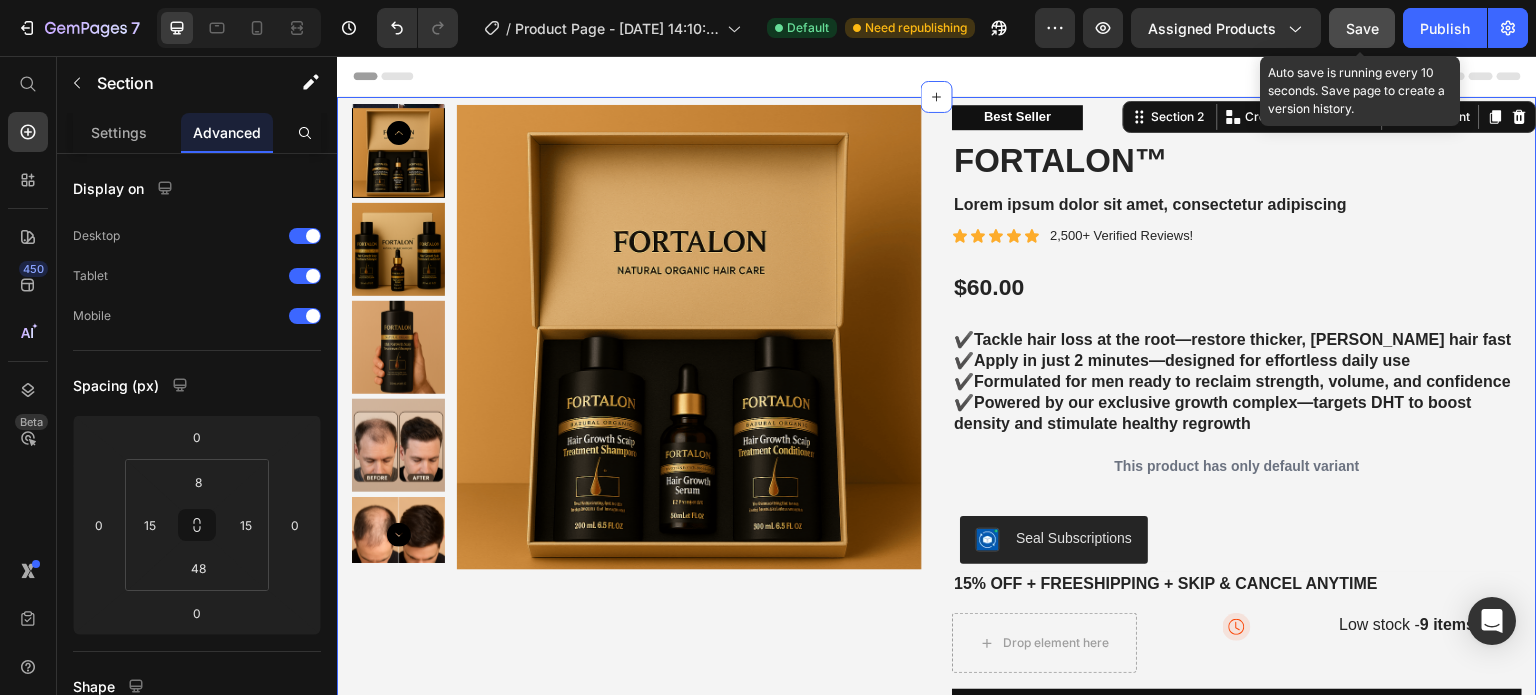 click on "Save" at bounding box center (1362, 28) 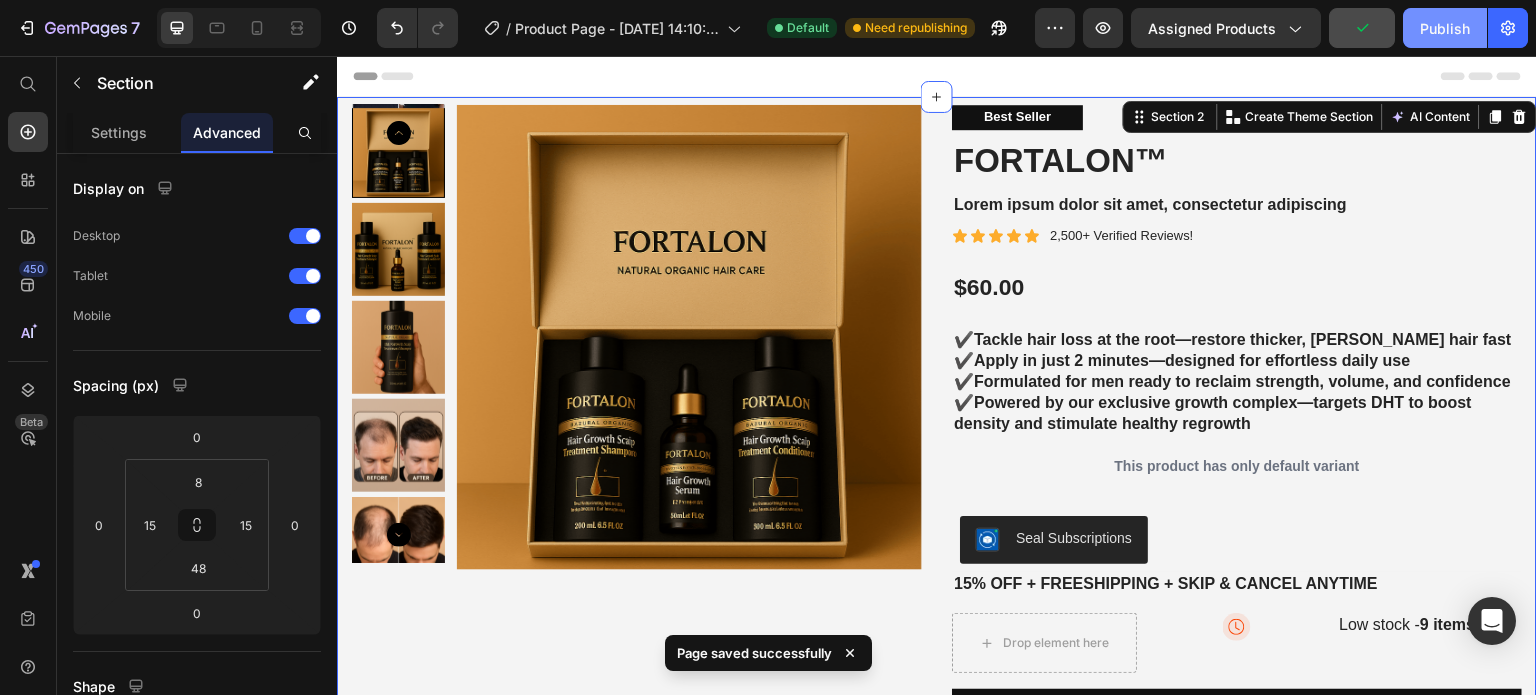 click on "Publish" at bounding box center [1445, 28] 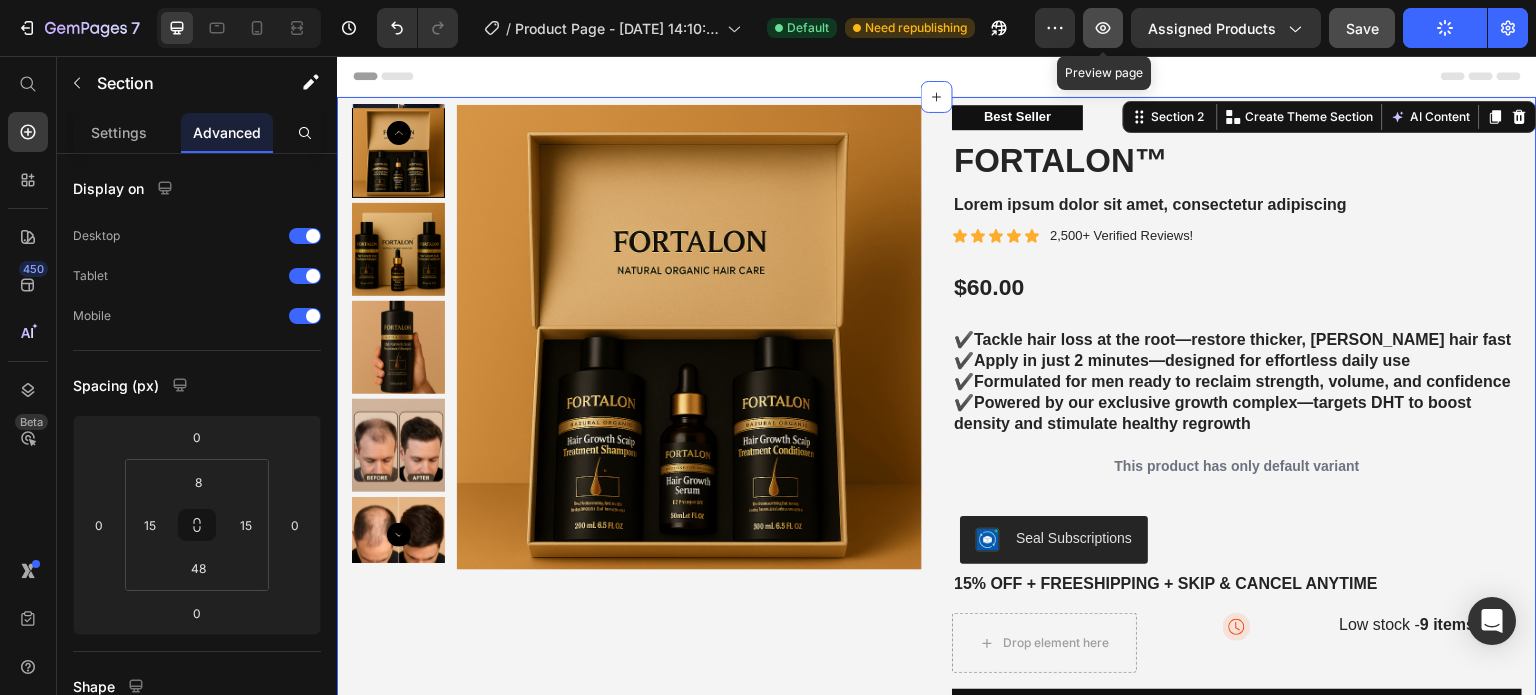 click 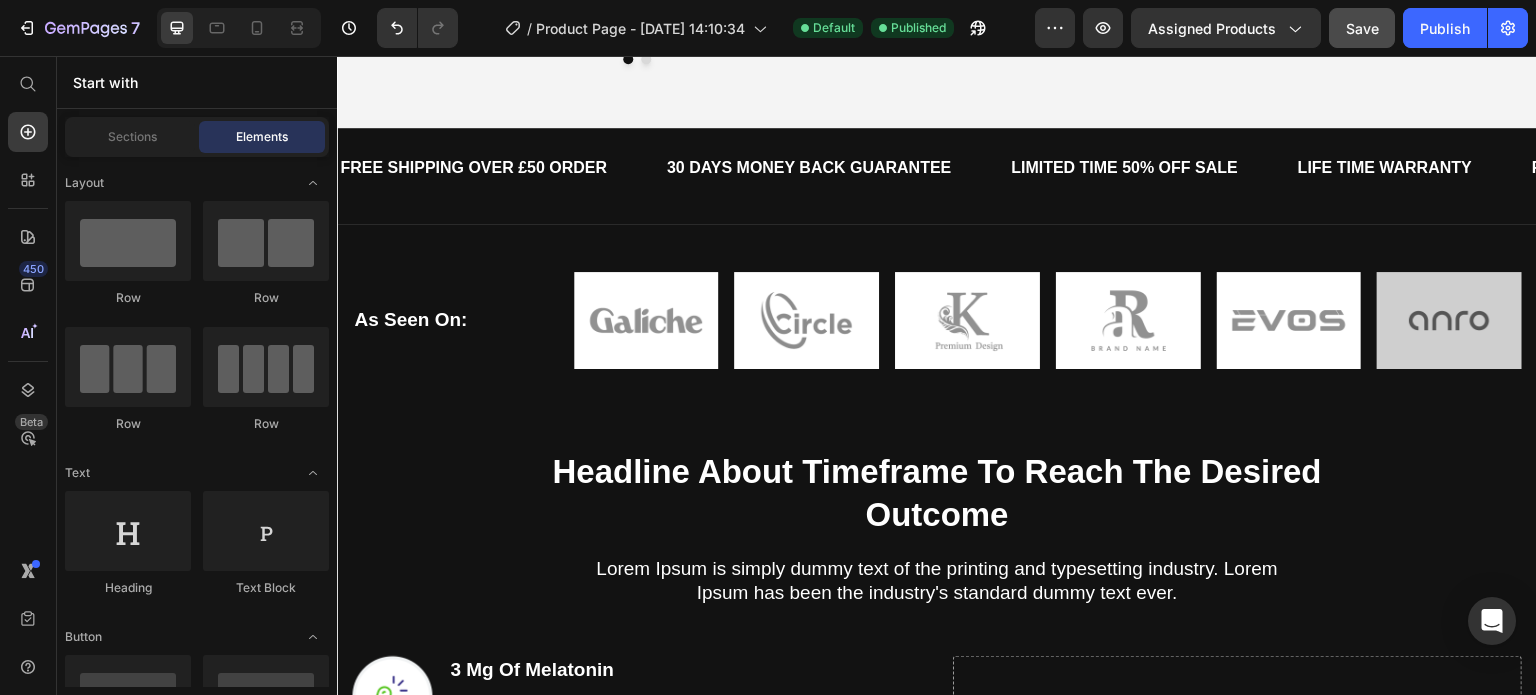 scroll, scrollTop: 1432, scrollLeft: 0, axis: vertical 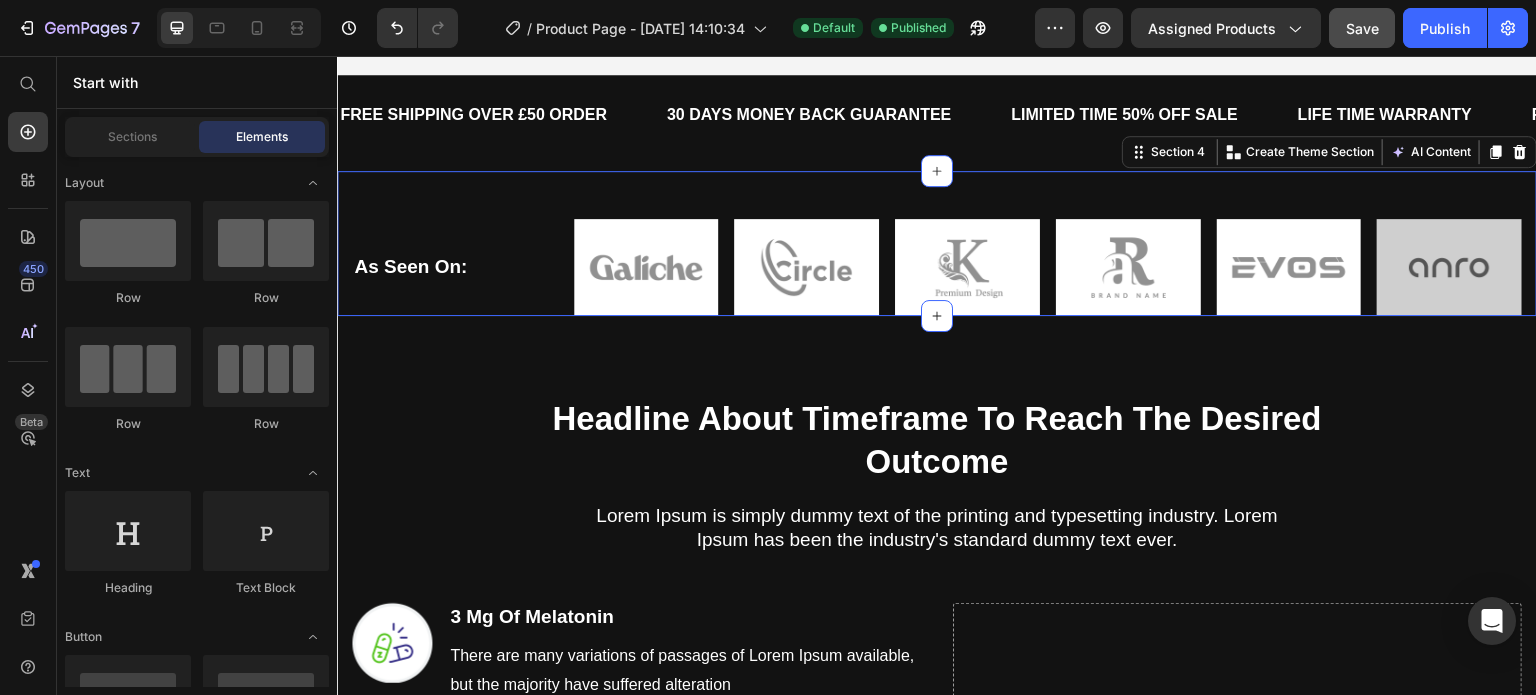 click on "As Seen On: Heading Image Image Image Image Image Image Row Row Section 4   You can create reusable sections Create Theme Section AI Content Write with GemAI What would you like to describe here? Tone and Voice Persuasive Product Show more Generate" at bounding box center [937, 243] 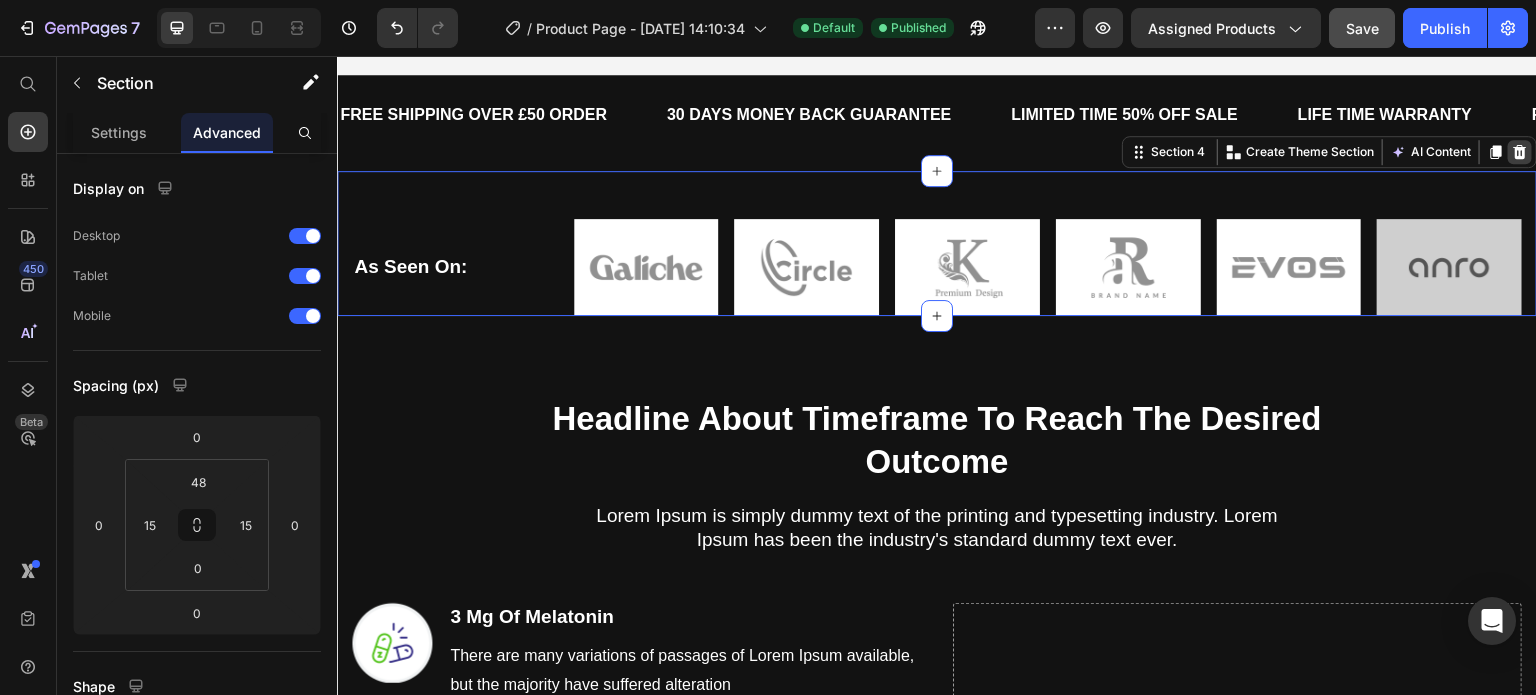 click 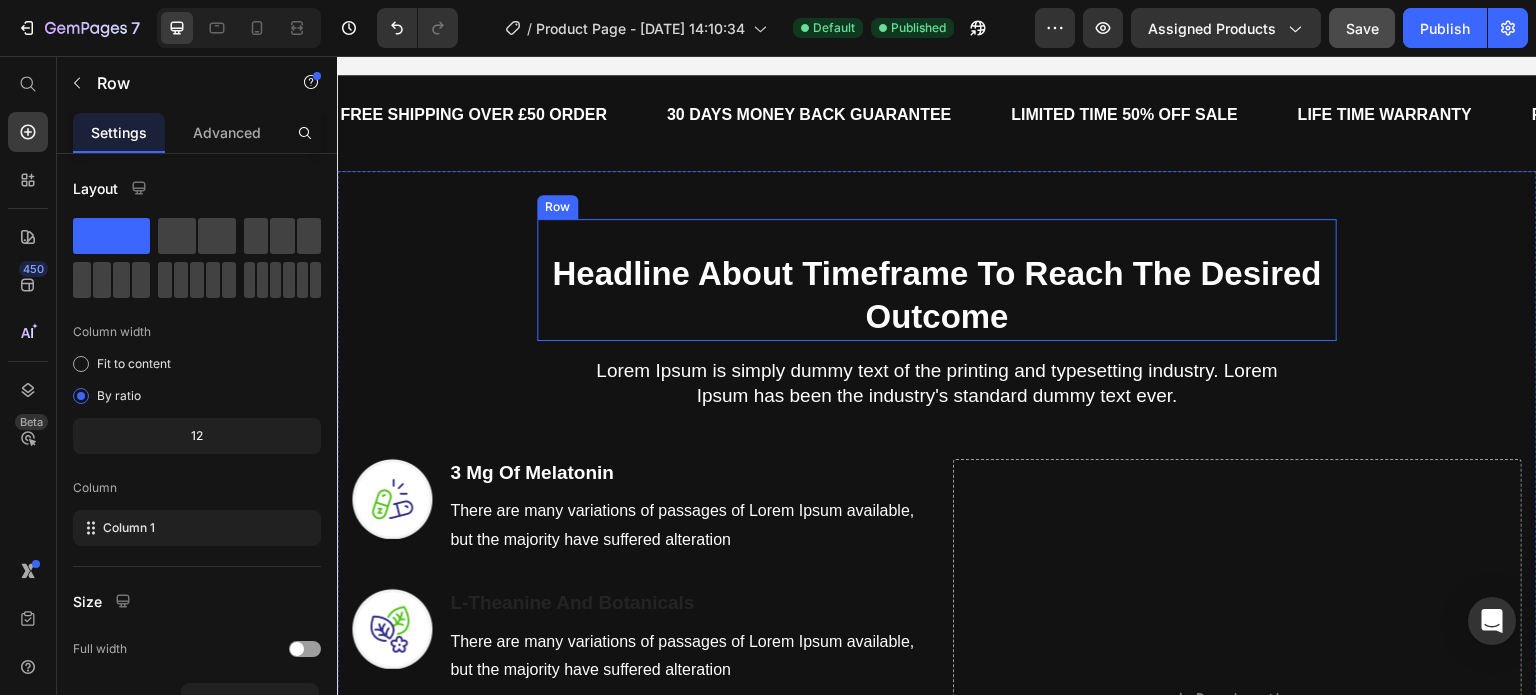 click on "Headline About Timeframe To Reach The Desired Outcome Heading Row" at bounding box center [937, 280] 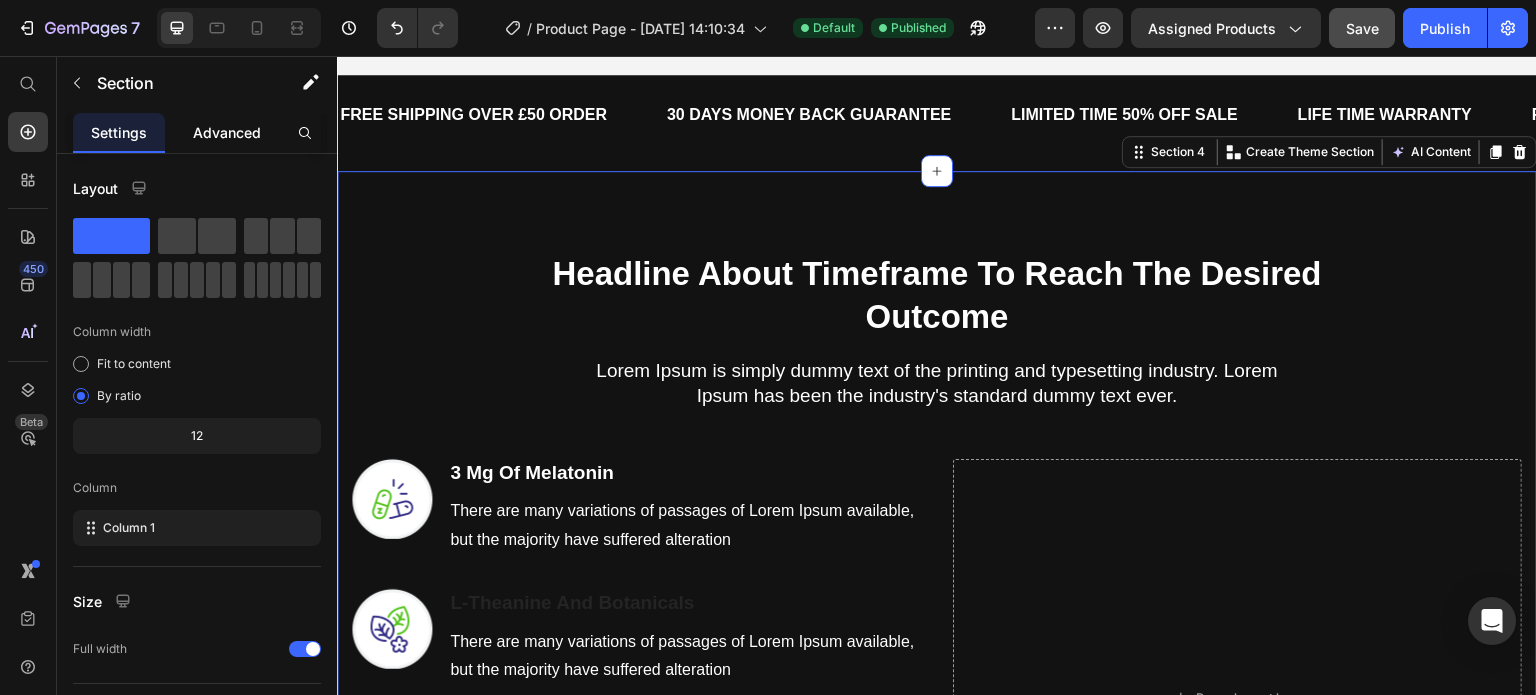 click on "Advanced" at bounding box center [227, 132] 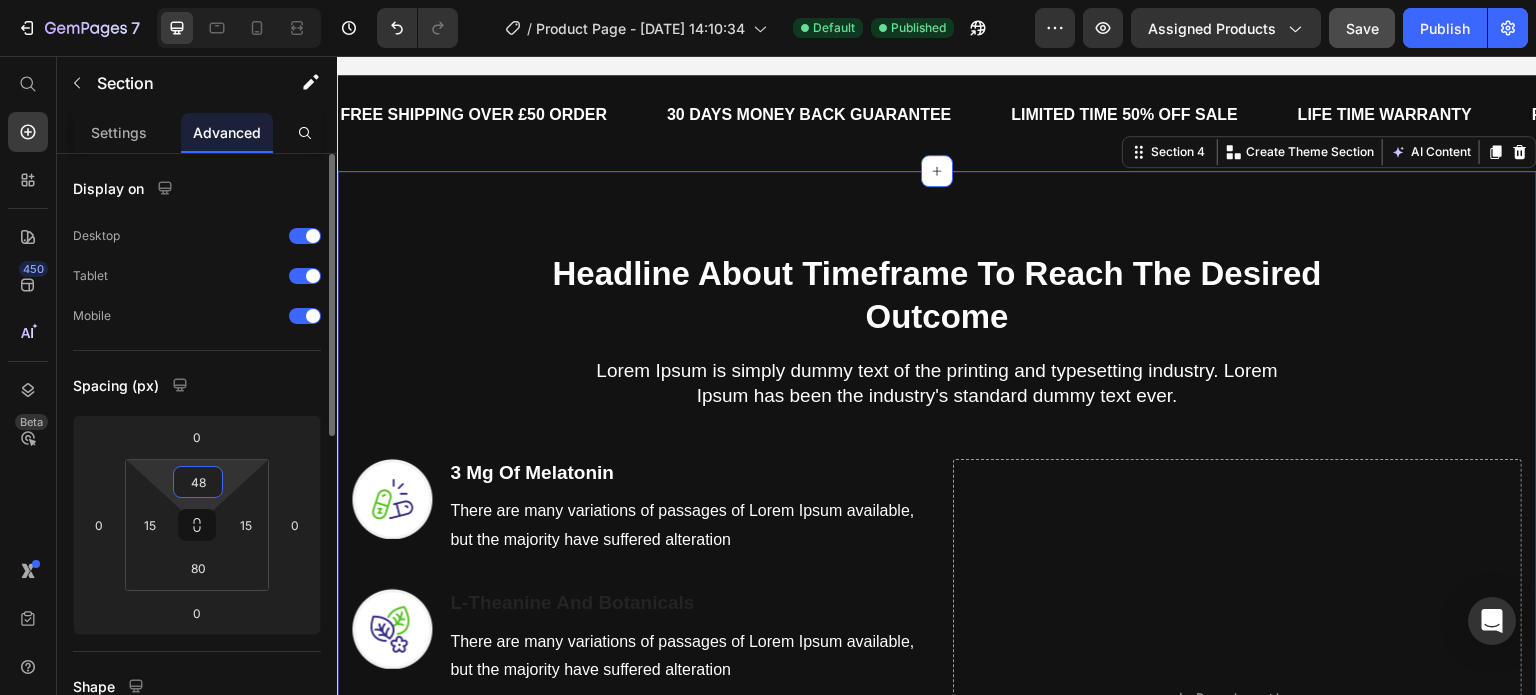 click on "48" at bounding box center (198, 482) 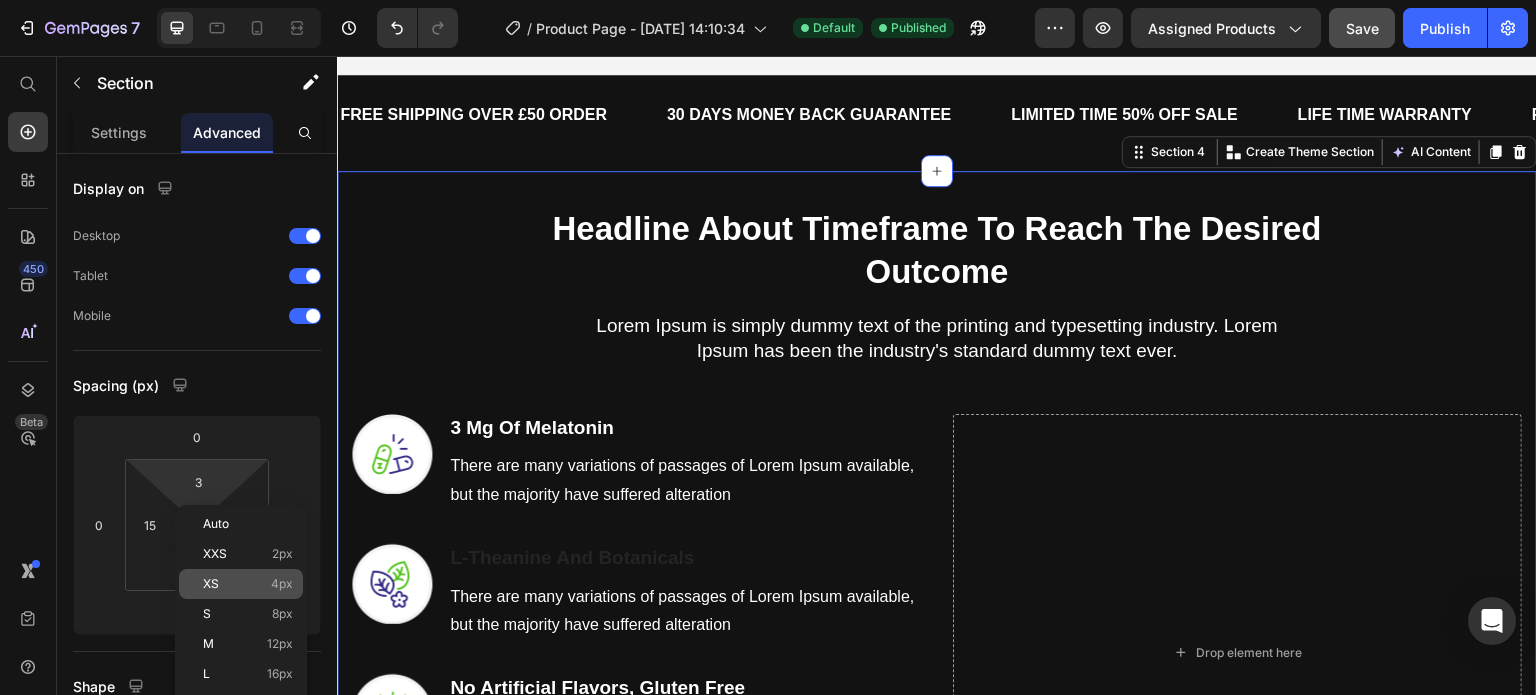 click on "XS 4px" 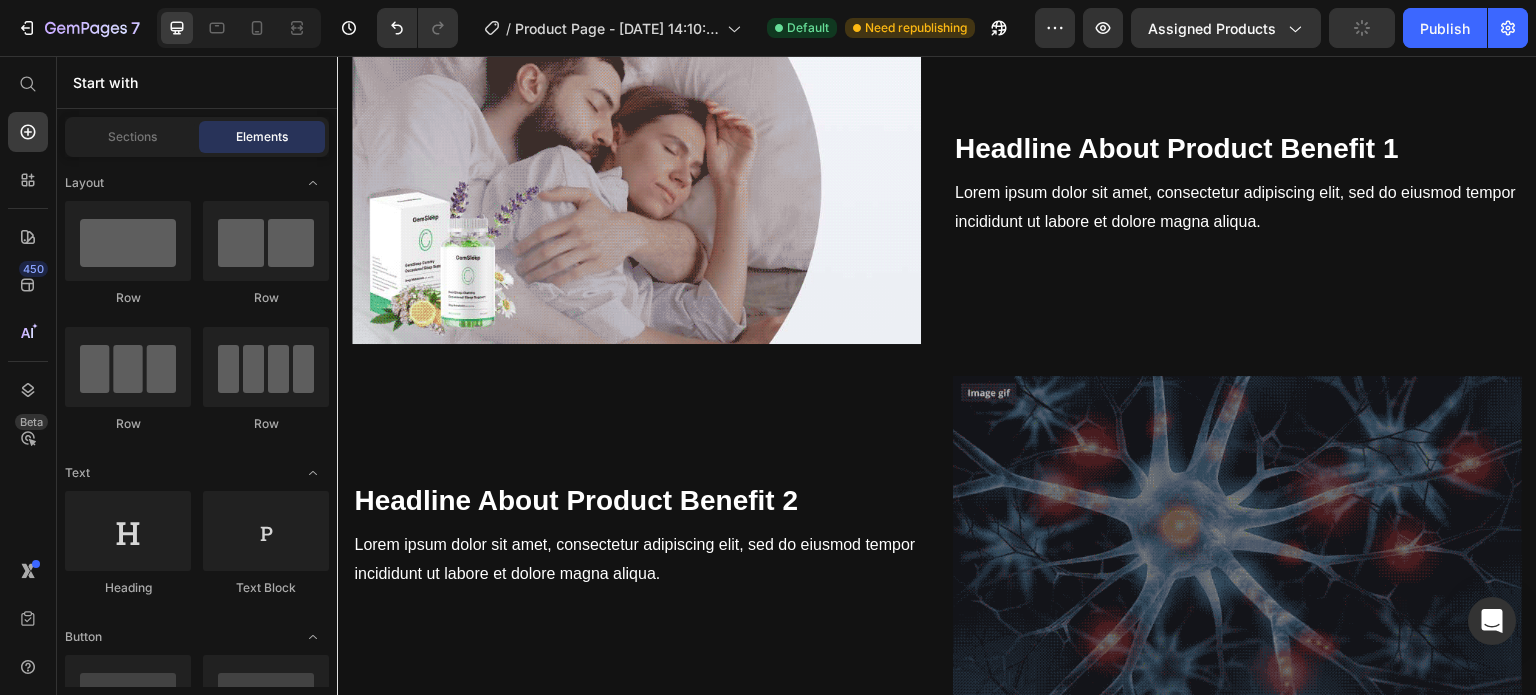 scroll, scrollTop: 3338, scrollLeft: 0, axis: vertical 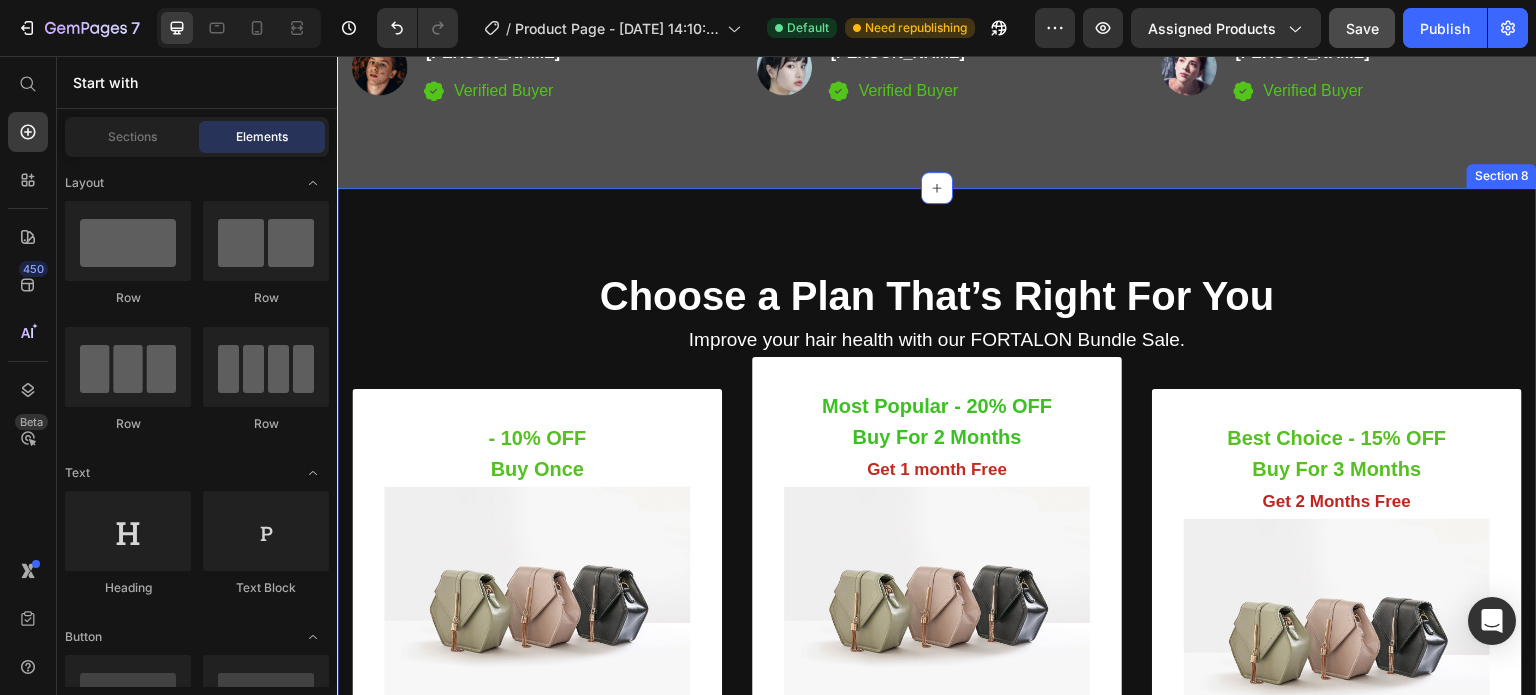 click on "Choose a Plan That’s Right For You Heading Improve your hair health with our FORTALON Bundle Sale. Text block Row - 10% OFF Buy Once  Heading Image                Title Line
Icon One Box Purchase Text block
Icon Fast & Free shipping worldwide Text block
Icon Free Healthy & Fitness Ebook Text block Icon List $60.00 (P) Price $78.00 (P) Price Row Icon 5.0 Text block Row Row GRAB THIS DEAL (P) Cart Button Product Row Most Popular - 20% OFF Buy For 2 Months Get 1 month Free Heading Image                Title Line
Icon 3 Boxes Purchase Text block
Icon  Free shipping worldwide Text block
Icon Free Healthy & Fitness Ebook Text block Icon List $60.00 (P) Price $78.00 (P) Price Row Icon 5.0 Text block Row Row GRAB THIS DEAL (P) Cart Button Product Row Best Choice - 15% OFF Buy For 3 Months Get 2 Months Free Heading Image                Title Line
Icon 5 Boxes Purchase  Text block
Icon" at bounding box center [937, 677] 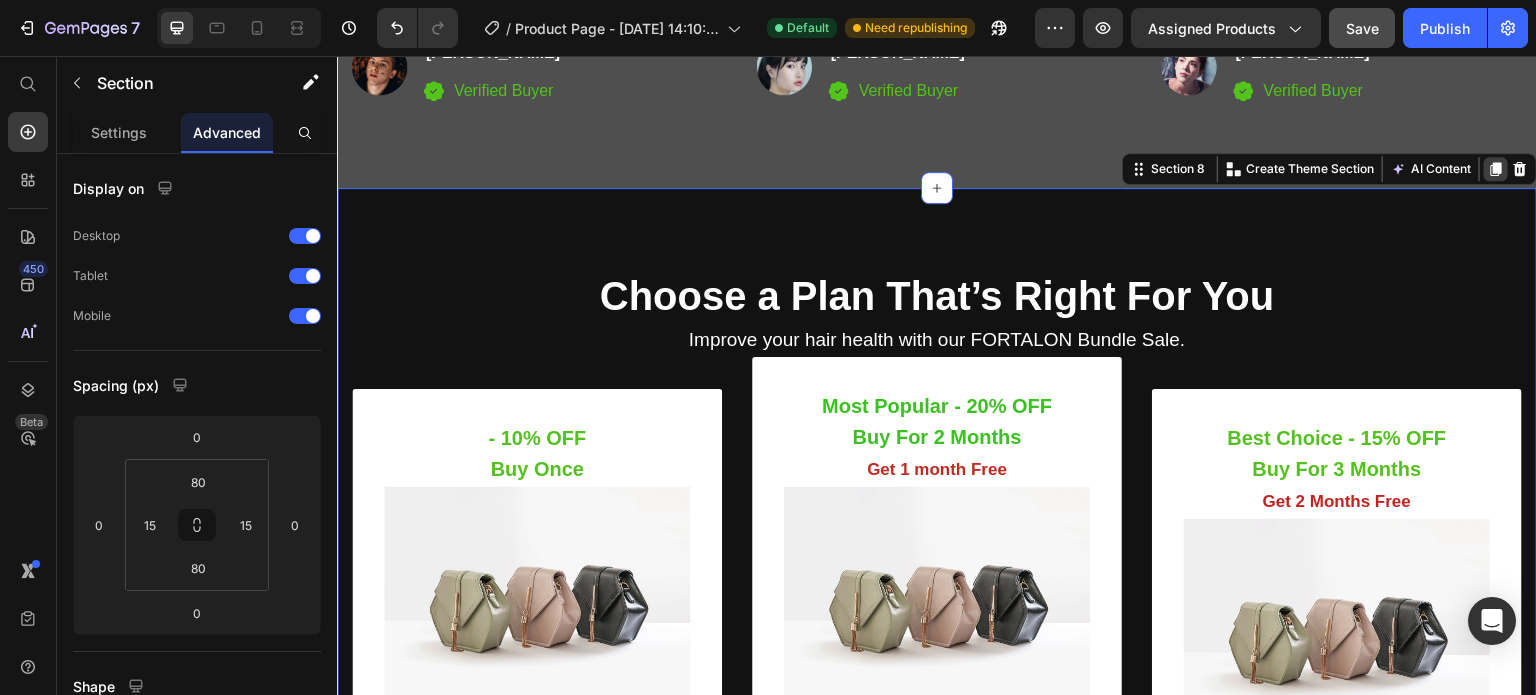 click at bounding box center (1496, 169) 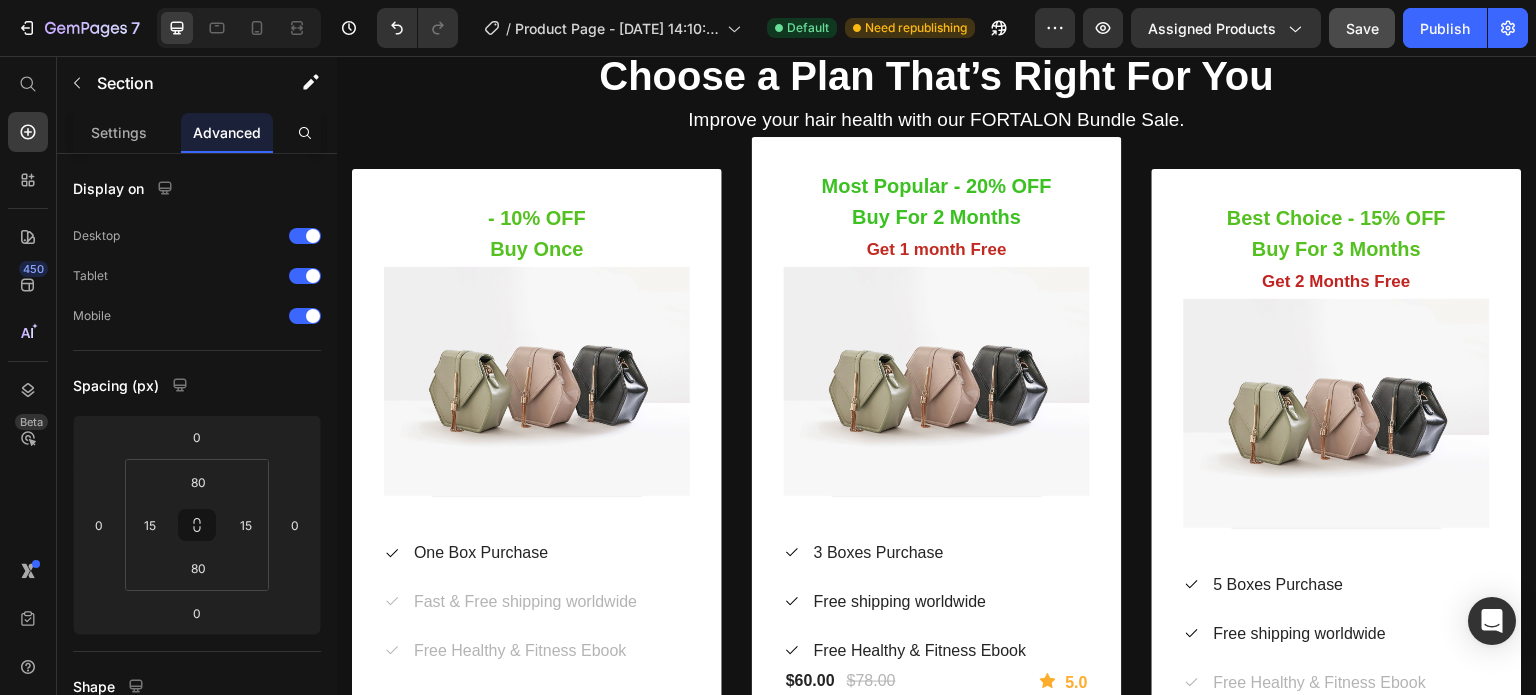 click on "Best Choice - 15% OFF Buy For 3 Months Get 2 Months Free Heading Image                Title Line
Icon 5 Boxes Purchase  Text block
Icon  Free shipping worldwide Text block
Icon Free Healthy & Fitness Ebook Text block Icon List $60.00 (P) Price $78.00 (P) Price Row Icon 5.0 Text block Row Row GRAB THIS DEAL (P) Cart Button Product" at bounding box center [1337, 517] 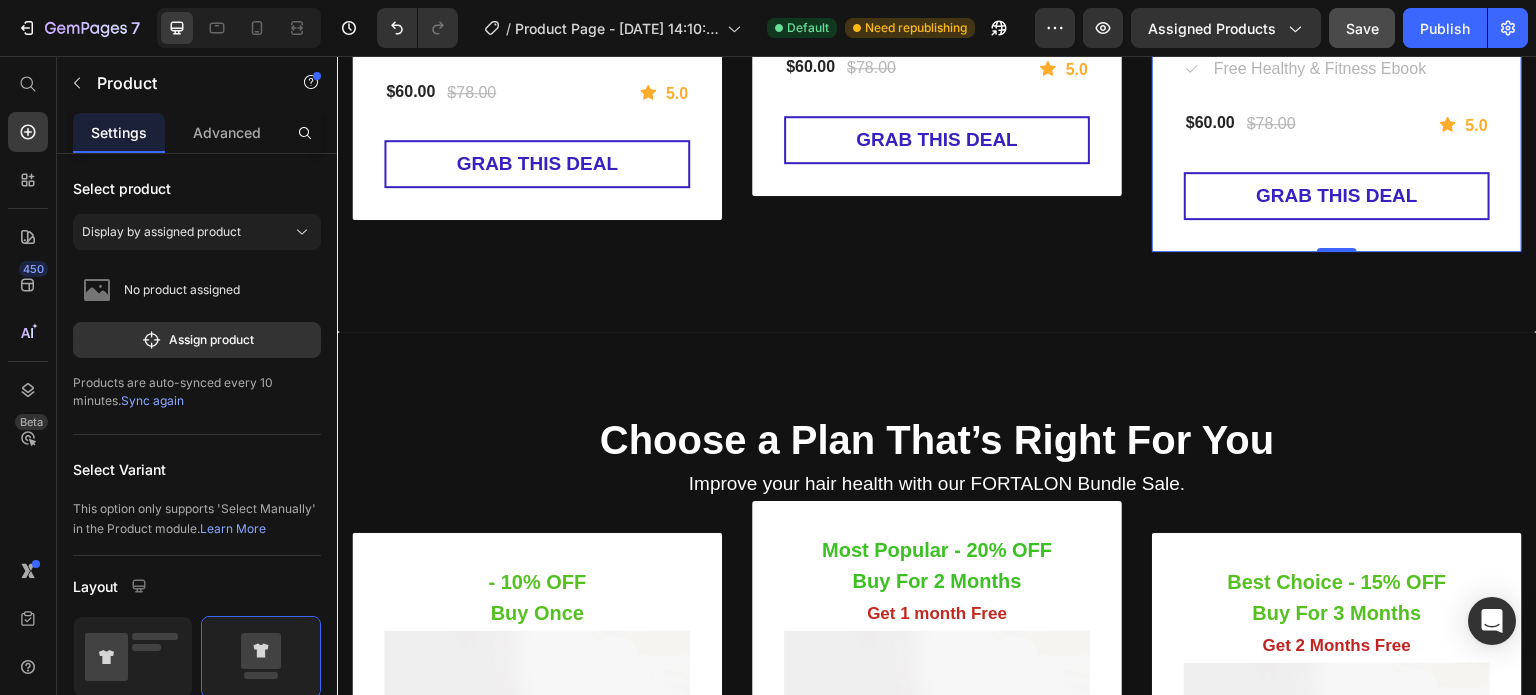 scroll, scrollTop: 5505, scrollLeft: 0, axis: vertical 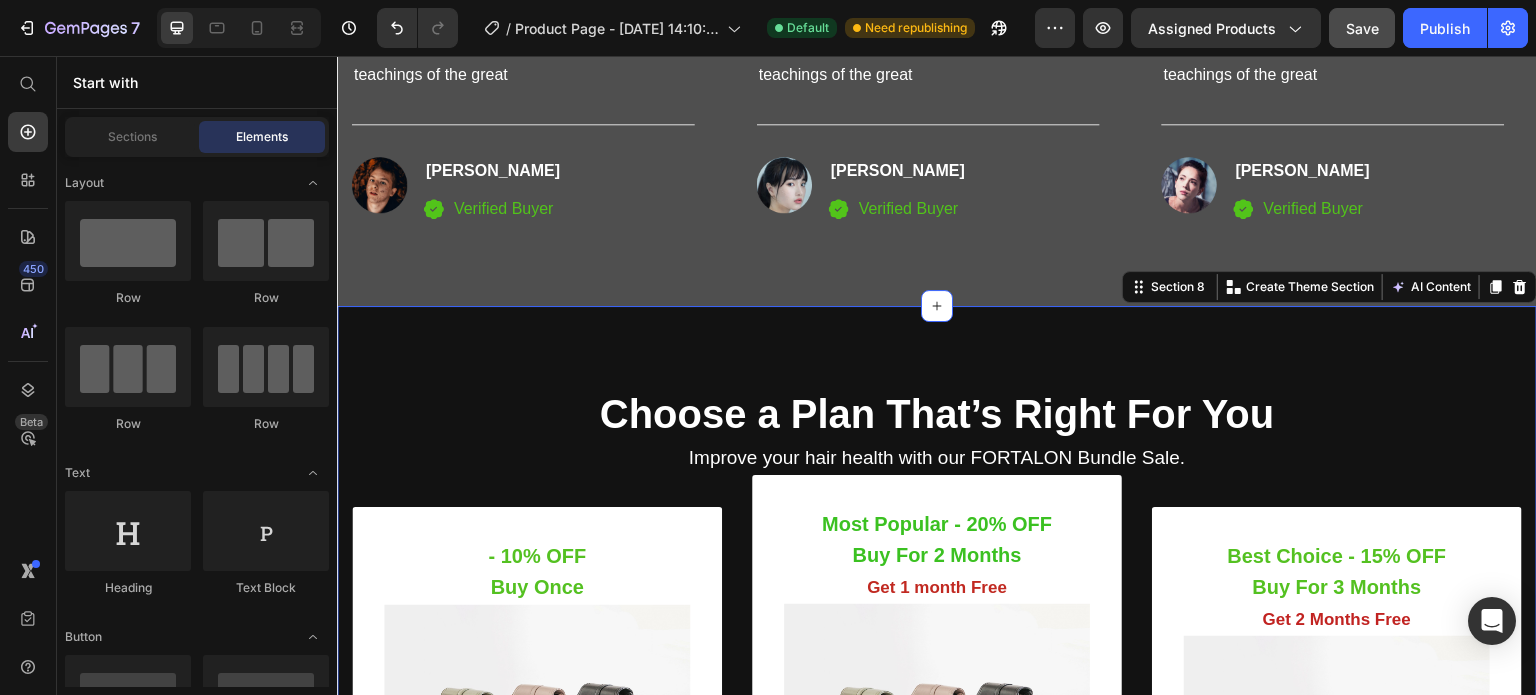 click on "Choose a Plan That’s Right For You Heading Improve your hair health with our FORTALON Bundle Sale. Text block Row - 10% OFF Buy Once  Heading Image                Title Line
Icon One Box Purchase Text block
Icon Fast & Free shipping worldwide Text block
Icon Free Healthy & Fitness Ebook Text block Icon List $60.00 (P) Price $78.00 (P) Price Row Icon 5.0 Text block Row Row GRAB THIS DEAL (P) Cart Button Product Row Most Popular - 20% OFF Buy For 2 Months Get 1 month Free Heading Image                Title Line
Icon 3 Boxes Purchase Text block
Icon  Free shipping worldwide Text block
Icon Free Healthy & Fitness Ebook Text block Icon List $60.00 (P) Price $78.00 (P) Price Row Icon 5.0 Text block Row Row GRAB THIS DEAL (P) Cart Button Product Row Best Choice - 15% OFF Buy For 3 Months Get 2 Months Free Heading Image                Title Line
Icon 5 Boxes Purchase  Text block
Icon" at bounding box center (937, 795) 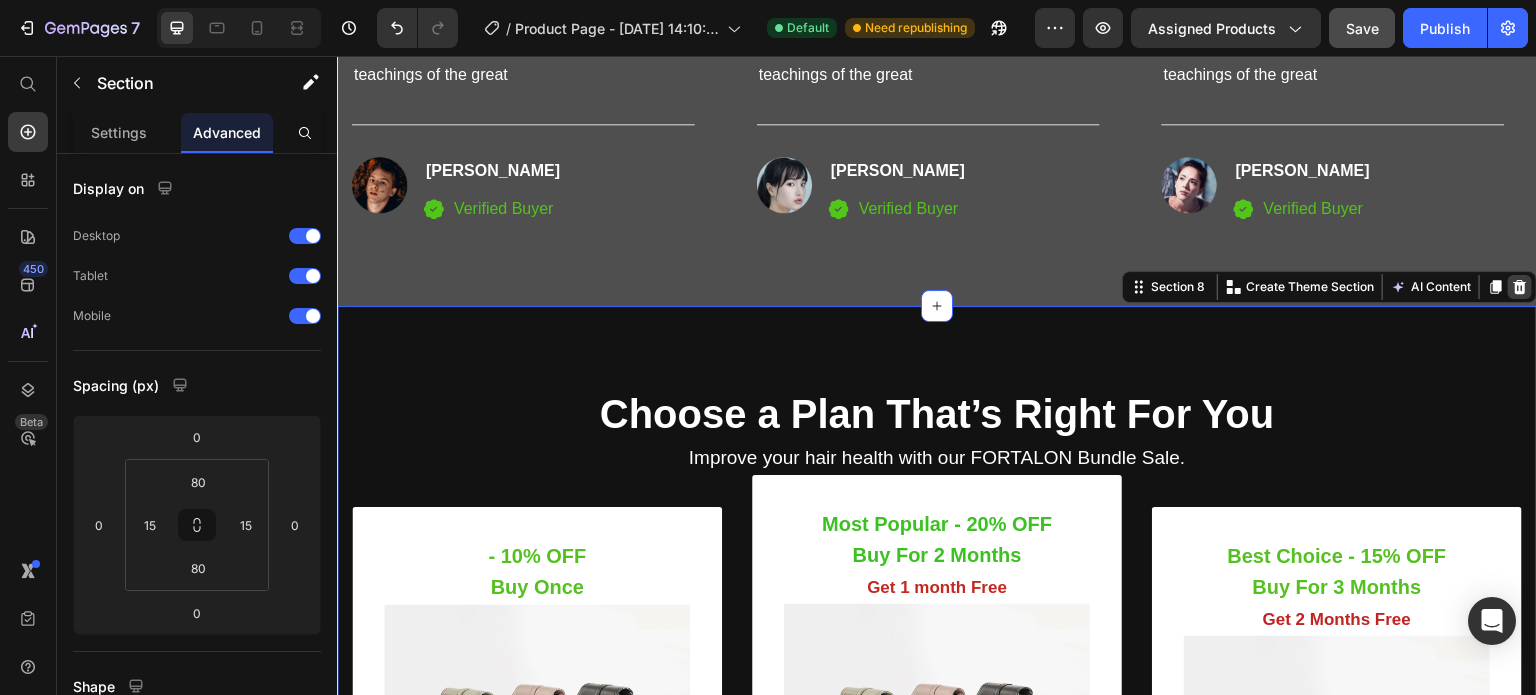 click 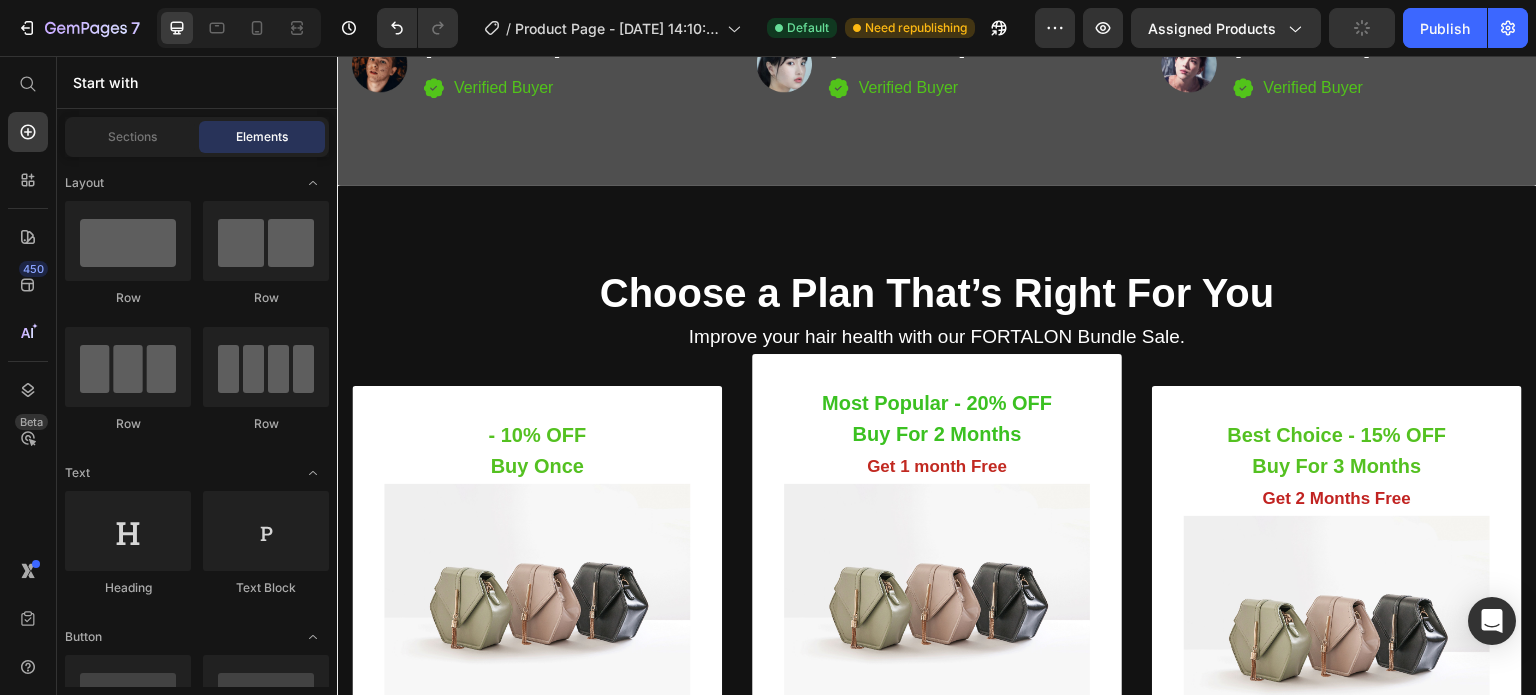 scroll, scrollTop: 4384, scrollLeft: 0, axis: vertical 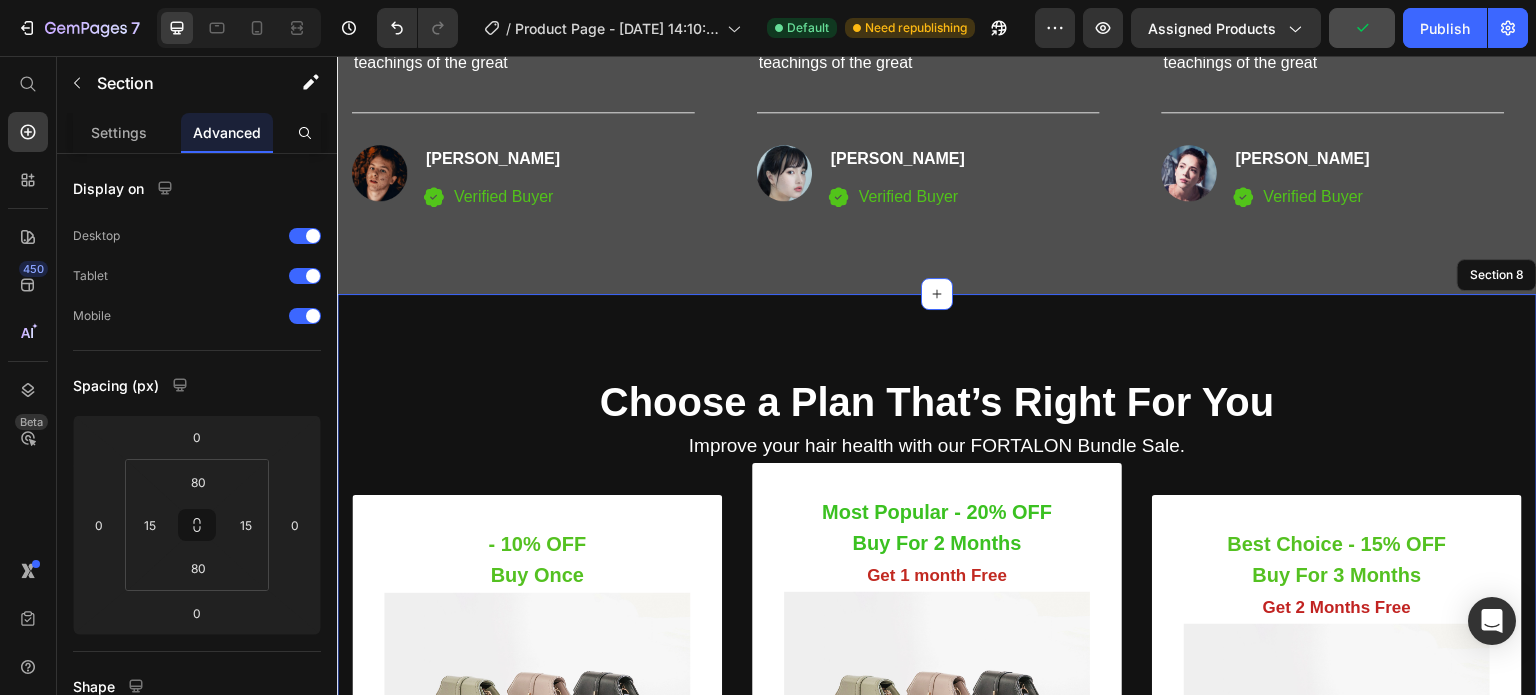 click on "Choose a Plan That’s Right For You Heading Improve your hair health with our FORTALON Bundle Sale. Text block Row - 10% OFF Buy Once  Heading Image                Title Line
Icon One Box Purchase Text block
Icon Fast & Free shipping worldwide Text block
Icon Free Healthy & Fitness Ebook Text block Icon List $60.00 (P) Price $78.00 (P) Price Row Icon 5.0 Text block Row Row GRAB THIS DEAL (P) Cart Button Product Row Most Popular - 20% OFF Buy For 2 Months Get 1 month Free Heading Image                Title Line
Icon 3 Boxes Purchase Text block
Icon  Free shipping worldwide Text block
Icon Free Healthy & Fitness Ebook Text block Icon List $60.00 (P) Price $78.00 (P) Price Row Icon 5.0 Text block Row Row GRAB THIS DEAL (P) Cart Button Product Row Best Choice - 15% OFF Buy For 3 Months Get 2 Months Free Heading Image                Title Line
Icon 5 Boxes Purchase  Text block
Icon" at bounding box center [937, 783] 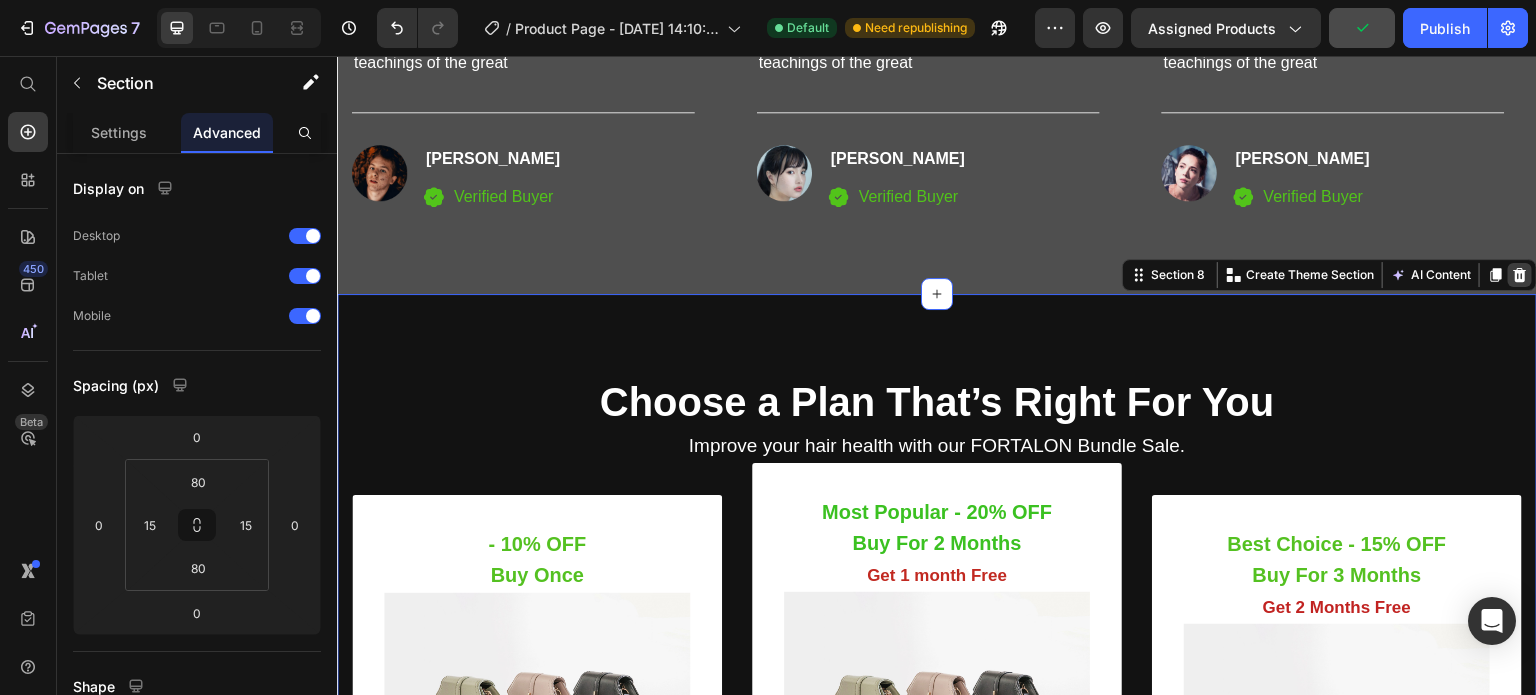 click 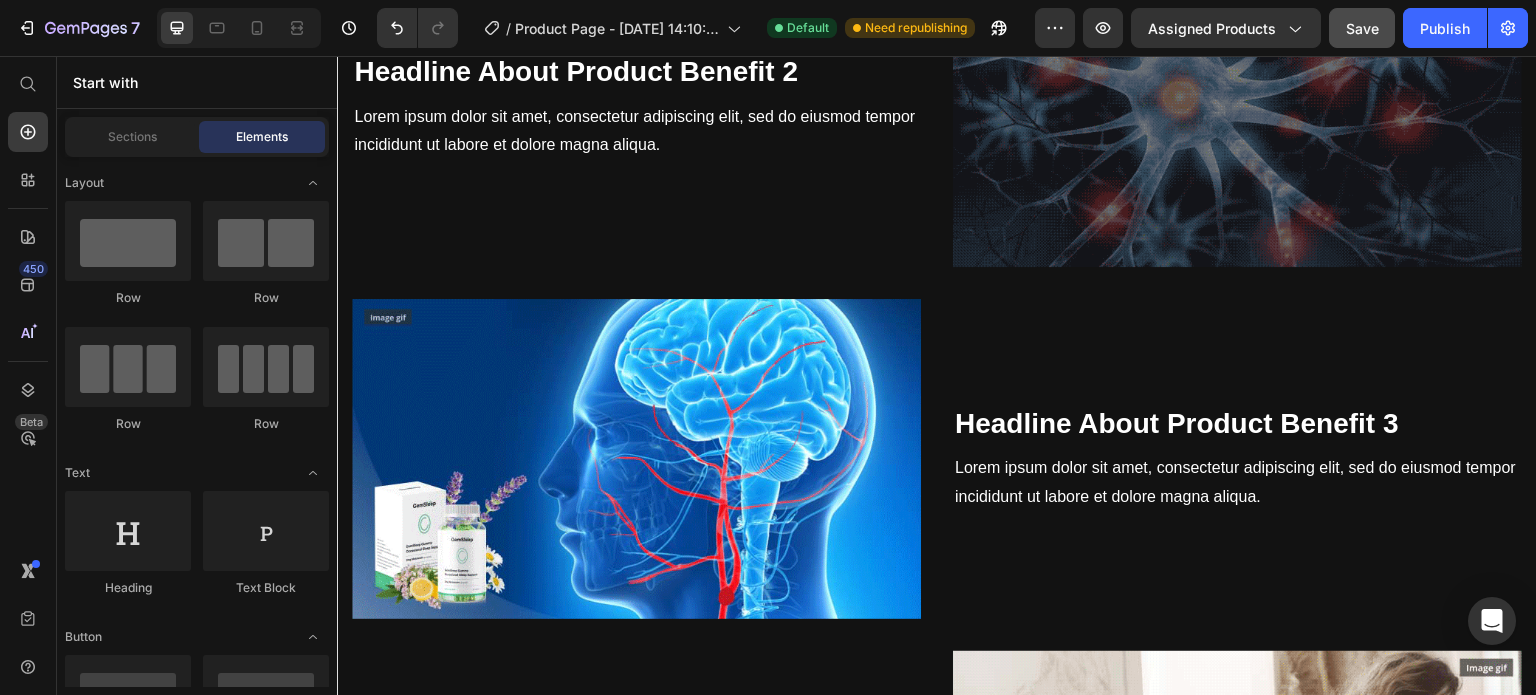 scroll, scrollTop: 0, scrollLeft: 0, axis: both 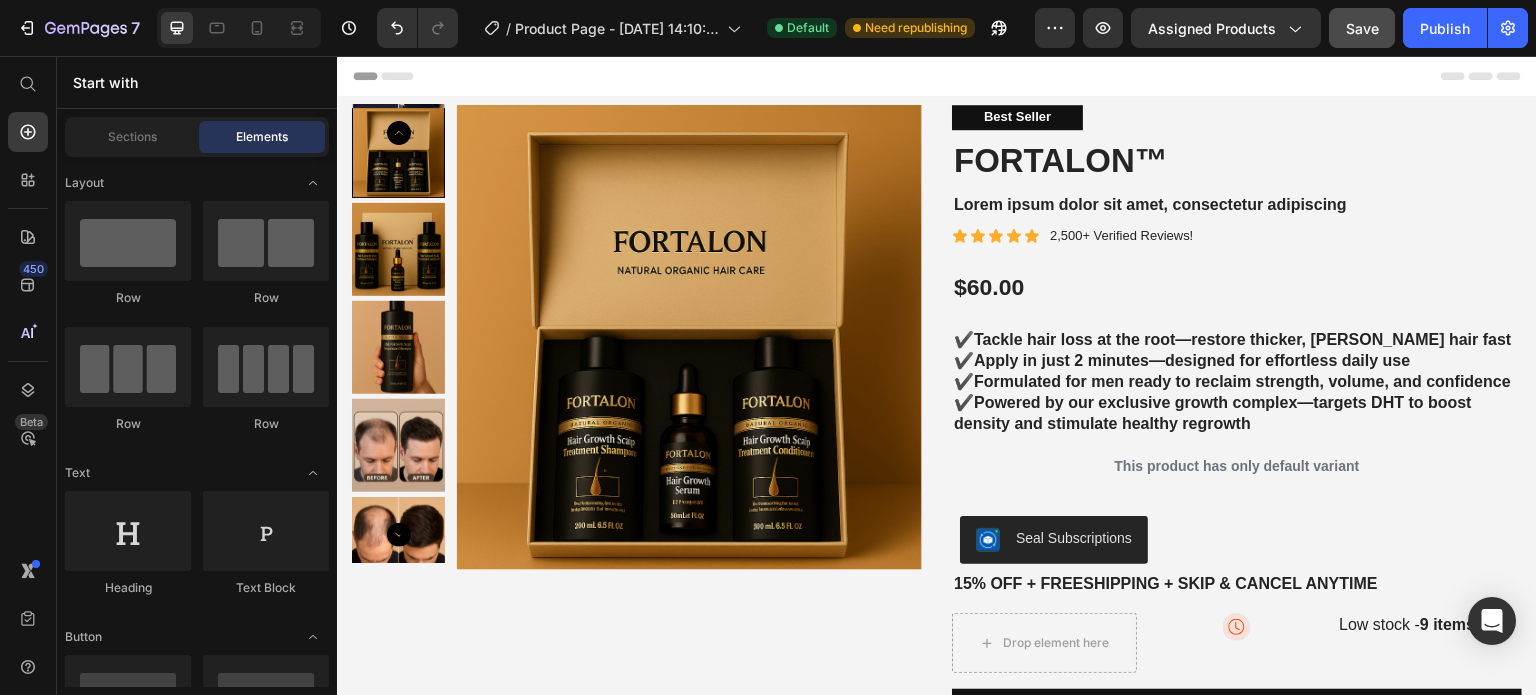 drag, startPoint x: 1528, startPoint y: 356, endPoint x: 1867, endPoint y: 69, distance: 444.1734 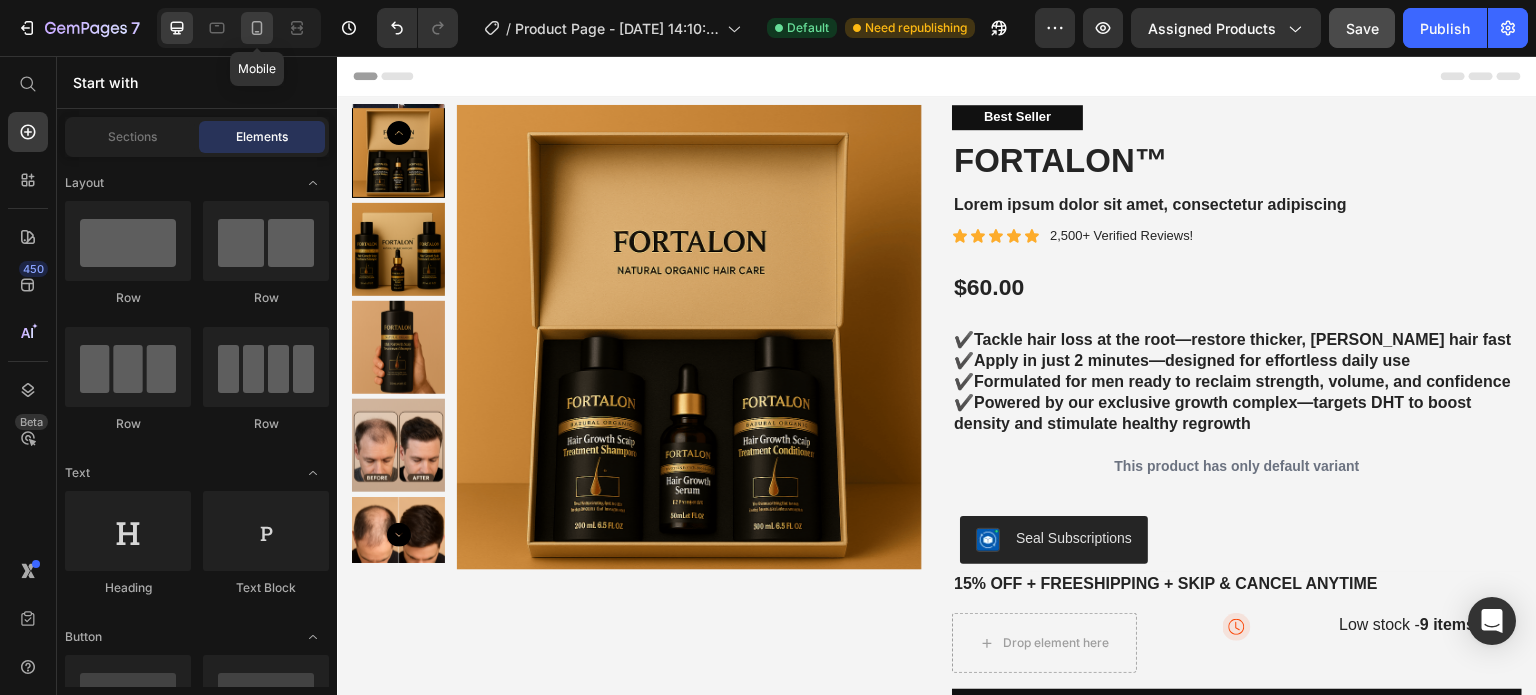 click 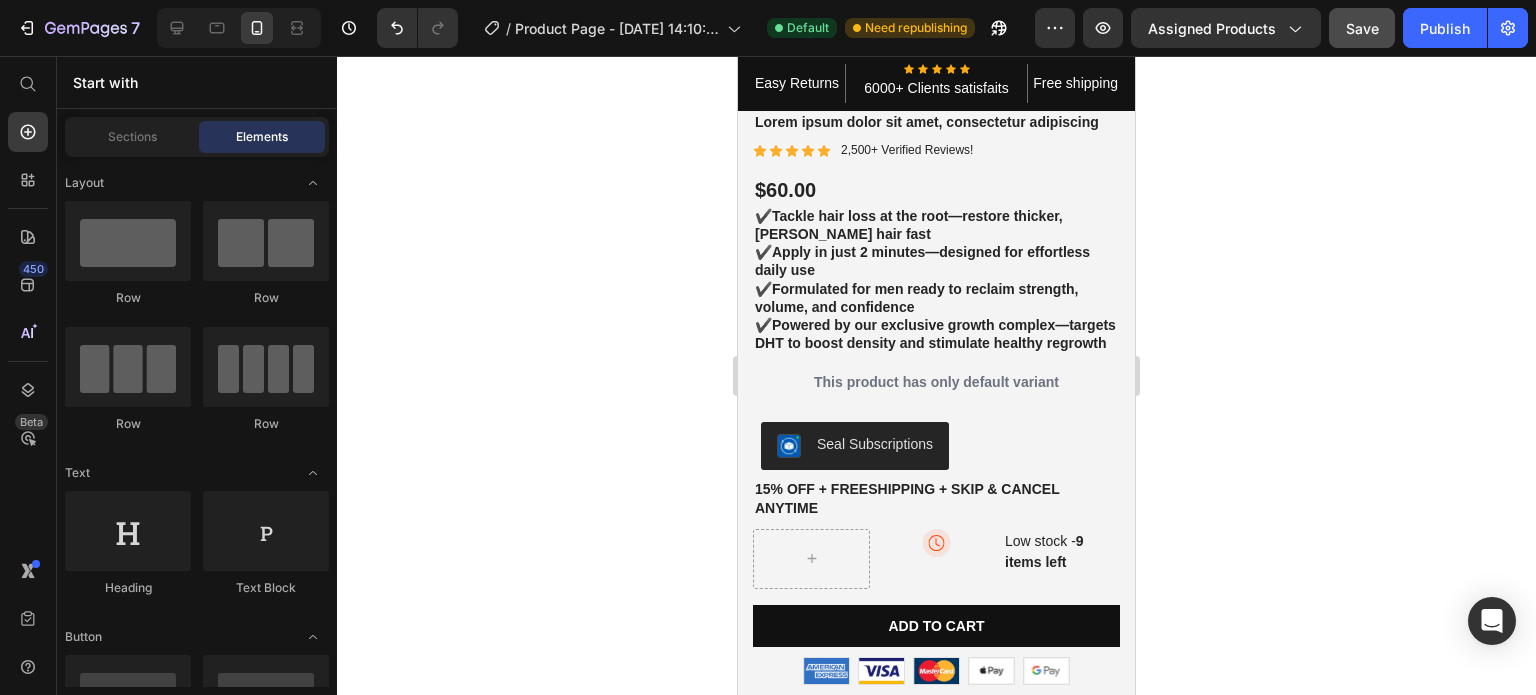 scroll, scrollTop: 466, scrollLeft: 0, axis: vertical 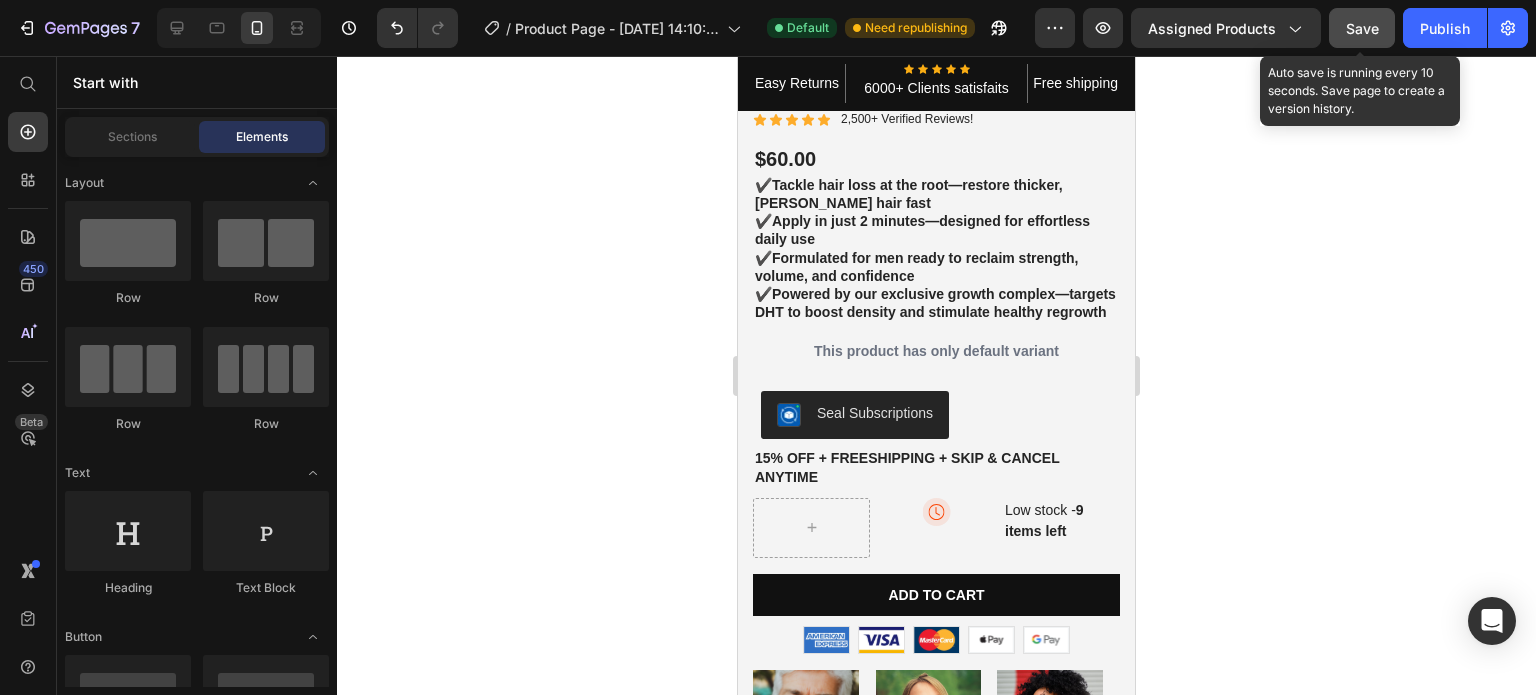 click on "Save" at bounding box center (1362, 28) 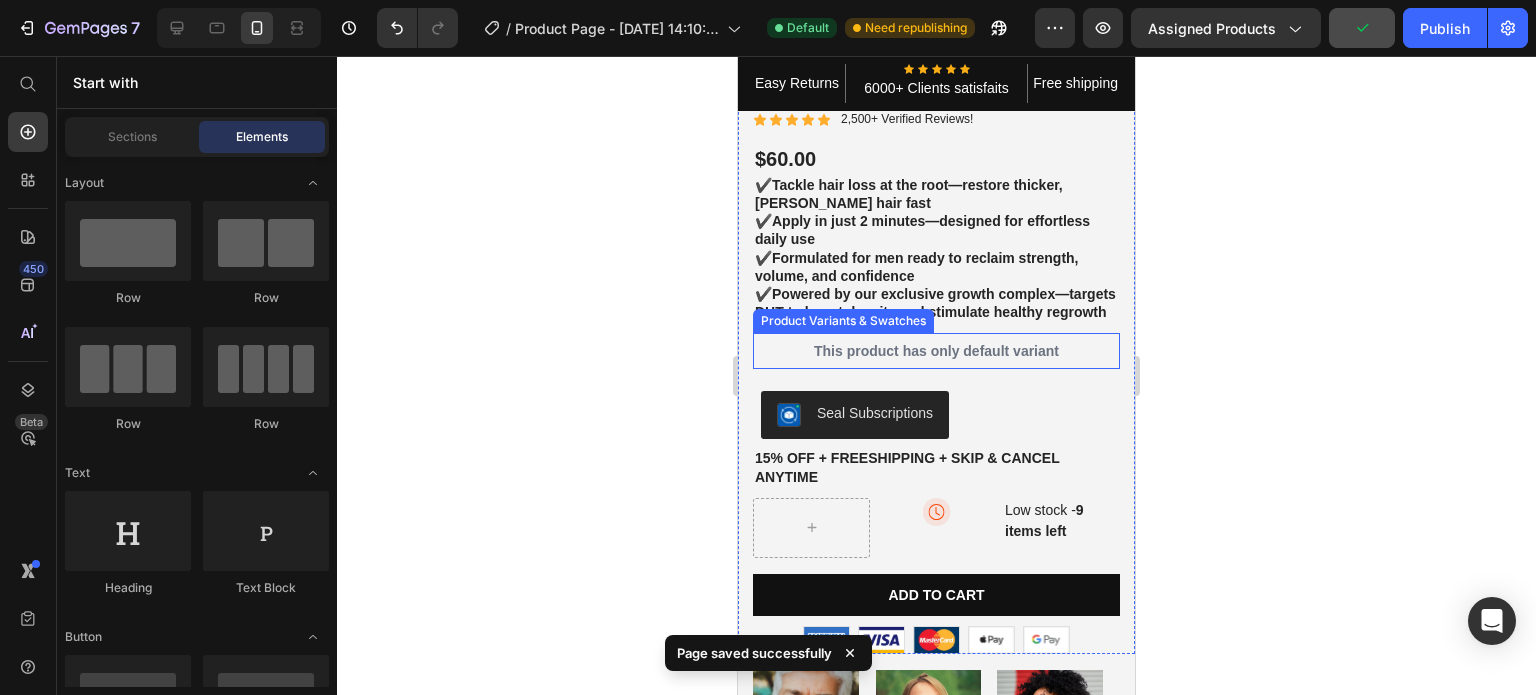 click on "This product has only default variant" at bounding box center [936, 351] 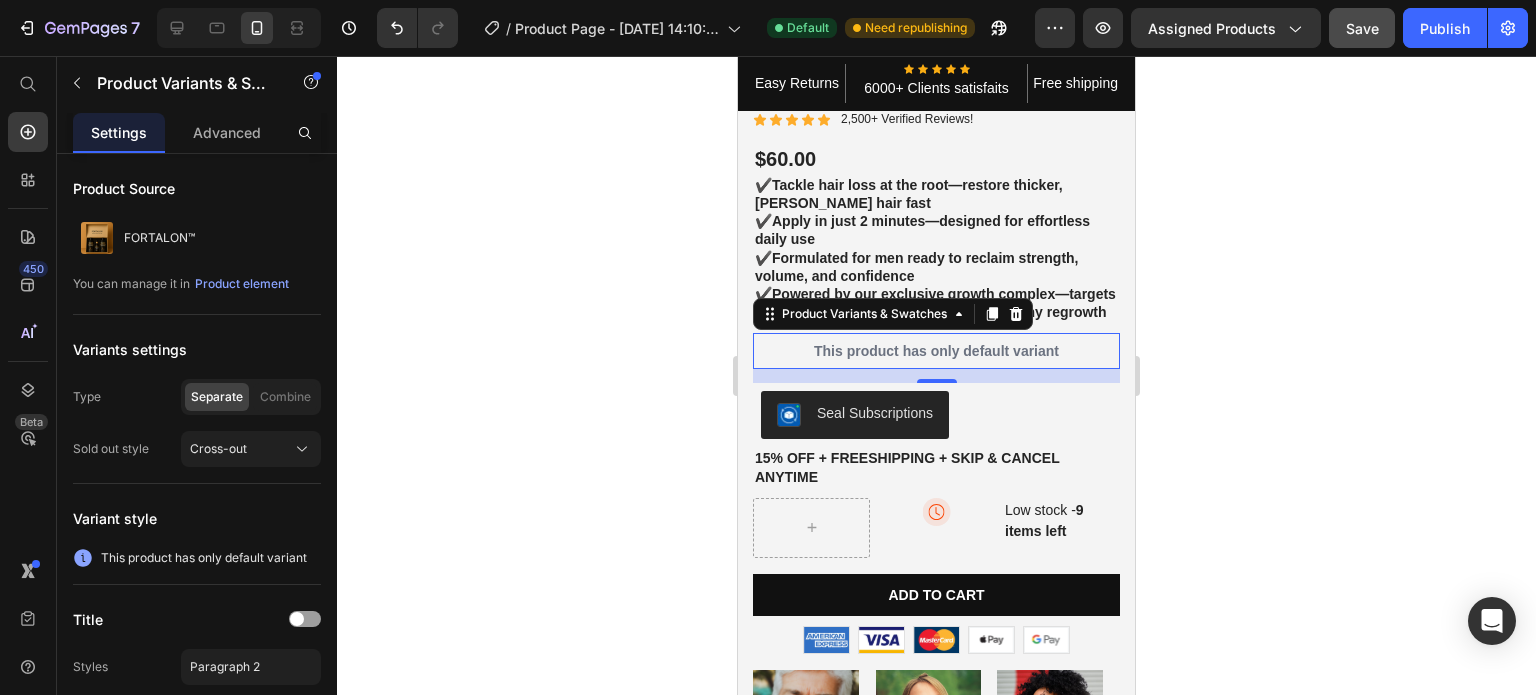 click 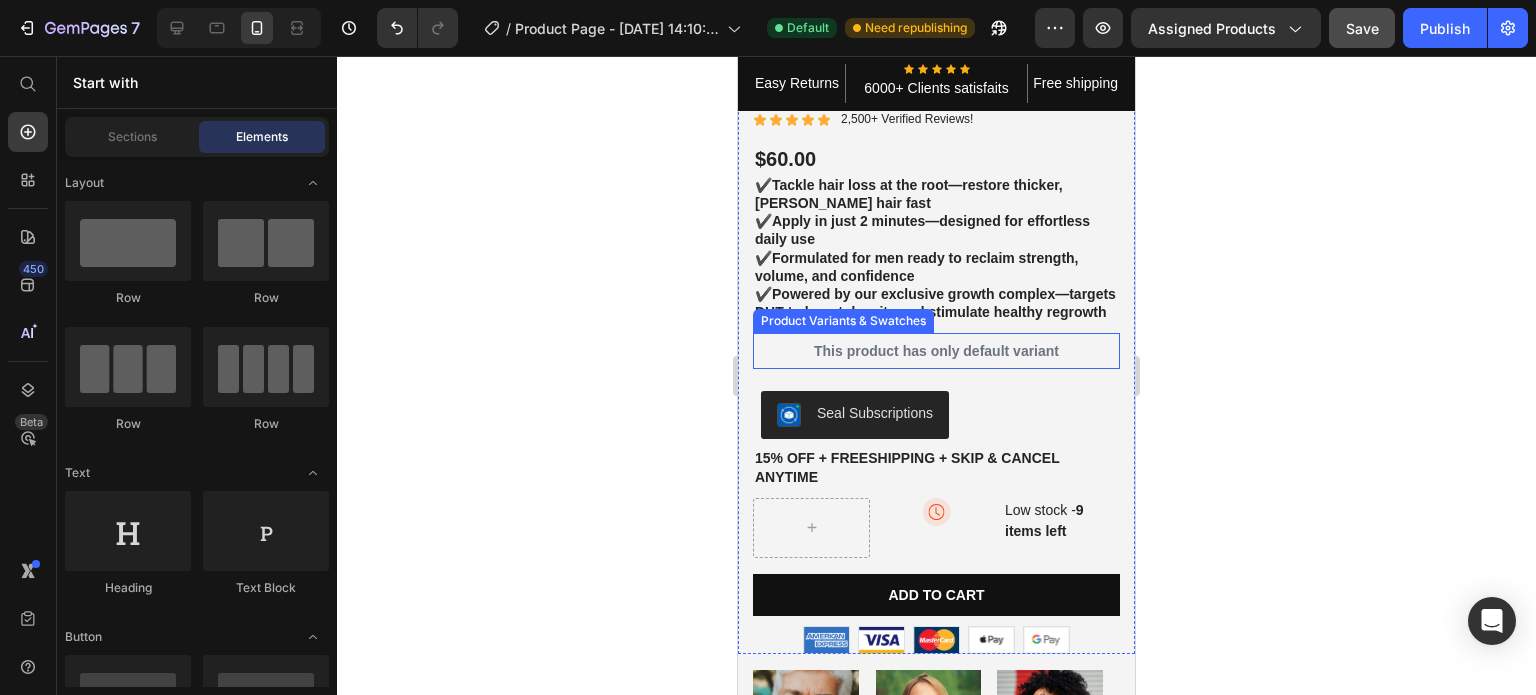 click on "This product has only default variant" at bounding box center (936, 351) 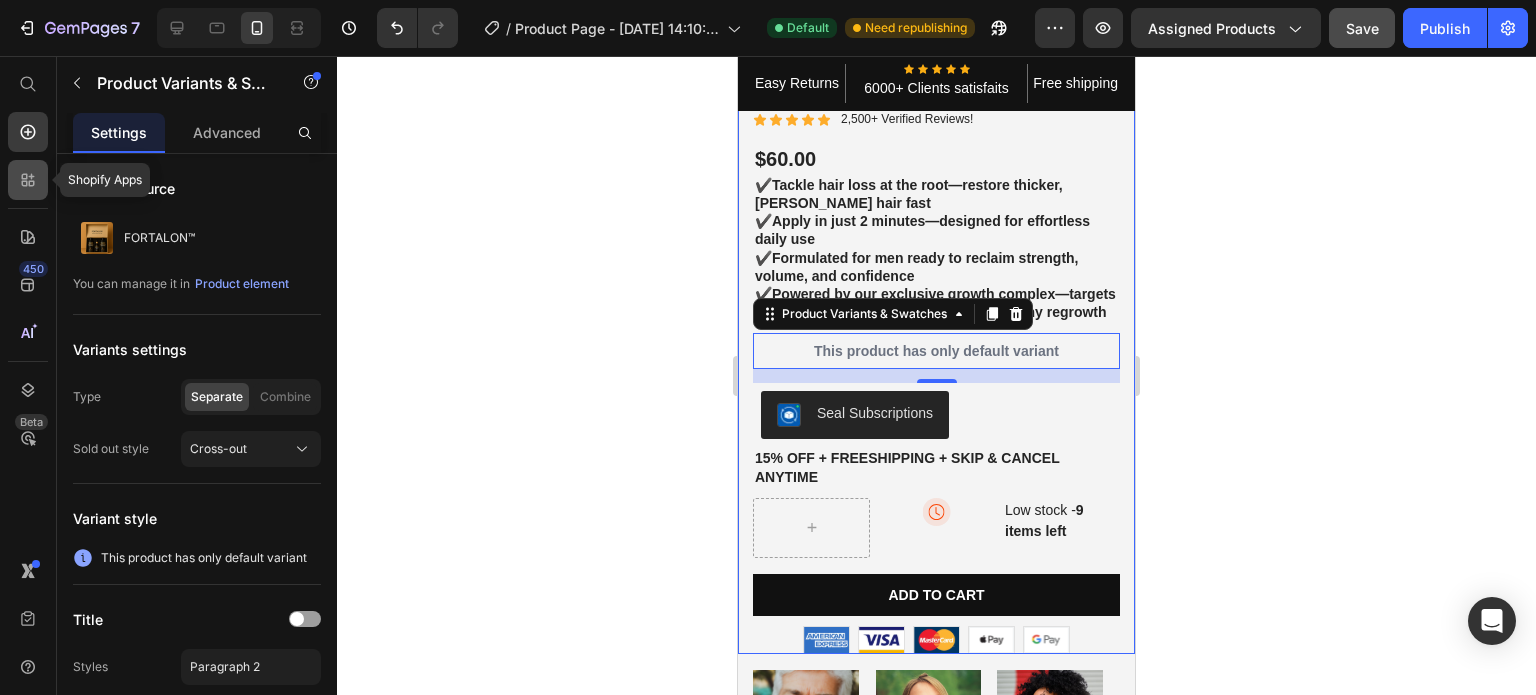 click 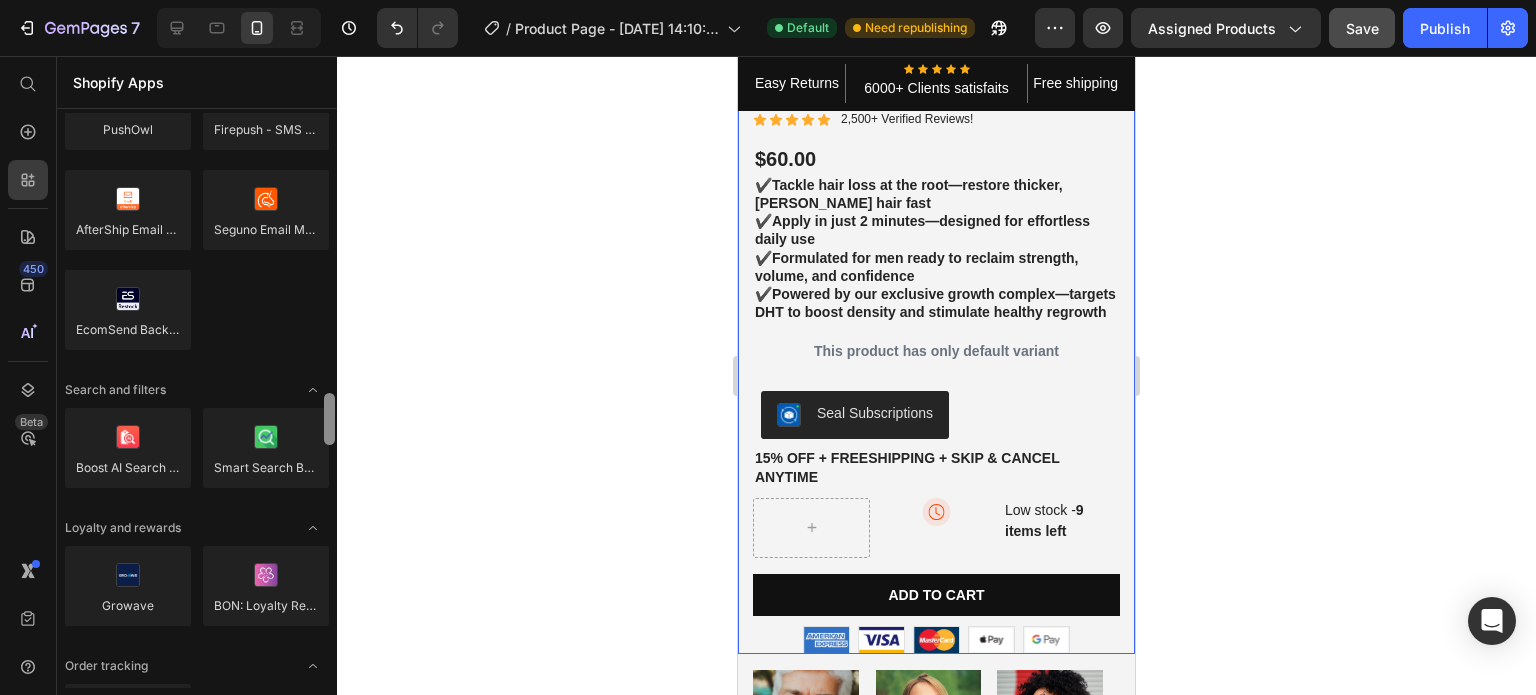 scroll, scrollTop: 3488, scrollLeft: 0, axis: vertical 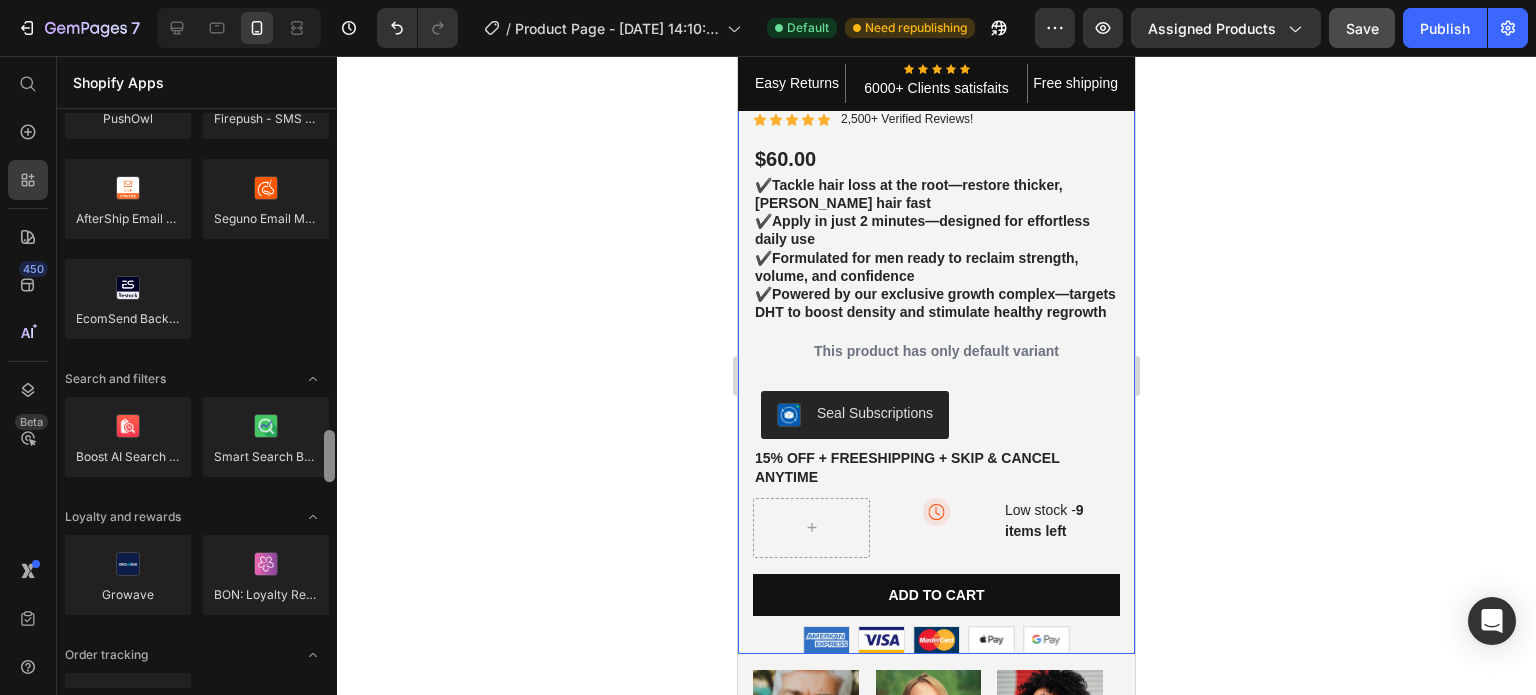 drag, startPoint x: 332, startPoint y: 339, endPoint x: 339, endPoint y: 456, distance: 117.20921 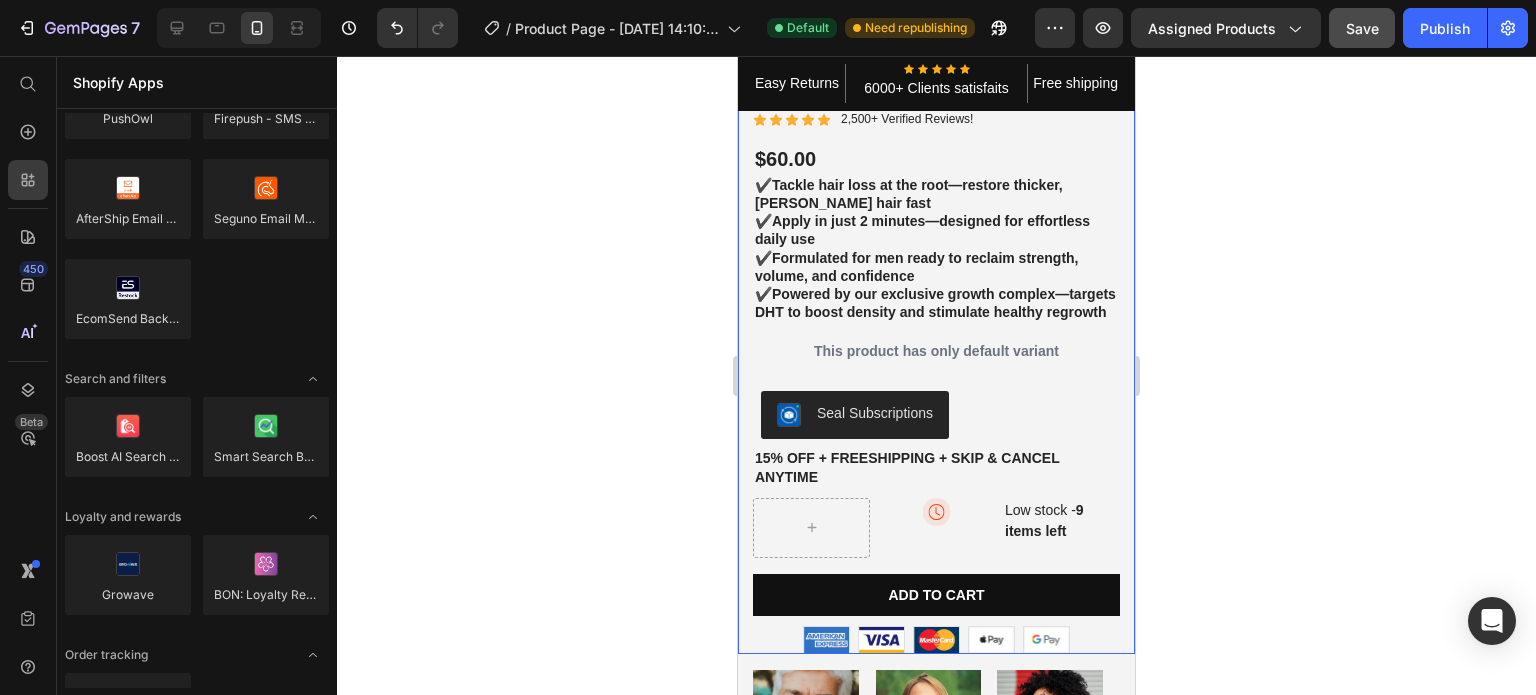 click 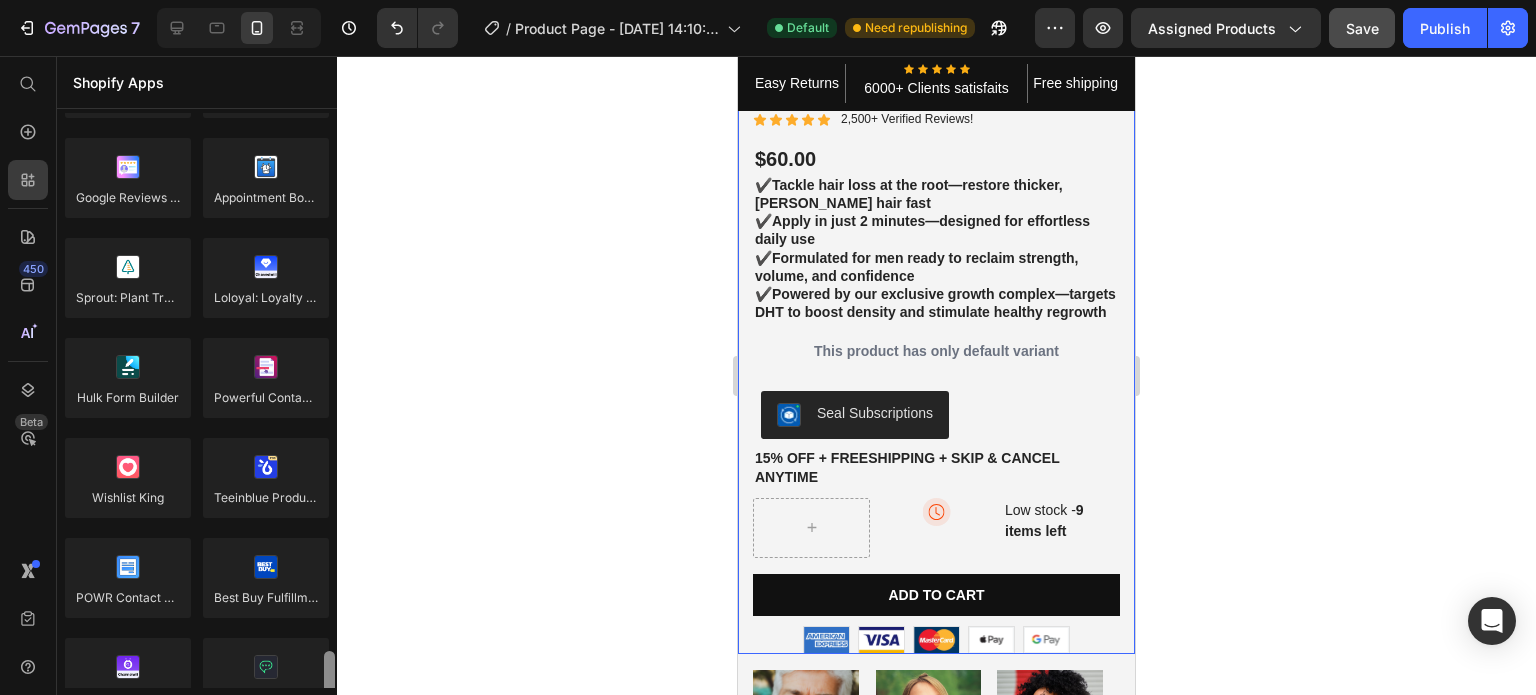 scroll, scrollTop: 5016, scrollLeft: 0, axis: vertical 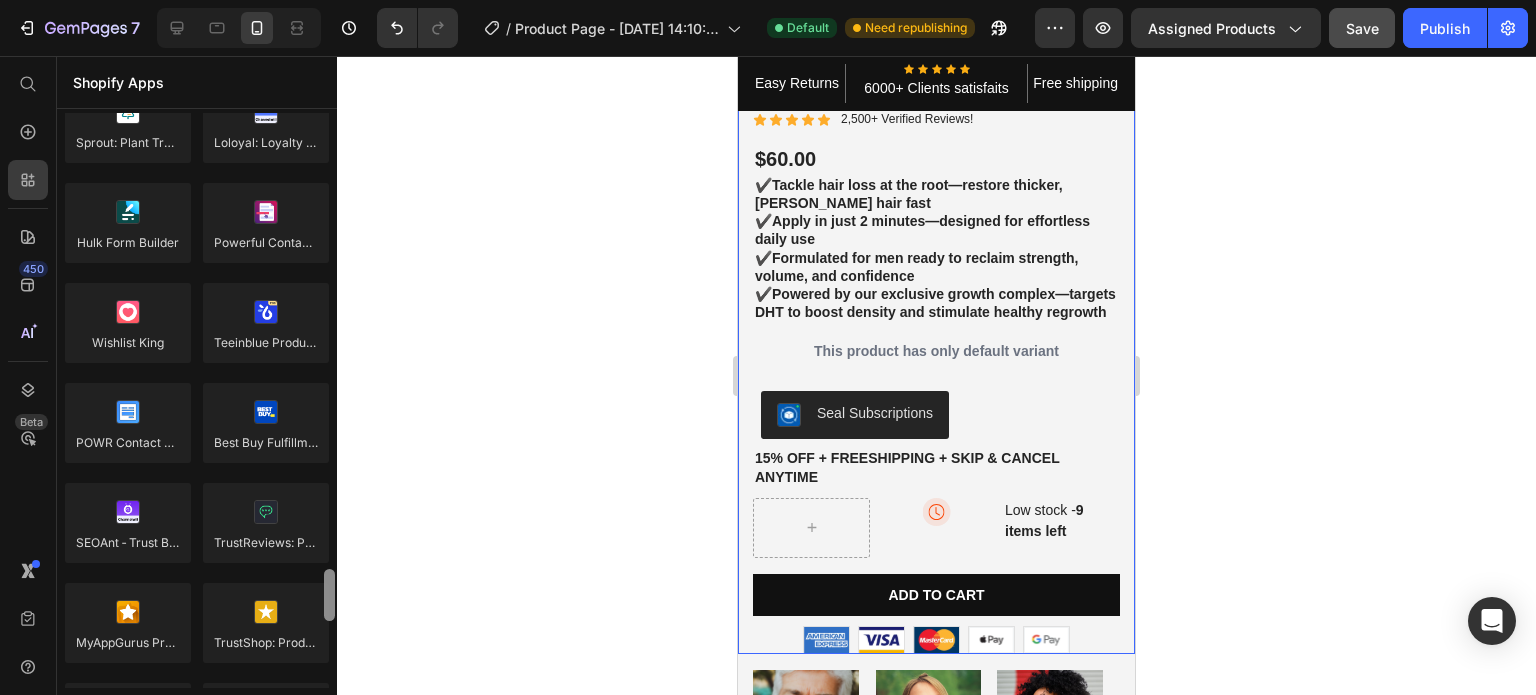 drag, startPoint x: 324, startPoint y: 455, endPoint x: 328, endPoint y: 594, distance: 139.05754 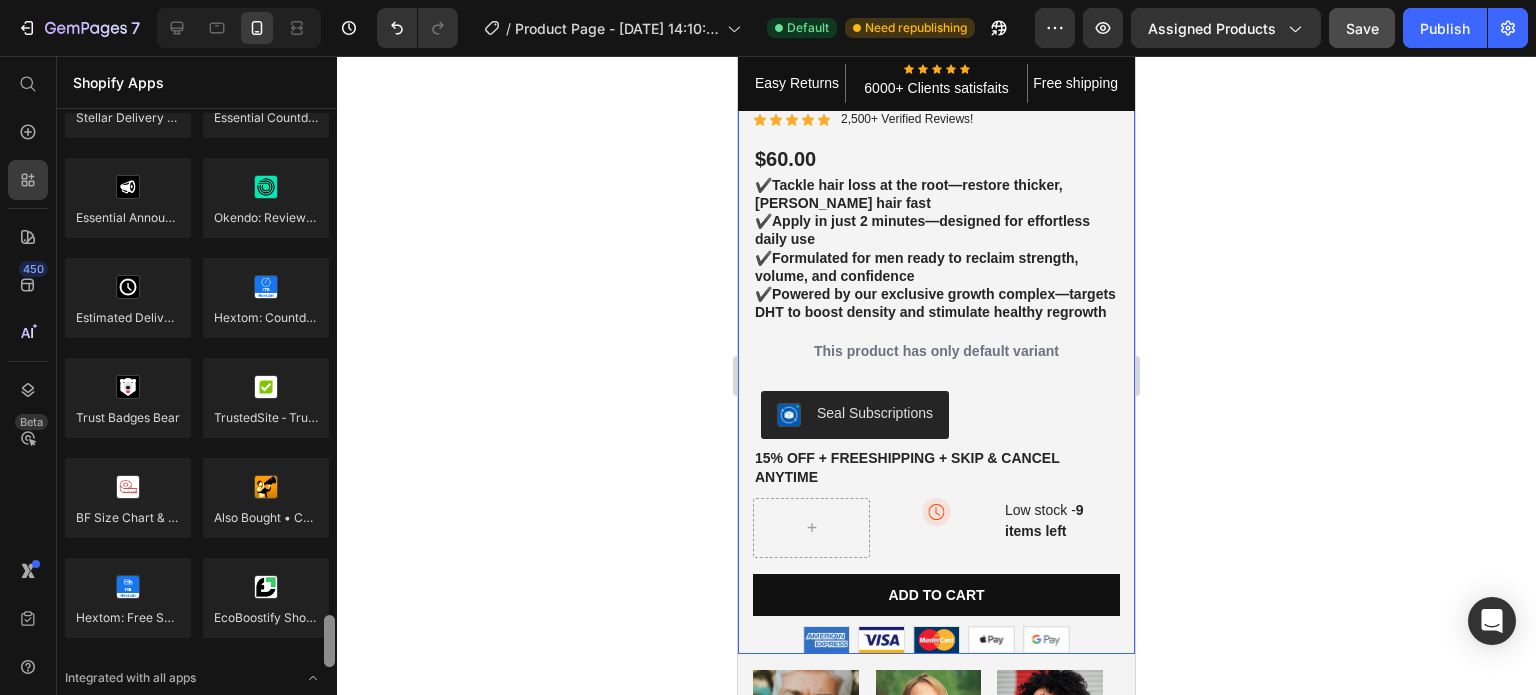 scroll, scrollTop: 5747, scrollLeft: 0, axis: vertical 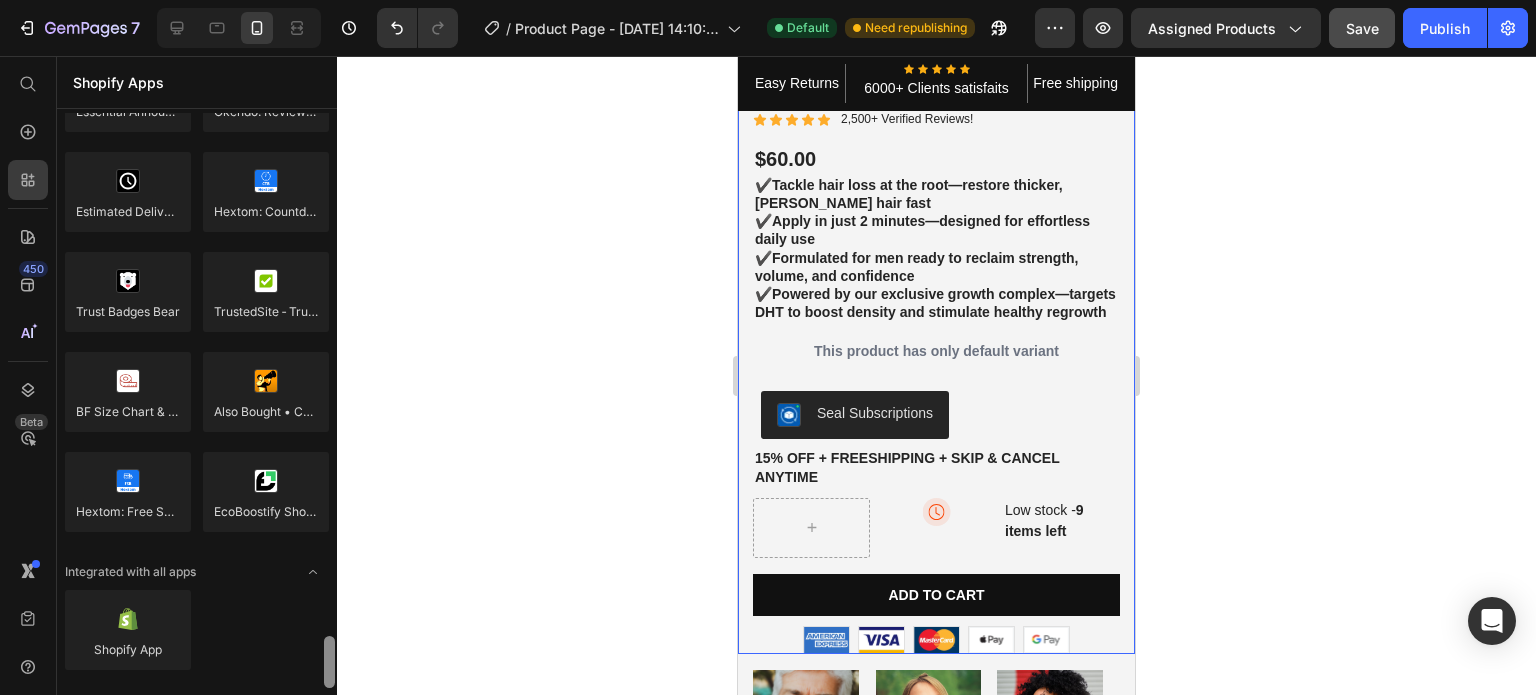 drag, startPoint x: 328, startPoint y: 594, endPoint x: 328, endPoint y: 668, distance: 74 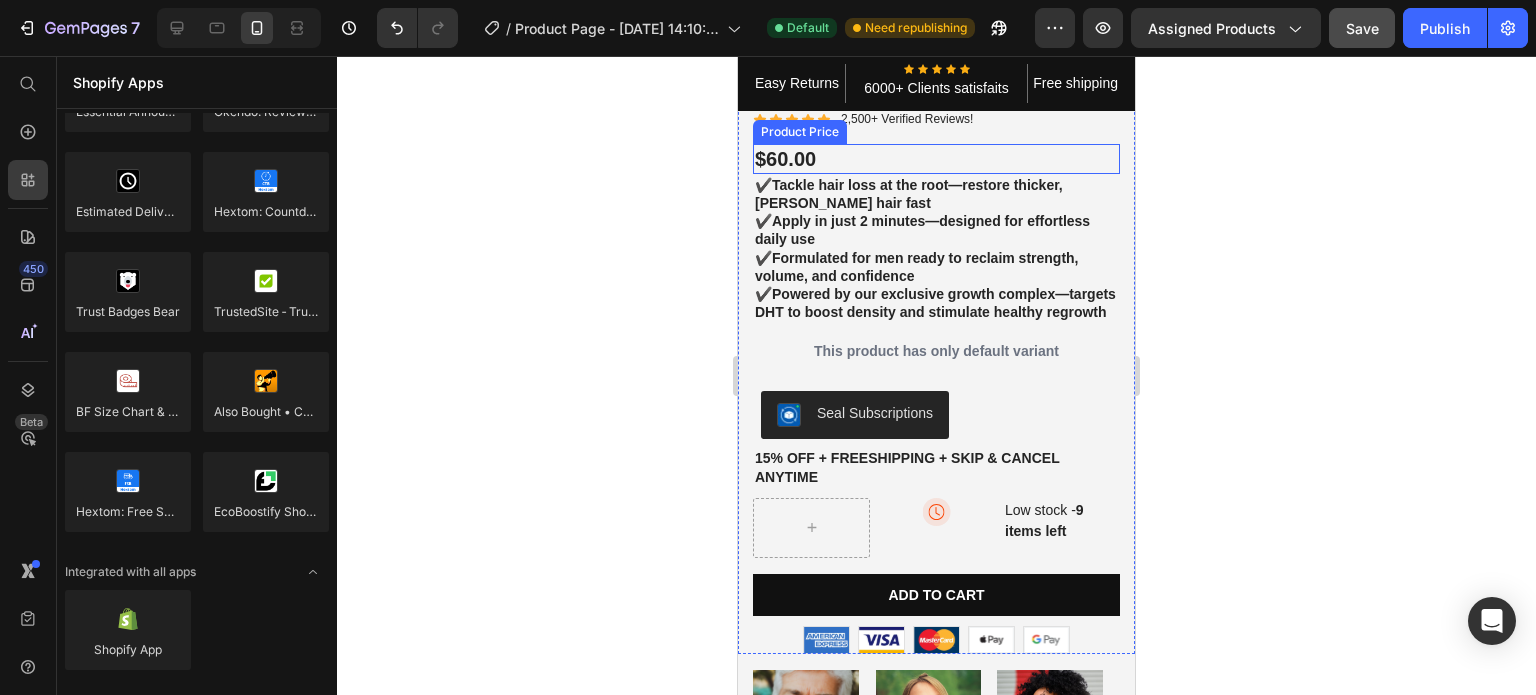 click on "$60.00" at bounding box center [936, 159] 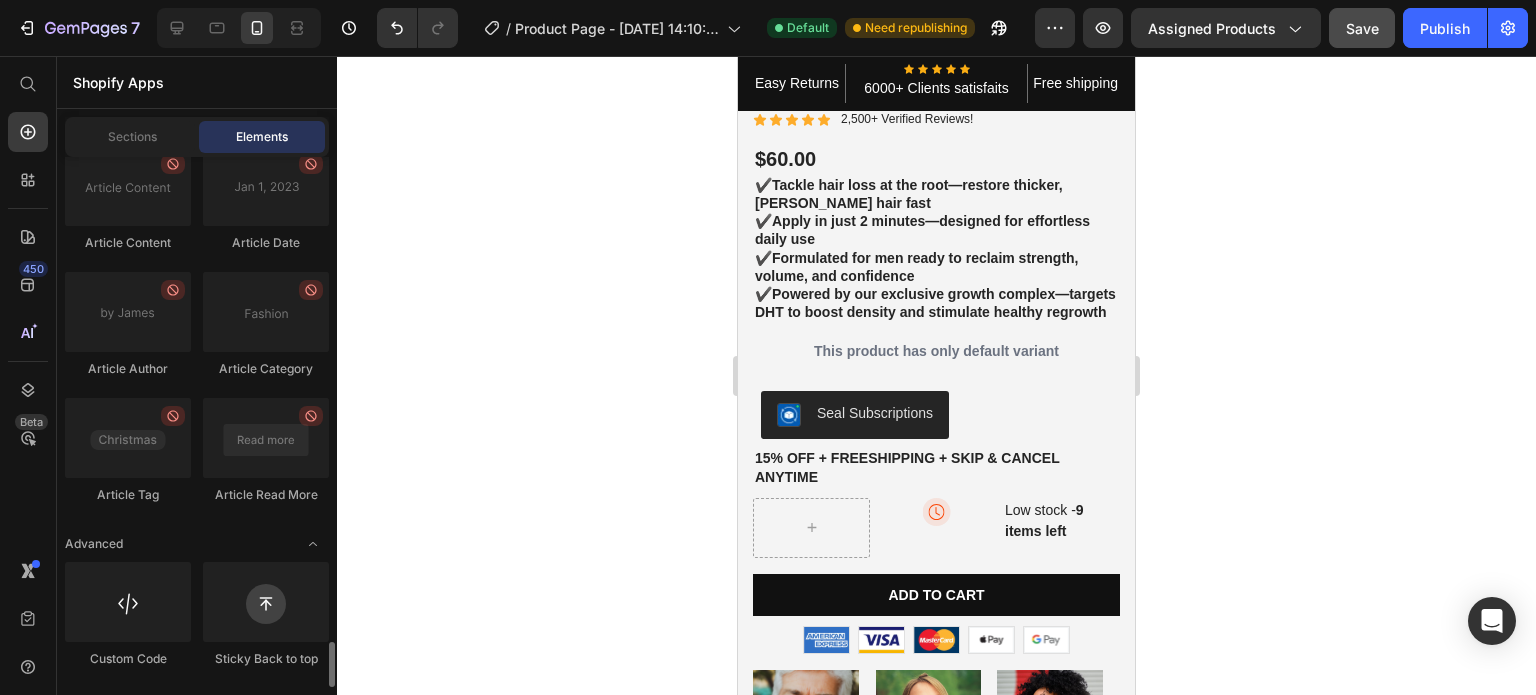 scroll, scrollTop: 5655, scrollLeft: 0, axis: vertical 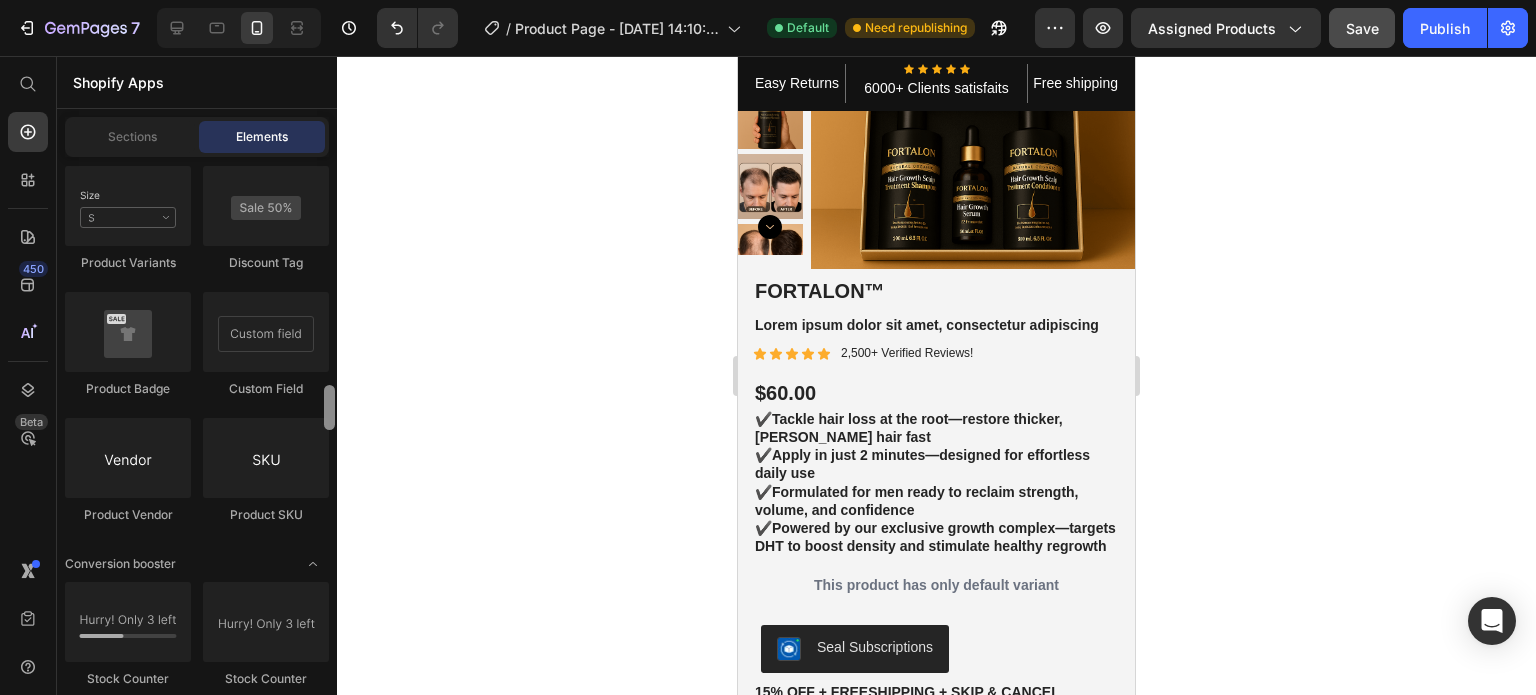 drag, startPoint x: 330, startPoint y: 683, endPoint x: 354, endPoint y: 516, distance: 168.71574 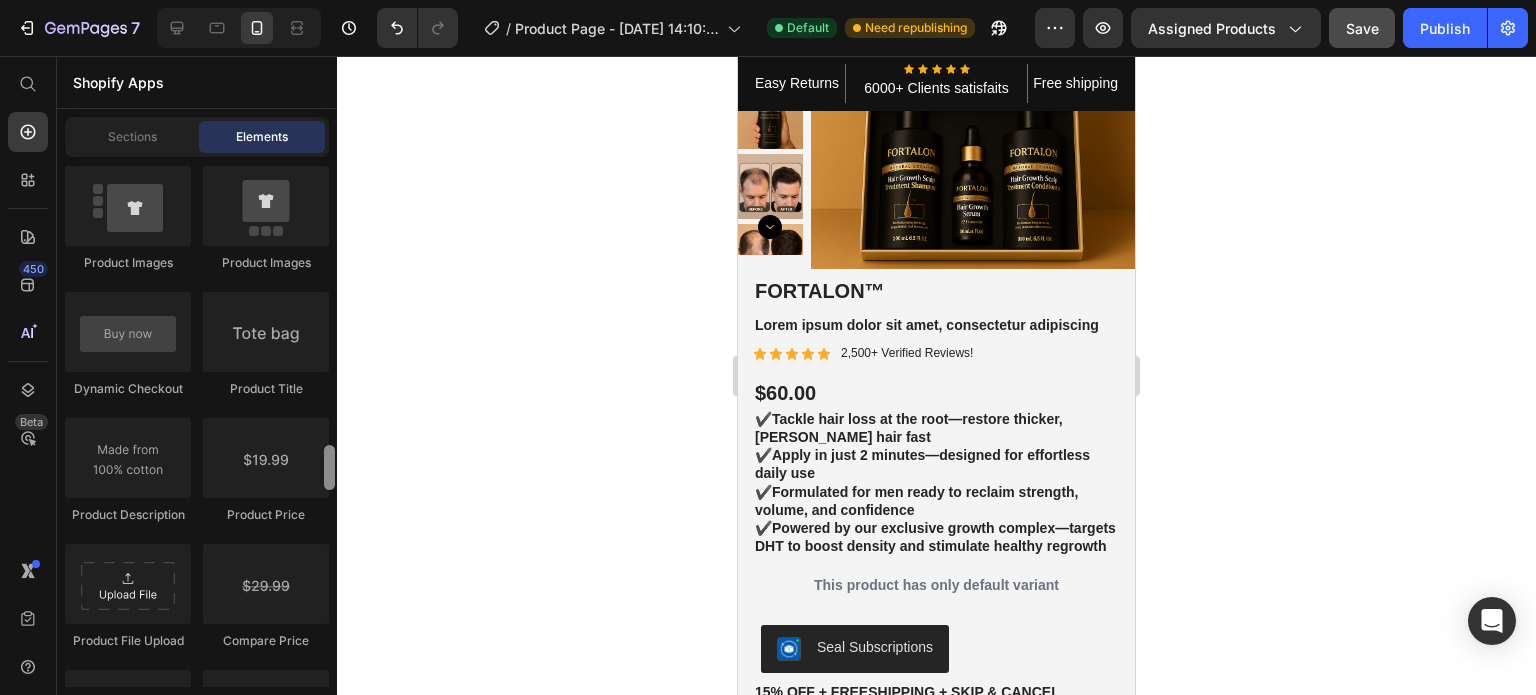 scroll, scrollTop: 3229, scrollLeft: 0, axis: vertical 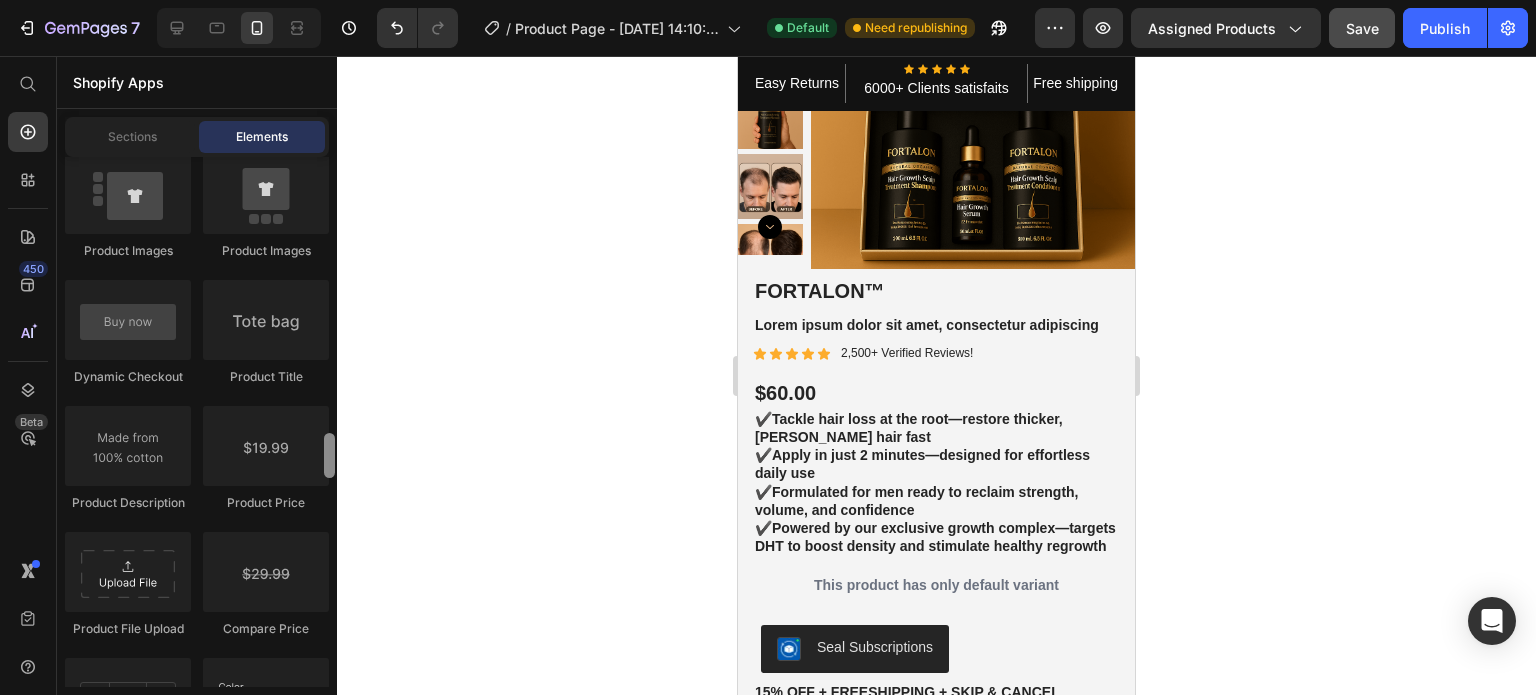 drag, startPoint x: 331, startPoint y: 496, endPoint x: 327, endPoint y: 455, distance: 41.19466 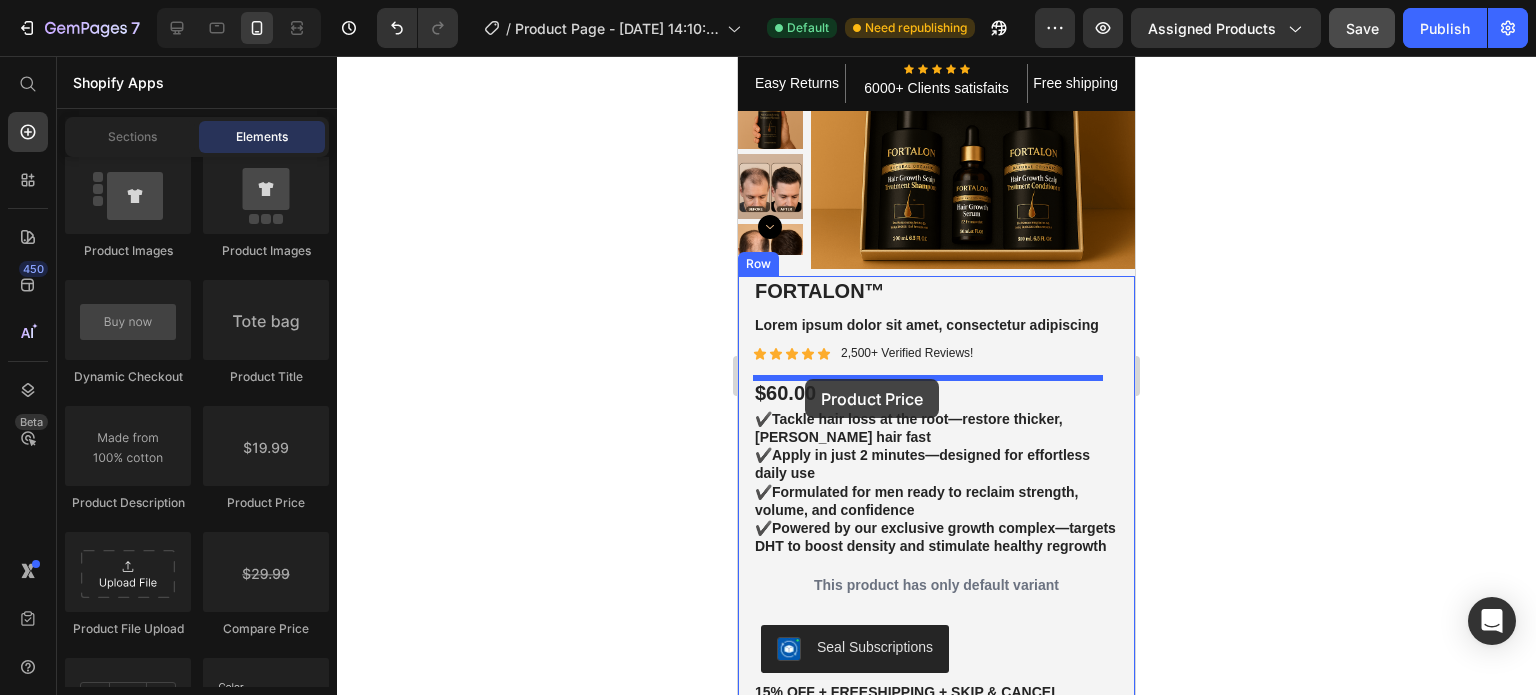 drag, startPoint x: 1003, startPoint y: 499, endPoint x: 805, endPoint y: 379, distance: 231.52538 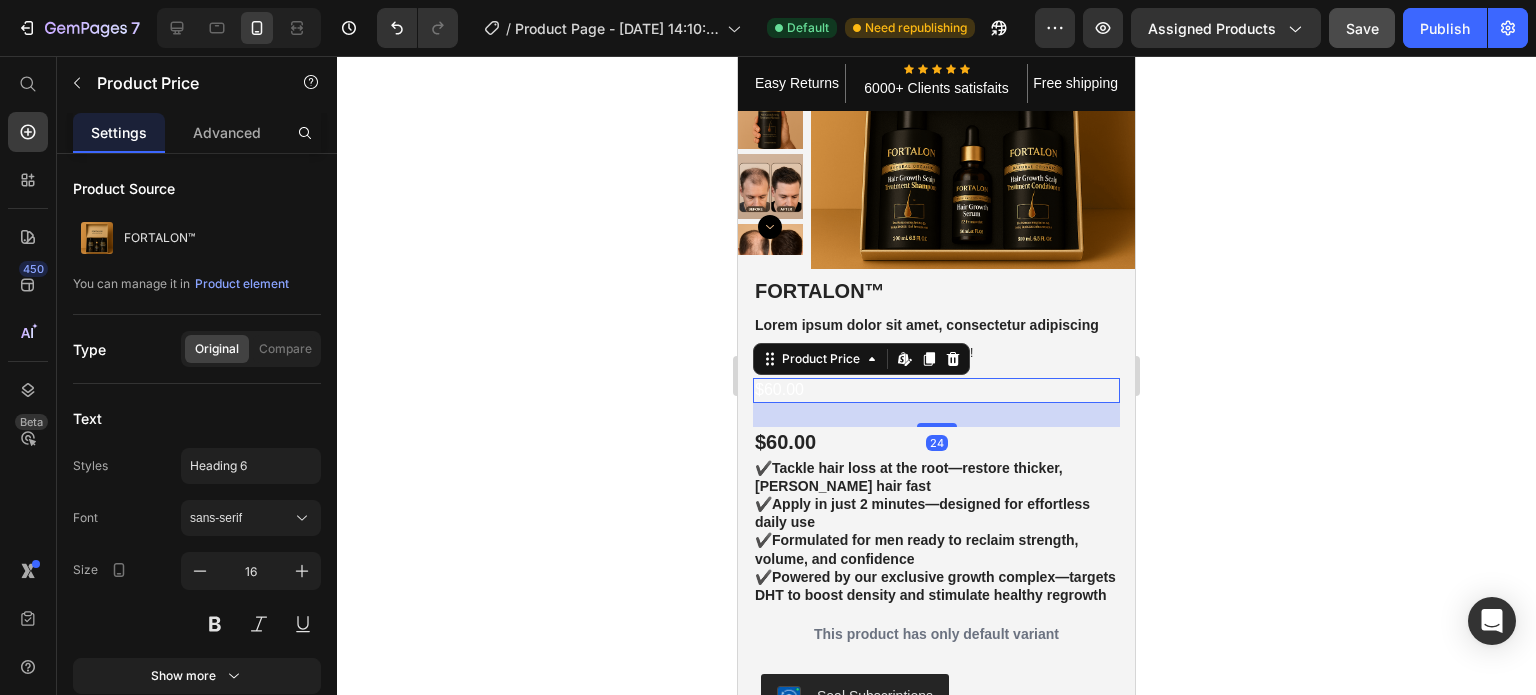 click 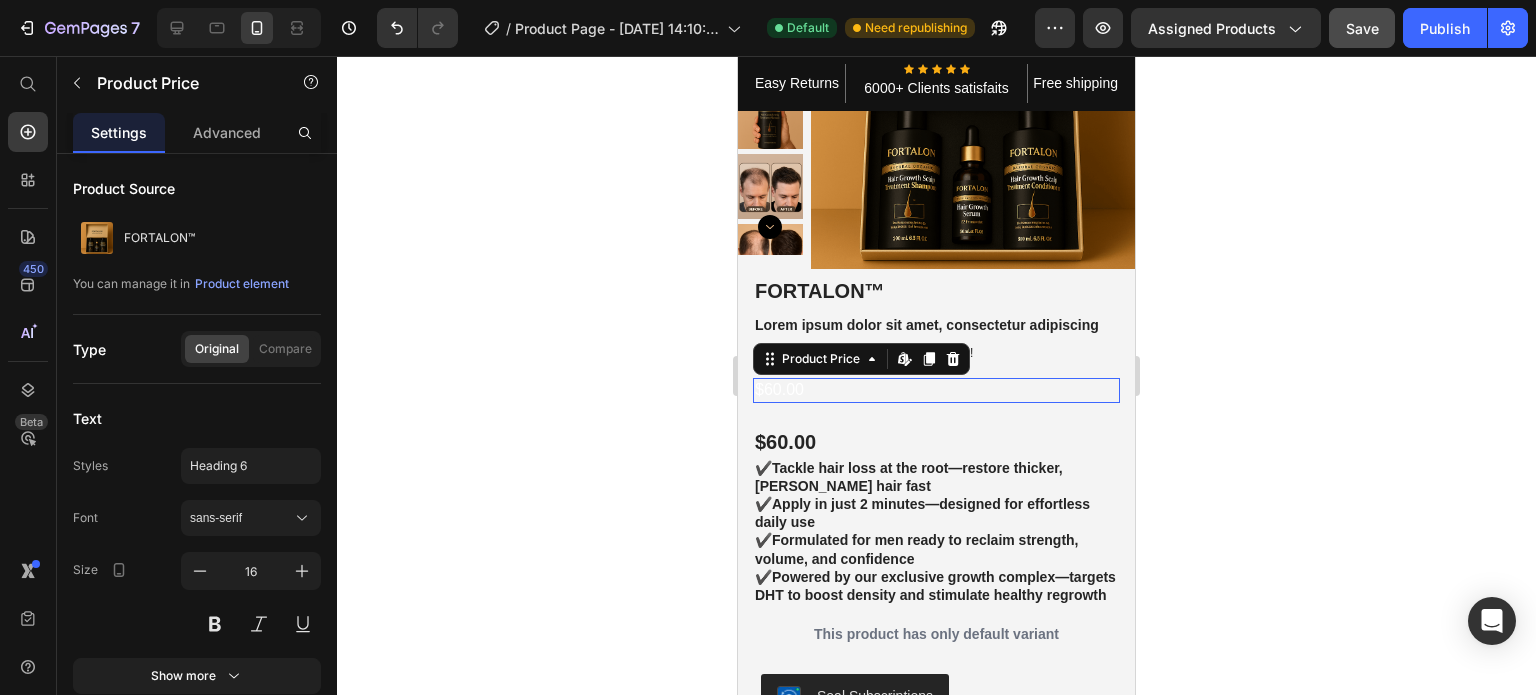 click on "$60.00" at bounding box center (936, 390) 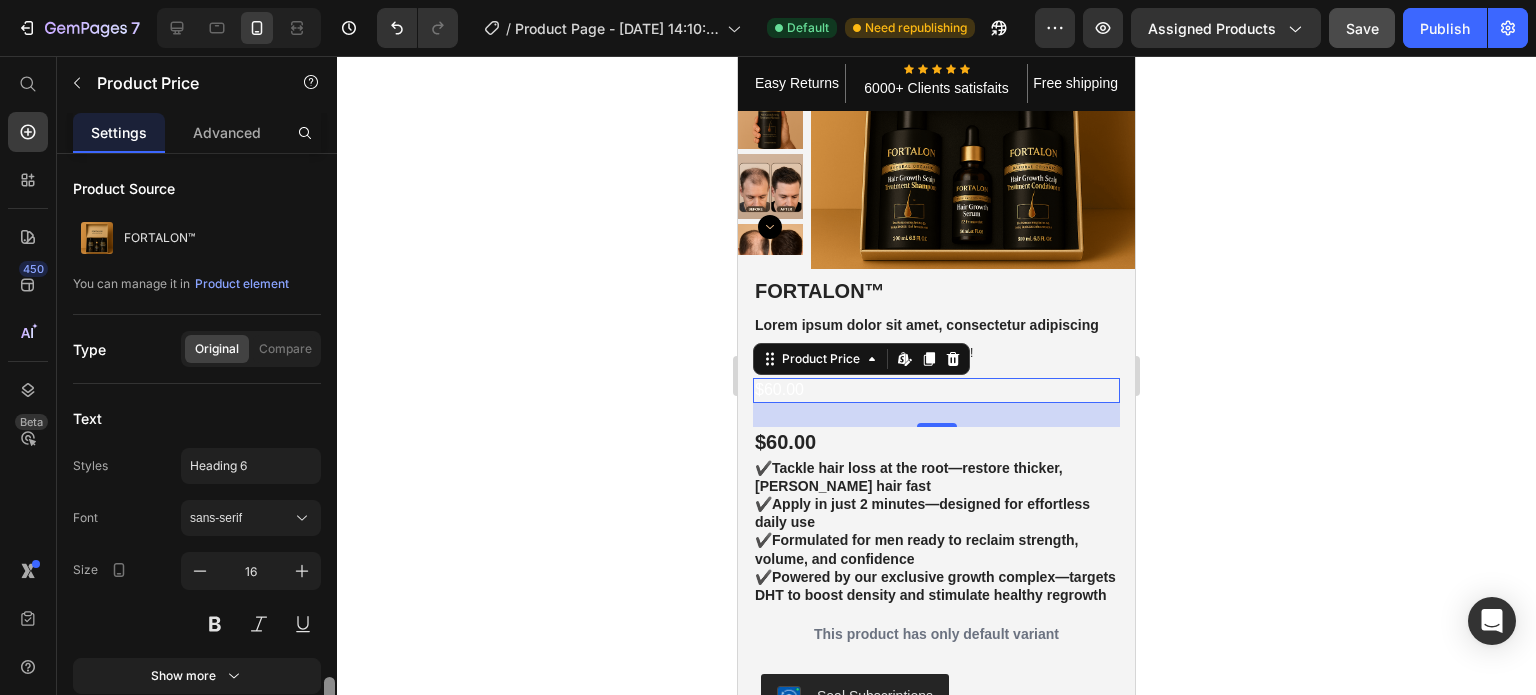 scroll, scrollTop: 316, scrollLeft: 0, axis: vertical 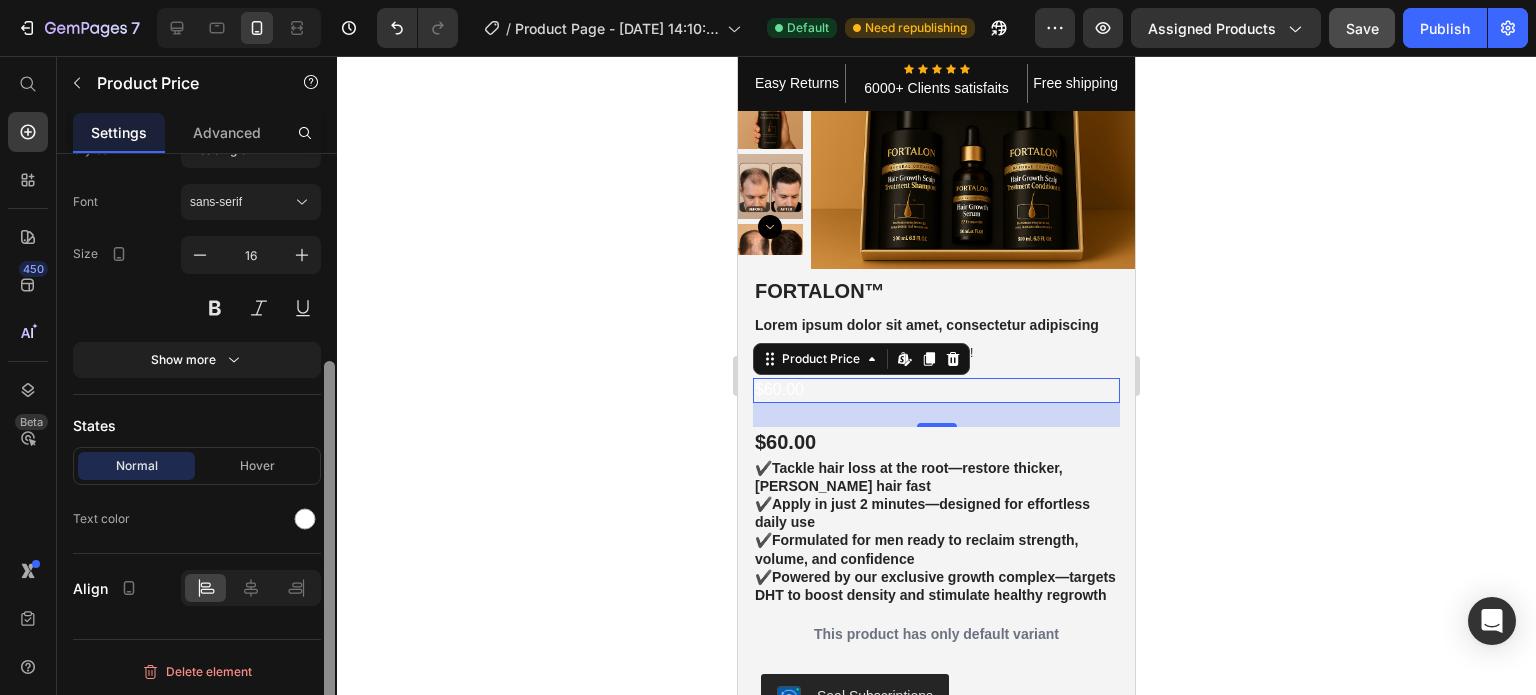 drag, startPoint x: 324, startPoint y: 348, endPoint x: 337, endPoint y: 599, distance: 251.33643 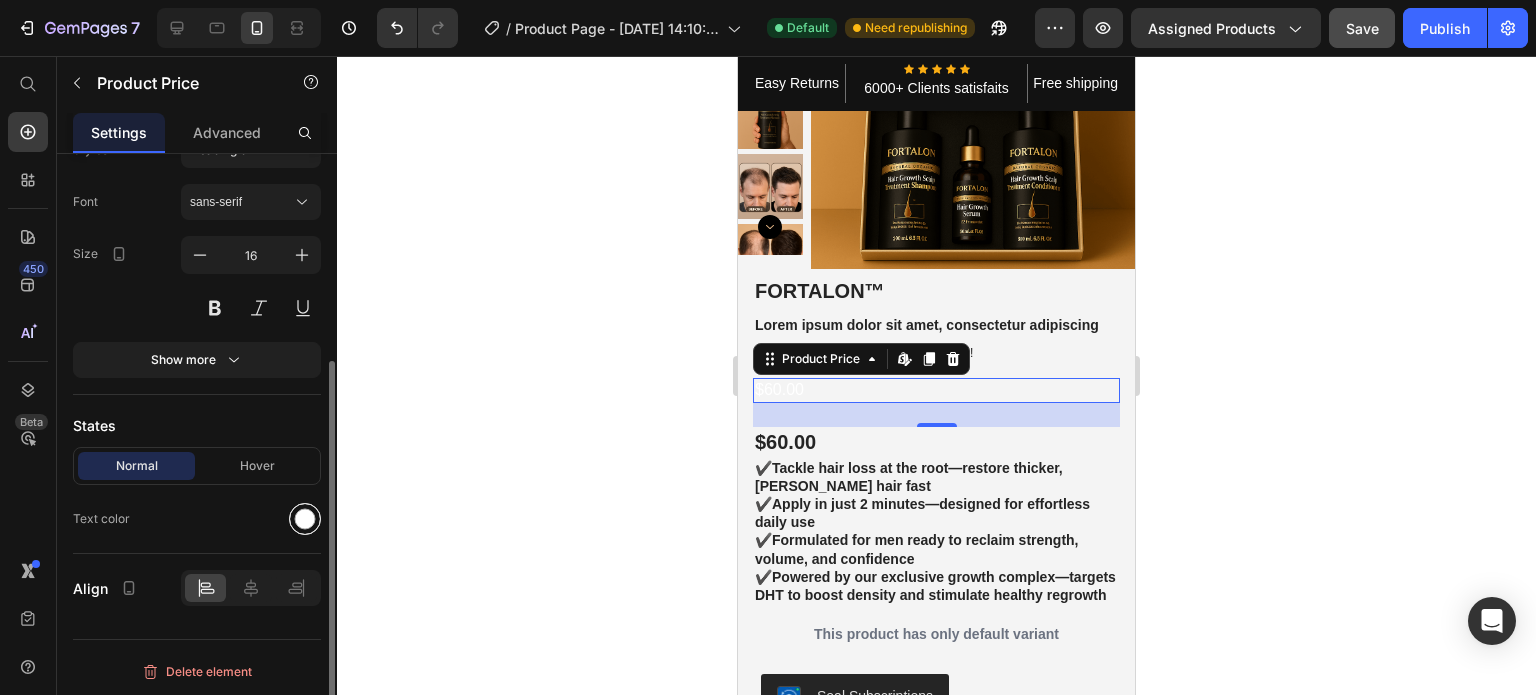 click at bounding box center (305, 519) 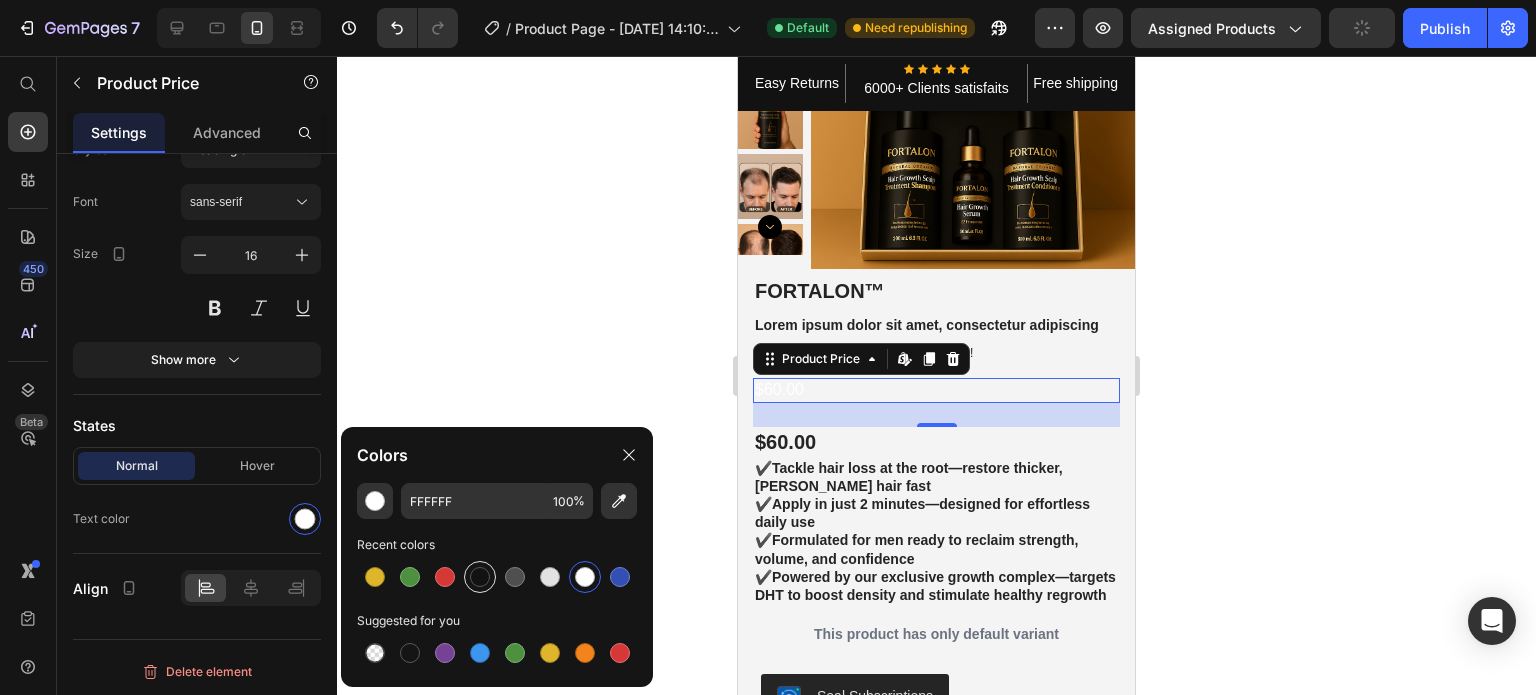 click at bounding box center [480, 577] 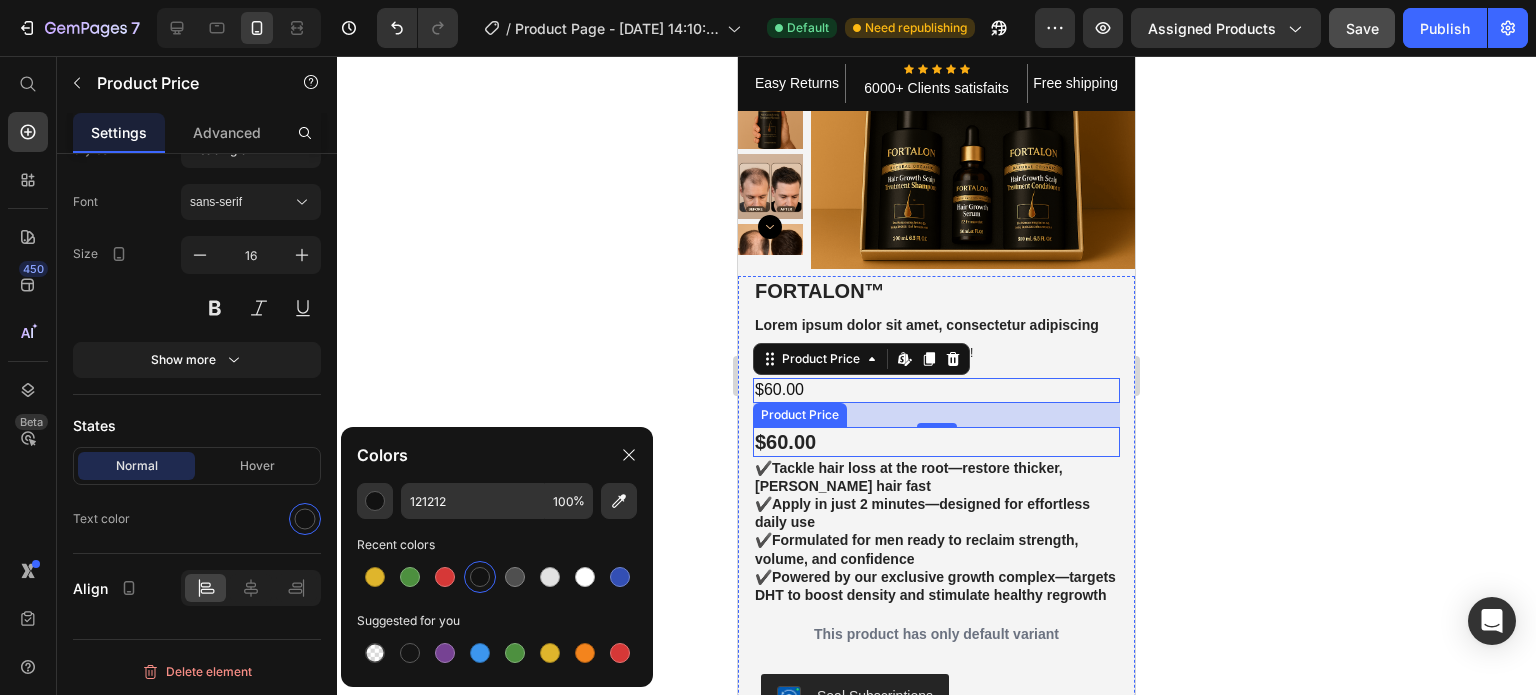click on "$60.00" at bounding box center (936, 442) 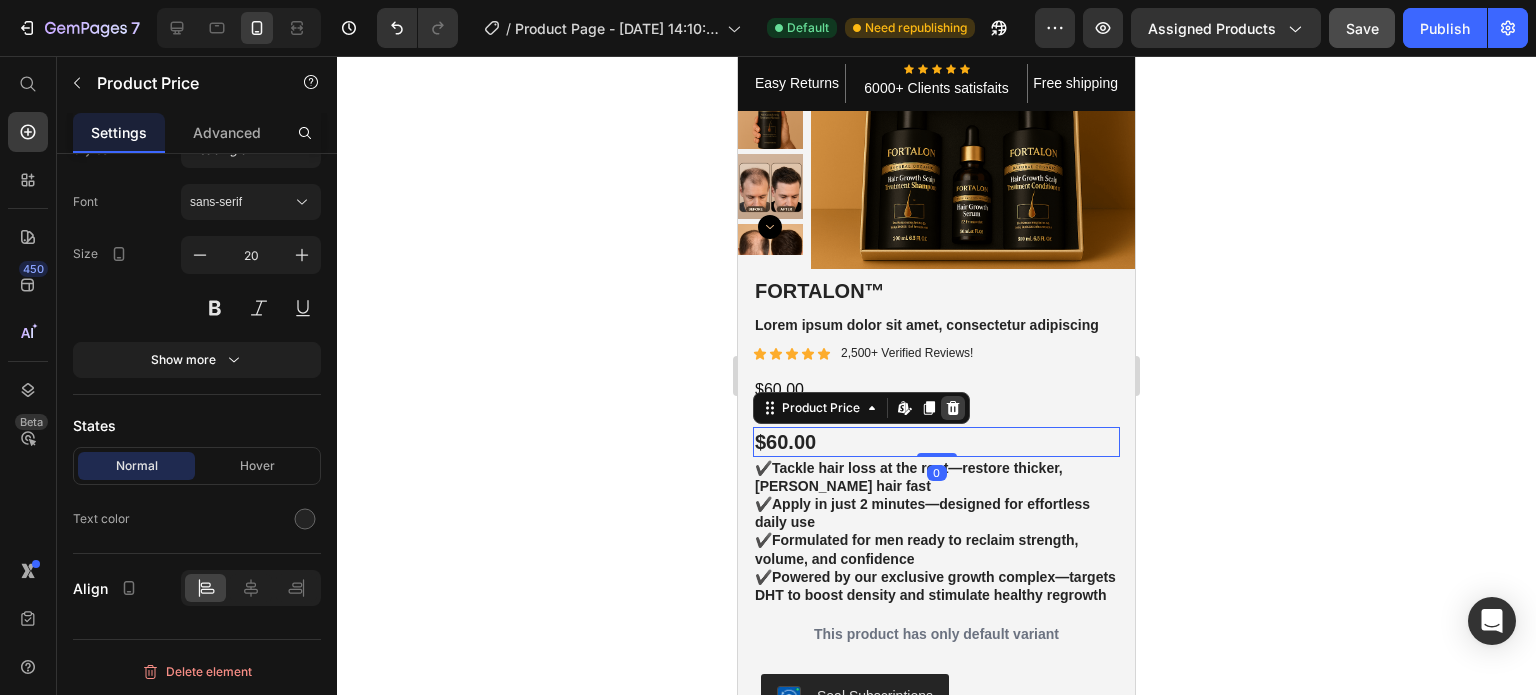 click 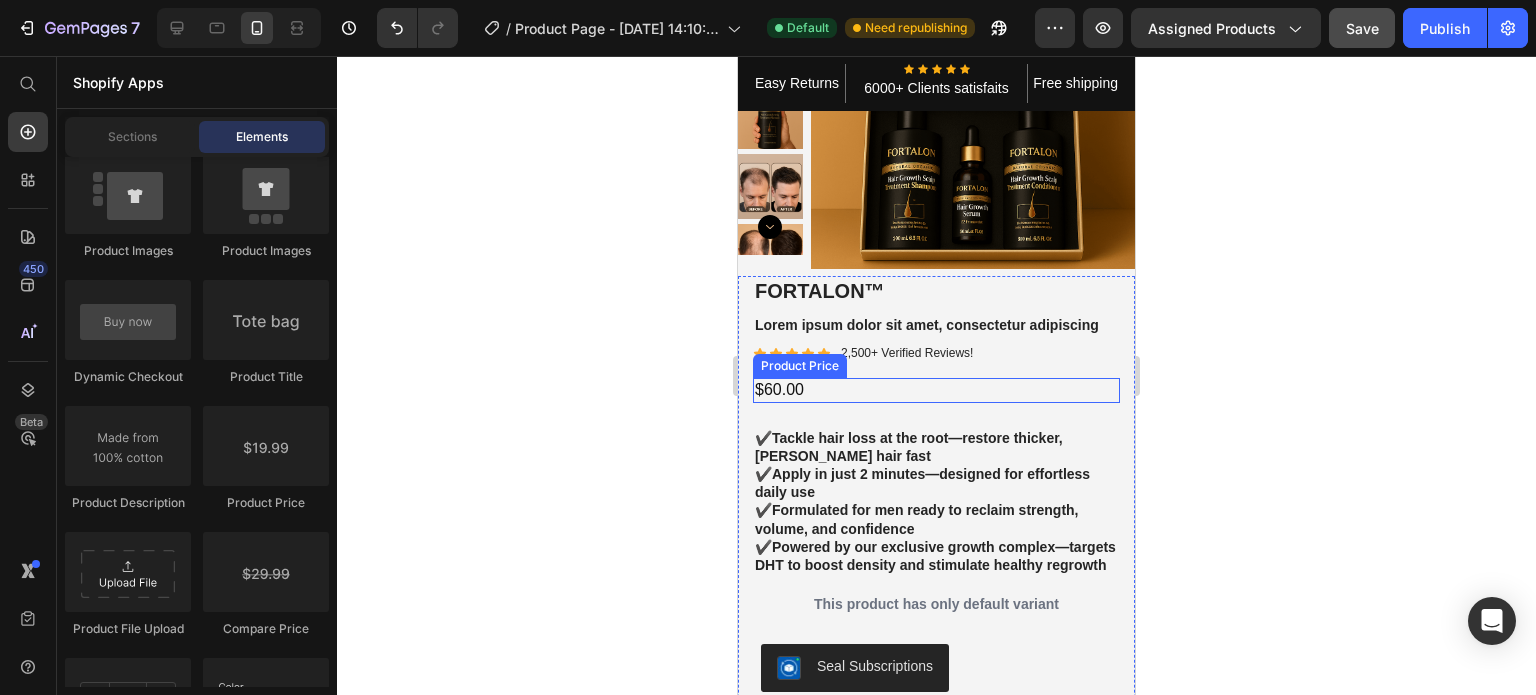 click on "$60.00" at bounding box center [936, 390] 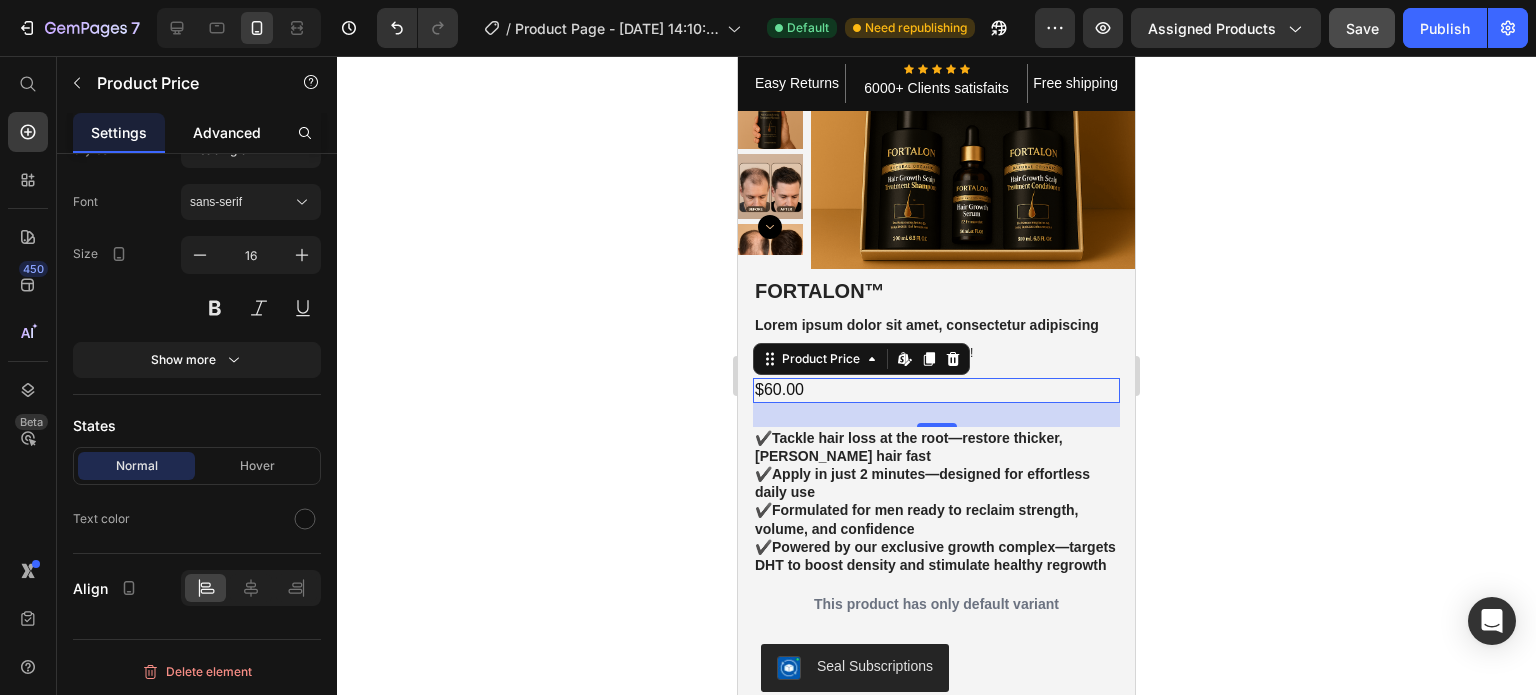 click on "Advanced" at bounding box center (227, 132) 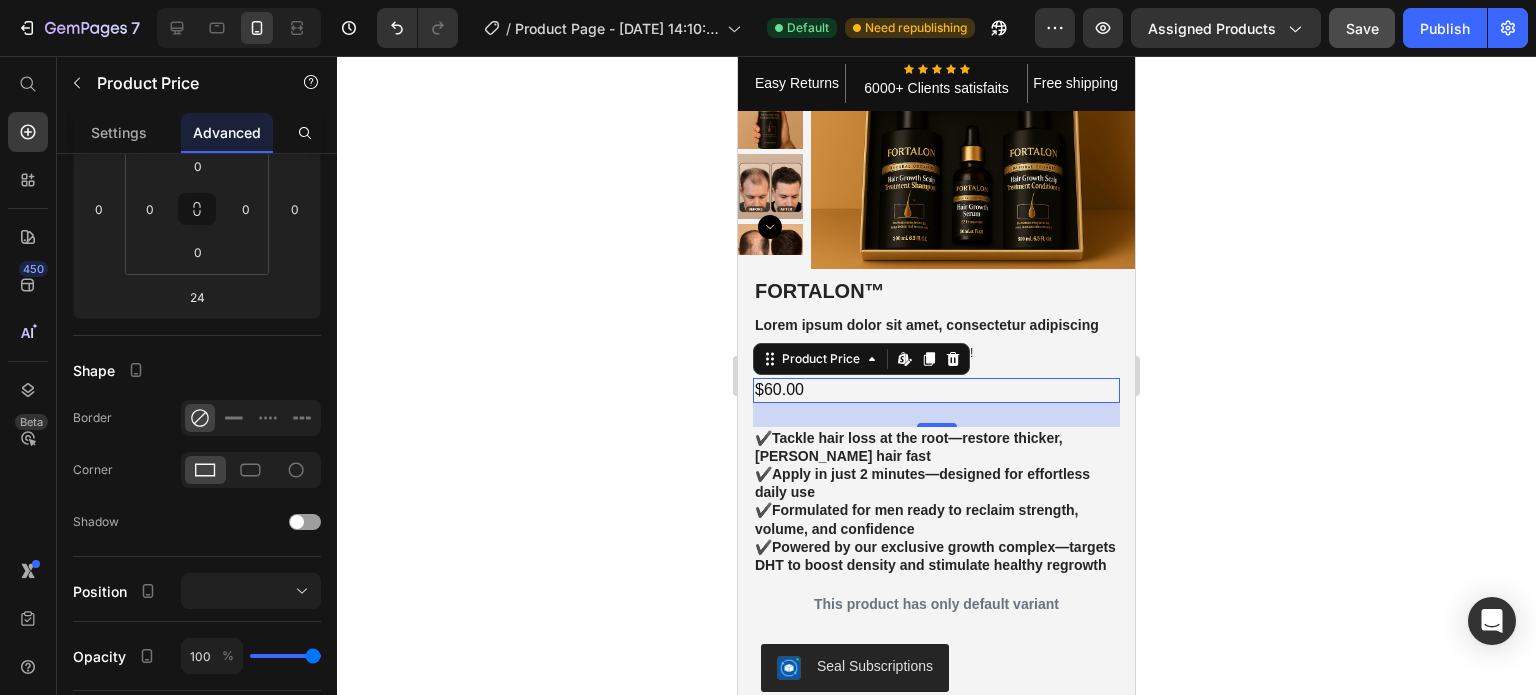 scroll, scrollTop: 0, scrollLeft: 0, axis: both 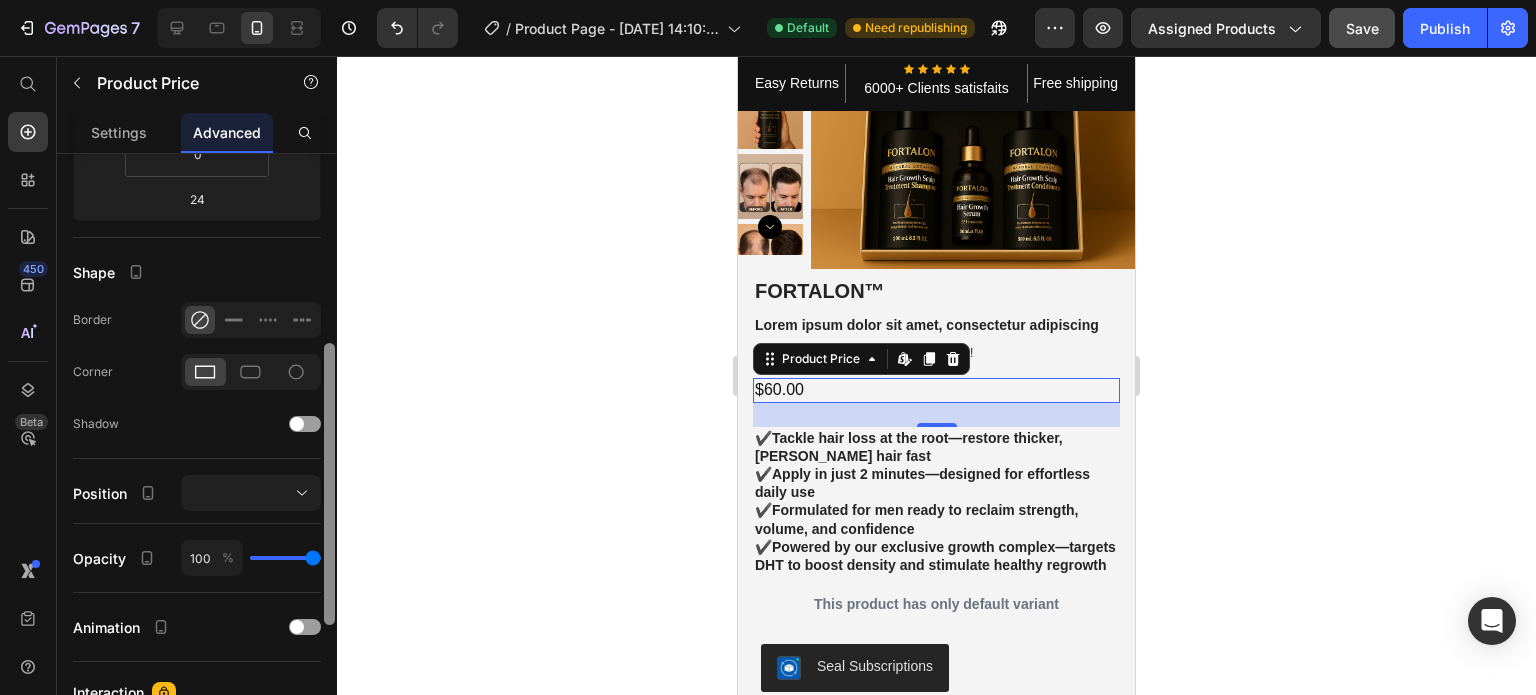 drag, startPoint x: 329, startPoint y: 375, endPoint x: 346, endPoint y: 571, distance: 196.73587 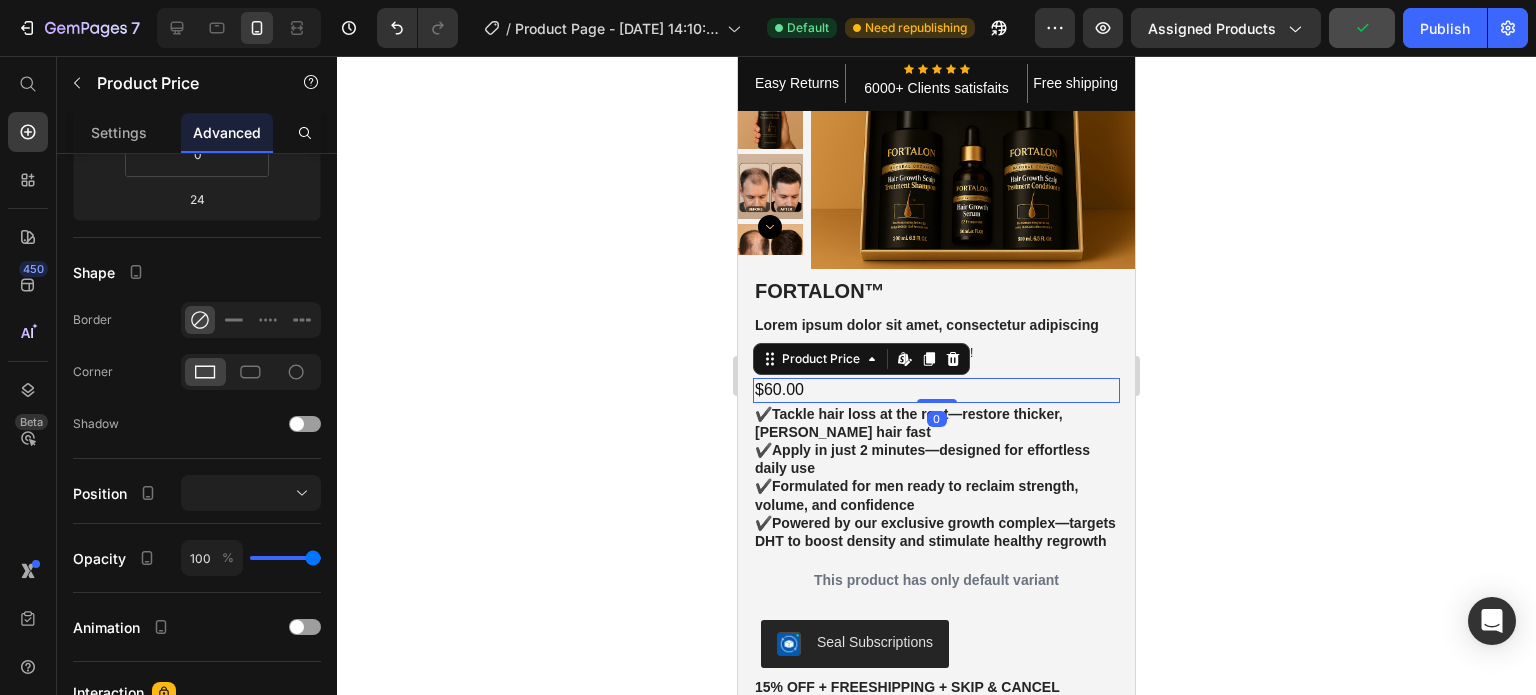 drag, startPoint x: 930, startPoint y: 423, endPoint x: 923, endPoint y: 379, distance: 44.553337 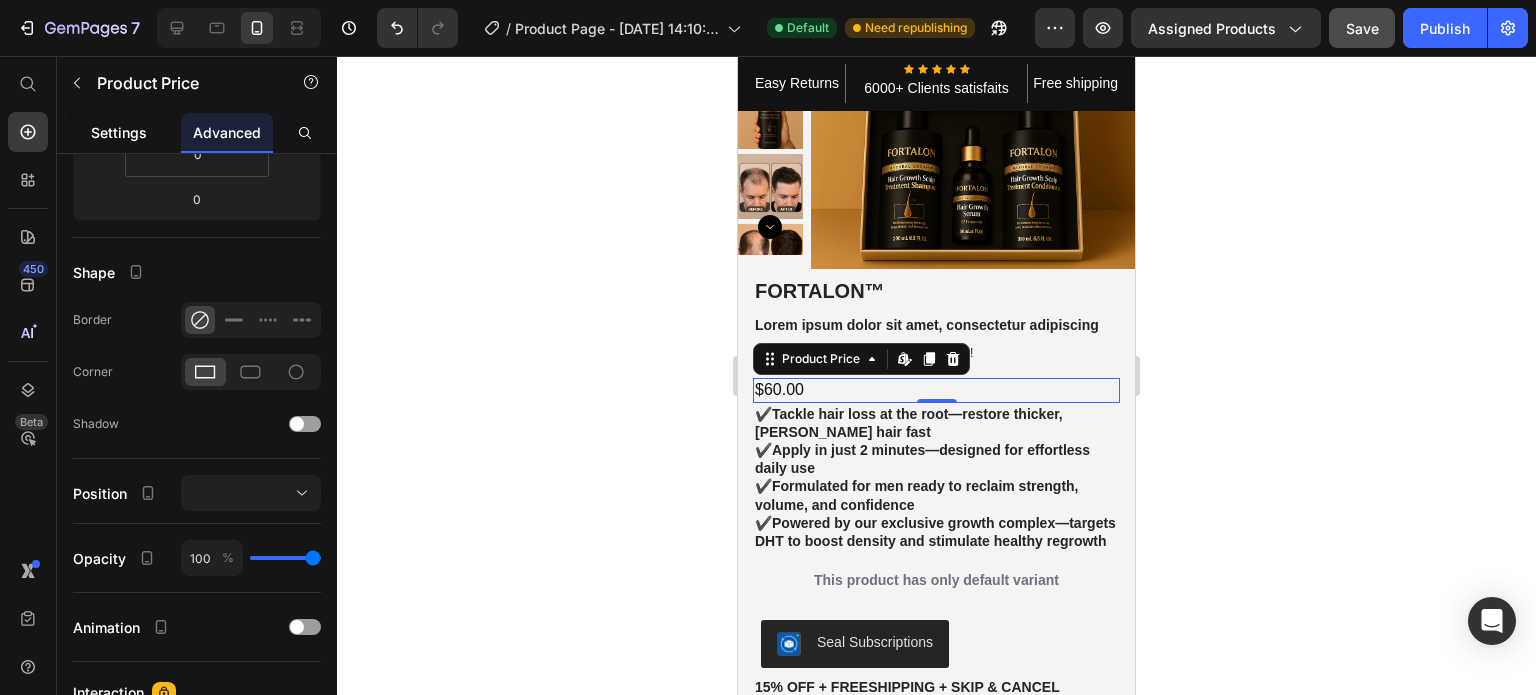 click on "Settings" at bounding box center (119, 132) 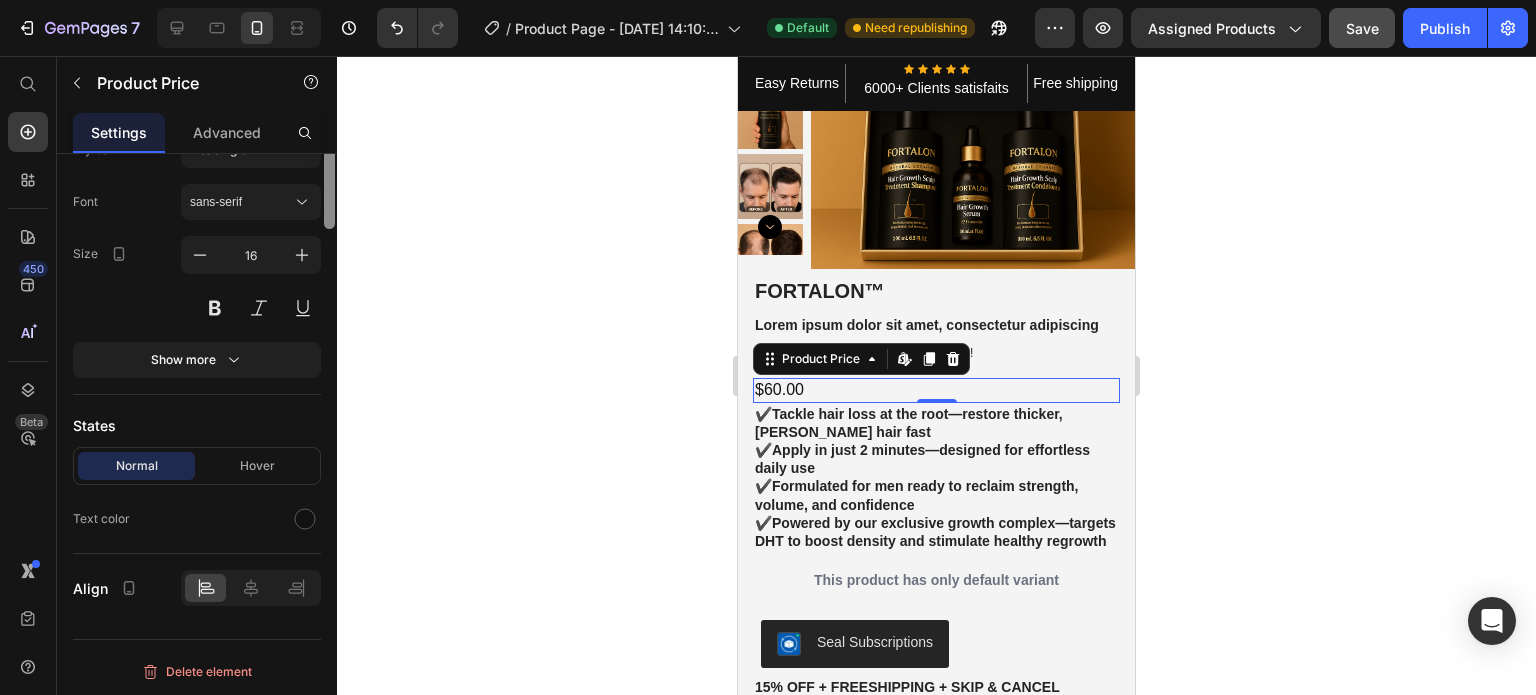 scroll, scrollTop: 0, scrollLeft: 0, axis: both 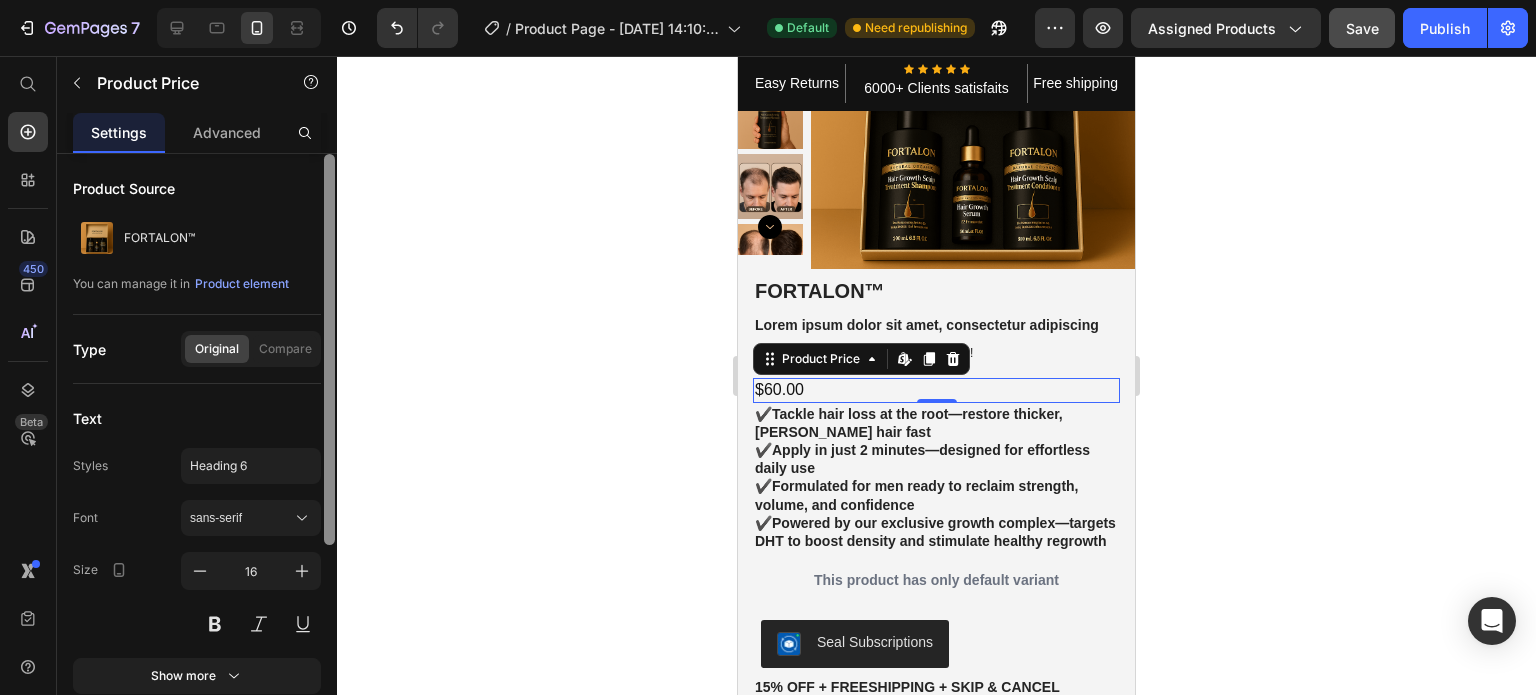 drag, startPoint x: 332, startPoint y: 401, endPoint x: 338, endPoint y: 189, distance: 212.08488 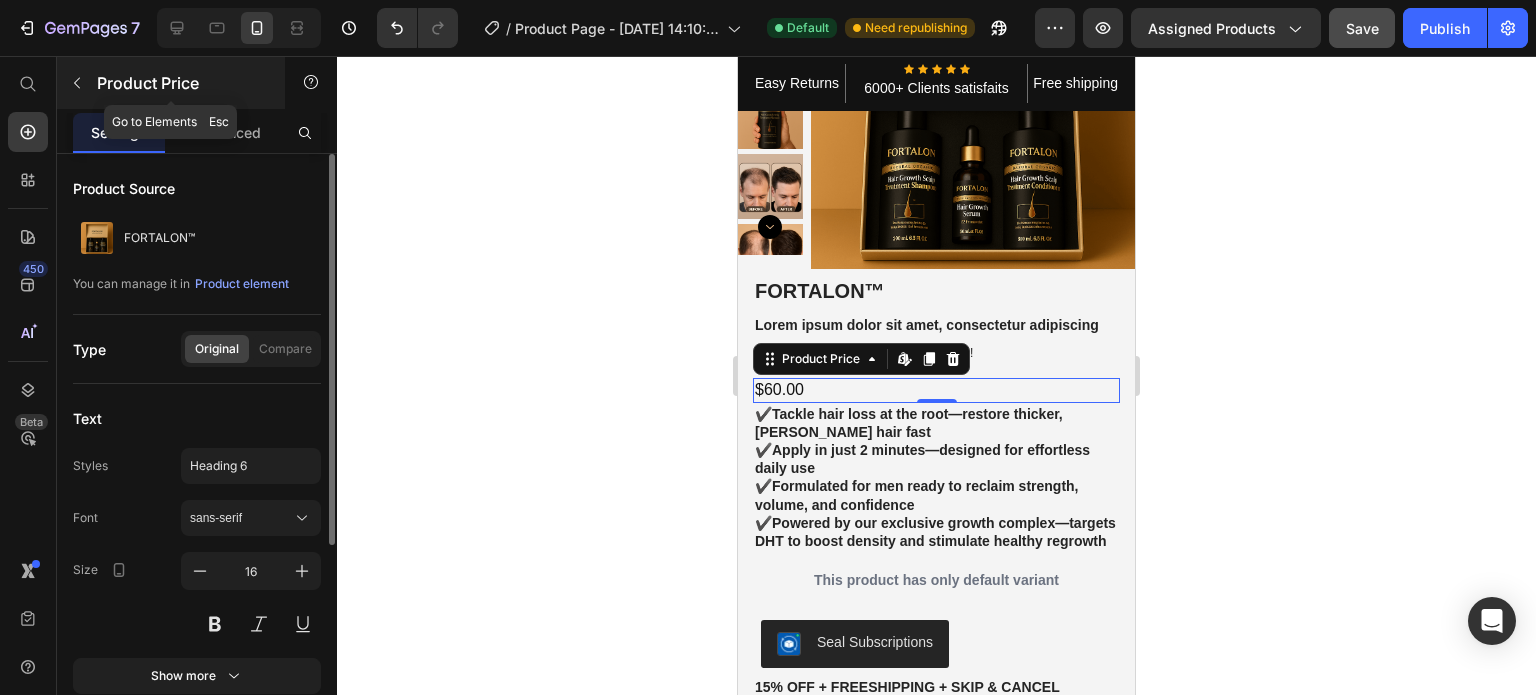click 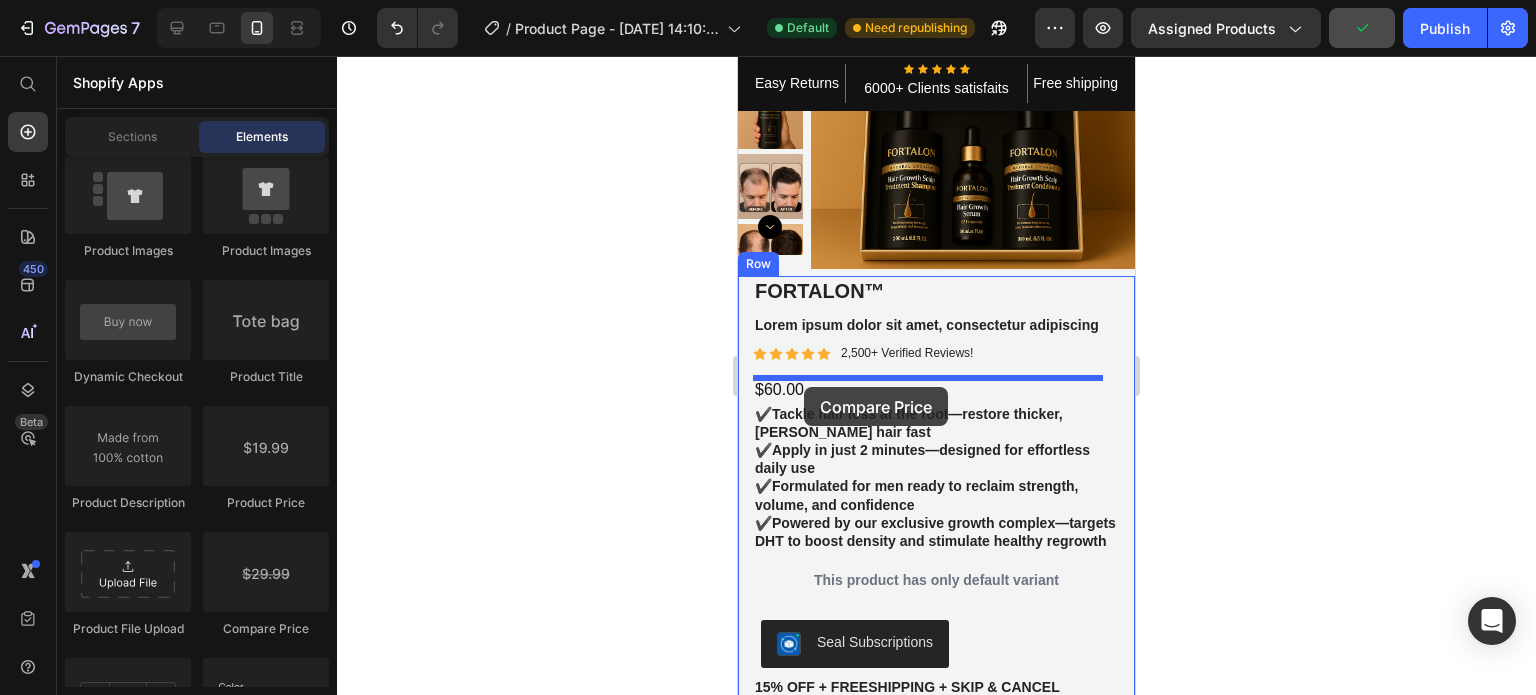 drag, startPoint x: 986, startPoint y: 637, endPoint x: 804, endPoint y: 387, distance: 309.2313 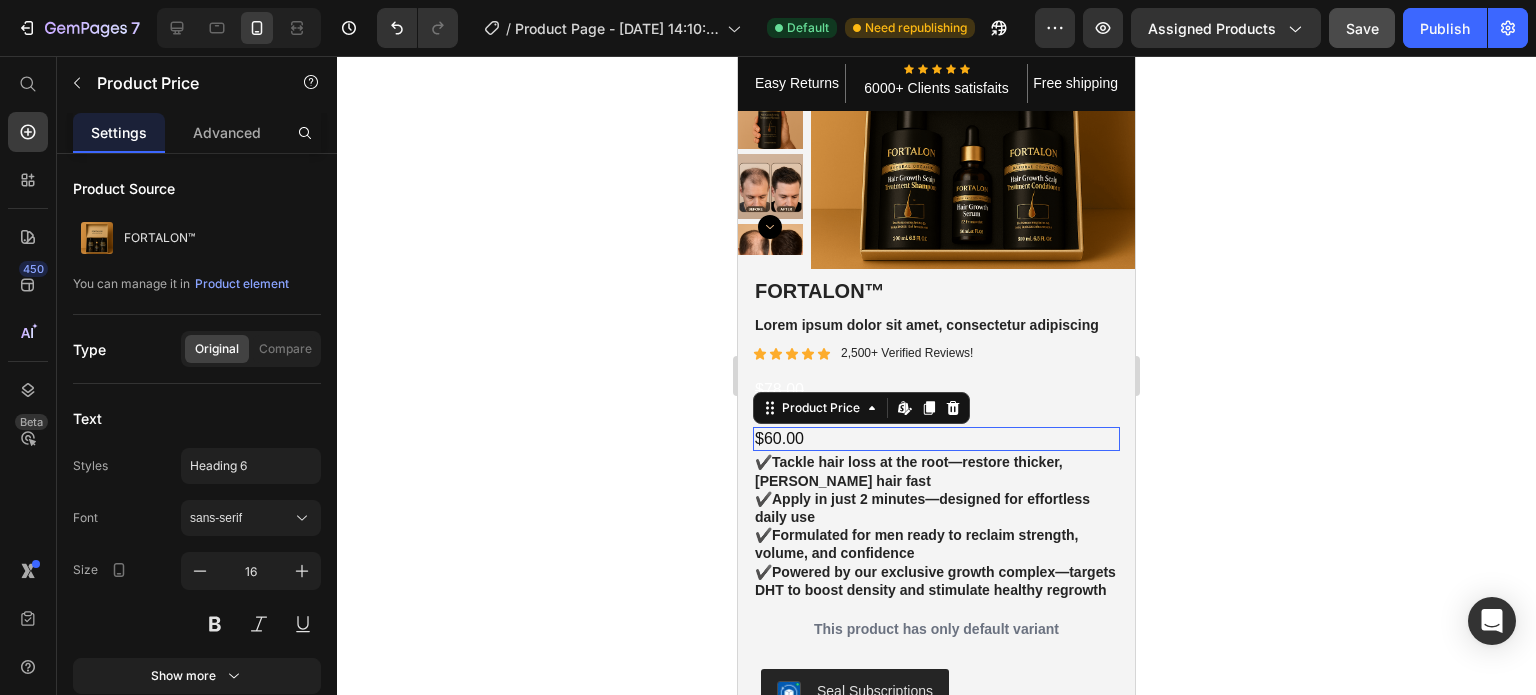 click on "$60.00" at bounding box center [936, 439] 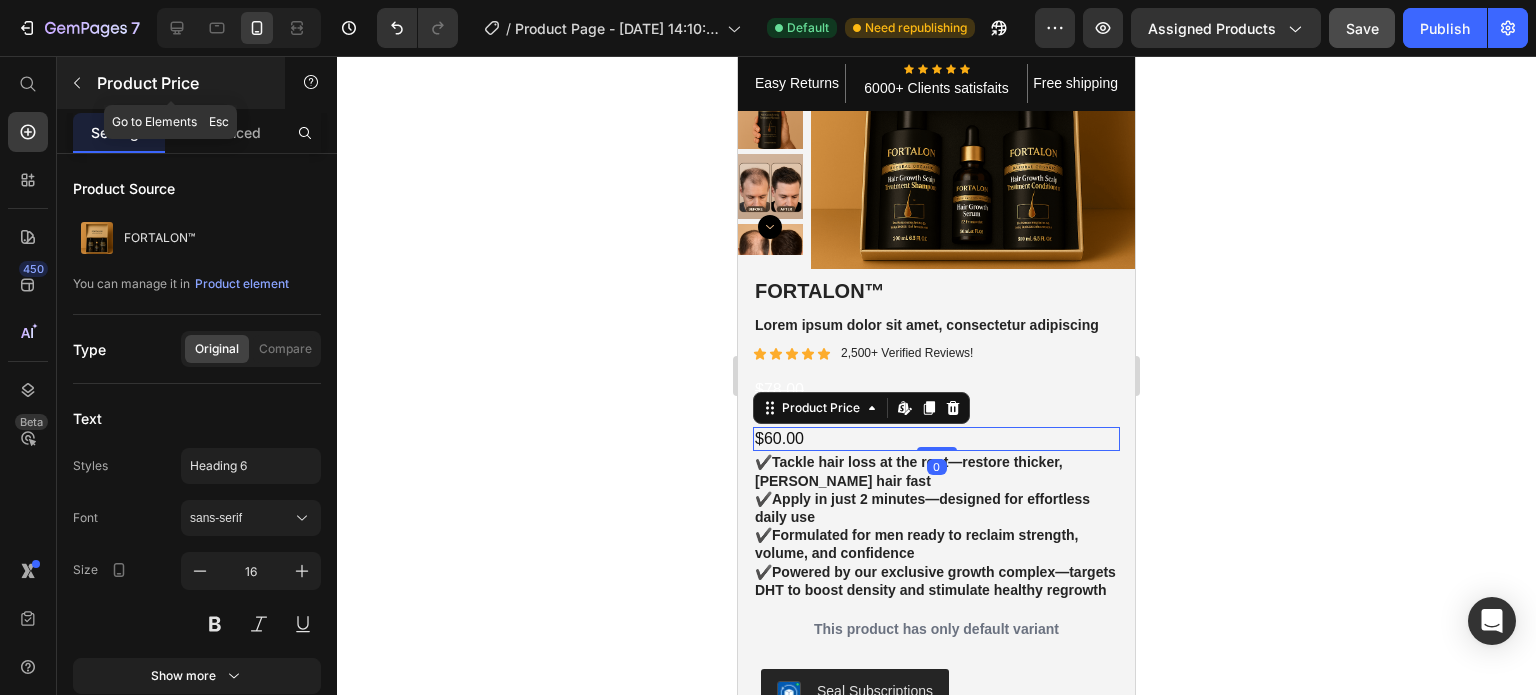 click 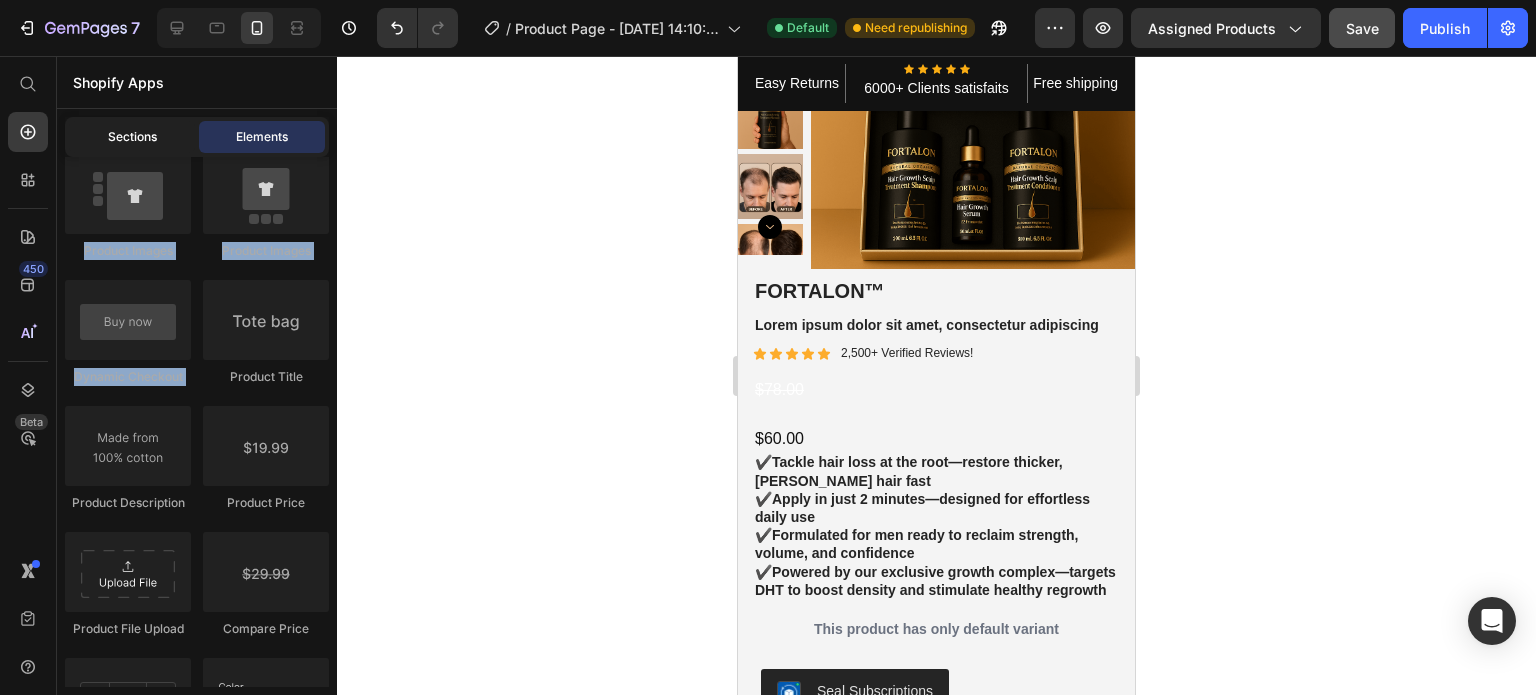 drag, startPoint x: 331, startPoint y: 278, endPoint x: 192, endPoint y: 151, distance: 188.28171 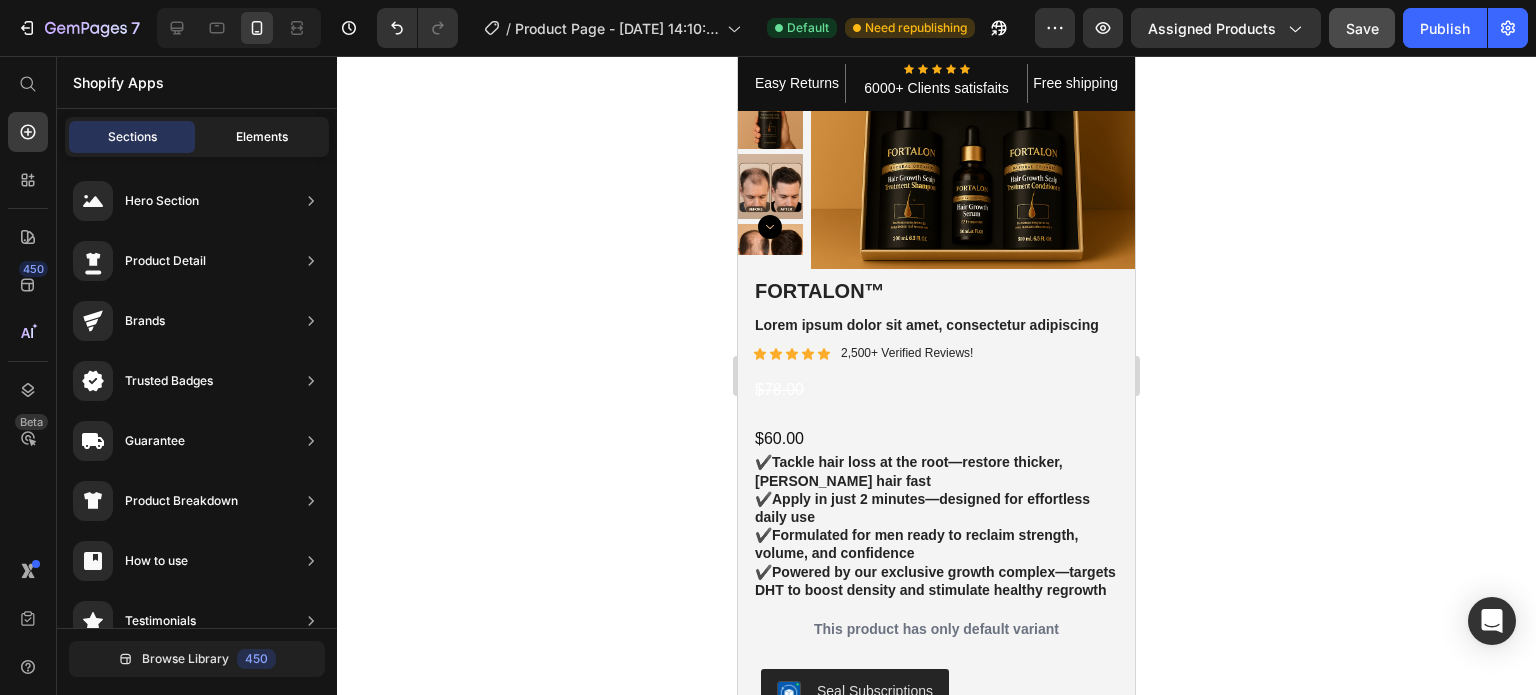 click on "Elements" 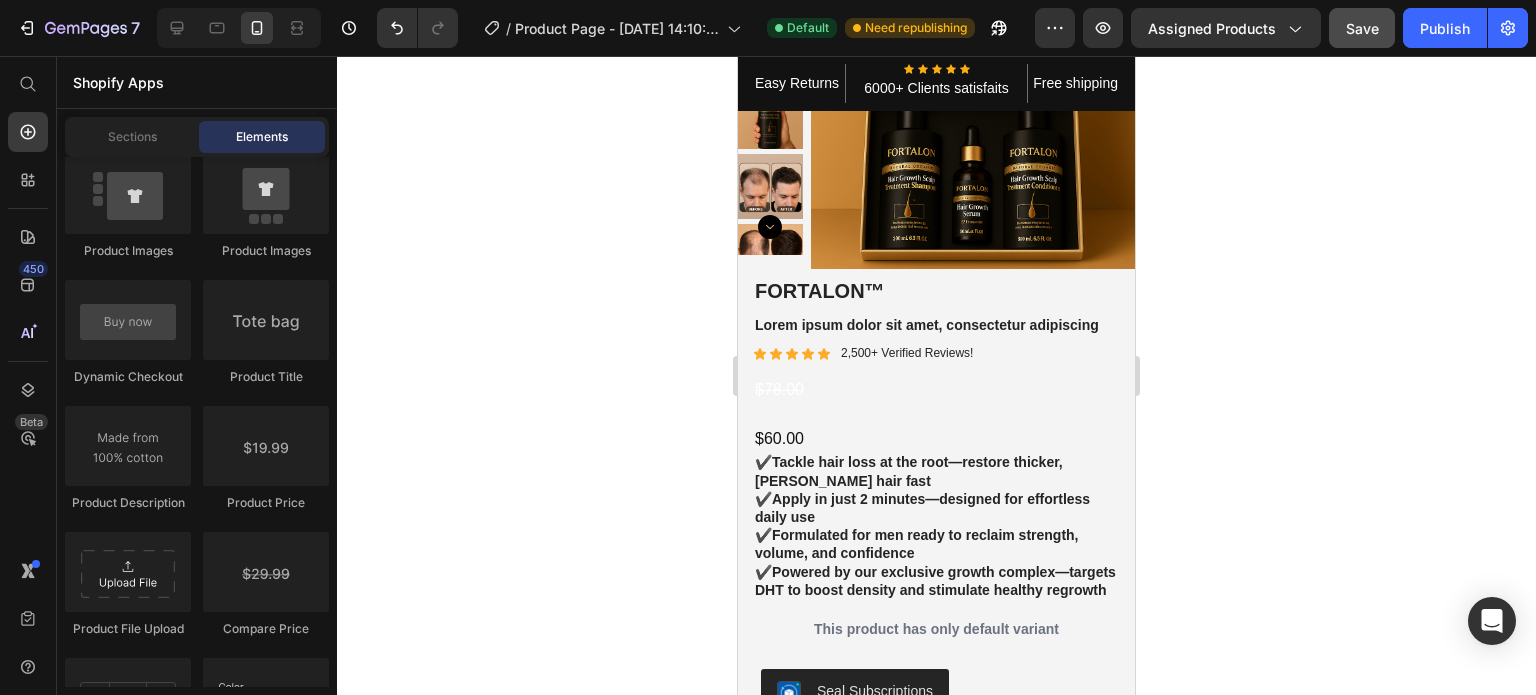 click 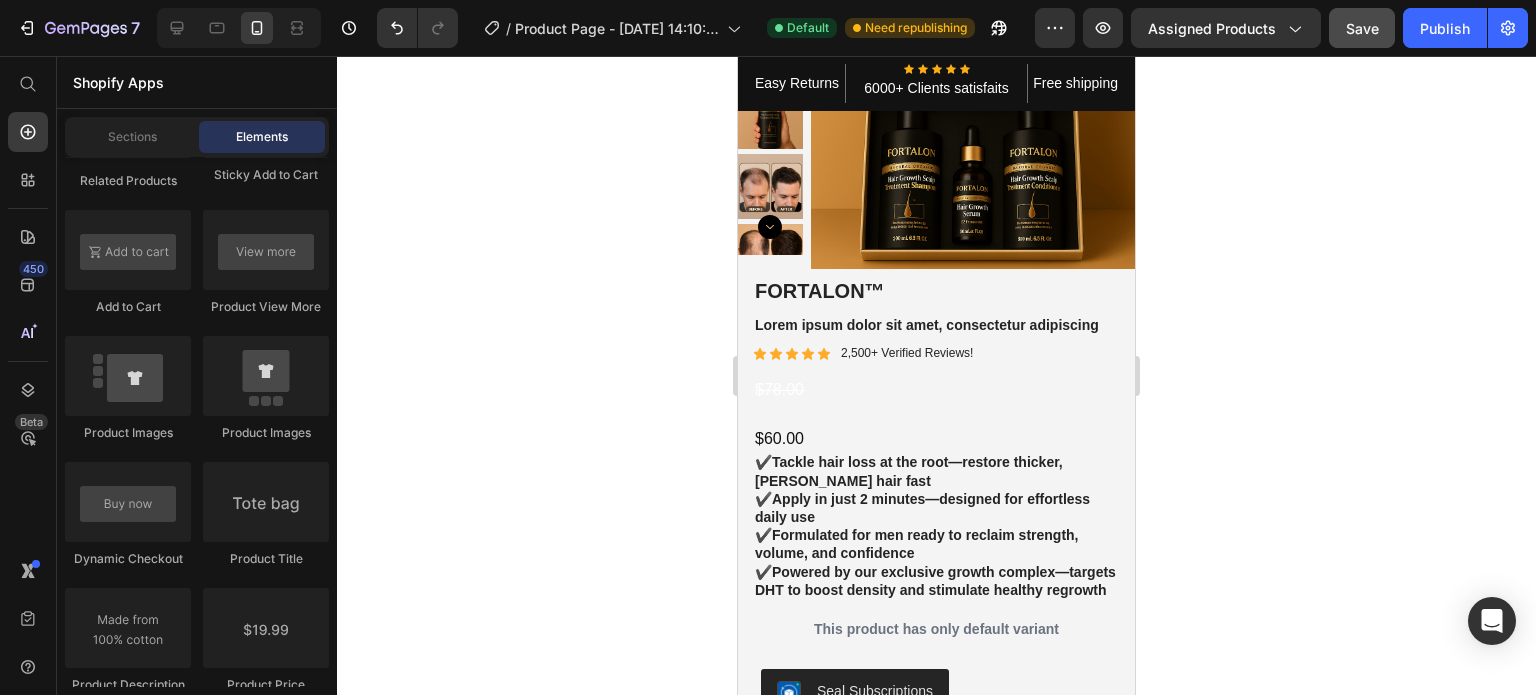 scroll, scrollTop: 0, scrollLeft: 0, axis: both 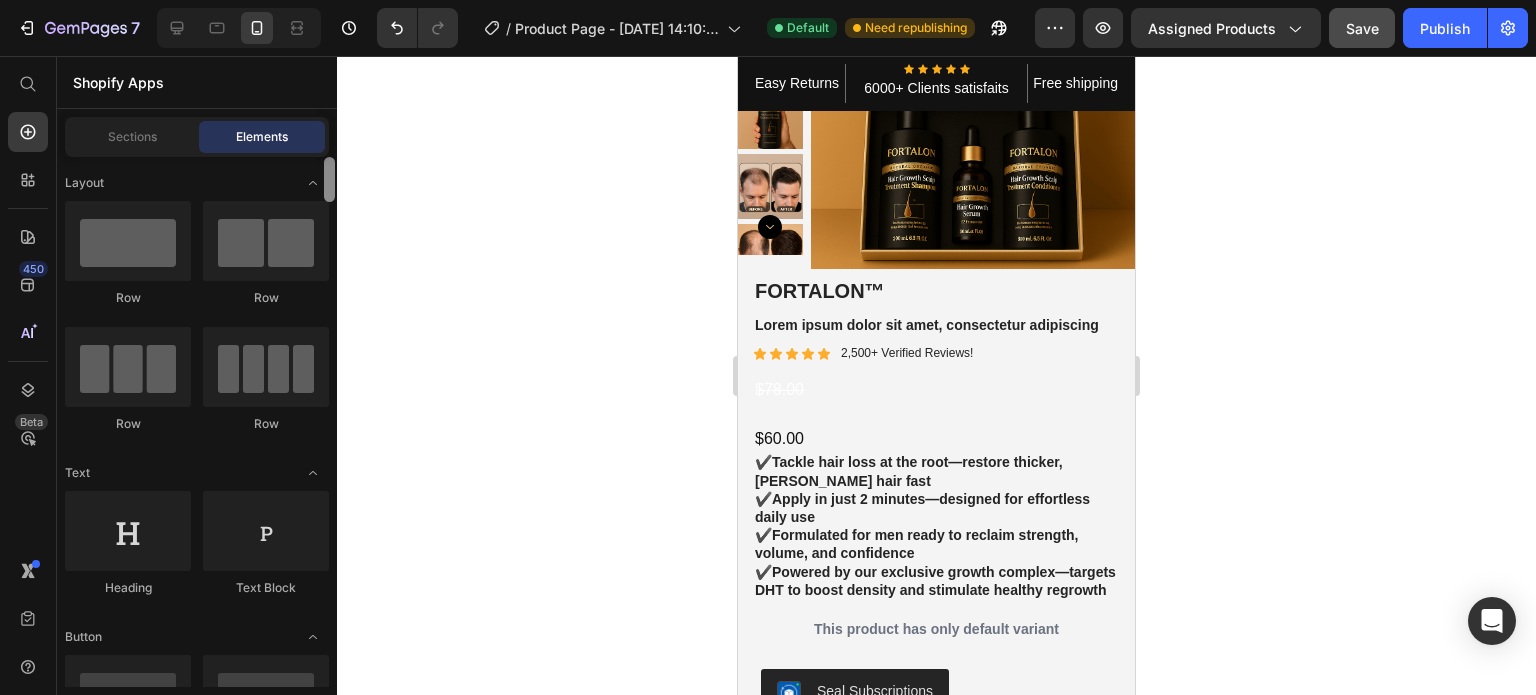 drag, startPoint x: 328, startPoint y: 444, endPoint x: 325, endPoint y: 124, distance: 320.01407 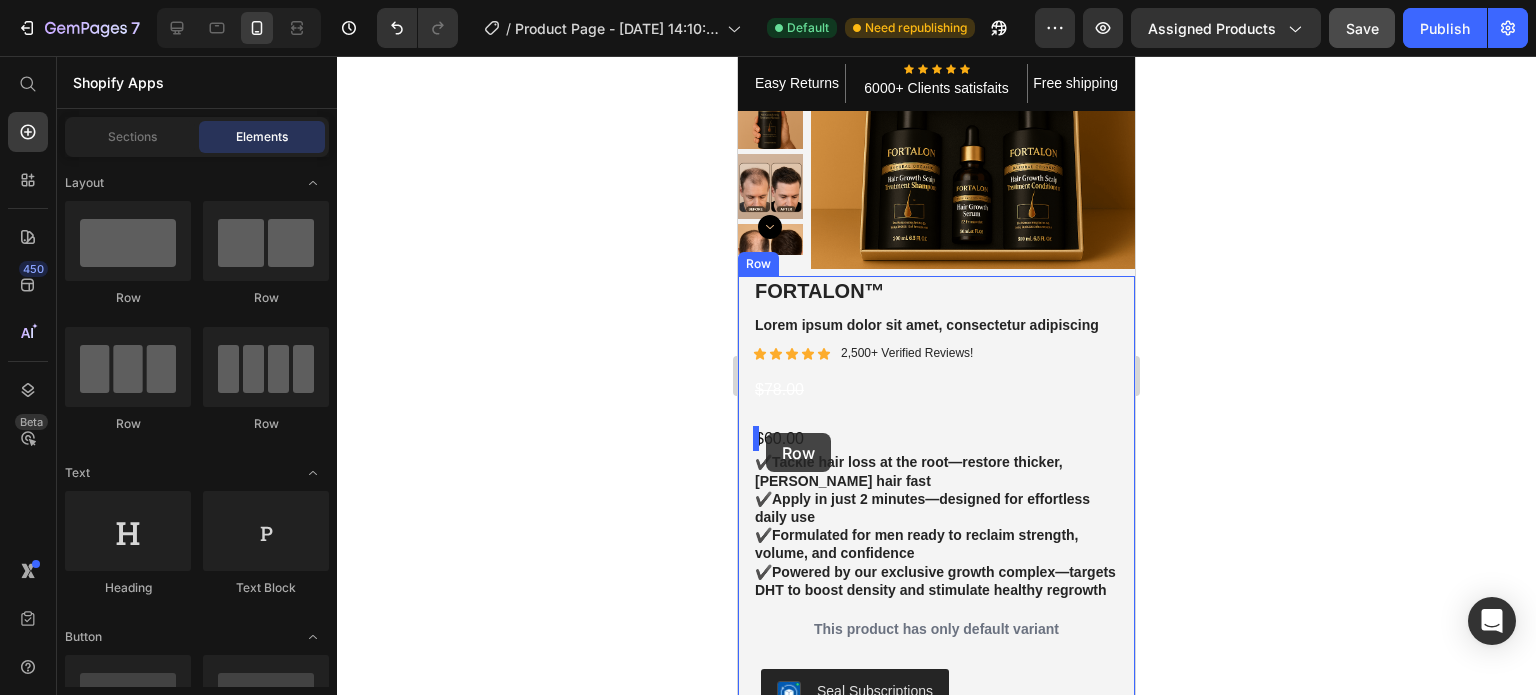drag, startPoint x: 990, startPoint y: 324, endPoint x: 767, endPoint y: 434, distance: 248.65437 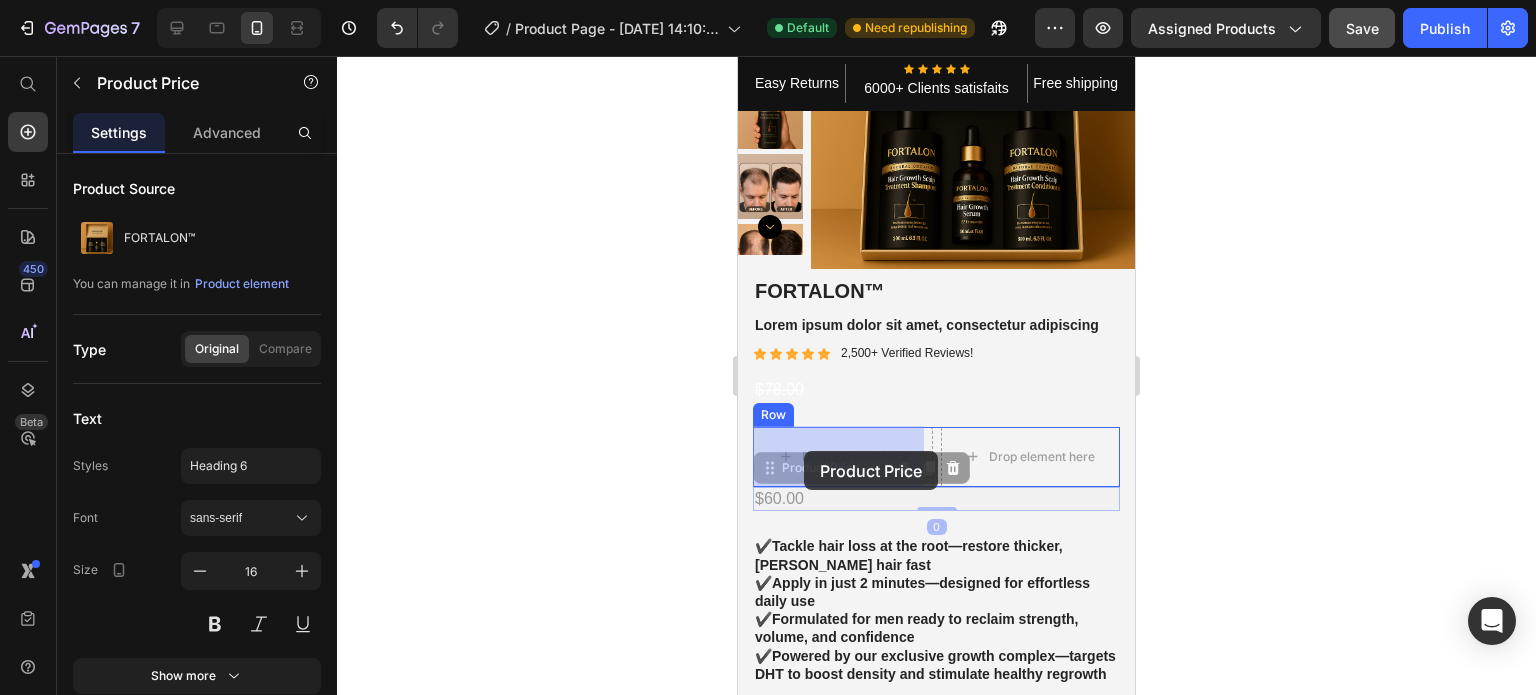 drag, startPoint x: 782, startPoint y: 495, endPoint x: 804, endPoint y: 451, distance: 49.193497 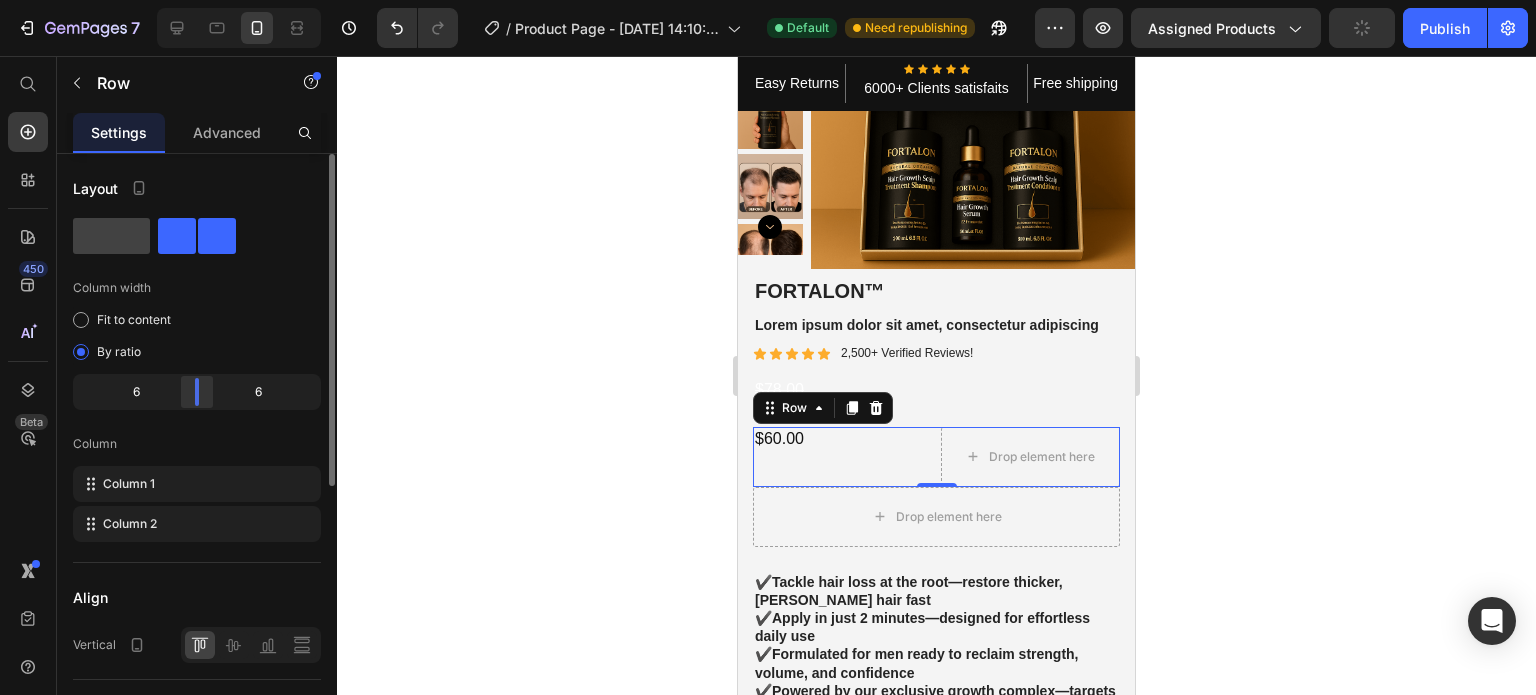drag, startPoint x: 192, startPoint y: 393, endPoint x: 143, endPoint y: 393, distance: 49 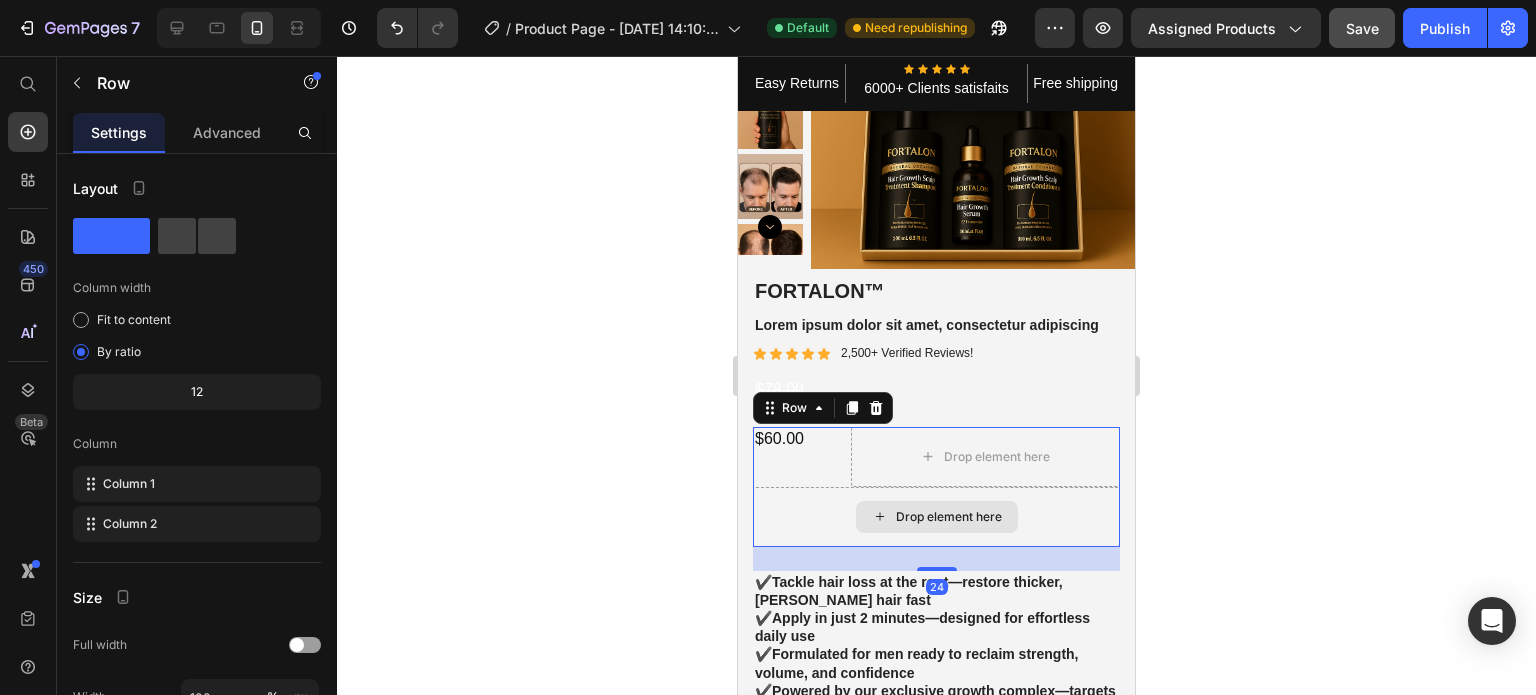 click on "Drop element here" at bounding box center [936, 517] 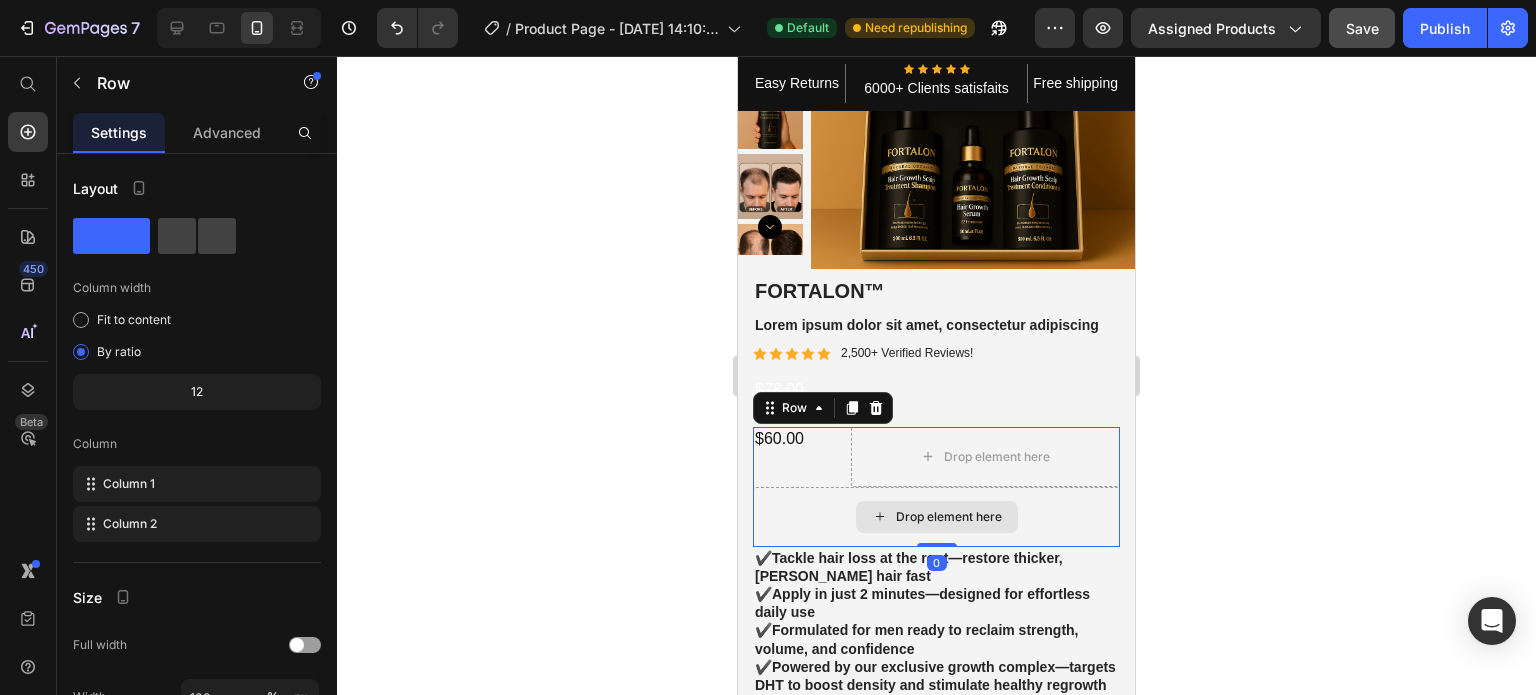 drag, startPoint x: 936, startPoint y: 569, endPoint x: 937, endPoint y: 503, distance: 66.007576 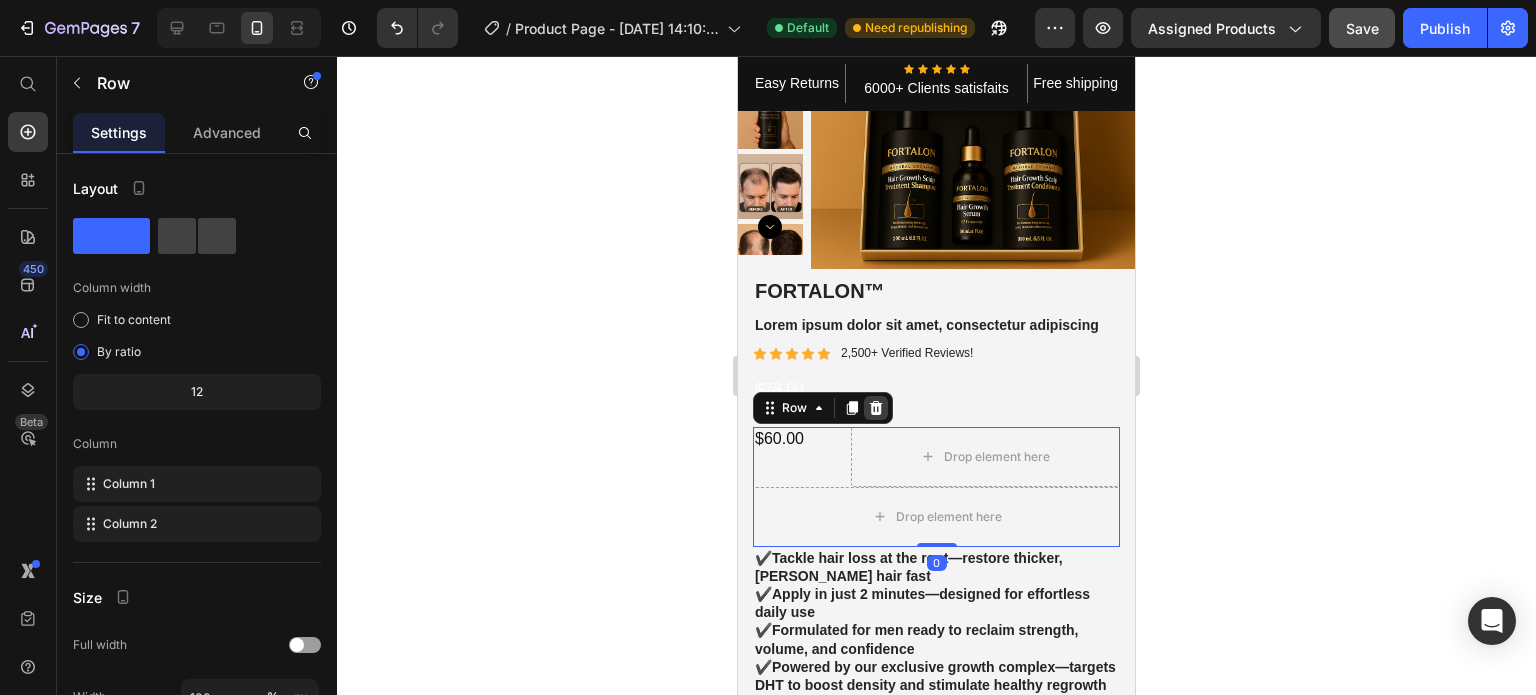 click 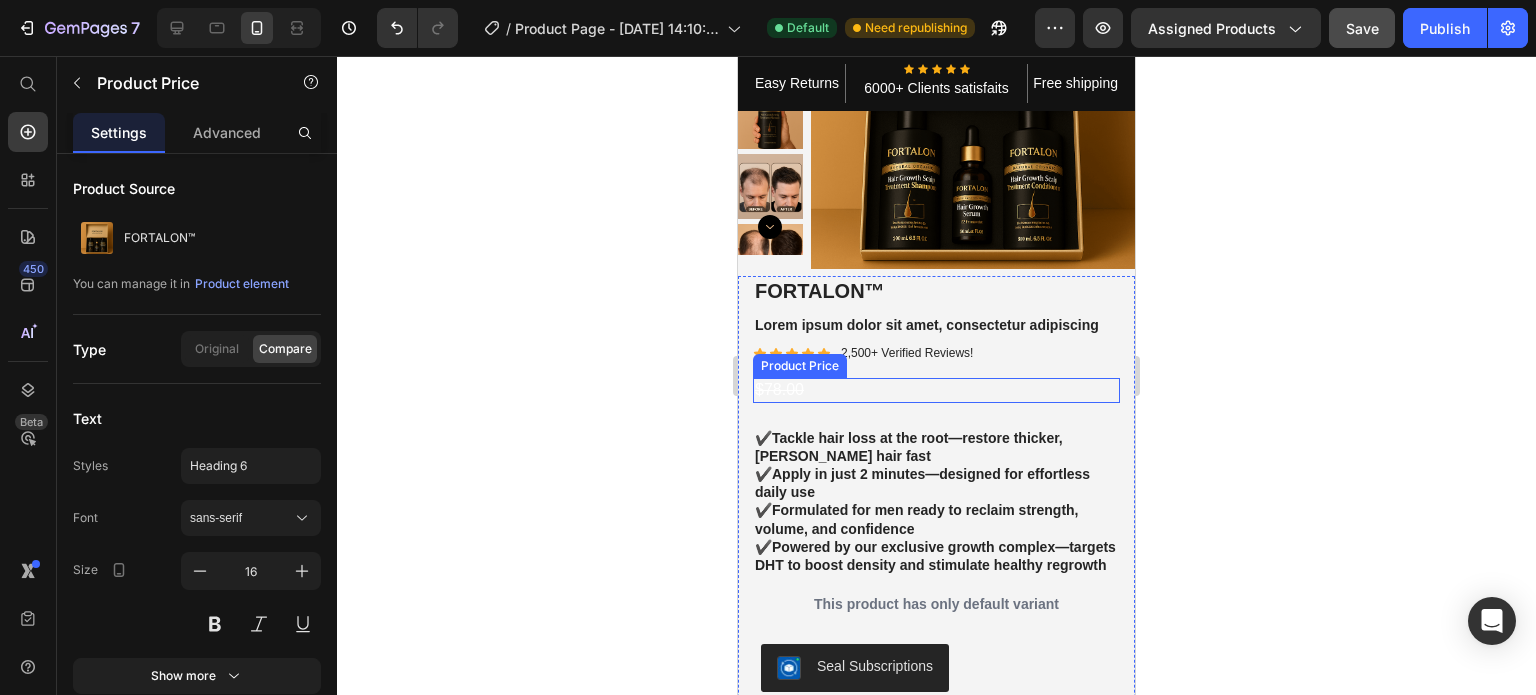 click on "$78.00" at bounding box center (936, 390) 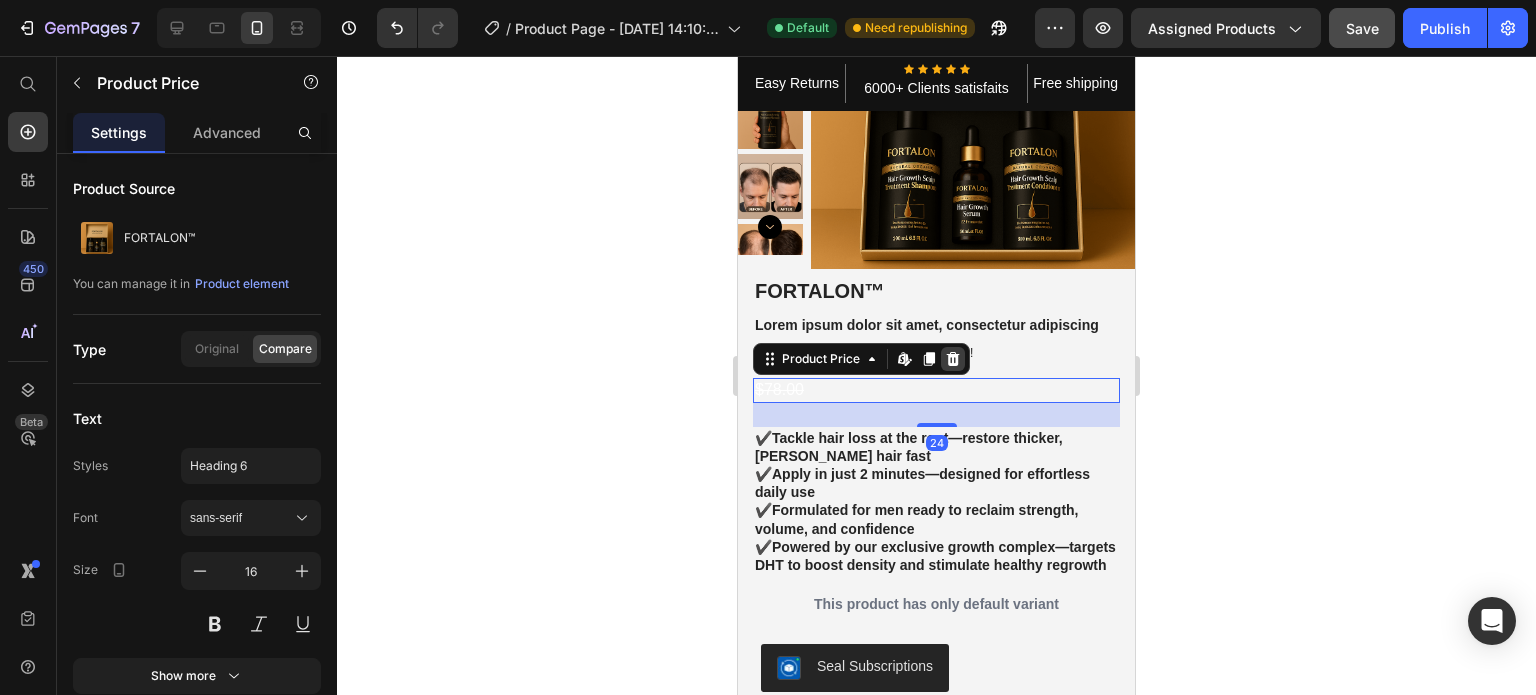 click 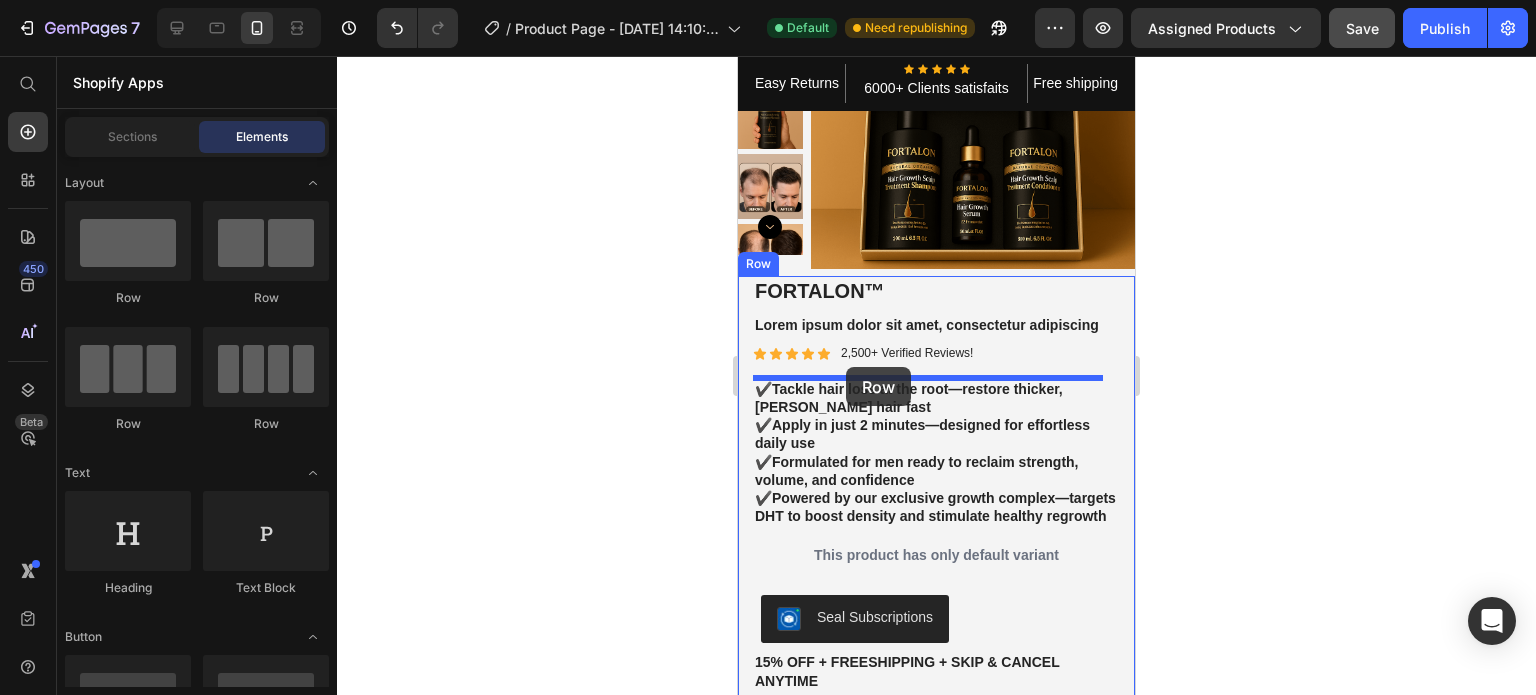 drag, startPoint x: 880, startPoint y: 336, endPoint x: 846, endPoint y: 367, distance: 46.010868 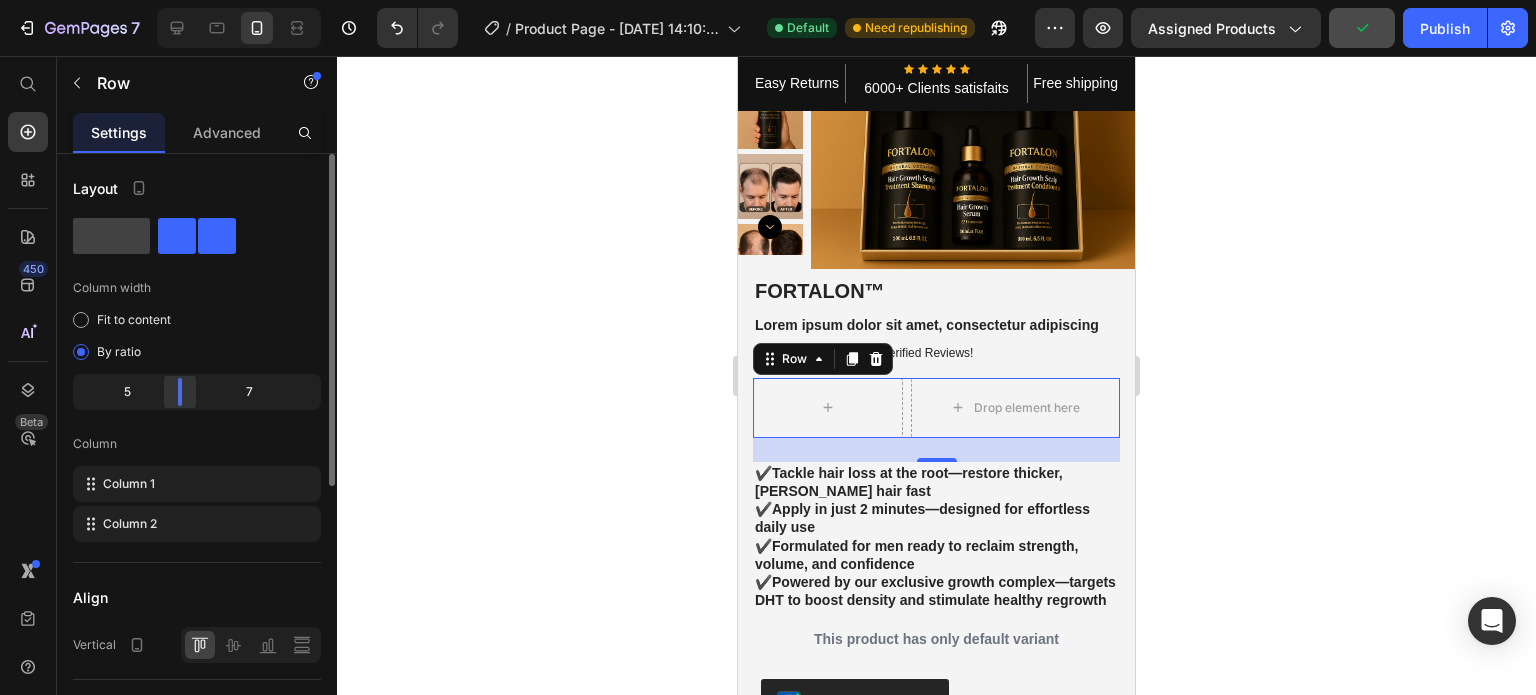 drag, startPoint x: 200, startPoint y: 391, endPoint x: 180, endPoint y: 394, distance: 20.22375 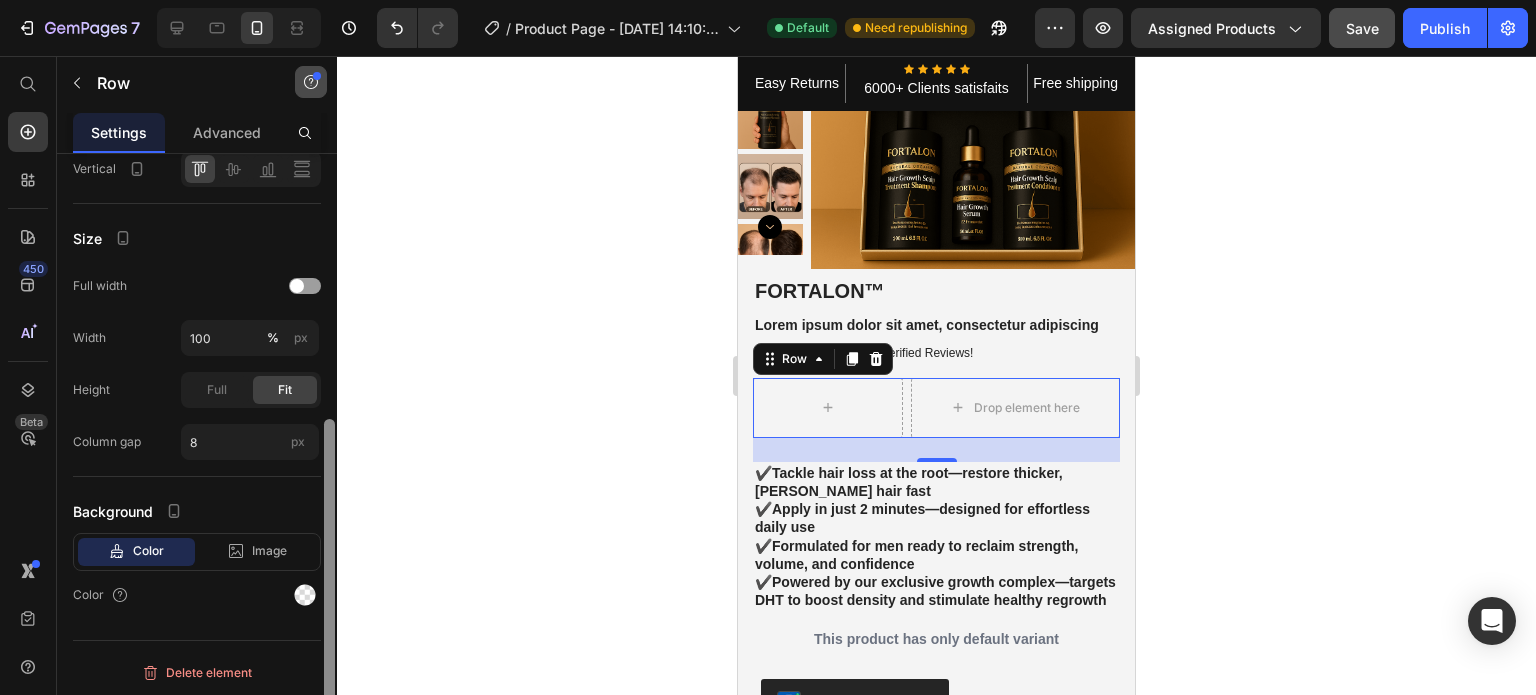 scroll, scrollTop: 0, scrollLeft: 0, axis: both 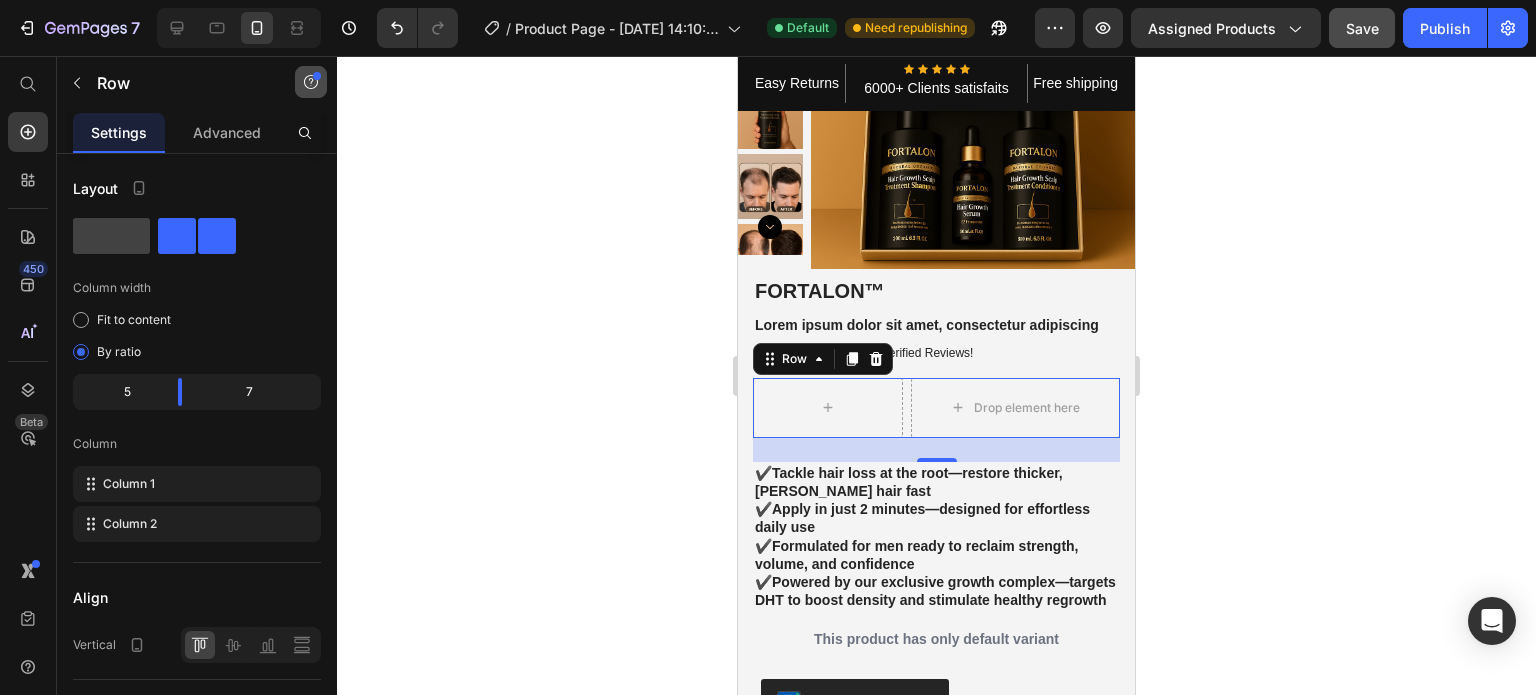 drag, startPoint x: 330, startPoint y: 295, endPoint x: 305, endPoint y: 69, distance: 227.37854 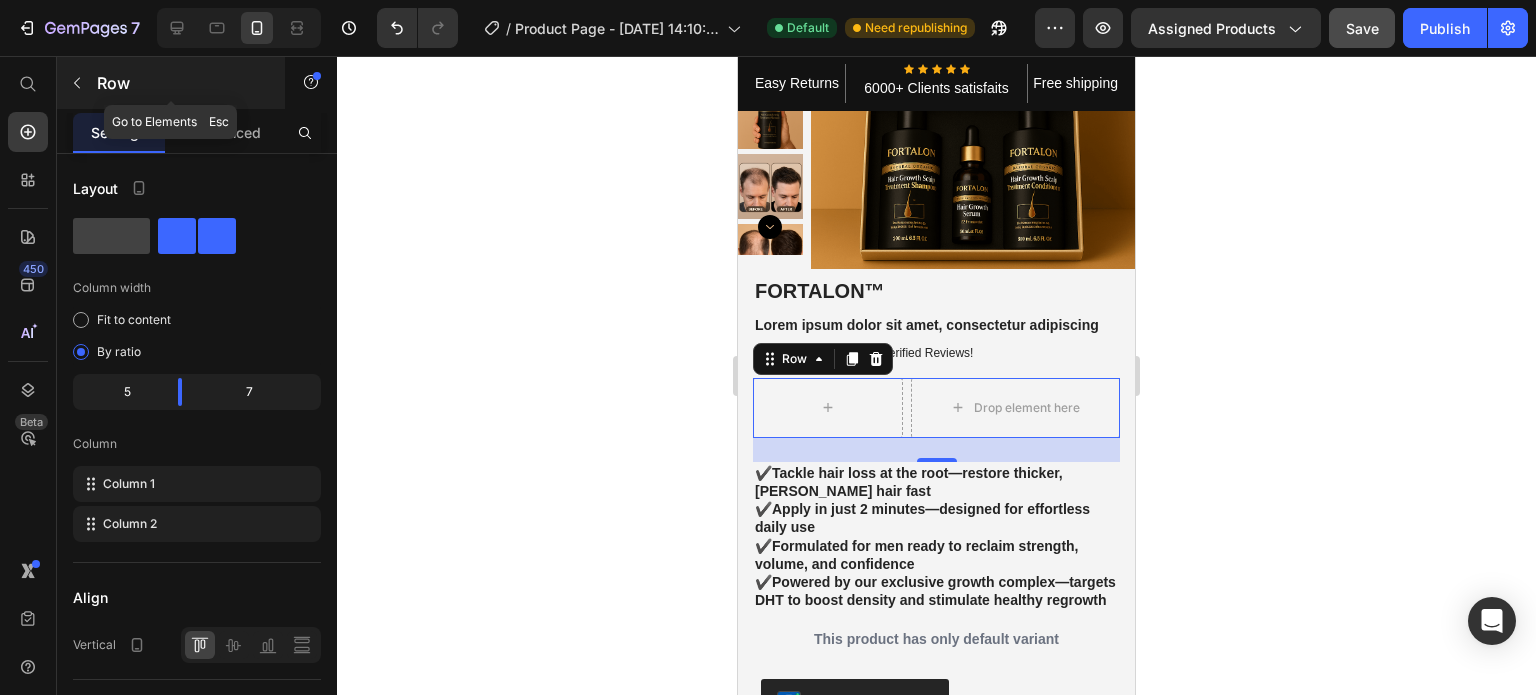 click 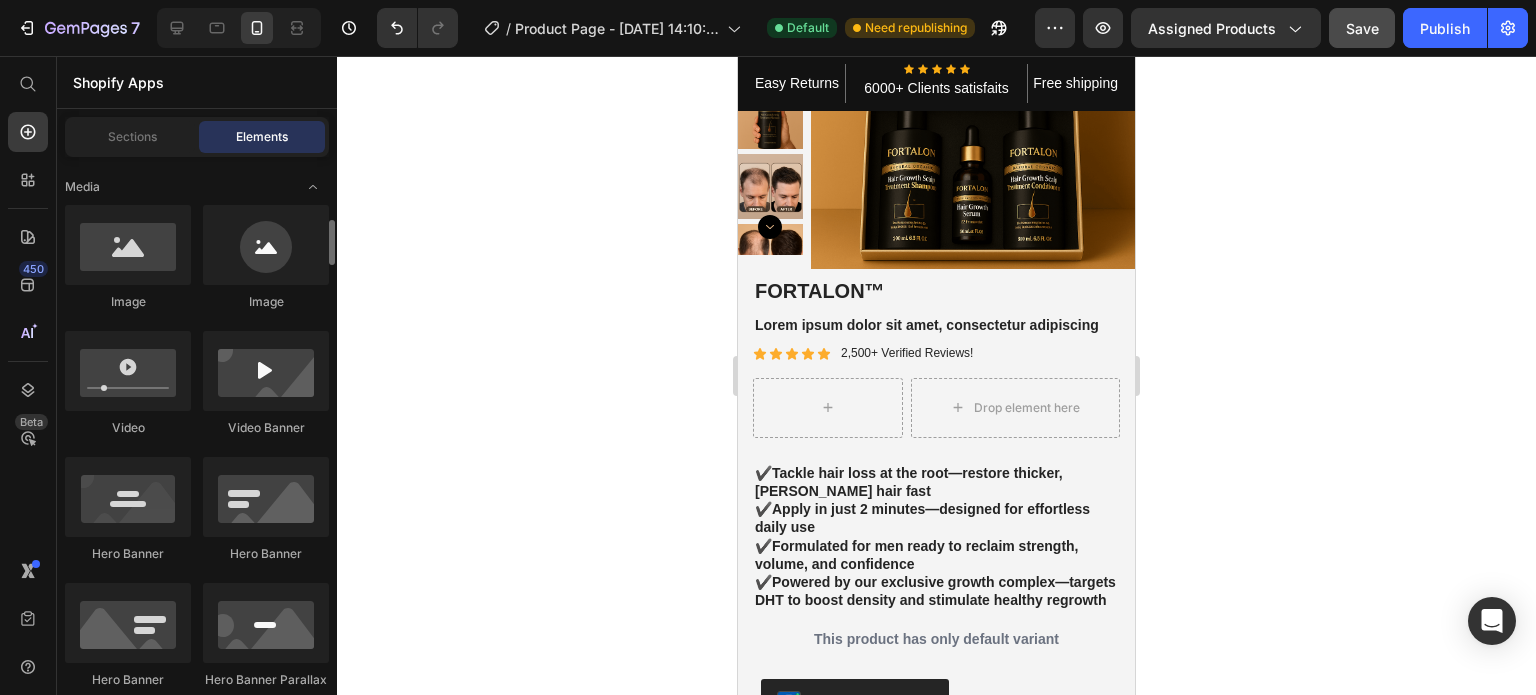 scroll, scrollTop: 888, scrollLeft: 0, axis: vertical 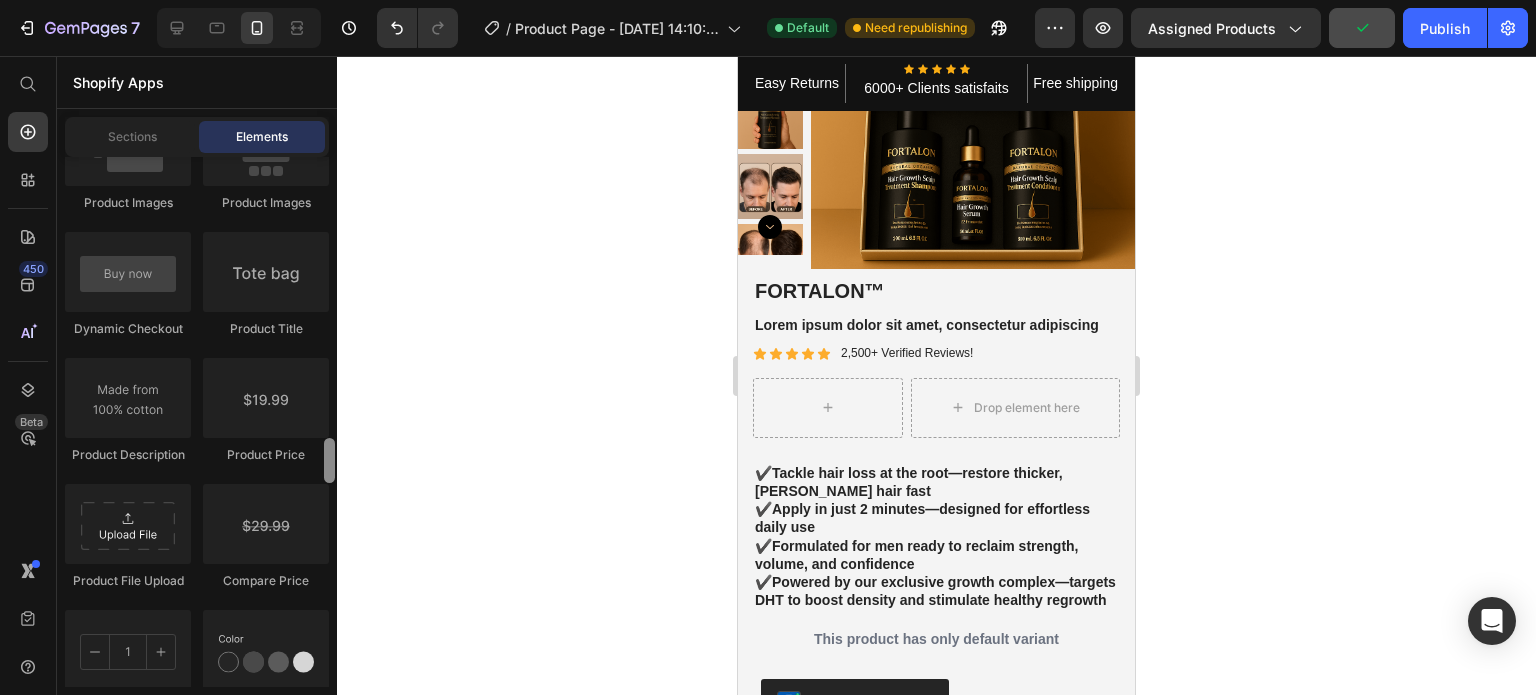 drag, startPoint x: 328, startPoint y: 267, endPoint x: 325, endPoint y: 472, distance: 205.02196 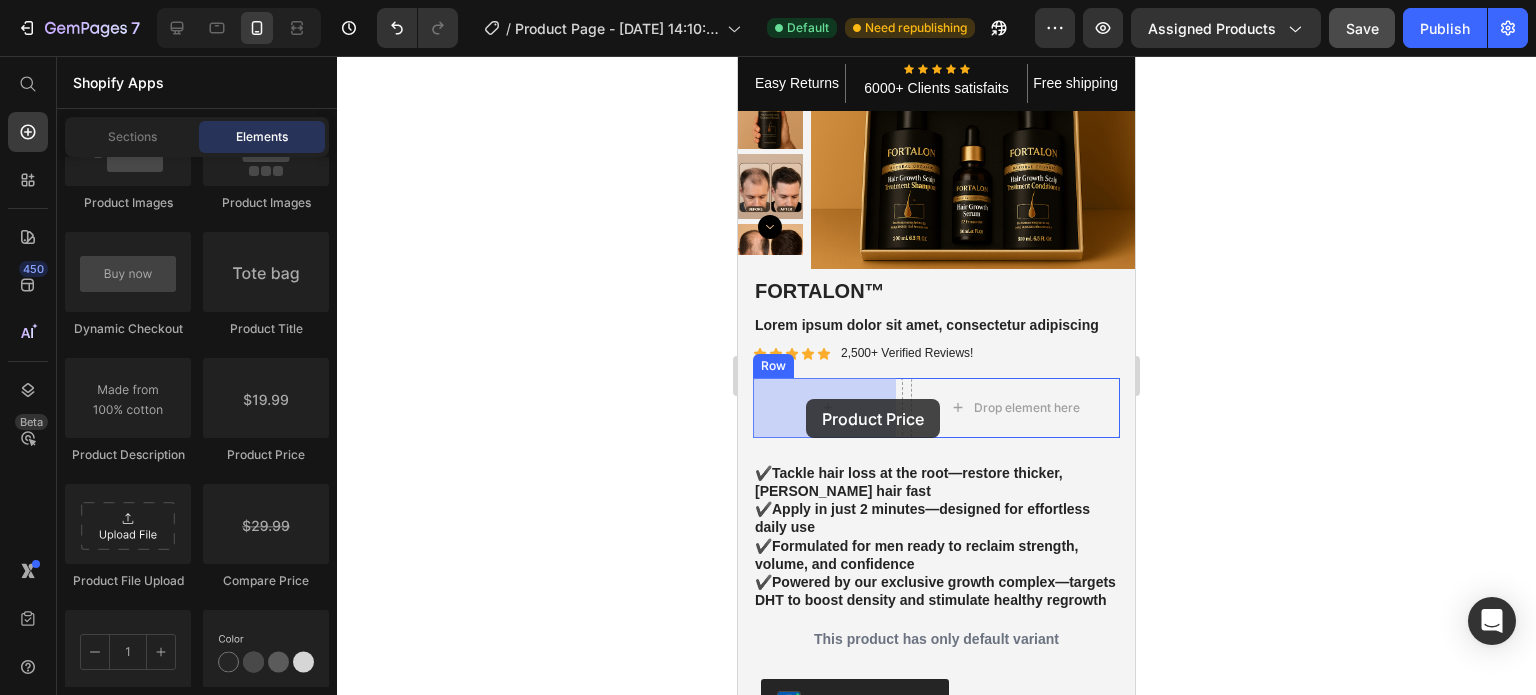 drag, startPoint x: 761, startPoint y: 383, endPoint x: 806, endPoint y: 399, distance: 47.759815 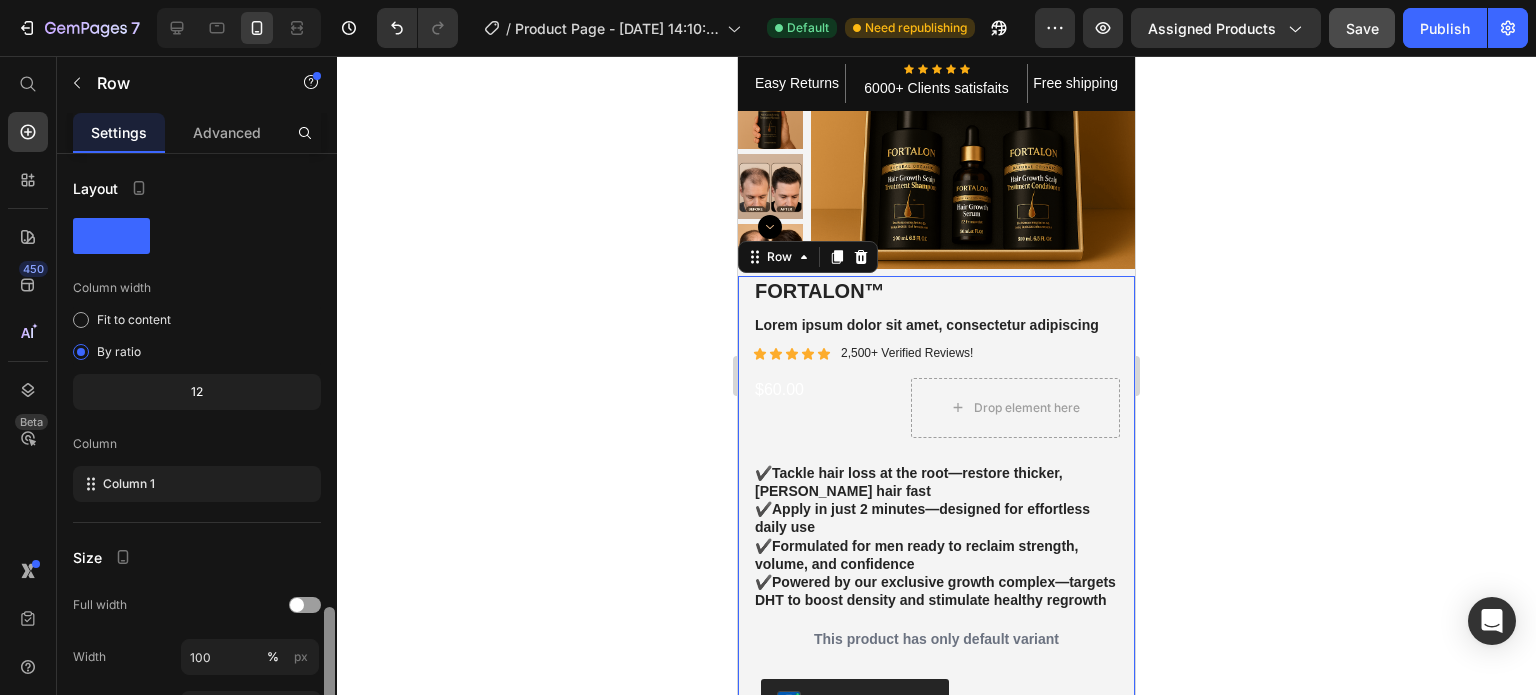 scroll, scrollTop: 268, scrollLeft: 0, axis: vertical 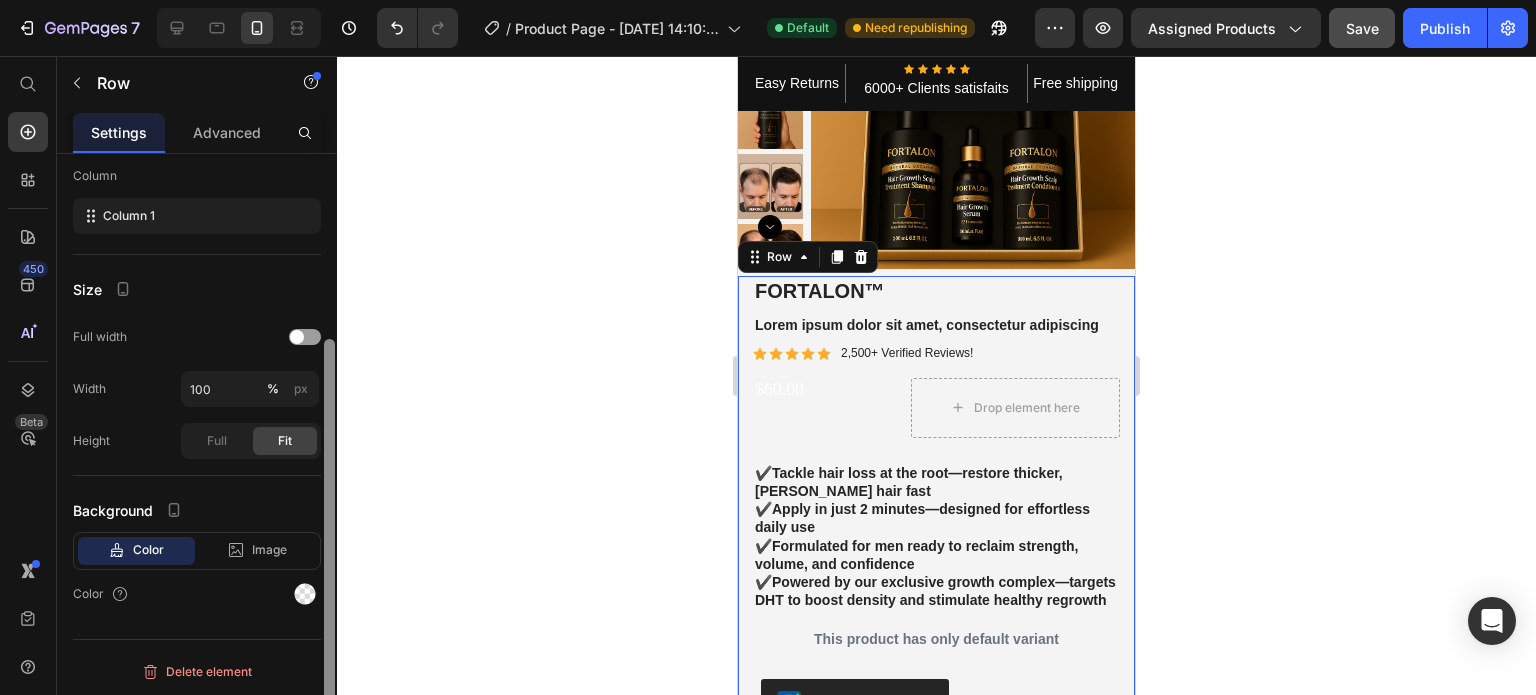 drag, startPoint x: 332, startPoint y: 355, endPoint x: 323, endPoint y: 688, distance: 333.1216 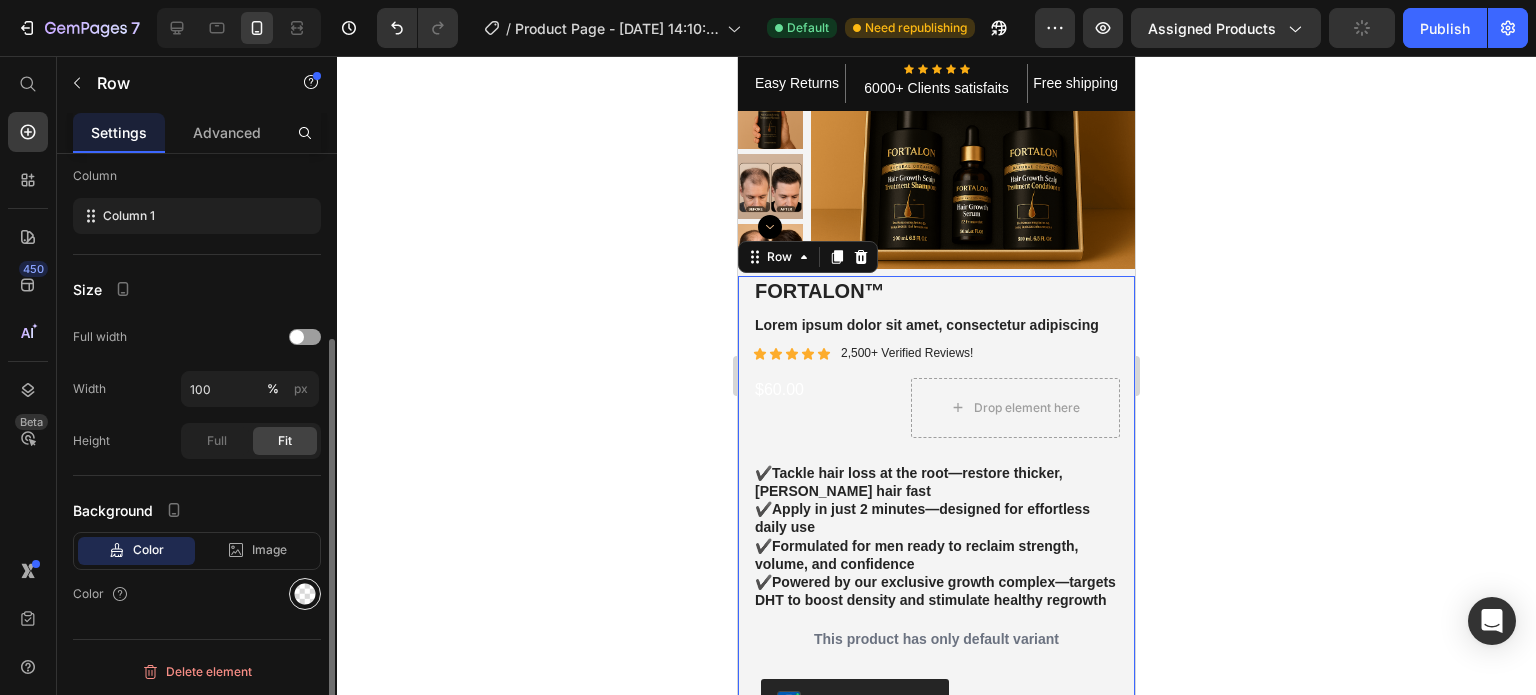 click at bounding box center [305, 594] 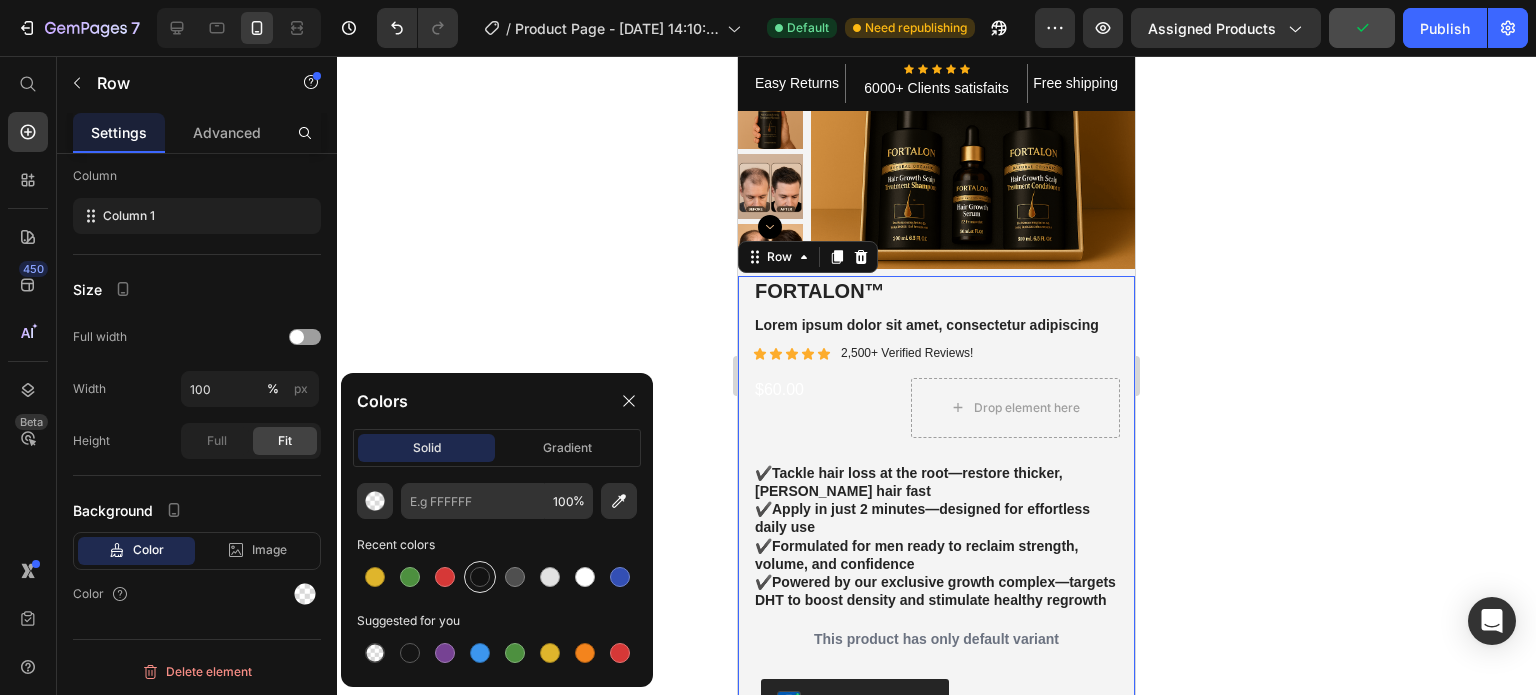 click at bounding box center (480, 577) 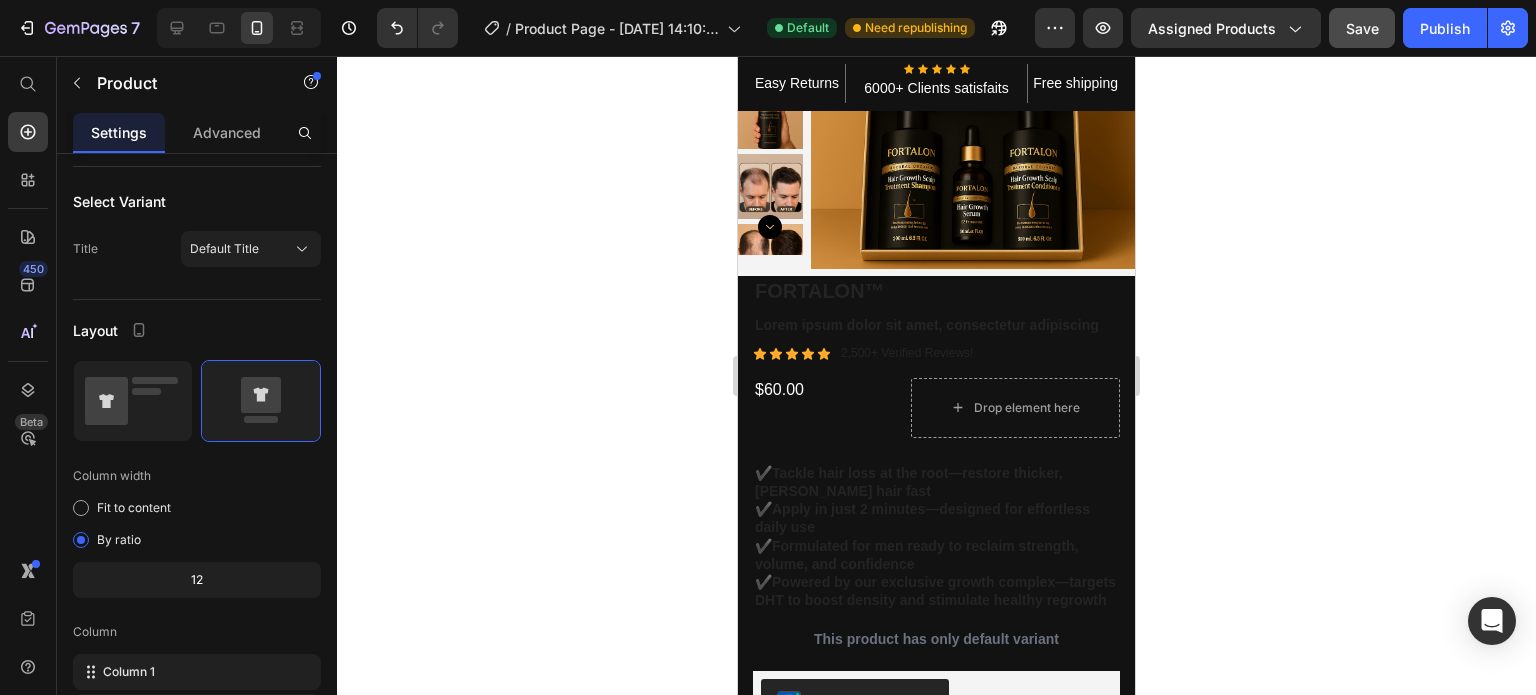 scroll, scrollTop: 0, scrollLeft: 0, axis: both 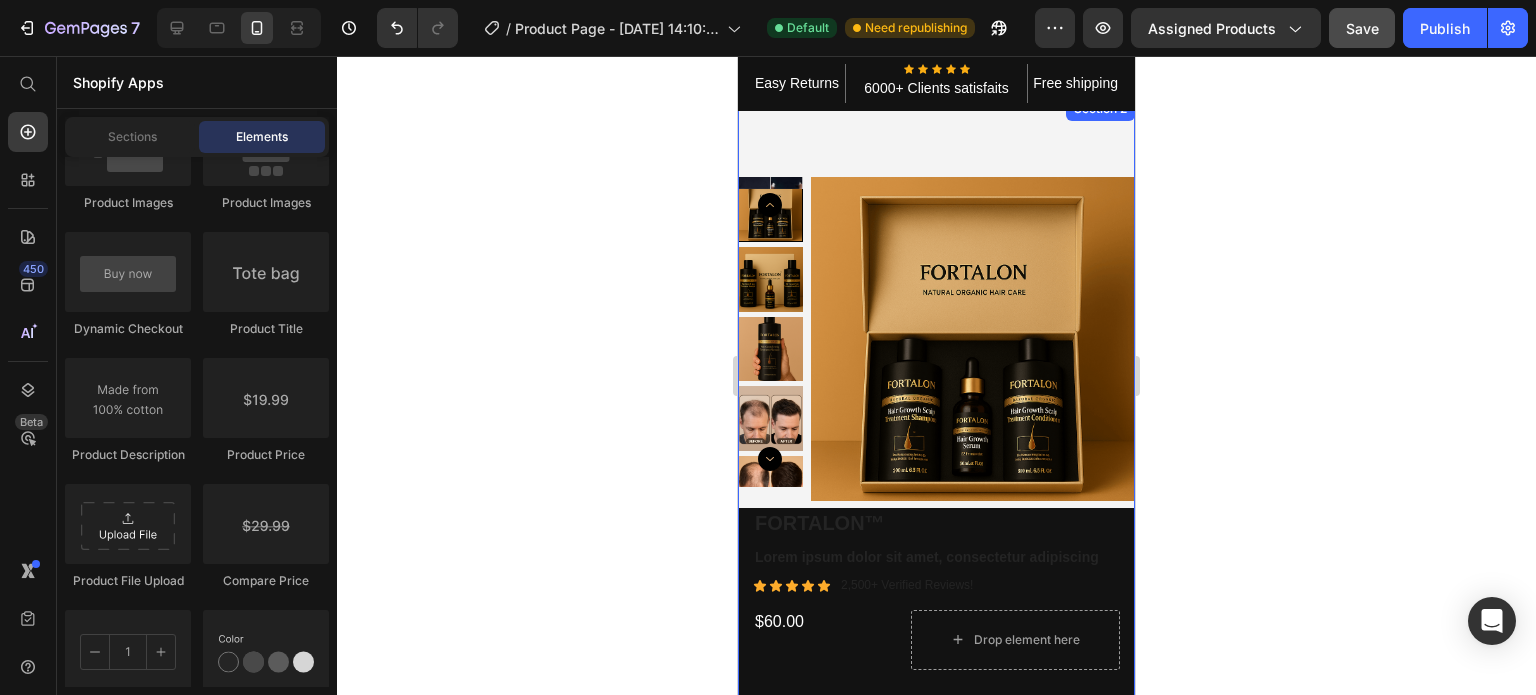click on "Product Images Best Seller Text Block FORTALON™ Product Title Lorem ipsum dolor sit amet, consectetur adipiscing Text Block Icon Icon Icon Icon Icon Icon List 2,500+ Verified Reviews! Text Block Row $60.00 Product Price
Drop element here Row ✔️  Tackle hair loss at the root—restore thicker, fuller hair fast ✔️  Apply in just 2 minutes—designed for effortless daily use ✔️  Formulated for men ready to reclaim strength, volume, and confidence ✔️  Powered by our exclusive growth complex—targets DHT to boost density and stimulate healthy regrowth Text Block This product has only default variant Product Variants & Swatches Seal Subscriptions Seal Subscriptions 15% off + Freeshipping + Skip & Cancel Anytime Text Block
Image Low stock -  9 items left Text Block Row Add to cart Add to Cart Image Image Image Image Image Row Row Product Image But I must explain to you how  Text Block Image But I must explain to you how  Text Block Icon" at bounding box center [936, 1202] 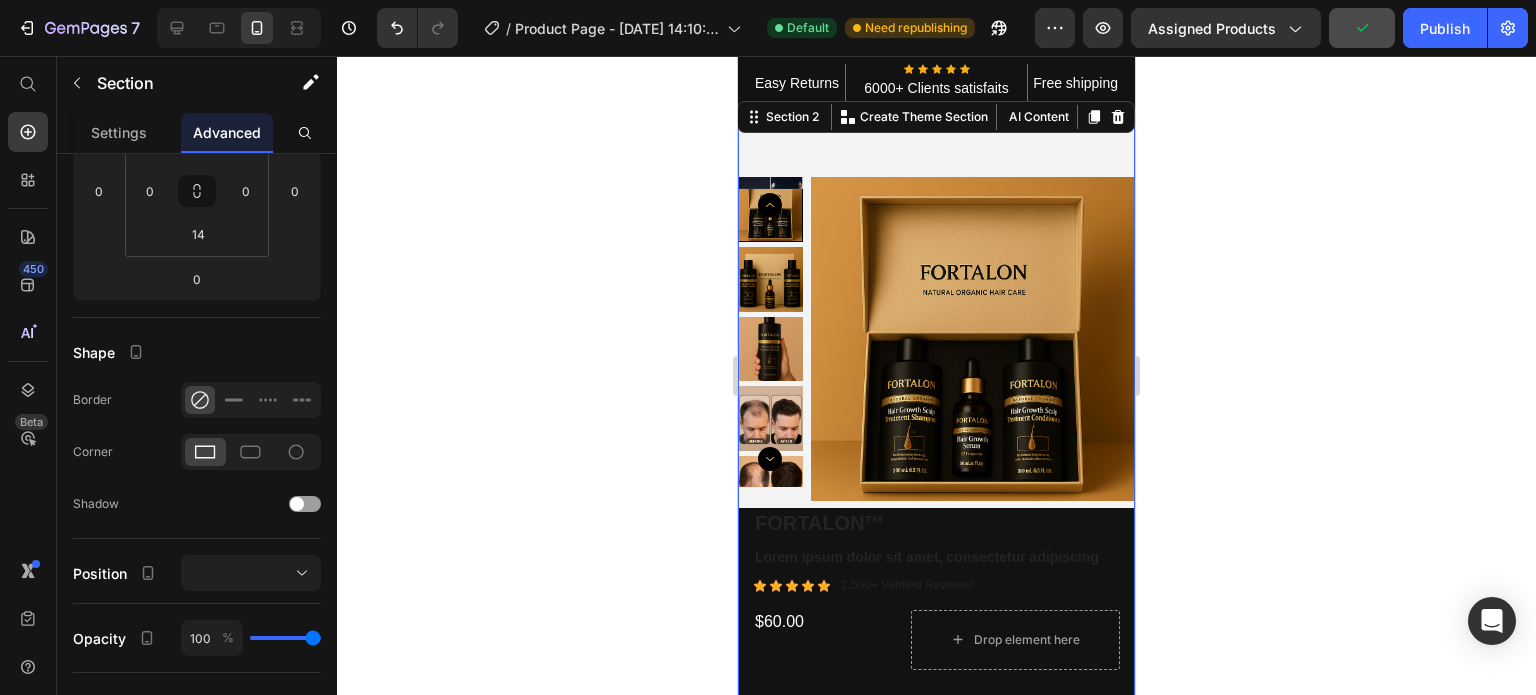 scroll, scrollTop: 0, scrollLeft: 0, axis: both 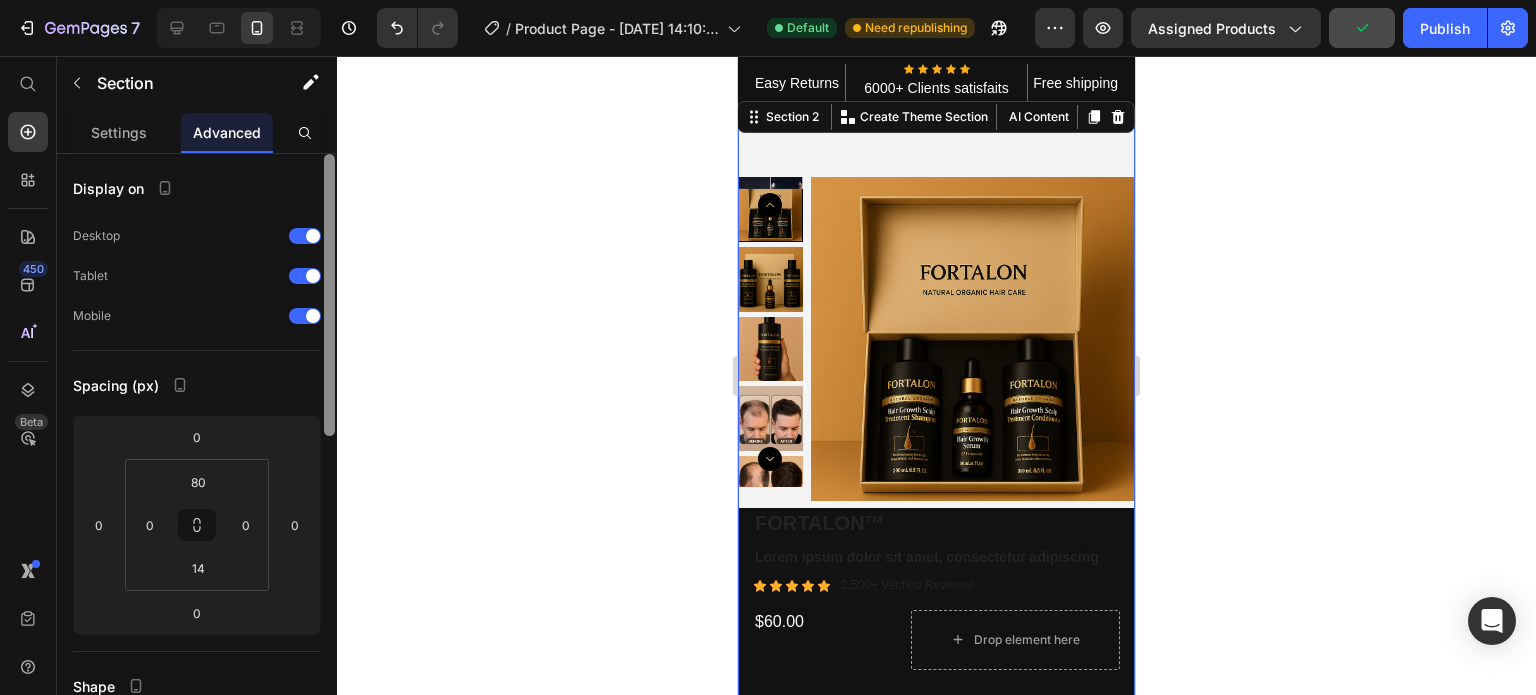 drag, startPoint x: 334, startPoint y: 352, endPoint x: 343, endPoint y: 186, distance: 166.24379 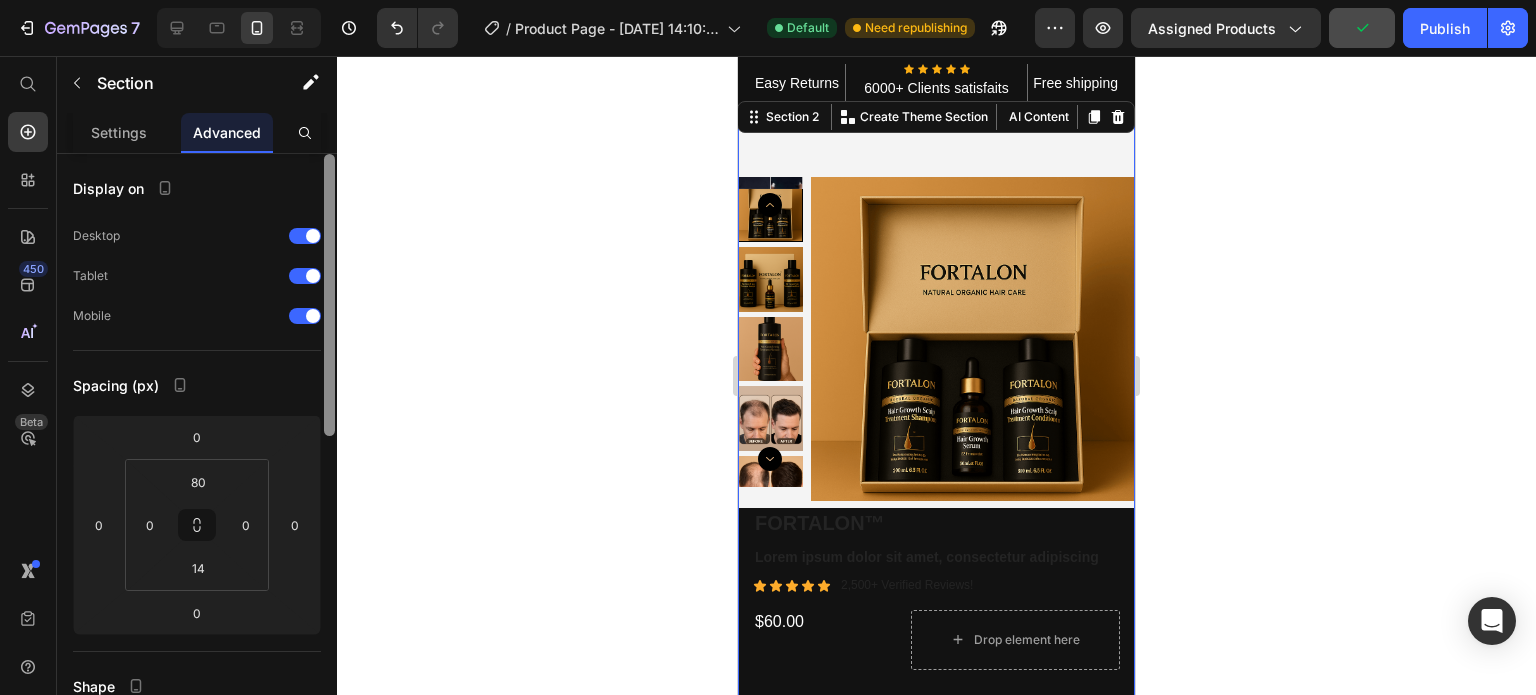 click on "7  Version history  /  Product Page - Jul 25, 14:10:34 Default Need republishing Preview Assigned Products  Publish  450 Beta Shopify Apps Sections Elements Hero Section Product Detail Brands Trusted Badges Guarantee Product Breakdown How to use Testimonials Compare Bundle FAQs Social Proof Brand Story Product List Collection Blog List Contact Sticky Add to Cart Custom Footer Browse Library 450 Layout
Row
Row
Row
Row Text
Heading
Text Block Button
Button
Button
Sticky Back to top Media" 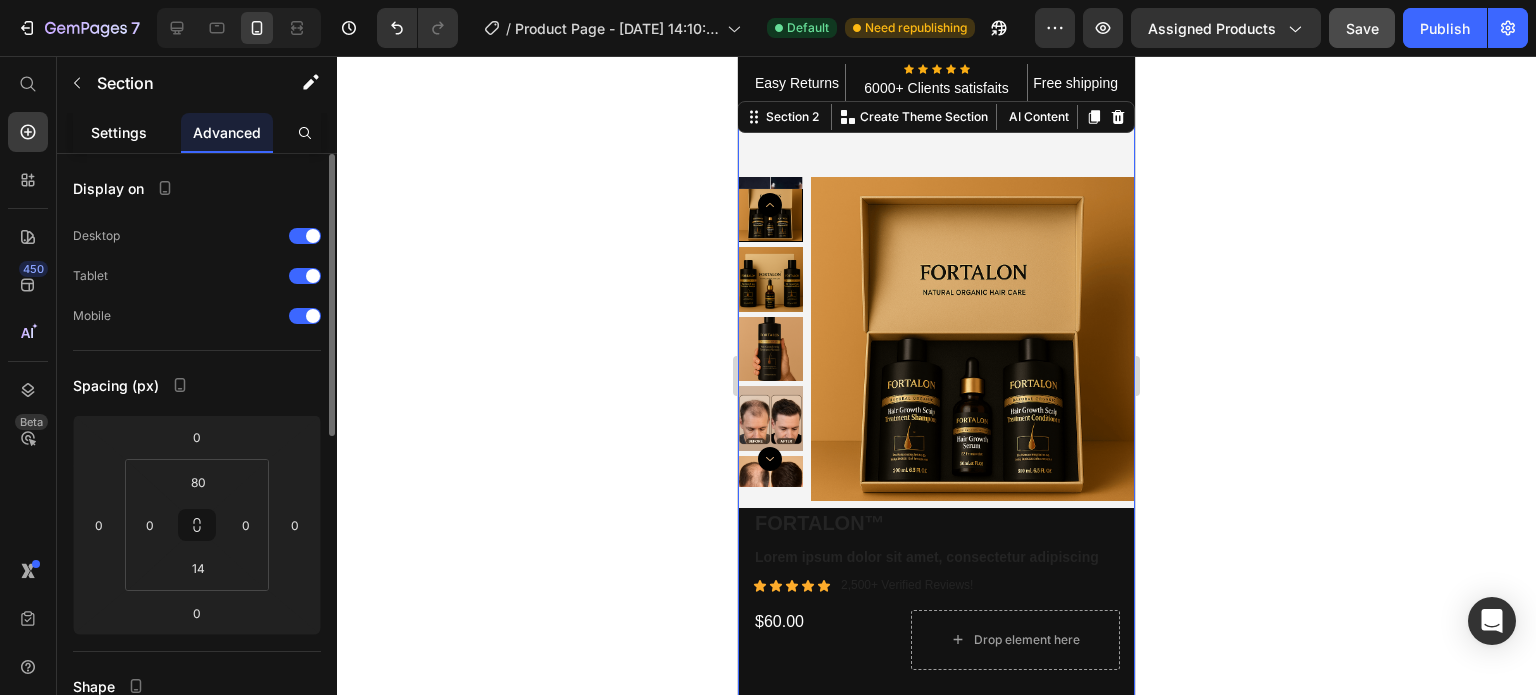 click on "Settings" at bounding box center (119, 132) 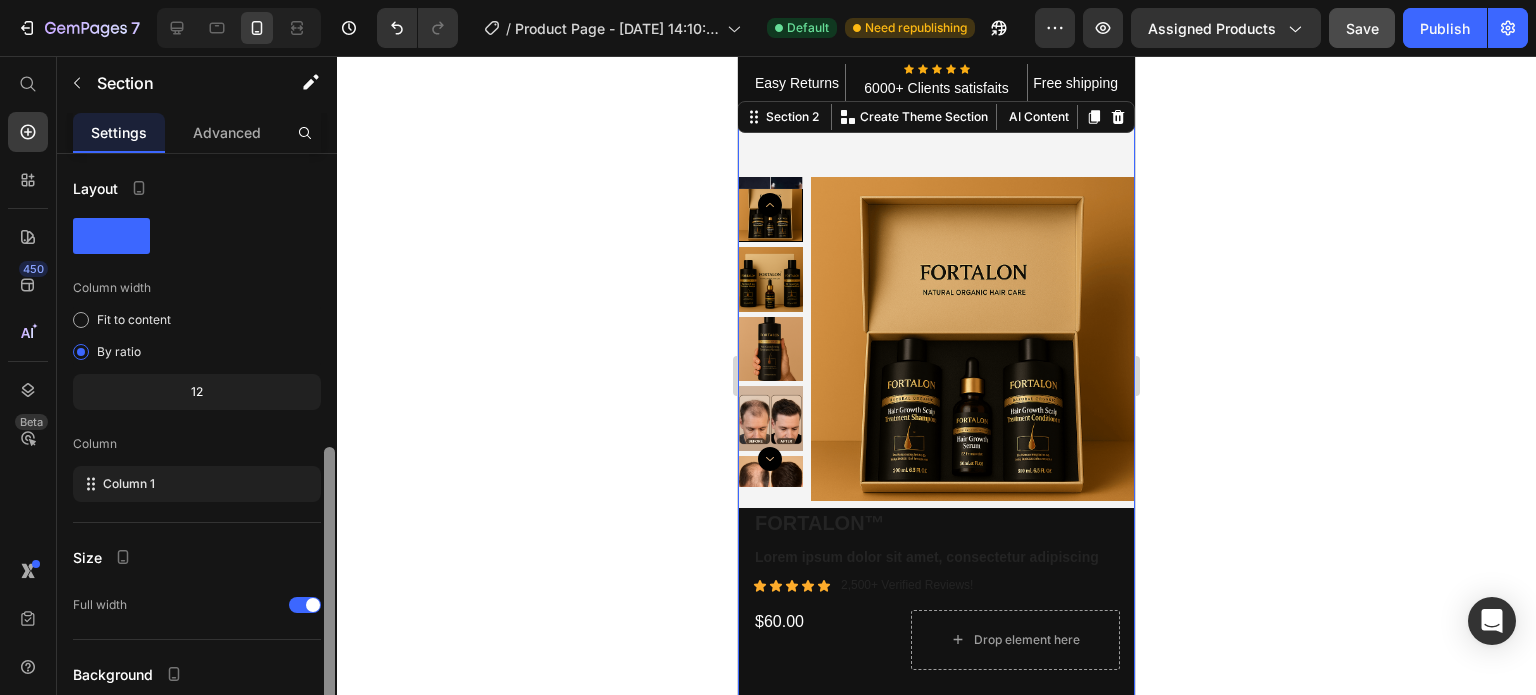 scroll, scrollTop: 164, scrollLeft: 0, axis: vertical 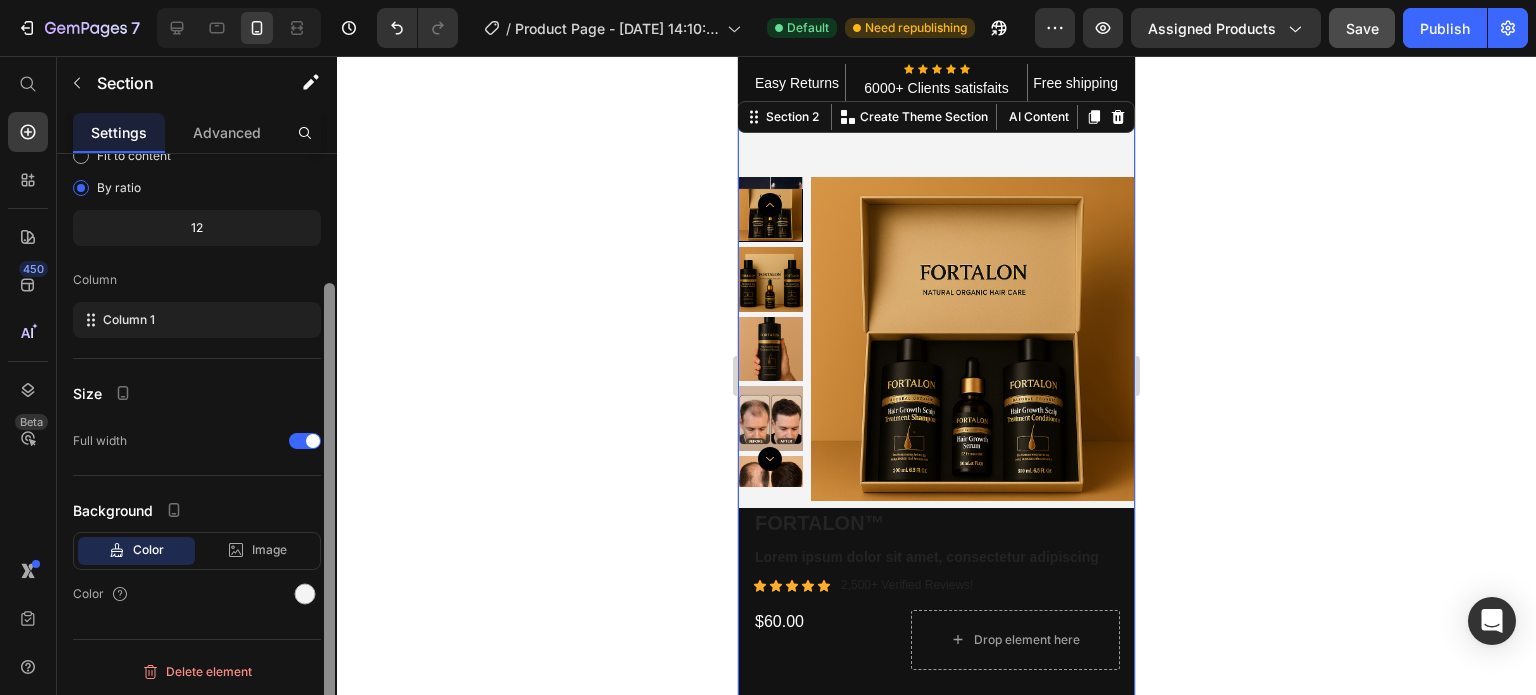 drag, startPoint x: 324, startPoint y: 243, endPoint x: 332, endPoint y: 523, distance: 280.11426 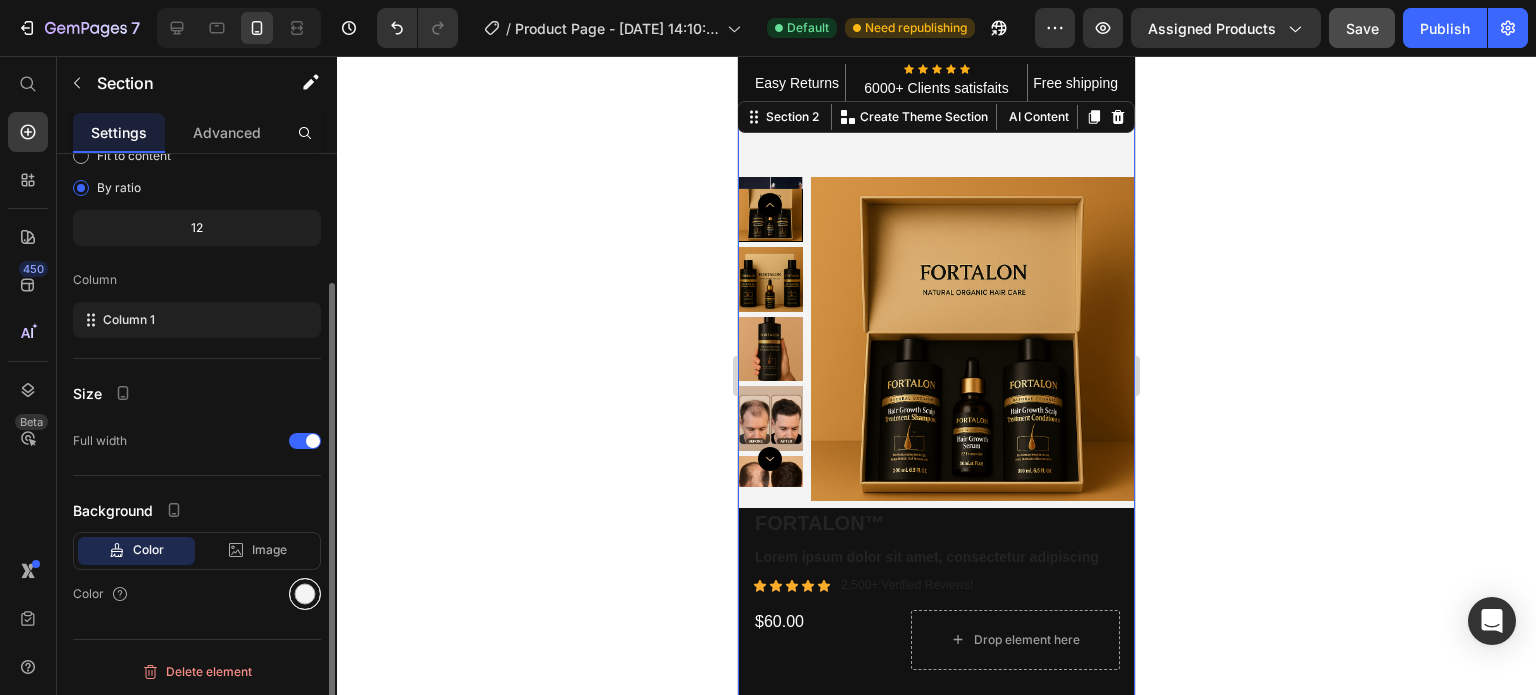 click at bounding box center [305, 594] 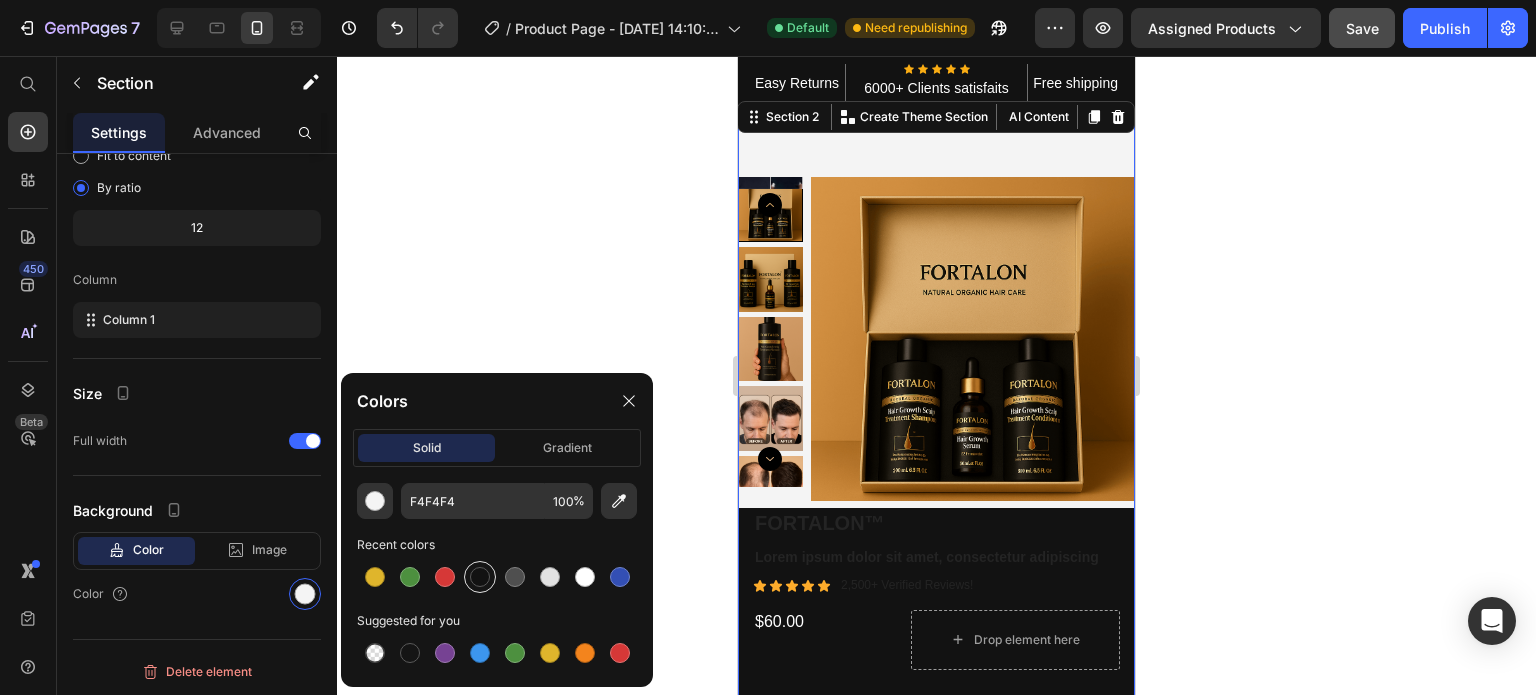 click at bounding box center [480, 577] 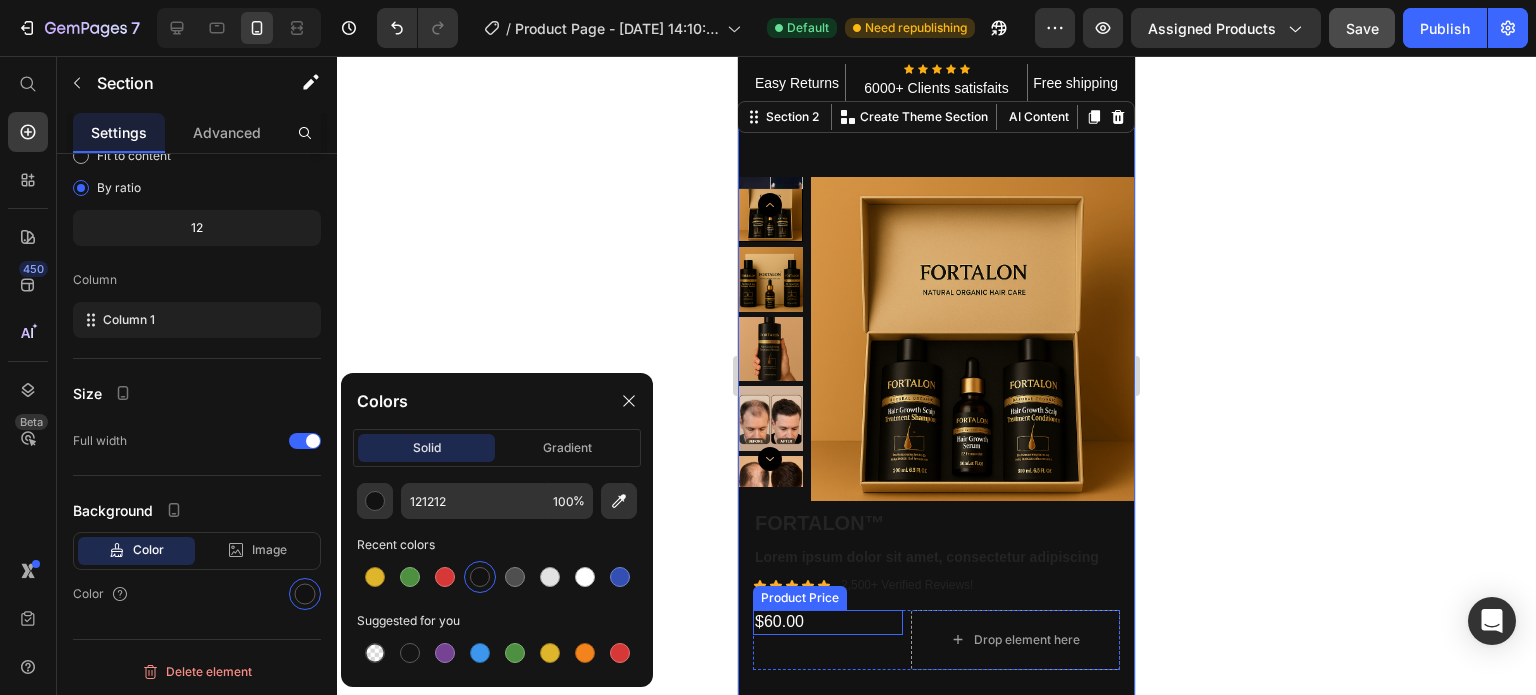 click on "$60.00" at bounding box center [828, 622] 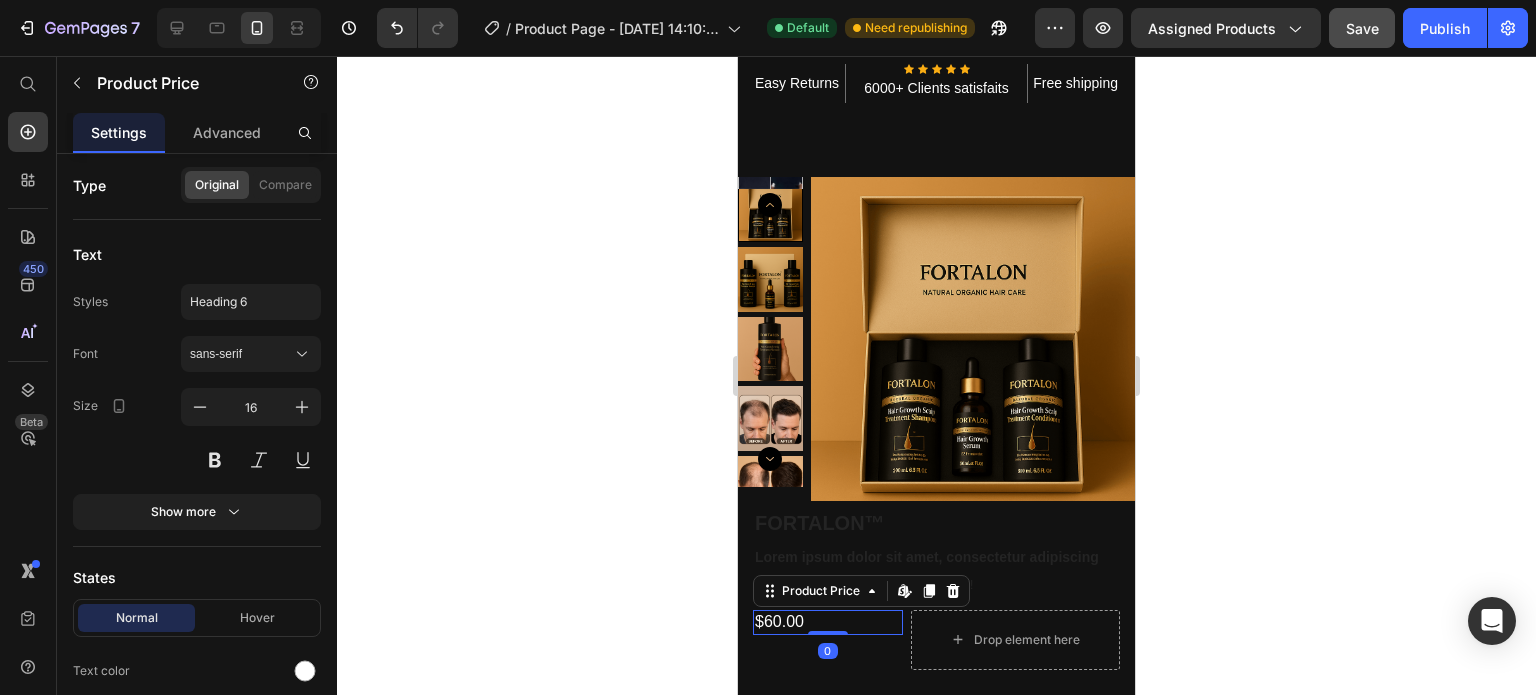 scroll, scrollTop: 0, scrollLeft: 0, axis: both 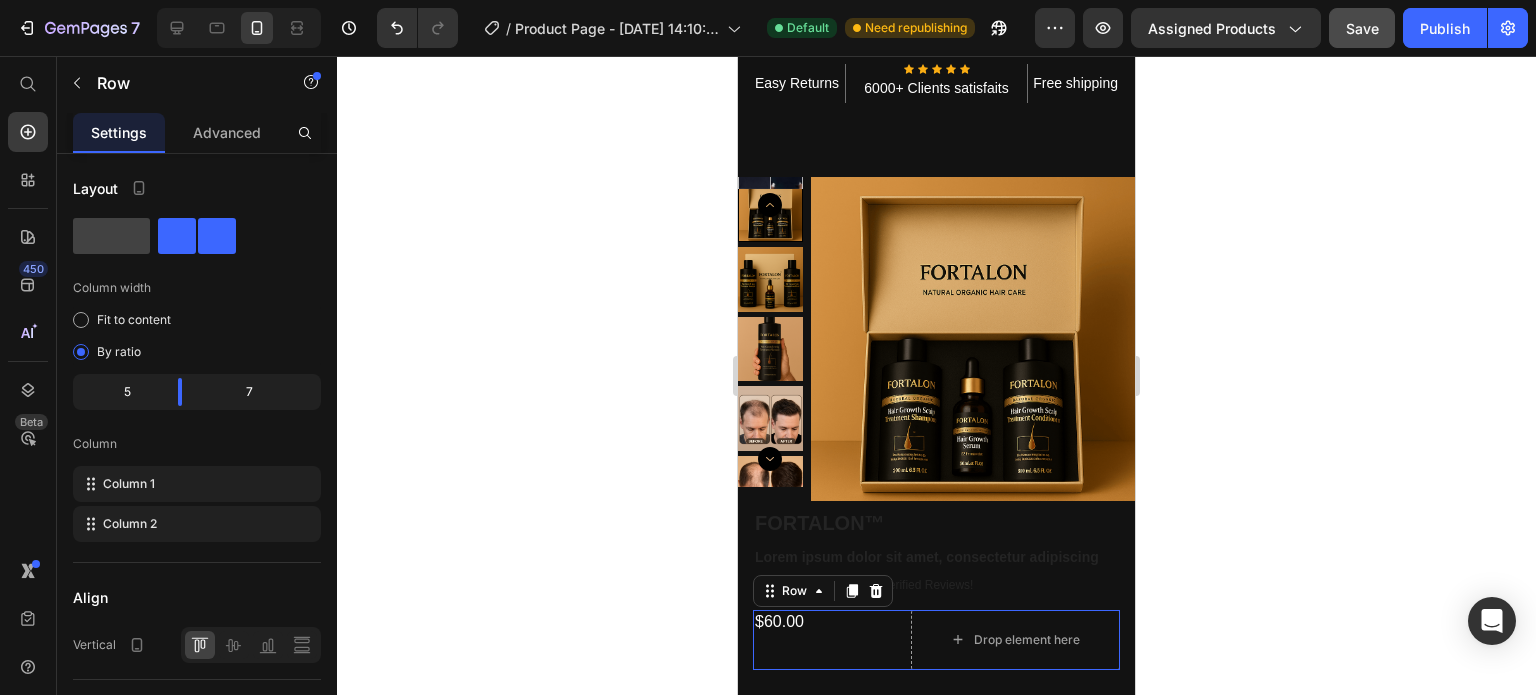 click on "$60.00 Product Price" at bounding box center [828, 640] 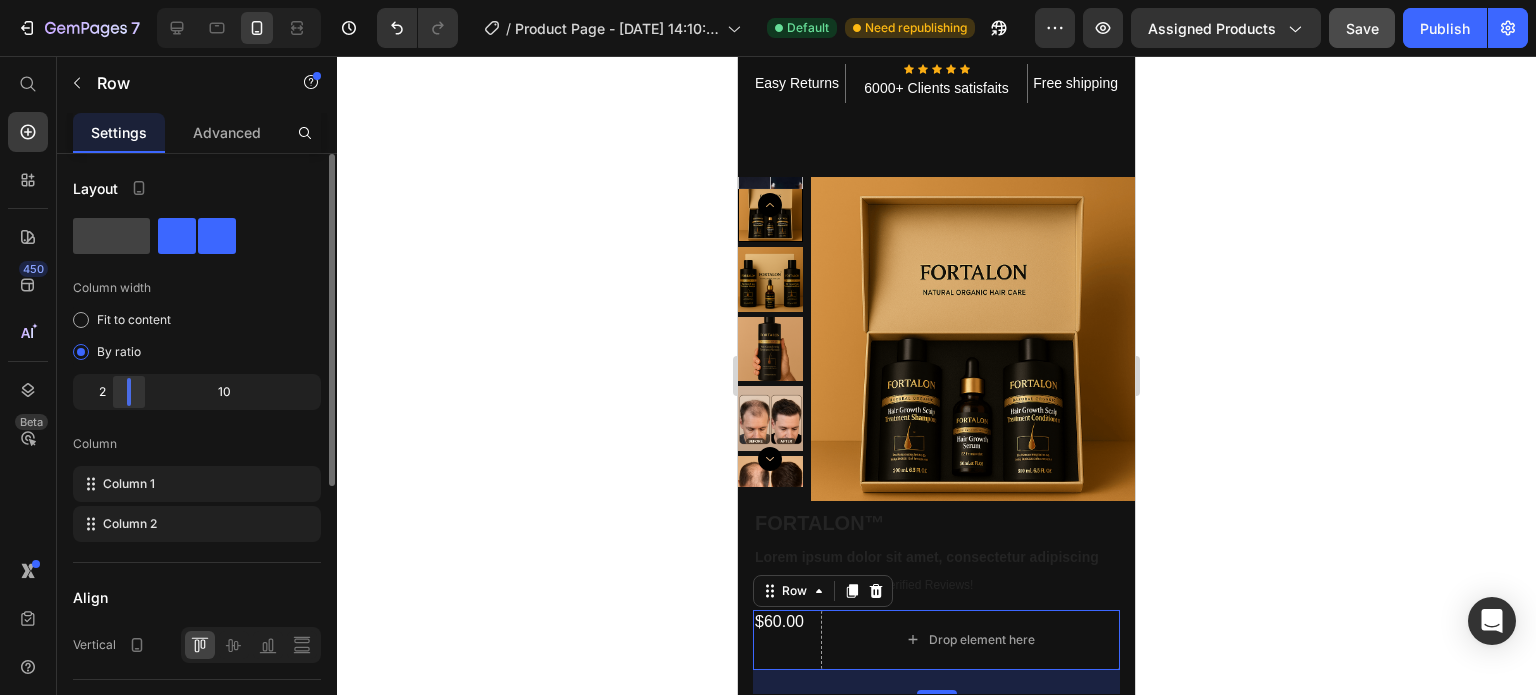 drag, startPoint x: 179, startPoint y: 393, endPoint x: 118, endPoint y: 400, distance: 61.400326 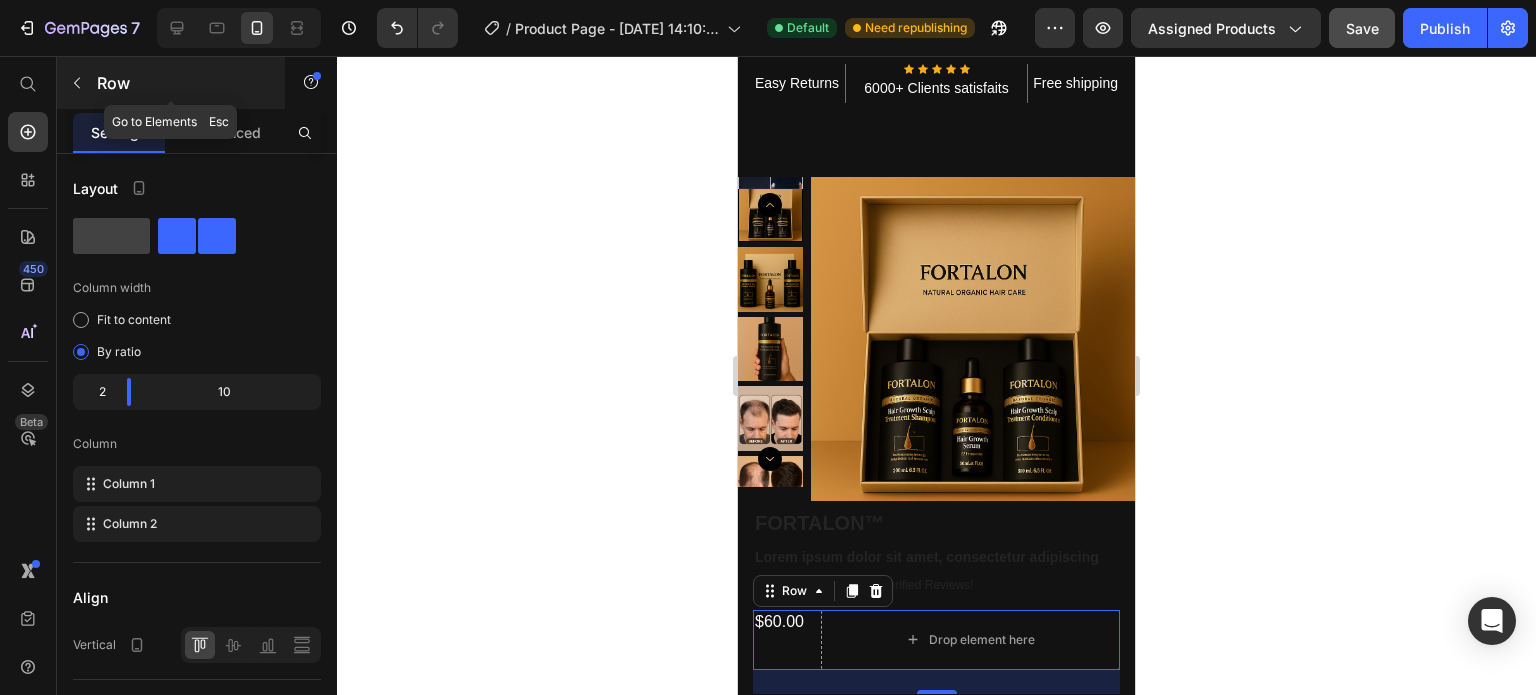 click 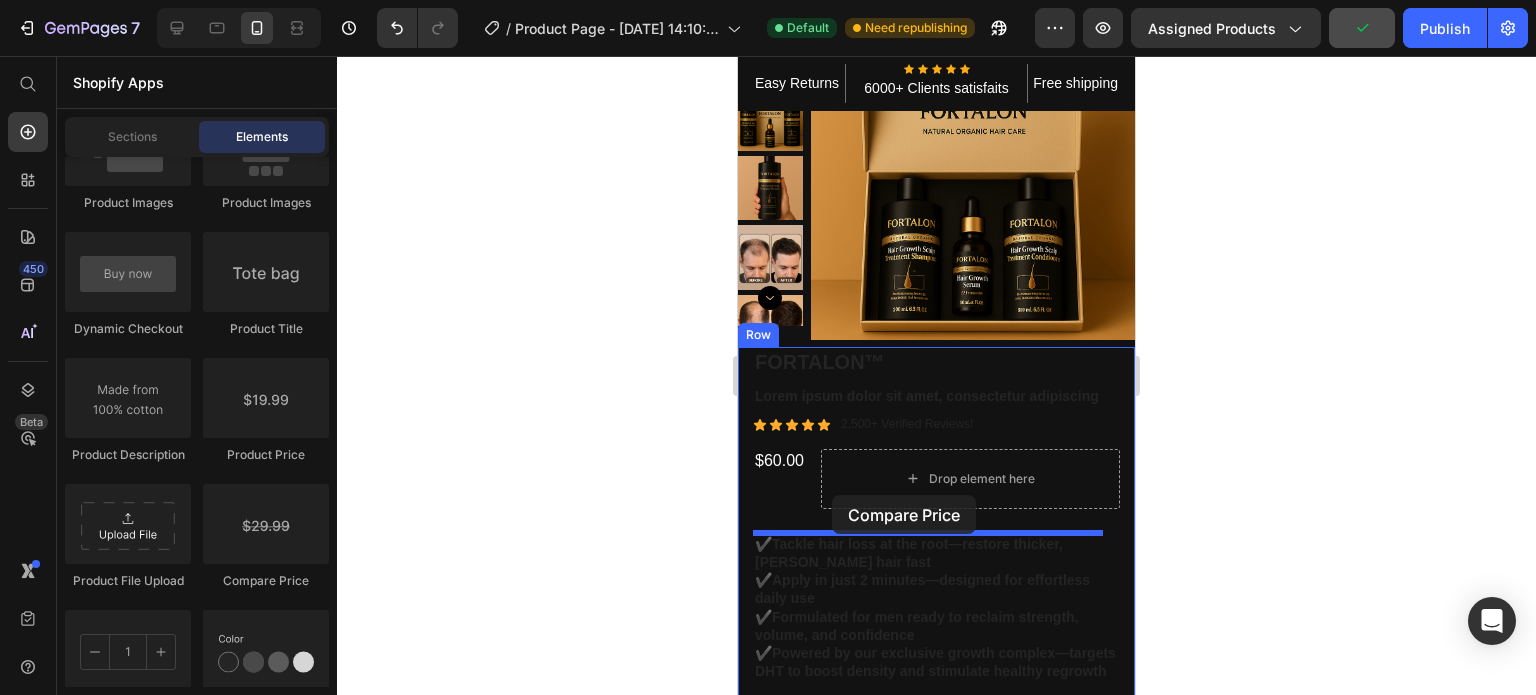 scroll, scrollTop: 187, scrollLeft: 0, axis: vertical 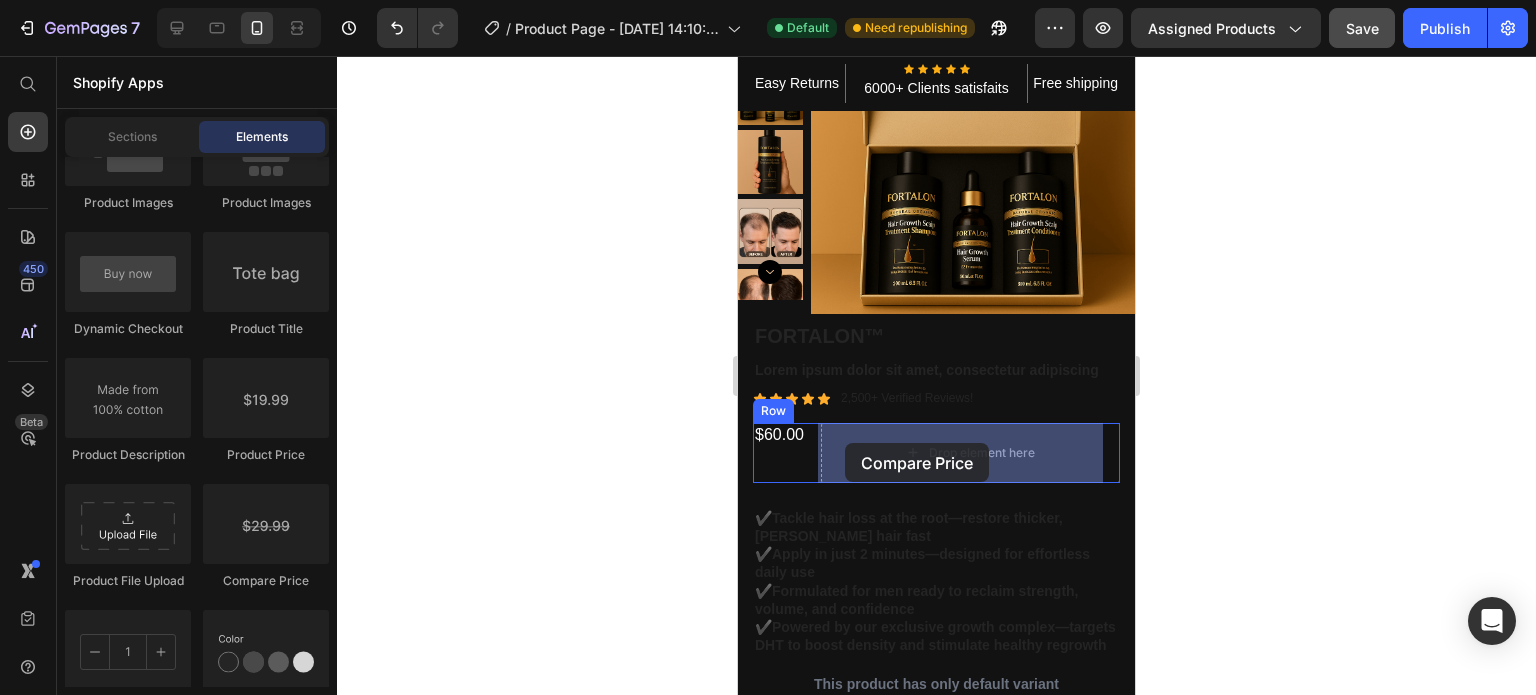 drag, startPoint x: 861, startPoint y: 553, endPoint x: 845, endPoint y: 443, distance: 111.15755 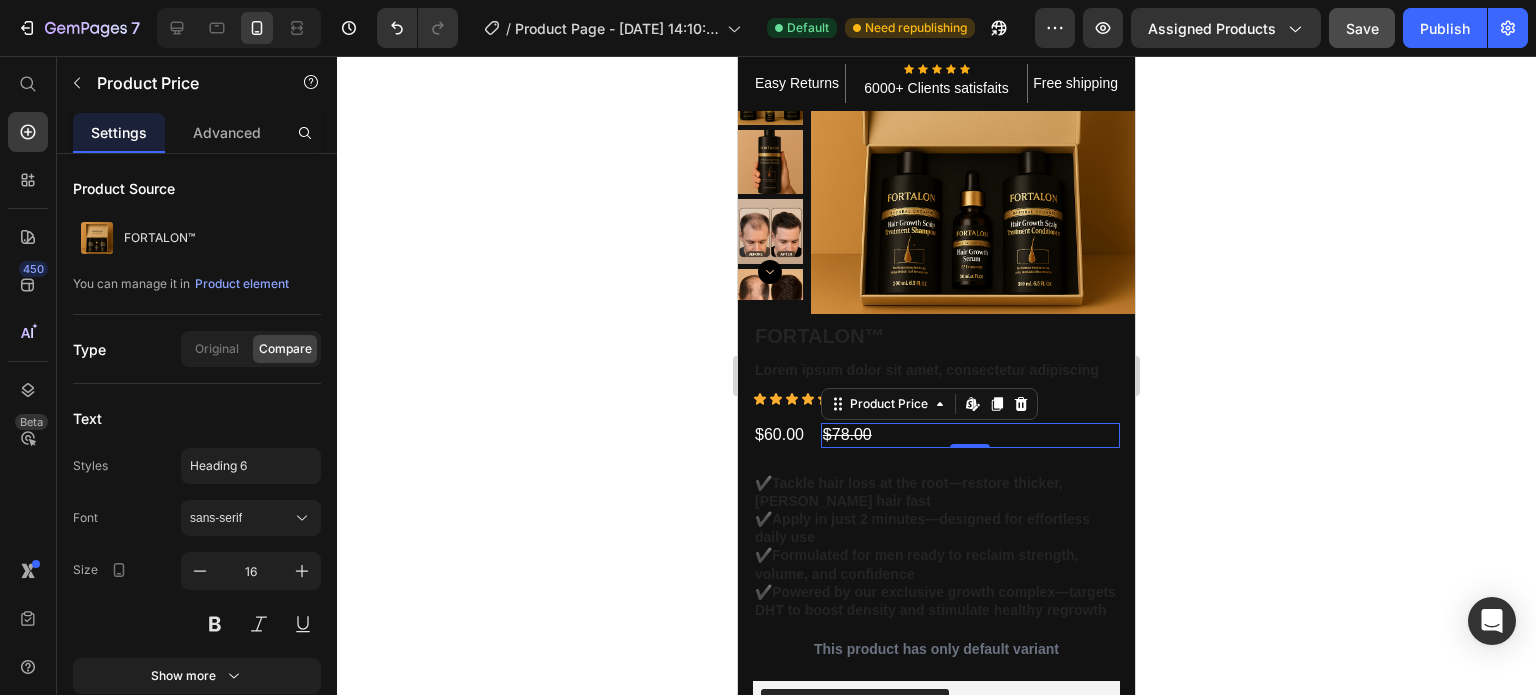 click 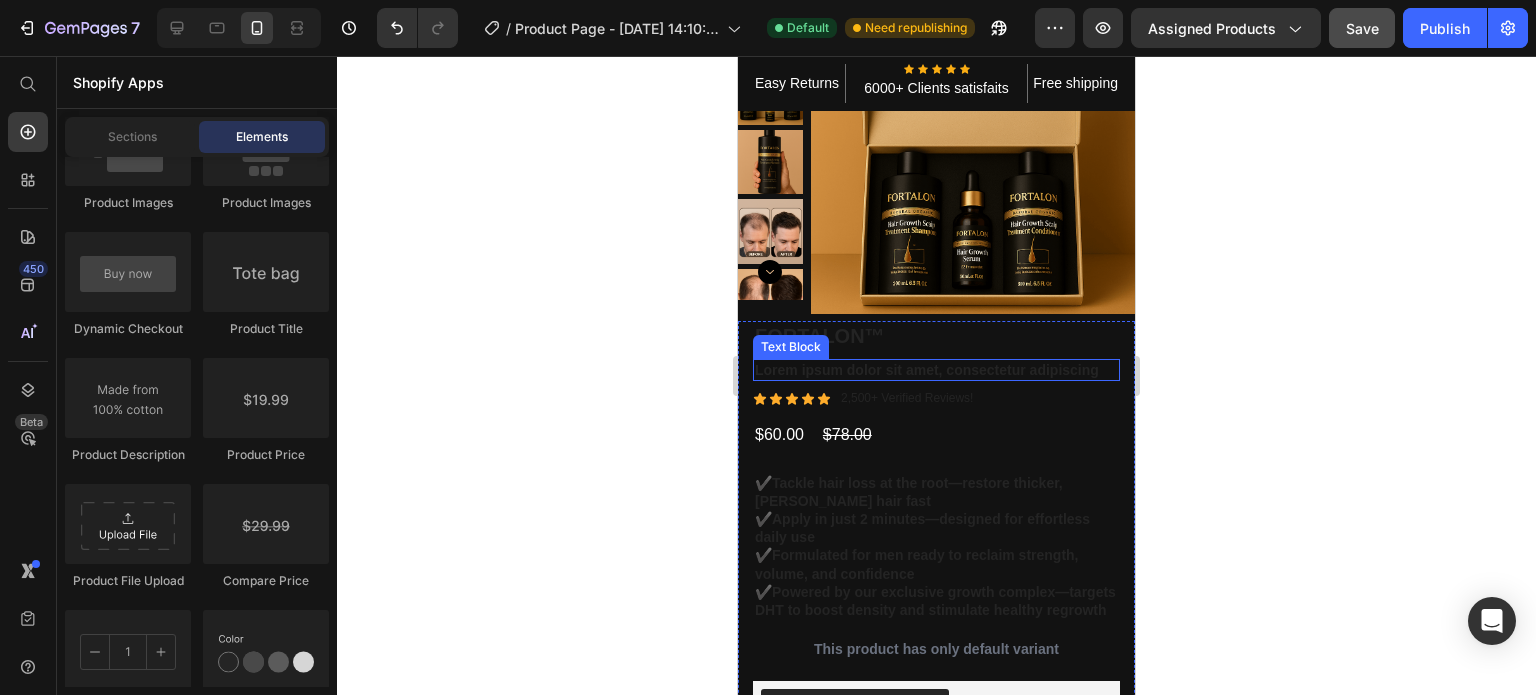 click on "Lorem ipsum dolor sit amet, consectetur adipiscing" at bounding box center [936, 370] 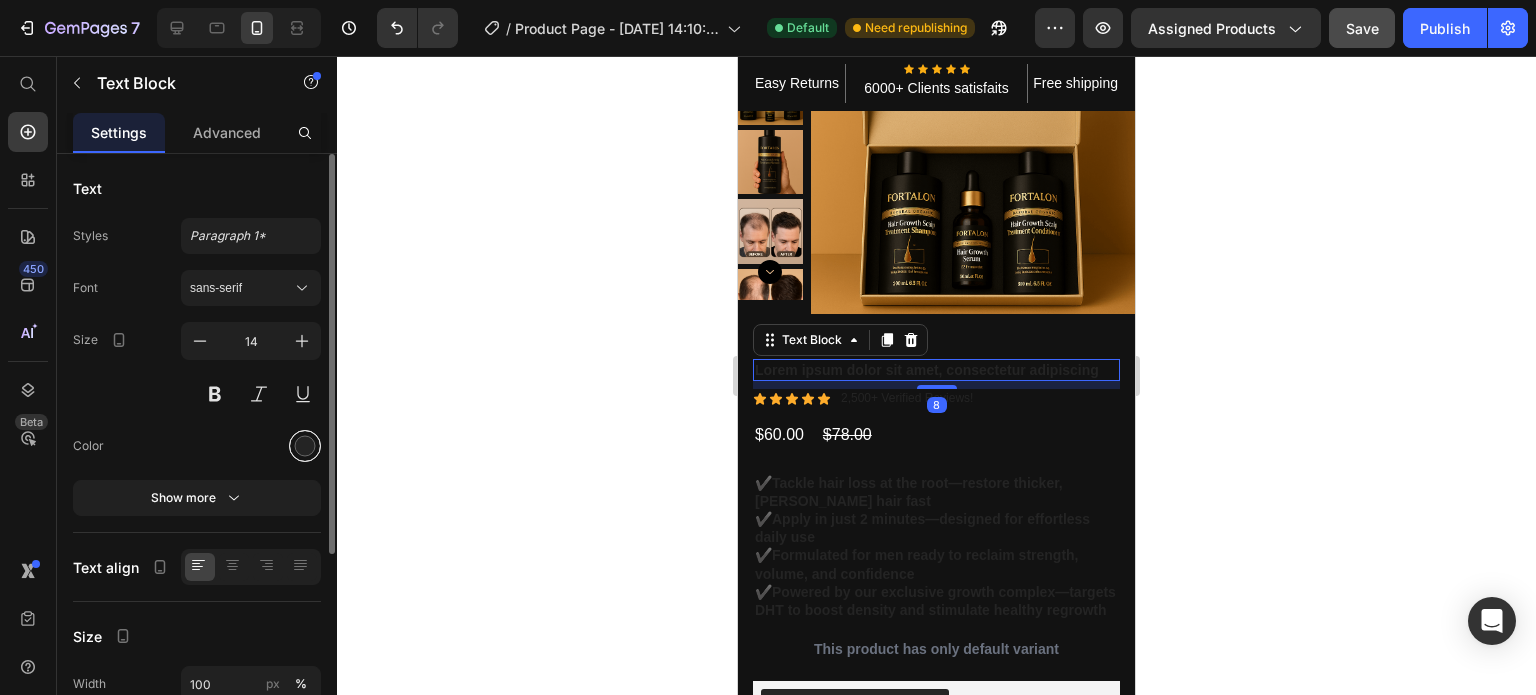 click at bounding box center [305, 446] 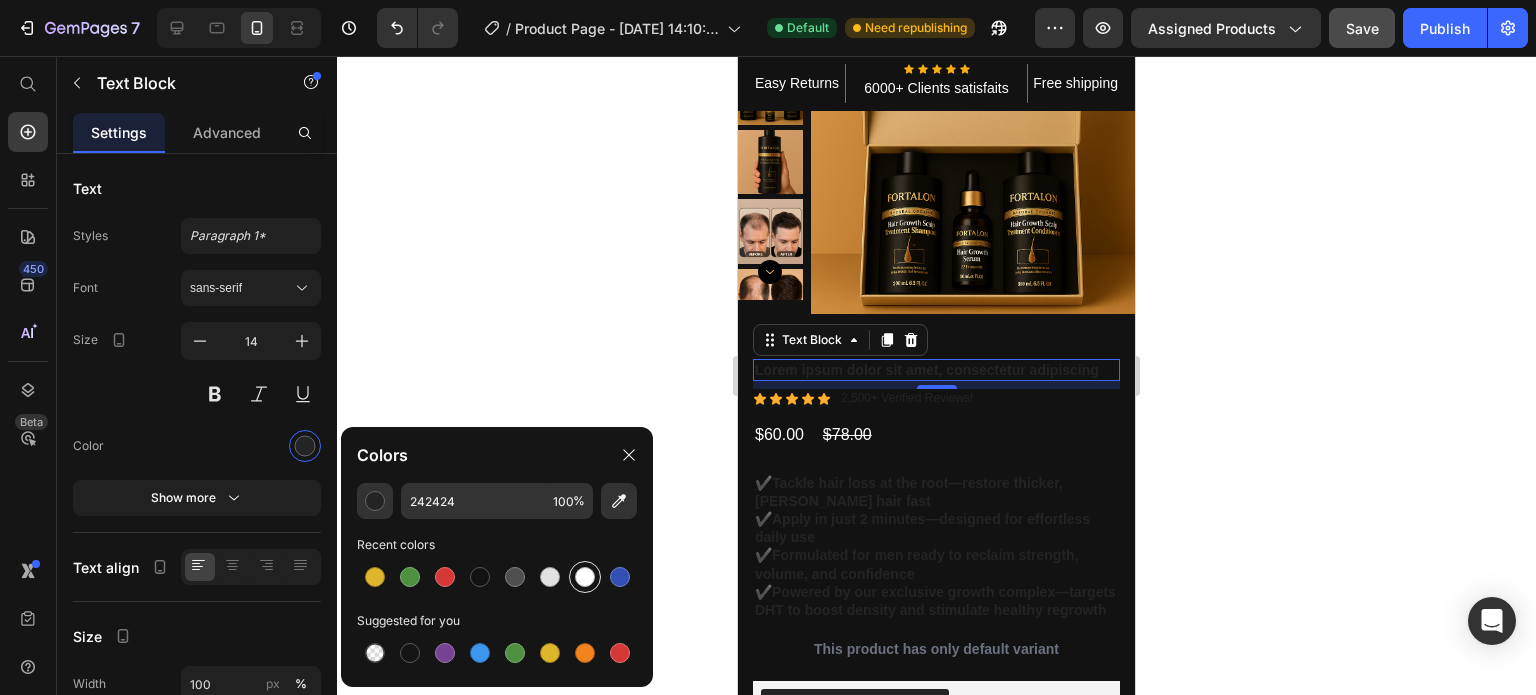 click at bounding box center (585, 577) 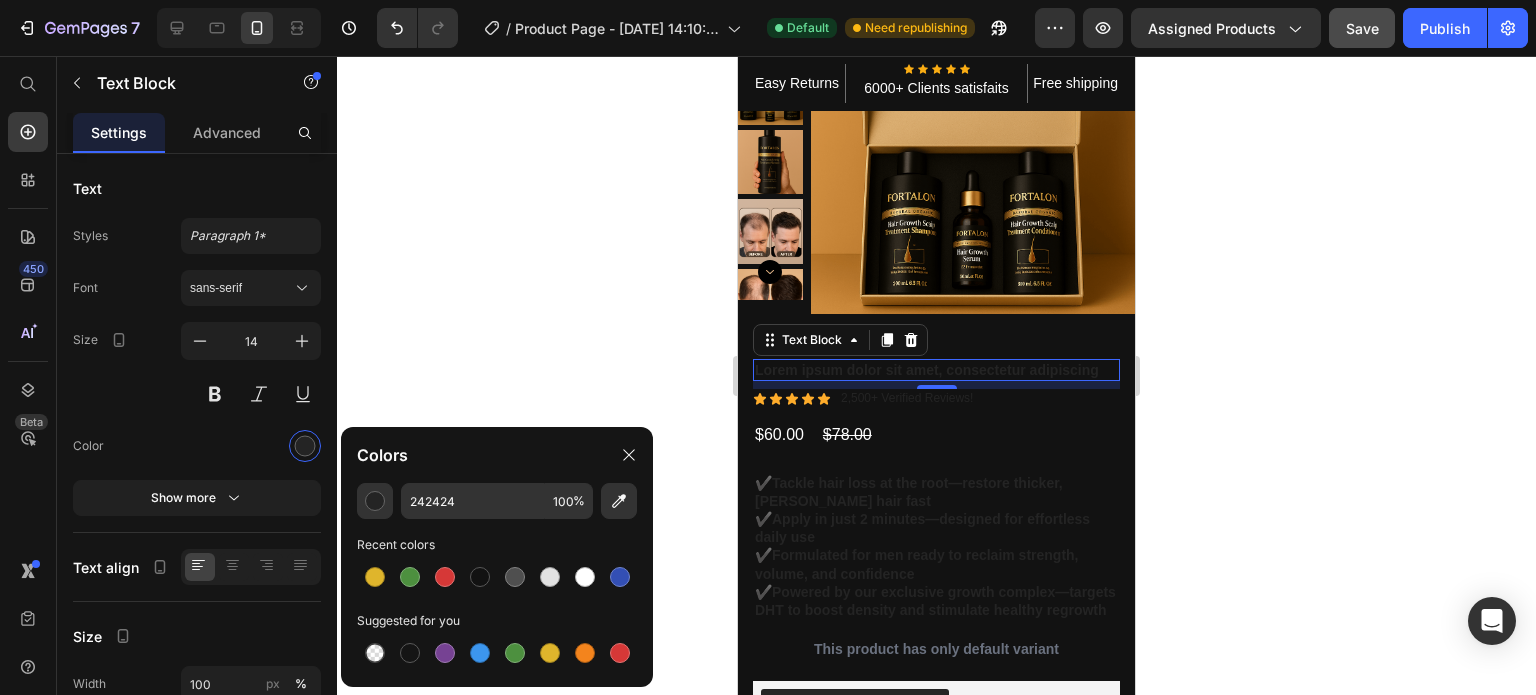 type on "FFFFFF" 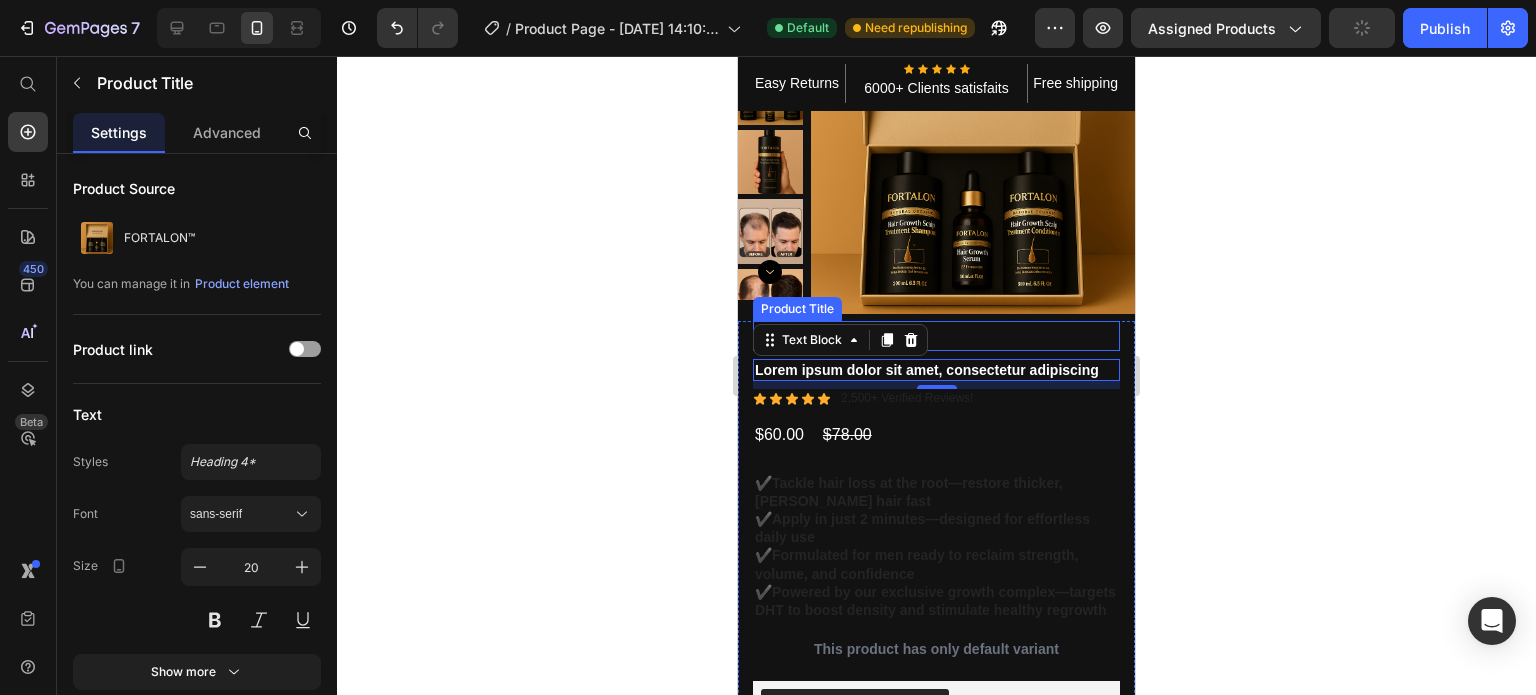 click on "FORTALON™" at bounding box center [936, 336] 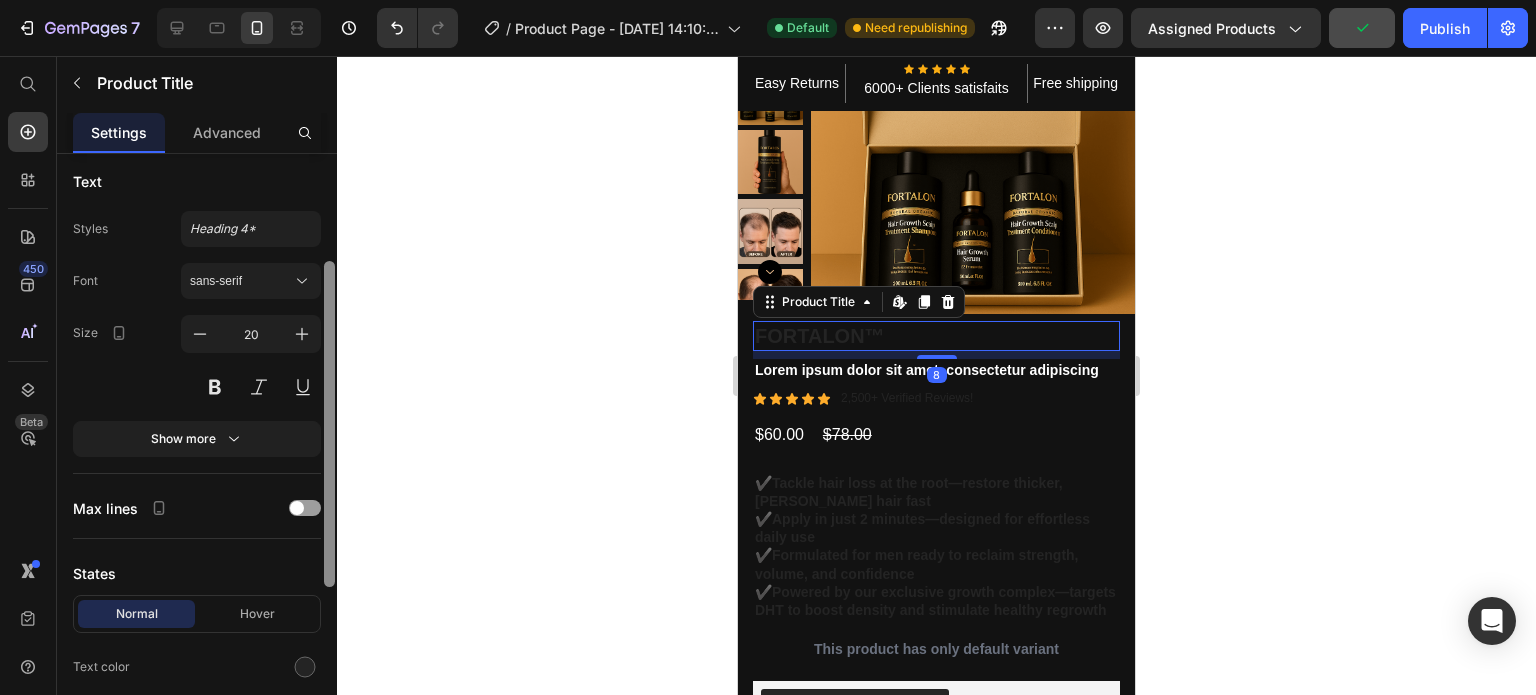 drag, startPoint x: 328, startPoint y: 435, endPoint x: 328, endPoint y: 596, distance: 161 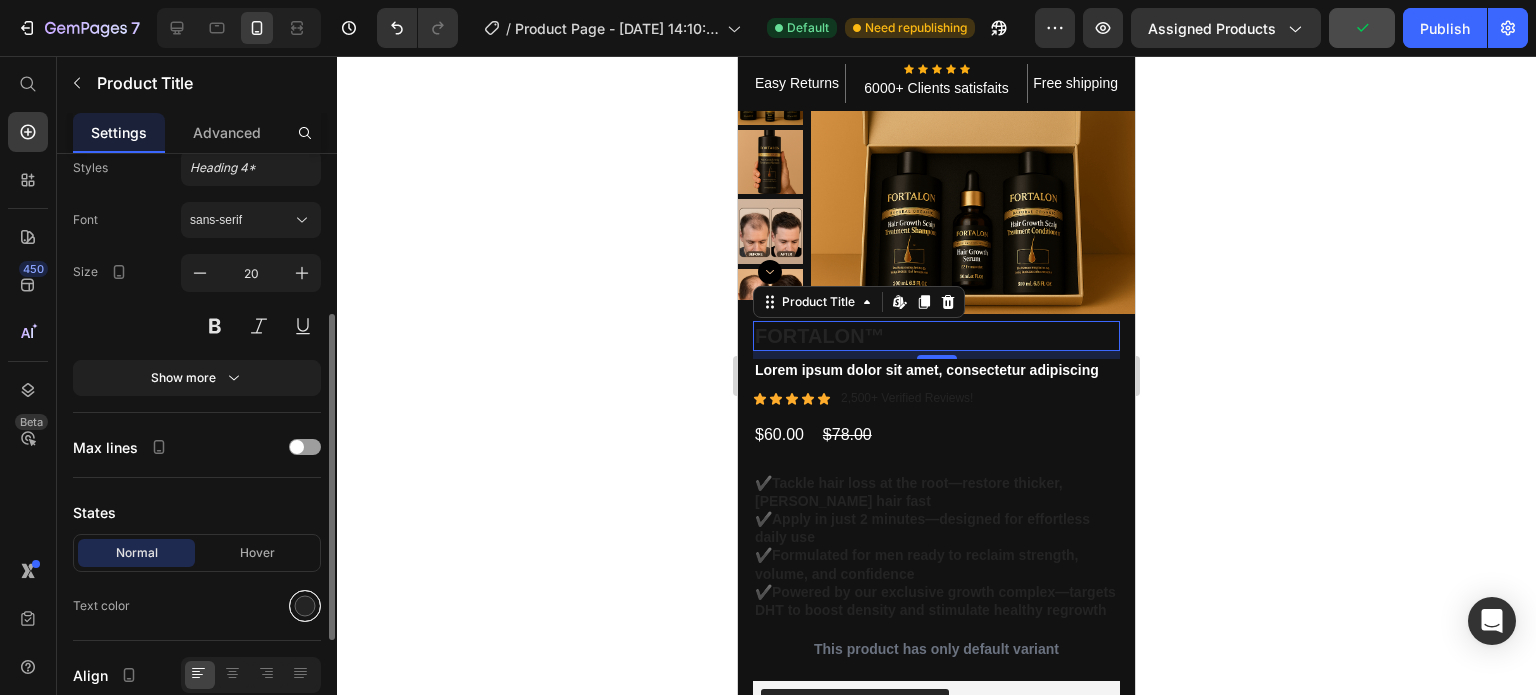 click at bounding box center [305, 606] 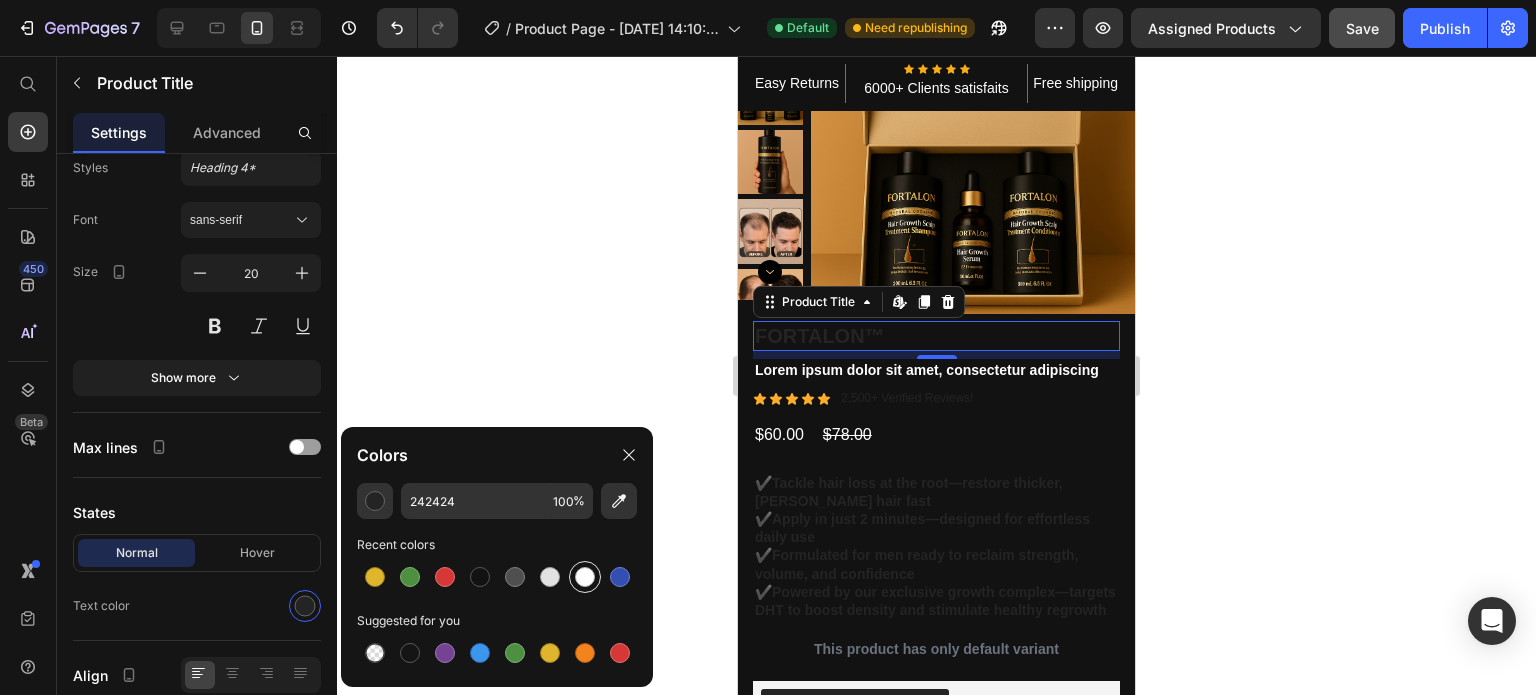 click at bounding box center [585, 577] 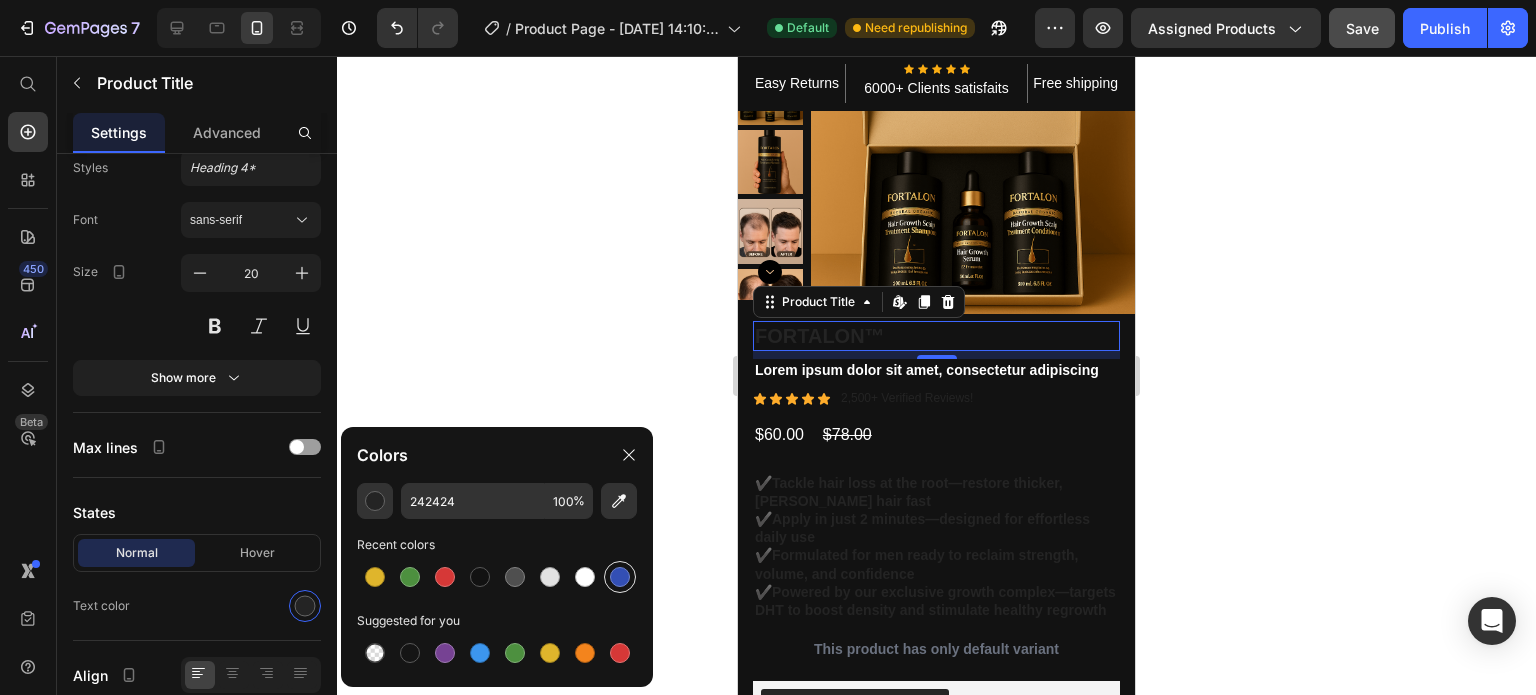 type on "FFFFFF" 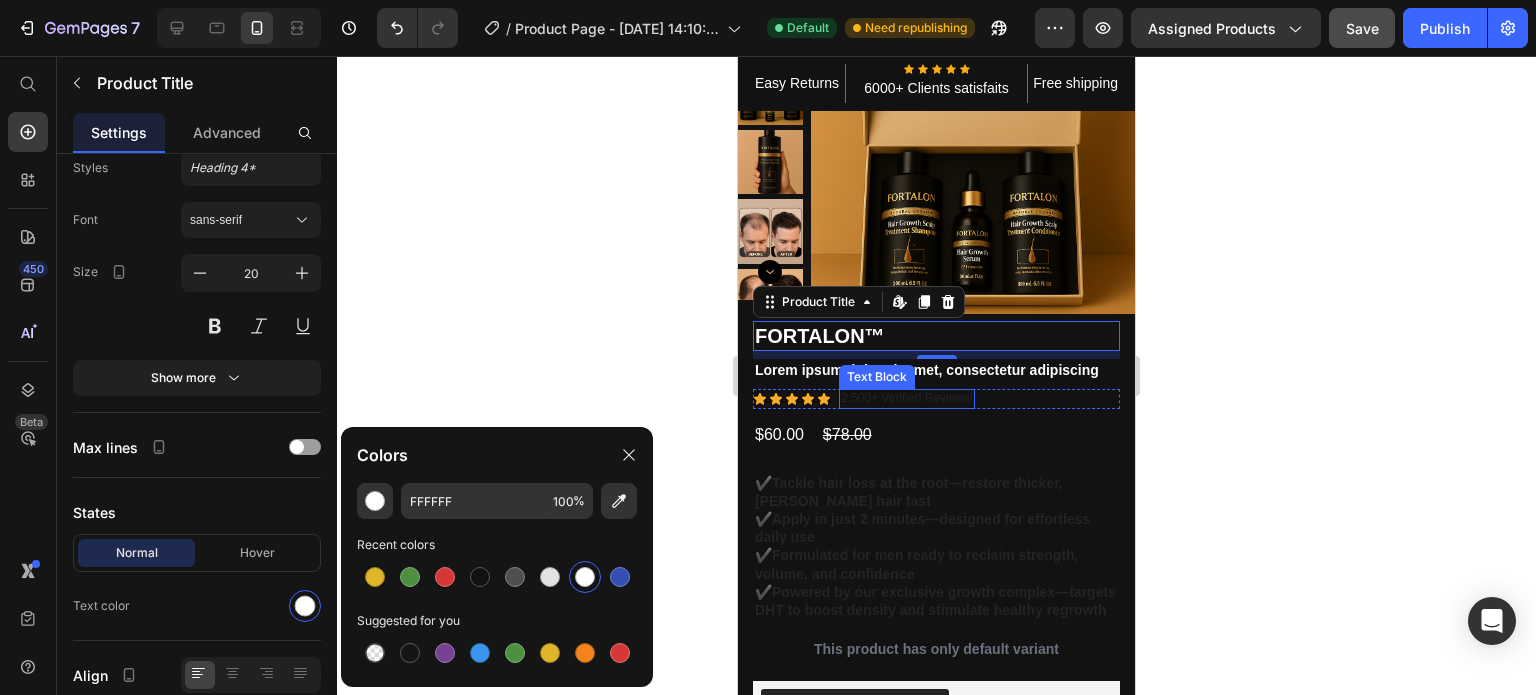 click on "2,500+ Verified Reviews!" at bounding box center [907, 399] 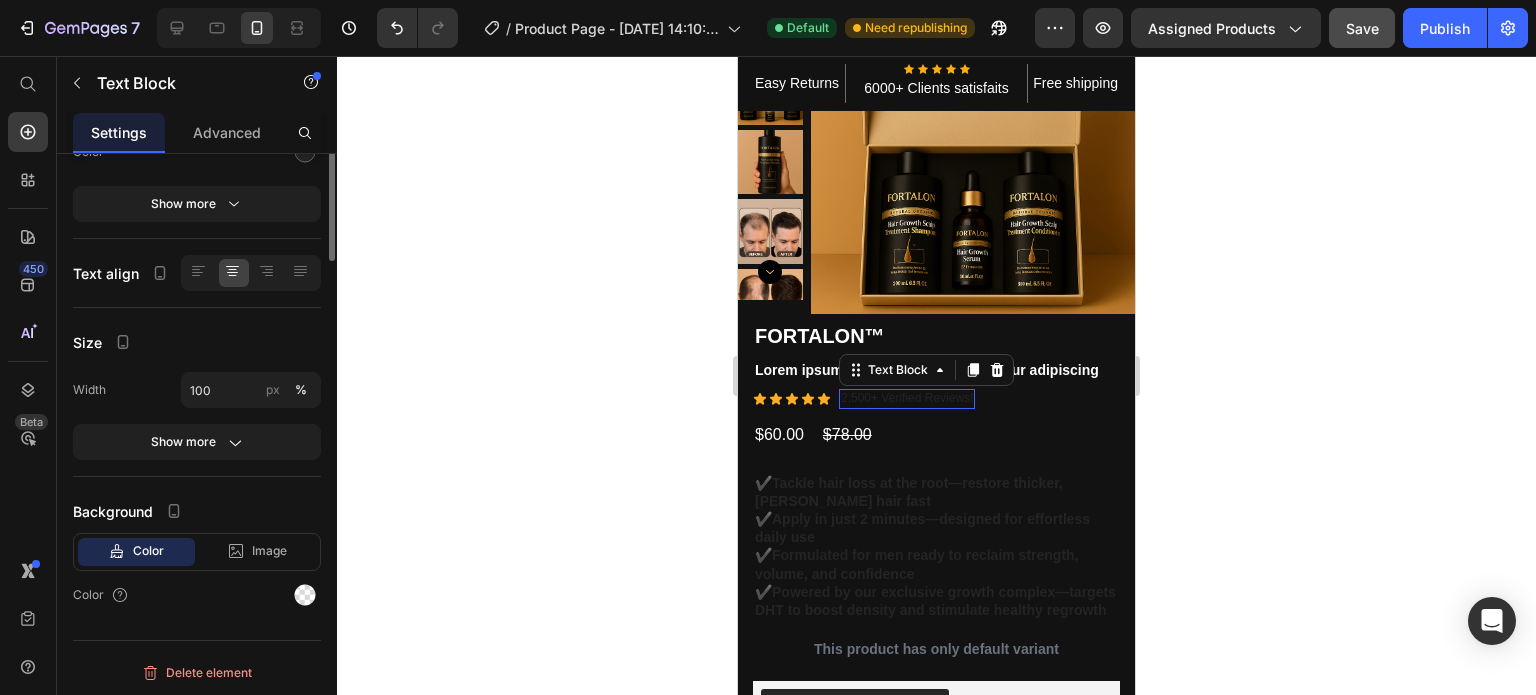 scroll, scrollTop: 0, scrollLeft: 0, axis: both 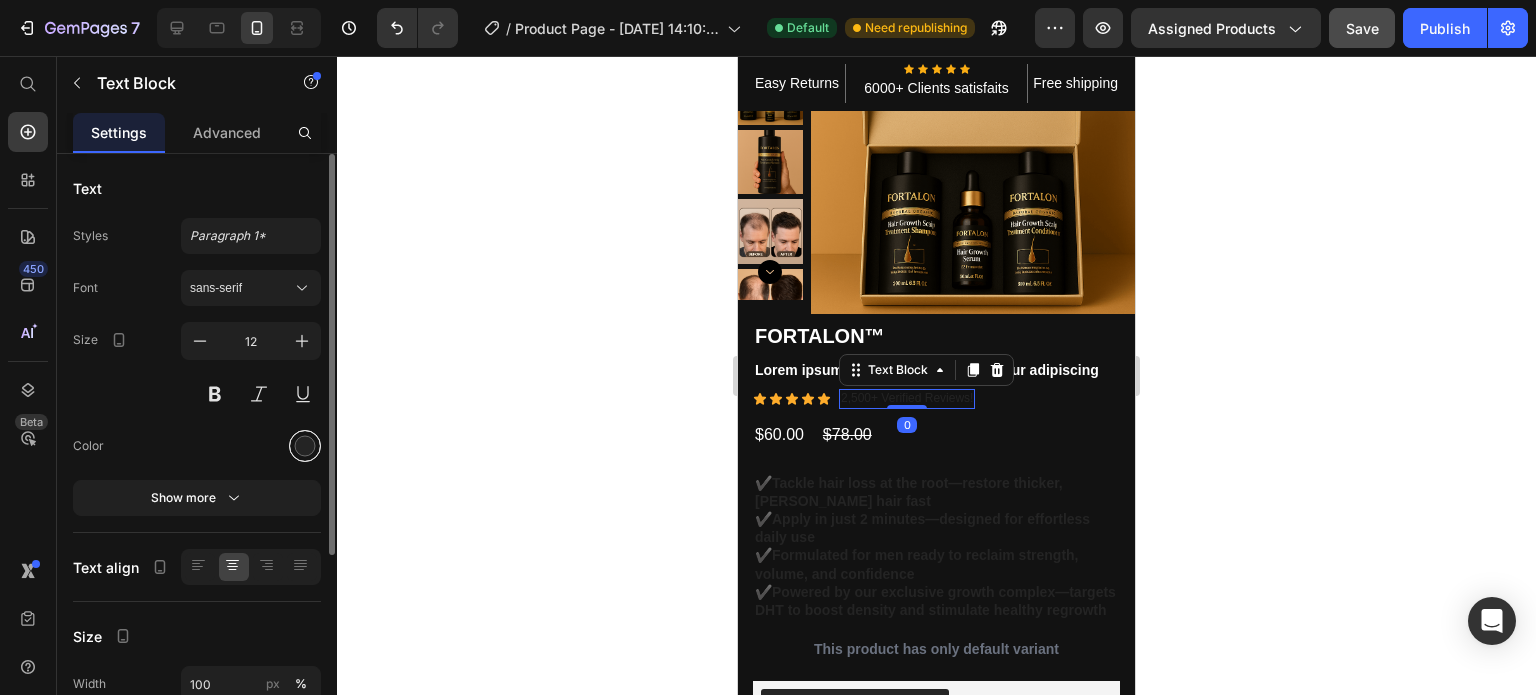 click at bounding box center [305, 446] 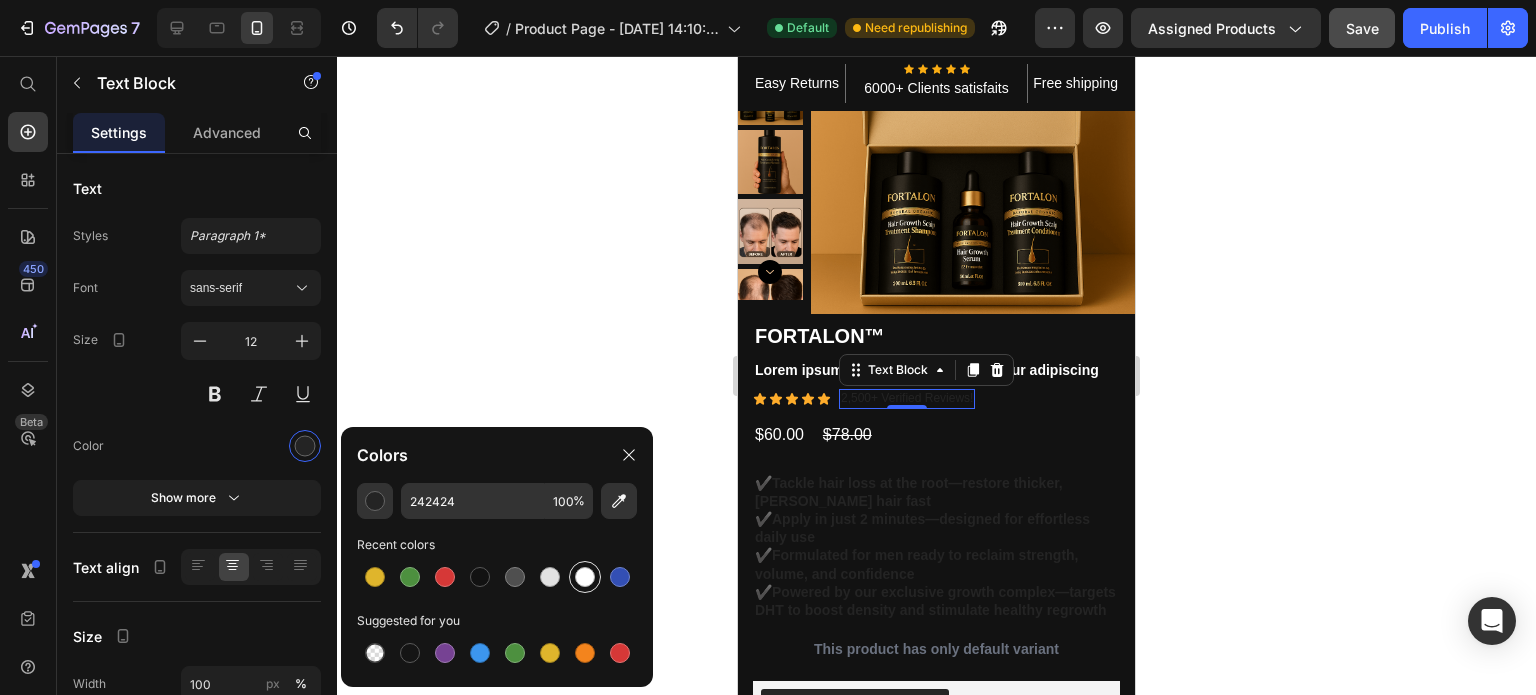 click at bounding box center (585, 577) 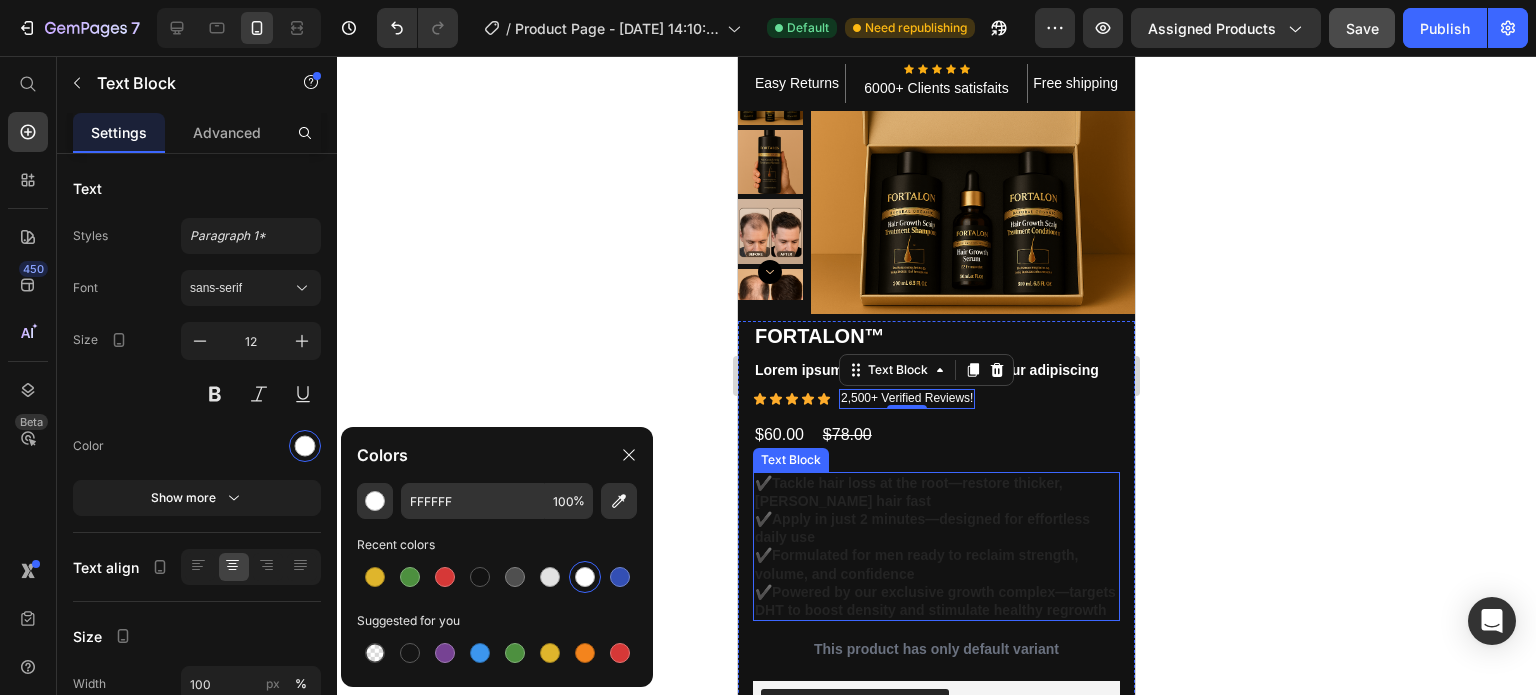click on "✔️  Tackle hair loss at the root—restore thicker, fuller hair fast ✔️  Apply in just 2 minutes—designed for effortless daily use ✔️  Formulated for men ready to reclaim strength, volume, and confidence ✔️  Powered by our exclusive growth complex—targets DHT to boost density and stimulate healthy regrowth" at bounding box center [936, 547] 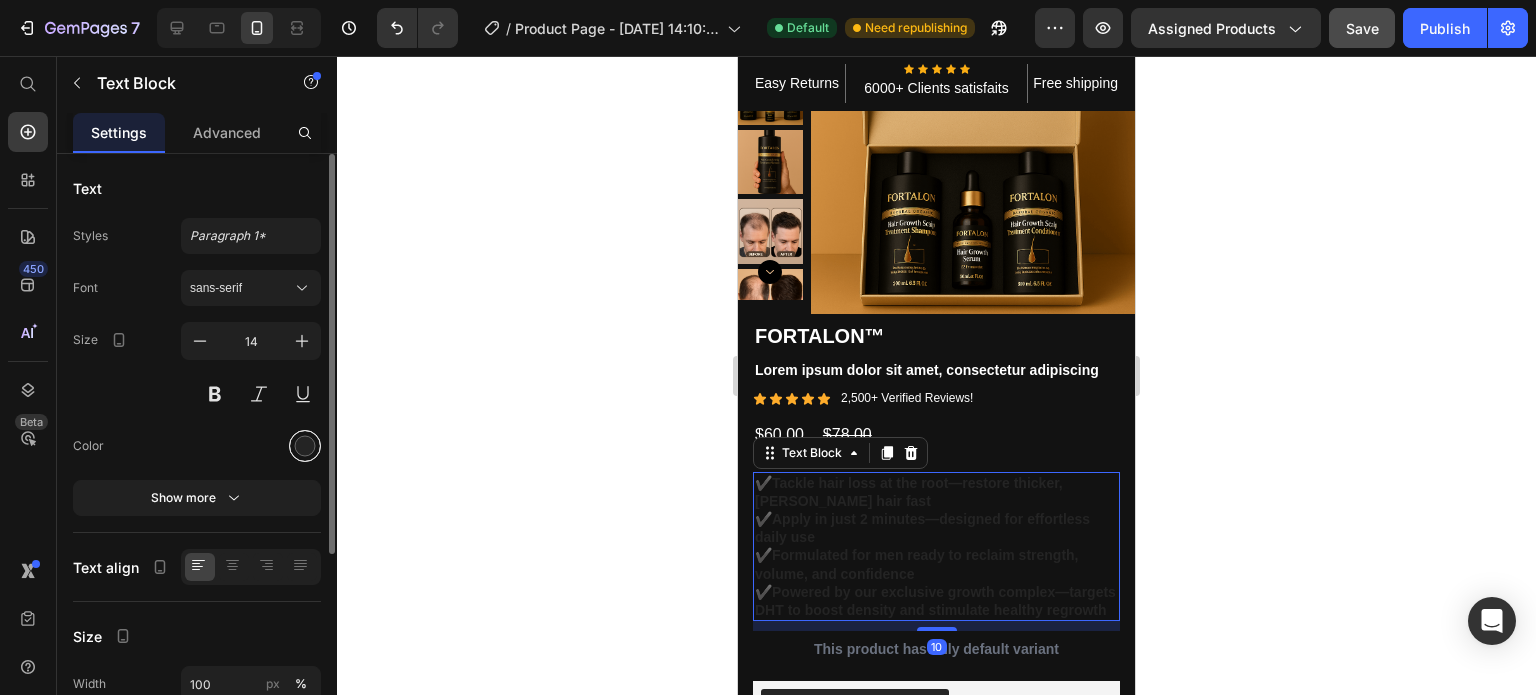 click at bounding box center [305, 446] 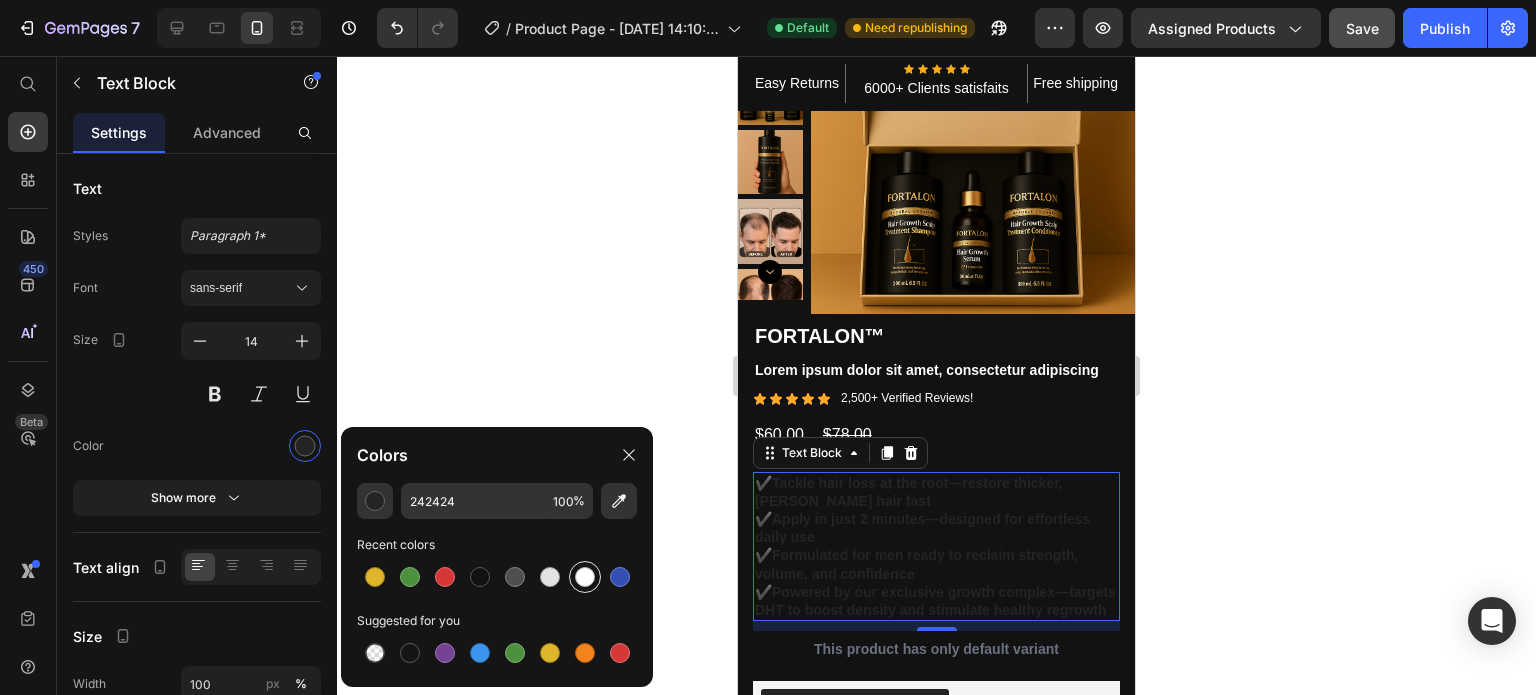 click at bounding box center [585, 577] 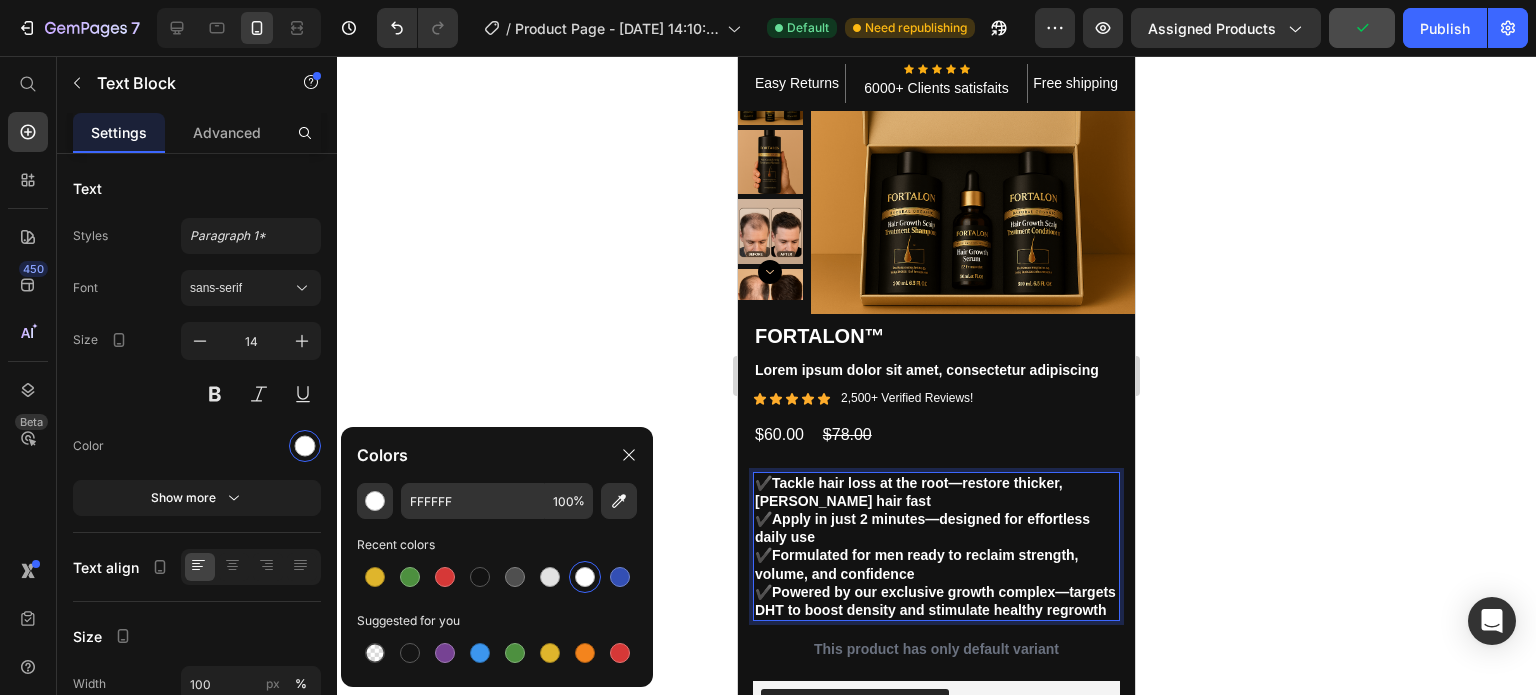 click on "✔️  Tackle hair loss at the root—restore thicker, fuller hair fast ✔️  Apply in just 2 minutes—designed for effortless daily use ✔️  Formulated for men ready to reclaim strength, volume, and confidence ✔️  Powered by our exclusive growth complex—targets DHT to boost density and stimulate healthy regrowth" at bounding box center (936, 547) 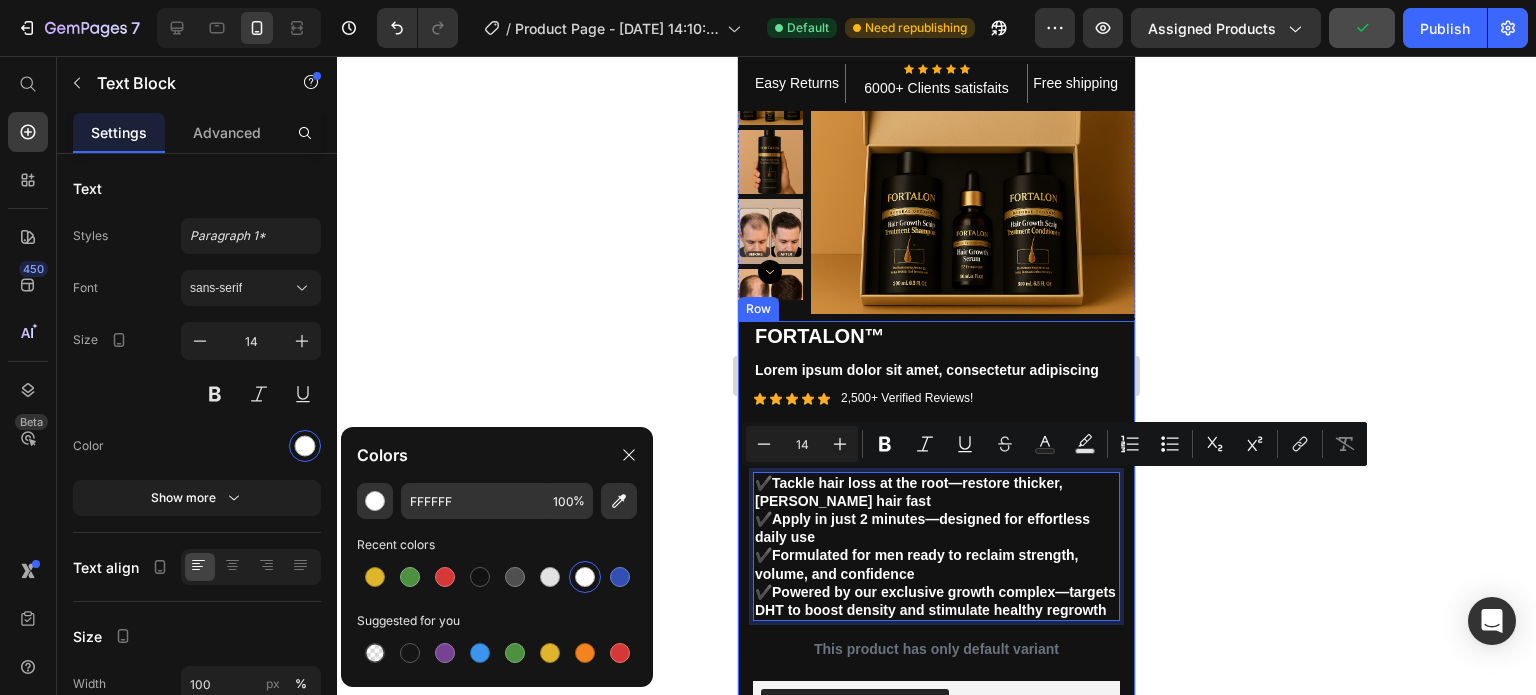 drag, startPoint x: 771, startPoint y: 483, endPoint x: 750, endPoint y: 485, distance: 21.095022 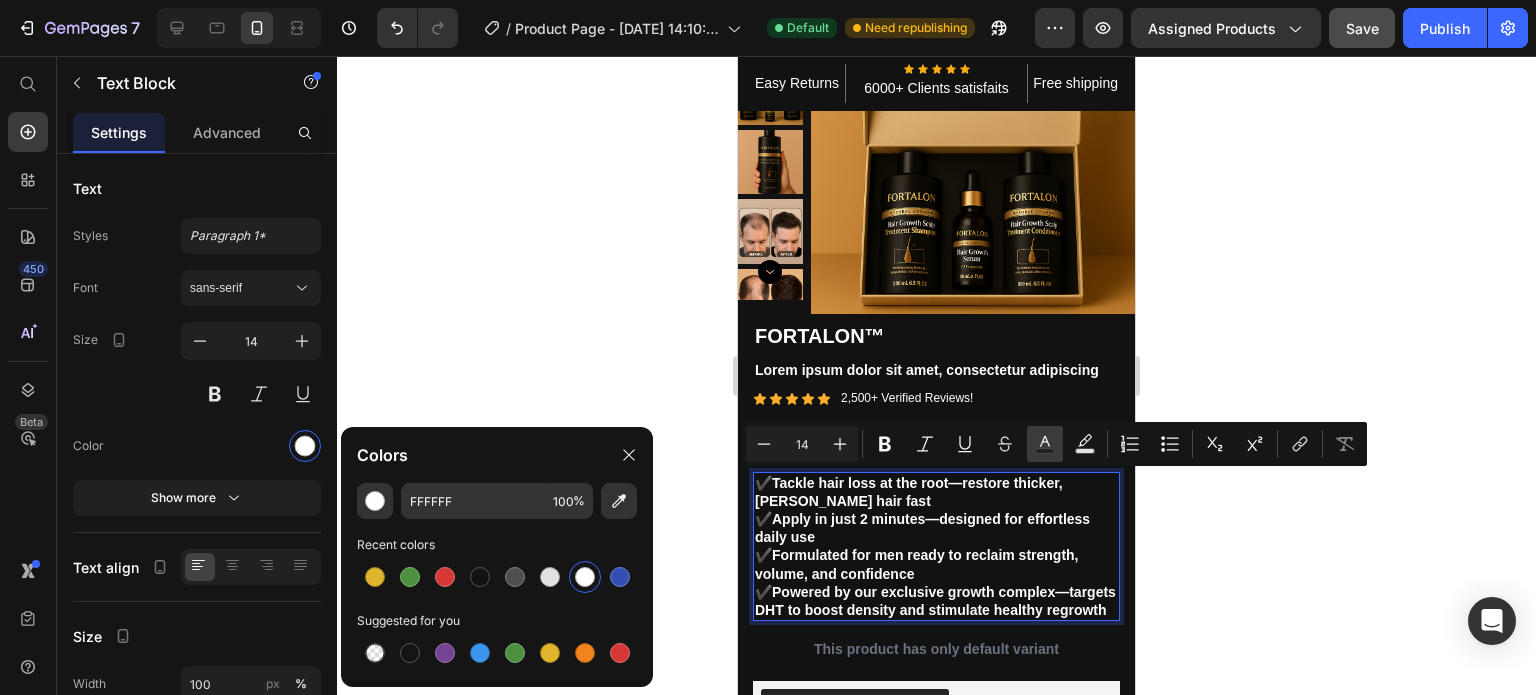 click 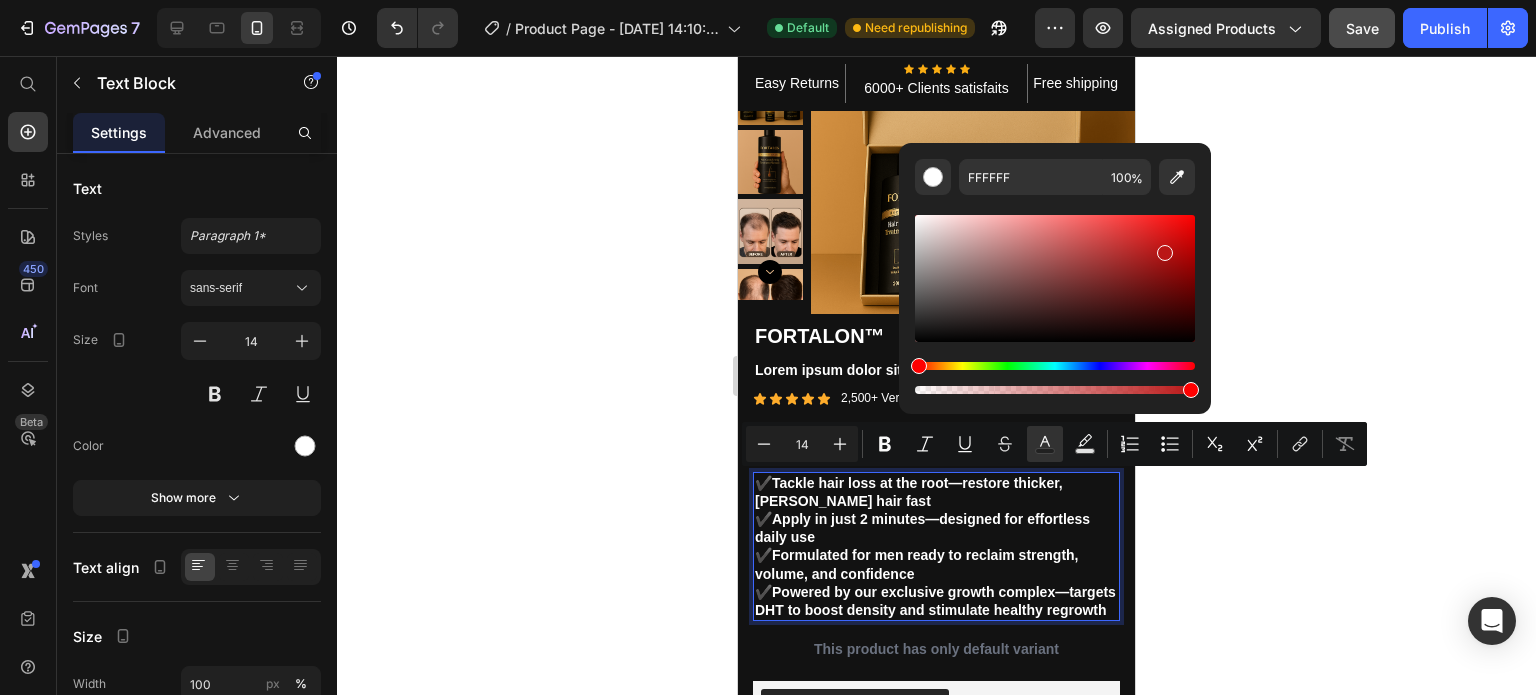 click at bounding box center (1055, 278) 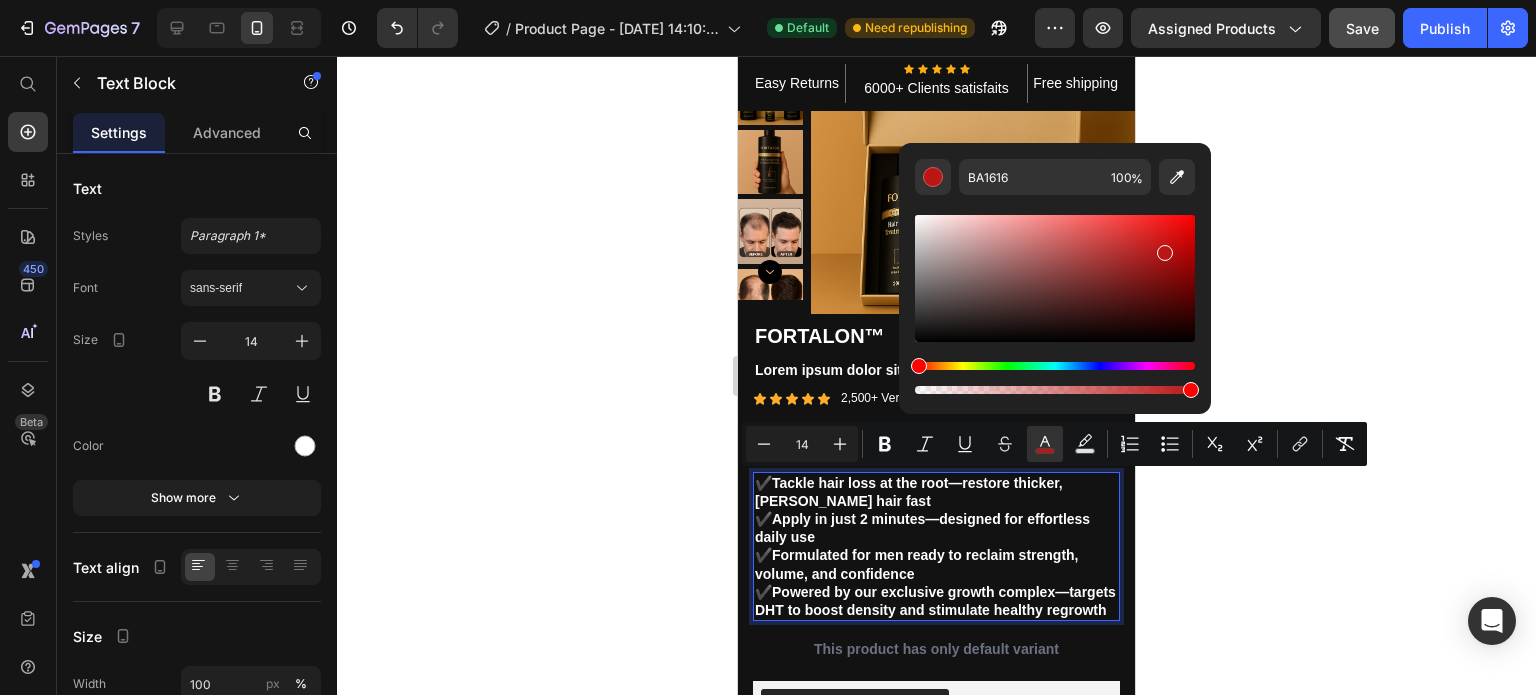 click 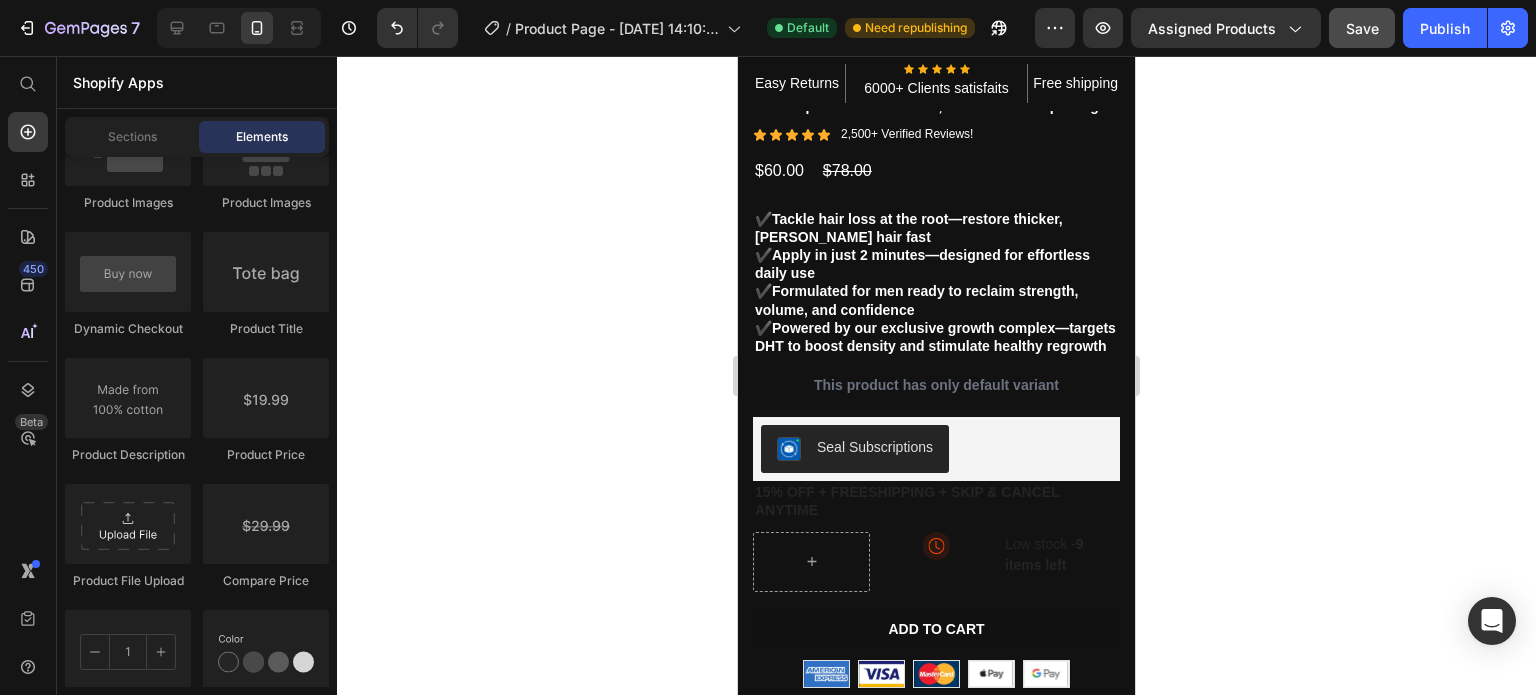 scroll, scrollTop: 467, scrollLeft: 0, axis: vertical 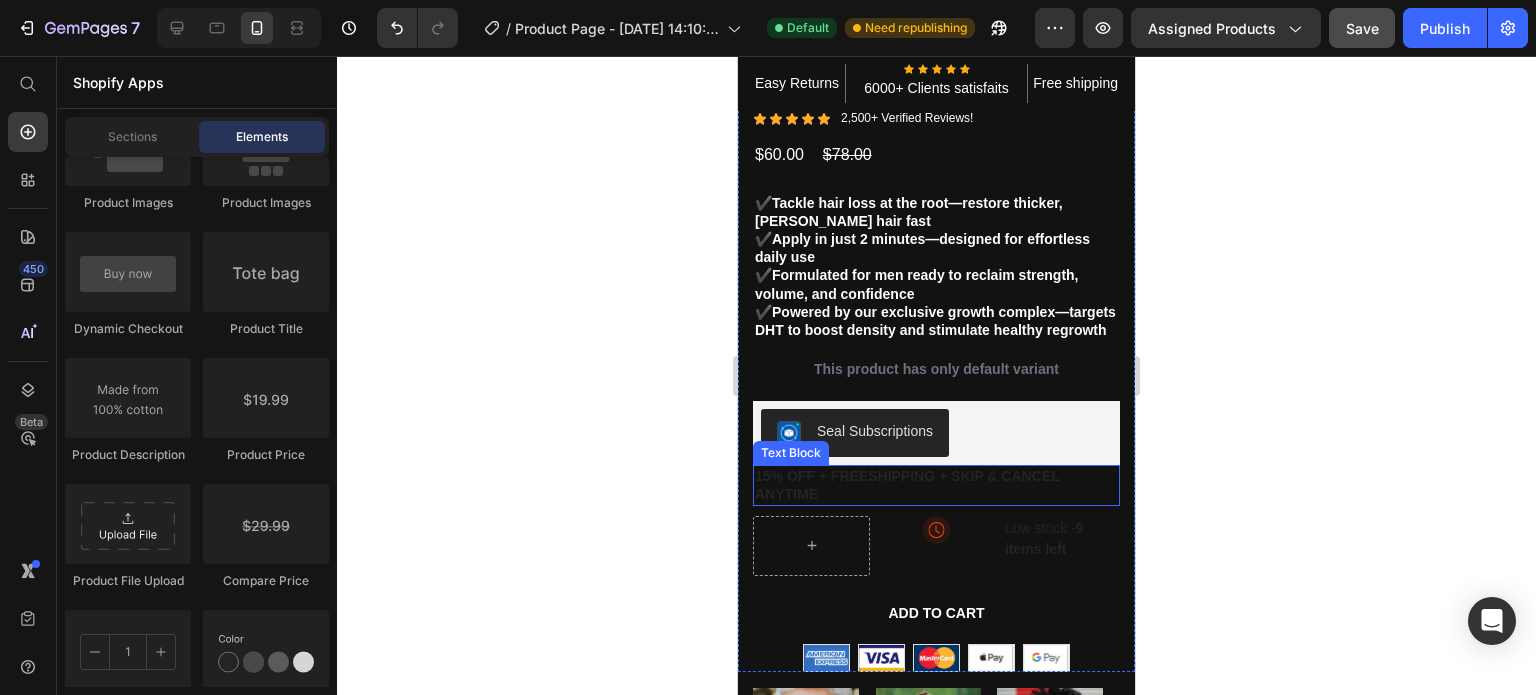click on "15% off + Freeshipping + Skip & Cancel Anytime" at bounding box center [936, 485] 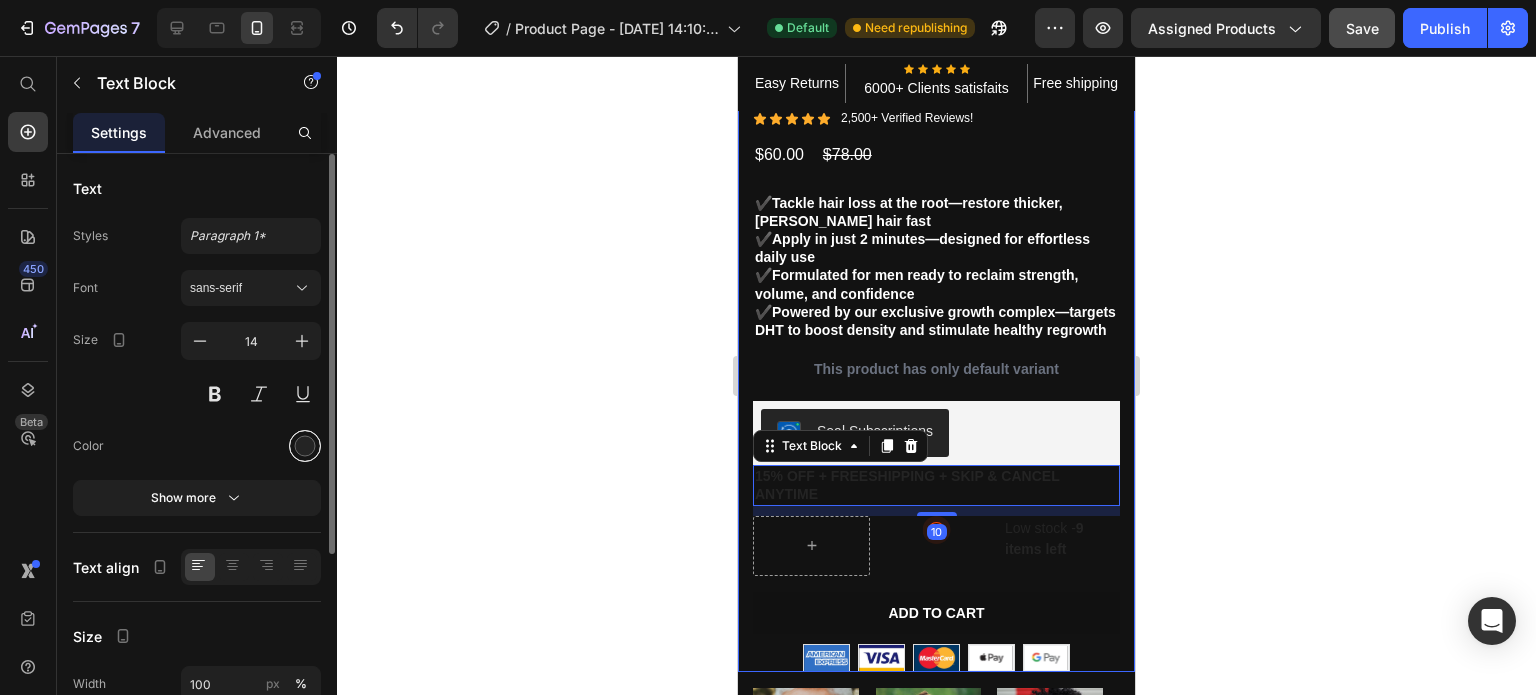 click at bounding box center [305, 446] 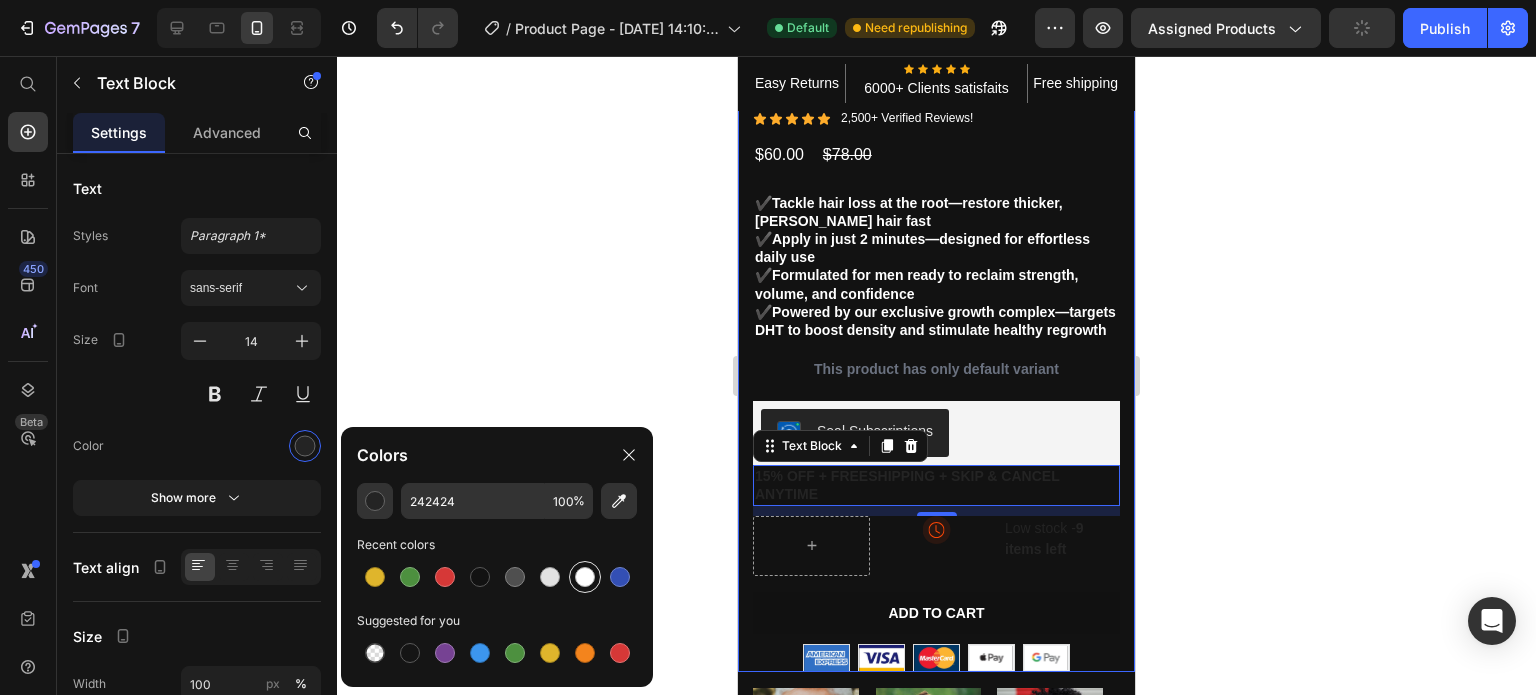 click at bounding box center (585, 577) 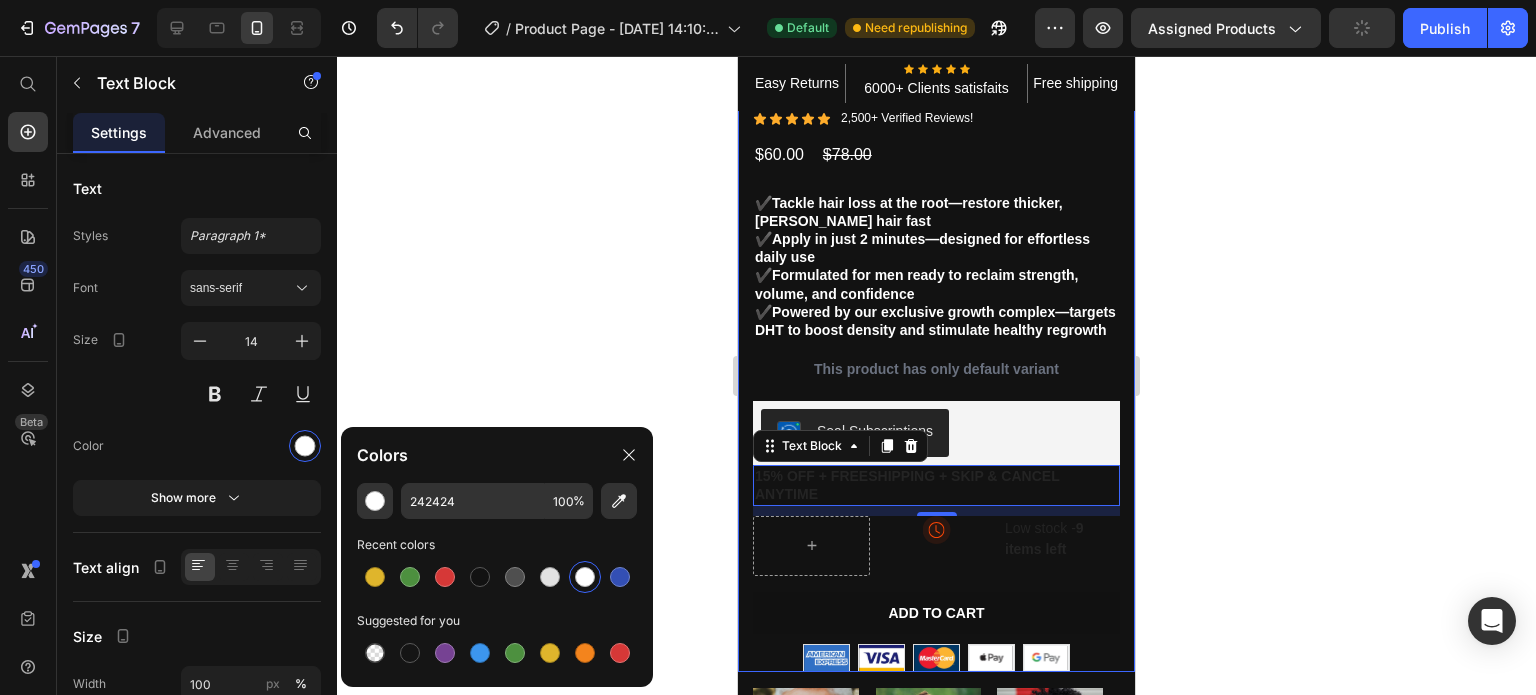 type on "FFFFFF" 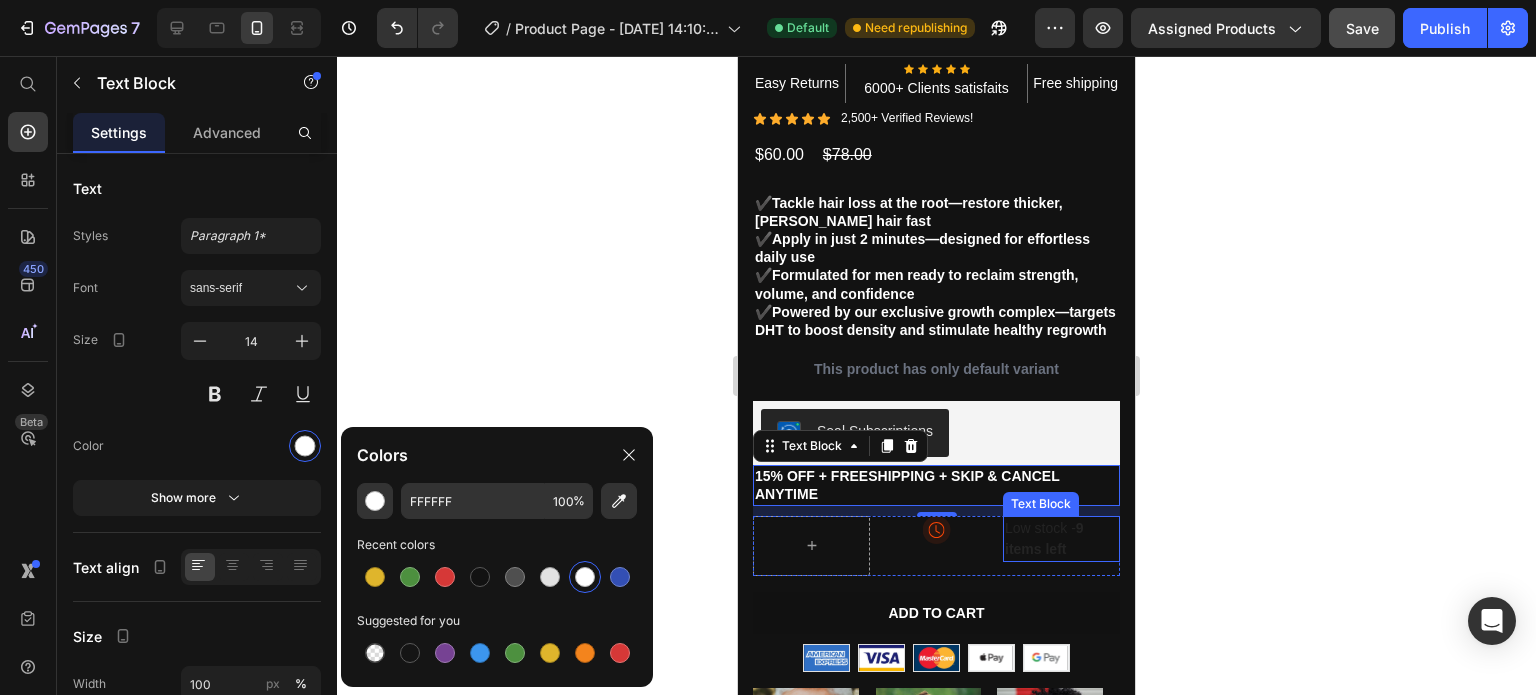 click on "9 items left" at bounding box center (1044, 538) 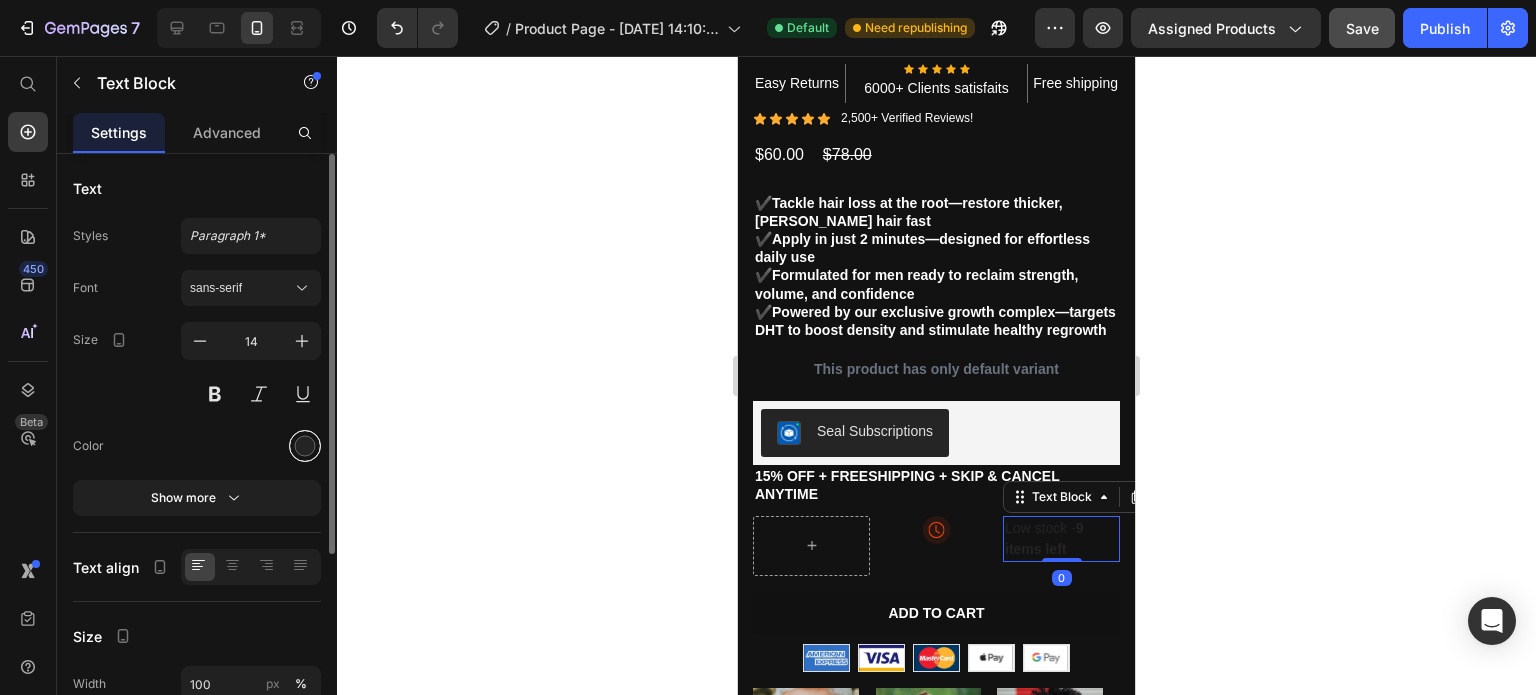 click at bounding box center (305, 446) 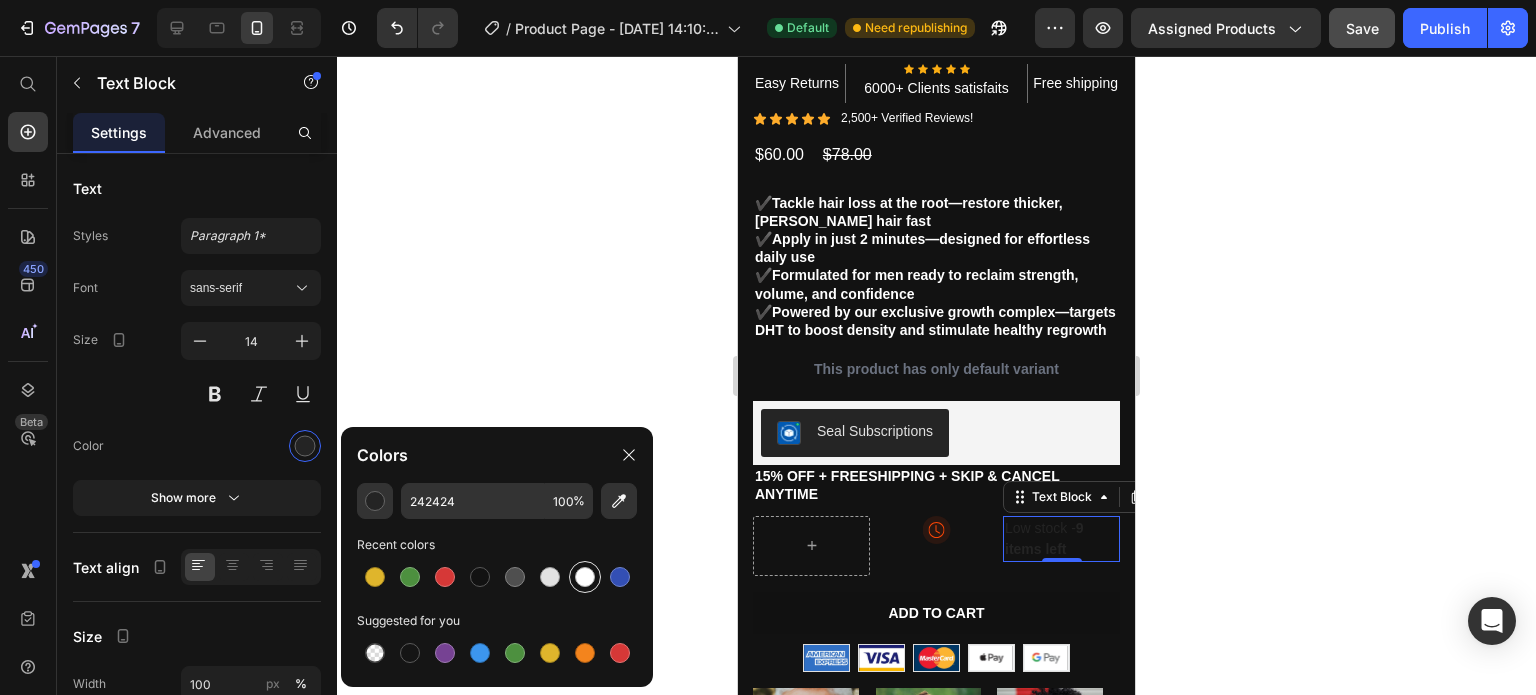 click at bounding box center (585, 577) 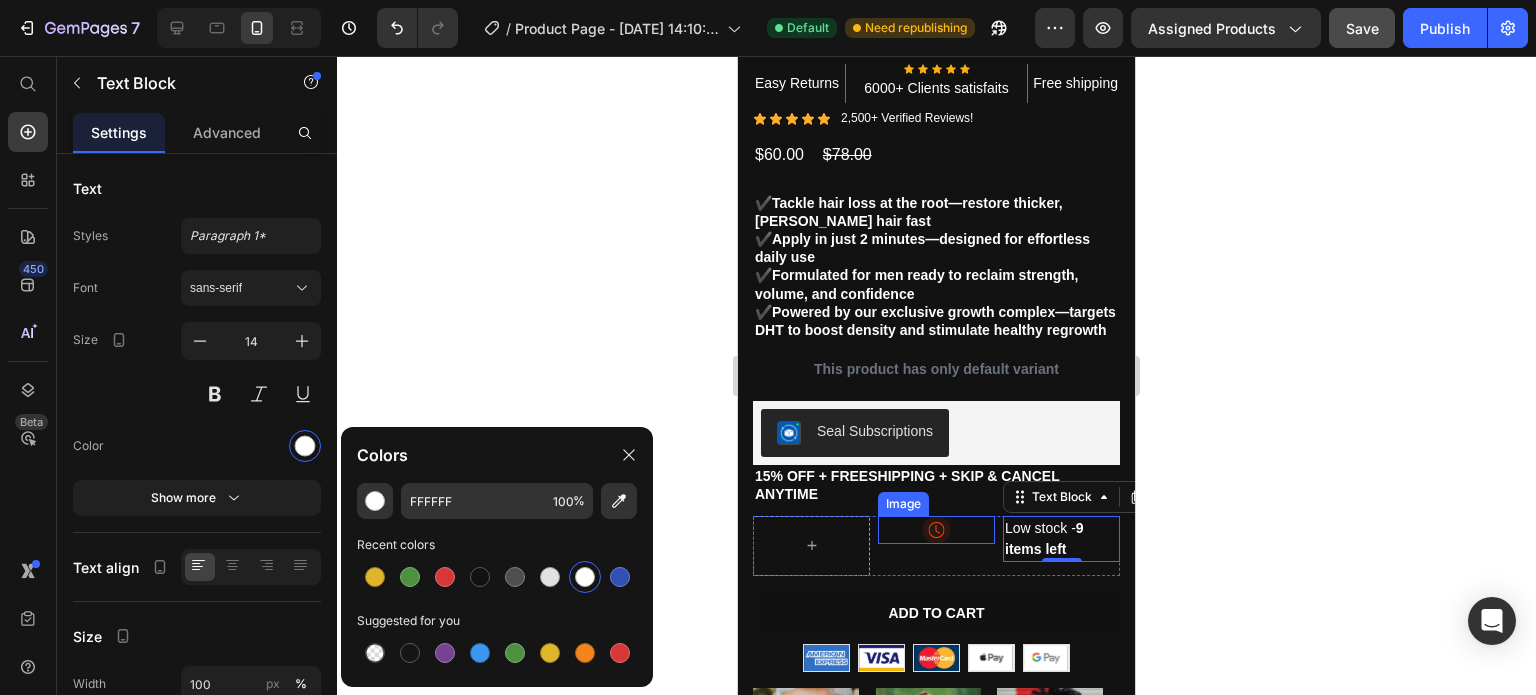 click at bounding box center (936, 530) 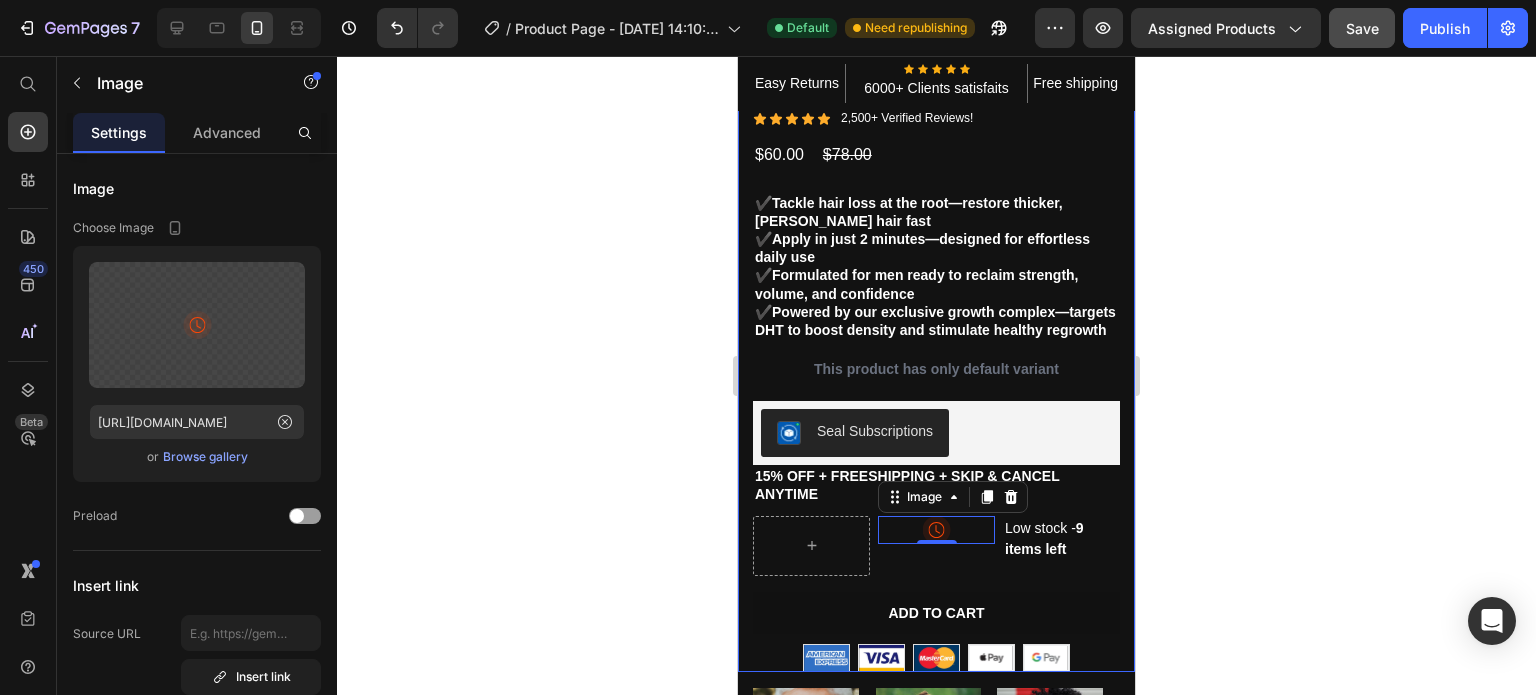 click 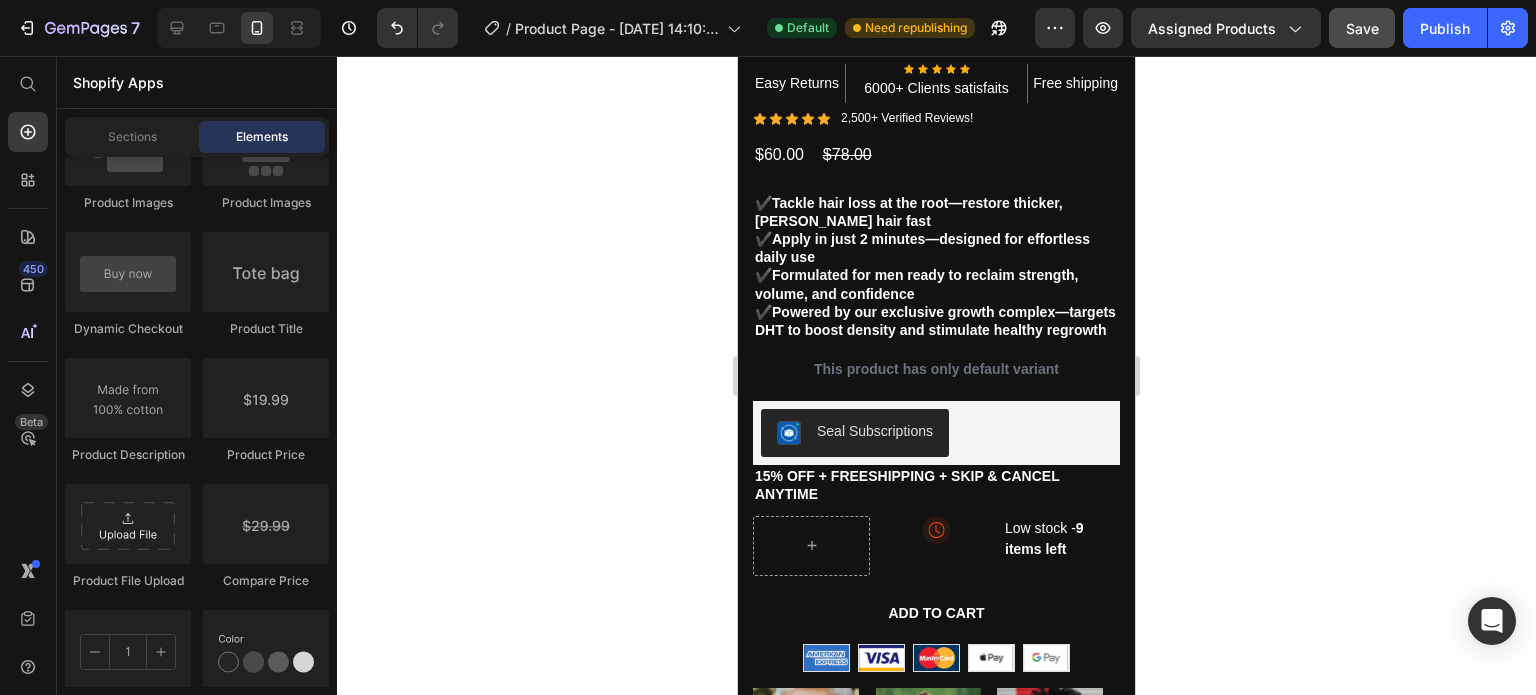 click on "Layout
Row
Row
Row
Row Text
Heading
Text Block Button
Button
Button
Sticky Back to top Media
Image
Image
Video
Video Banner" at bounding box center (197, -28) 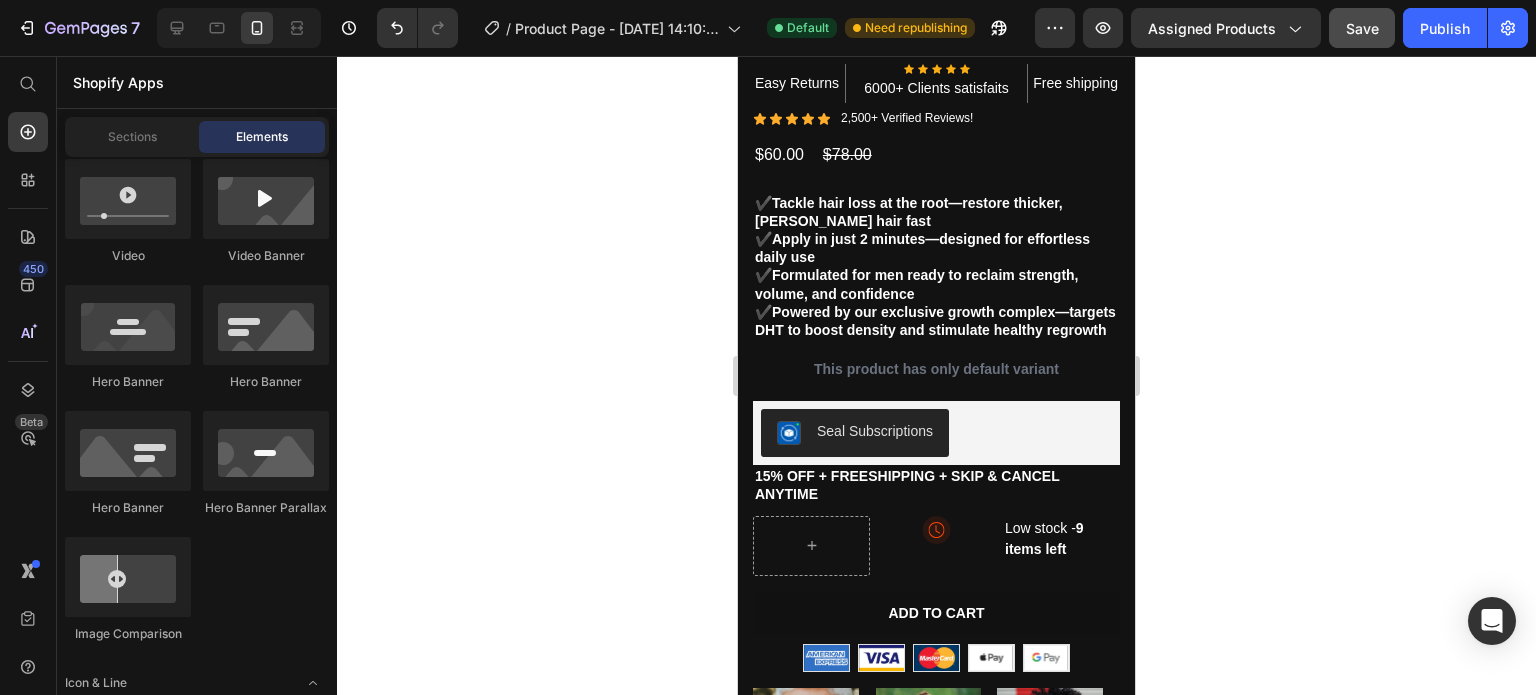 scroll, scrollTop: 0, scrollLeft: 0, axis: both 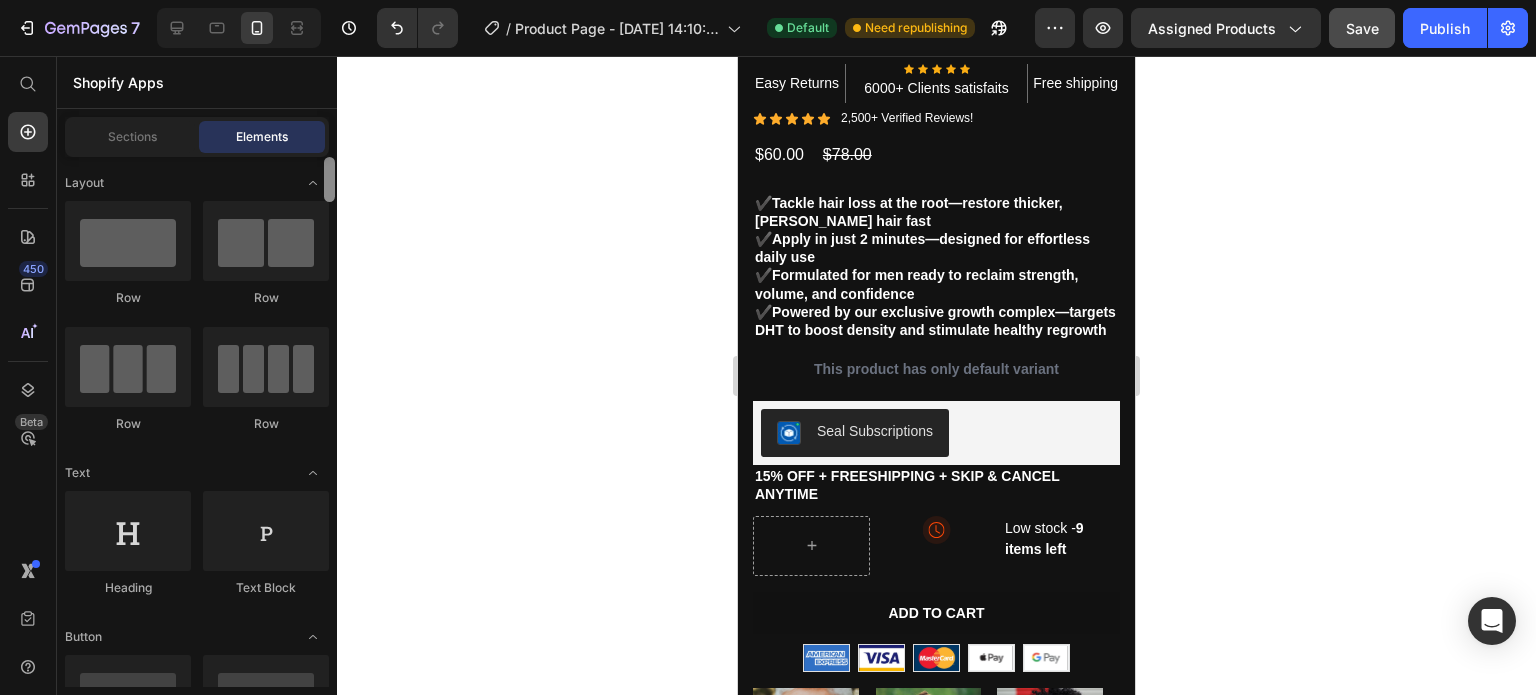 drag, startPoint x: 328, startPoint y: 447, endPoint x: 319, endPoint y: 102, distance: 345.11737 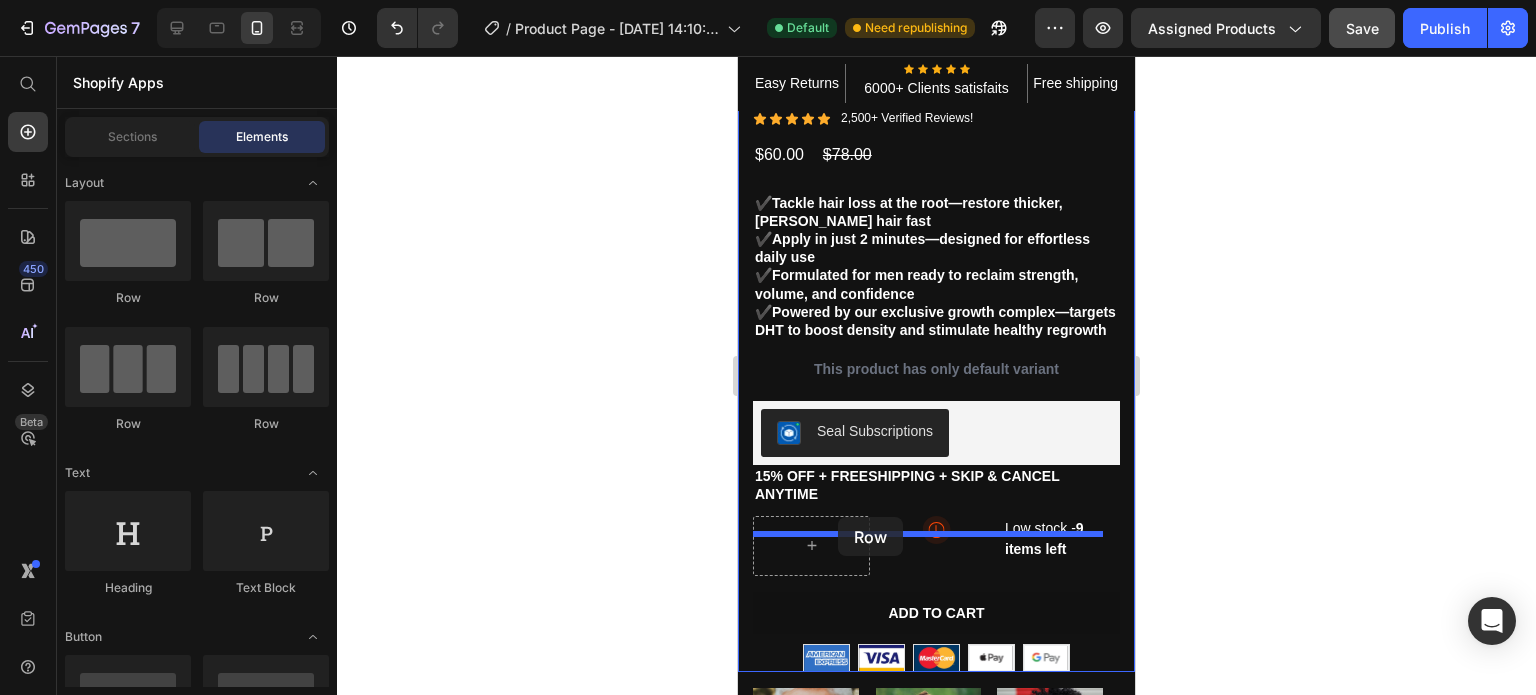 drag, startPoint x: 976, startPoint y: 296, endPoint x: 838, endPoint y: 517, distance: 260.5475 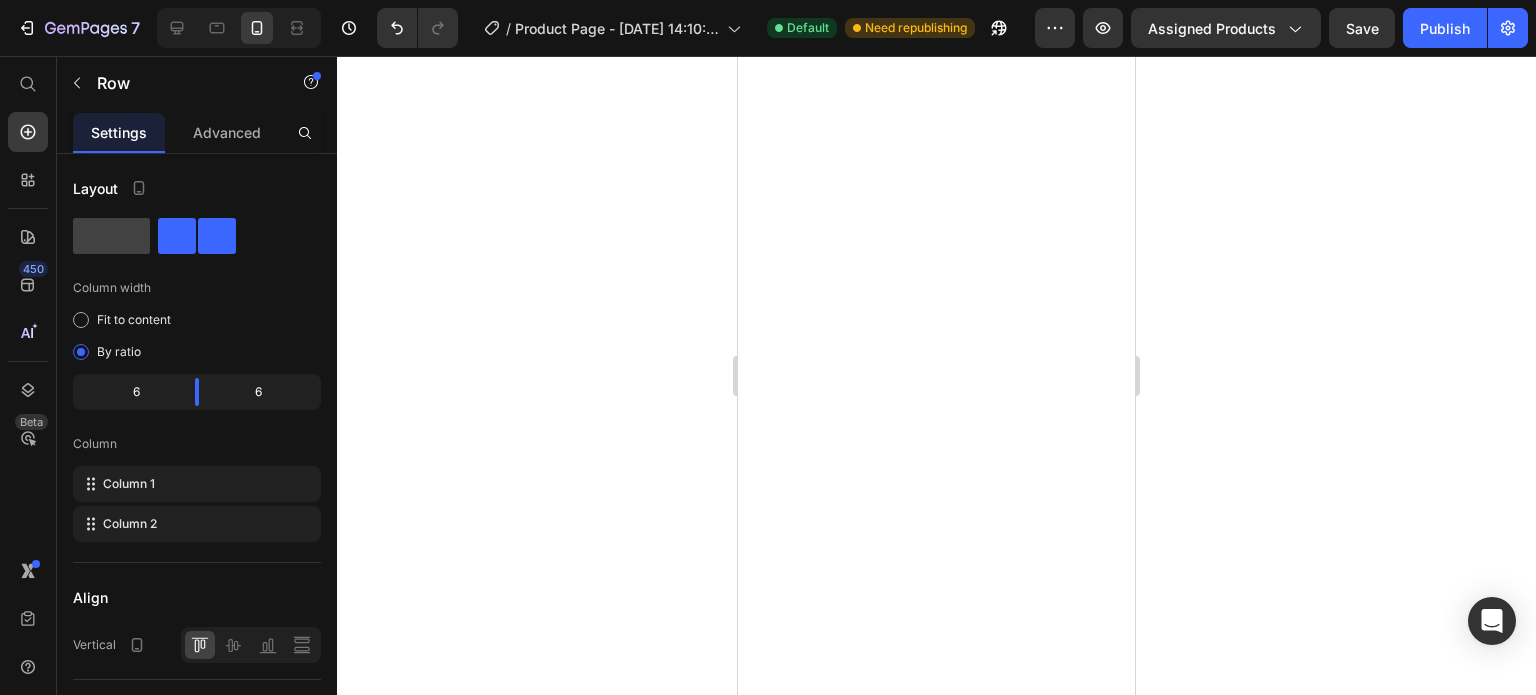 scroll, scrollTop: 0, scrollLeft: 0, axis: both 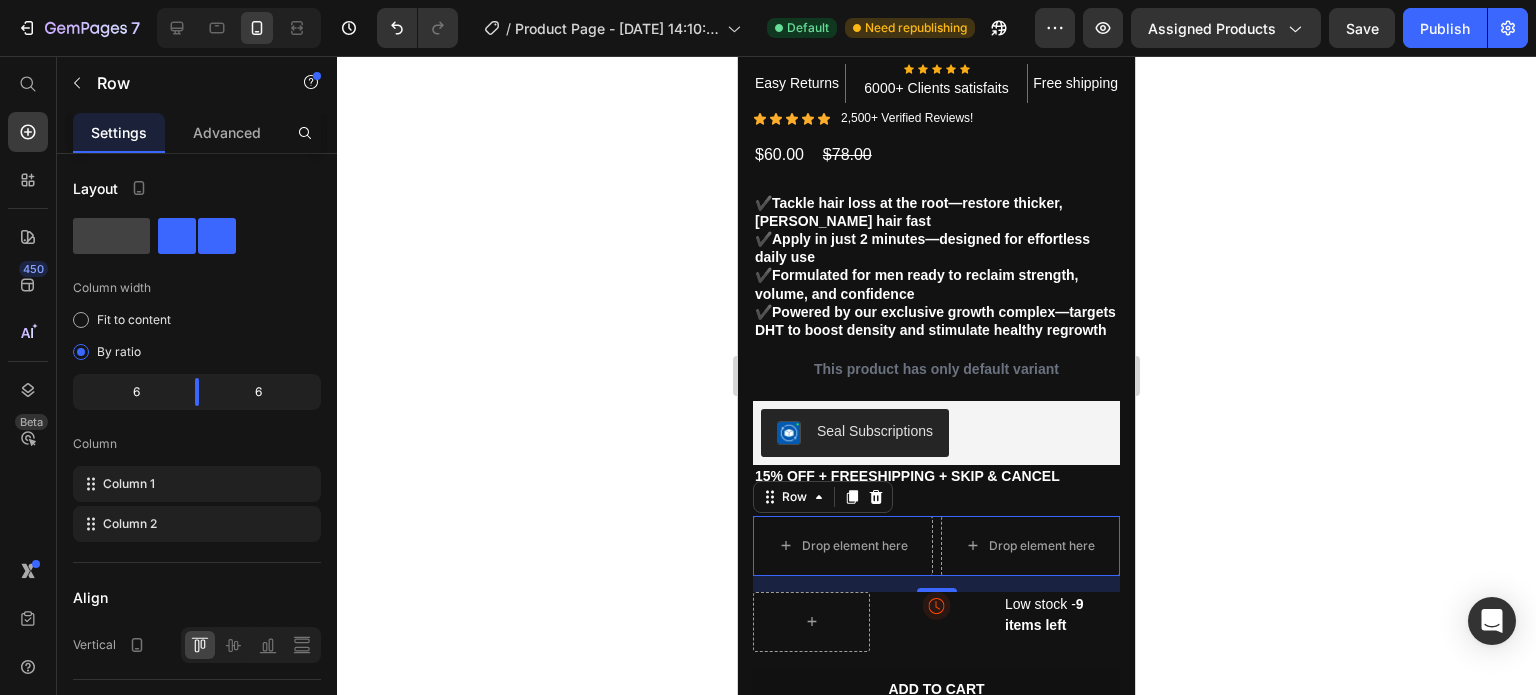 click 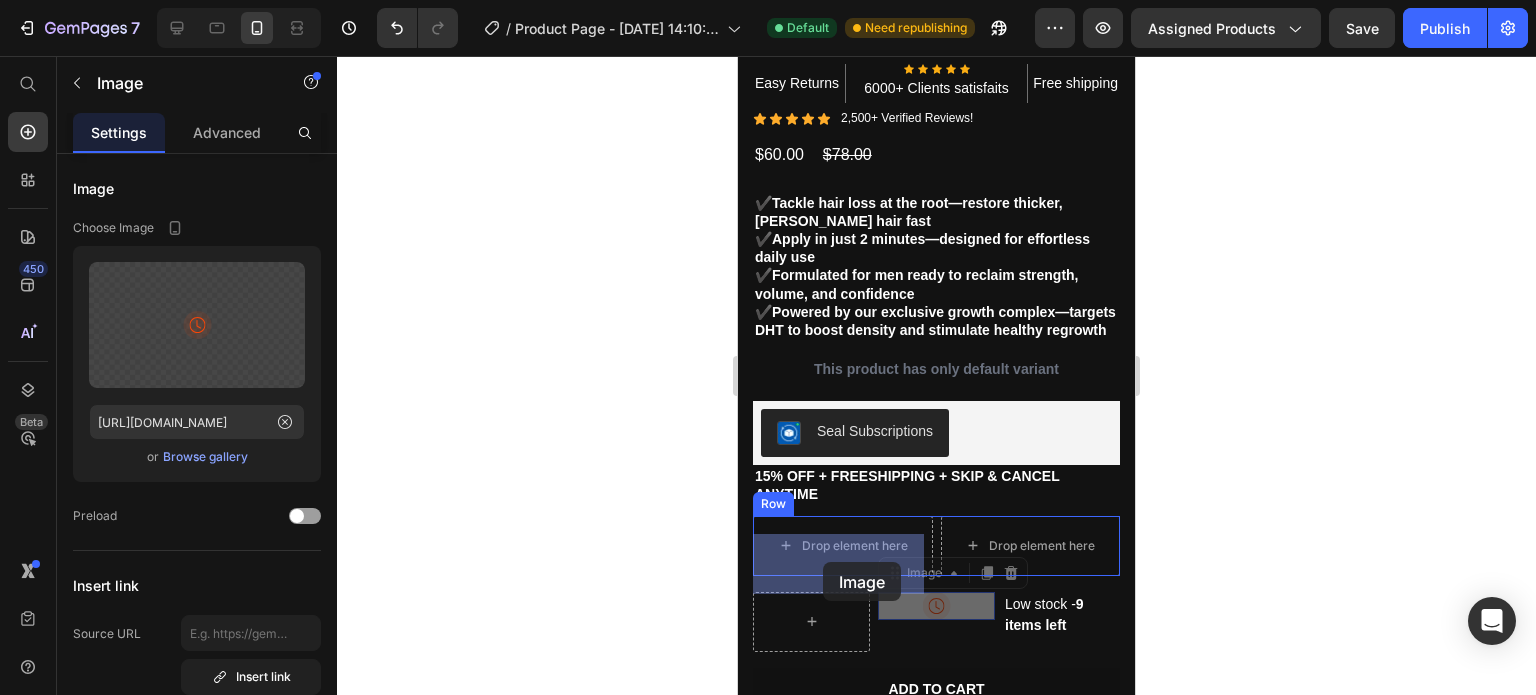 drag, startPoint x: 929, startPoint y: 623, endPoint x: 823, endPoint y: 562, distance: 122.29881 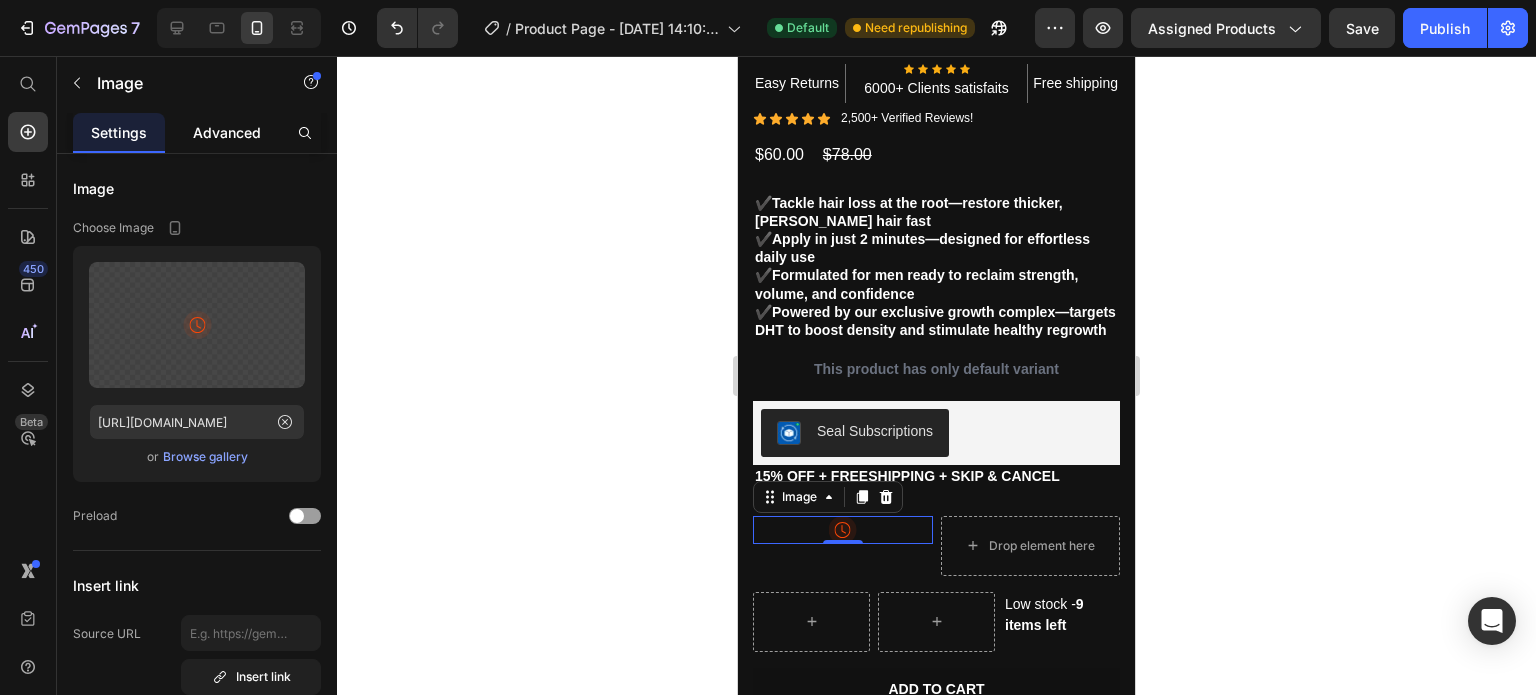 click on "Advanced" at bounding box center [227, 132] 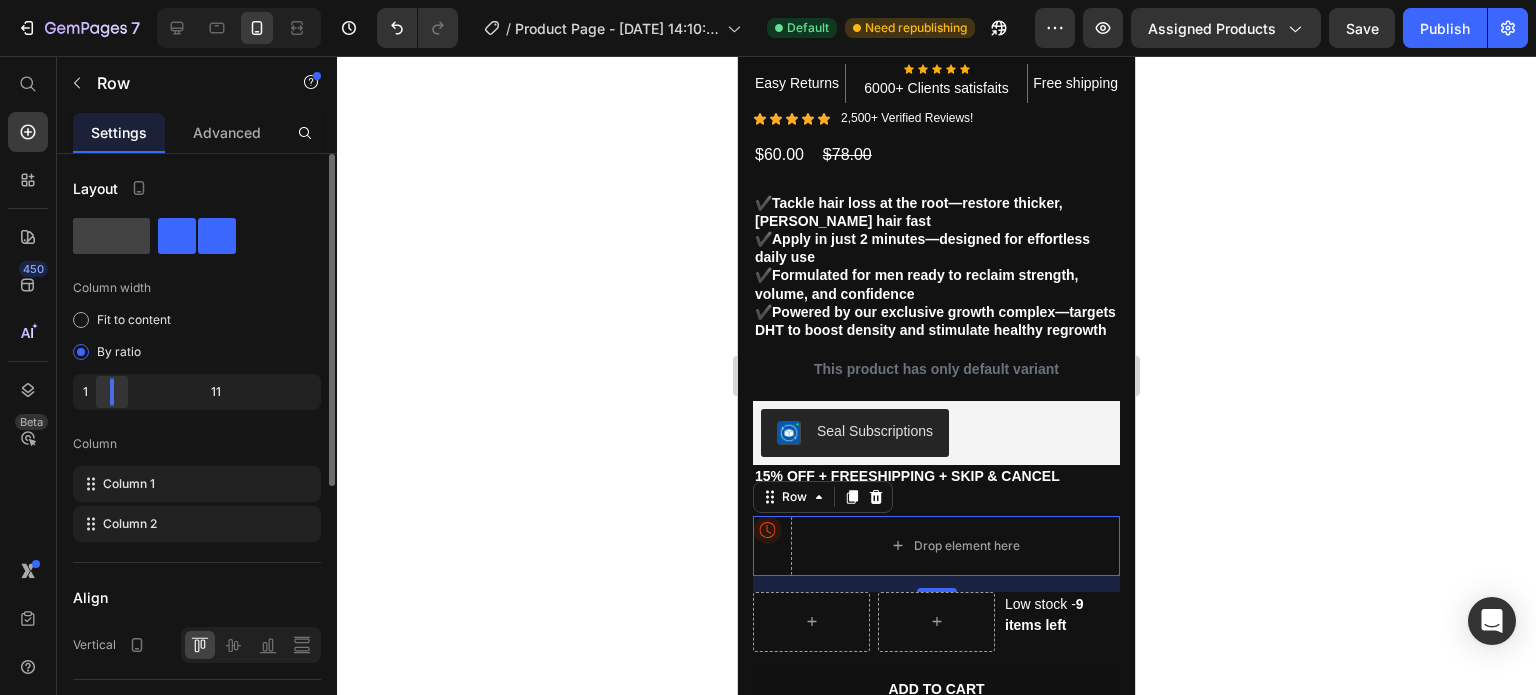 drag, startPoint x: 197, startPoint y: 391, endPoint x: 100, endPoint y: 396, distance: 97.128784 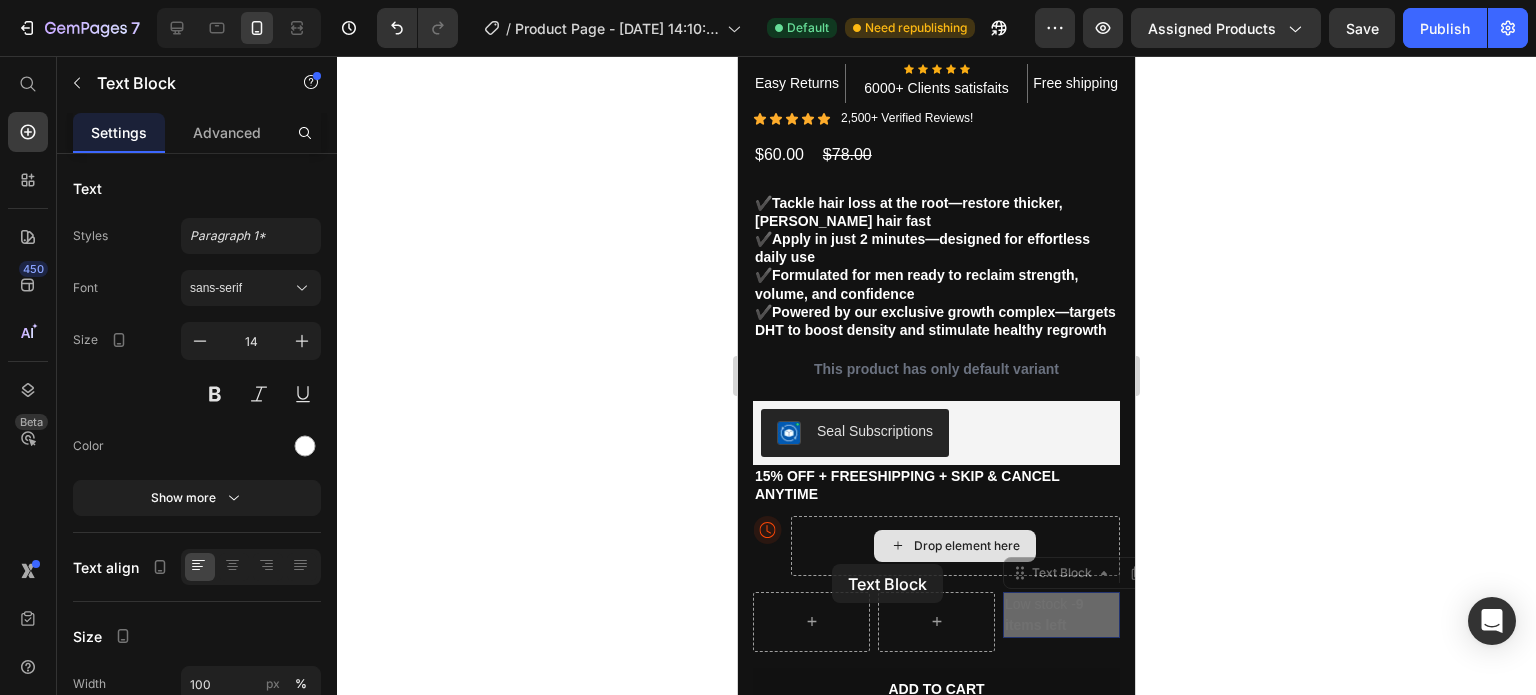 scroll, scrollTop: 472, scrollLeft: 0, axis: vertical 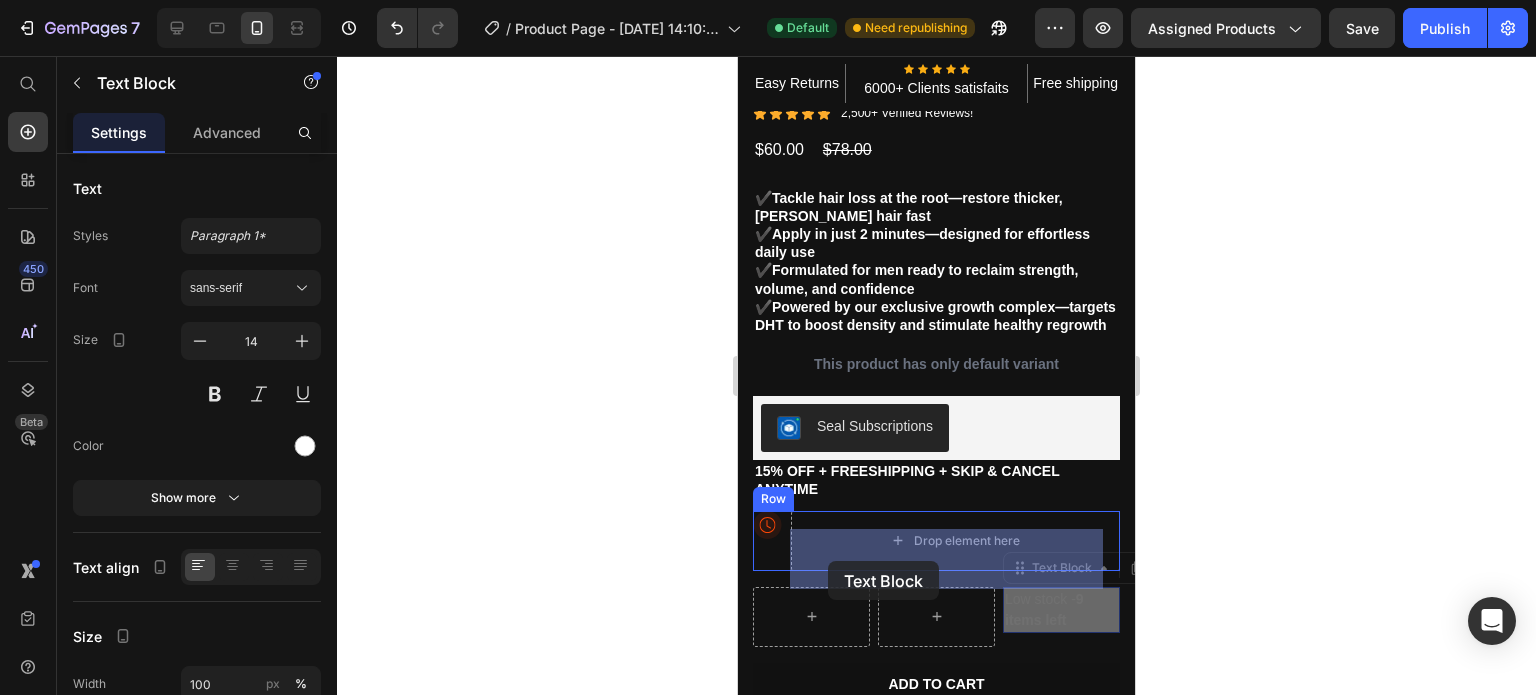 drag, startPoint x: 1047, startPoint y: 633, endPoint x: 828, endPoint y: 561, distance: 230.532 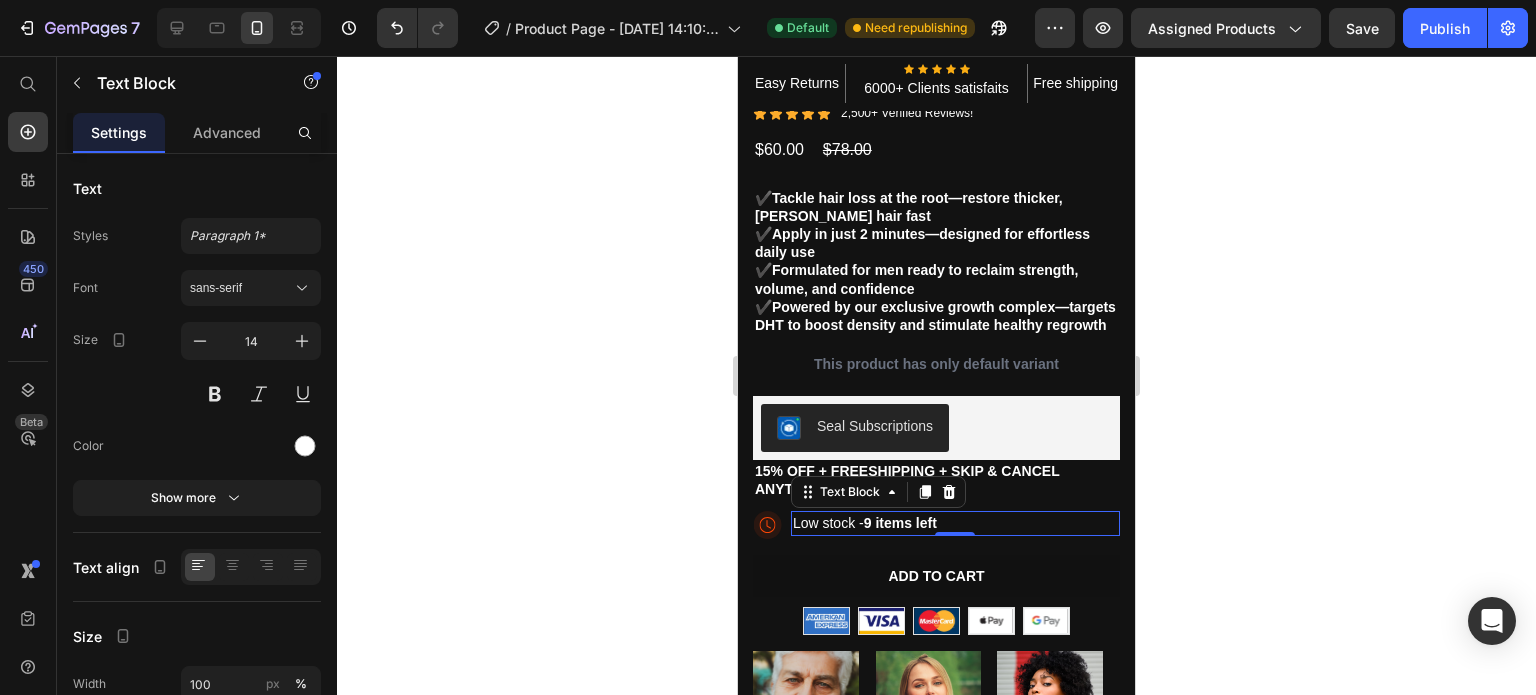 click 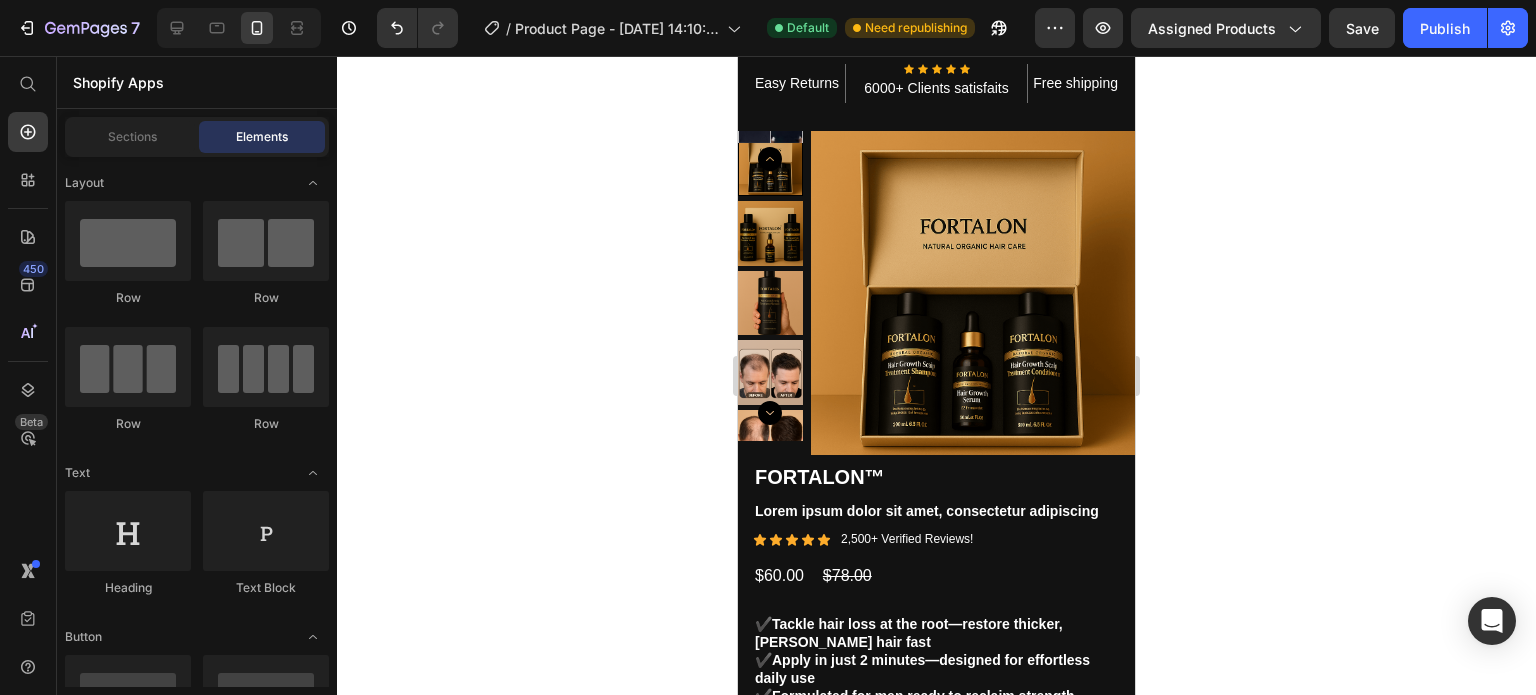 scroll, scrollTop: 0, scrollLeft: 0, axis: both 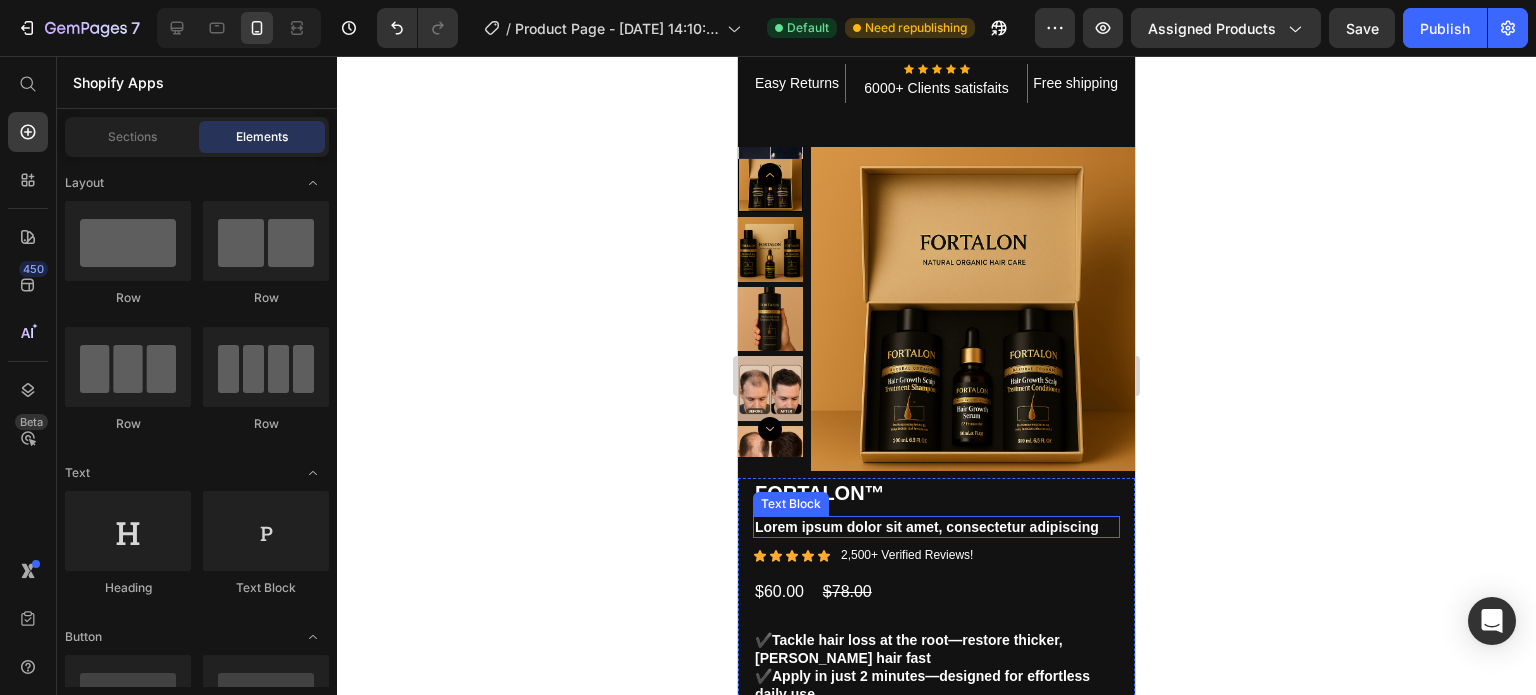 click on "Lorem ipsum dolor sit amet, consectetur adipiscing" at bounding box center (936, 527) 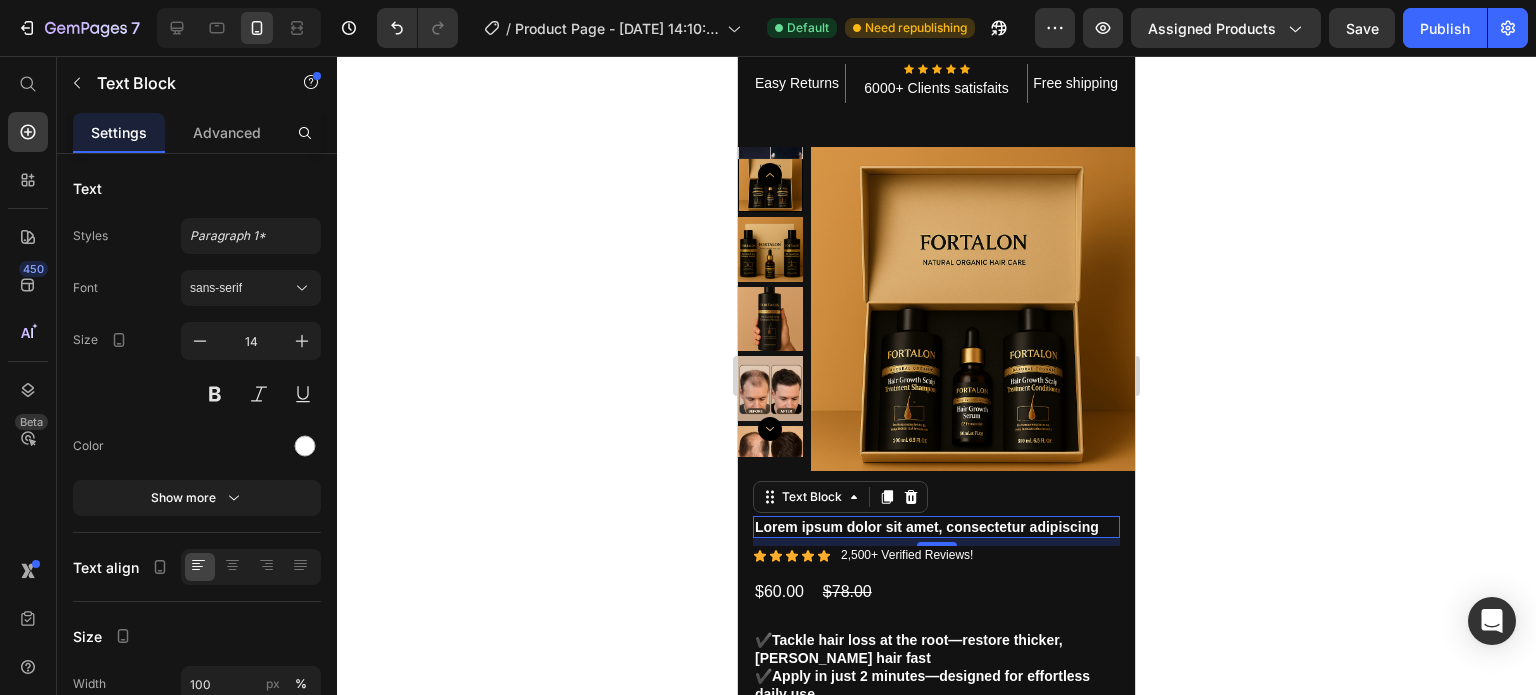 click on "Lorem ipsum dolor sit amet, consectetur adipiscing" at bounding box center (936, 527) 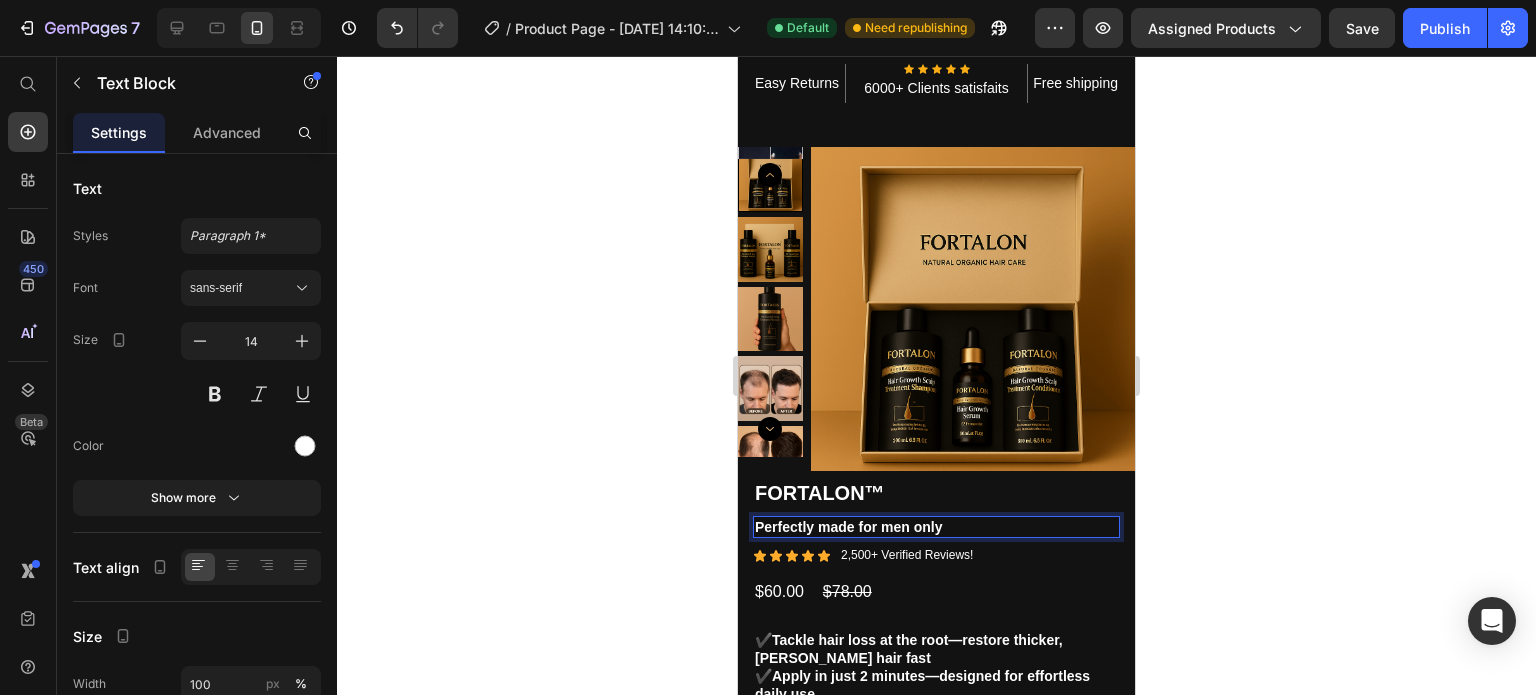 click 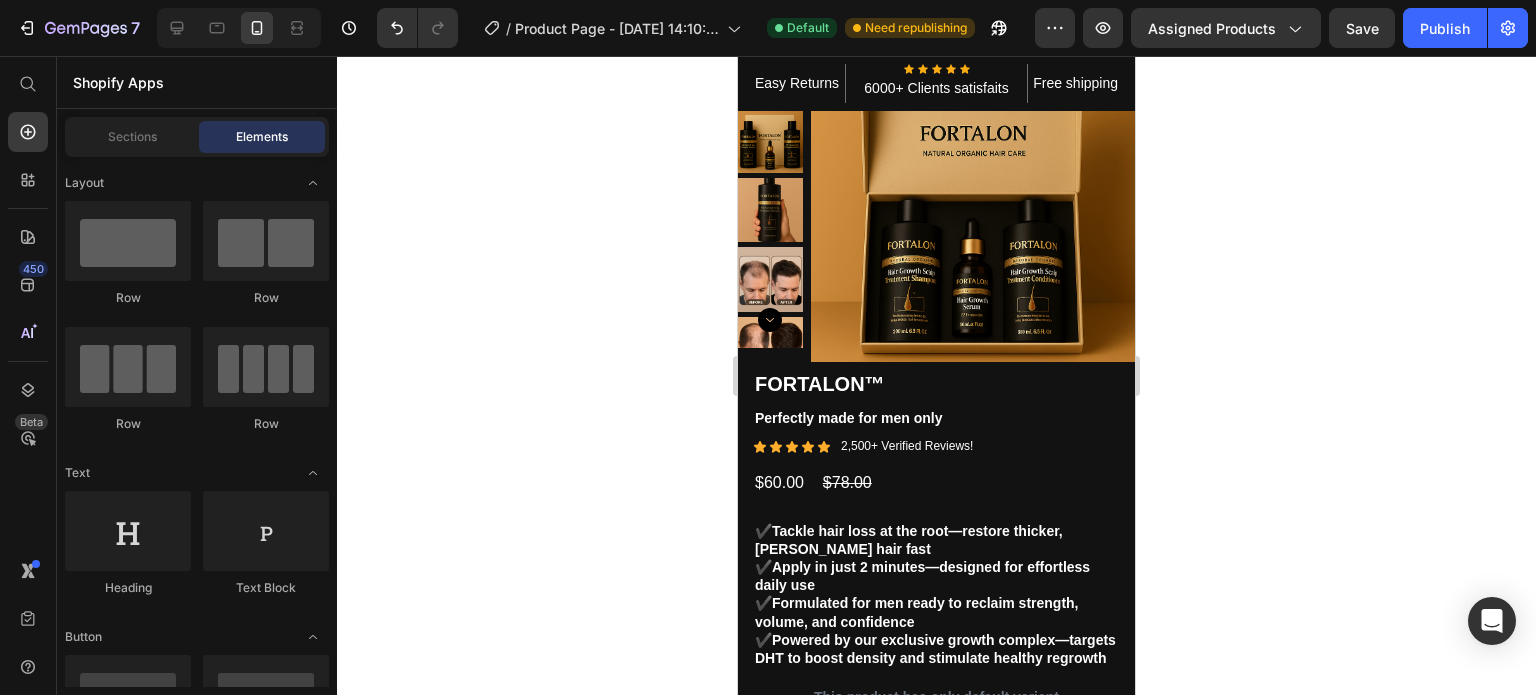 scroll, scrollTop: 171, scrollLeft: 0, axis: vertical 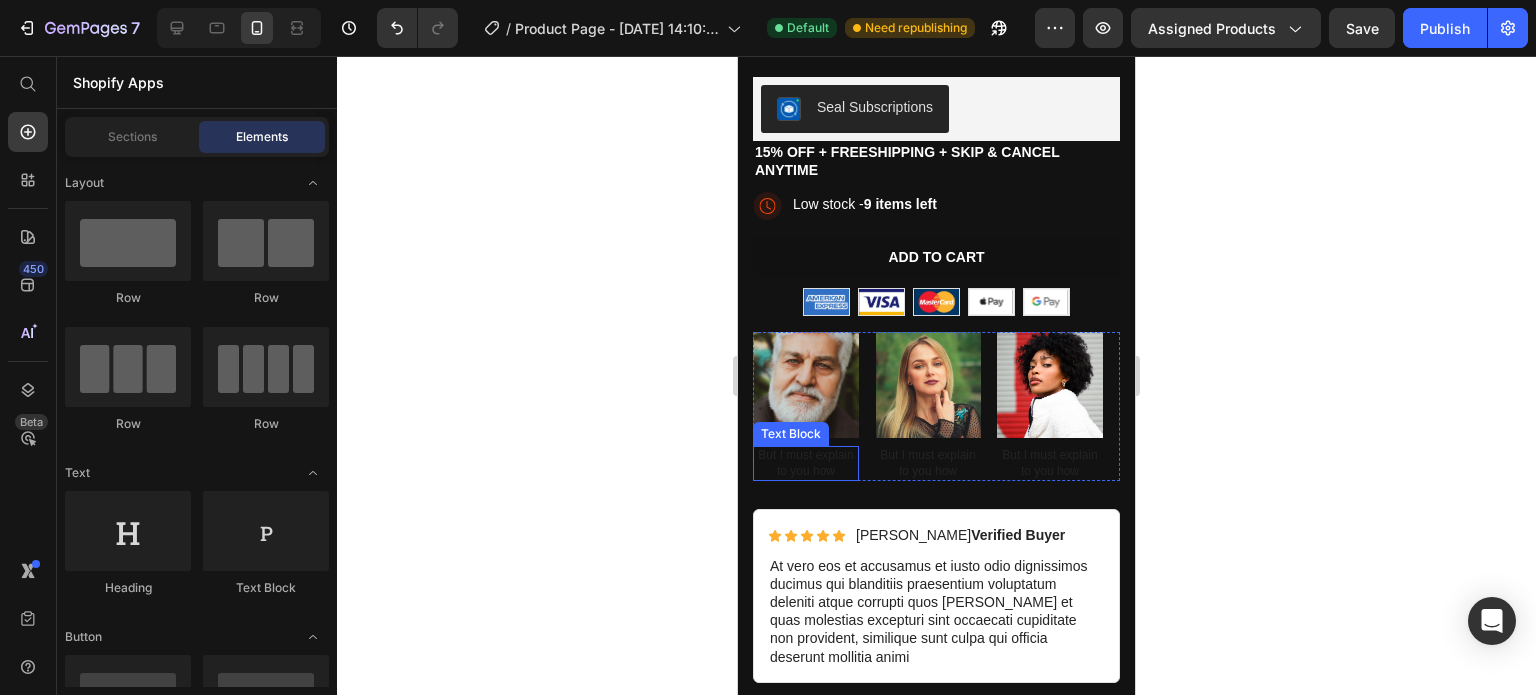 click on "But I must explain to you how" at bounding box center (806, 463) 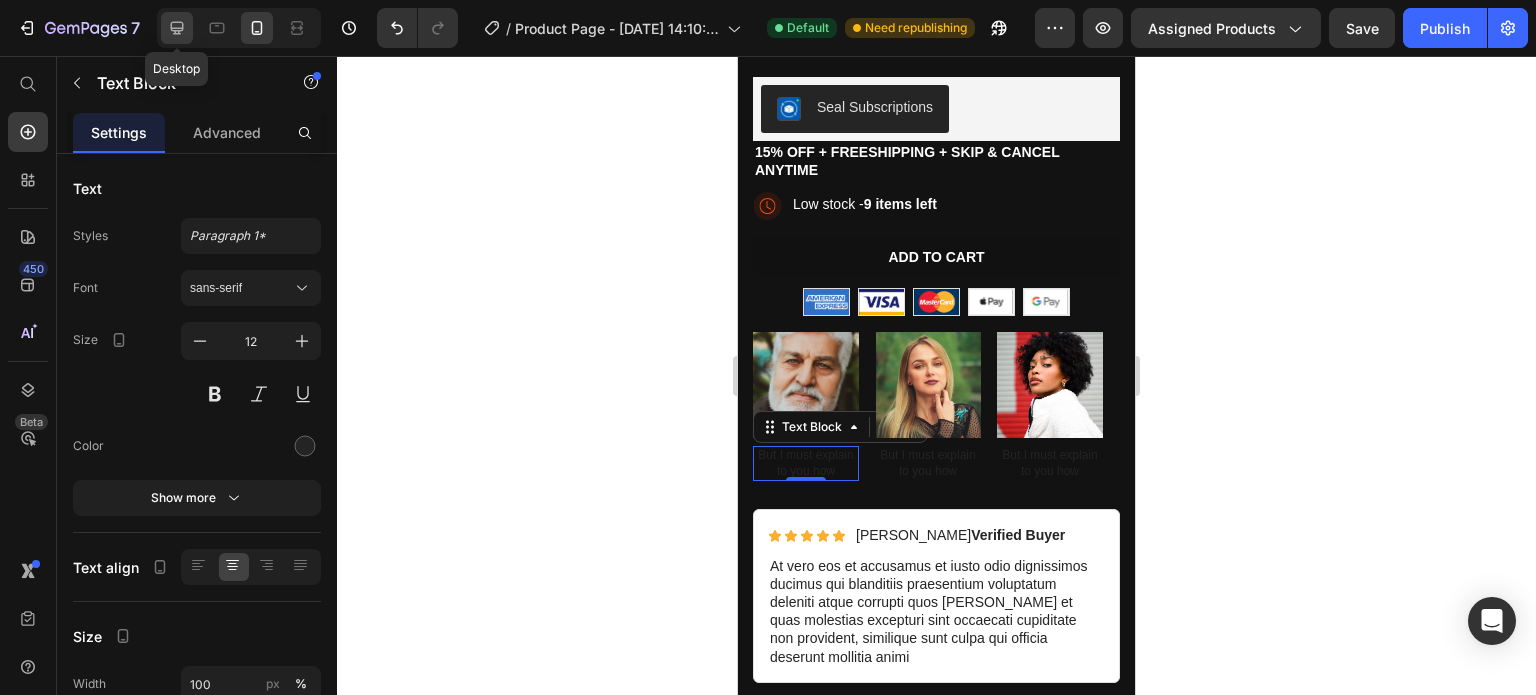 click 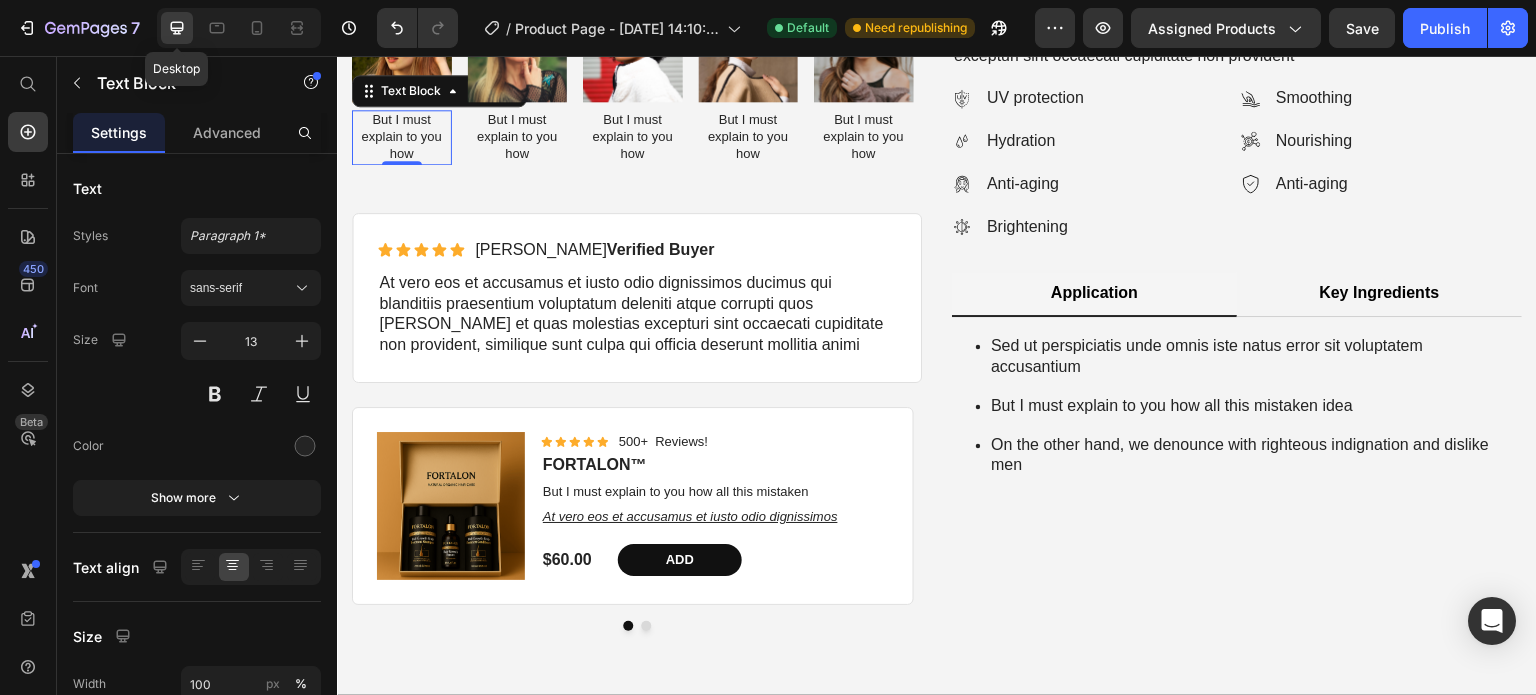 scroll, scrollTop: 776, scrollLeft: 0, axis: vertical 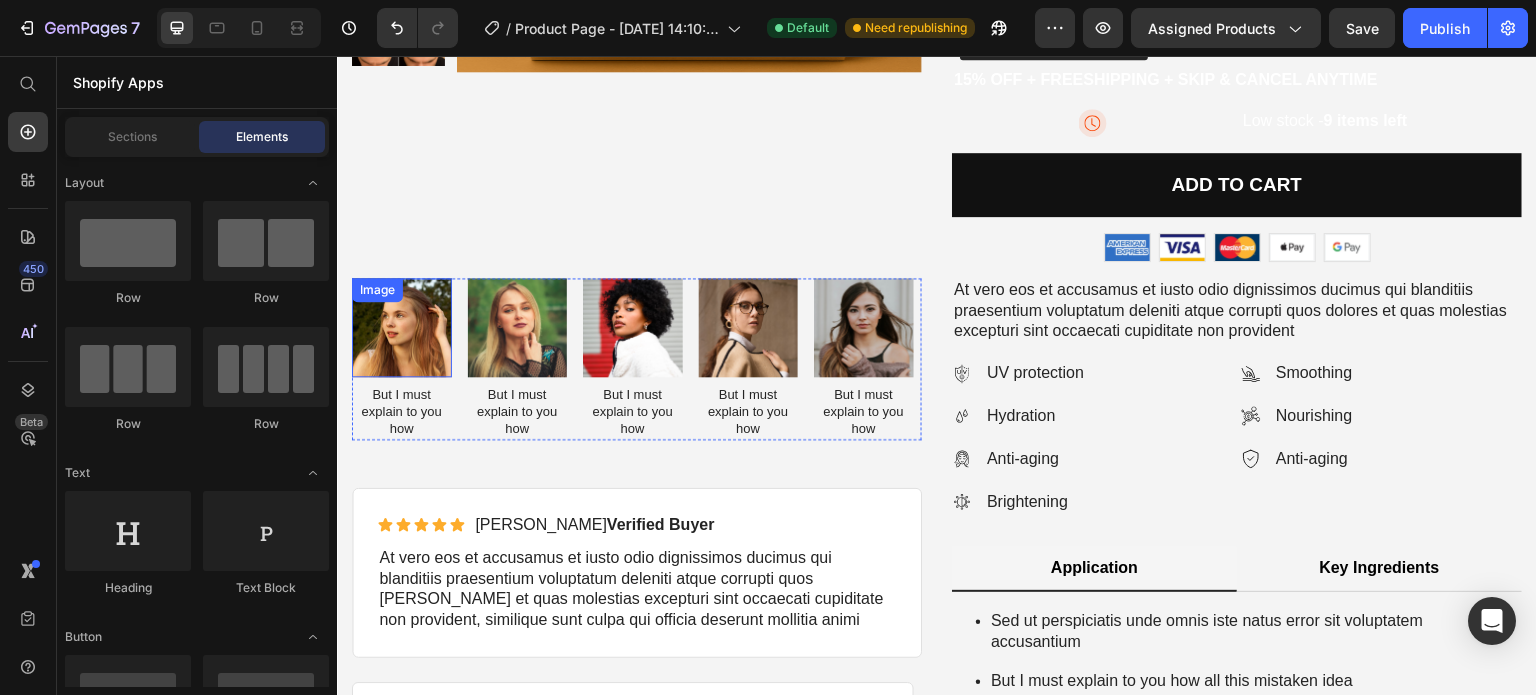 click at bounding box center [402, 328] 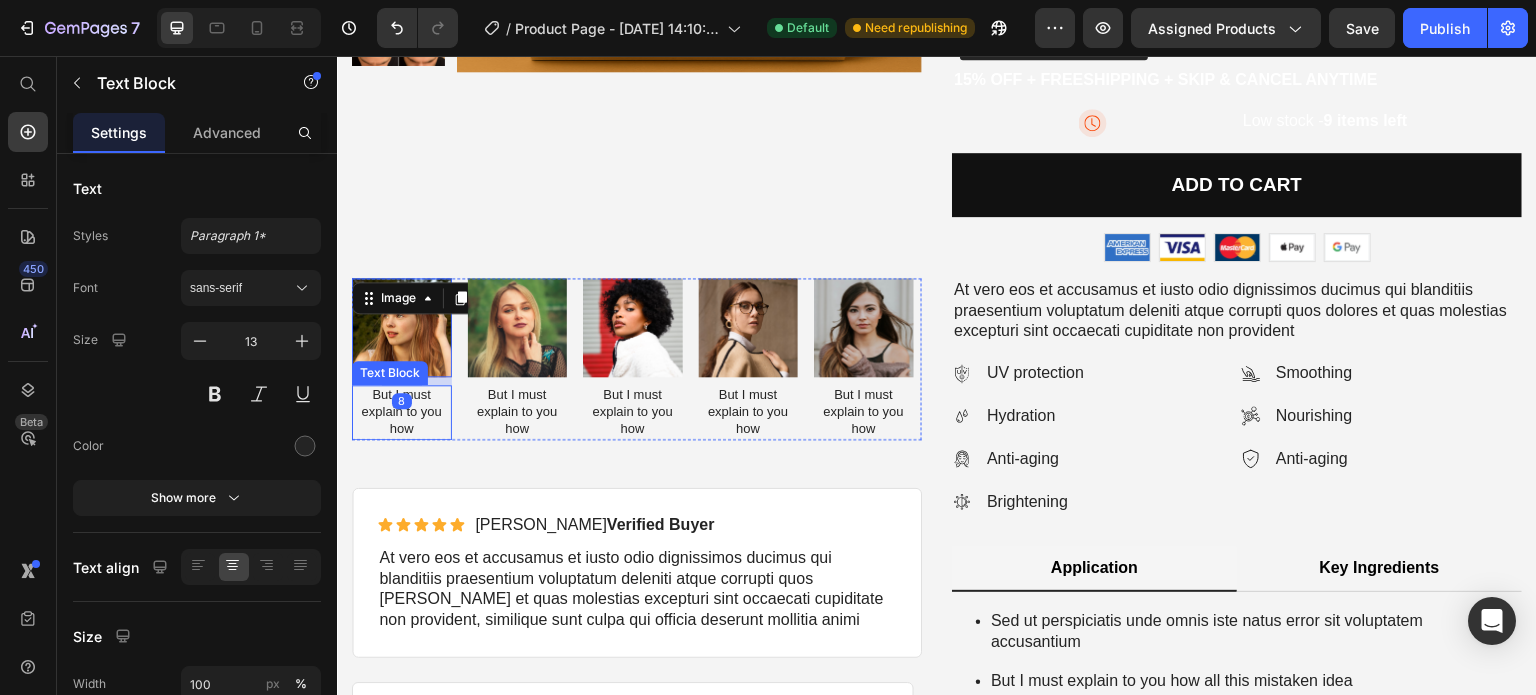 click on "But I must explain to you how" at bounding box center (402, 412) 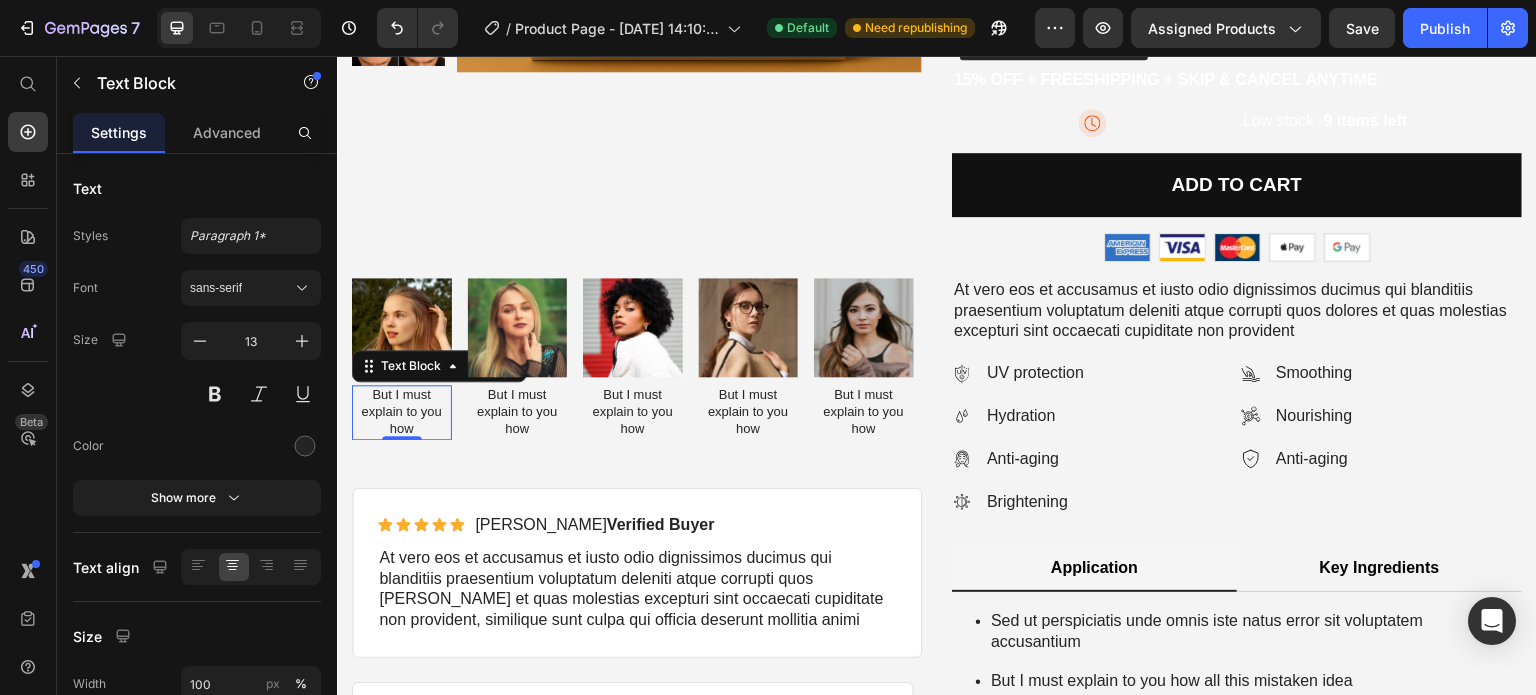 click on "But I must explain to you how" at bounding box center (402, 412) 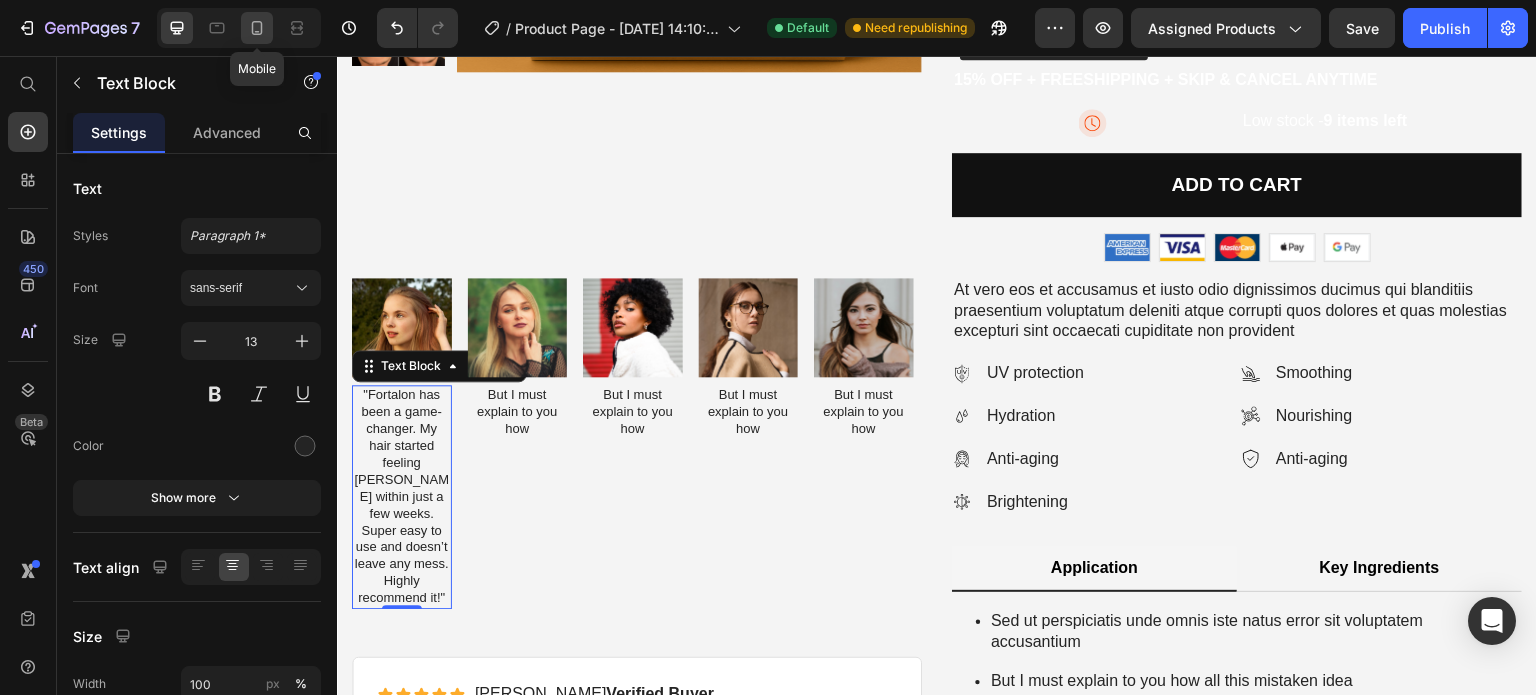 click 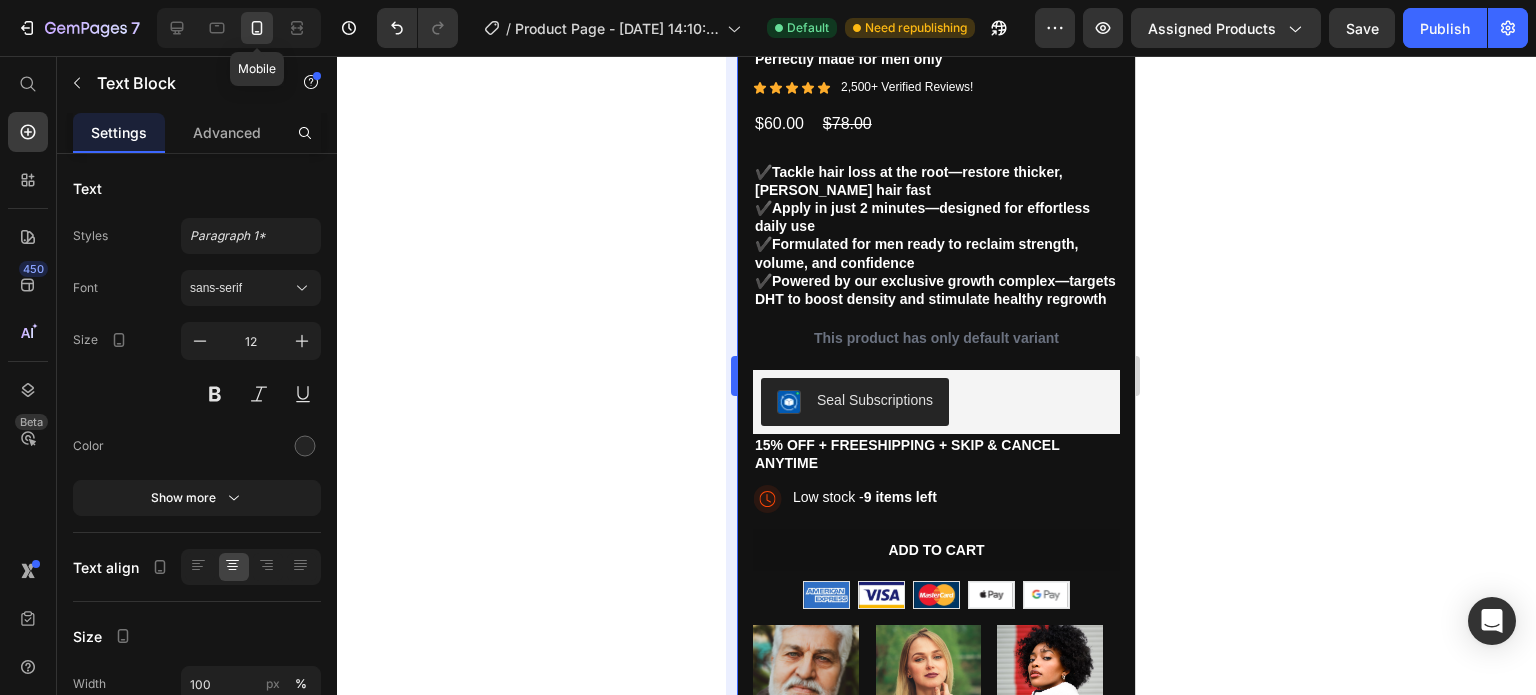 scroll, scrollTop: 1128, scrollLeft: 0, axis: vertical 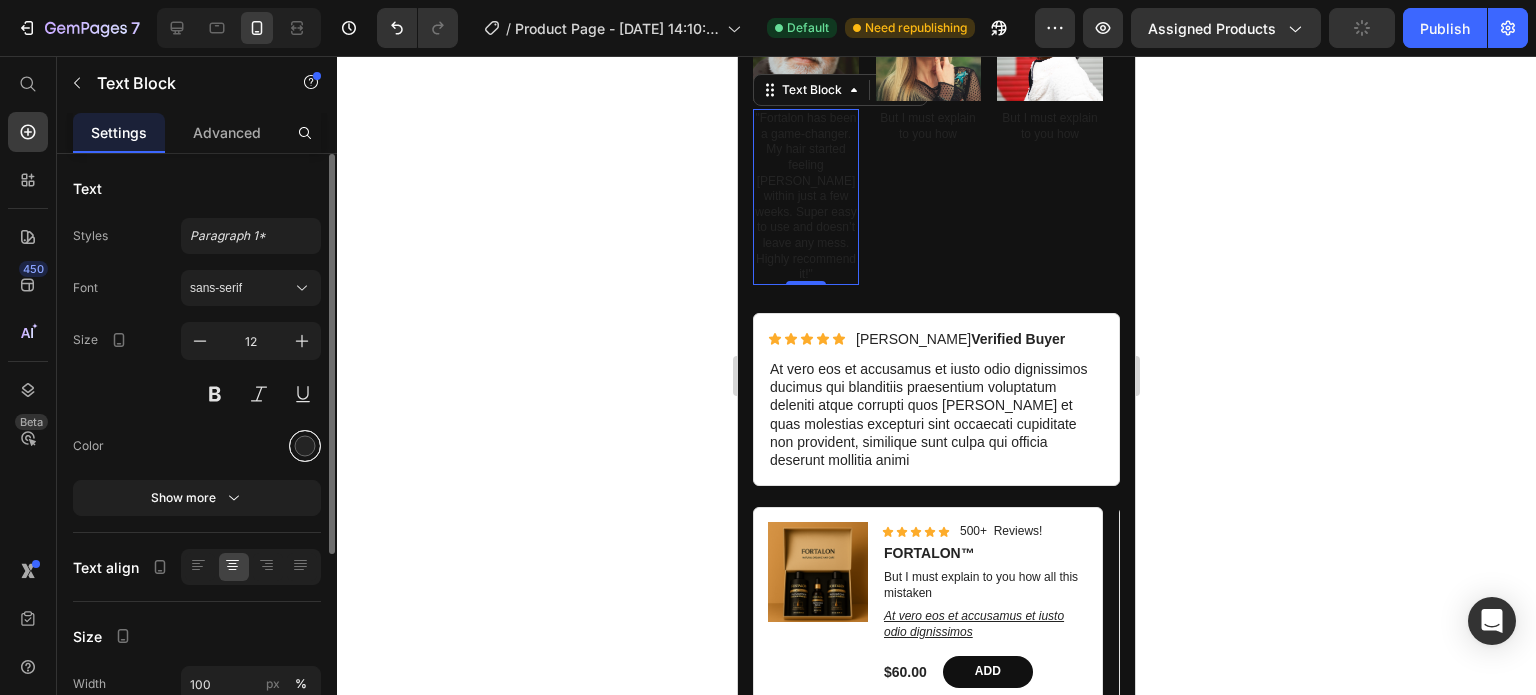 click at bounding box center [305, 446] 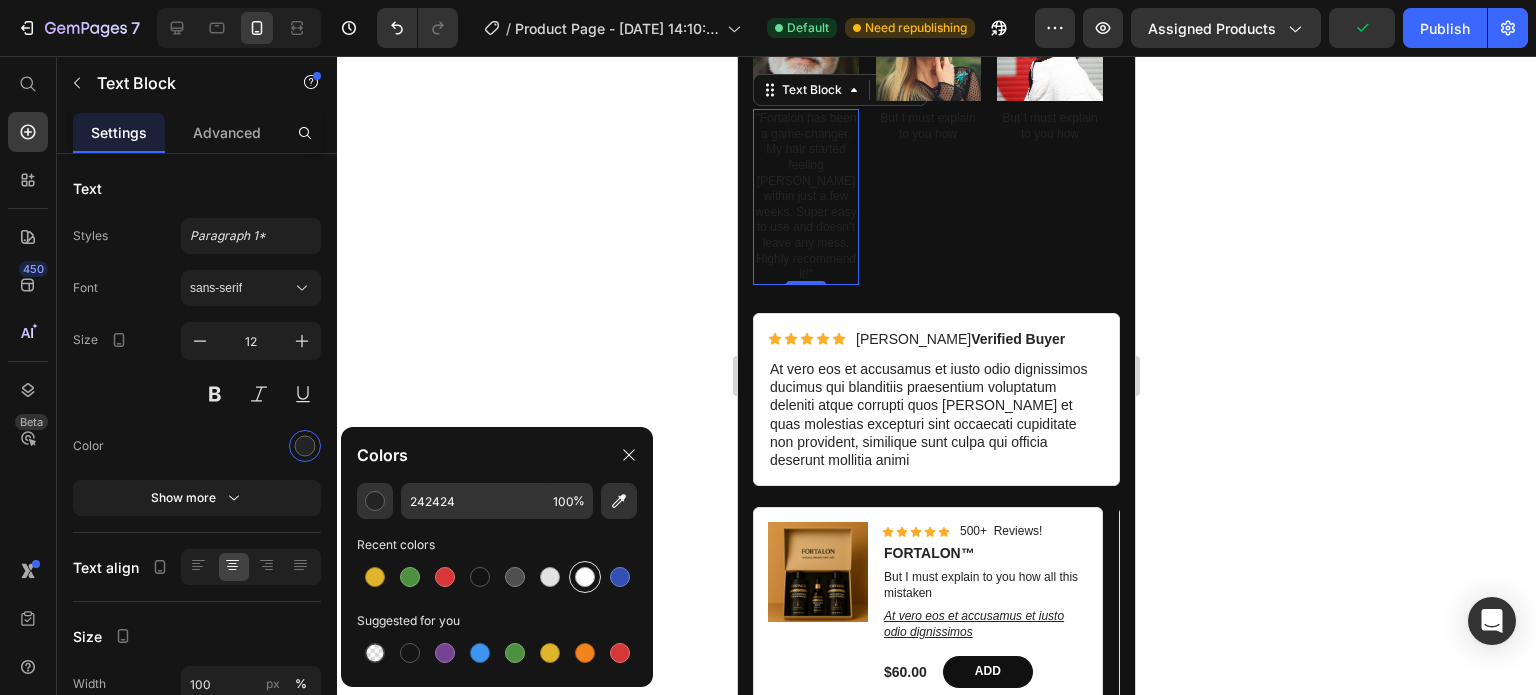 click at bounding box center [585, 577] 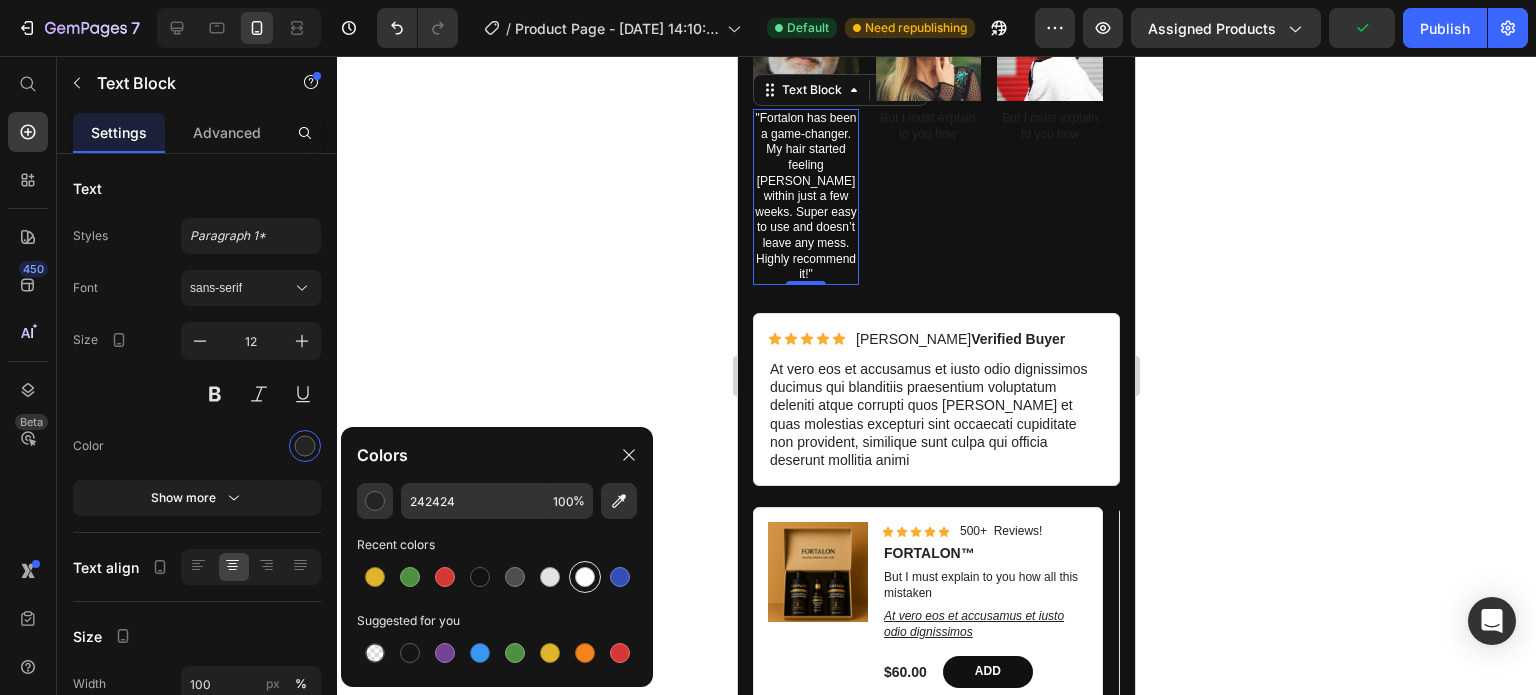 type on "FFFFFF" 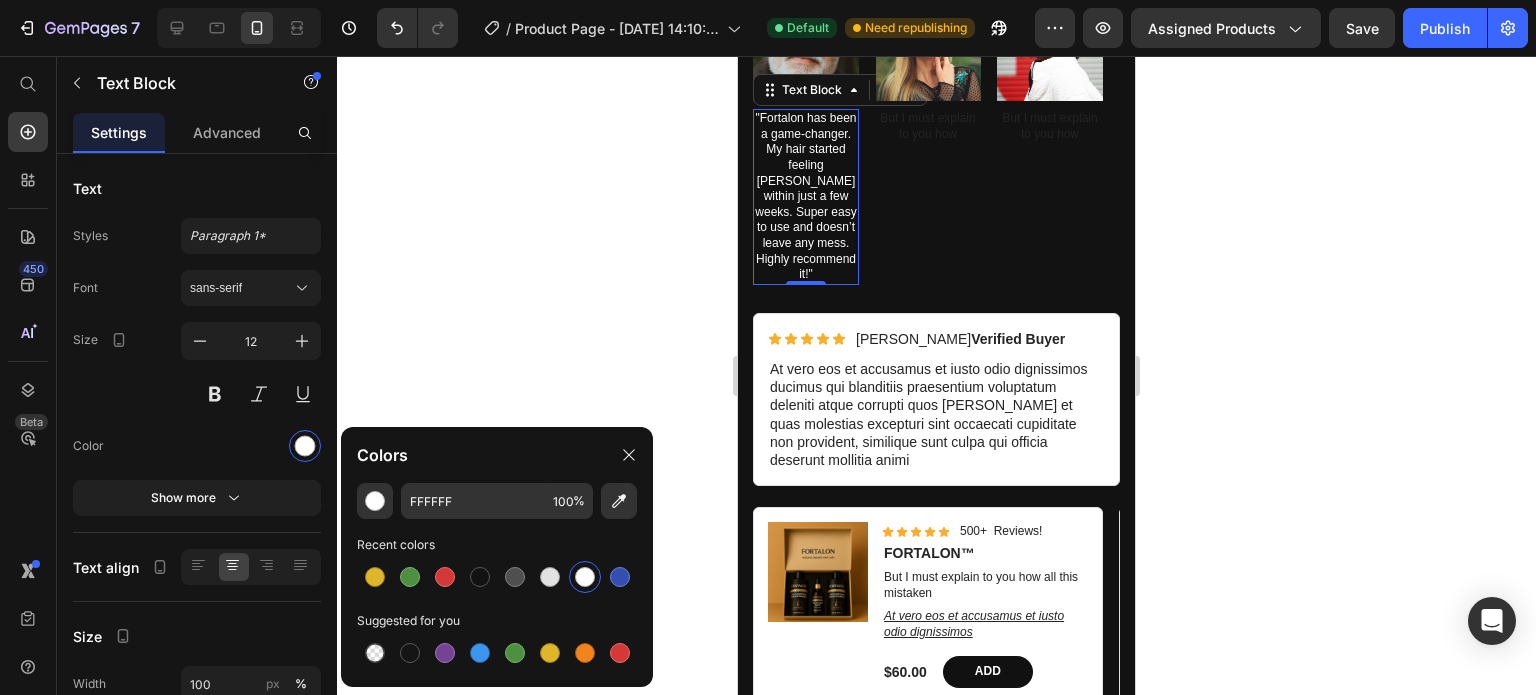 click 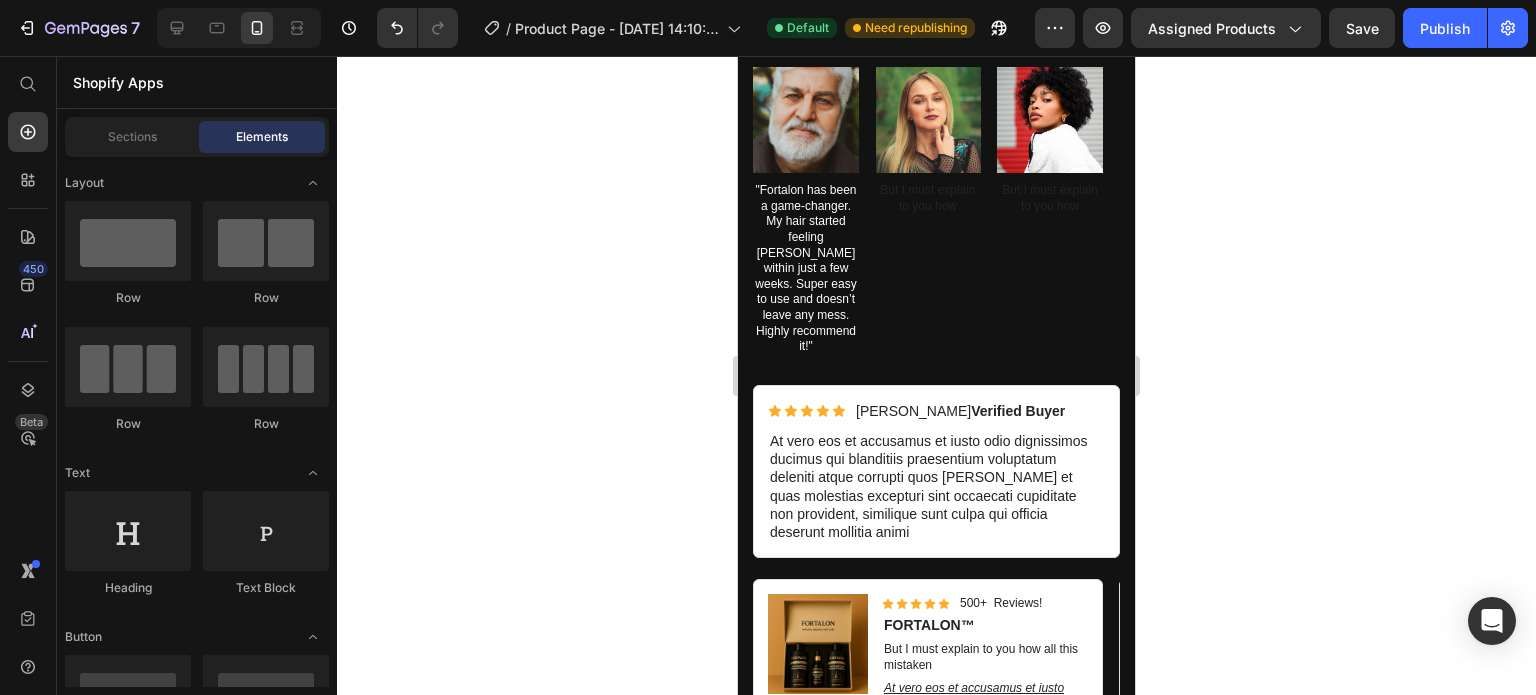 scroll, scrollTop: 1088, scrollLeft: 0, axis: vertical 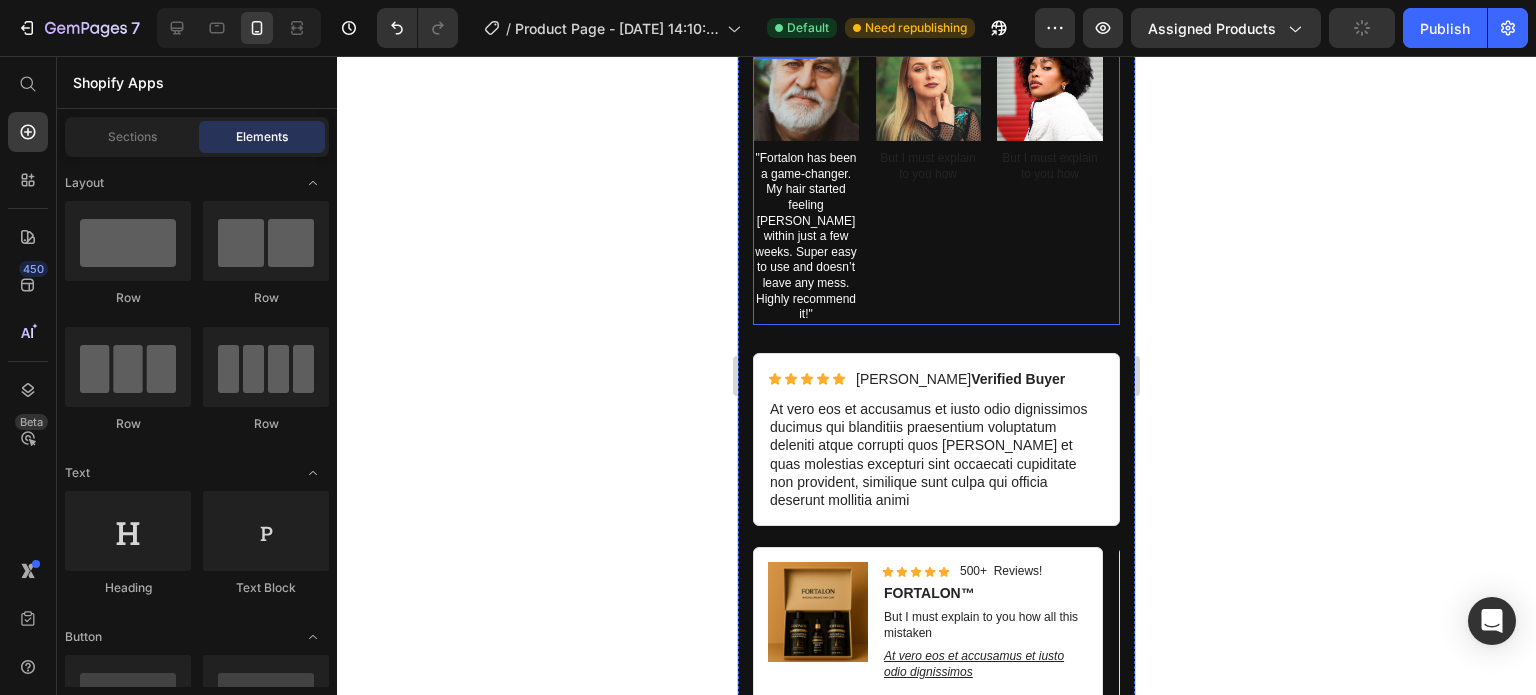 click on "Image But I must explain to you how  Text Block" at bounding box center [928, 180] 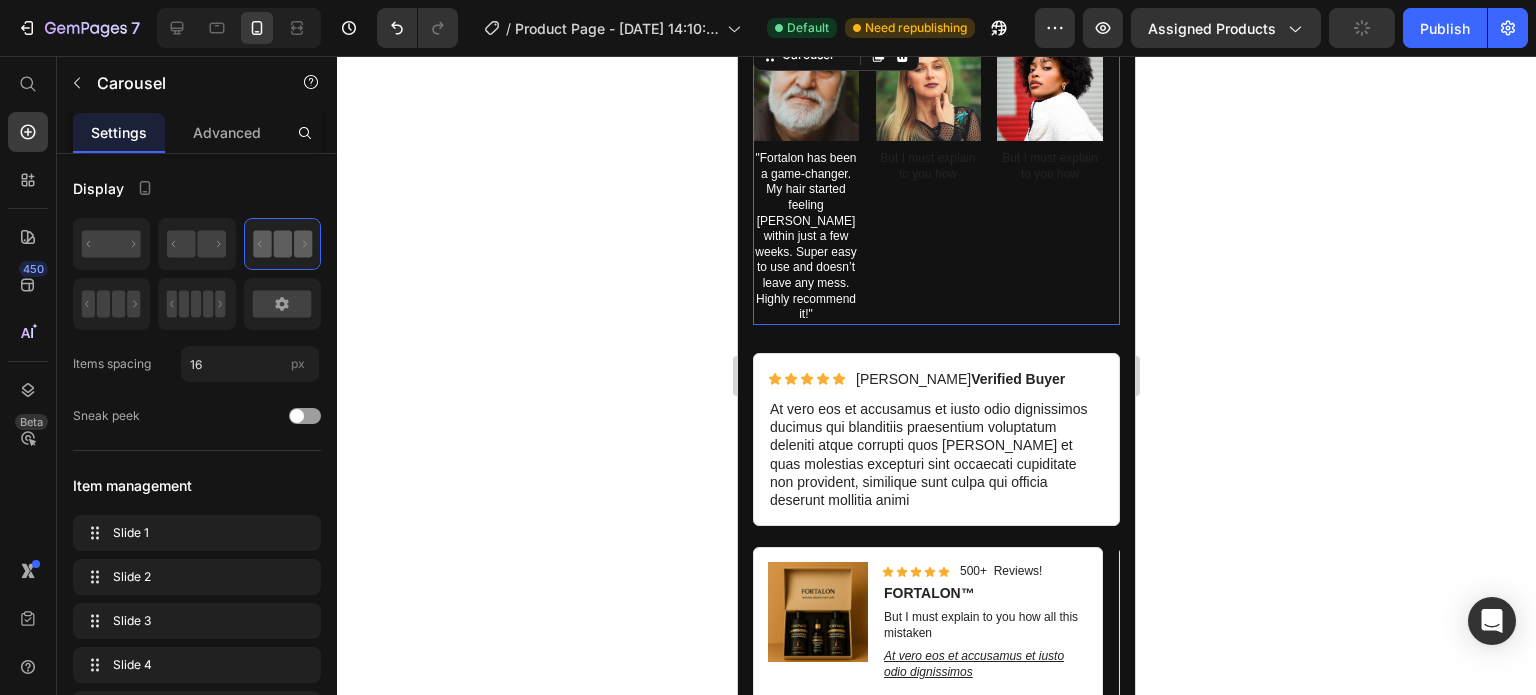 click on "Image But I must explain to you how  Text Block" at bounding box center (928, 180) 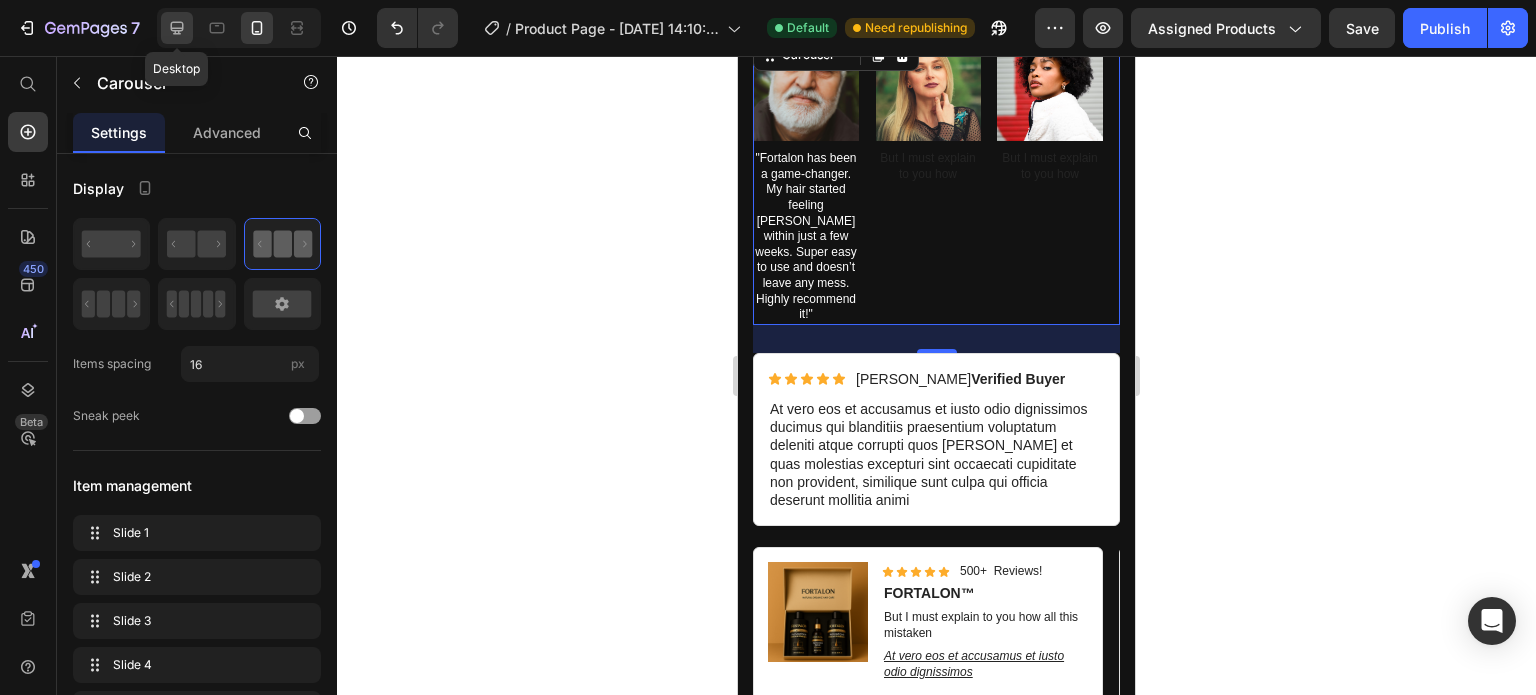 click 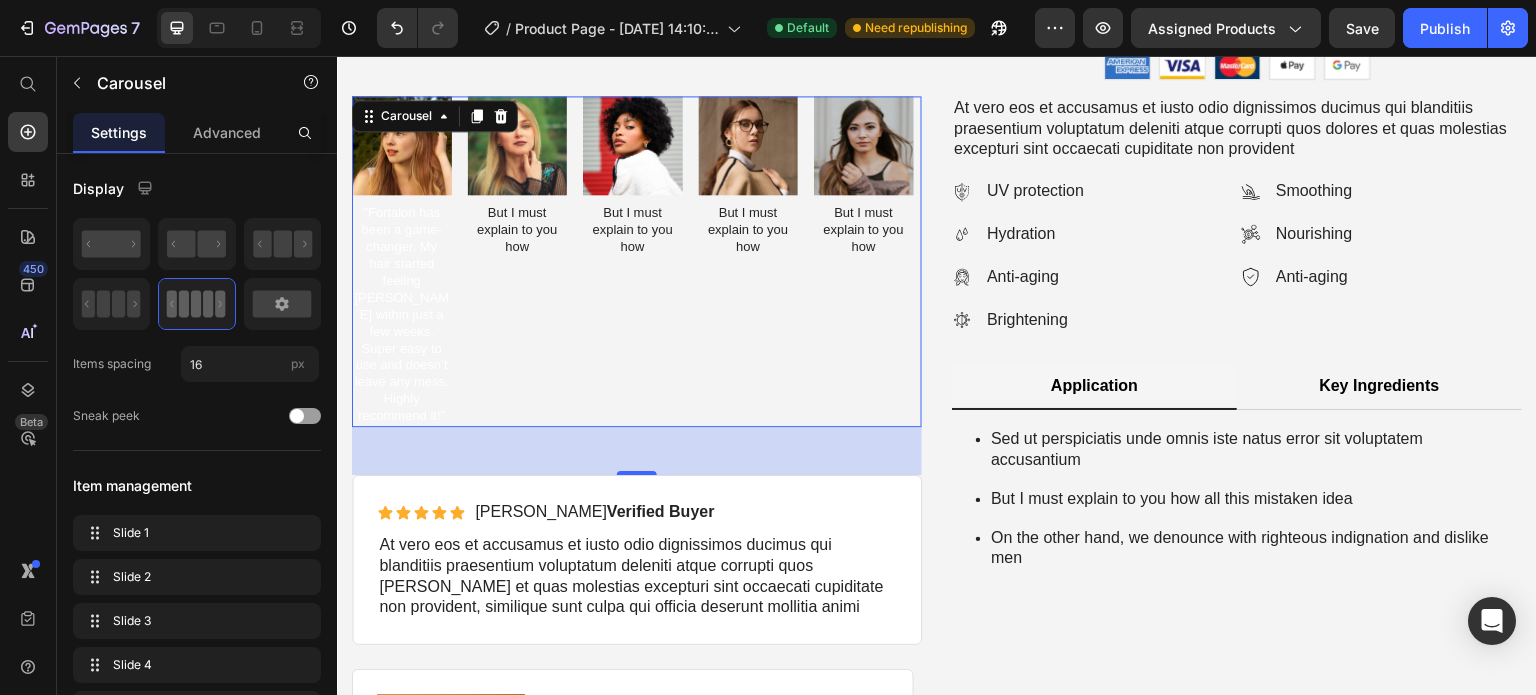 scroll, scrollTop: 669, scrollLeft: 0, axis: vertical 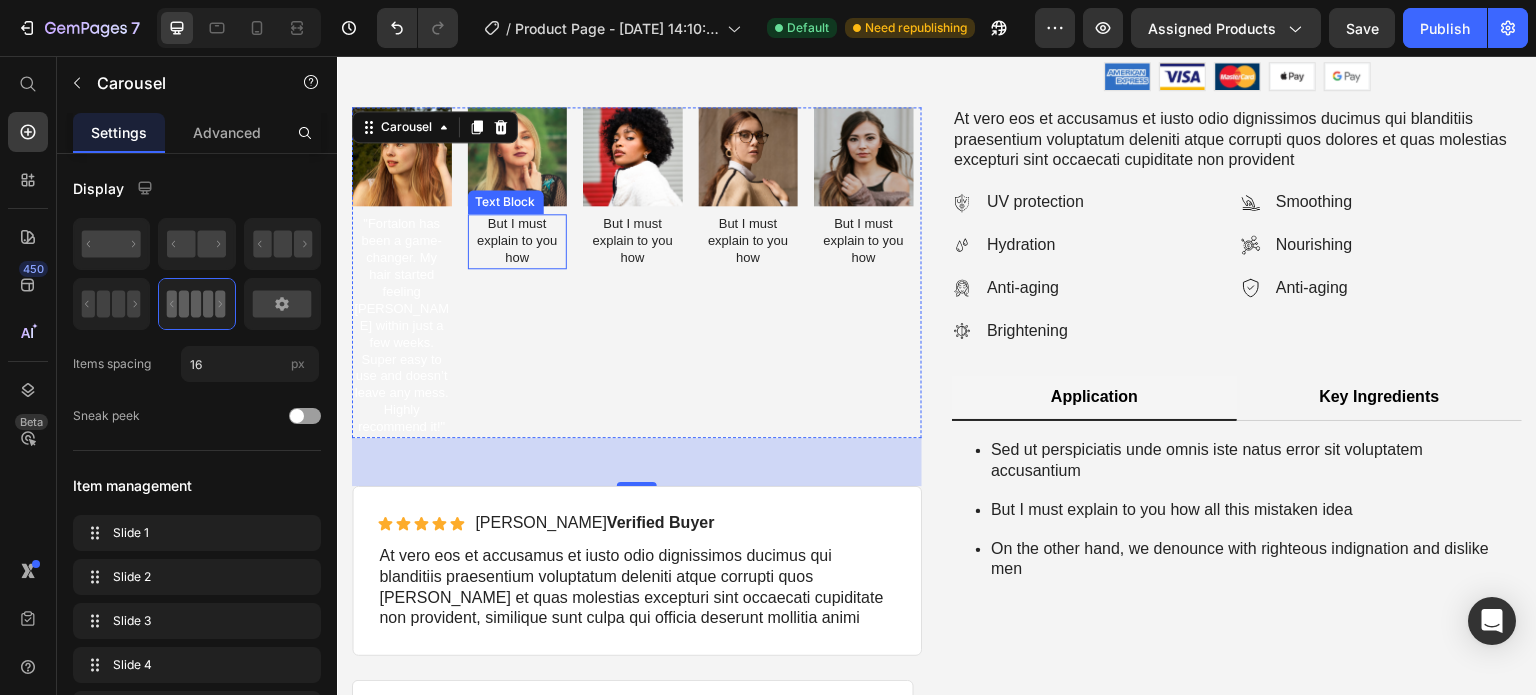 click on "But I must explain to you how" at bounding box center (518, 241) 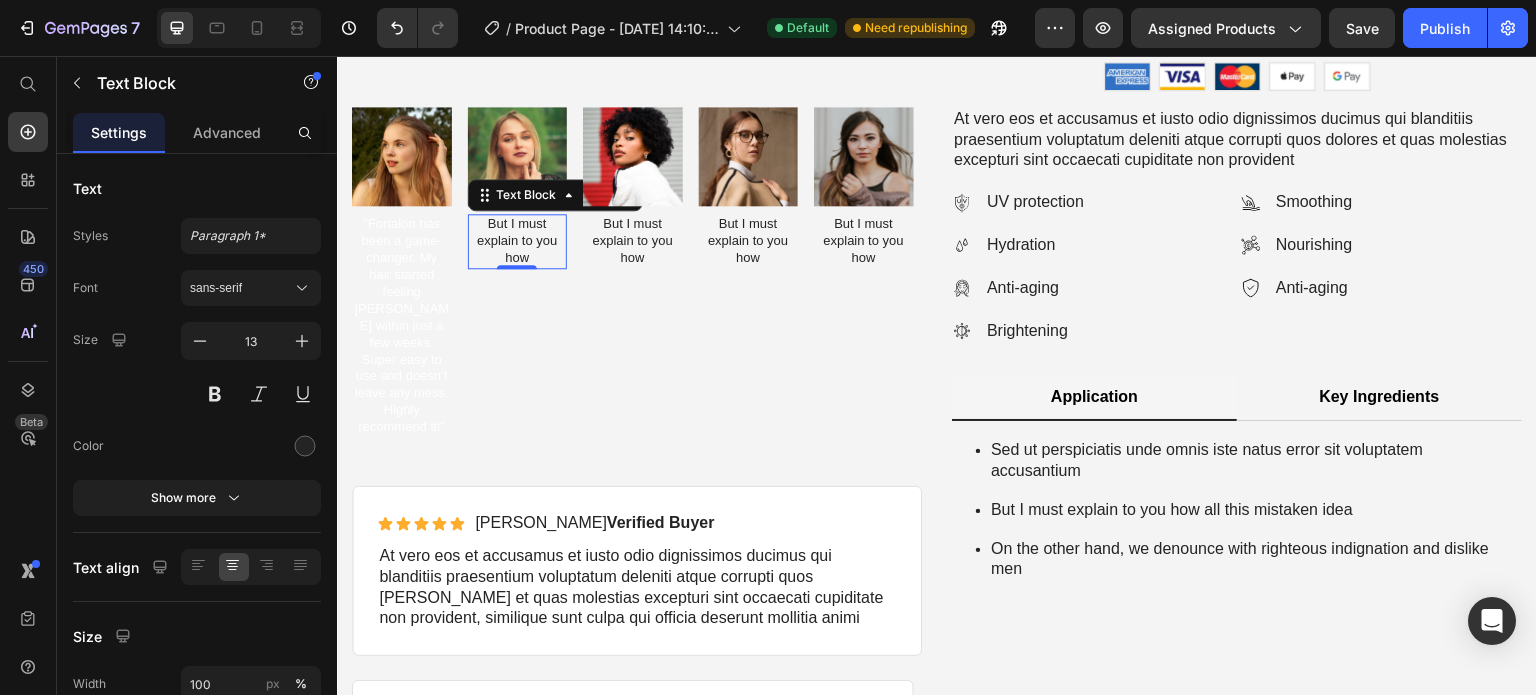 click on "But I must explain to you how" at bounding box center (518, 241) 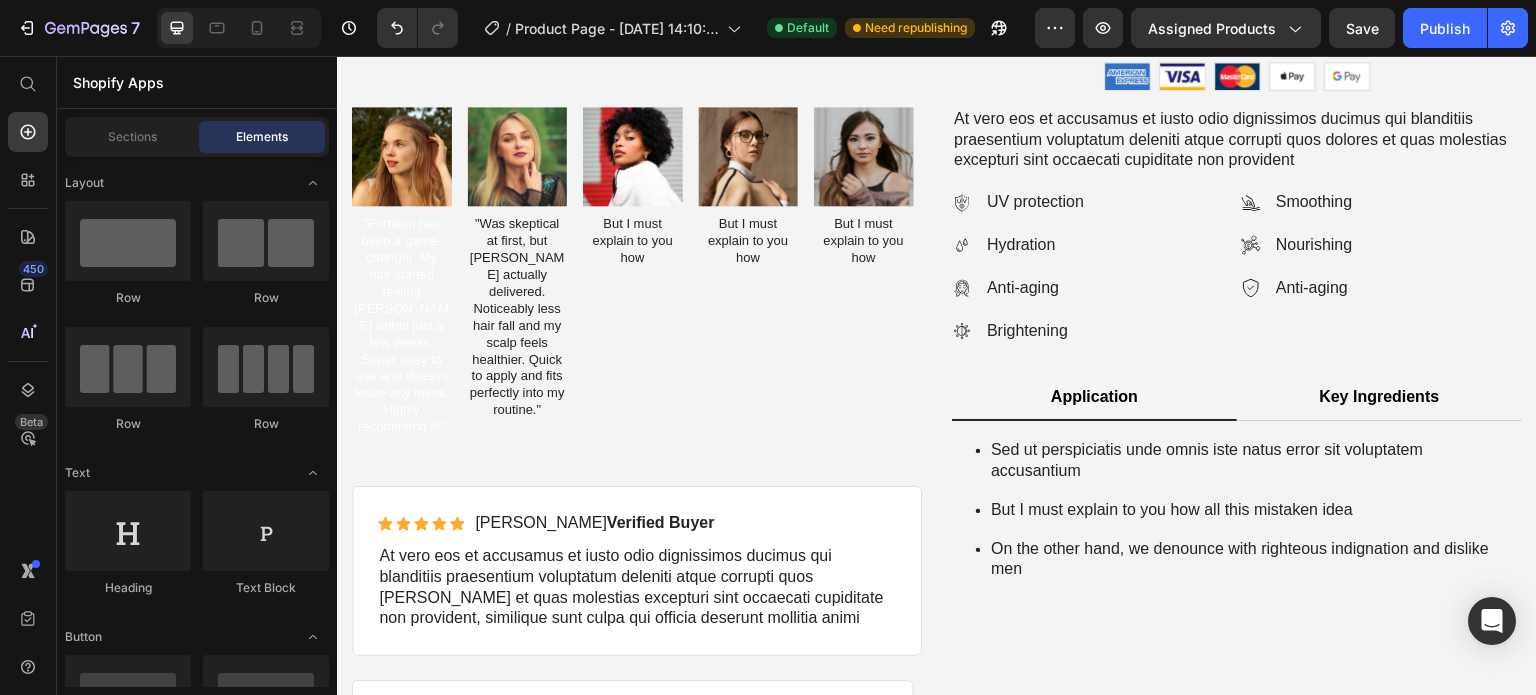 scroll, scrollTop: 0, scrollLeft: 0, axis: both 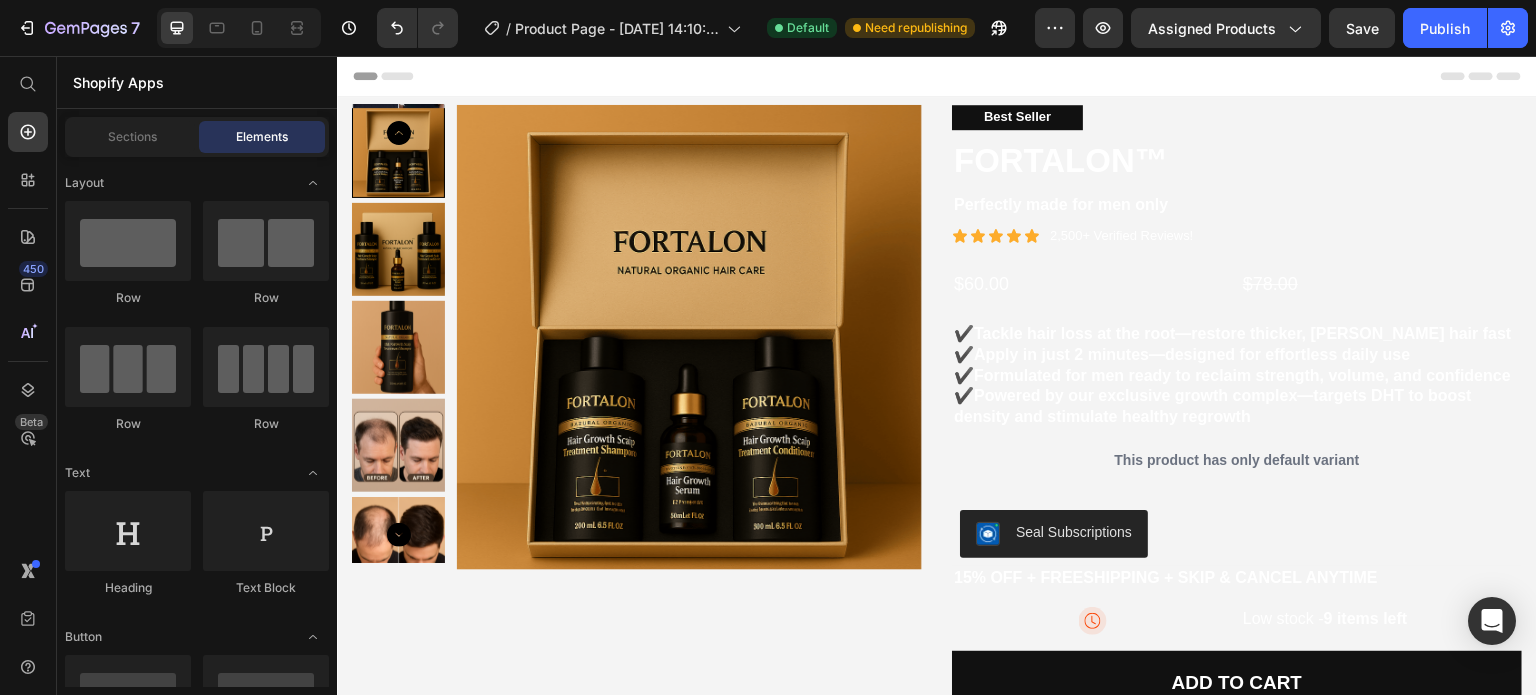 click on "Header" at bounding box center (937, 76) 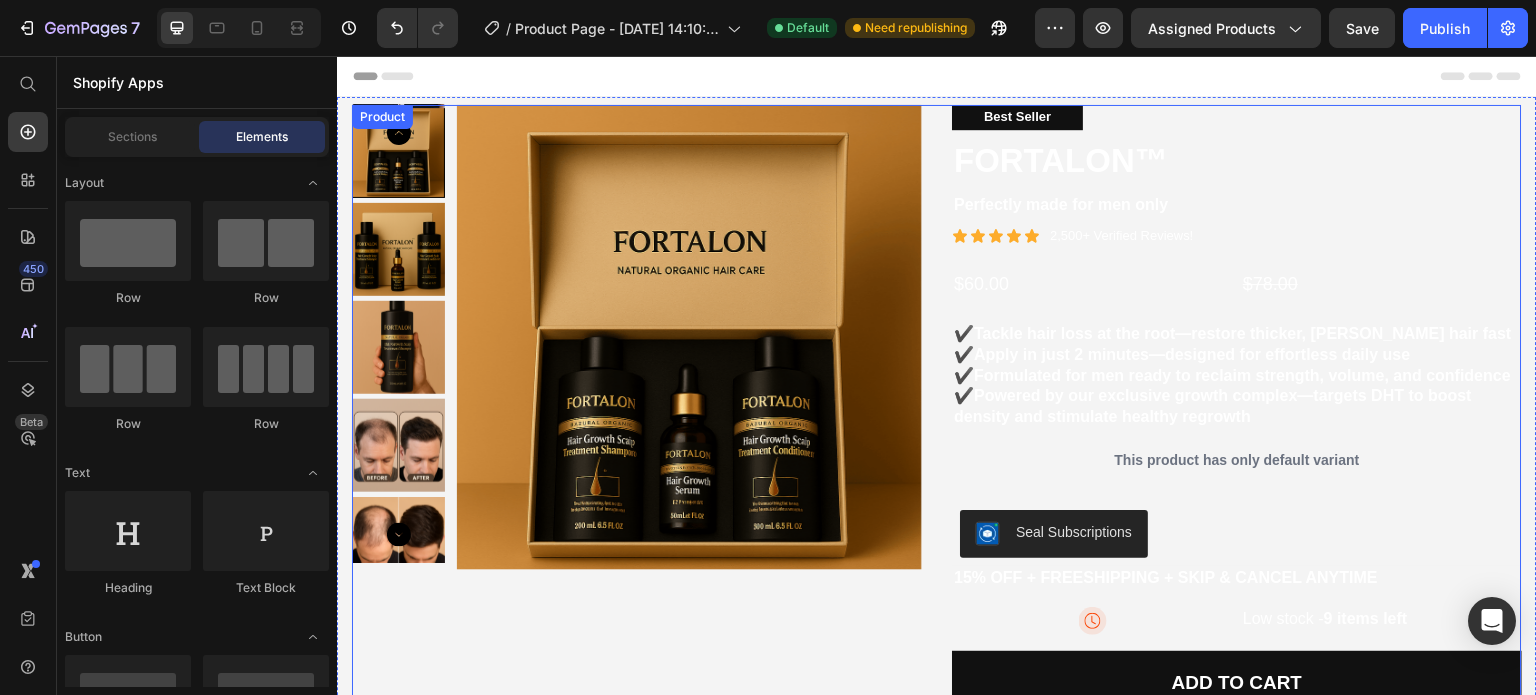 click on "Product Images Best Seller Text Block FORTALON™ Product Title Perfectly made for men only Text Block Icon Icon Icon Icon Icon Icon List 2,500+ Verified Reviews! Text Block Row $60.00 Product Price $78.00 Product Price Row ✔️  Tackle hair loss at the root—restore thicker, fuller hair fast ✔️  Apply in just 2 minutes—designed for effortless daily use ✔️  Formulated for men ready to reclaim strength, volume, and confidence ✔️  Powered by our exclusive growth complex—targets DHT to boost density and stimulate healthy regrowth Text Block This product has only default variant Product Variants & Swatches Seal Subscriptions Seal Subscriptions 15% off + Freeshipping + Skip & Cancel Anytime Text Block Image Low stock -  9 items left Text Block Row Add to cart Add to Cart Image Image Image Image Image Row Row Product" at bounding box center (937, 432) 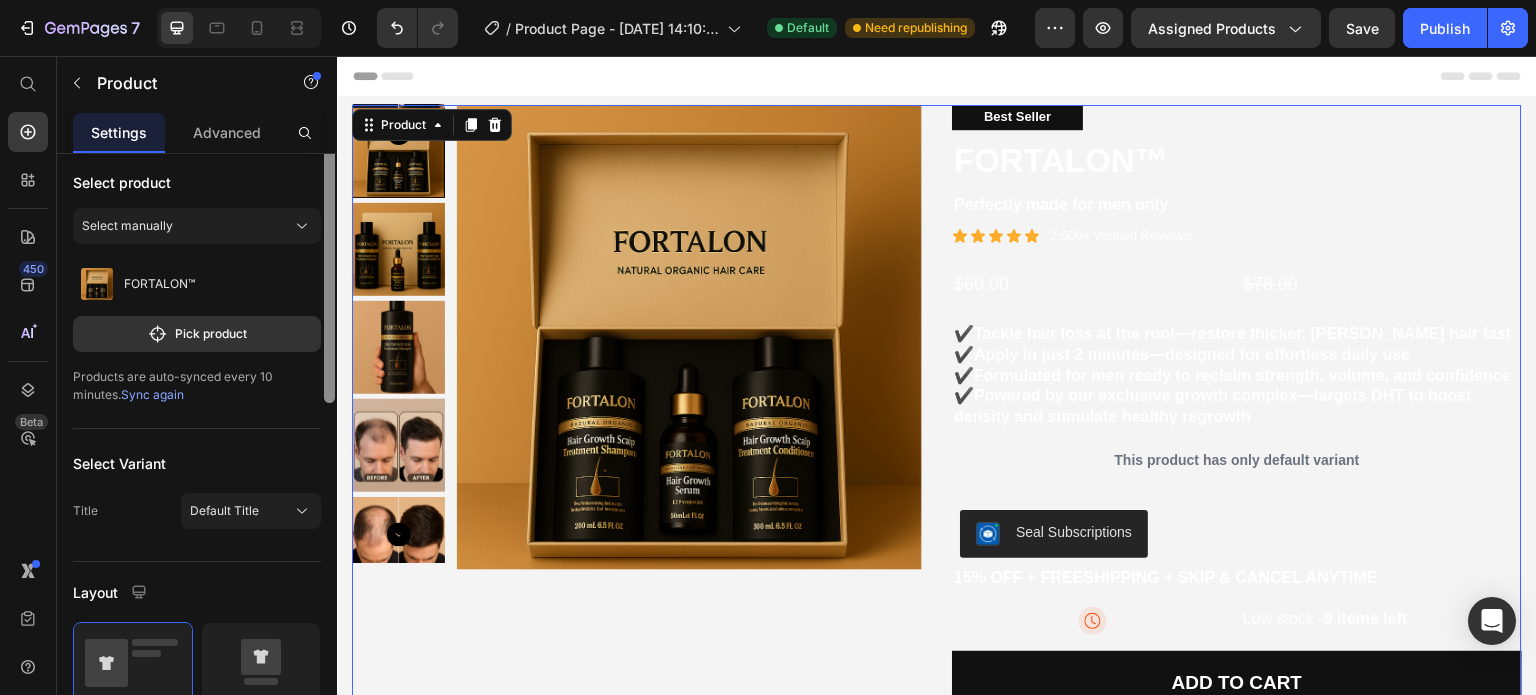 scroll, scrollTop: 0, scrollLeft: 0, axis: both 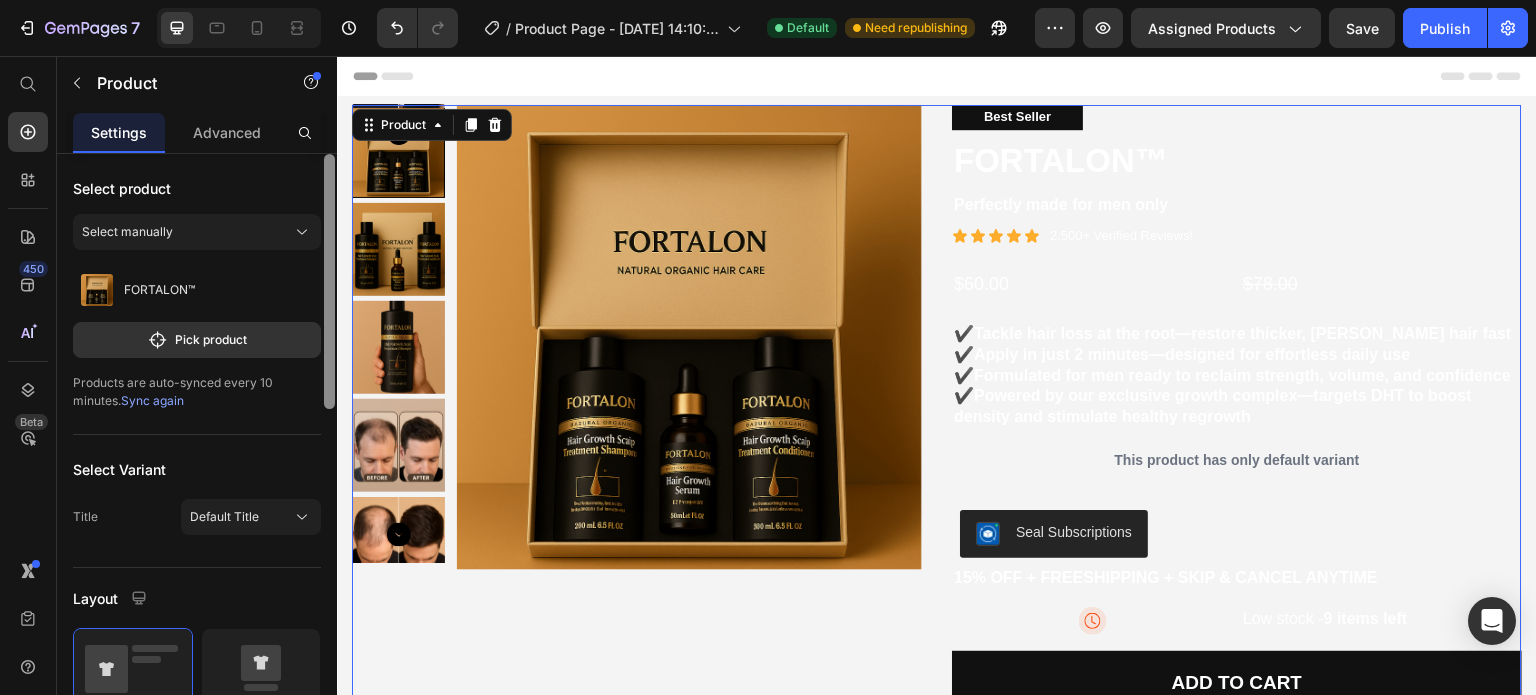 drag, startPoint x: 329, startPoint y: 271, endPoint x: 329, endPoint y: 223, distance: 48 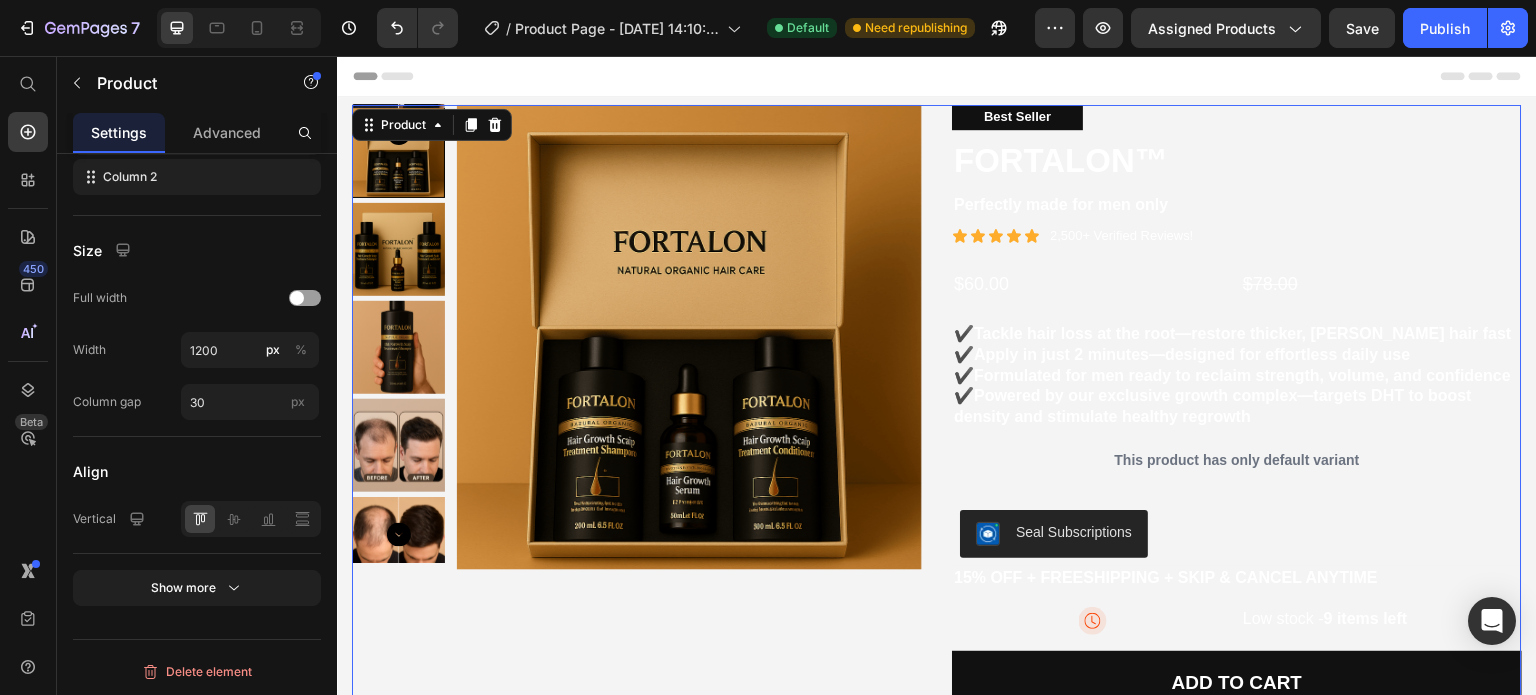 scroll, scrollTop: 0, scrollLeft: 0, axis: both 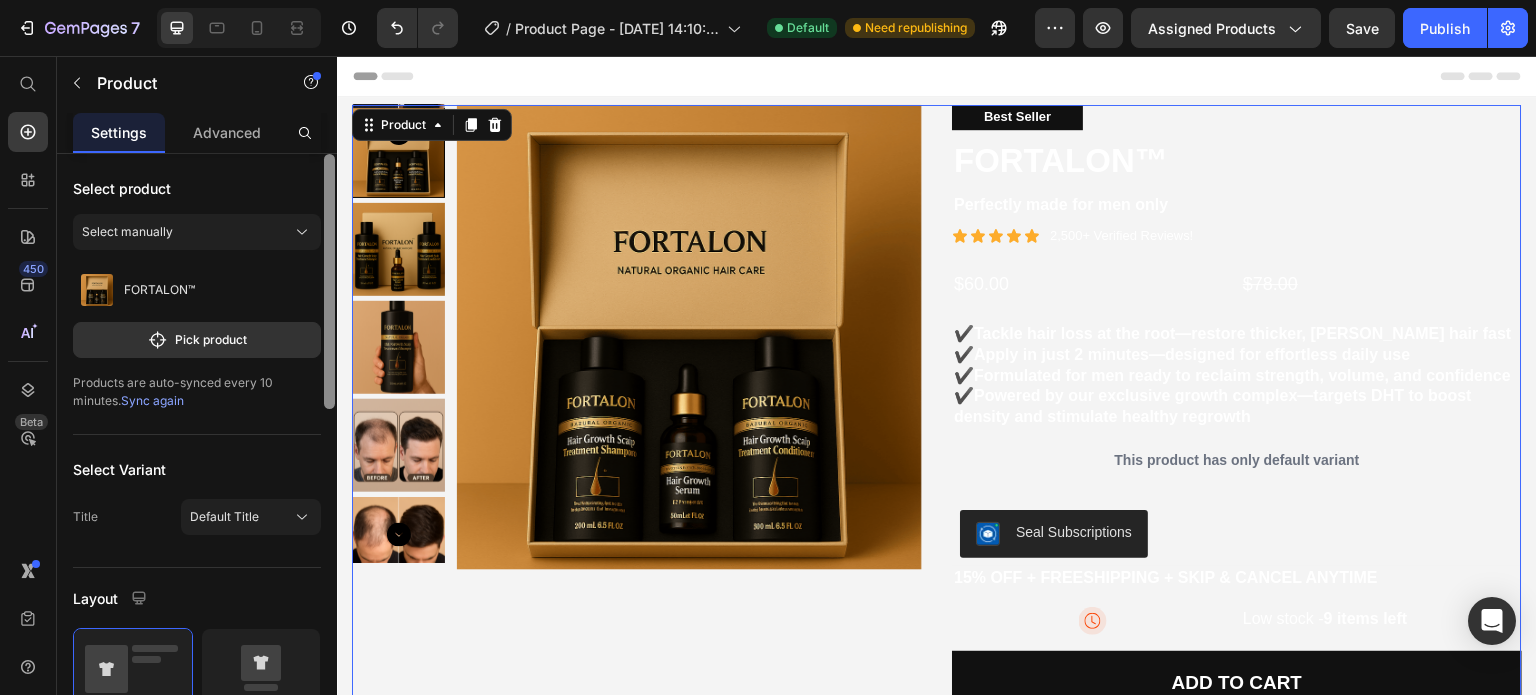 drag, startPoint x: 326, startPoint y: 263, endPoint x: 321, endPoint y: 130, distance: 133.09395 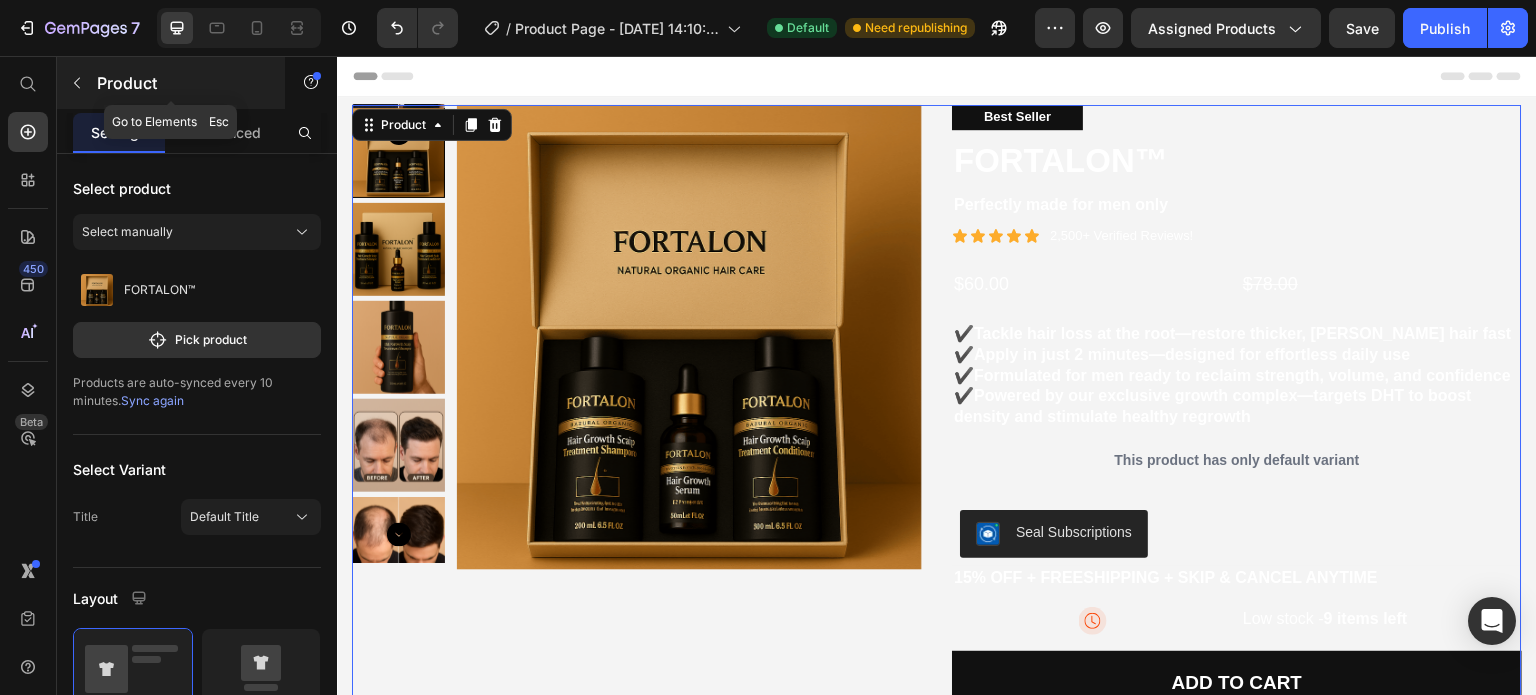click 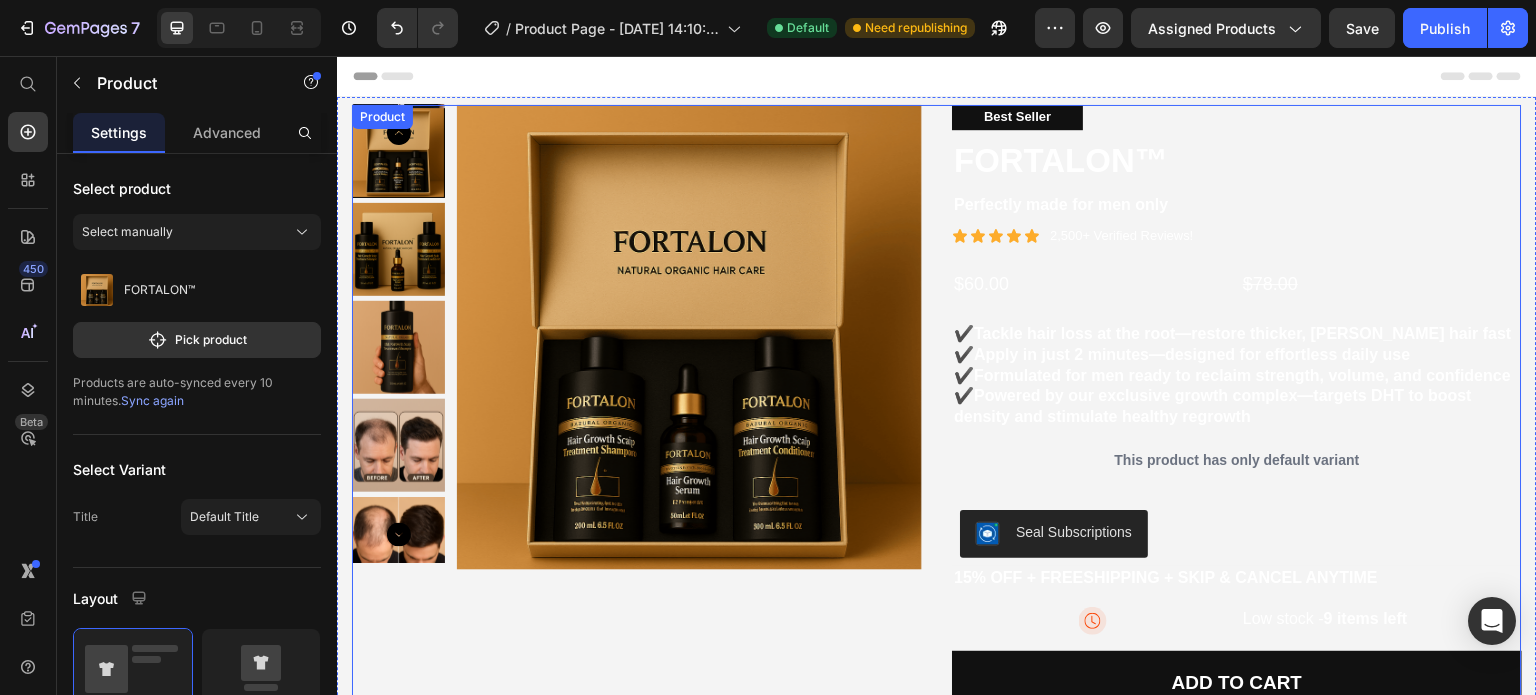 click on "Product Images" at bounding box center [637, 432] 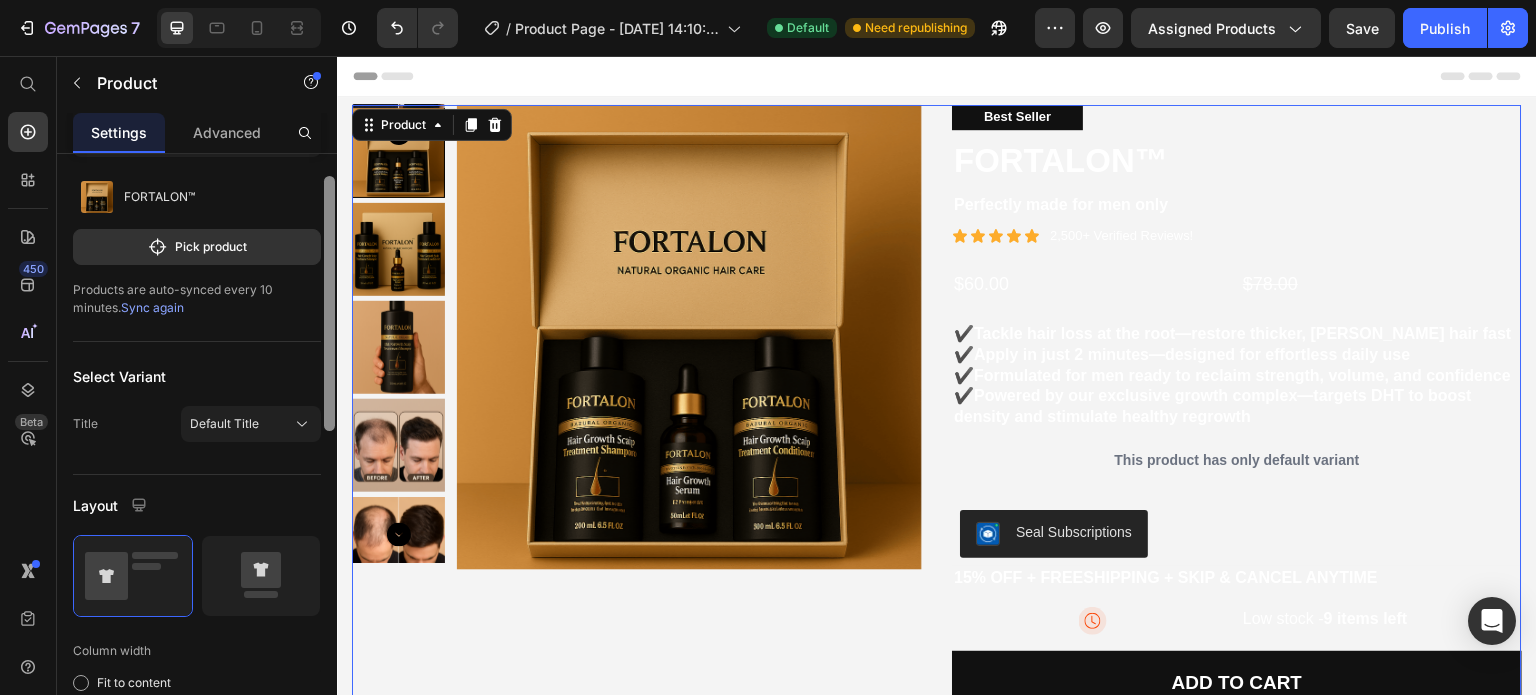 scroll, scrollTop: 0, scrollLeft: 0, axis: both 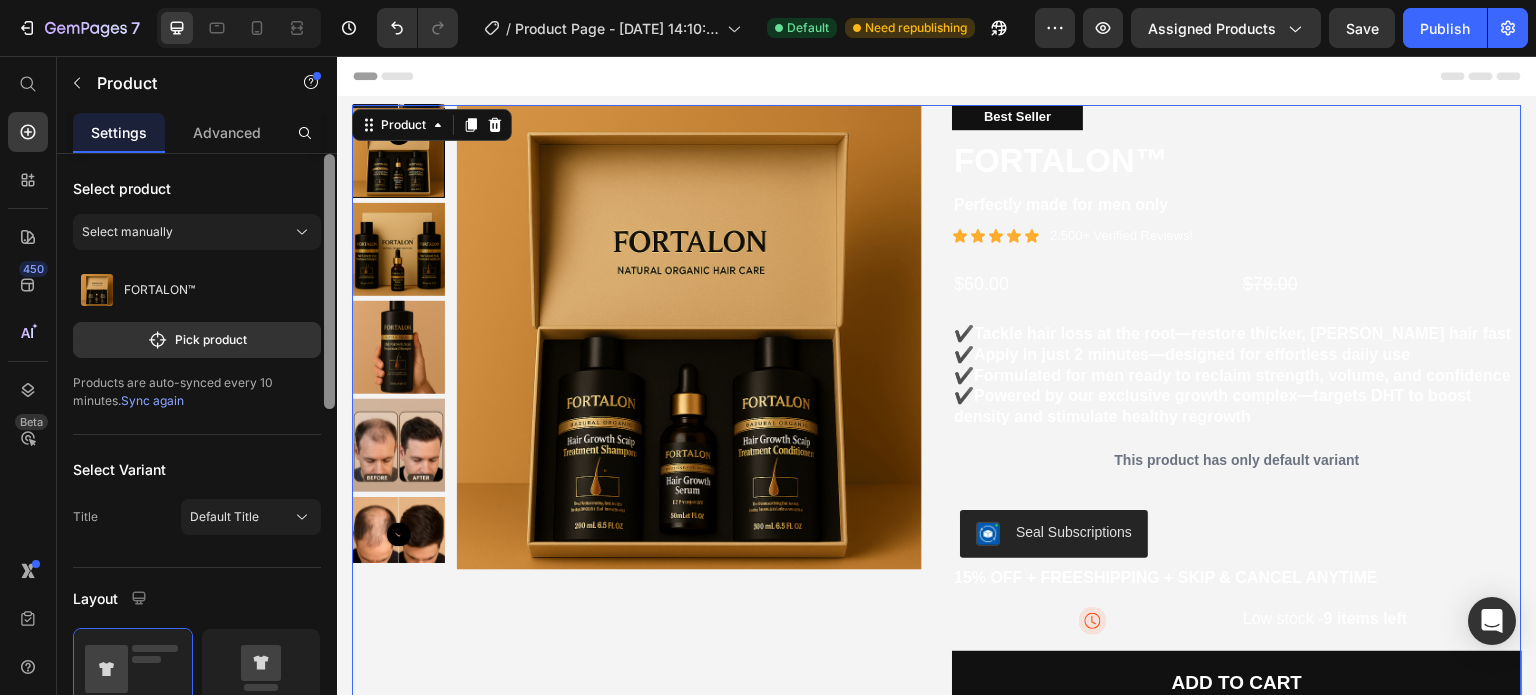 drag, startPoint x: 332, startPoint y: 360, endPoint x: 323, endPoint y: 215, distance: 145.27904 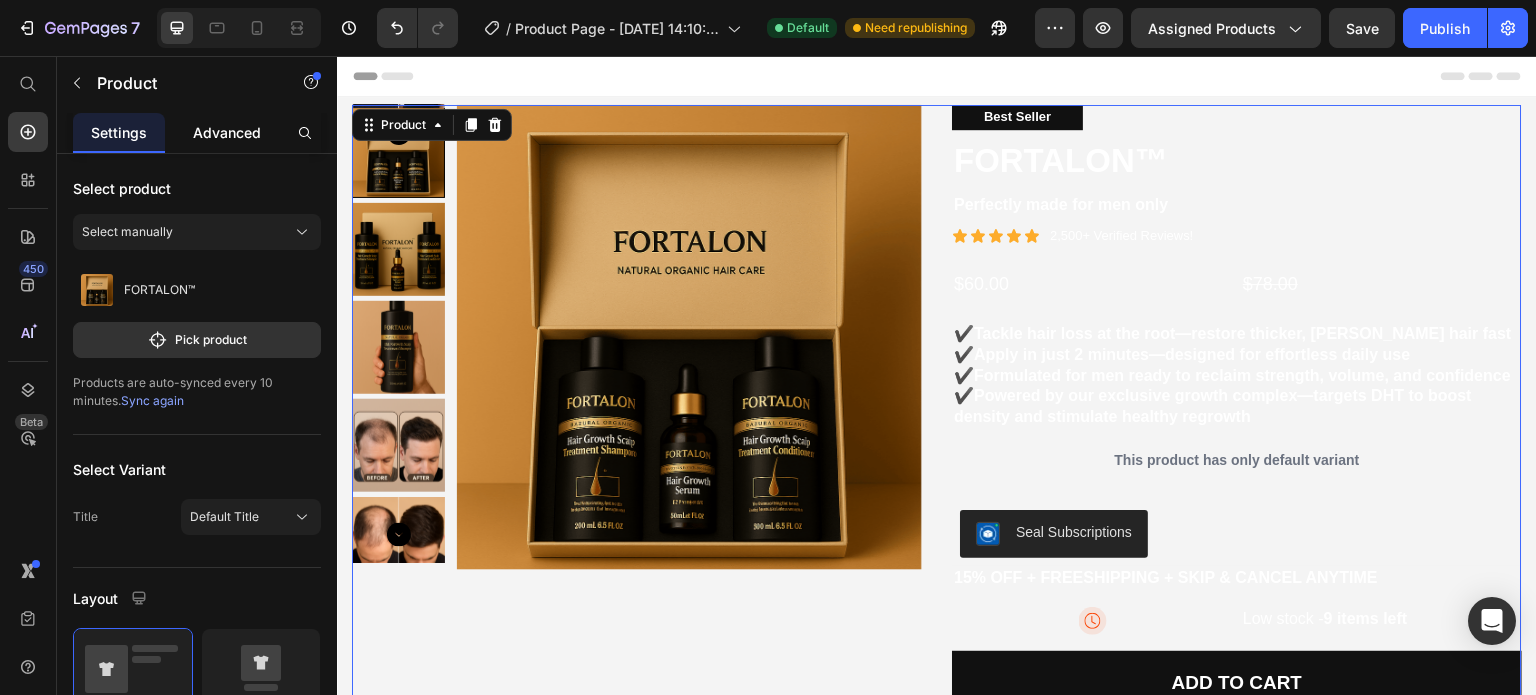 click on "Advanced" at bounding box center (227, 132) 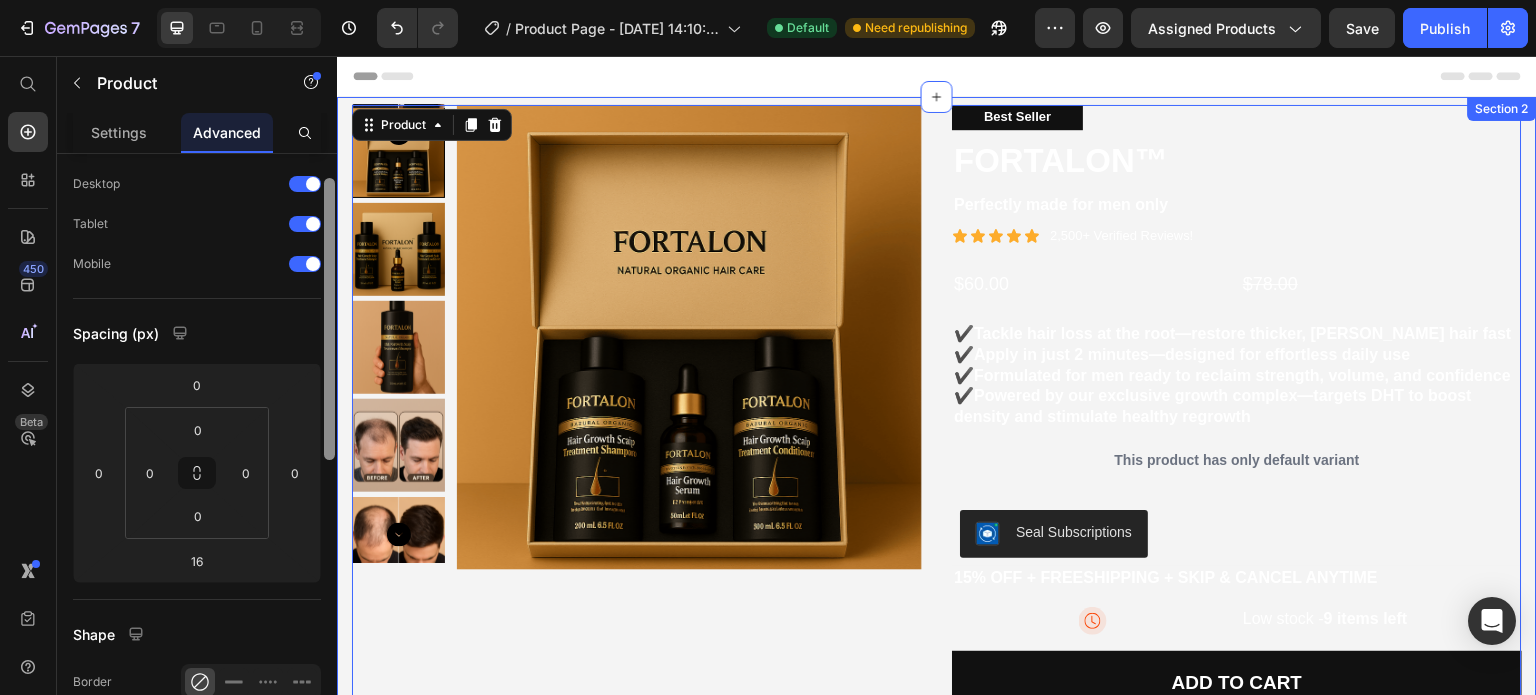 scroll, scrollTop: 668, scrollLeft: 0, axis: vertical 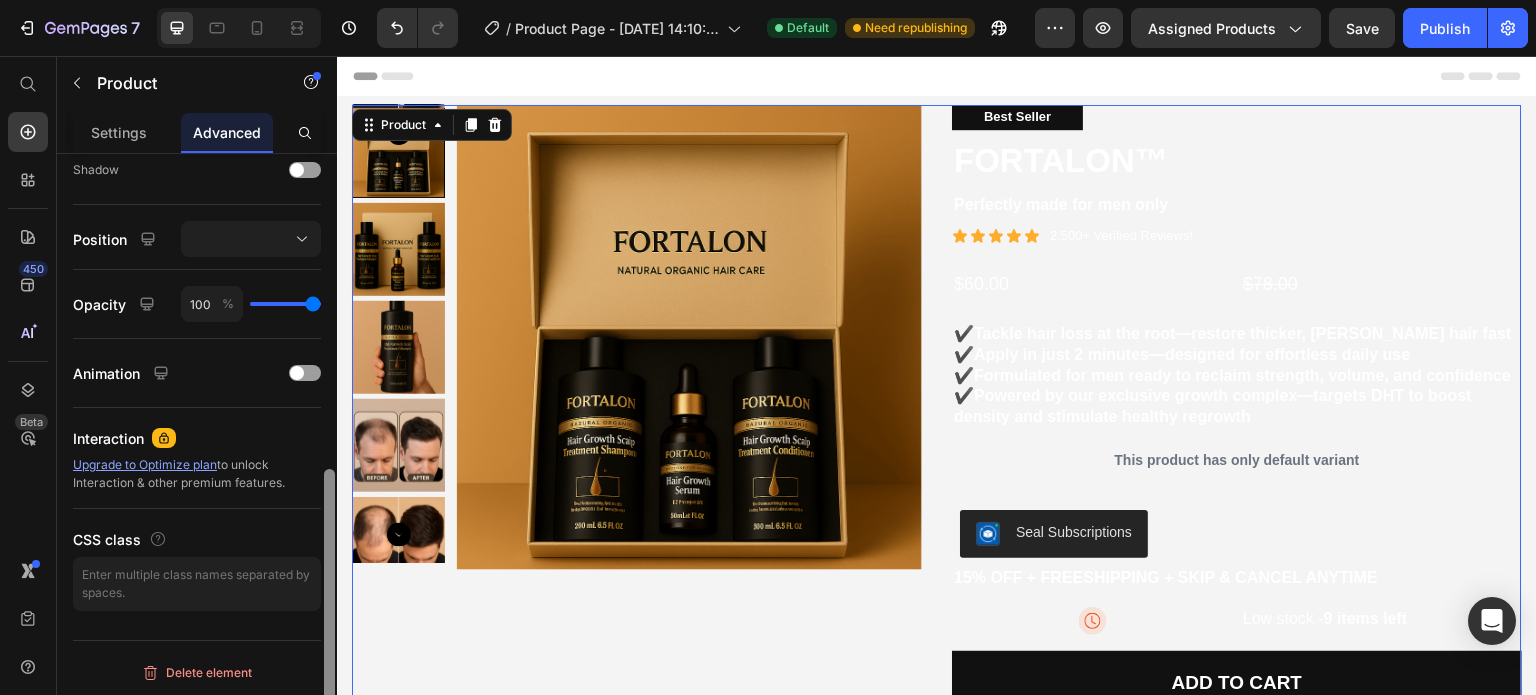 drag, startPoint x: 327, startPoint y: 301, endPoint x: 326, endPoint y: 680, distance: 379.0013 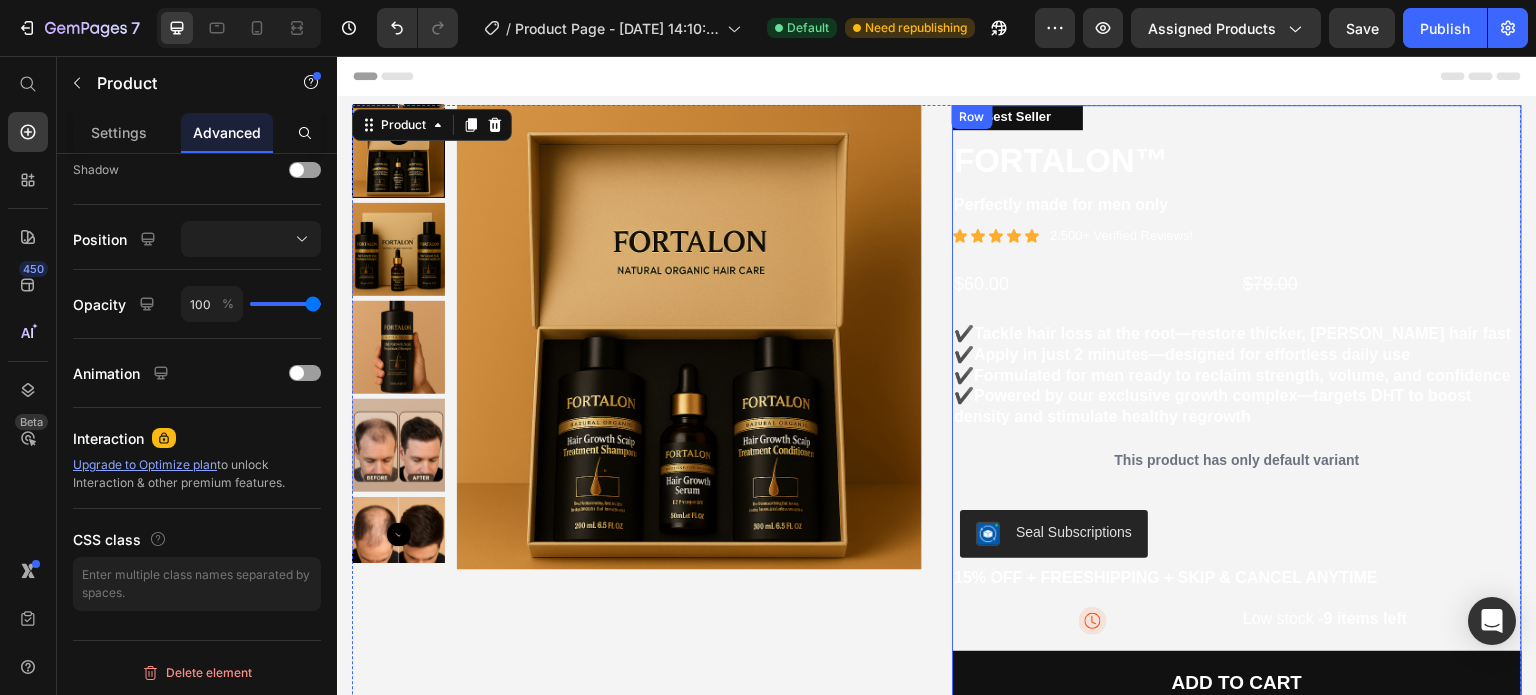 click on "Best Seller Text Block FORTALON™ Product Title Perfectly made for men only Text Block Icon Icon Icon Icon Icon Icon List 2,500+ Verified Reviews! Text Block Row $60.00 Product Price $78.00 Product Price Row ✔️  Tackle hair loss at the root—restore thicker, fuller hair fast ✔️  Apply in just 2 minutes—designed for effortless daily use ✔️  Formulated for men ready to reclaim strength, volume, and confidence ✔️  Powered by our exclusive growth complex—targets DHT to boost density and stimulate healthy regrowth Text Block This product has only default variant Product Variants & Swatches Seal Subscriptions Seal Subscriptions 15% off + Freeshipping + Skip & Cancel Anytime Text Block Image Low stock -  9 items left Text Block Row Add to cart Add to Cart Image Image Image Image Image Row" at bounding box center (1237, 432) 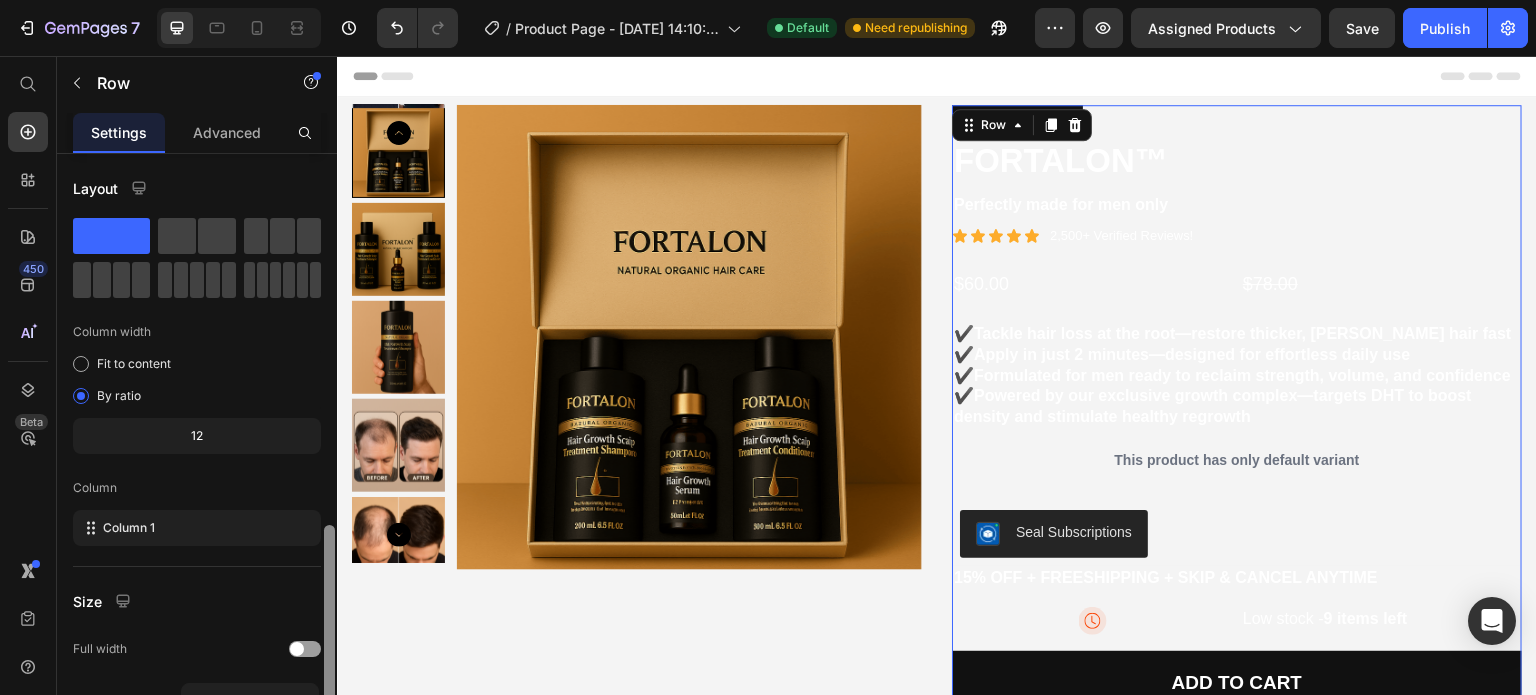 scroll, scrollTop: 312, scrollLeft: 0, axis: vertical 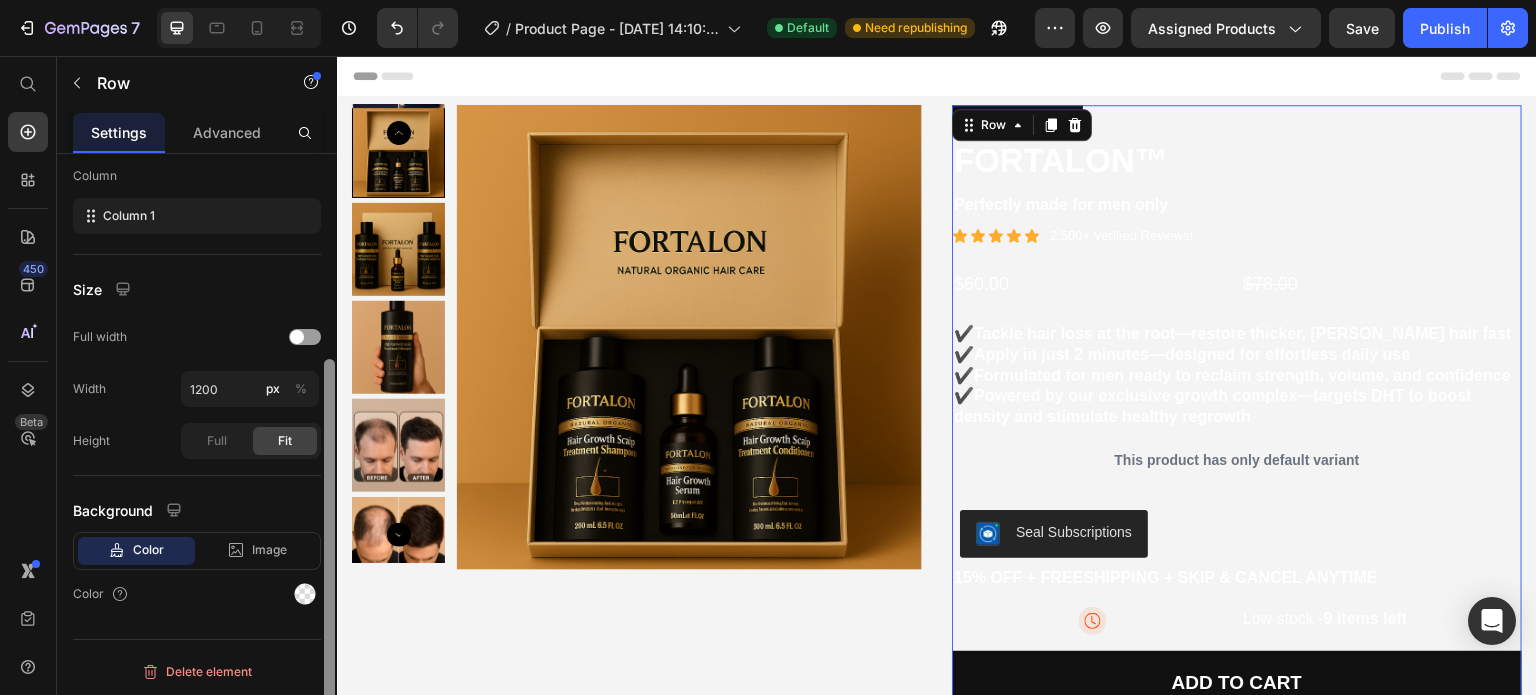 drag, startPoint x: 328, startPoint y: 391, endPoint x: 328, endPoint y: 616, distance: 225 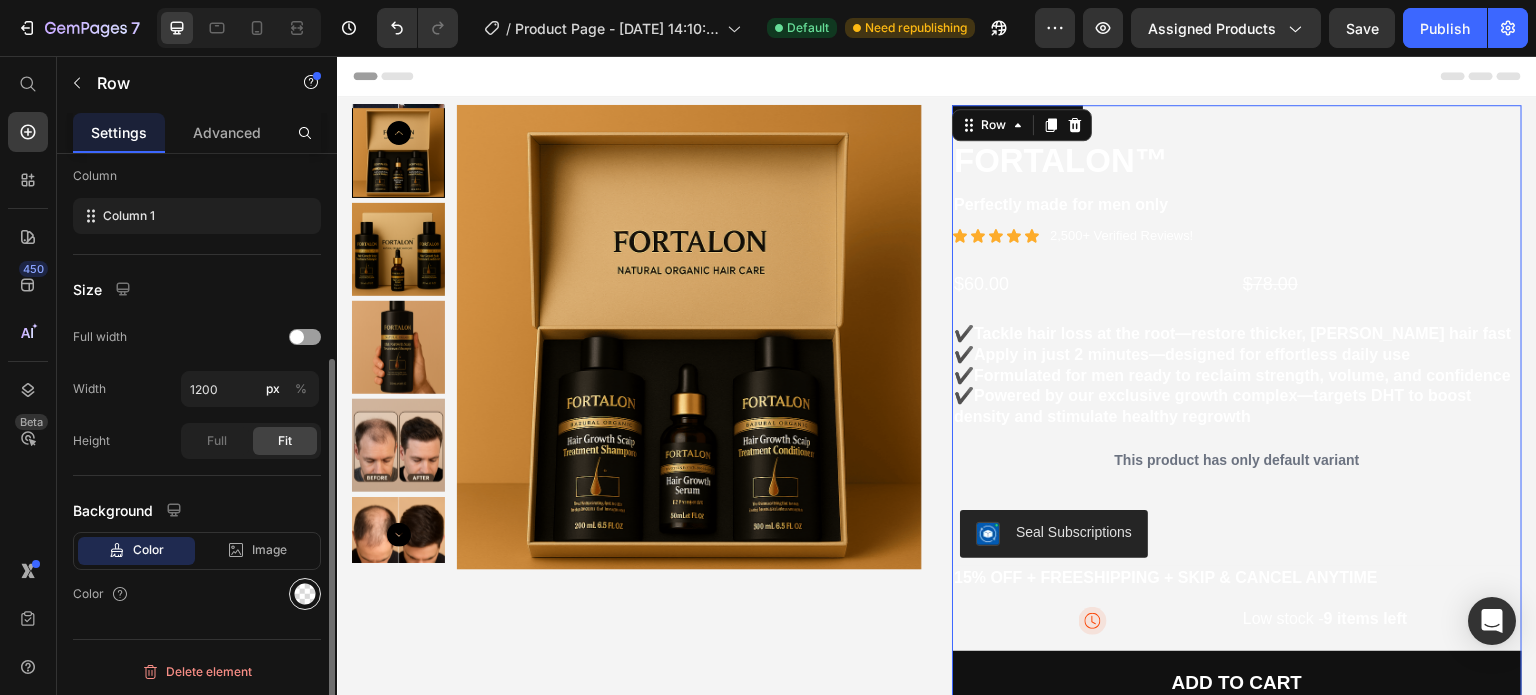 click at bounding box center [305, 594] 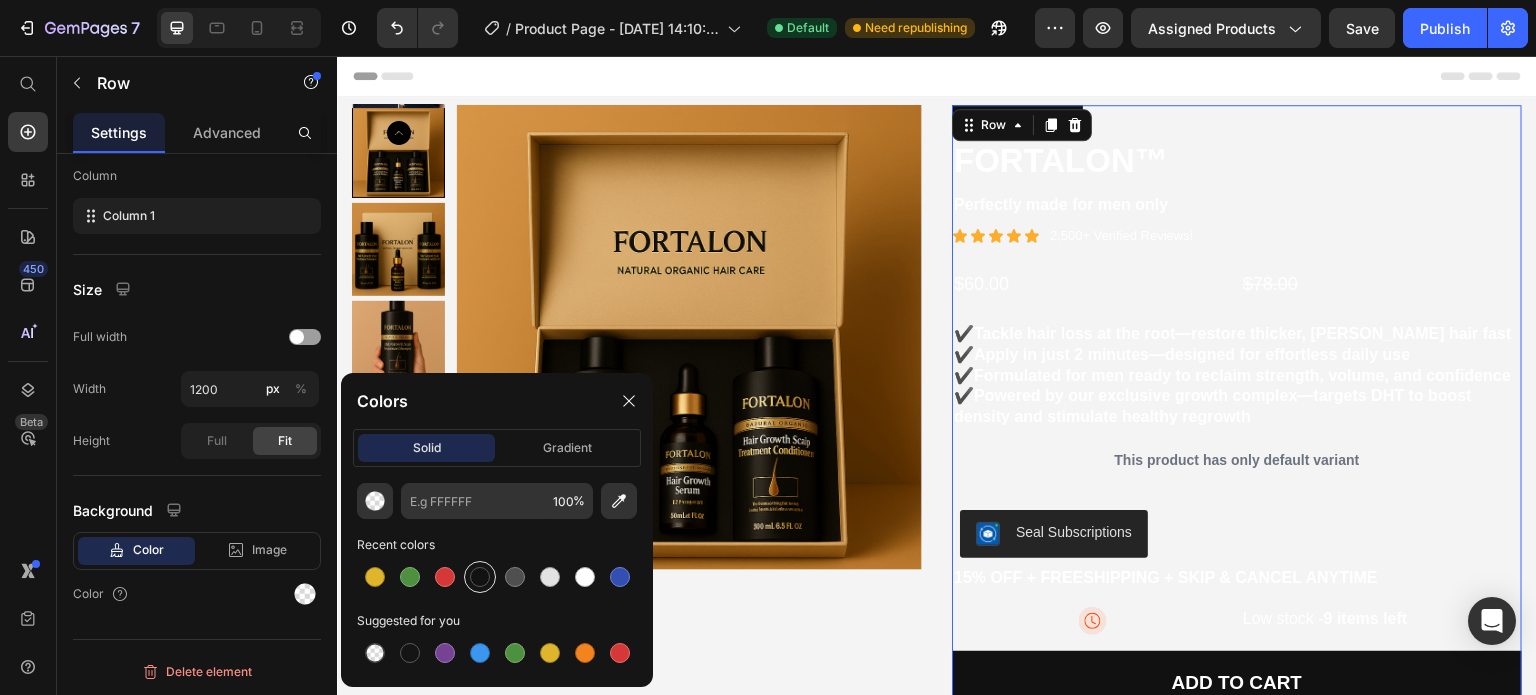 click at bounding box center [480, 577] 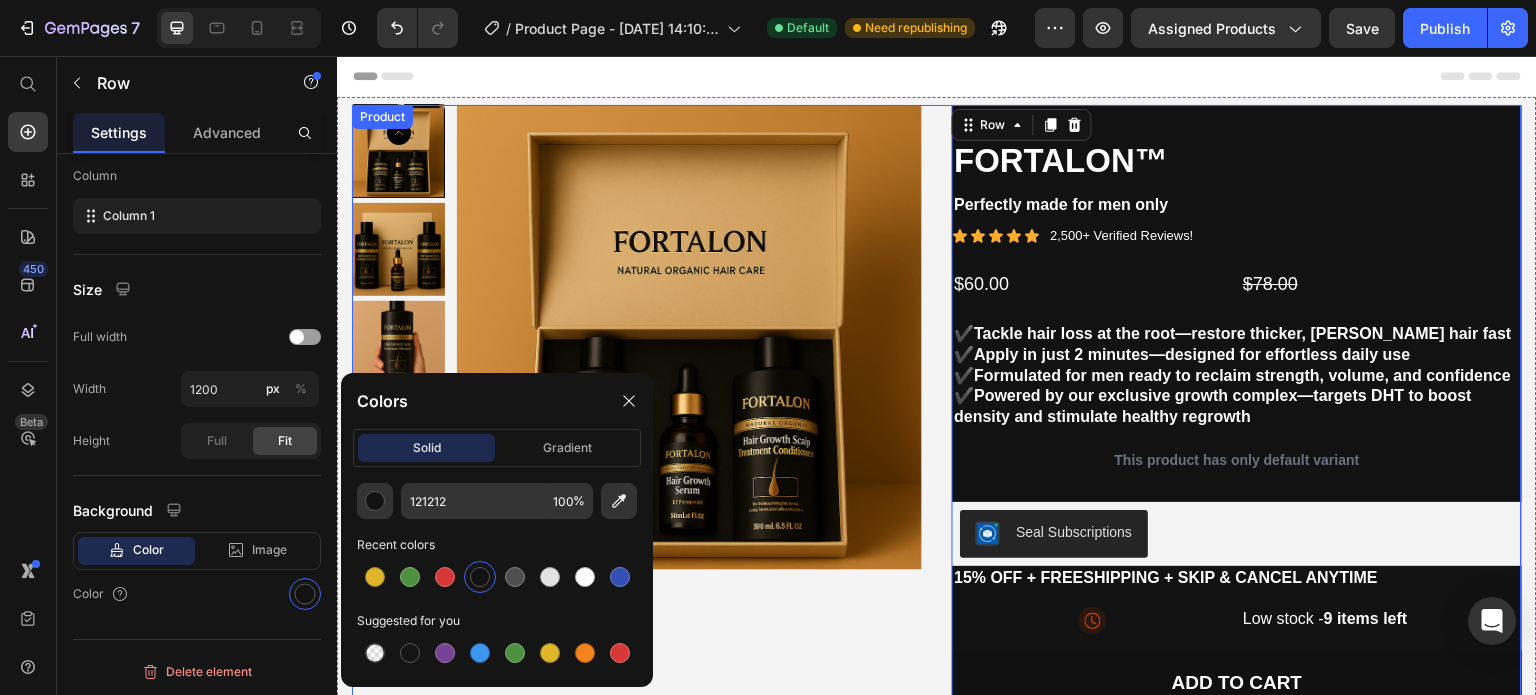 click on "Product Images" at bounding box center (637, 432) 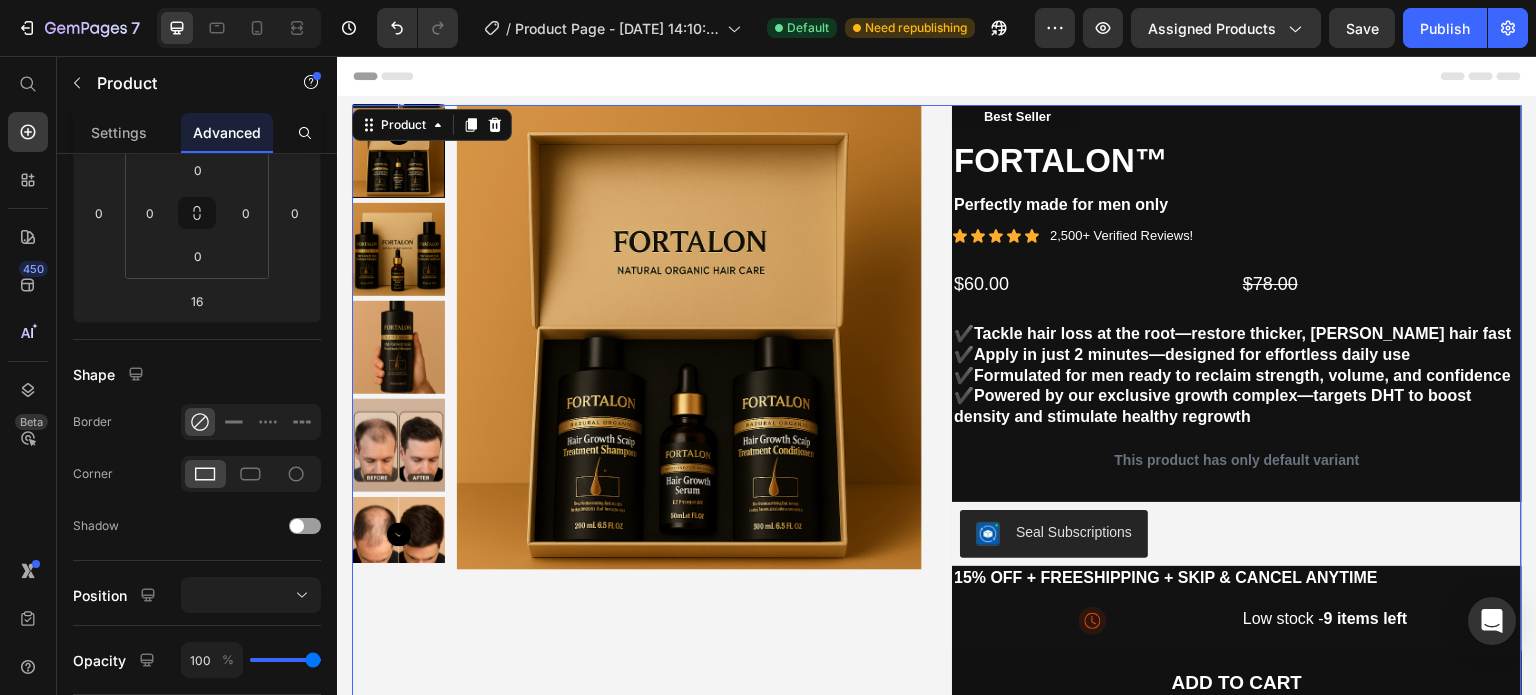 scroll, scrollTop: 0, scrollLeft: 0, axis: both 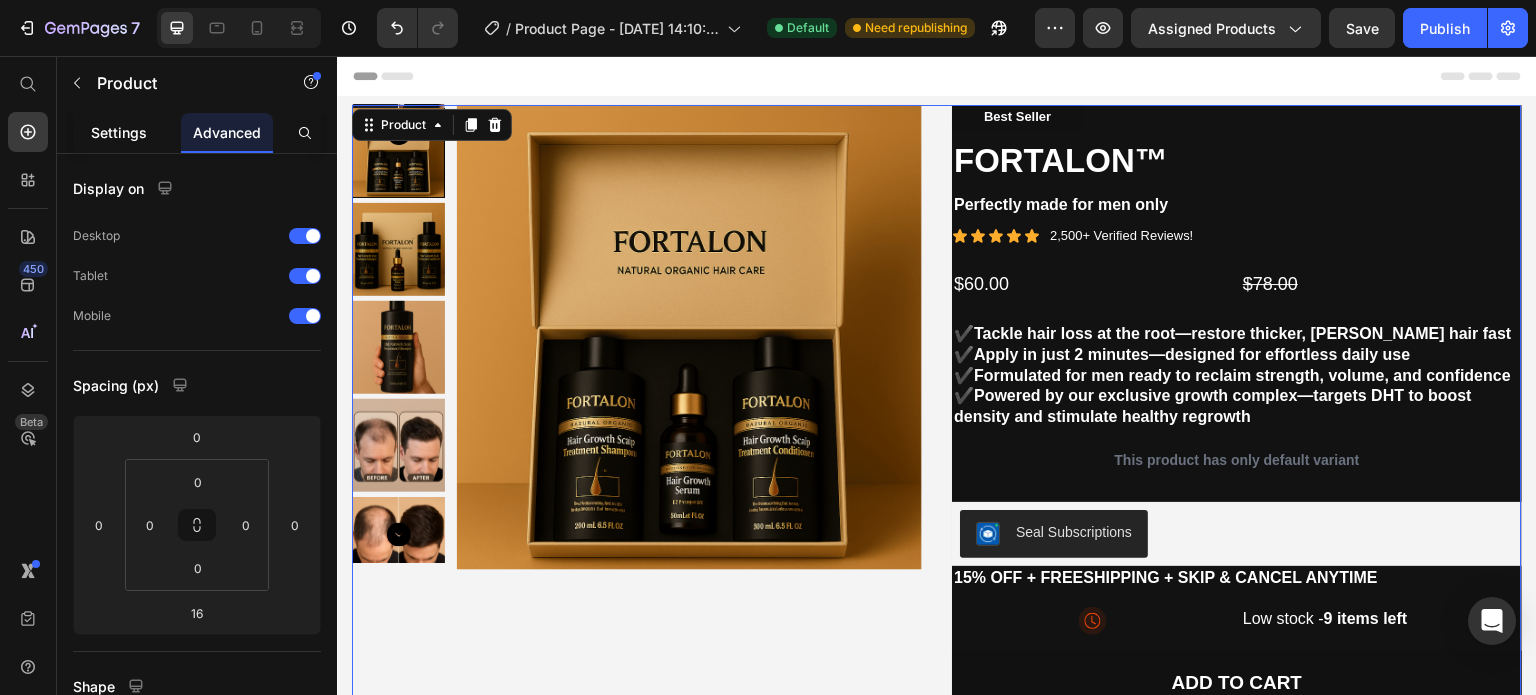 click on "Settings" at bounding box center (119, 132) 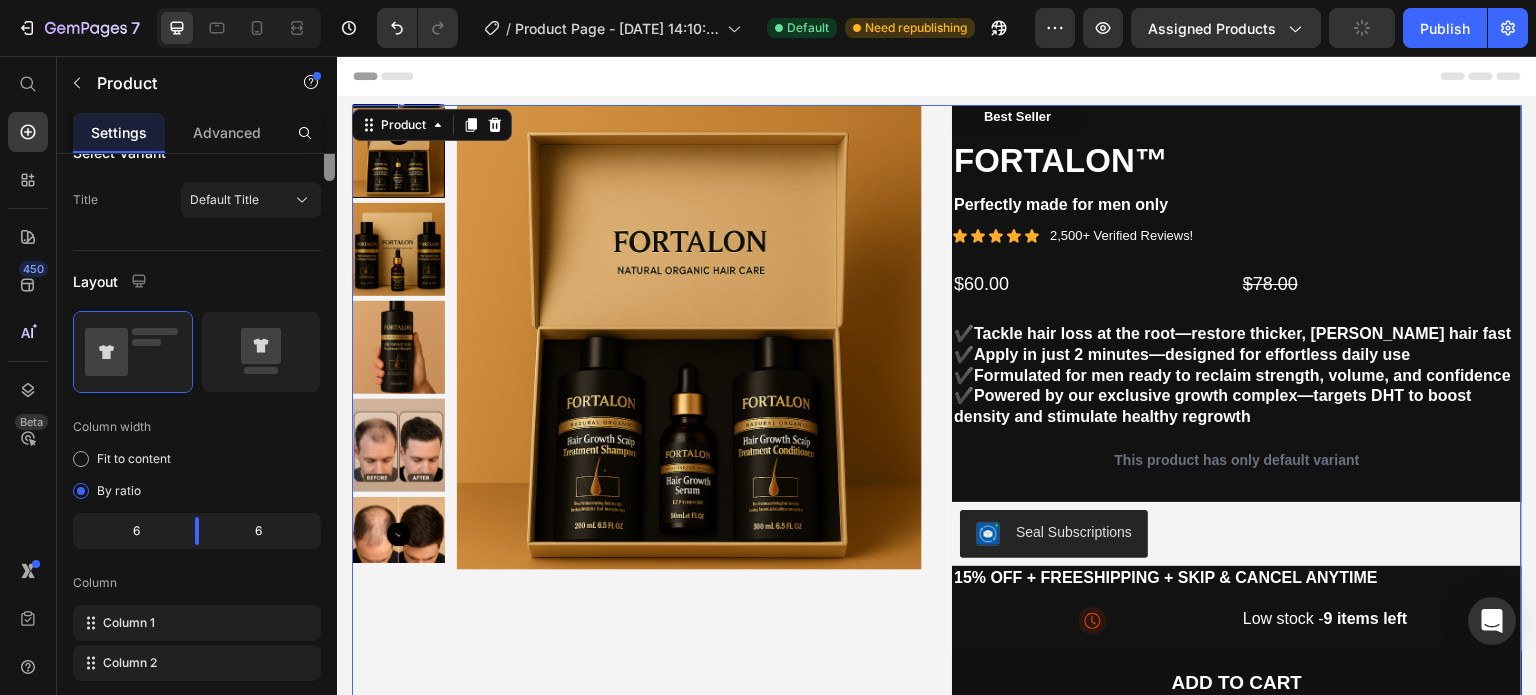 scroll, scrollTop: 0, scrollLeft: 0, axis: both 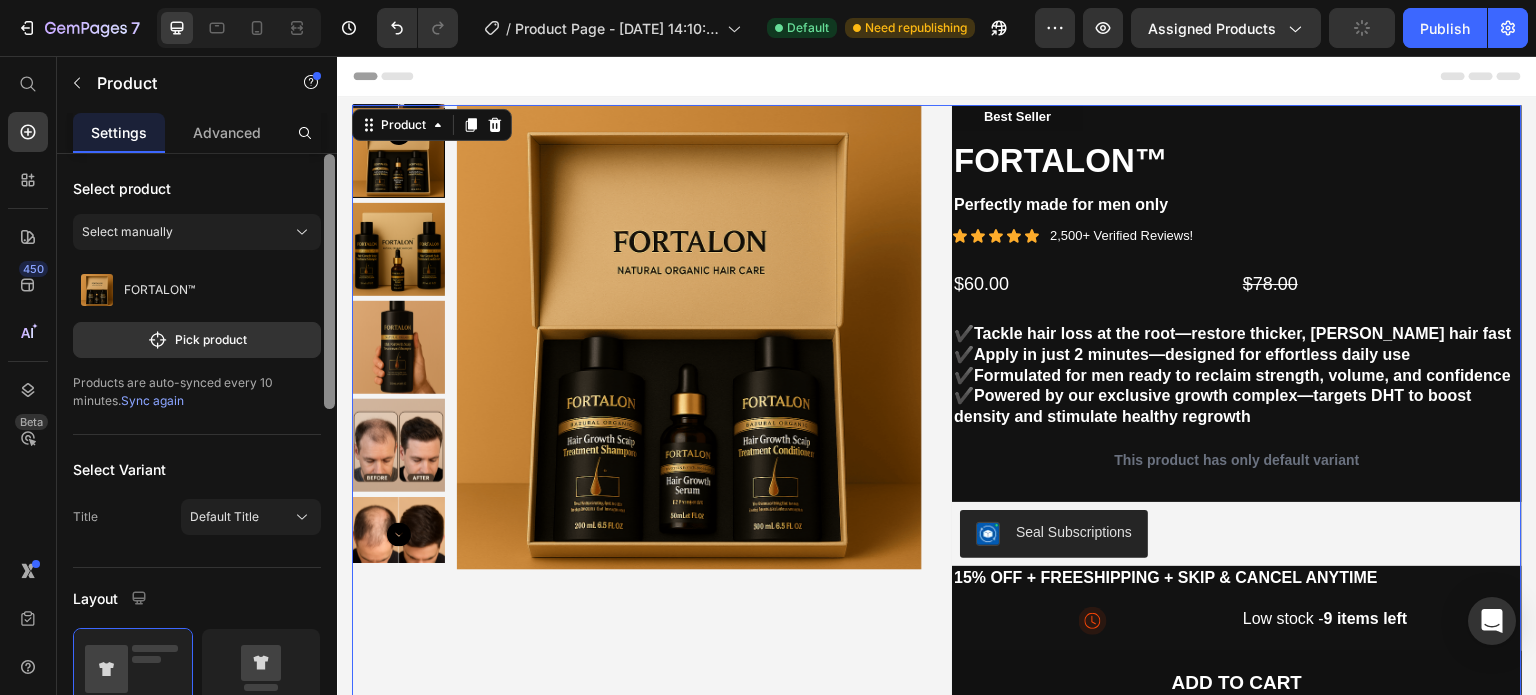 drag, startPoint x: 666, startPoint y: 337, endPoint x: 1536, endPoint y: 74, distance: 908.88336 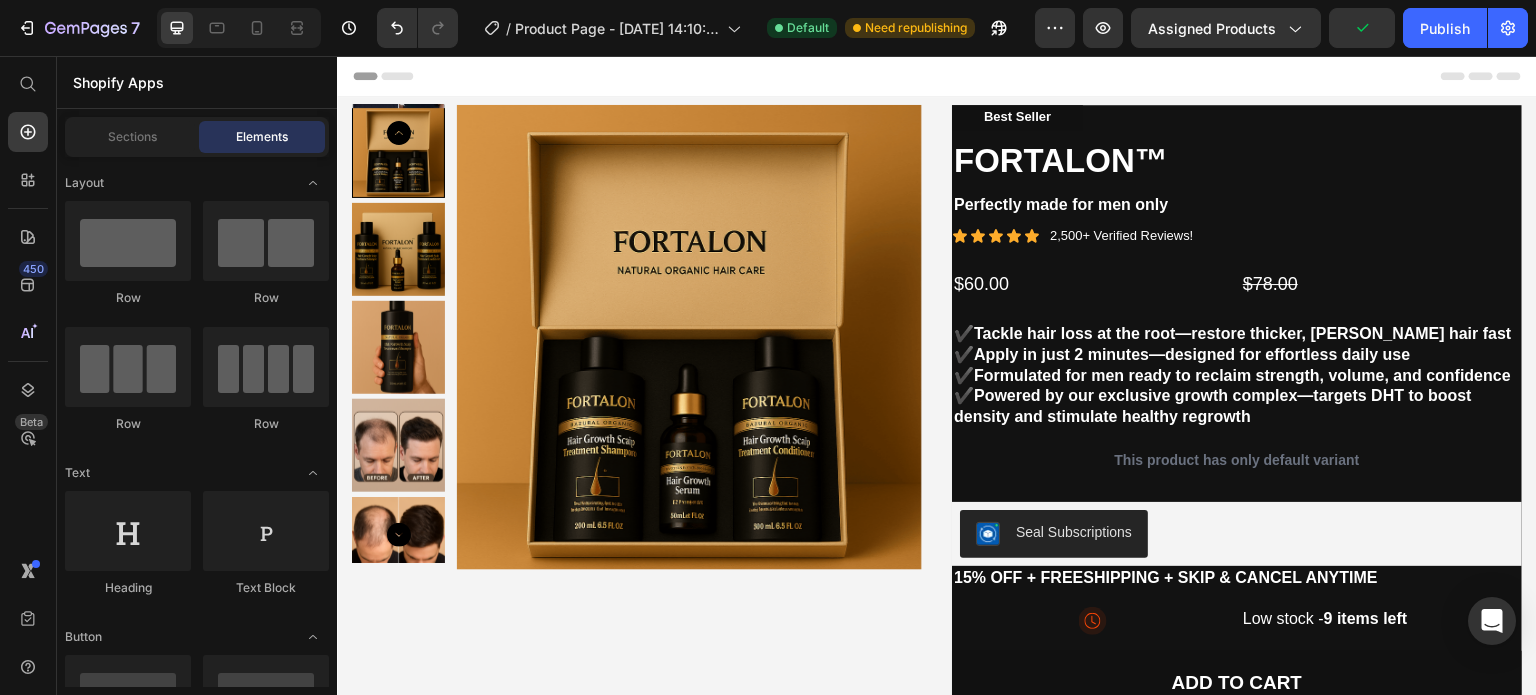 scroll, scrollTop: 479, scrollLeft: 0, axis: vertical 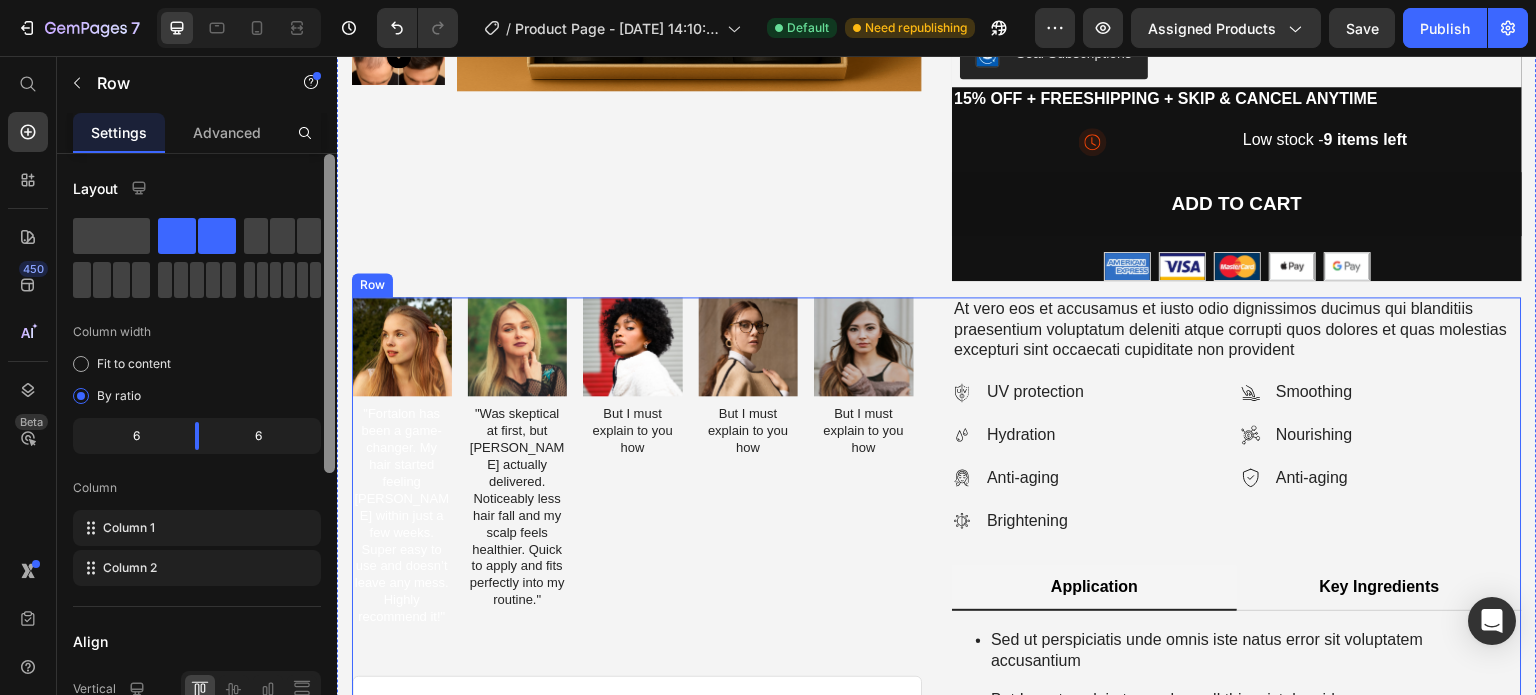 click on "Image "Fortalon has been a game-changer. My hair started feeling fuller within just a few weeks. Super easy to use and doesn’t leave any mess. Highly recommend it!" Text Block Image "Was skeptical at first, but Fortalon actually delivered. Noticeably less hair fall and my scalp feels healthier. Quick to apply and fits perfectly into my routine." Text Block Image But I must explain to you how  Text Block Image But I must explain to you how  Text Block Image But I must explain to you how  Text Block Carousel Icon Icon Icon Icon Icon Icon List Briana M.  Verified Buyer Text Block Row At vero eos et accusamus et iusto odio dignissimos ducimus qui blanditiis praesentium voluptatum deleniti atque corrupti quos dolores et quas molestias excepturi sint occaecati cupiditate non provident, similique sunt culpa qui officia deserunt mollitia animi Text Block Row Product Images Icon Icon Icon Icon Icon Icon List 500+  Reviews! Text Block Row FORTALON™ Product Title But I must explain to you how all this mistaken" at bounding box center (937, 703) 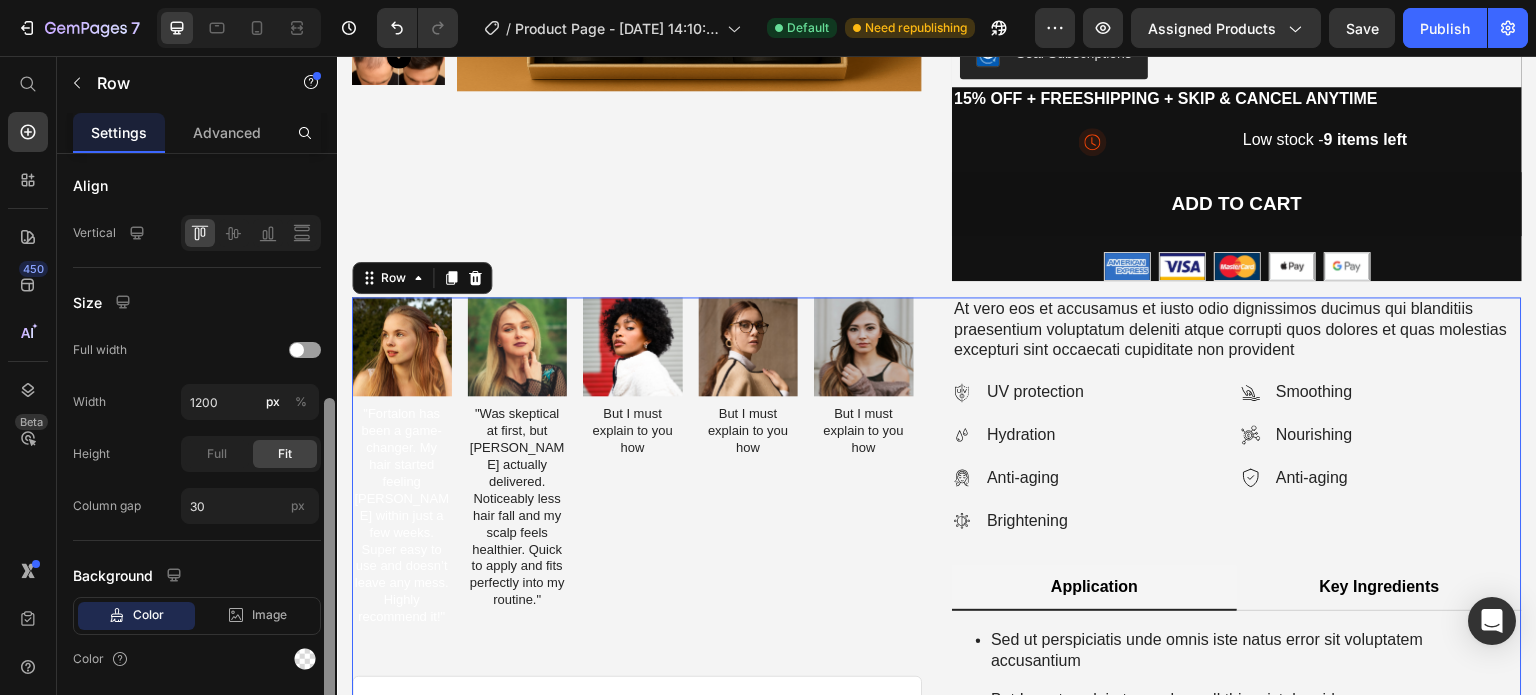scroll, scrollTop: 520, scrollLeft: 0, axis: vertical 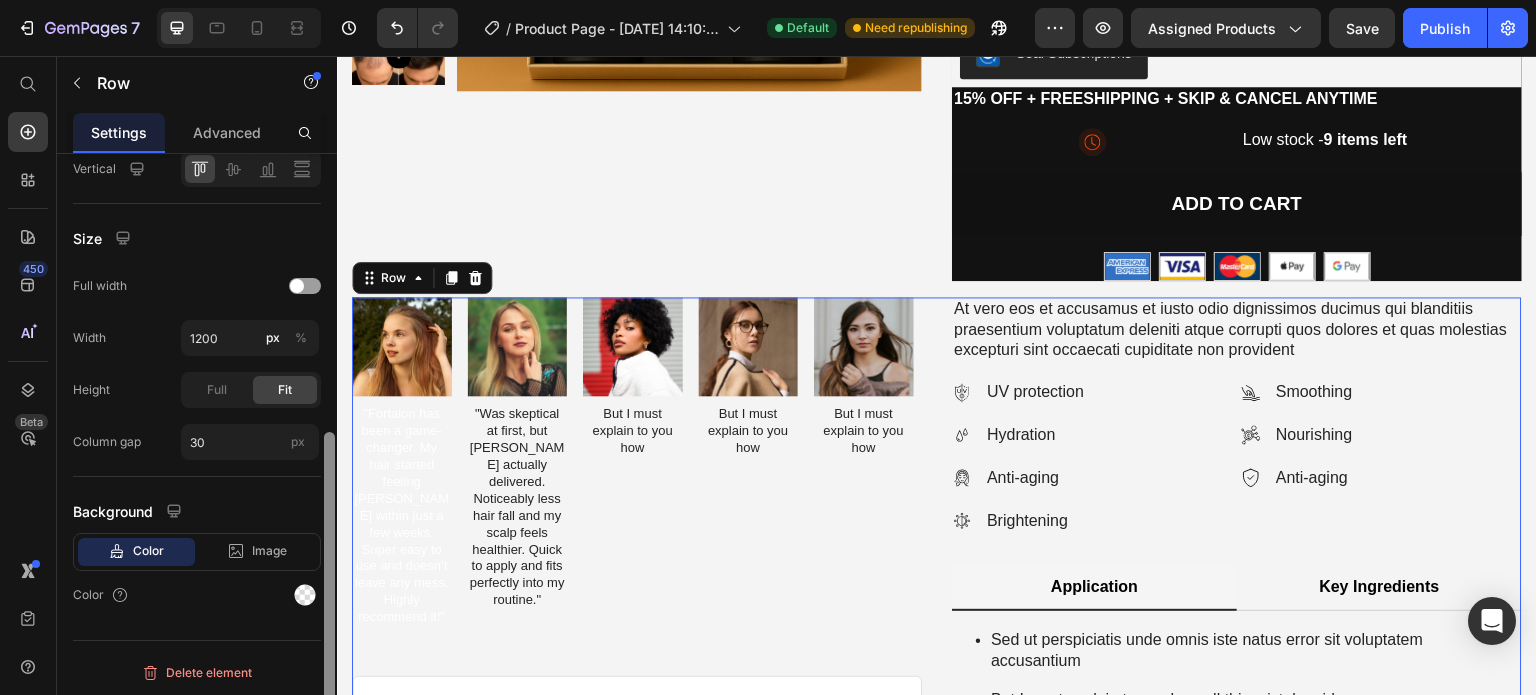 drag, startPoint x: 324, startPoint y: 346, endPoint x: 335, endPoint y: 565, distance: 219.27608 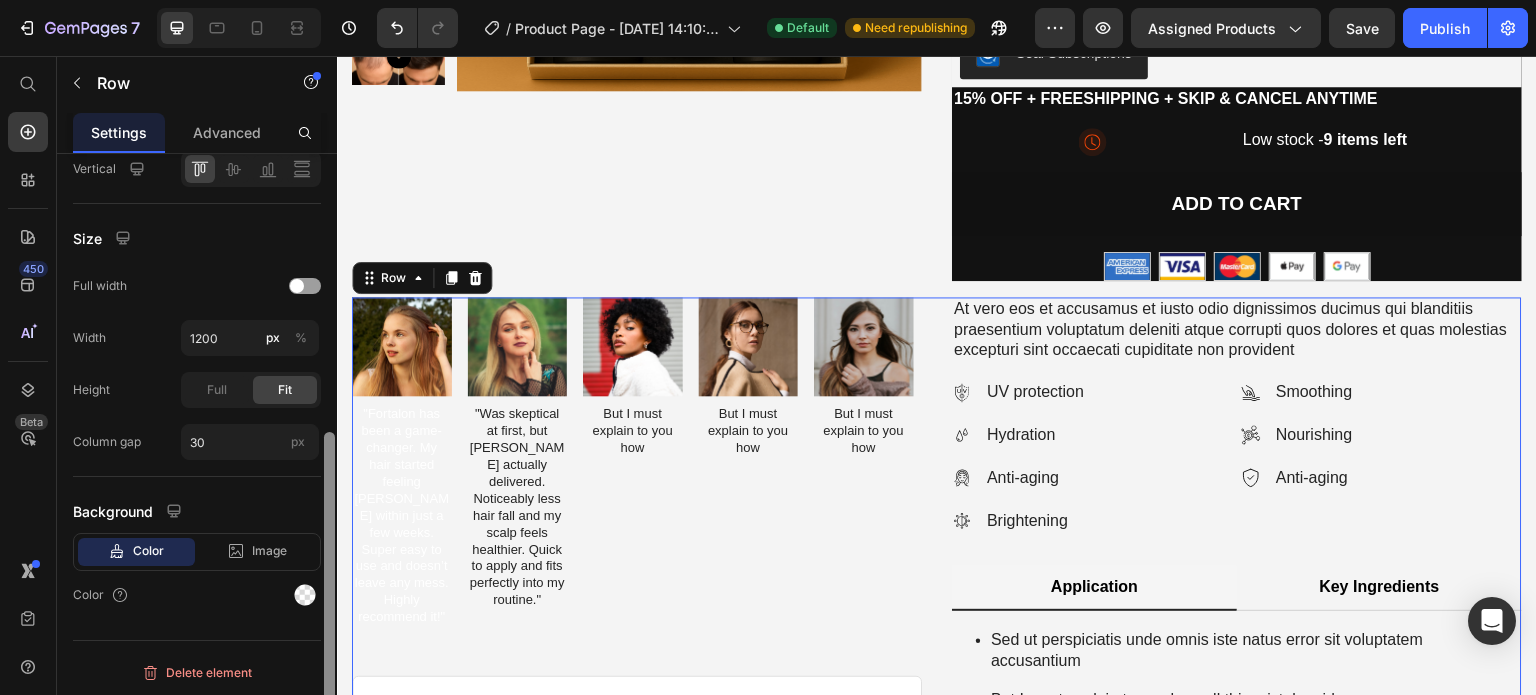 click at bounding box center (329, 453) 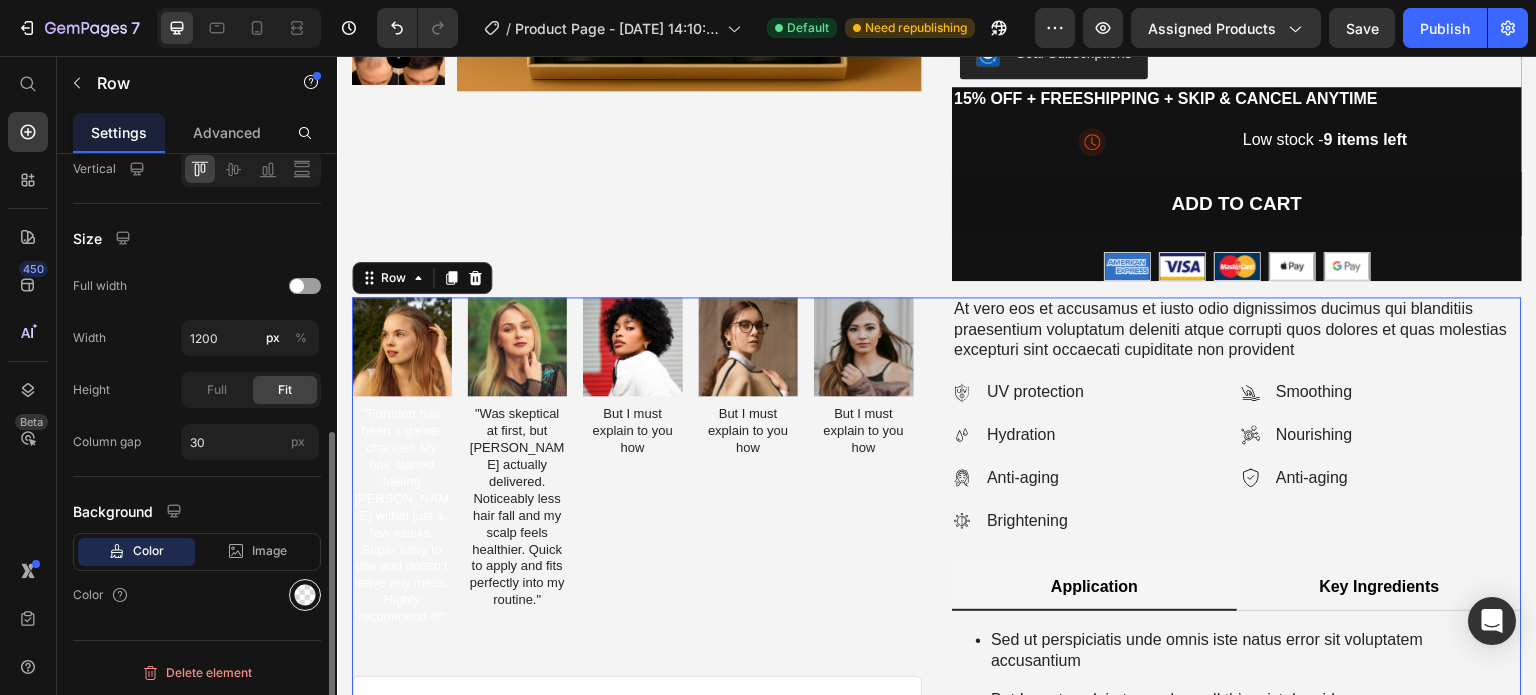 click at bounding box center [305, 595] 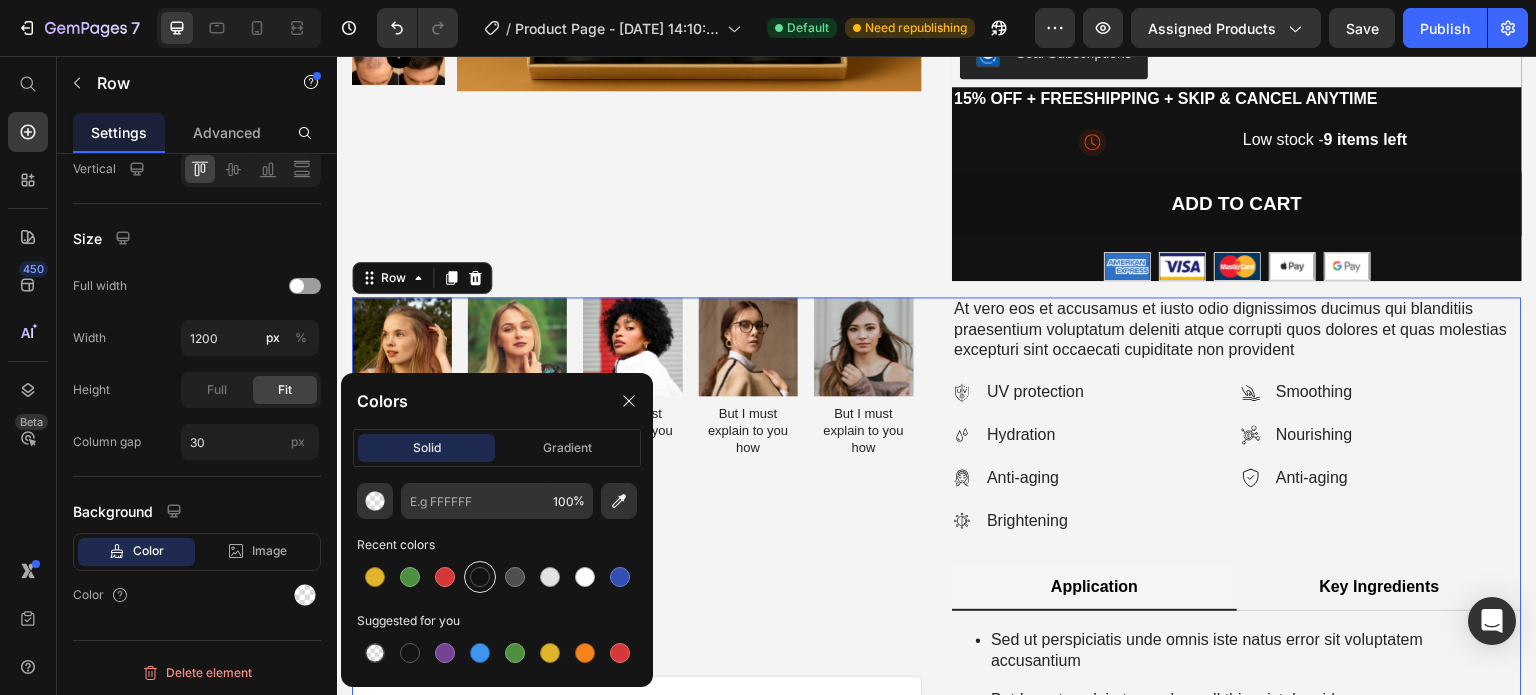 click at bounding box center (480, 577) 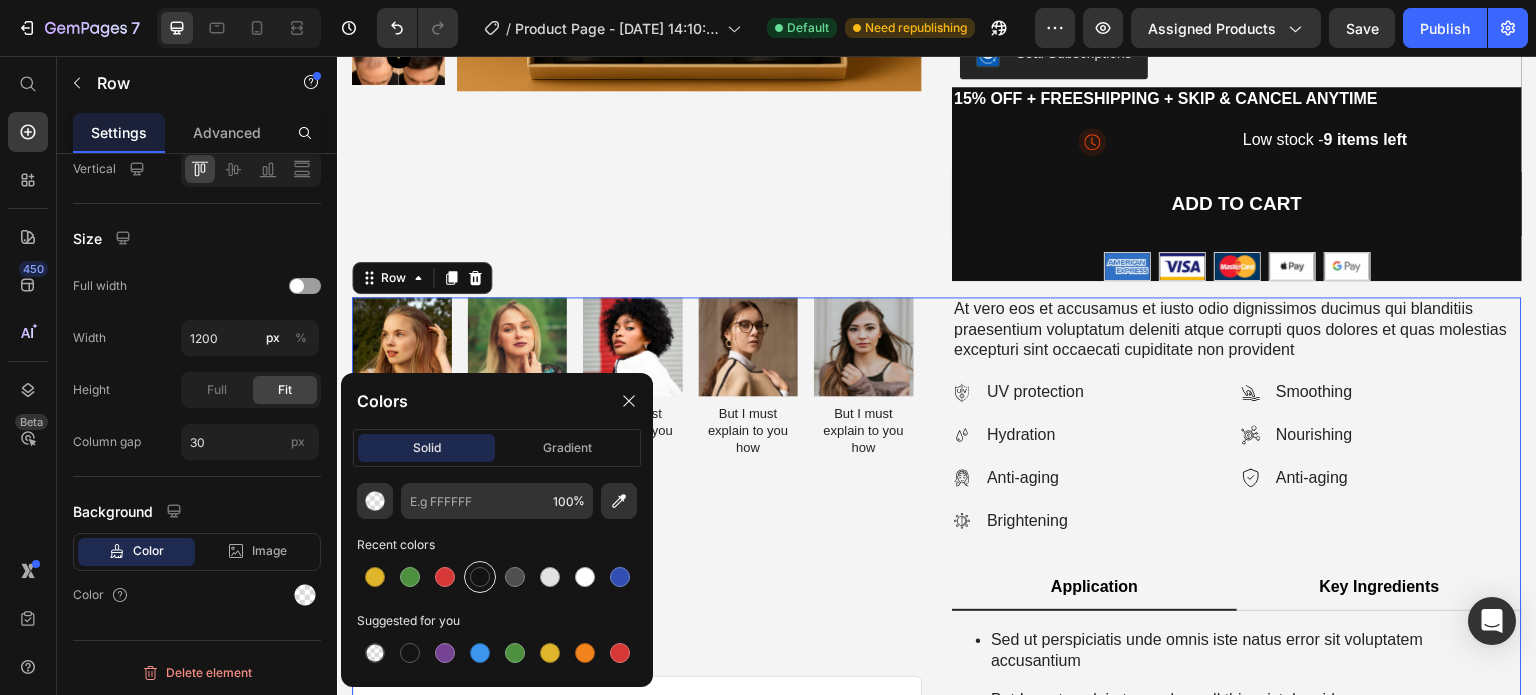 type on "121212" 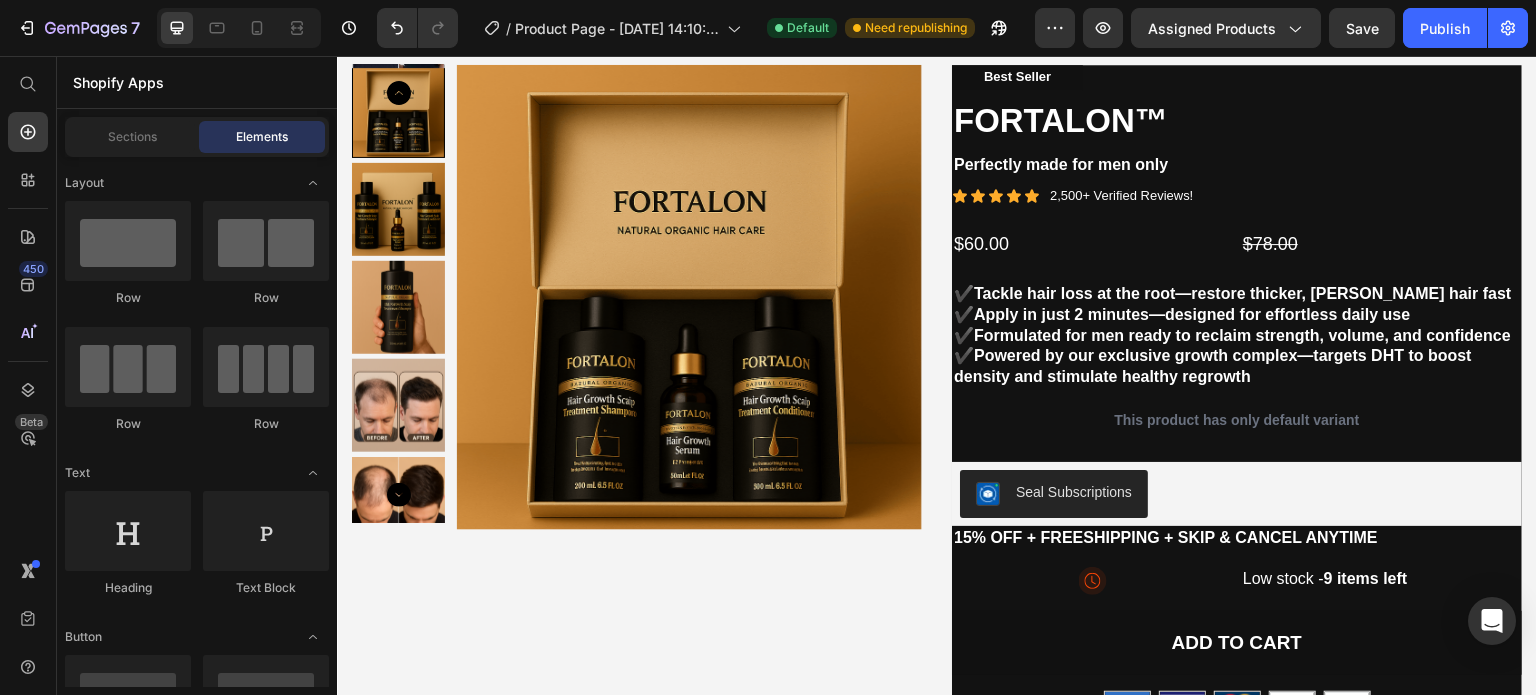scroll, scrollTop: 0, scrollLeft: 0, axis: both 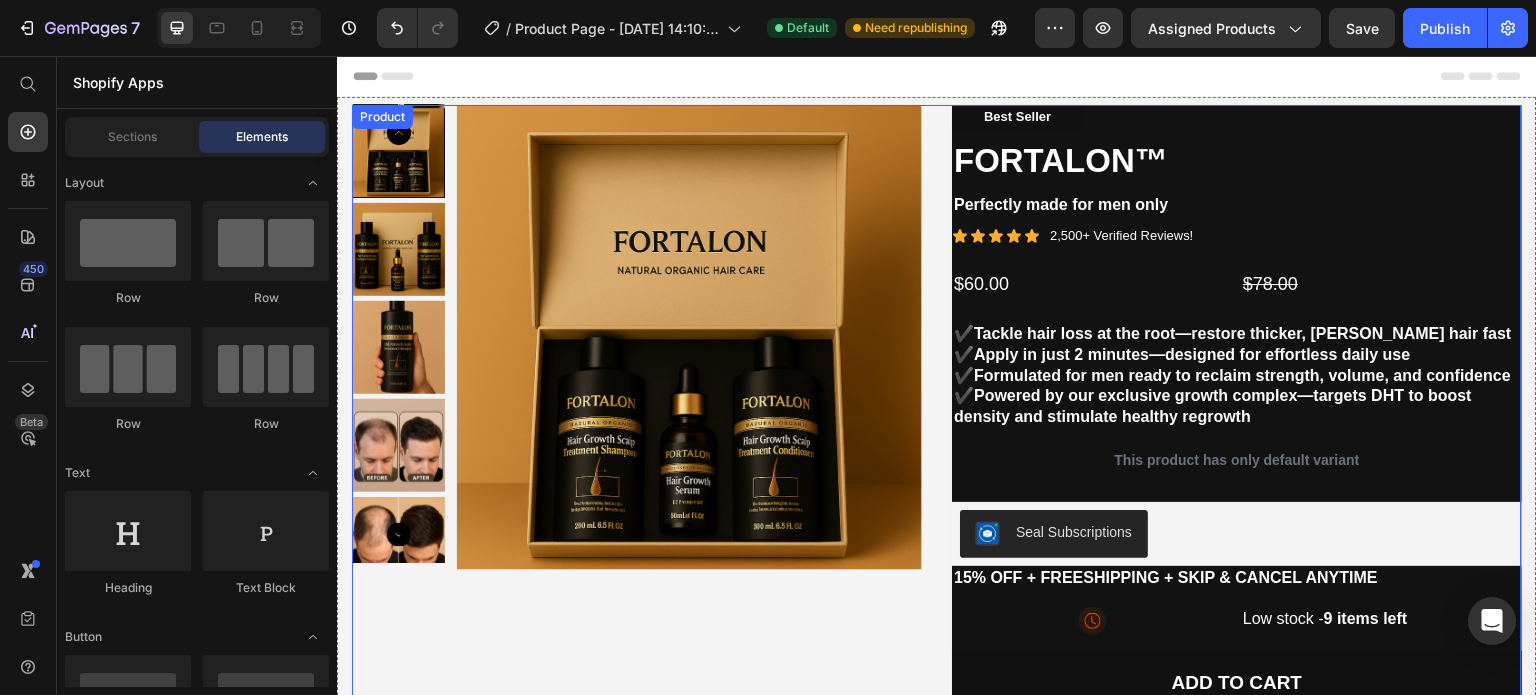 click on "Product Images" at bounding box center (637, 432) 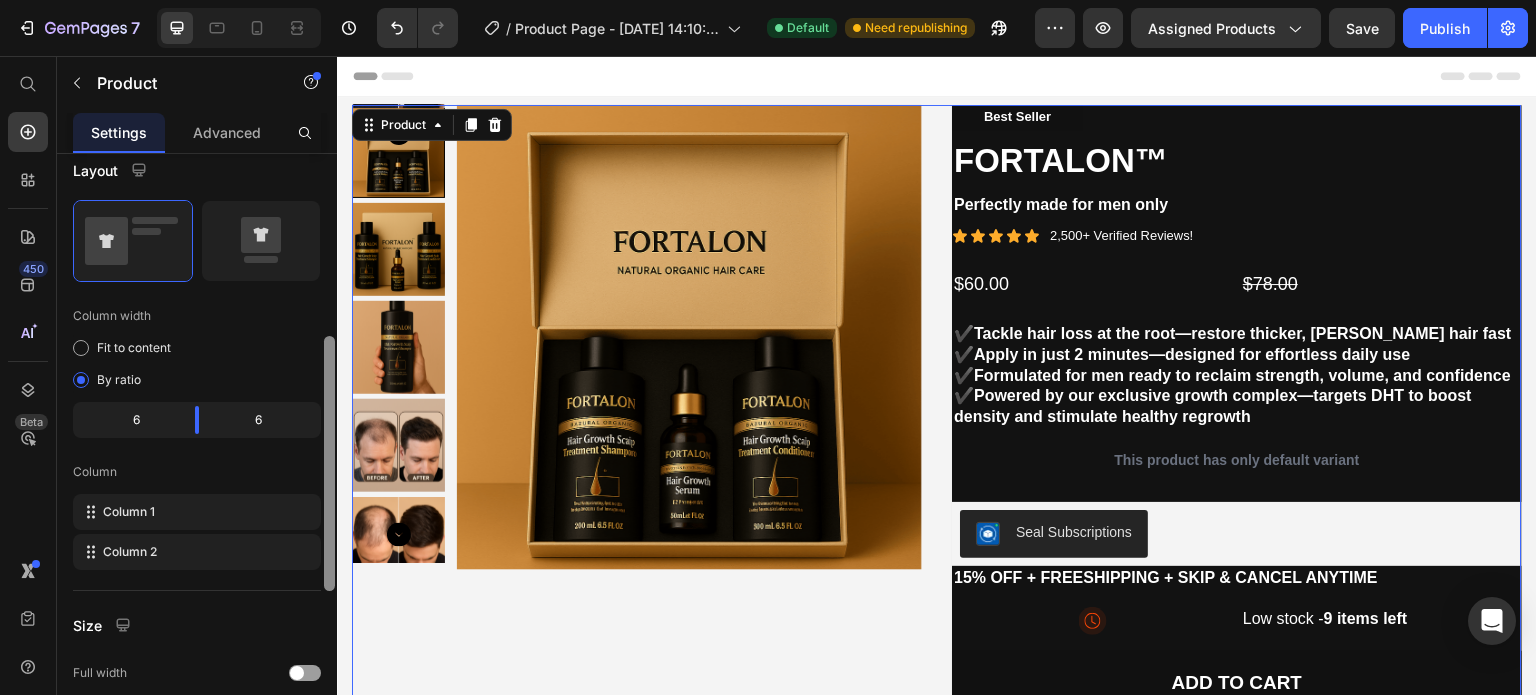 scroll, scrollTop: 0, scrollLeft: 0, axis: both 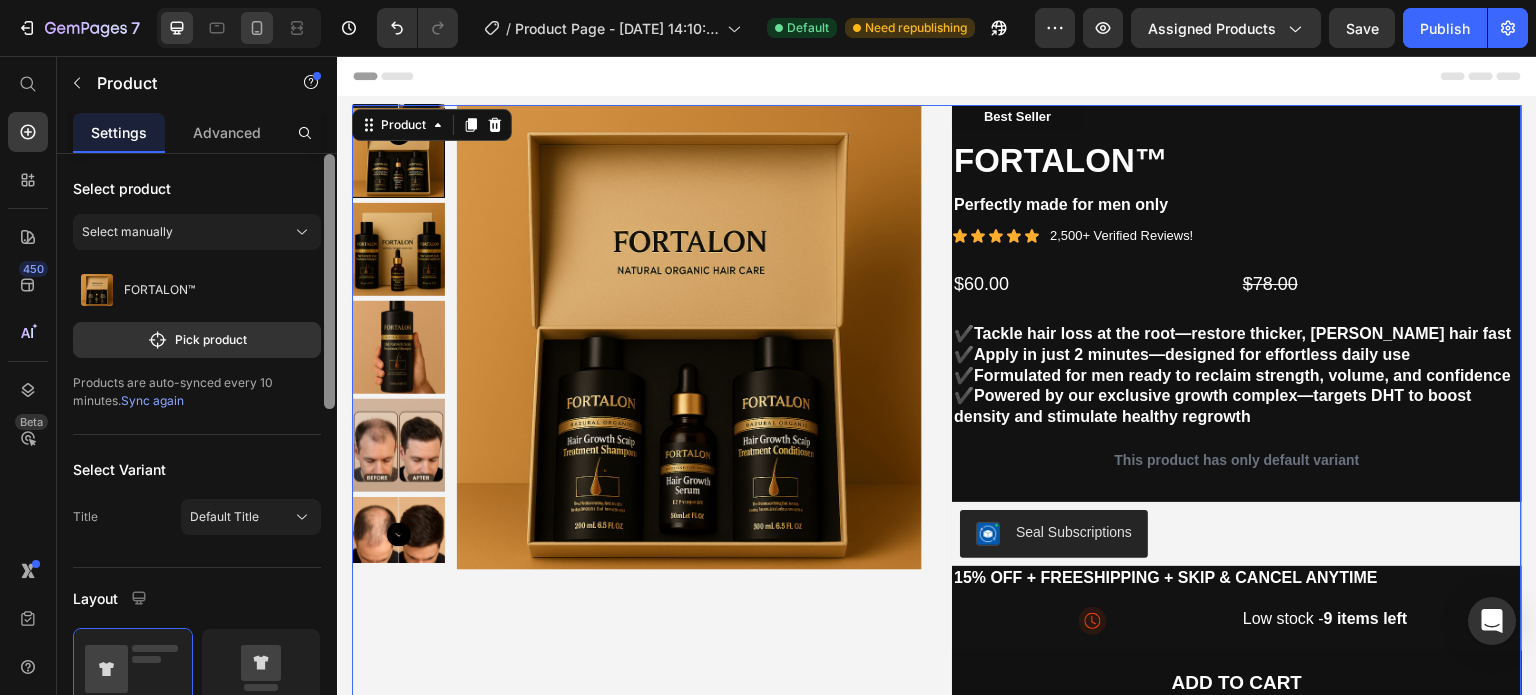drag, startPoint x: 328, startPoint y: 376, endPoint x: 258, endPoint y: 30, distance: 353.00992 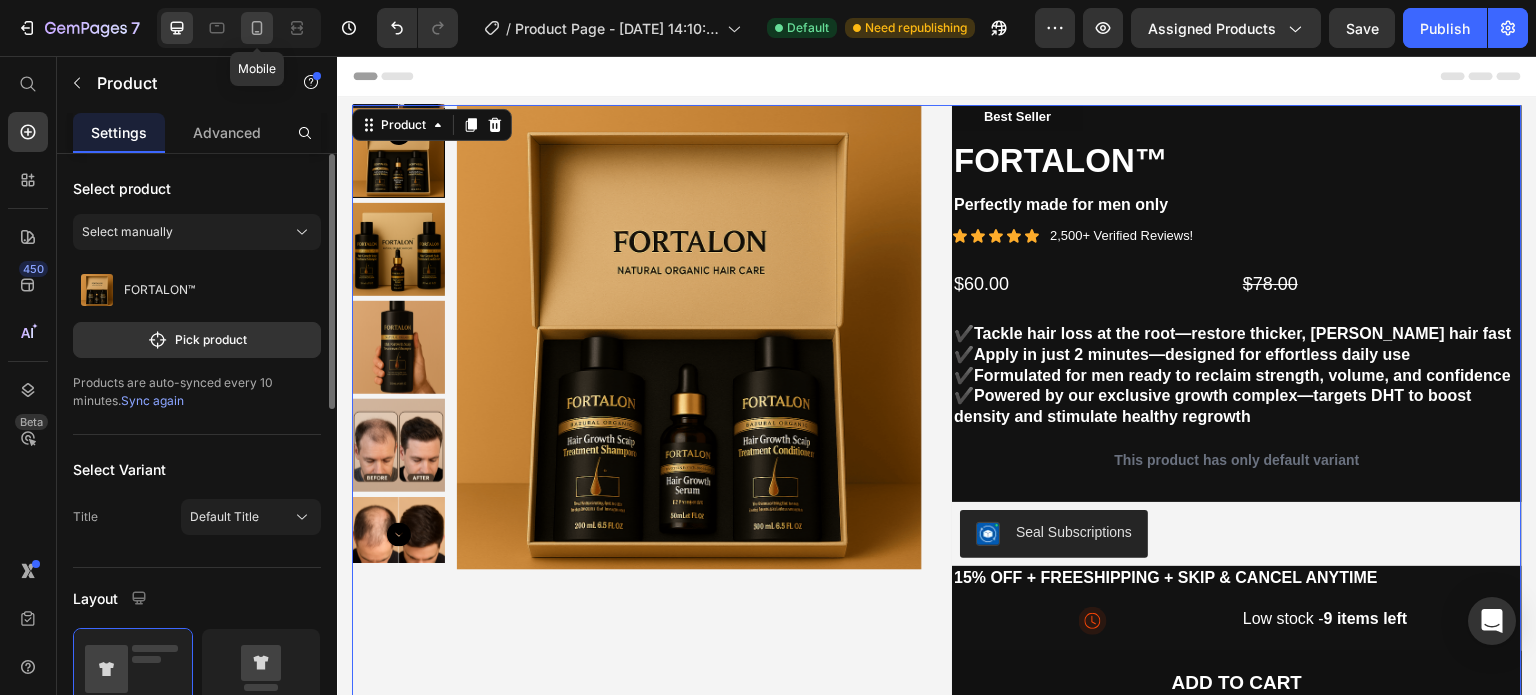 click 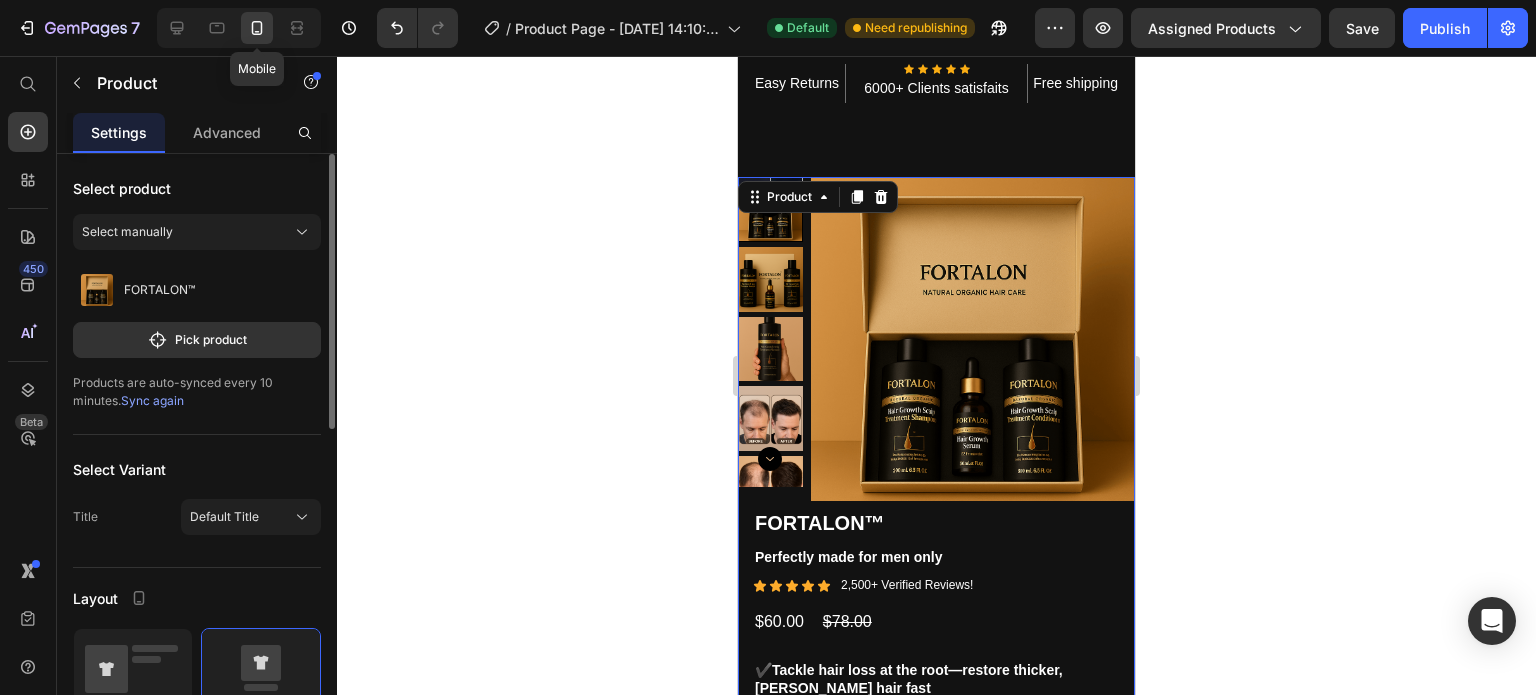 scroll, scrollTop: 50, scrollLeft: 0, axis: vertical 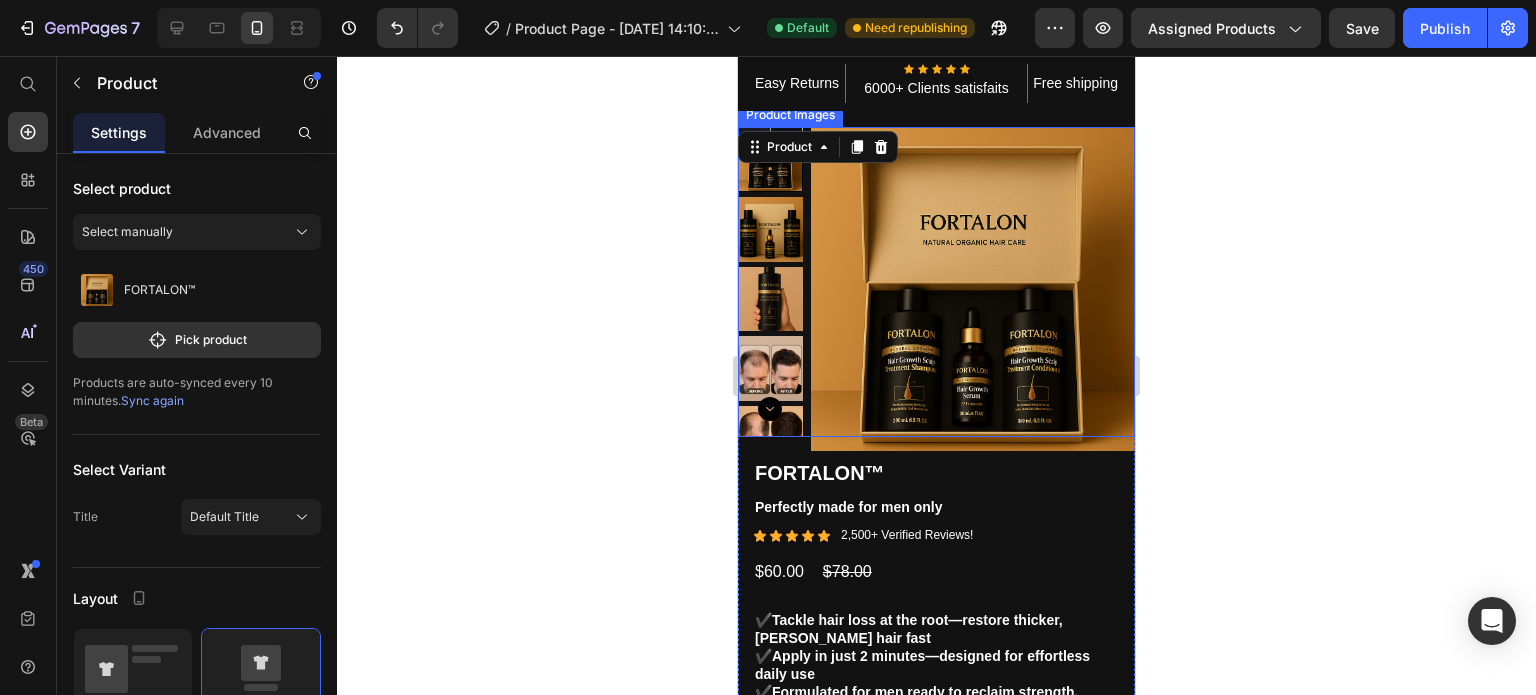click at bounding box center (936, 282) 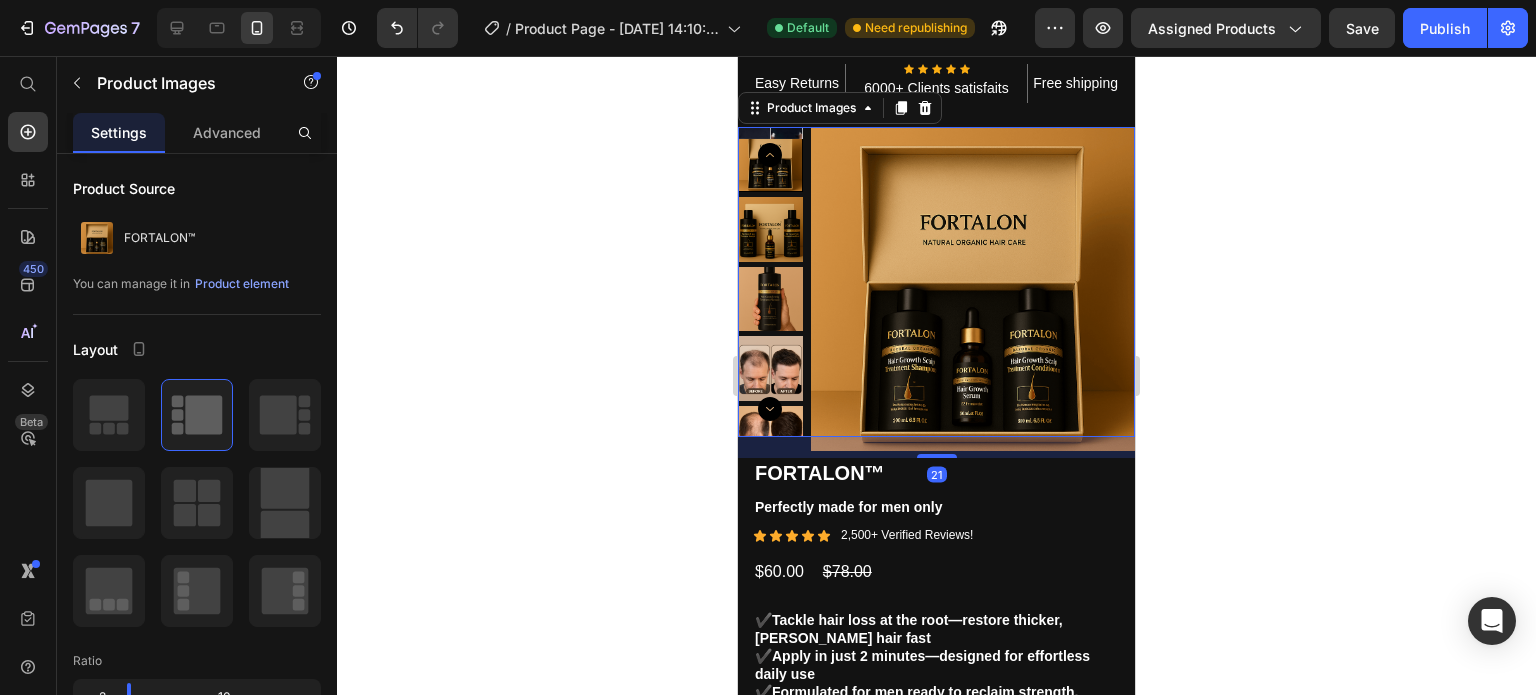 scroll, scrollTop: 597, scrollLeft: 0, axis: vertical 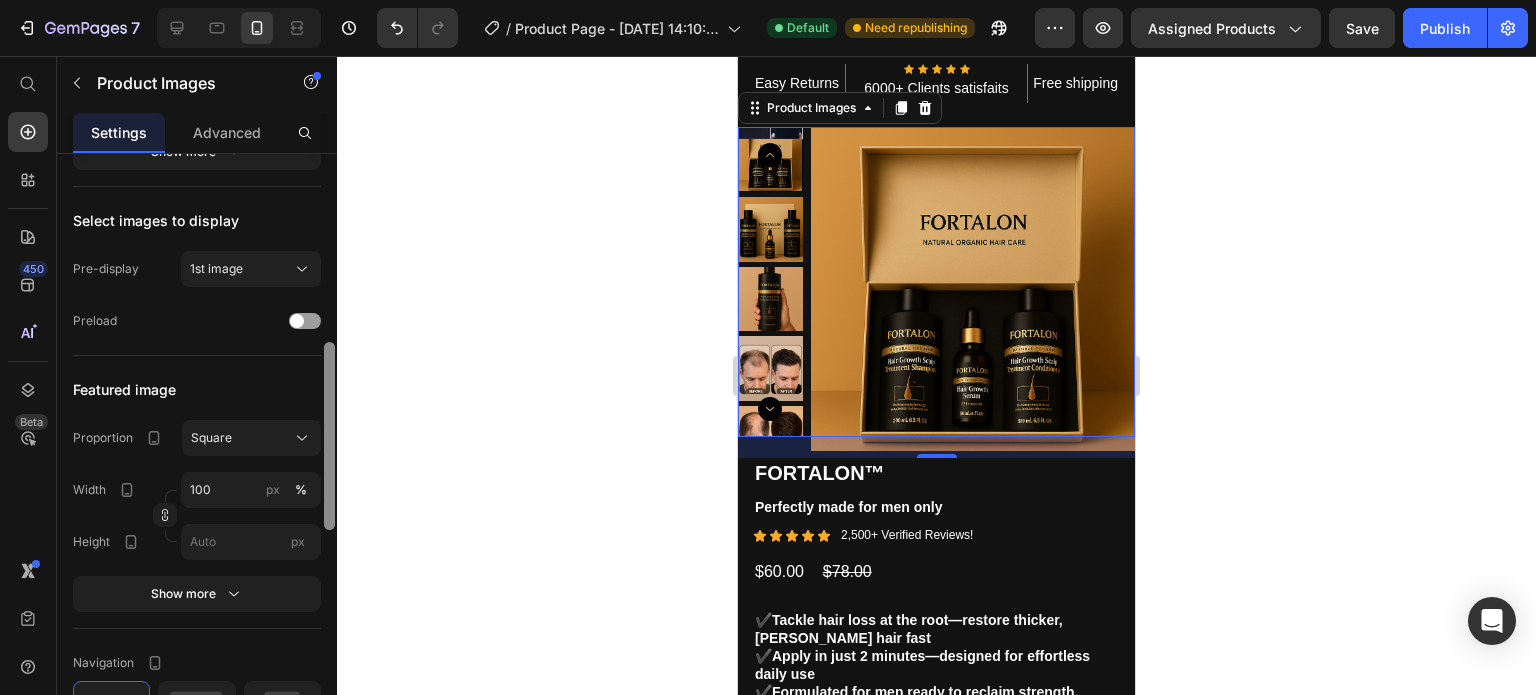 drag, startPoint x: 335, startPoint y: 290, endPoint x: 326, endPoint y: 420, distance: 130.31117 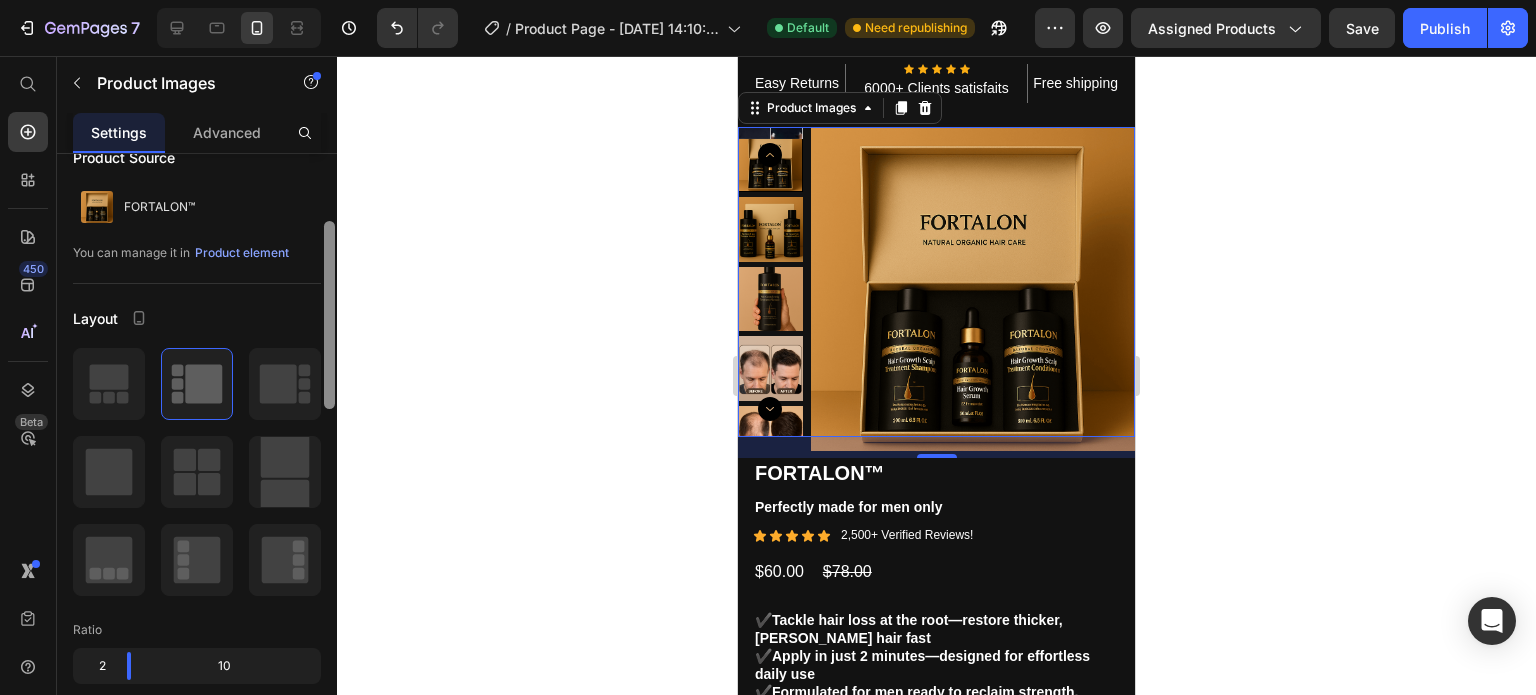 scroll, scrollTop: 0, scrollLeft: 0, axis: both 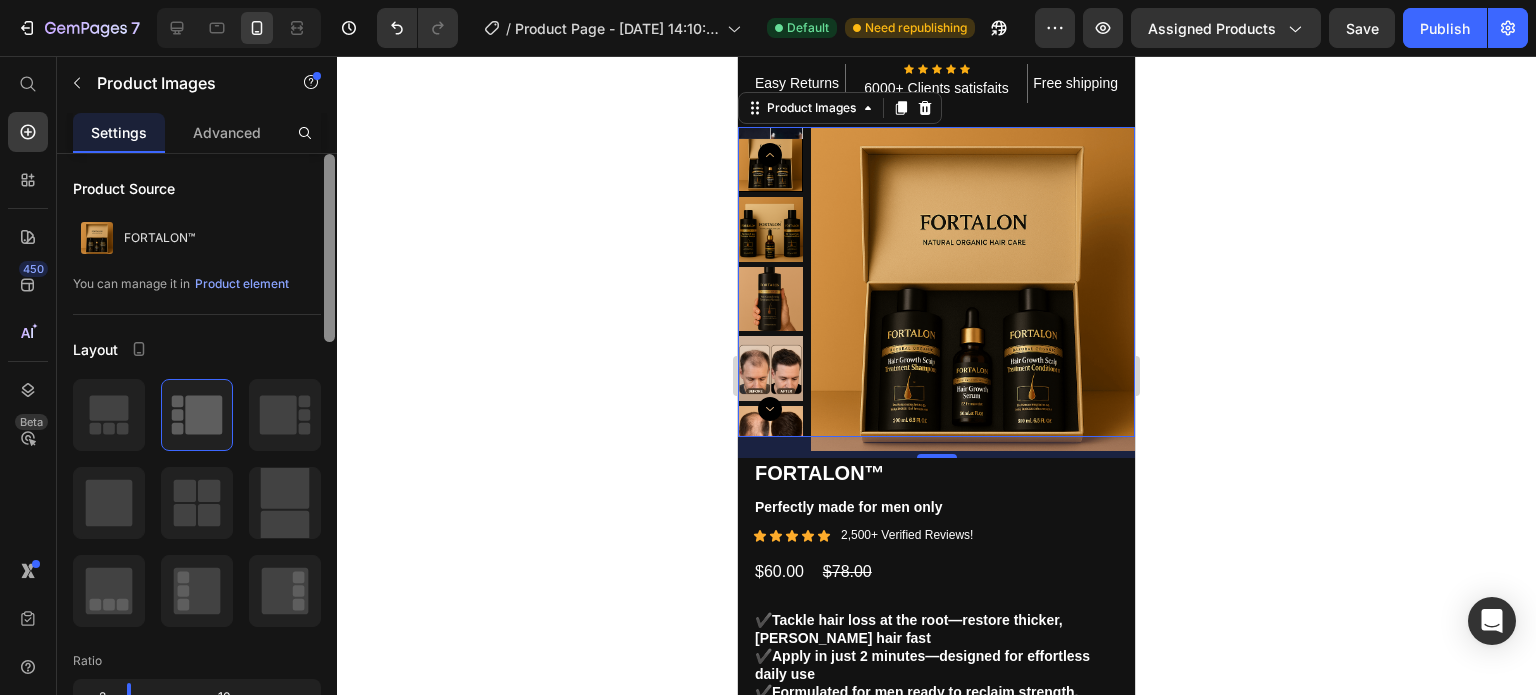 drag, startPoint x: 326, startPoint y: 420, endPoint x: 333, endPoint y: 115, distance: 305.08032 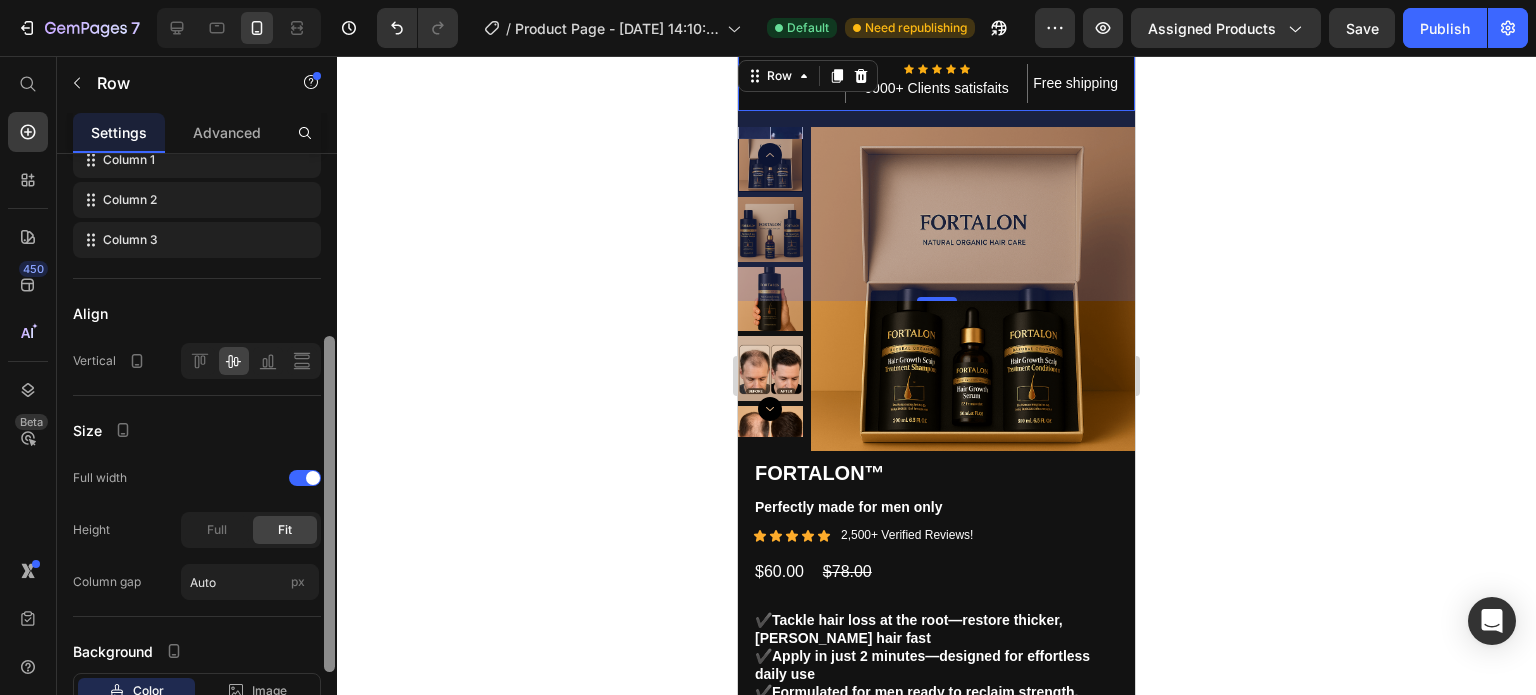 scroll, scrollTop: 464, scrollLeft: 0, axis: vertical 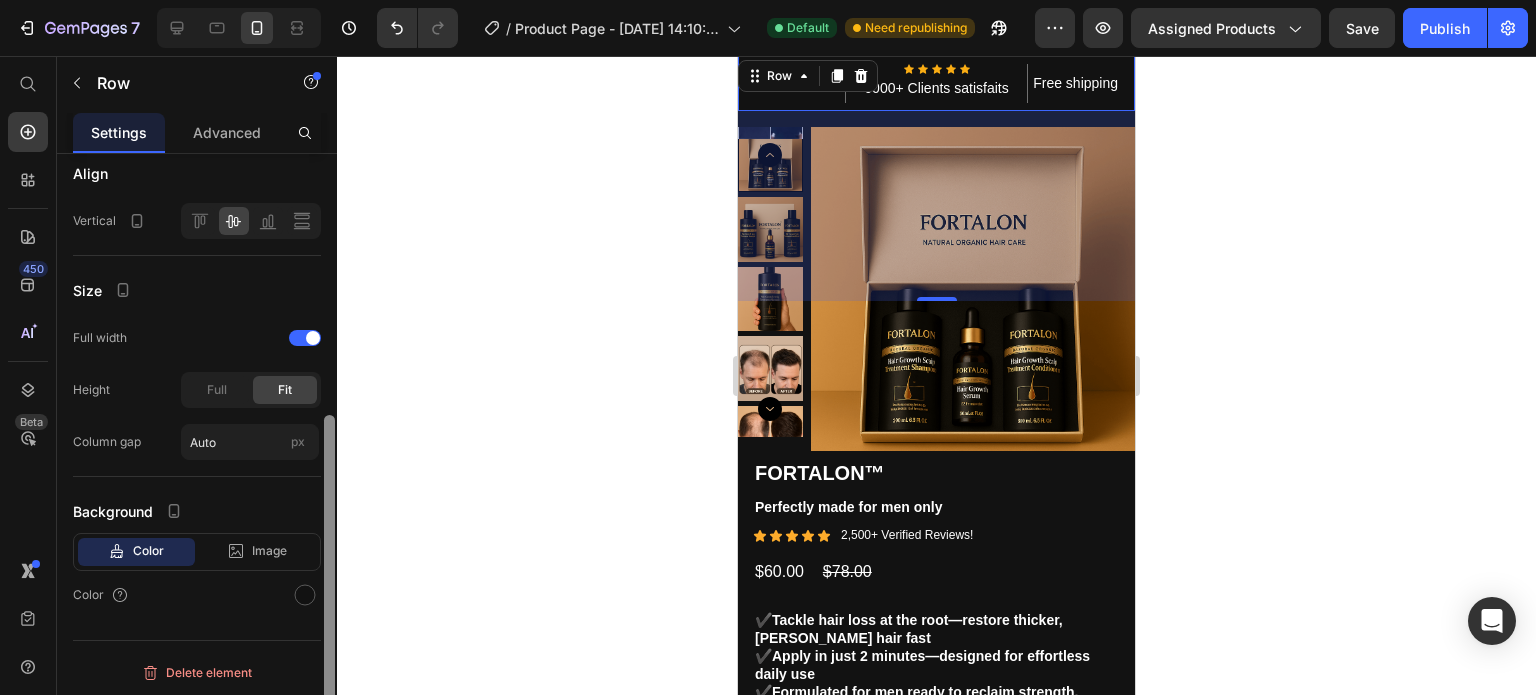 drag, startPoint x: 328, startPoint y: 307, endPoint x: 339, endPoint y: 95, distance: 212.28519 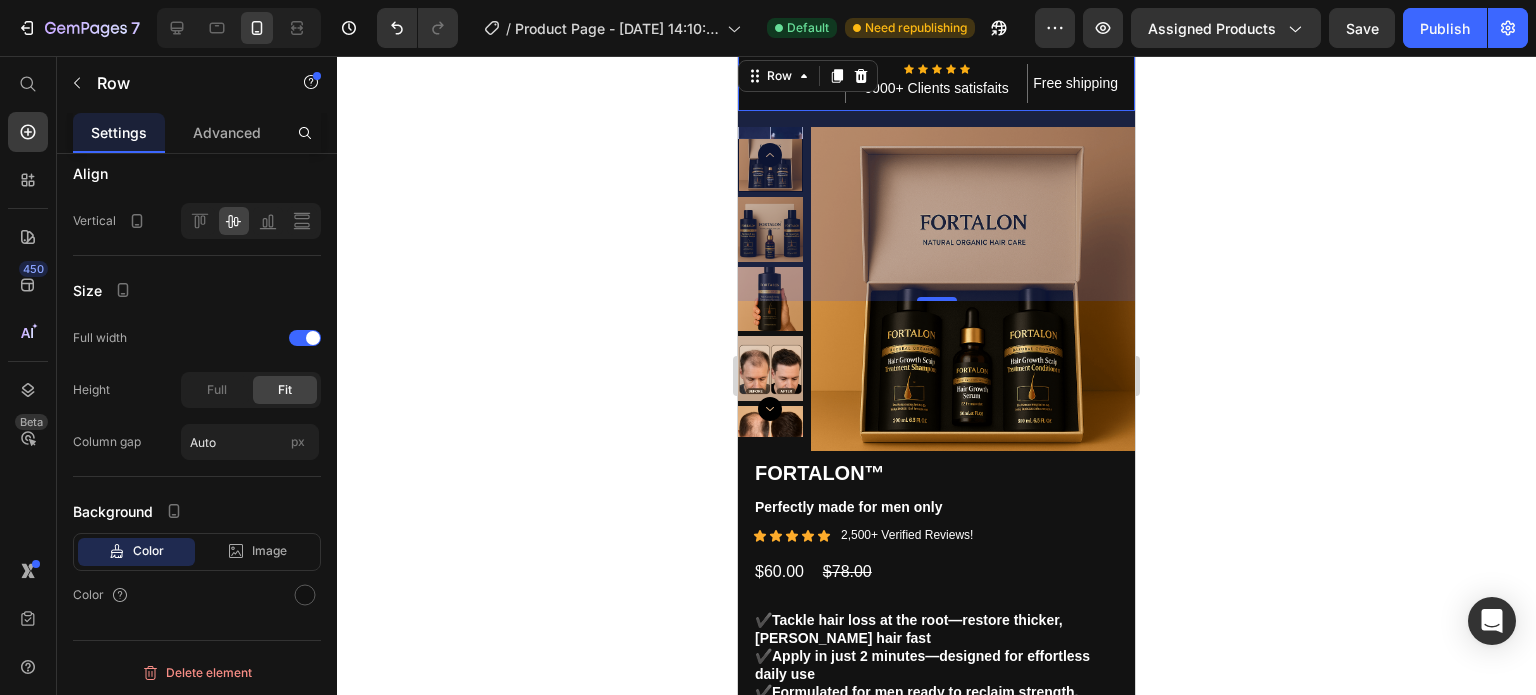 scroll, scrollTop: 0, scrollLeft: 0, axis: both 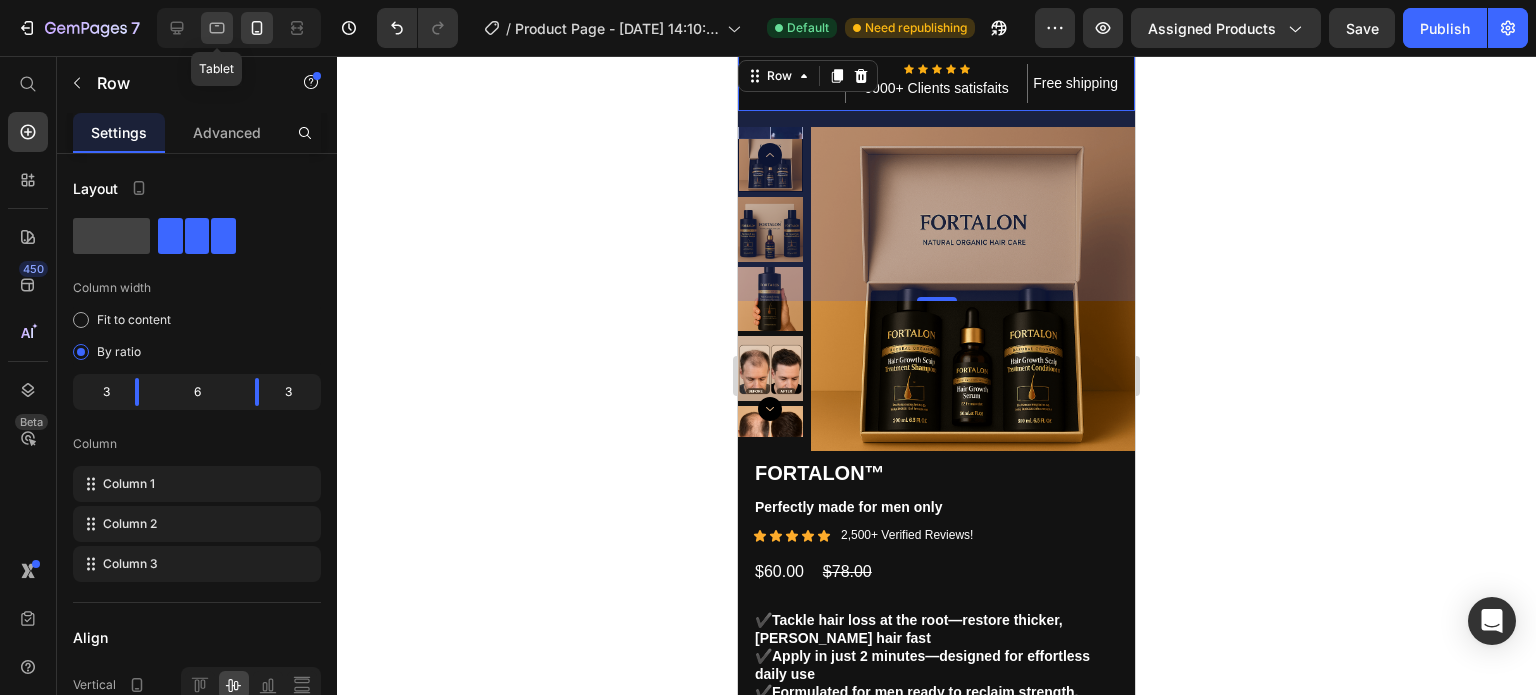 click 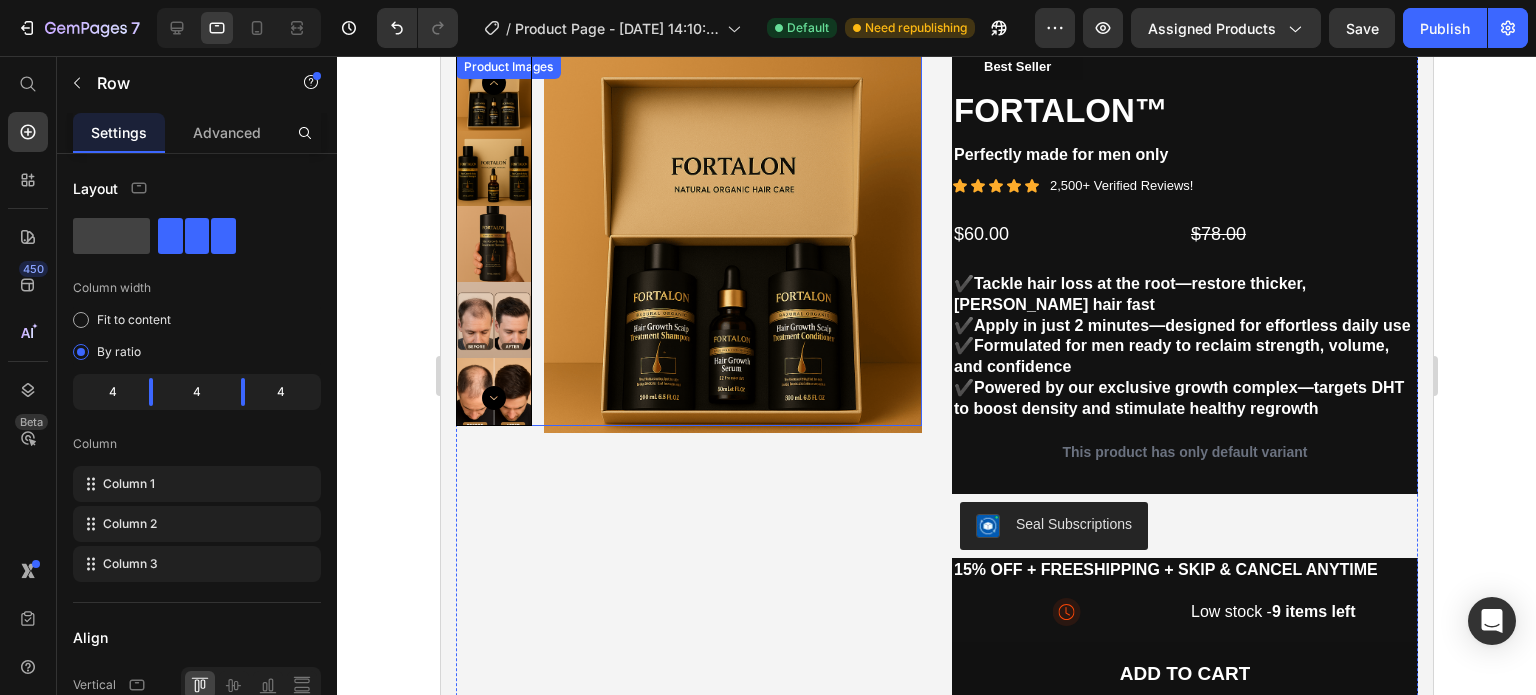 scroll, scrollTop: 0, scrollLeft: 0, axis: both 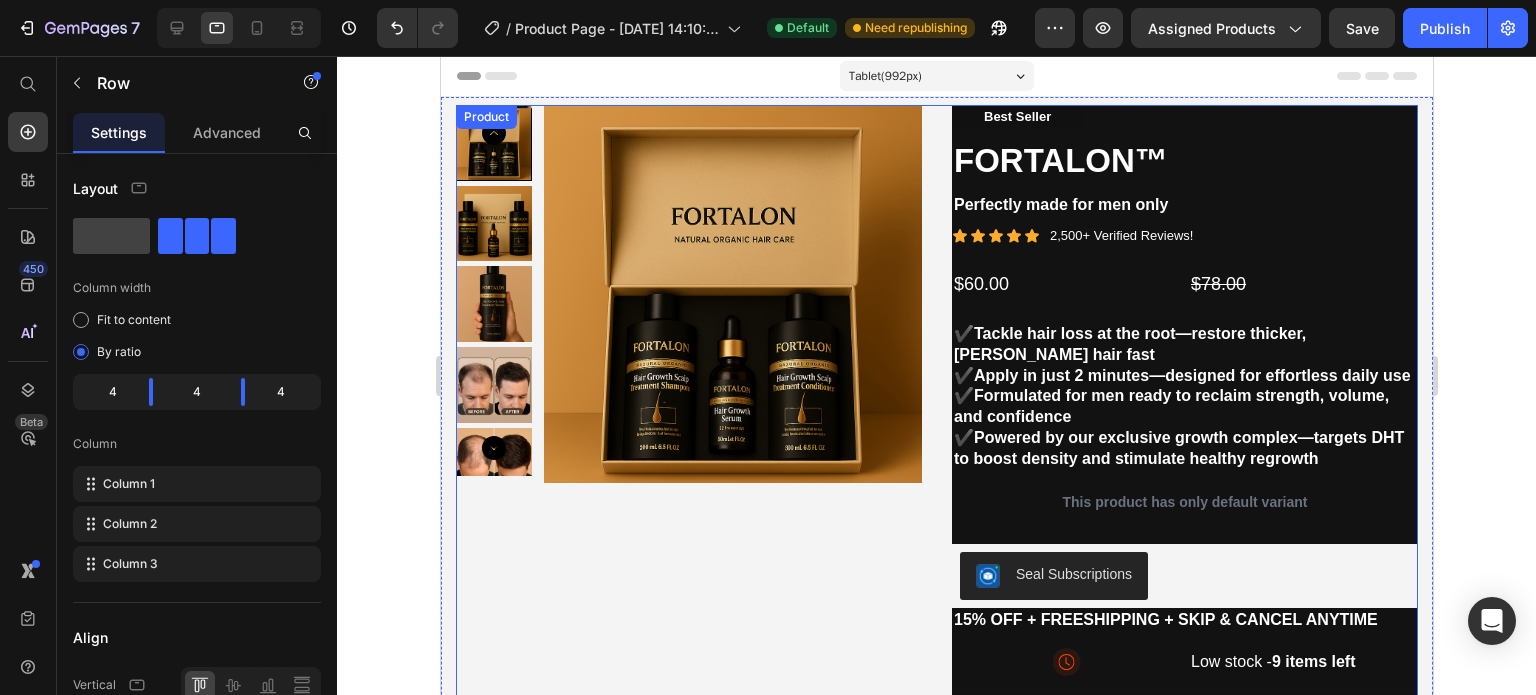 click on "Product Images Best Seller Text Block FORTALON™ Product Title Perfectly made for men only Text Block Icon Icon Icon Icon Icon Icon List 2,500+ Verified Reviews! Text Block Row $60.00 Product Price $78.00 Product Price Row ✔️  Tackle hair loss at the root—restore thicker, fuller hair fast ✔️  Apply in just 2 minutes—designed for effortless daily use ✔️  Formulated for men ready to reclaim strength, volume, and confidence ✔️  Powered by our exclusive growth complex—targets DHT to boost density and stimulate healthy regrowth Text Block This product has only default variant Product Variants & Swatches Seal Subscriptions Seal Subscriptions 15% off + Freeshipping + Skip & Cancel Anytime Text Block Image Low stock -  9 items left Text Block Row Add to cart Add to Cart Image Image Image Image Image Row Row Product" at bounding box center [936, 453] 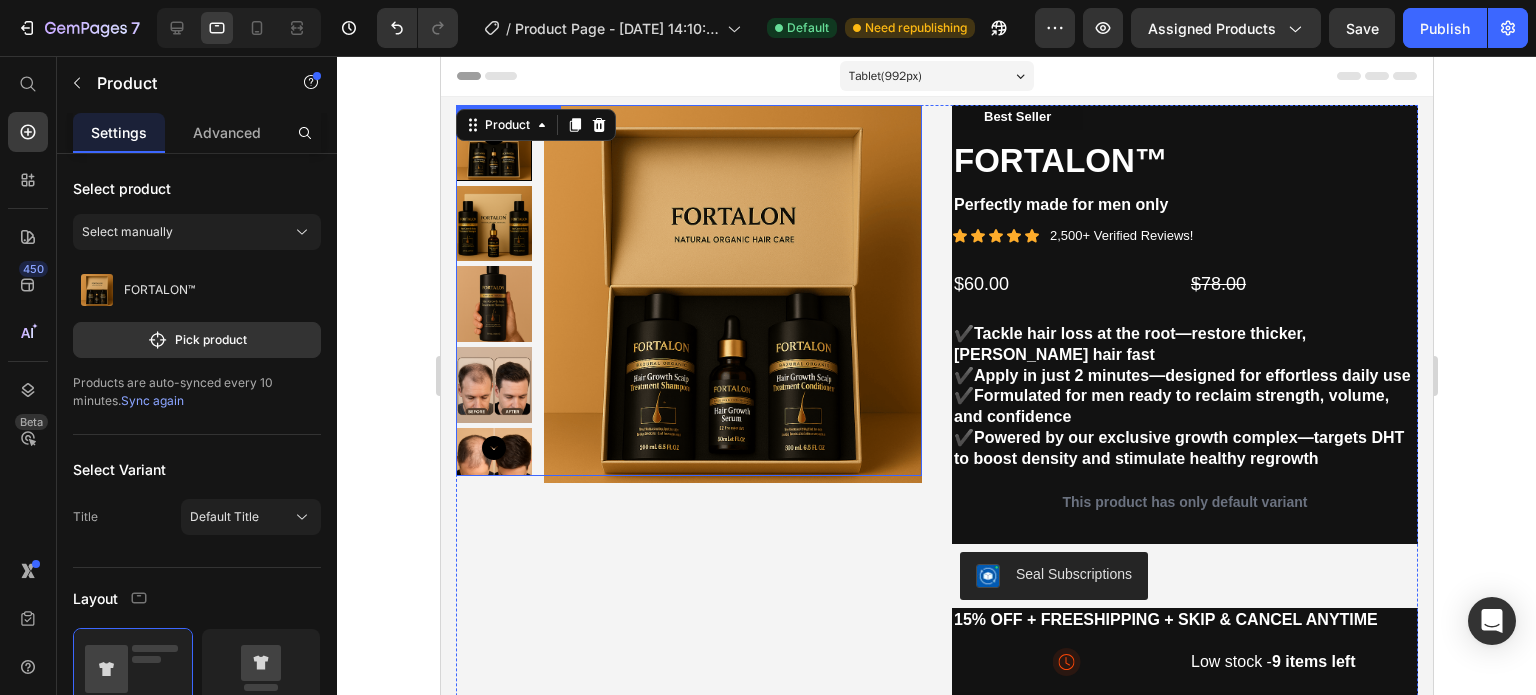 click at bounding box center [688, 290] 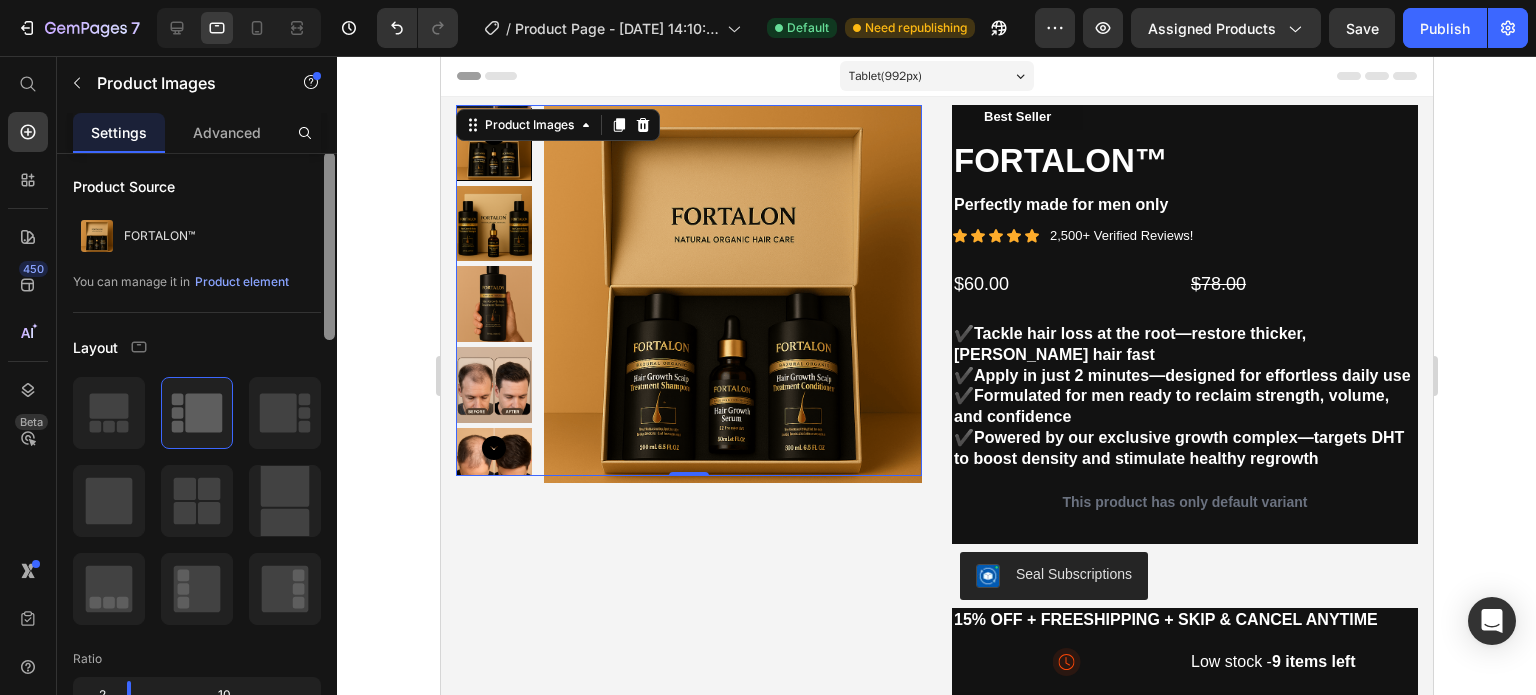 scroll, scrollTop: 0, scrollLeft: 0, axis: both 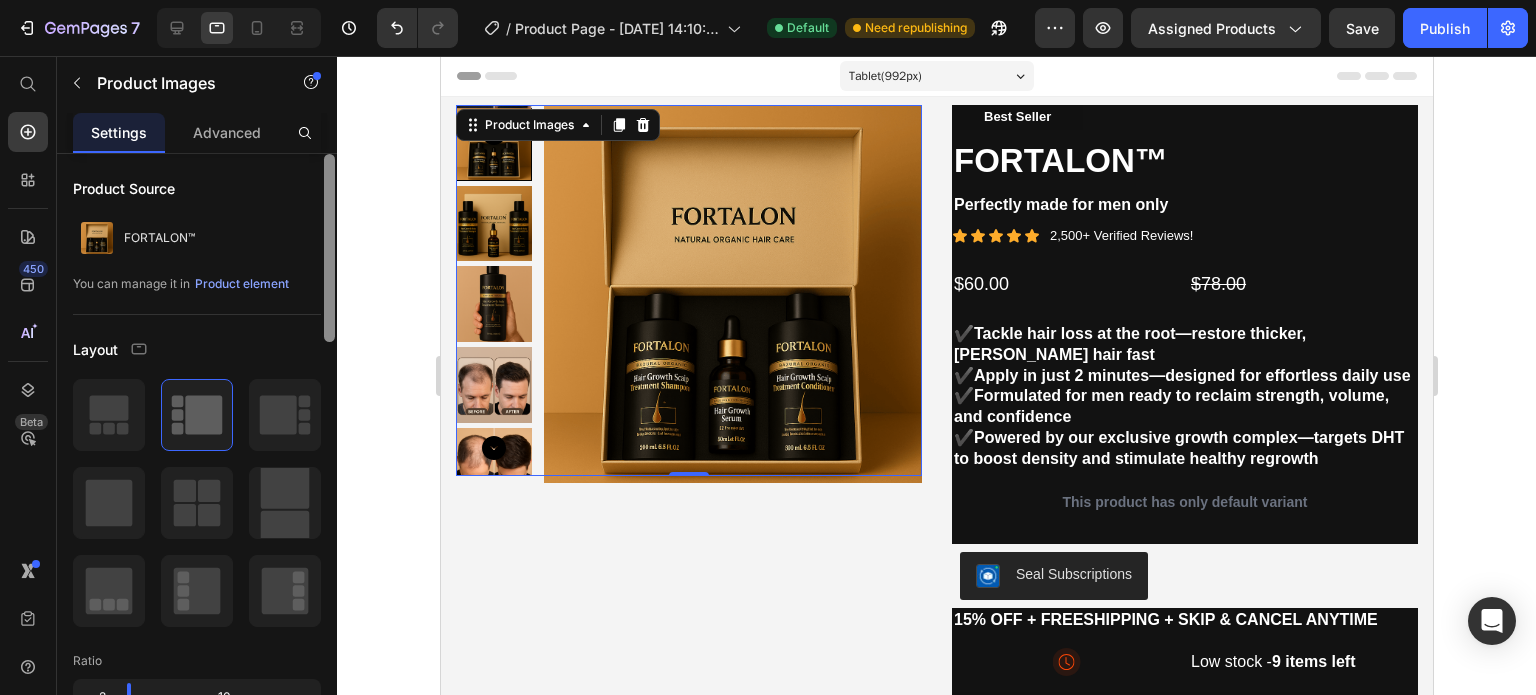 drag, startPoint x: 333, startPoint y: 311, endPoint x: 328, endPoint y: 273, distance: 38.327538 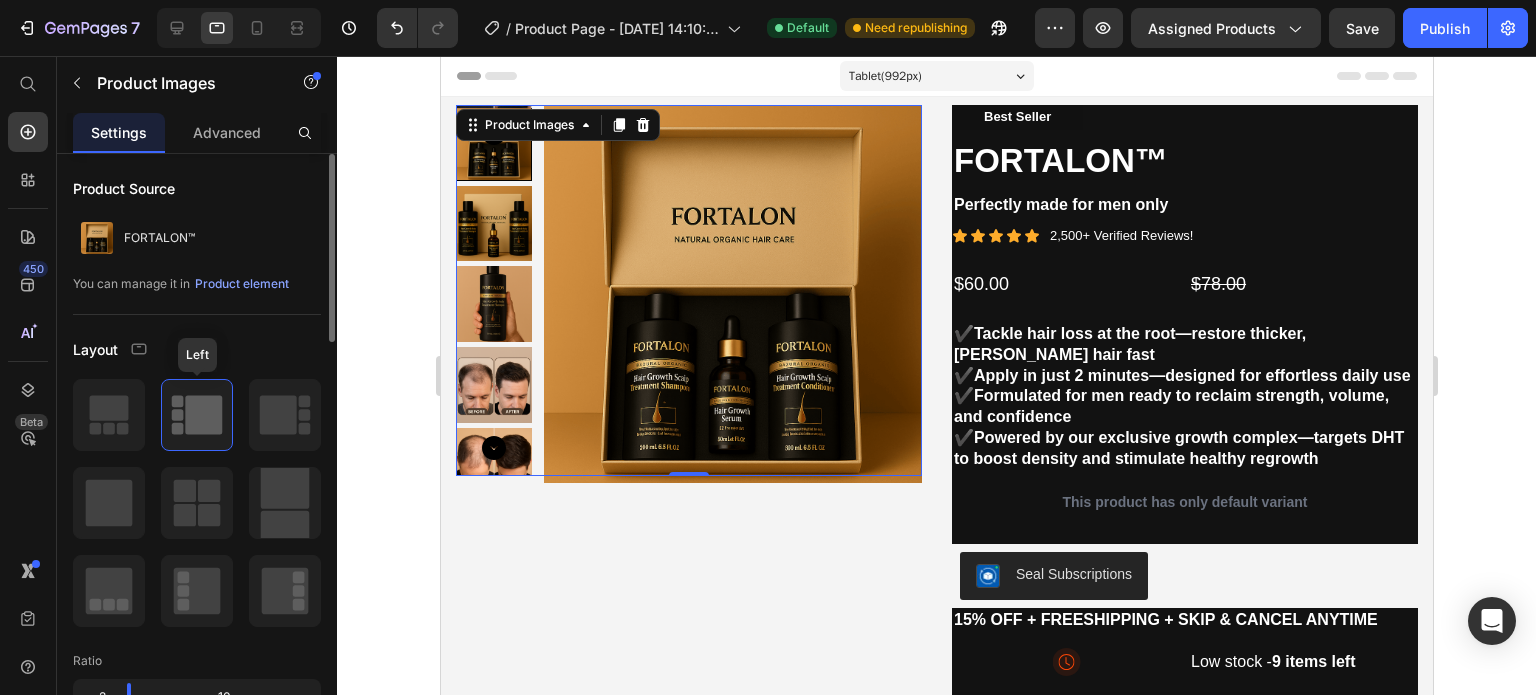 click 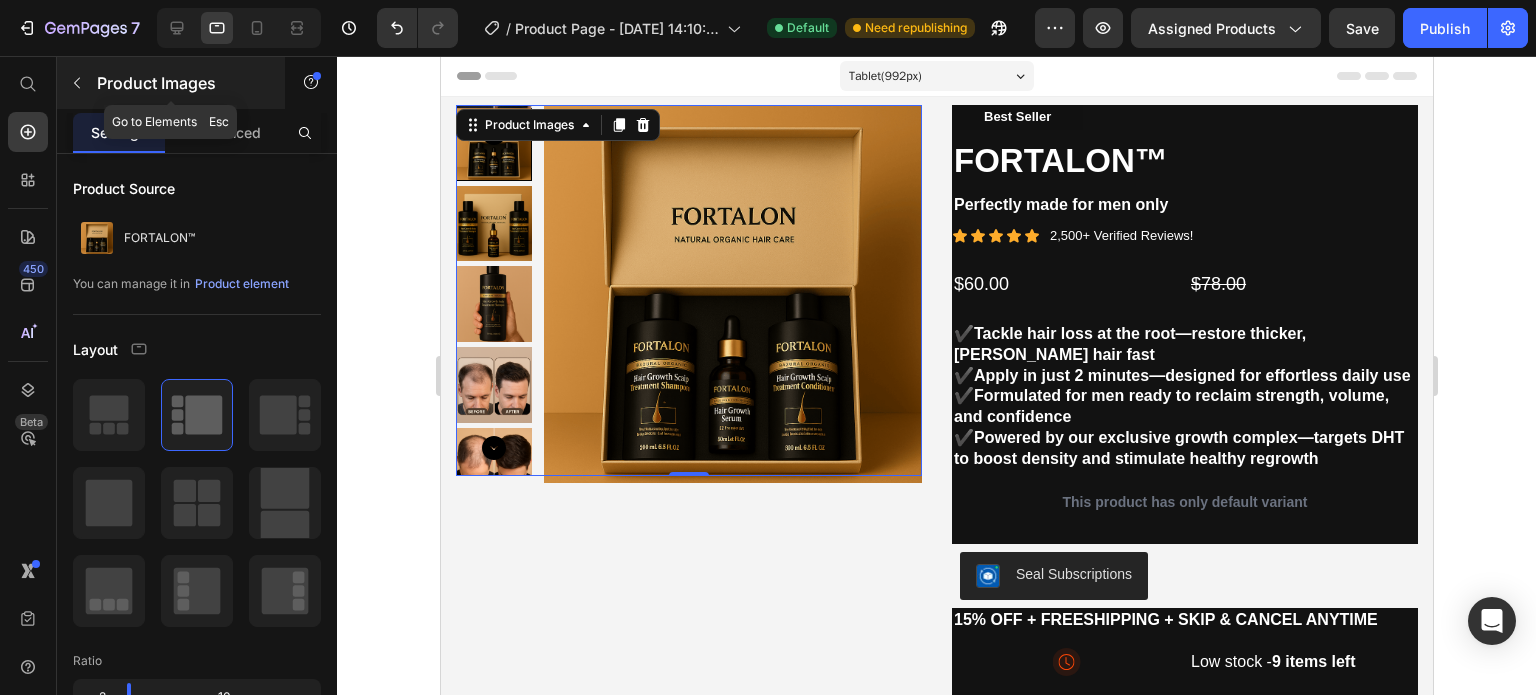 click 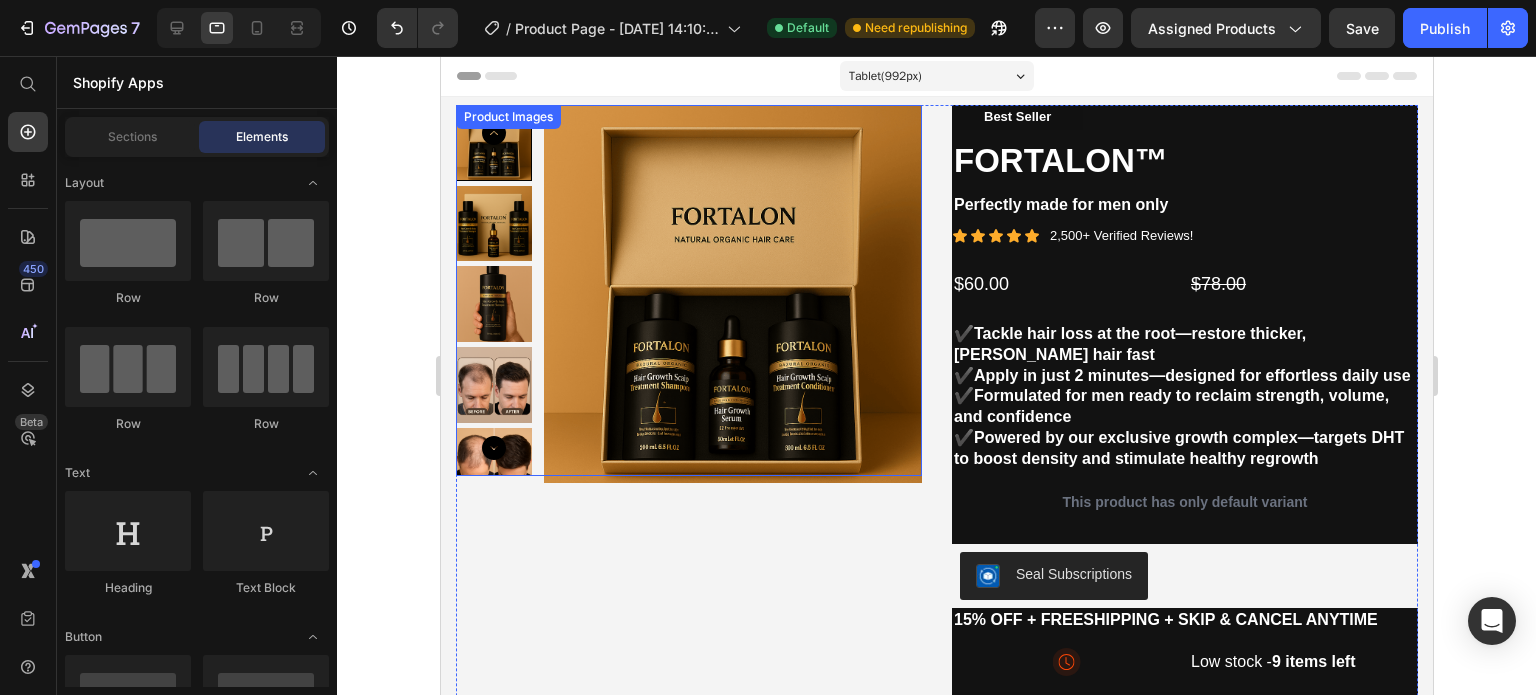 click at bounding box center (493, 304) 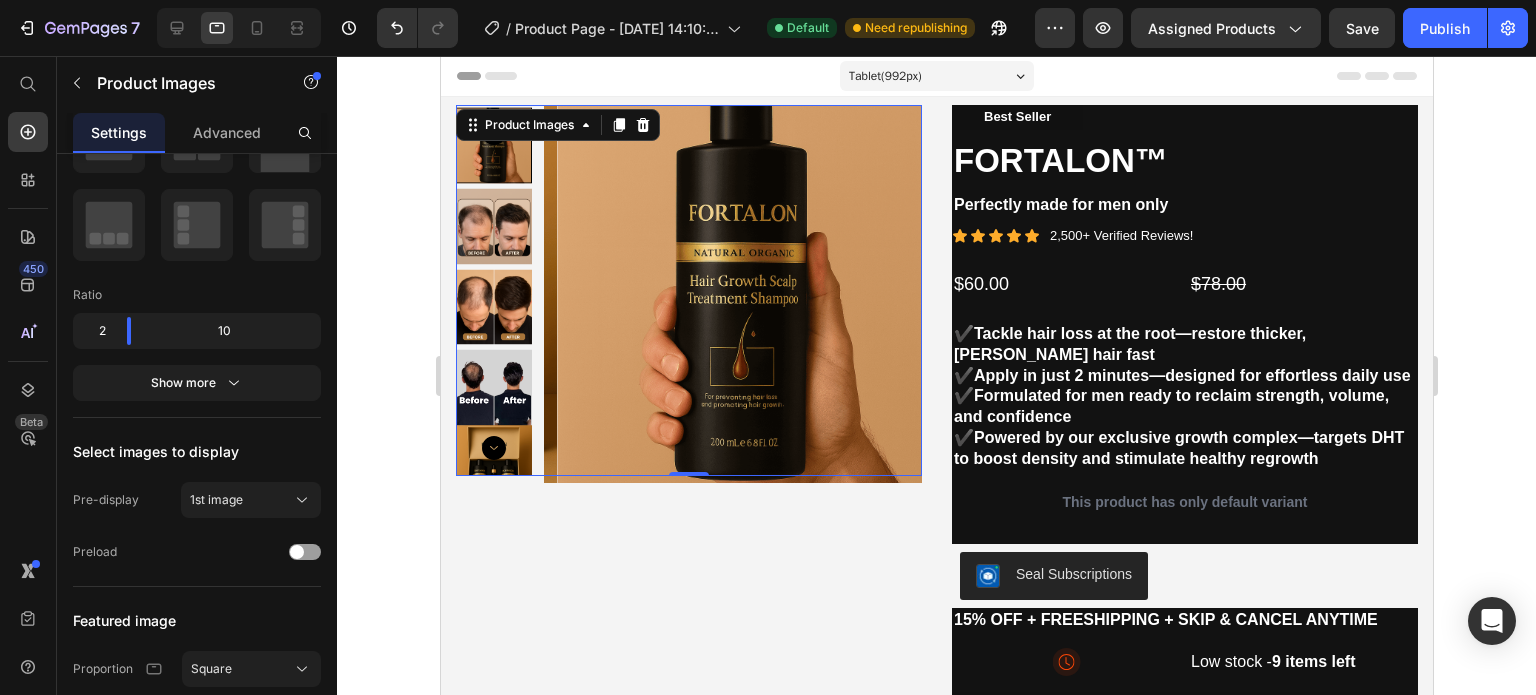 scroll, scrollTop: 0, scrollLeft: 0, axis: both 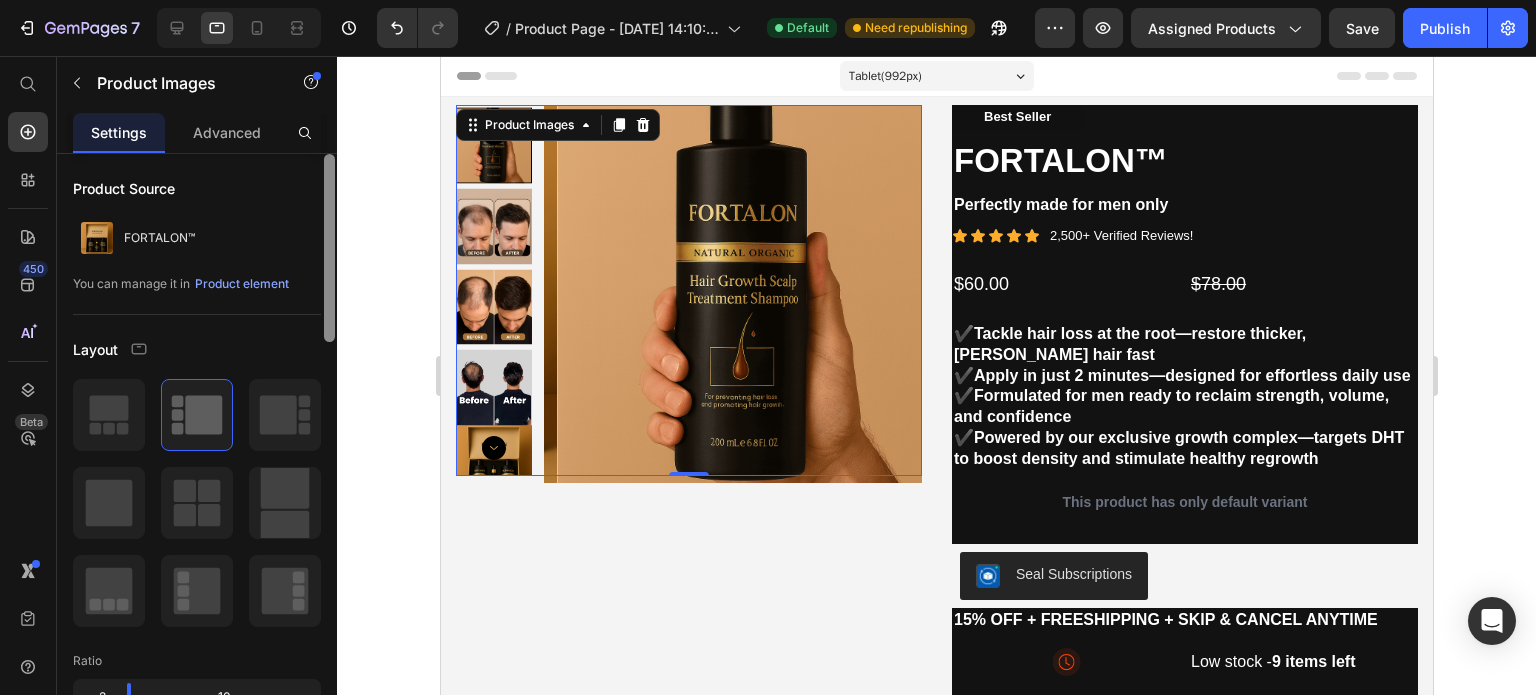 drag, startPoint x: 326, startPoint y: 251, endPoint x: 384, endPoint y: 223, distance: 64.40497 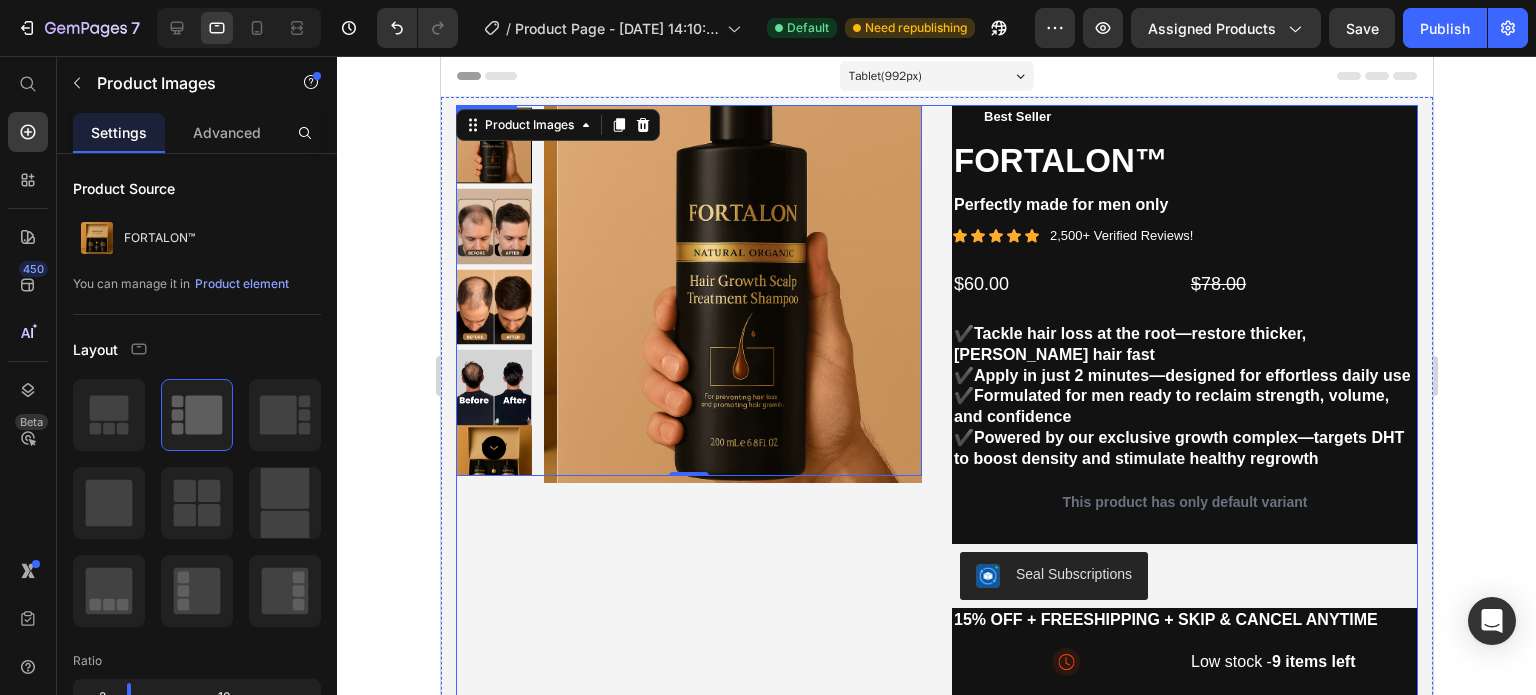 click on "Product Images   0 Best Seller Text Block FORTALON™ Product Title Perfectly made for men only Text Block Icon Icon Icon Icon Icon Icon List 2,500+ Verified Reviews! Text Block Row $60.00 Product Price $78.00 Product Price Row ✔️  Tackle hair loss at the root—restore thicker, fuller hair fast ✔️  Apply in just 2 minutes—designed for effortless daily use ✔️  Formulated for men ready to reclaim strength, volume, and confidence ✔️  Powered by our exclusive growth complex—targets DHT to boost density and stimulate healthy regrowth Text Block This product has only default variant Product Variants & Swatches Seal Subscriptions Seal Subscriptions 15% off + Freeshipping + Skip & Cancel Anytime Text Block Image Low stock -  9 items left Text Block Row Add to cart Add to Cart Image Image Image Image Image Row Row Product" at bounding box center [936, 453] 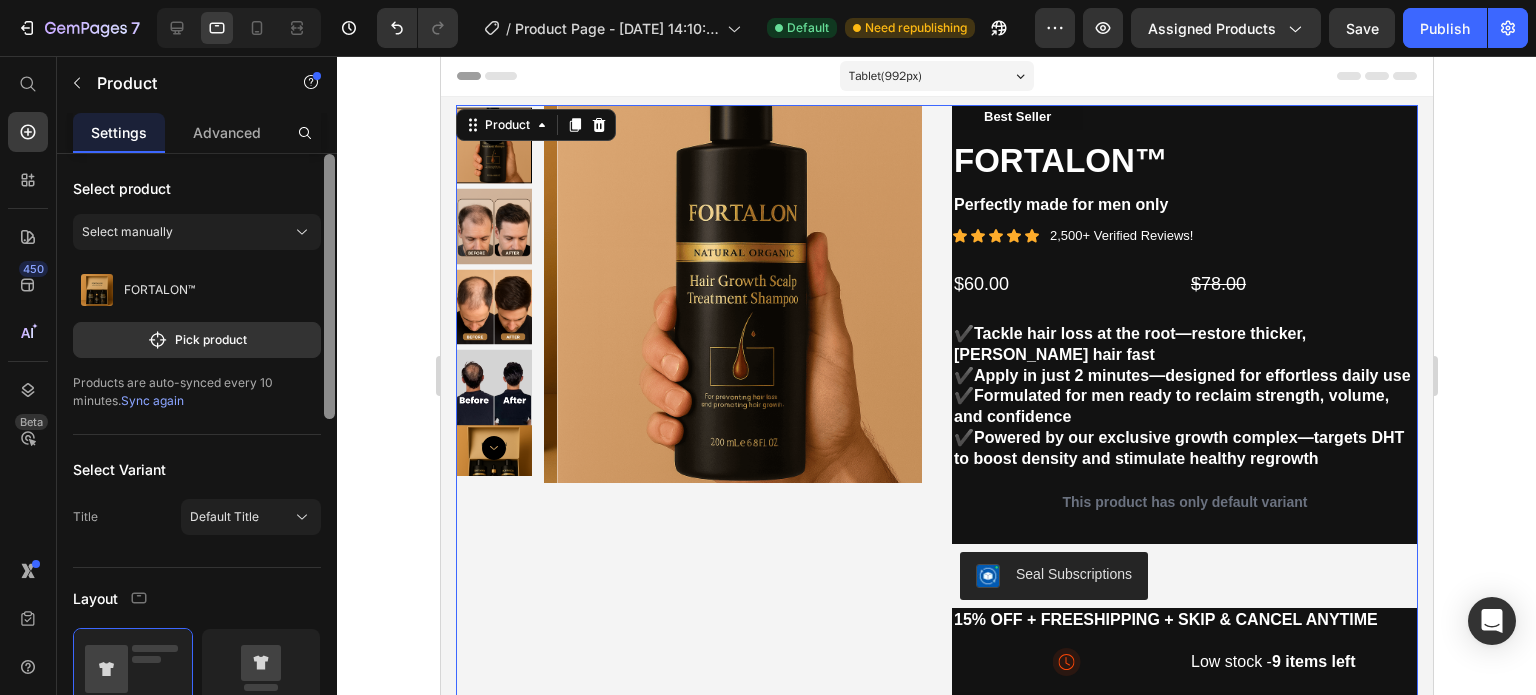 scroll, scrollTop: 597, scrollLeft: 0, axis: vertical 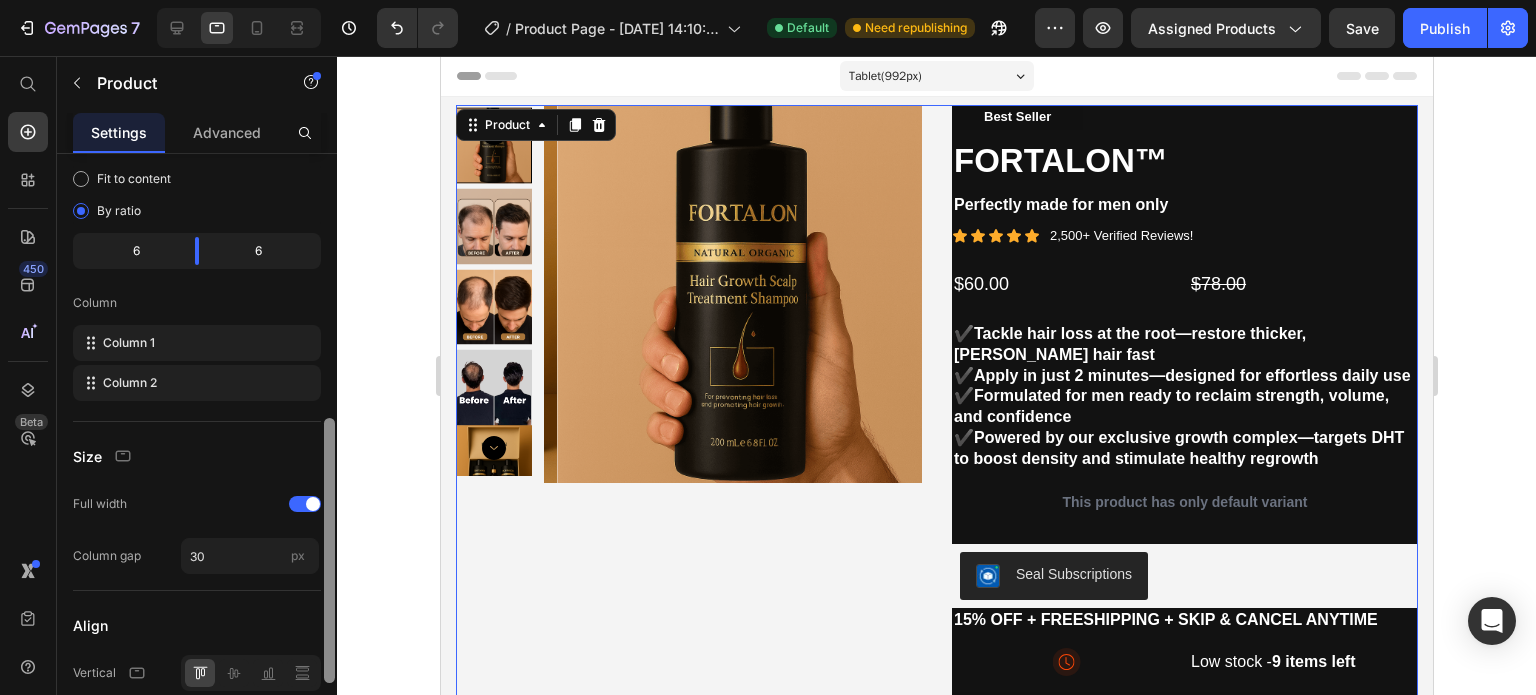 drag, startPoint x: 323, startPoint y: 293, endPoint x: 332, endPoint y: 485, distance: 192.21082 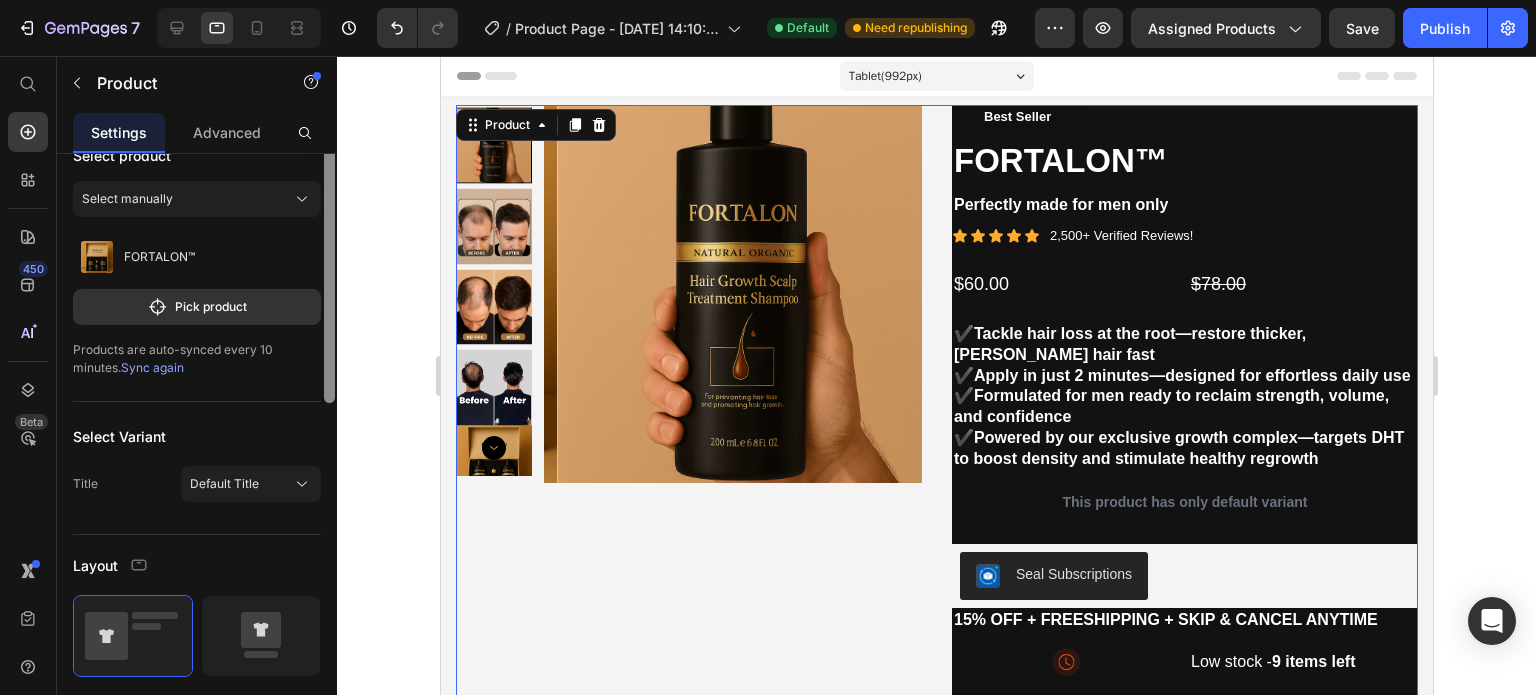 scroll, scrollTop: 0, scrollLeft: 0, axis: both 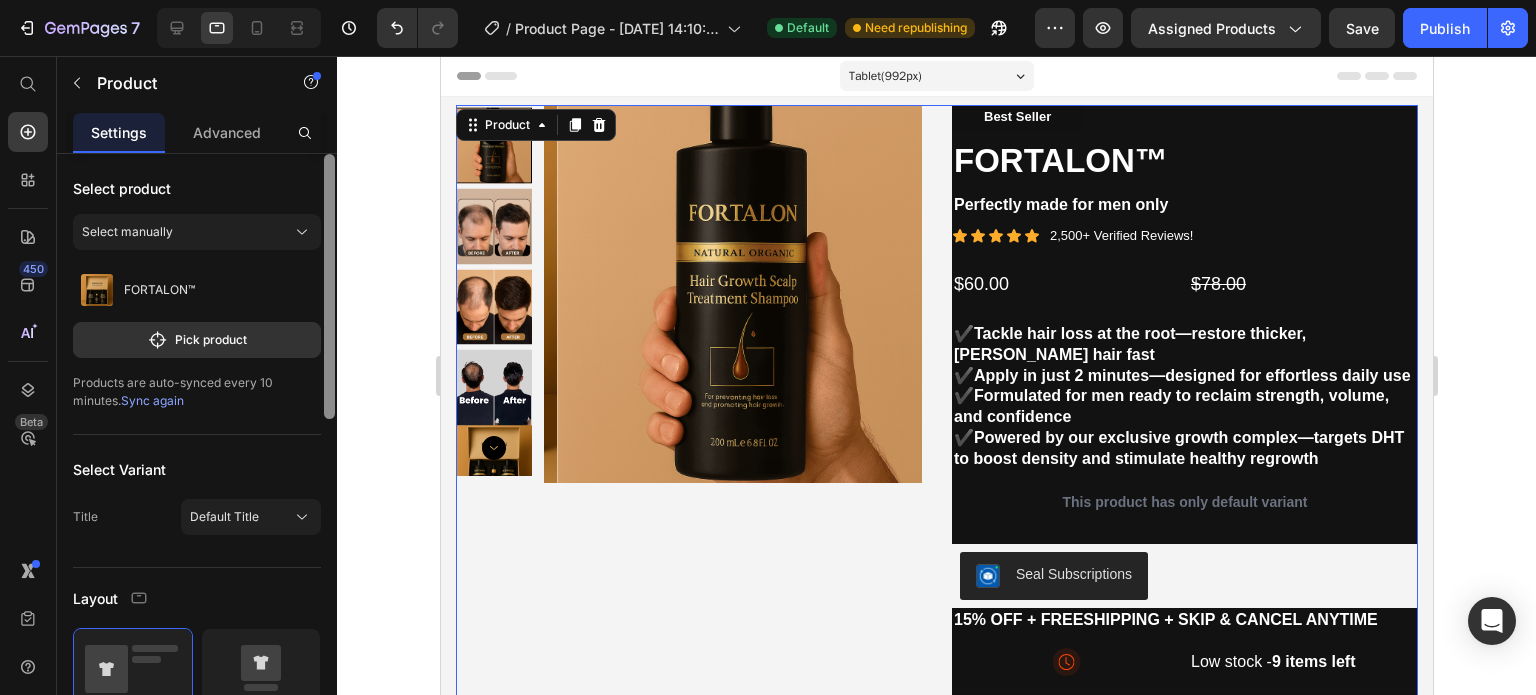drag, startPoint x: 332, startPoint y: 485, endPoint x: 332, endPoint y: 100, distance: 385 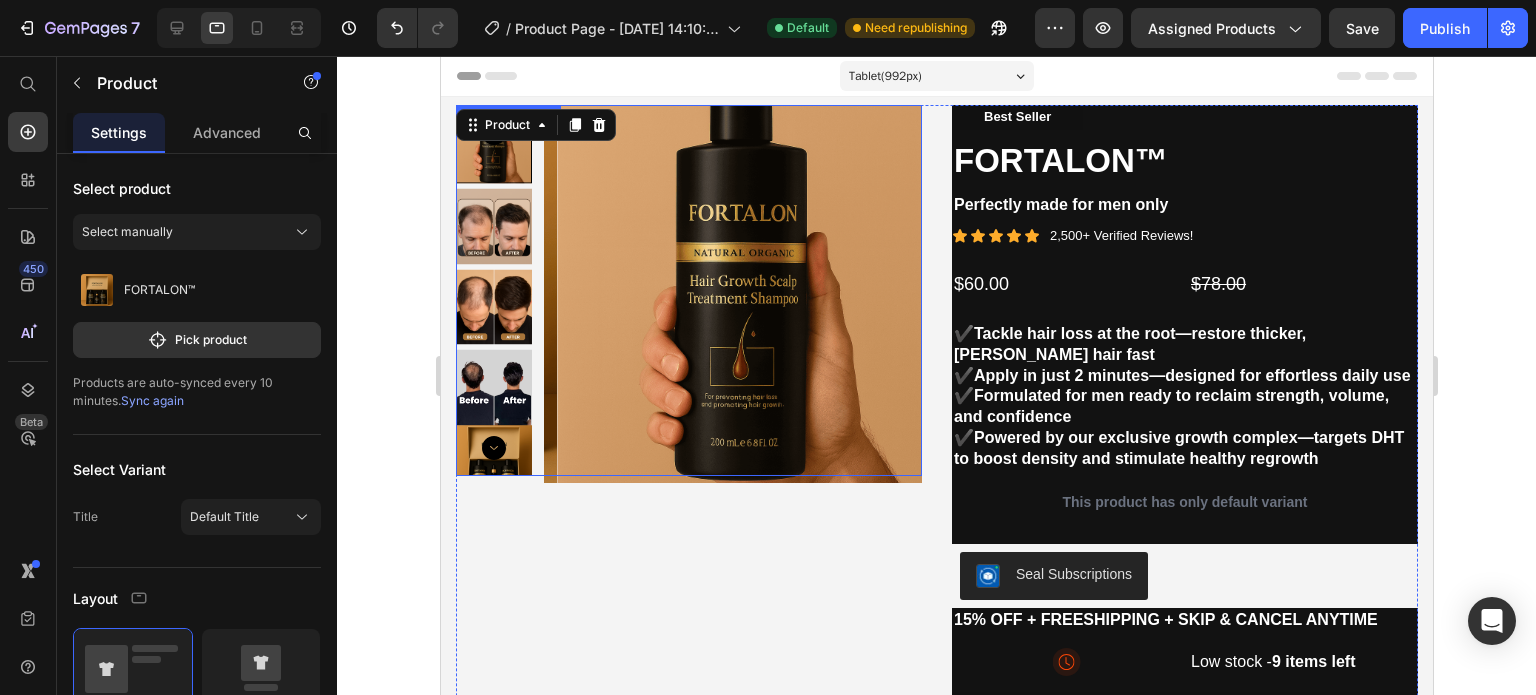 click at bounding box center (493, 226) 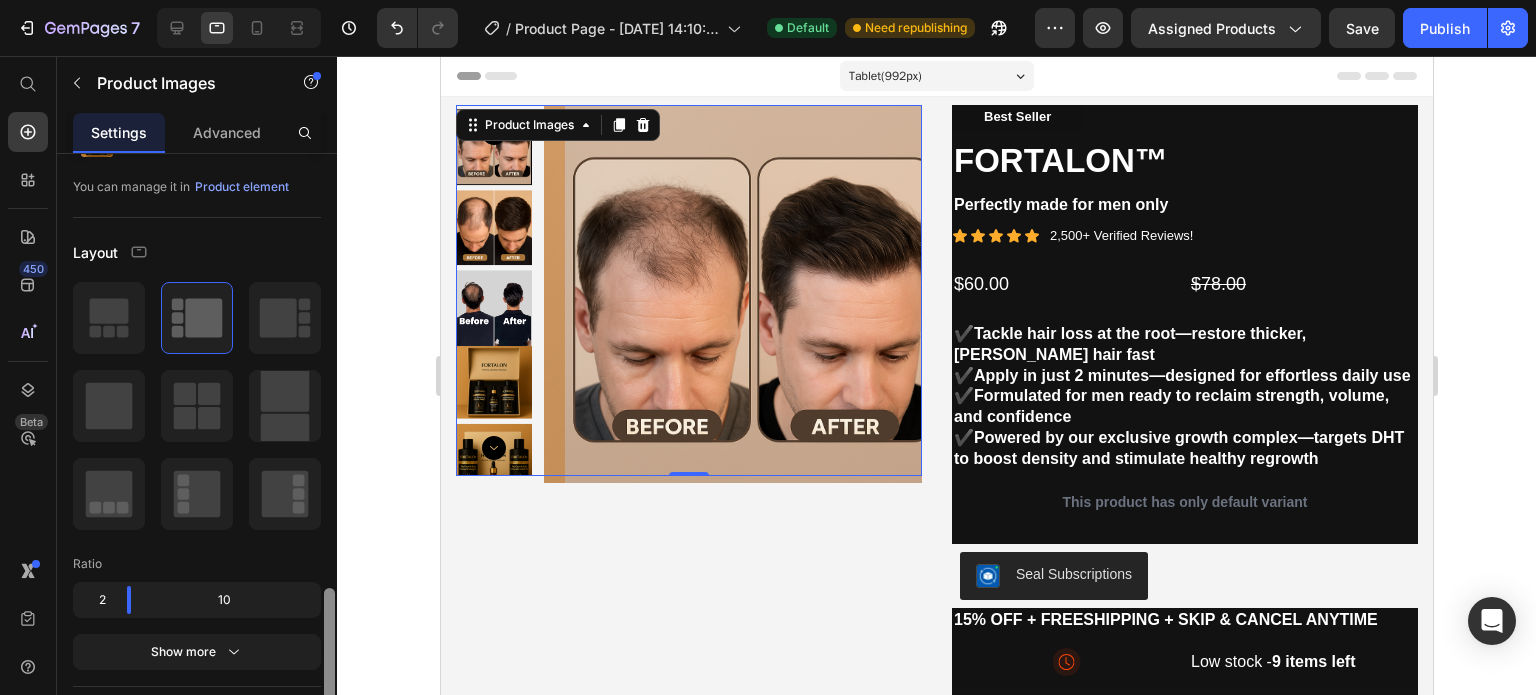 scroll, scrollTop: 0, scrollLeft: 0, axis: both 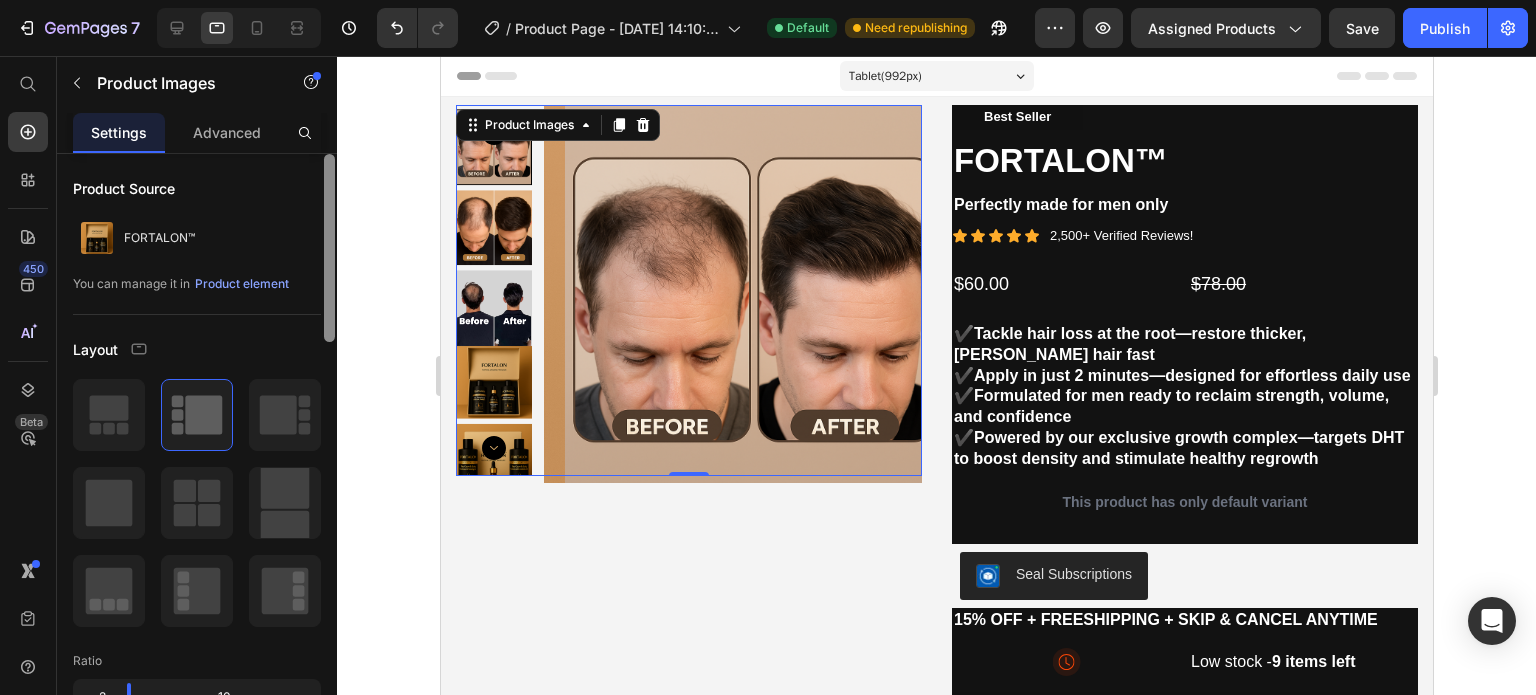 drag, startPoint x: 328, startPoint y: 279, endPoint x: 342, endPoint y: 141, distance: 138.70833 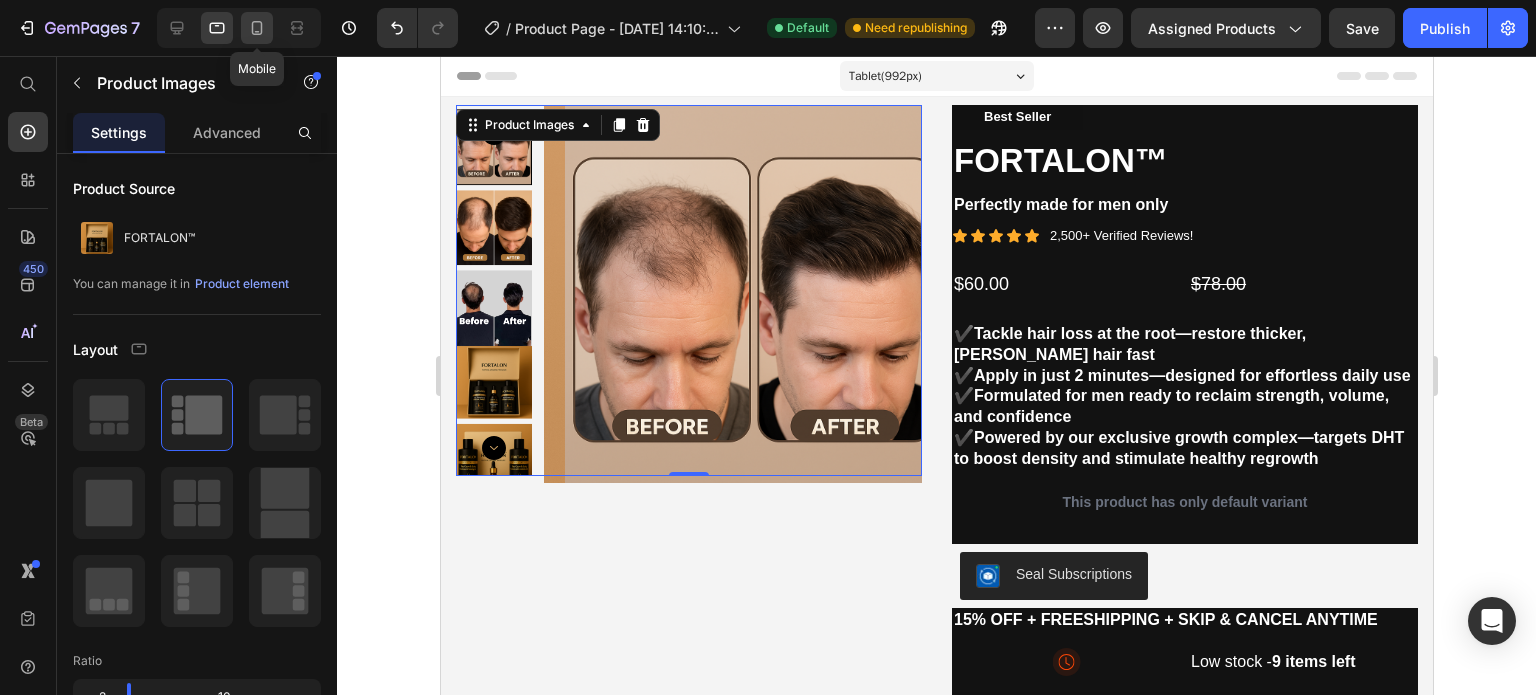 click 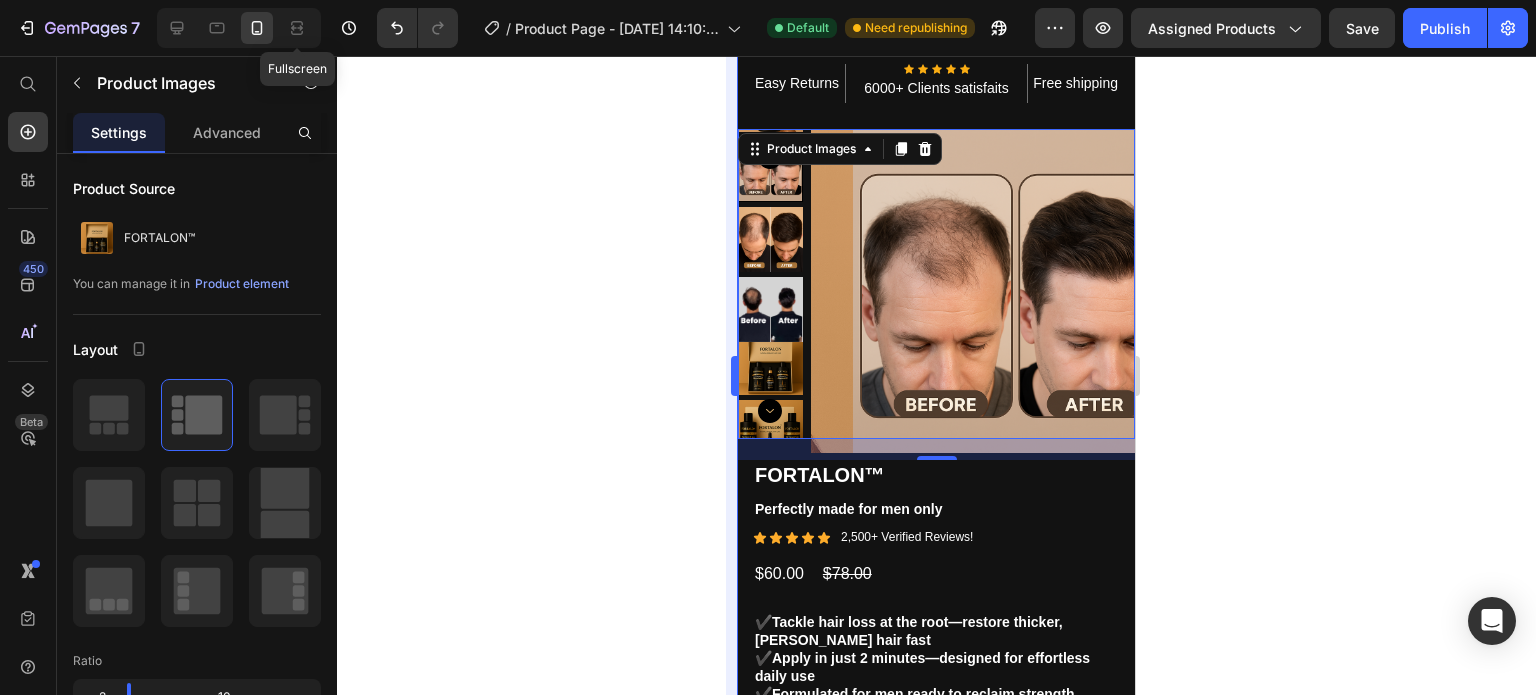 scroll, scrollTop: 50, scrollLeft: 0, axis: vertical 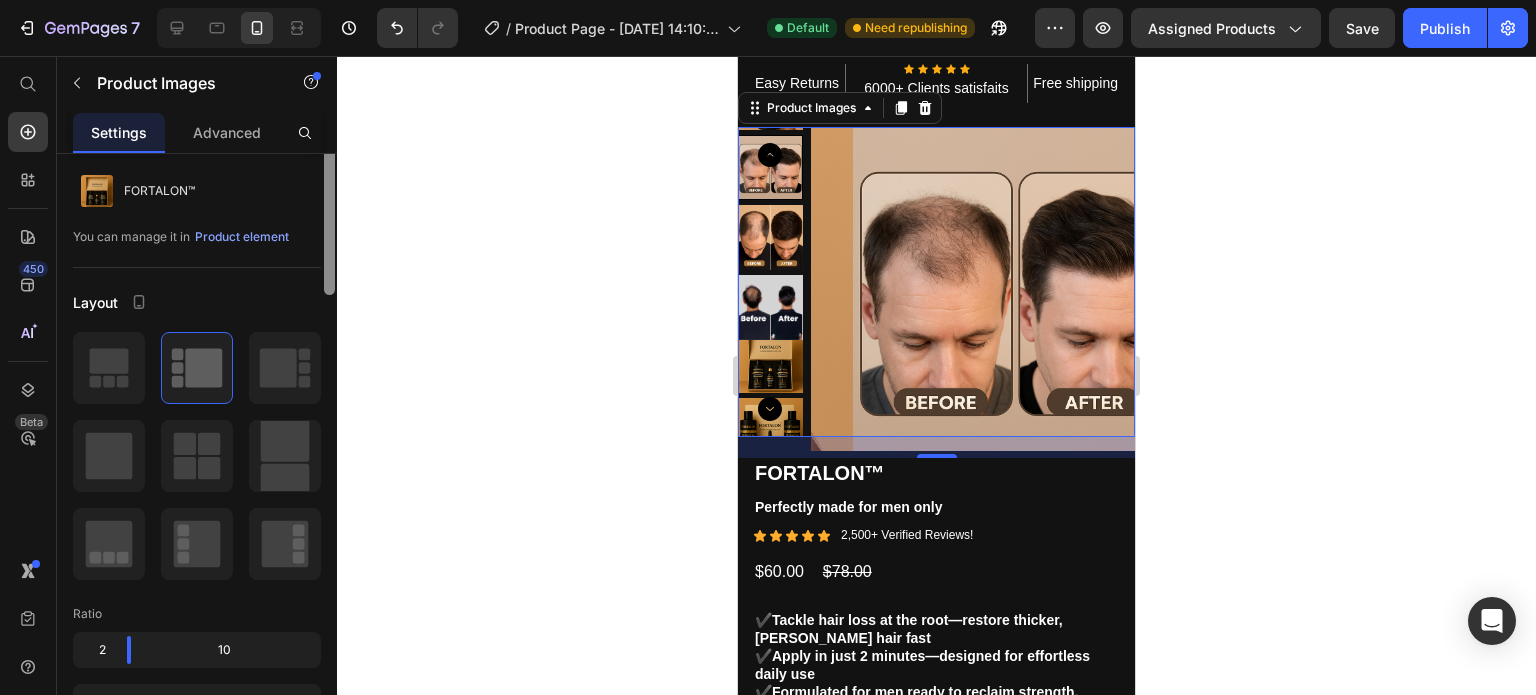 drag, startPoint x: 325, startPoint y: 227, endPoint x: 515, endPoint y: 179, distance: 195.96939 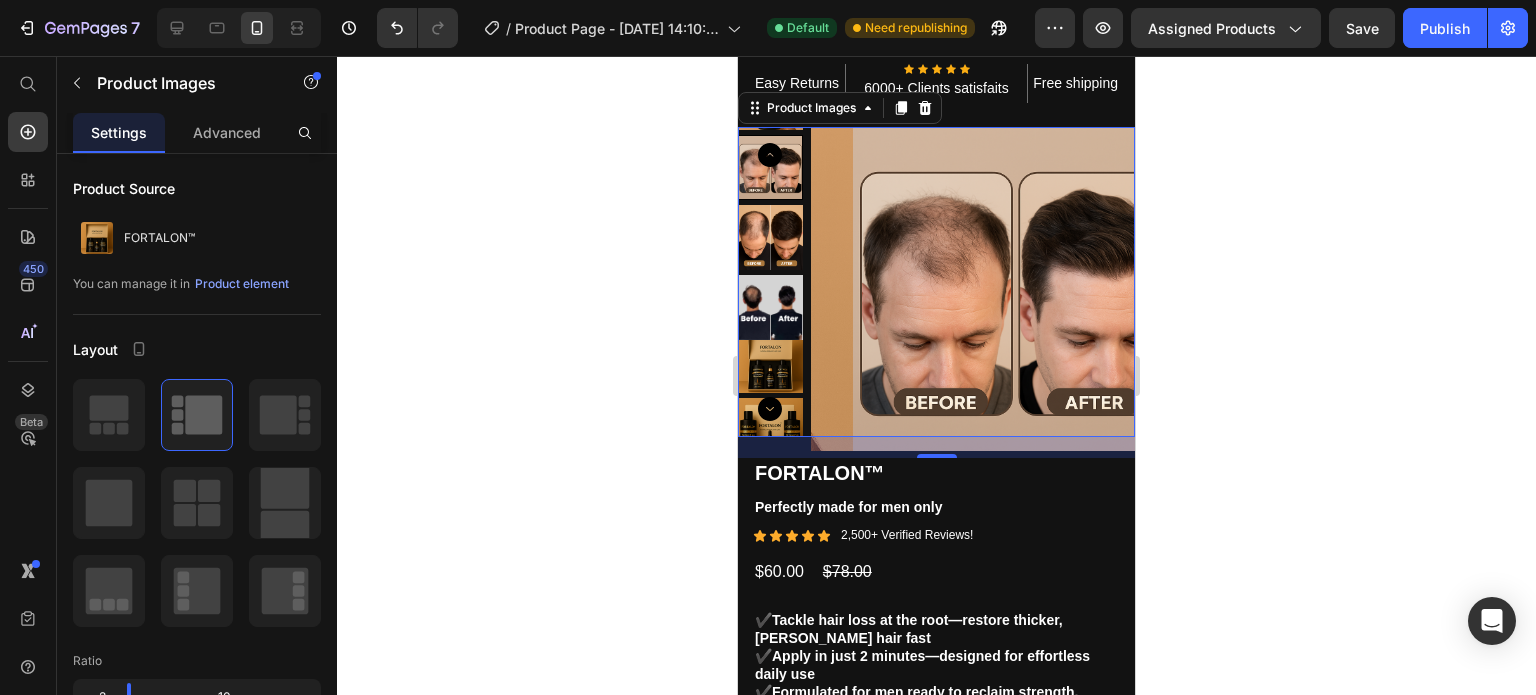 click at bounding box center [770, 307] 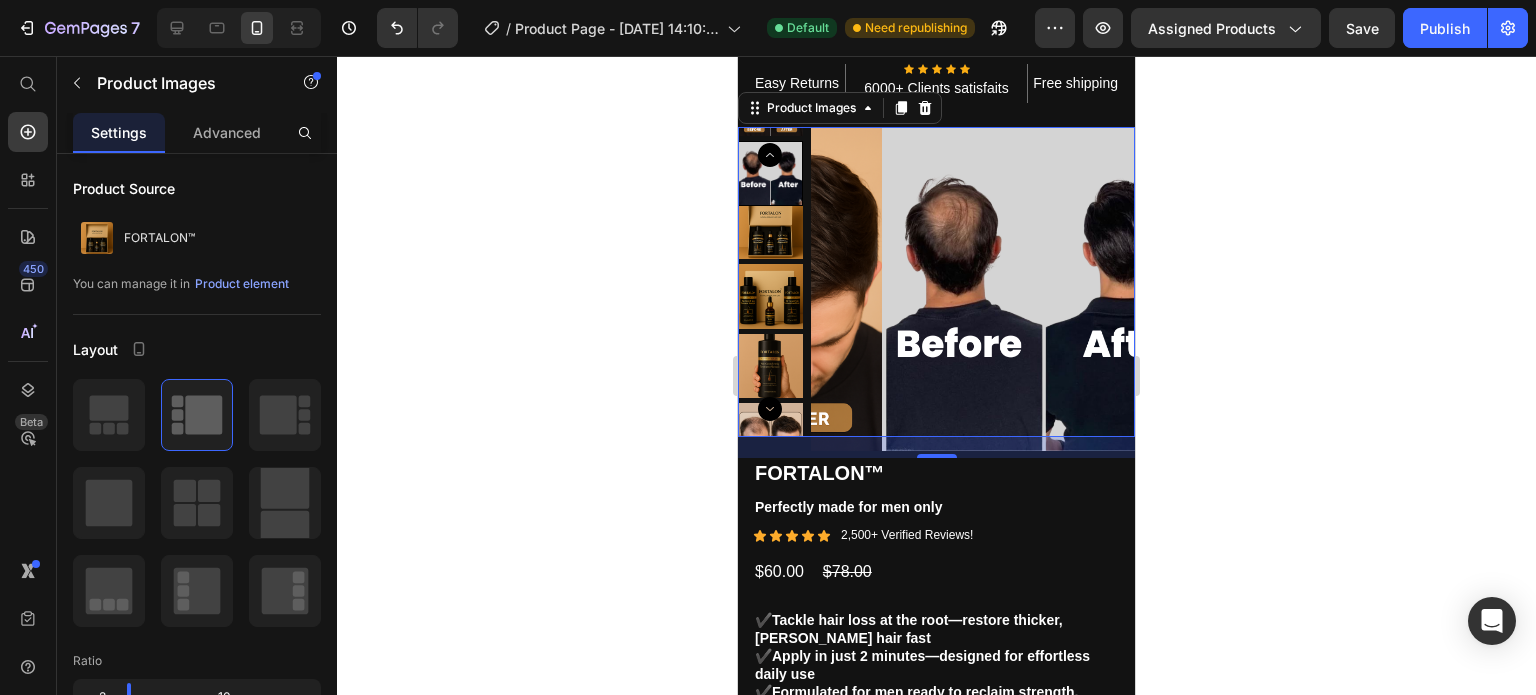 click on "0" at bounding box center (936, 447) 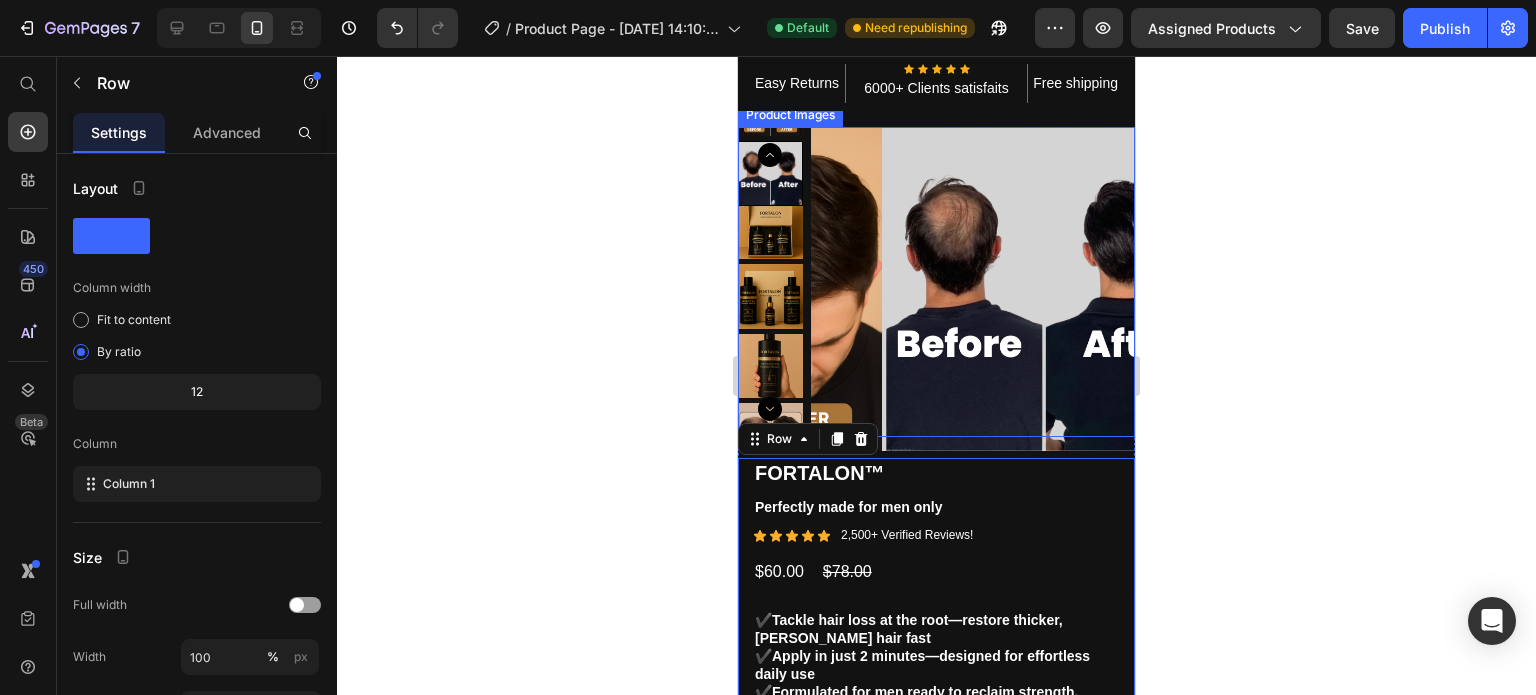 click at bounding box center (770, 296) 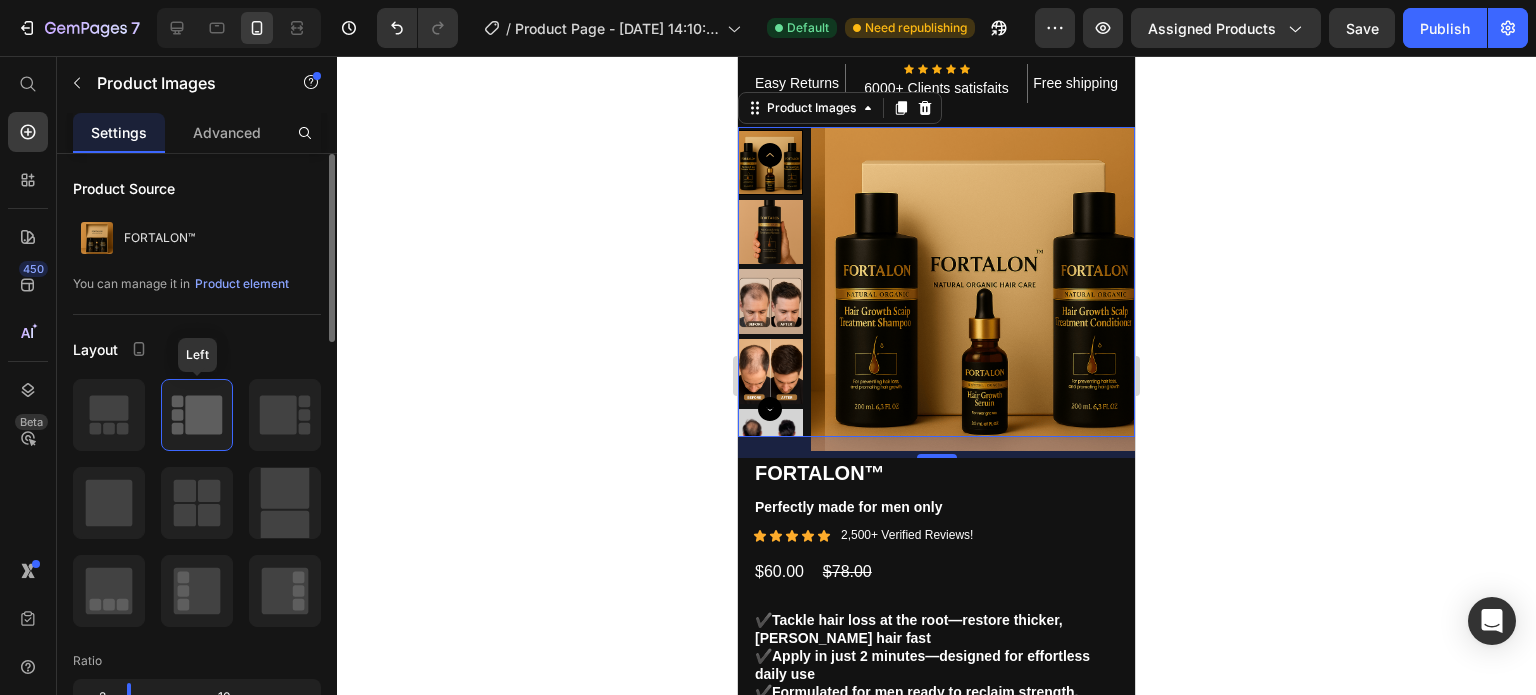 click 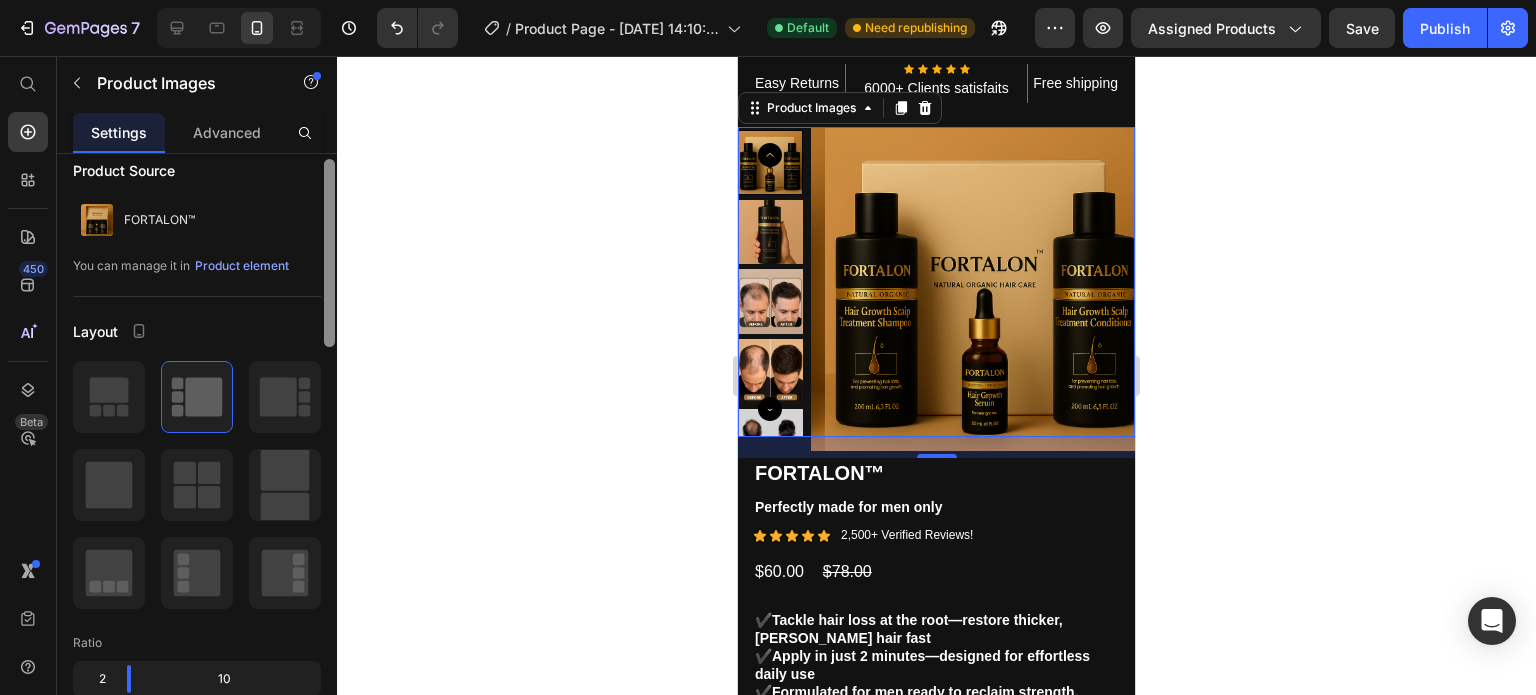 scroll, scrollTop: 0, scrollLeft: 0, axis: both 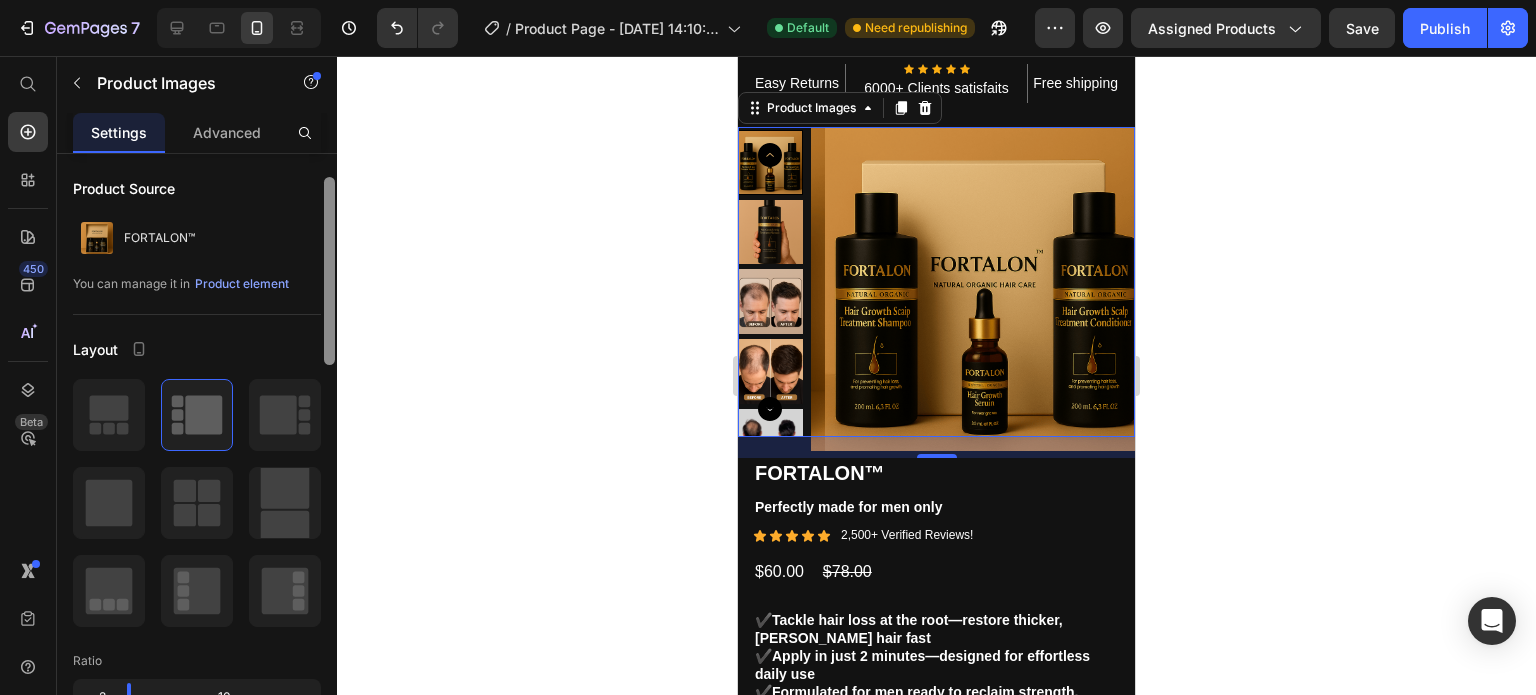 click at bounding box center [329, 271] 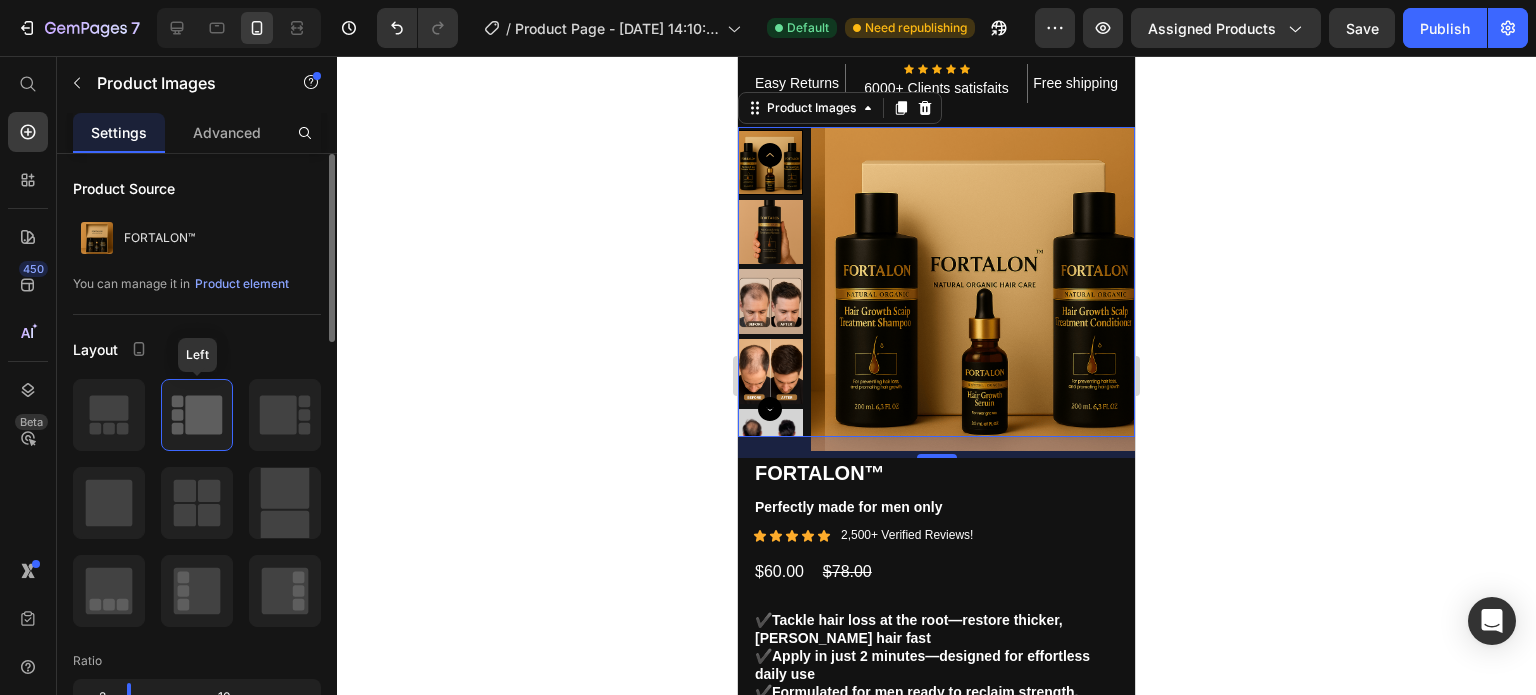 click 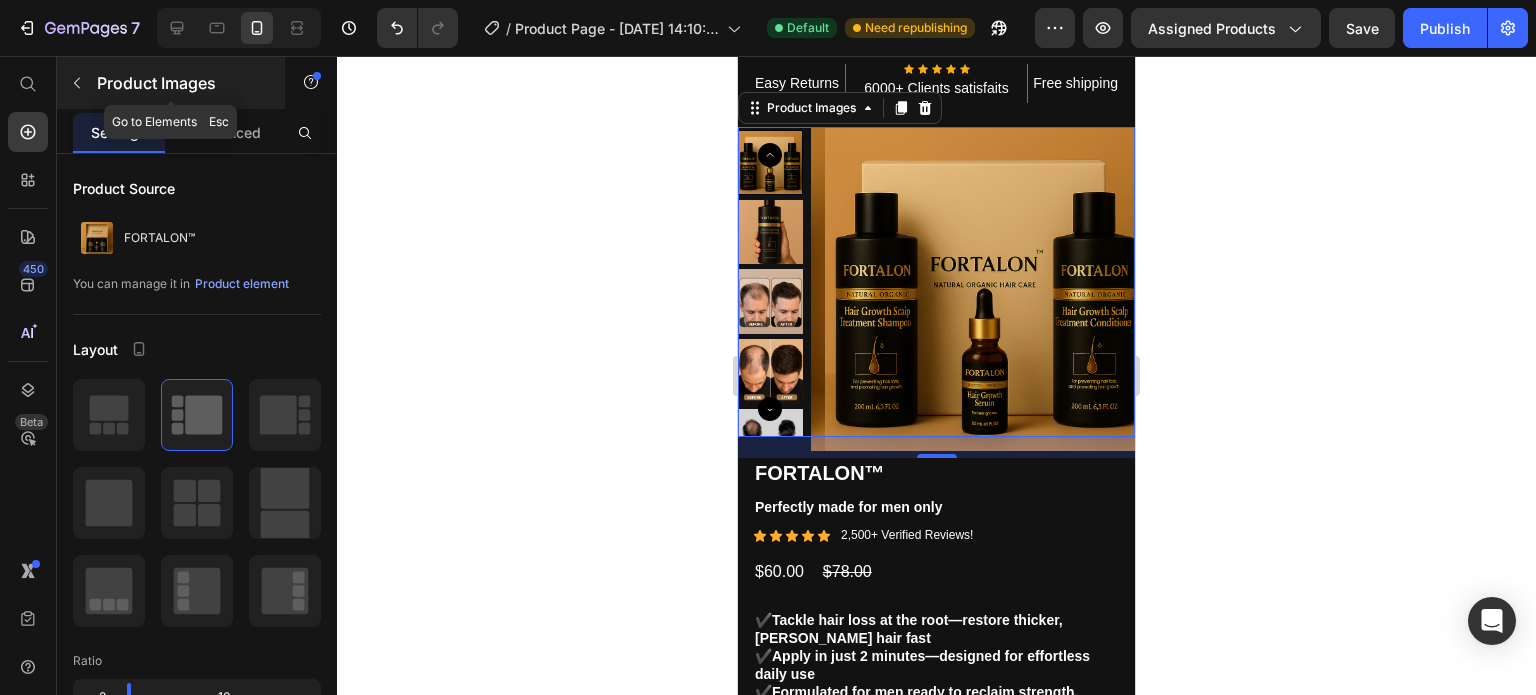 click 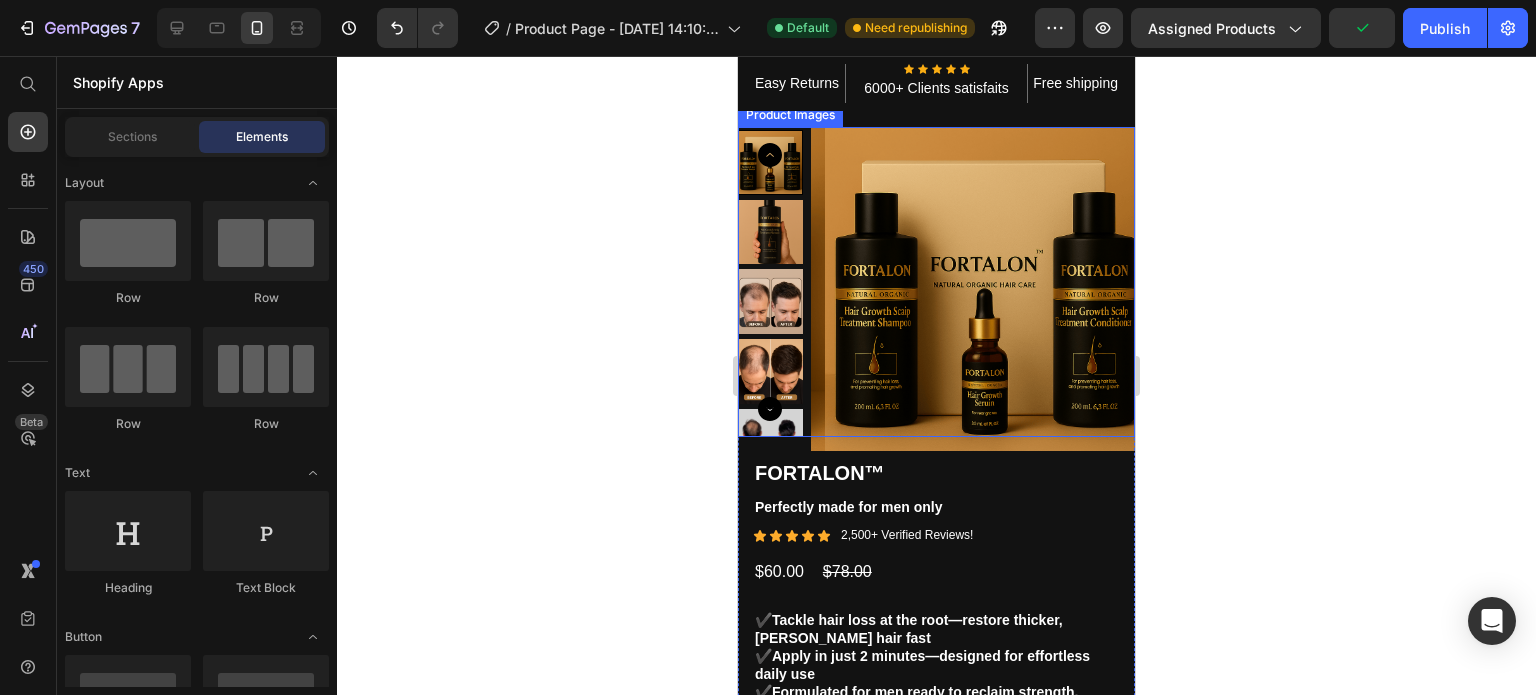 click at bounding box center (770, 232) 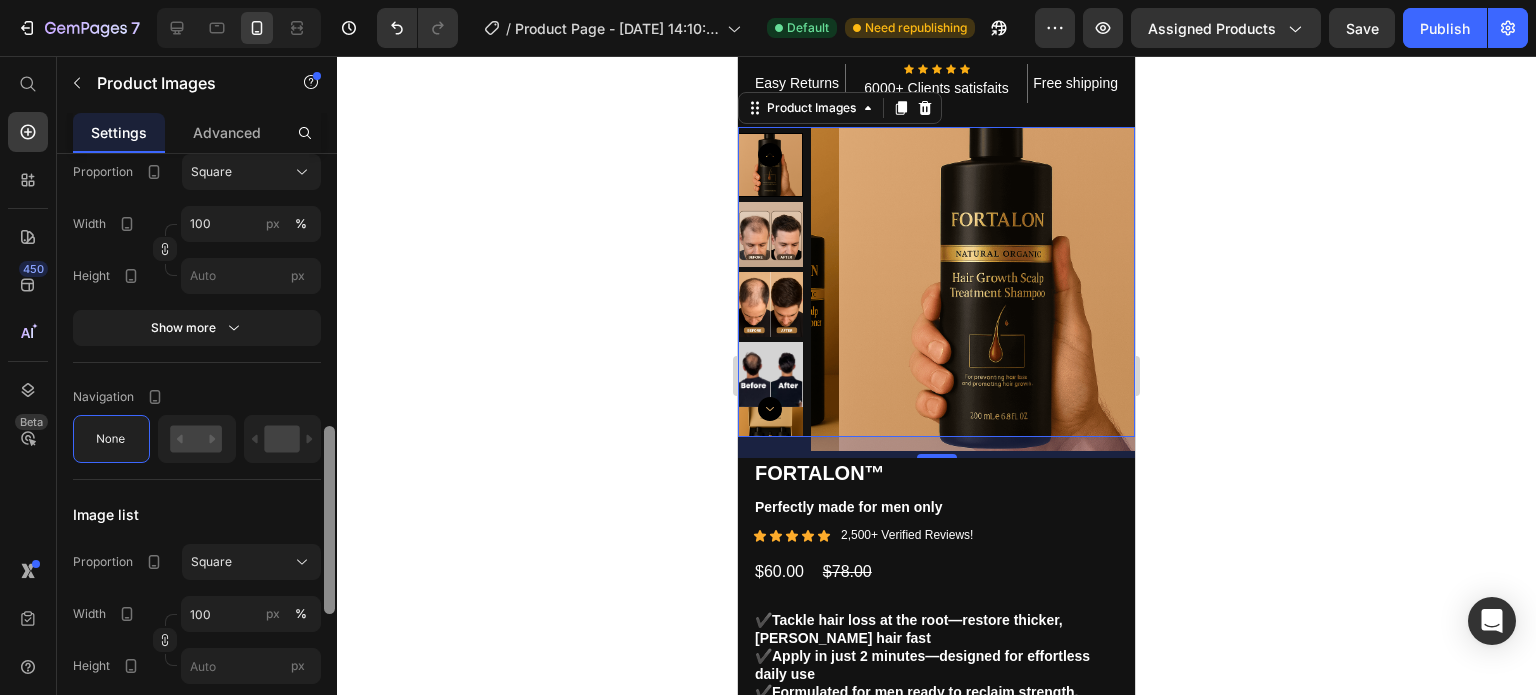 scroll, scrollTop: 0, scrollLeft: 0, axis: both 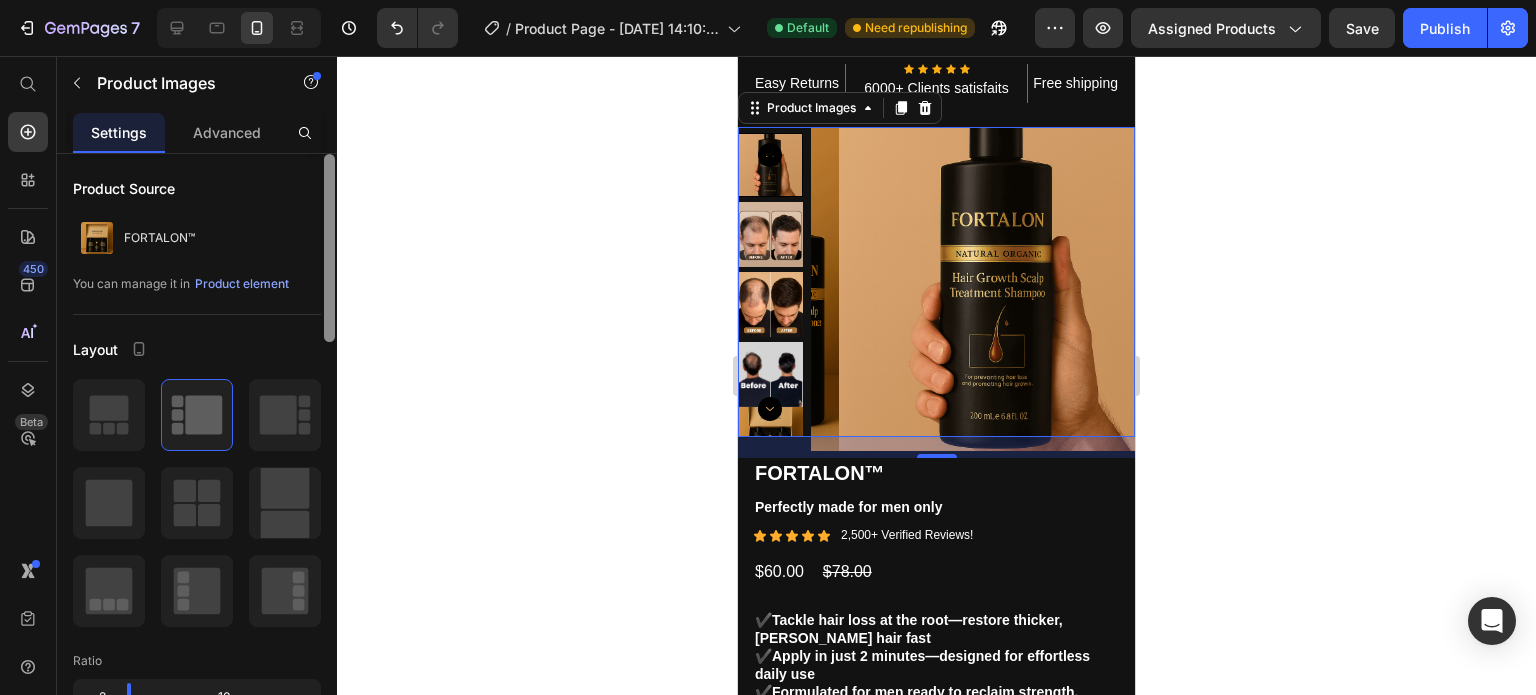 drag, startPoint x: 328, startPoint y: 207, endPoint x: 308, endPoint y: 159, distance: 52 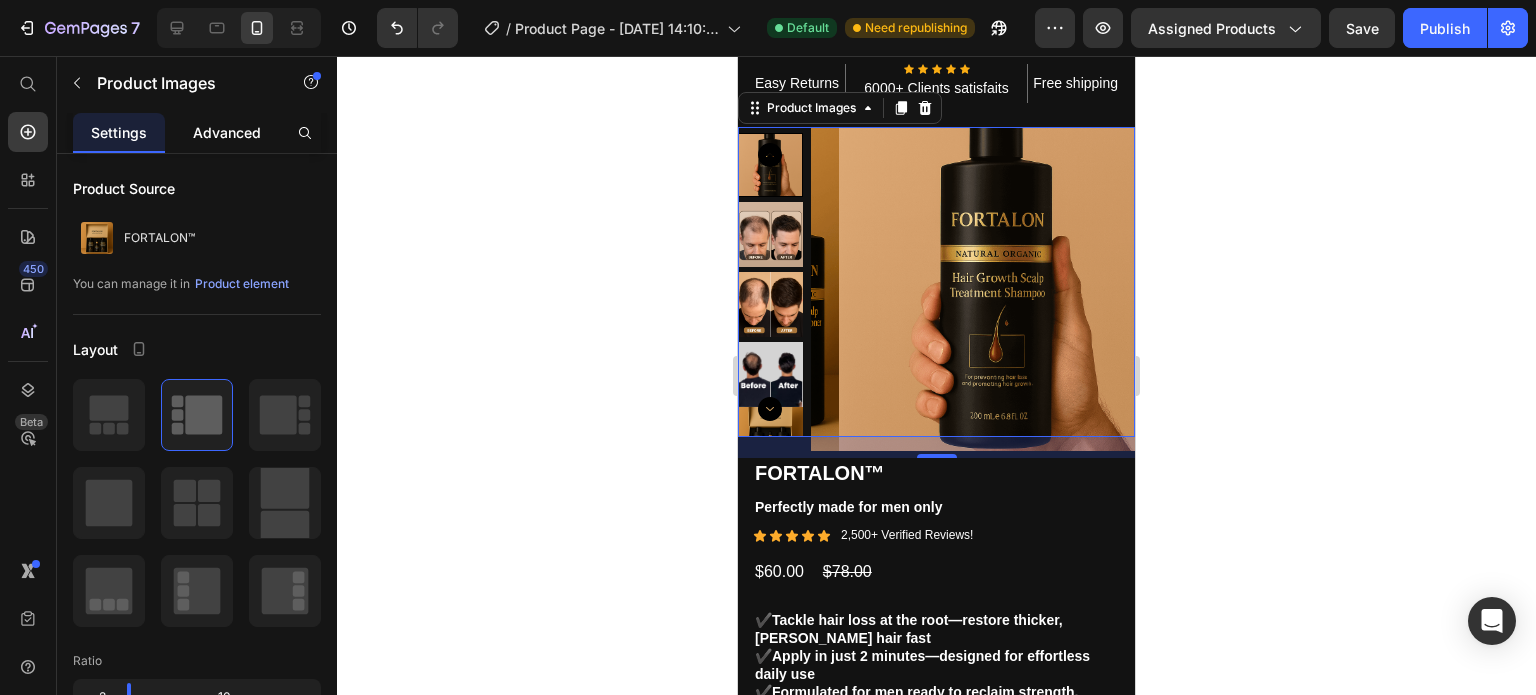 click on "Advanced" at bounding box center [227, 132] 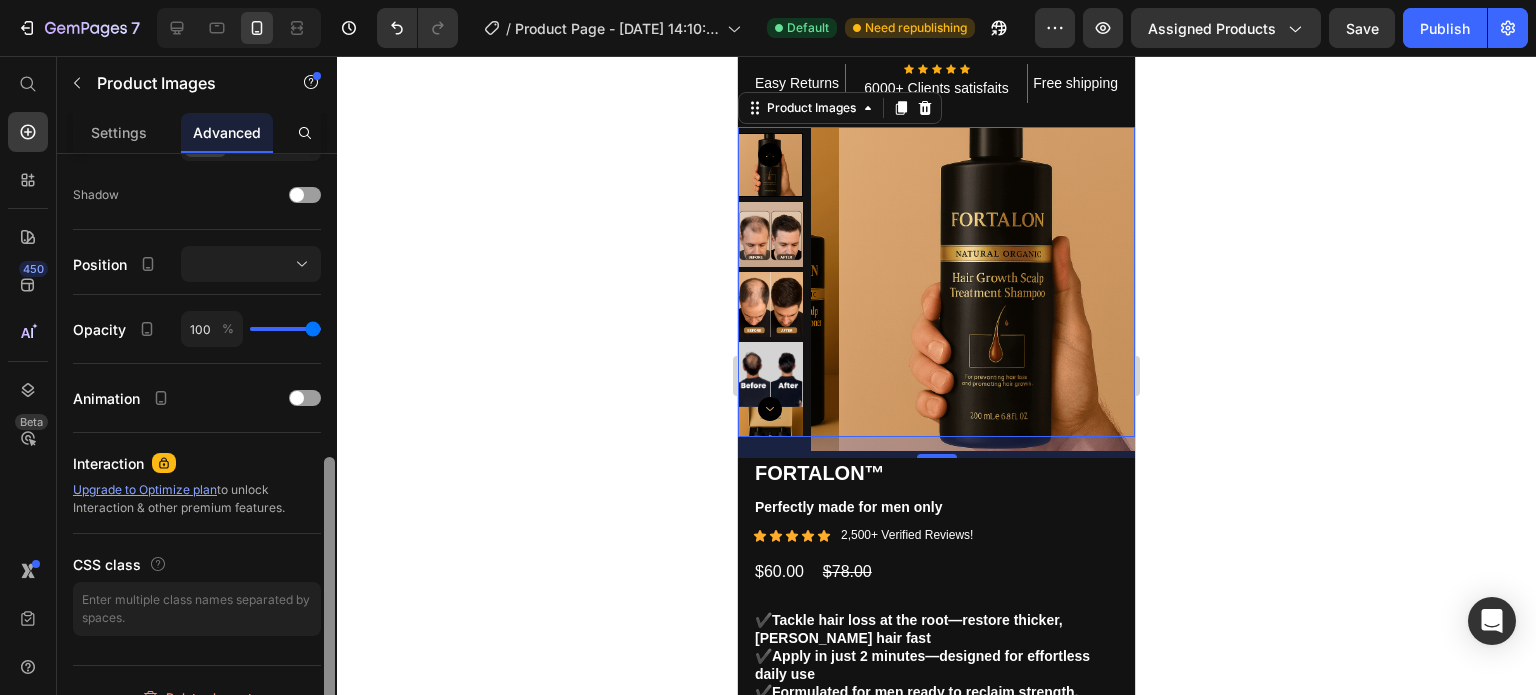 scroll, scrollTop: 668, scrollLeft: 0, axis: vertical 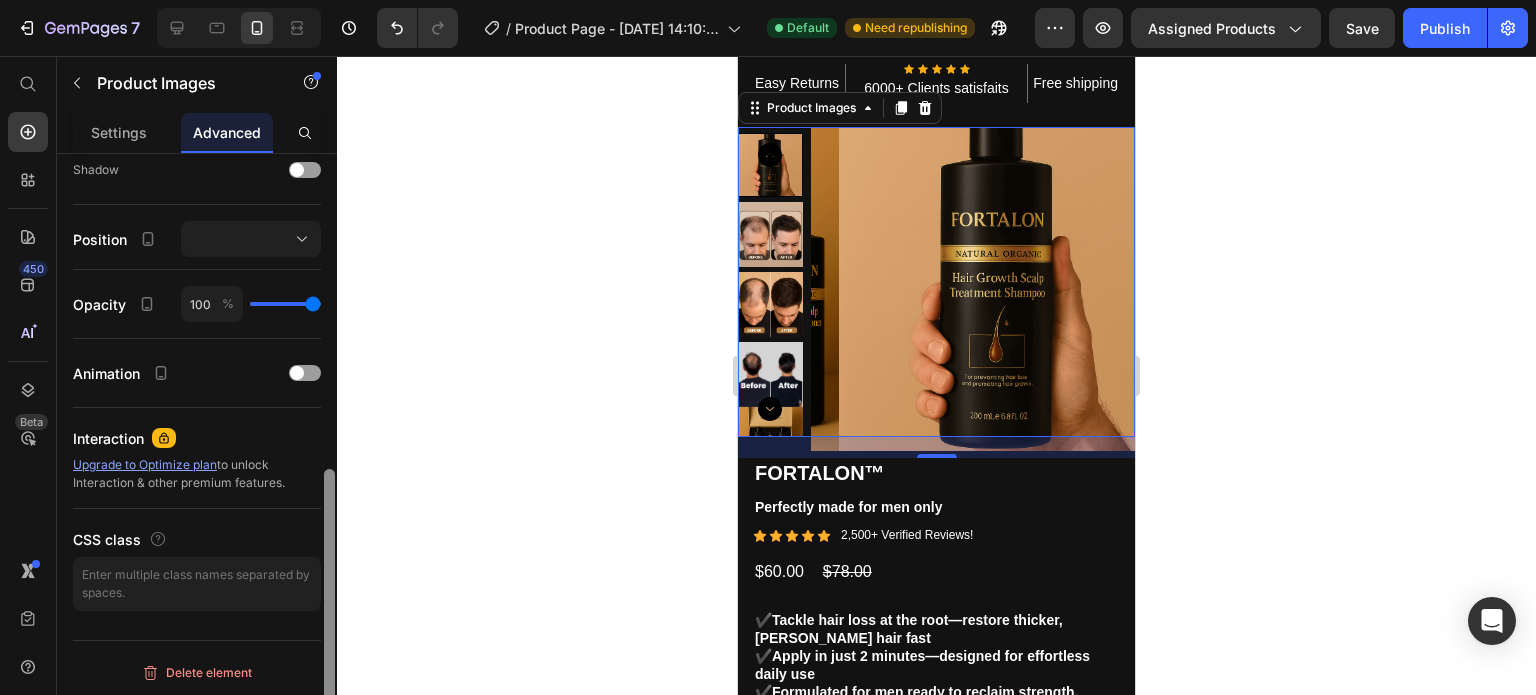 drag, startPoint x: 324, startPoint y: 359, endPoint x: 492, endPoint y: 228, distance: 213.03755 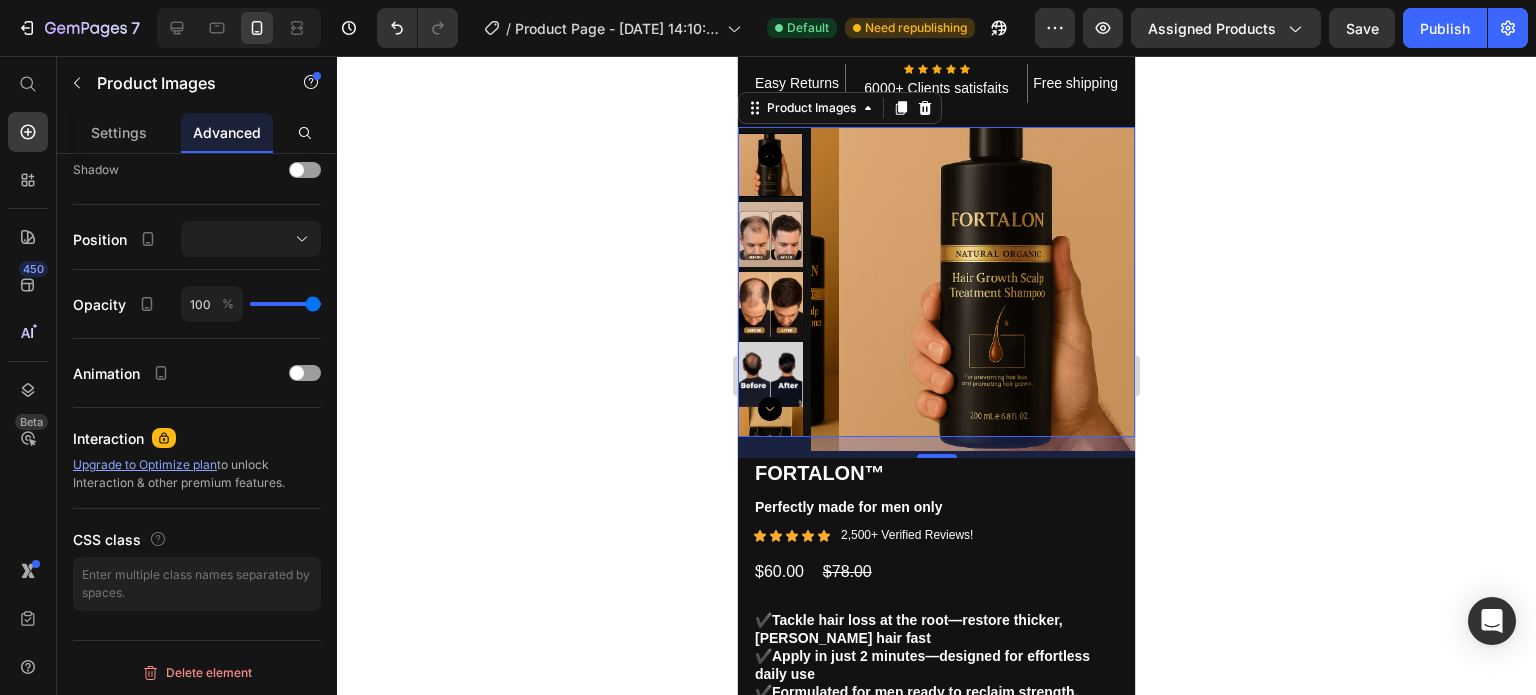 scroll, scrollTop: 0, scrollLeft: 0, axis: both 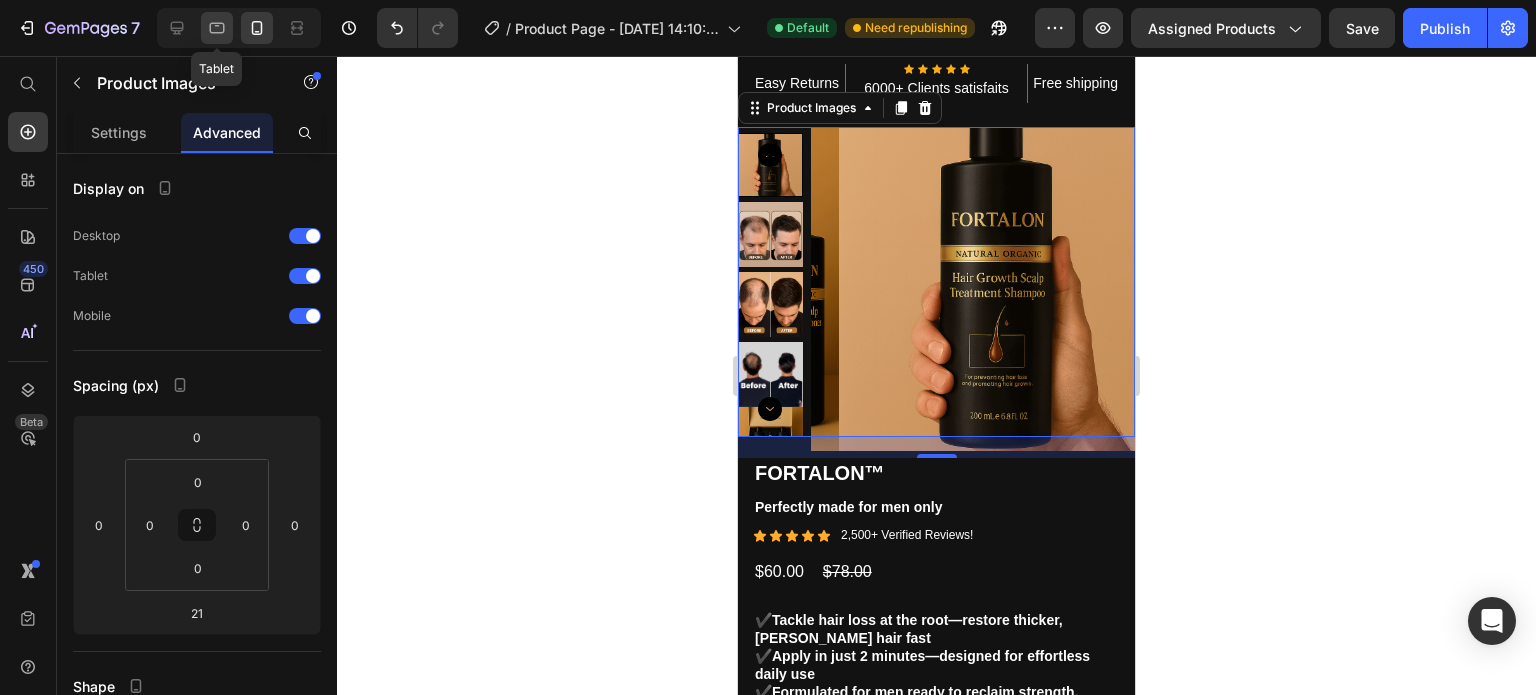 click 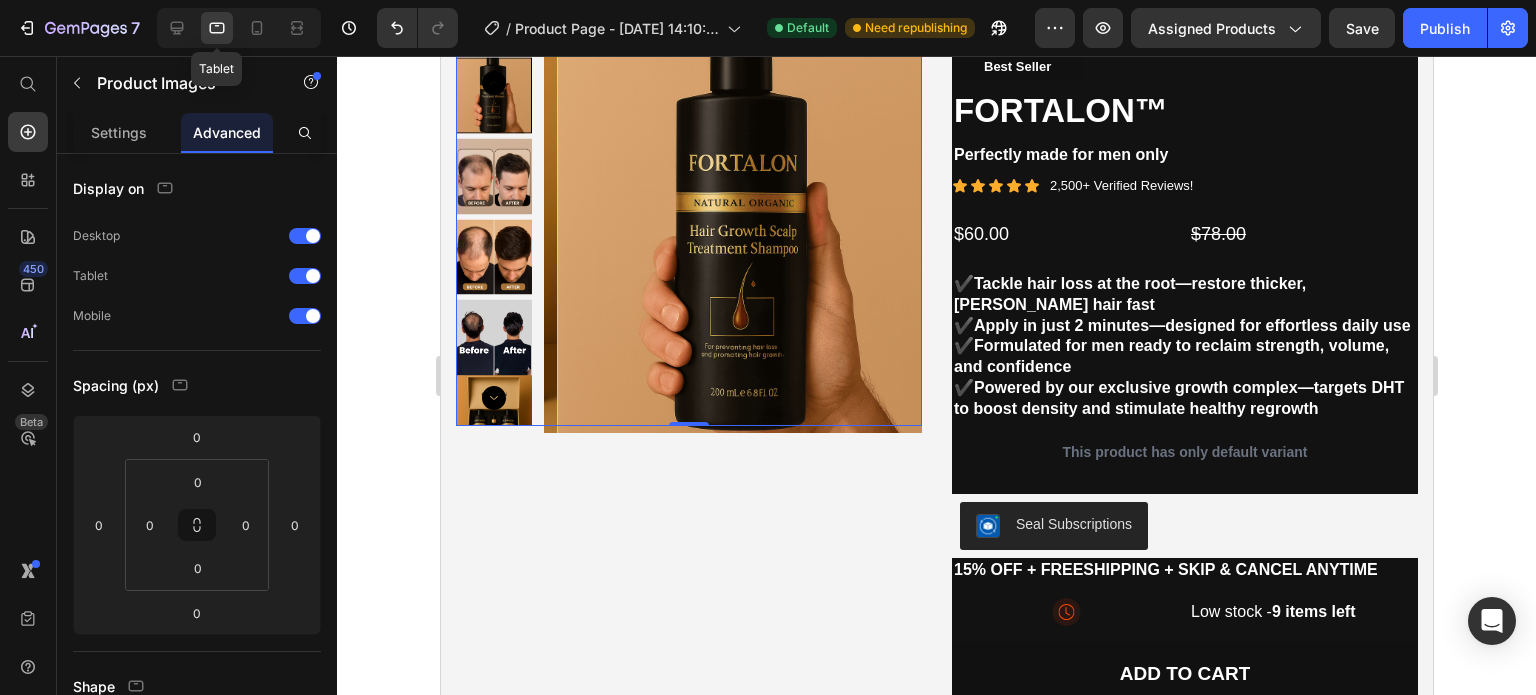 scroll, scrollTop: 0, scrollLeft: 0, axis: both 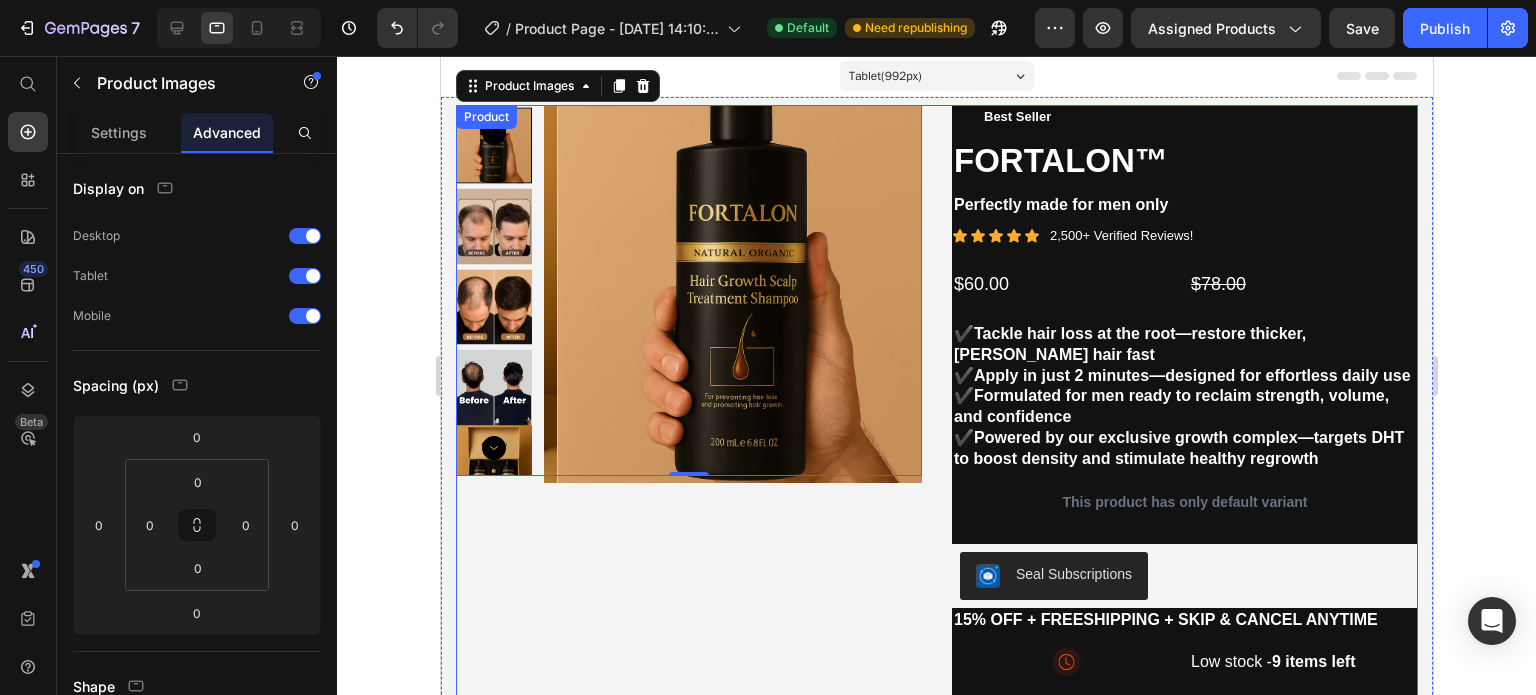 click on "Product Images   21" at bounding box center [688, 453] 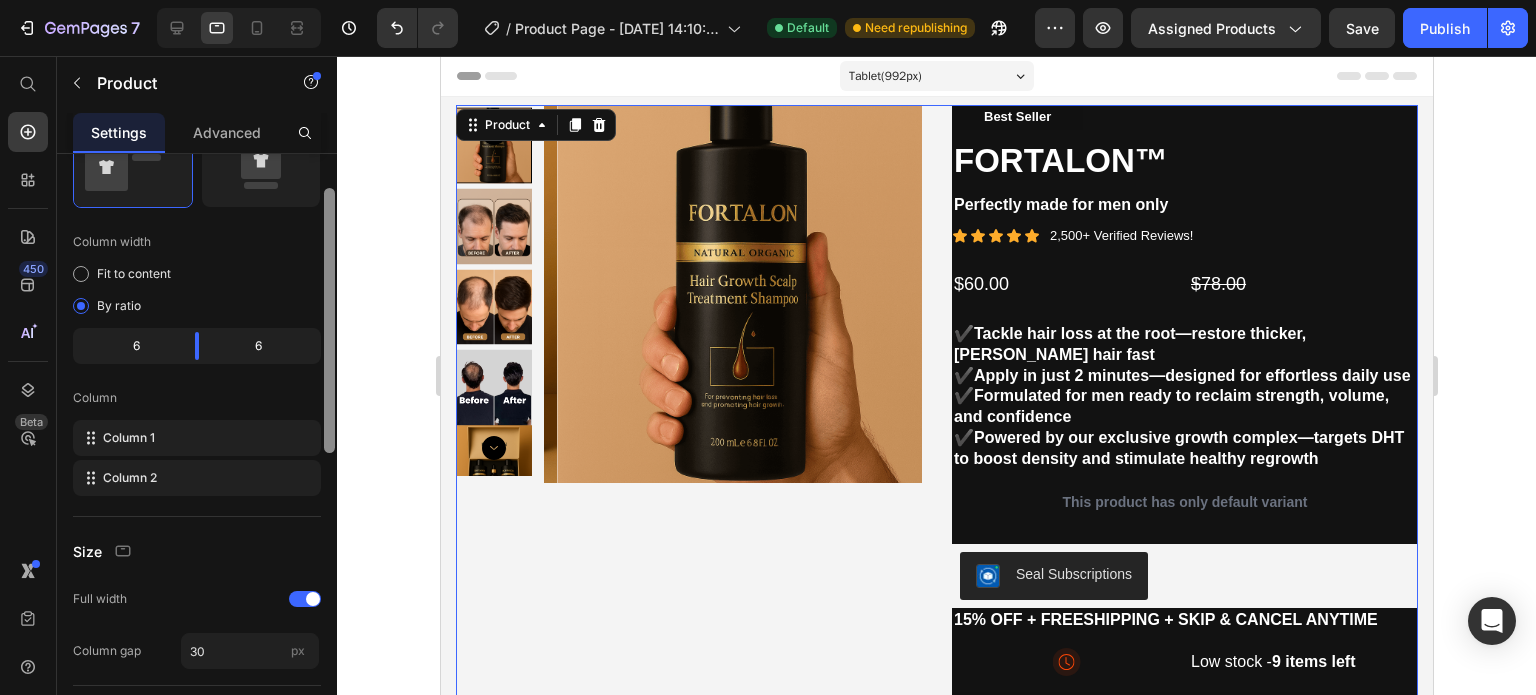 scroll, scrollTop: 372, scrollLeft: 0, axis: vertical 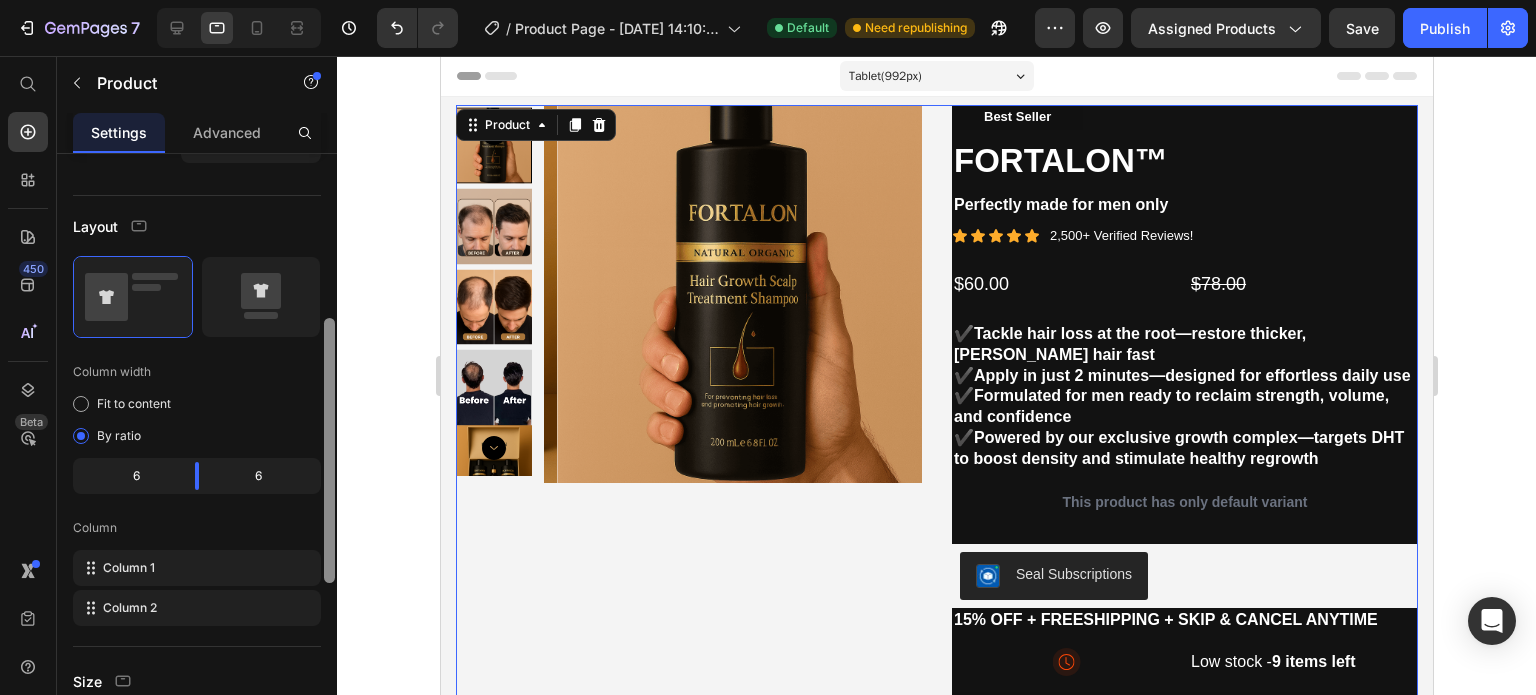 drag, startPoint x: 329, startPoint y: 374, endPoint x: 336, endPoint y: 539, distance: 165.14842 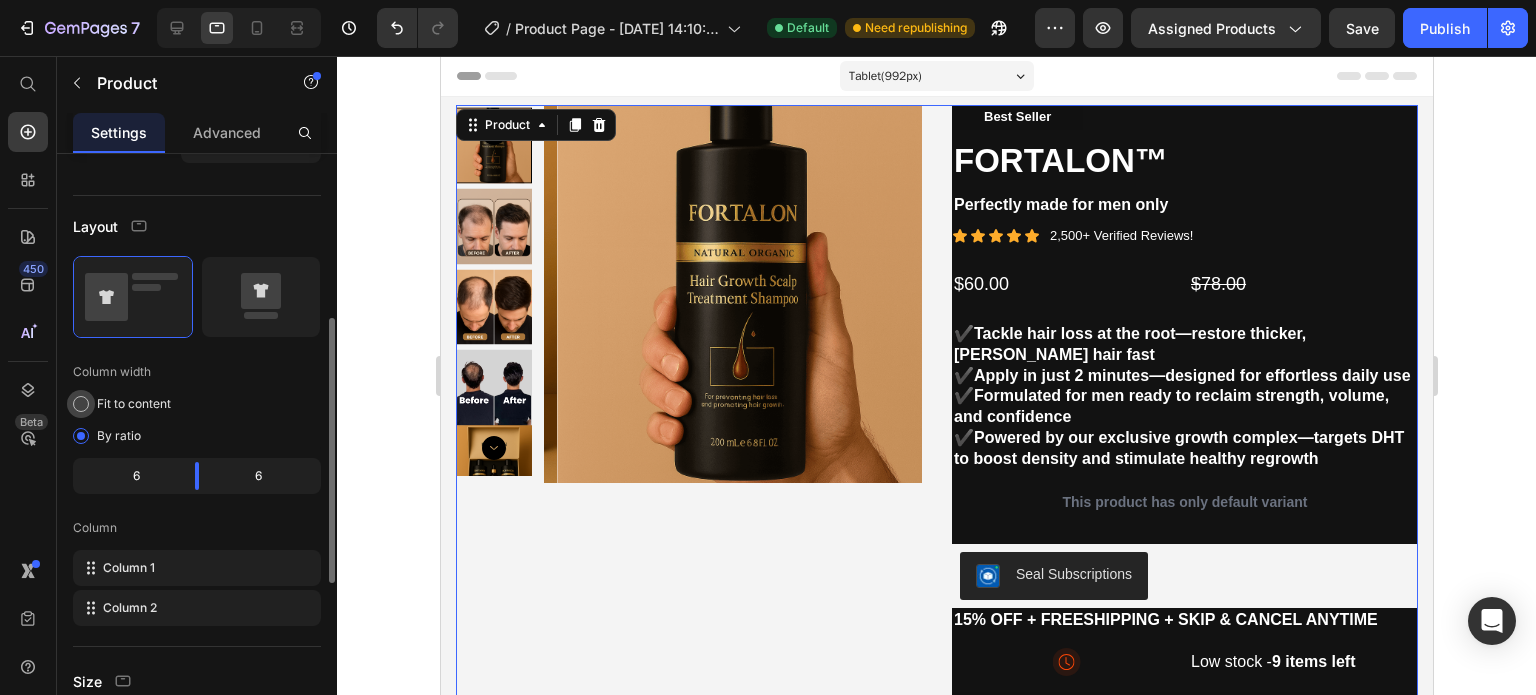 click at bounding box center [81, 404] 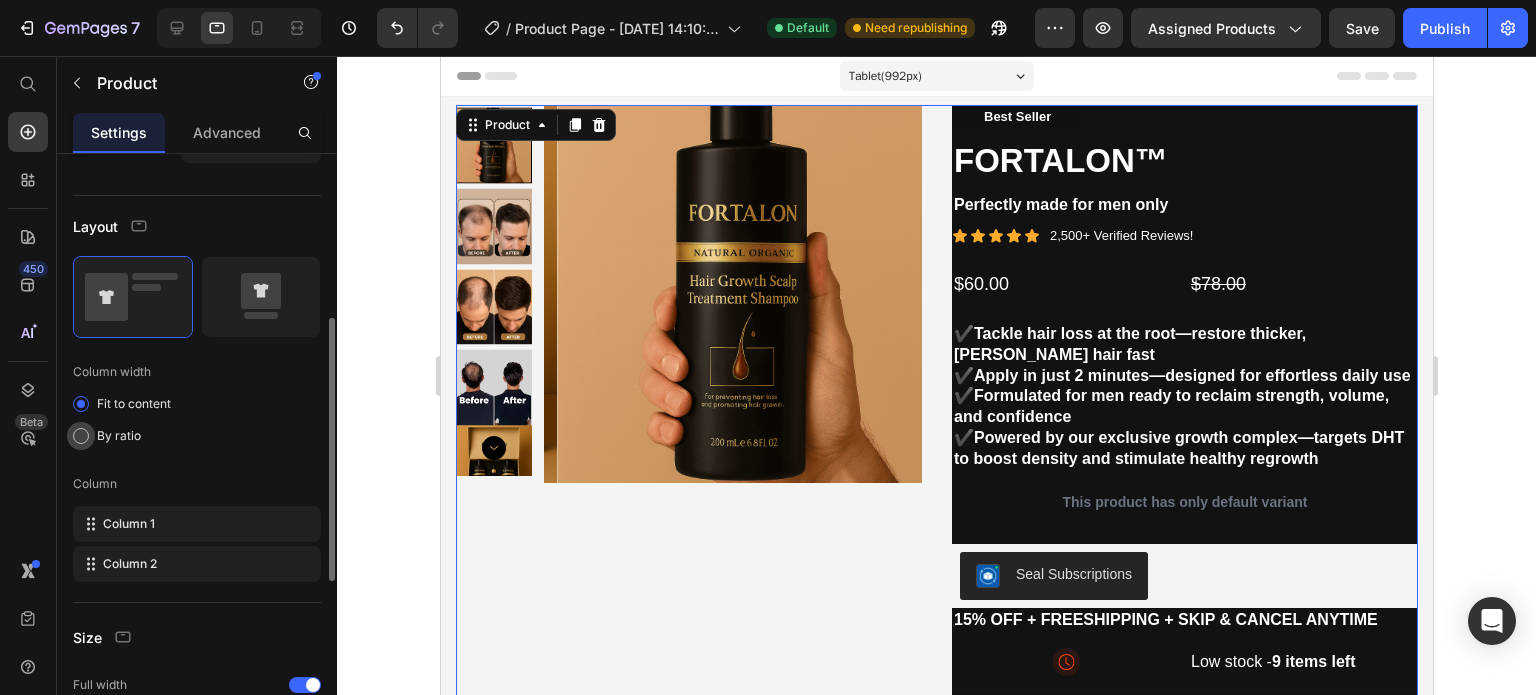 click on "By ratio" 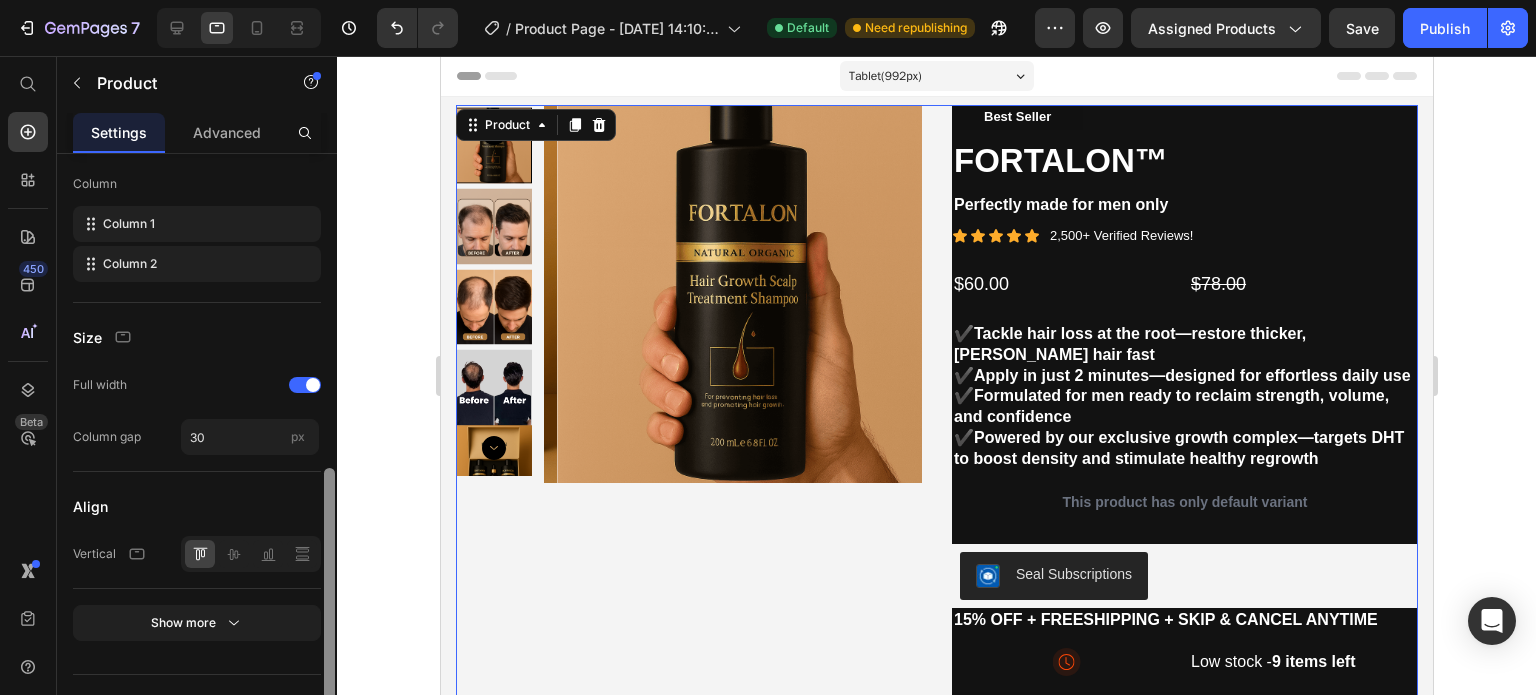 scroll, scrollTop: 714, scrollLeft: 0, axis: vertical 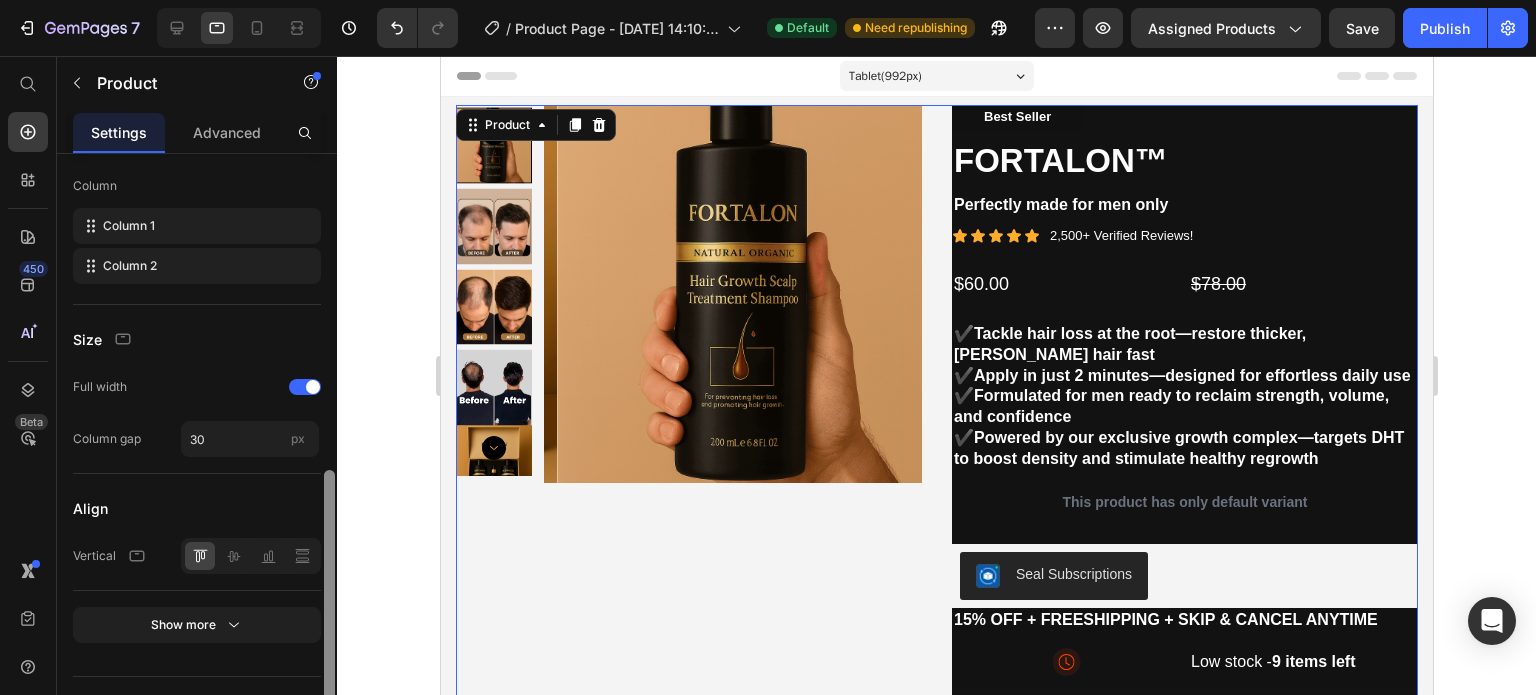 drag, startPoint x: 333, startPoint y: 467, endPoint x: 343, endPoint y: 619, distance: 152.3286 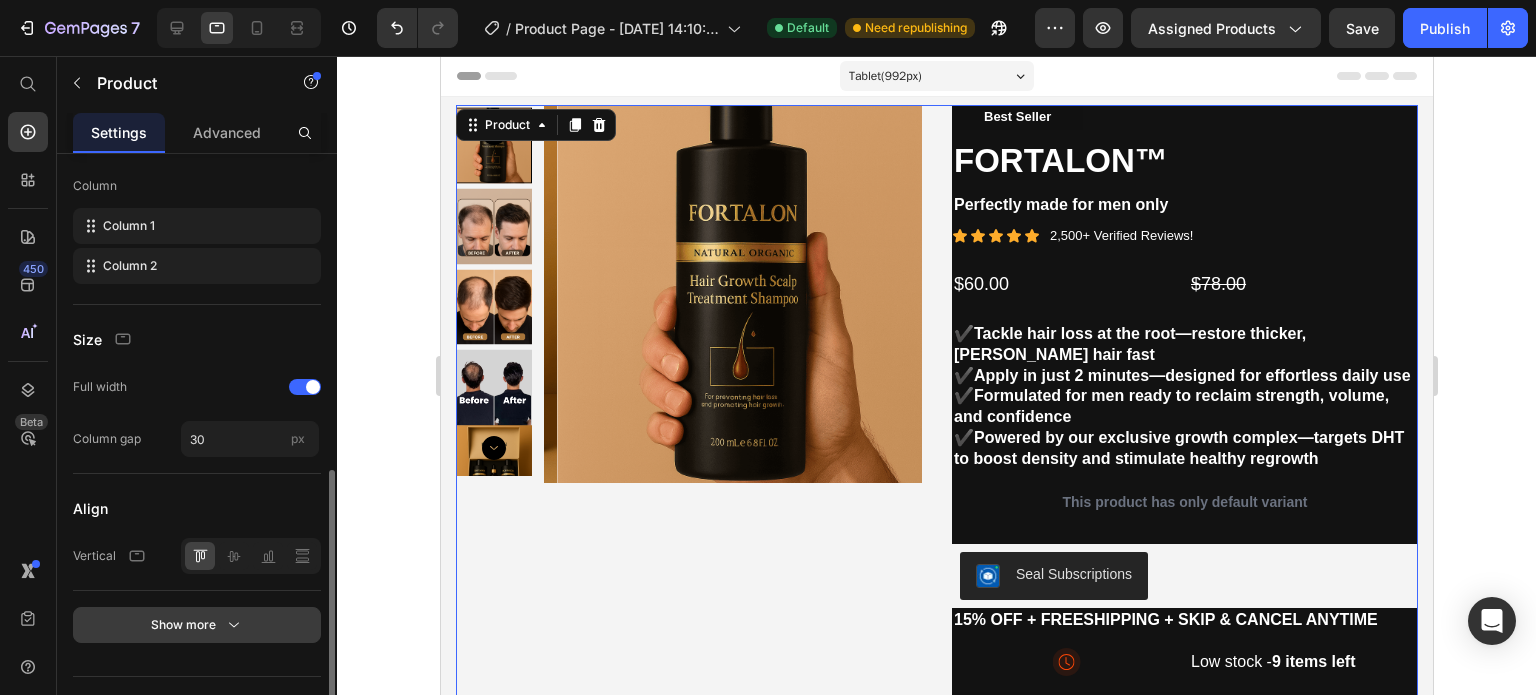 click on "Show more" at bounding box center [197, 625] 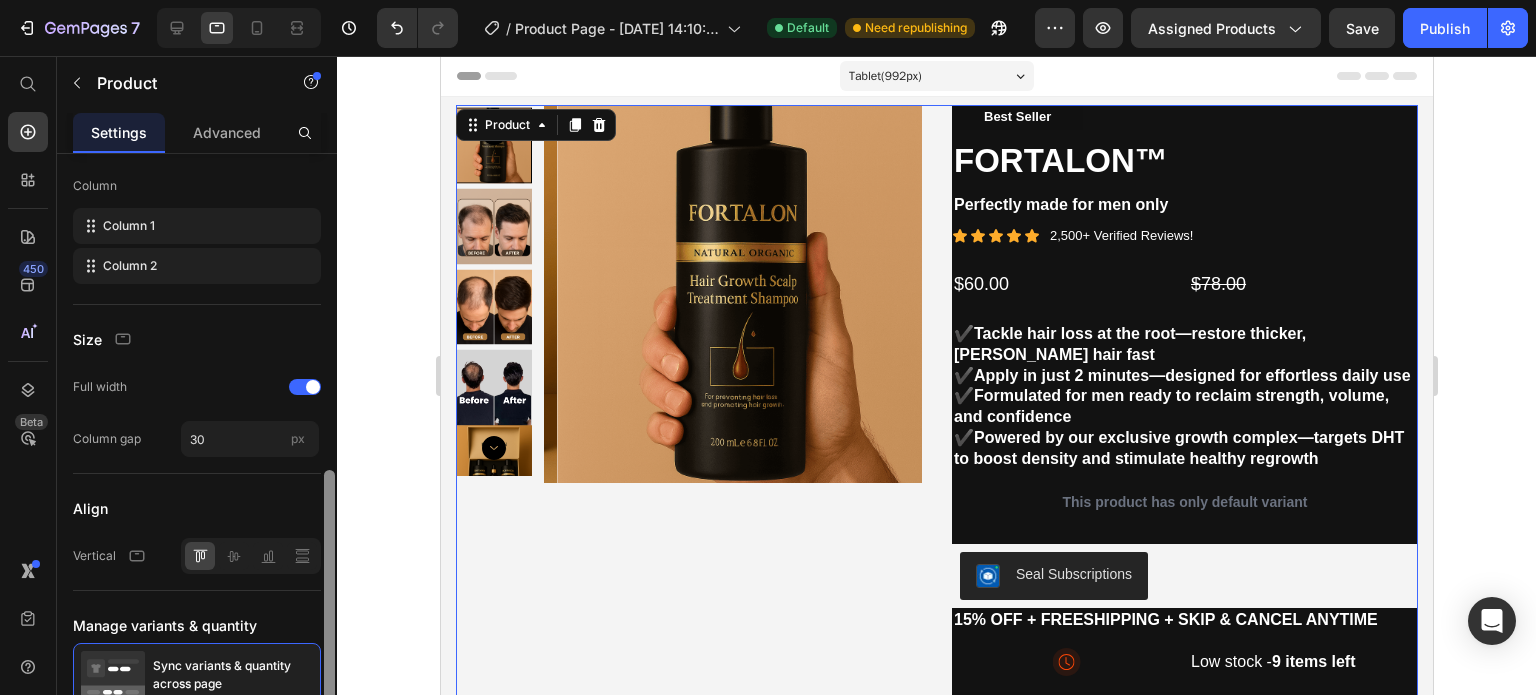 scroll, scrollTop: 934, scrollLeft: 0, axis: vertical 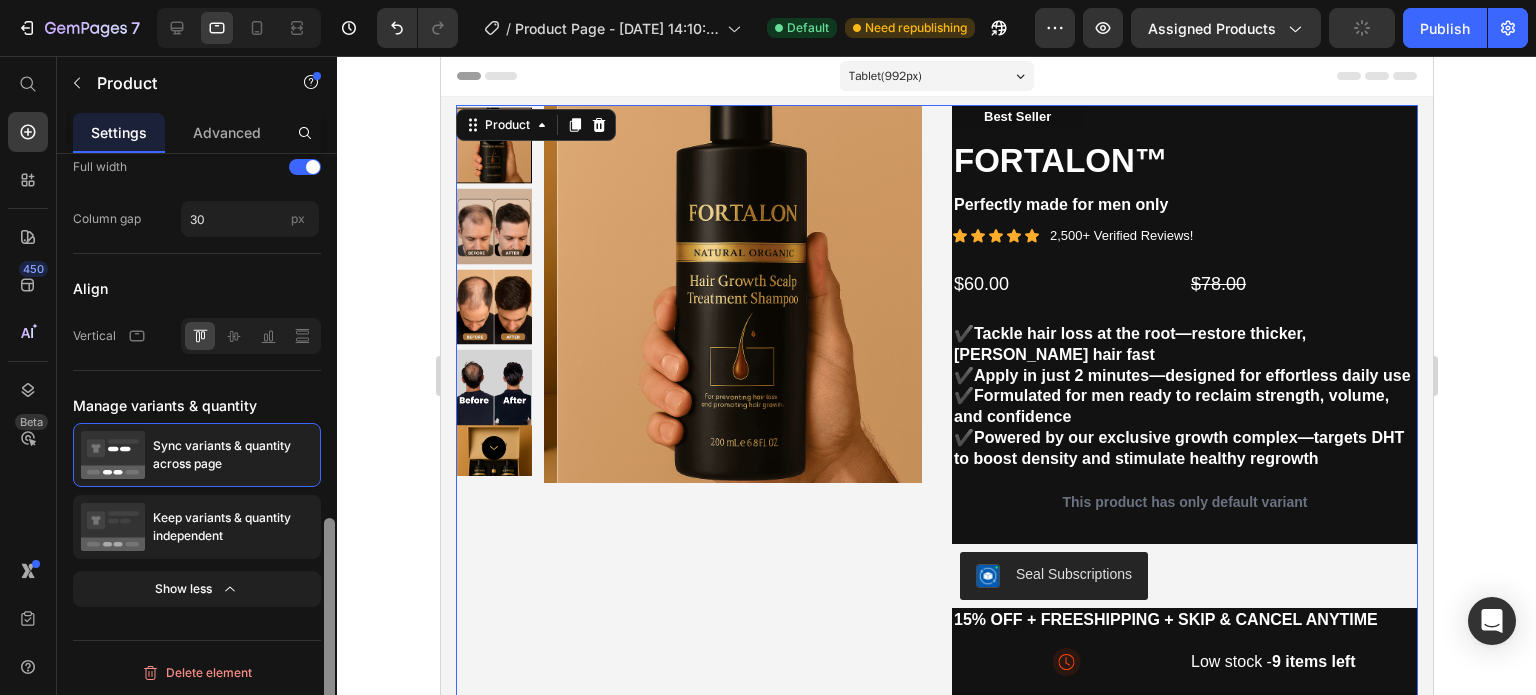drag, startPoint x: 336, startPoint y: 585, endPoint x: 327, endPoint y: 531, distance: 54.74486 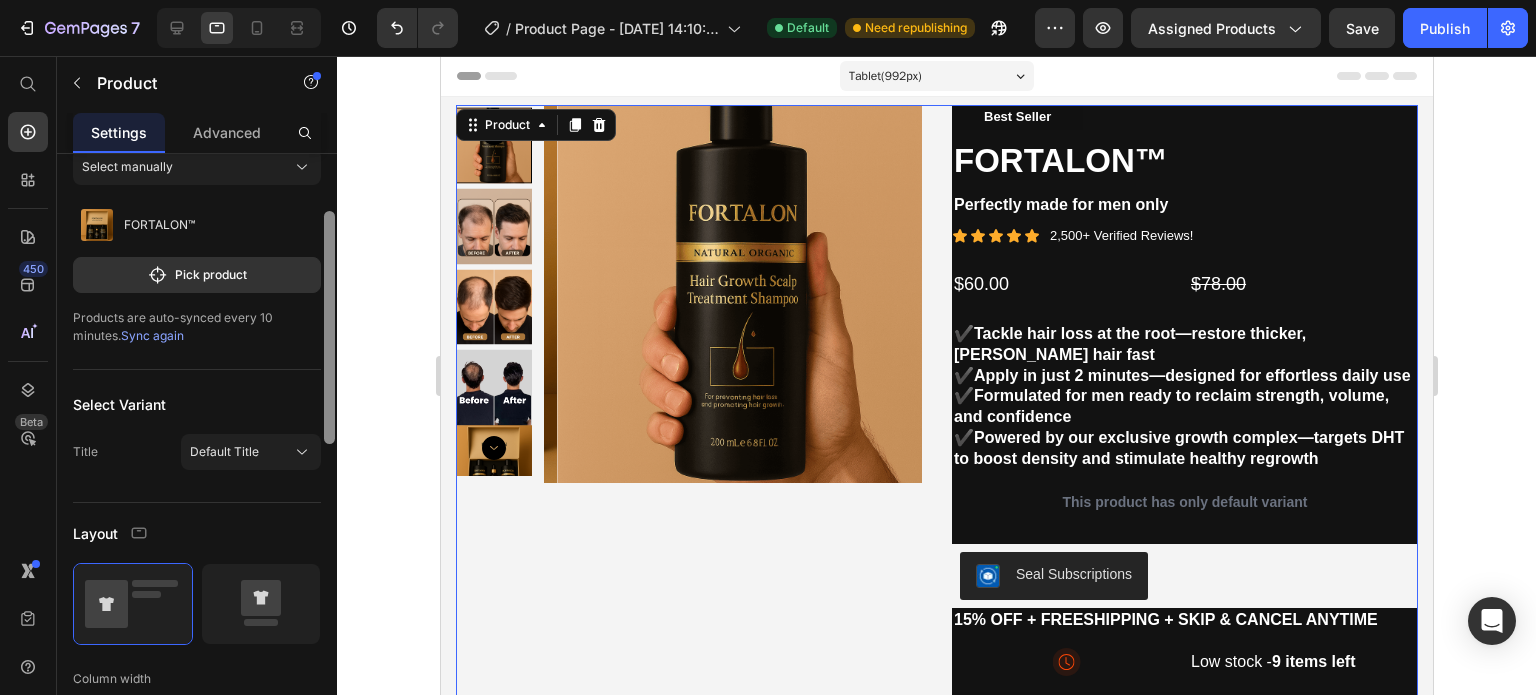 scroll, scrollTop: 0, scrollLeft: 0, axis: both 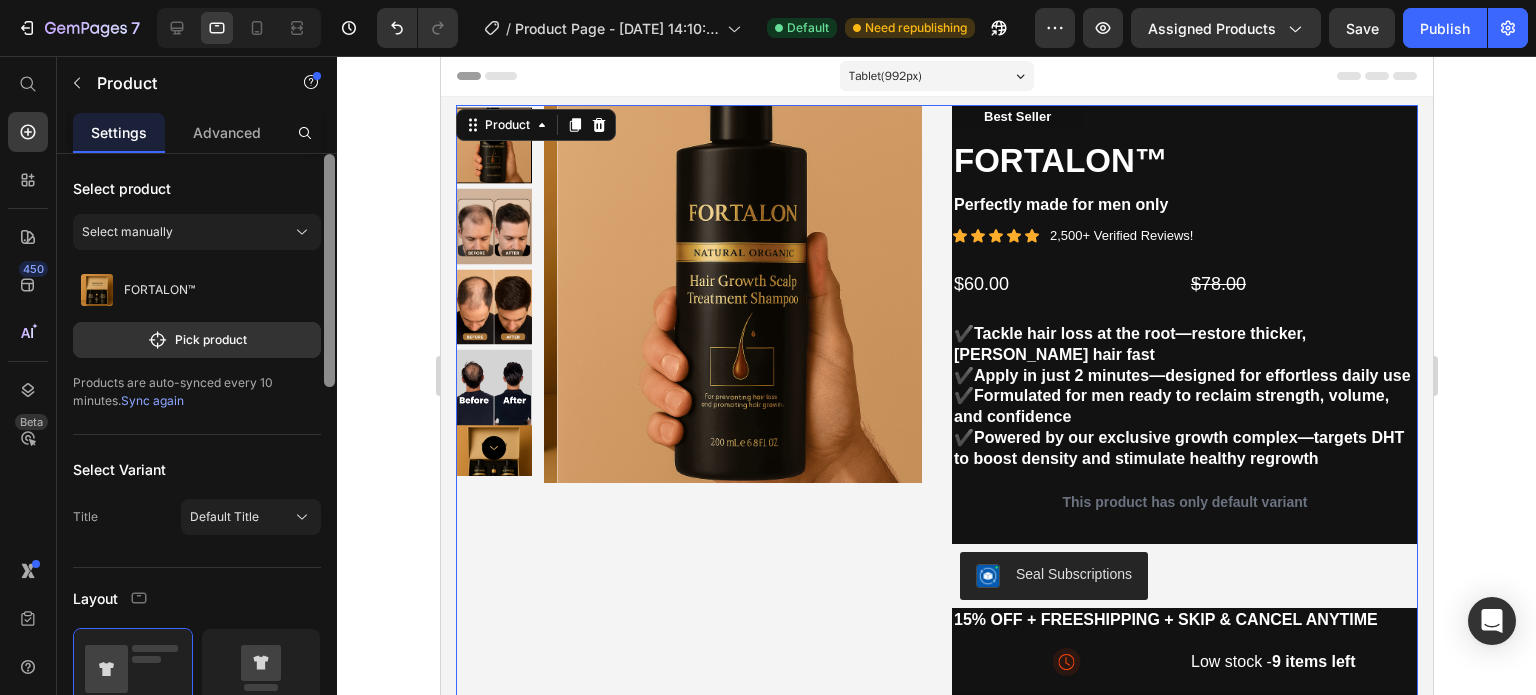 drag, startPoint x: 327, startPoint y: 531, endPoint x: 331, endPoint y: 60, distance: 471.017 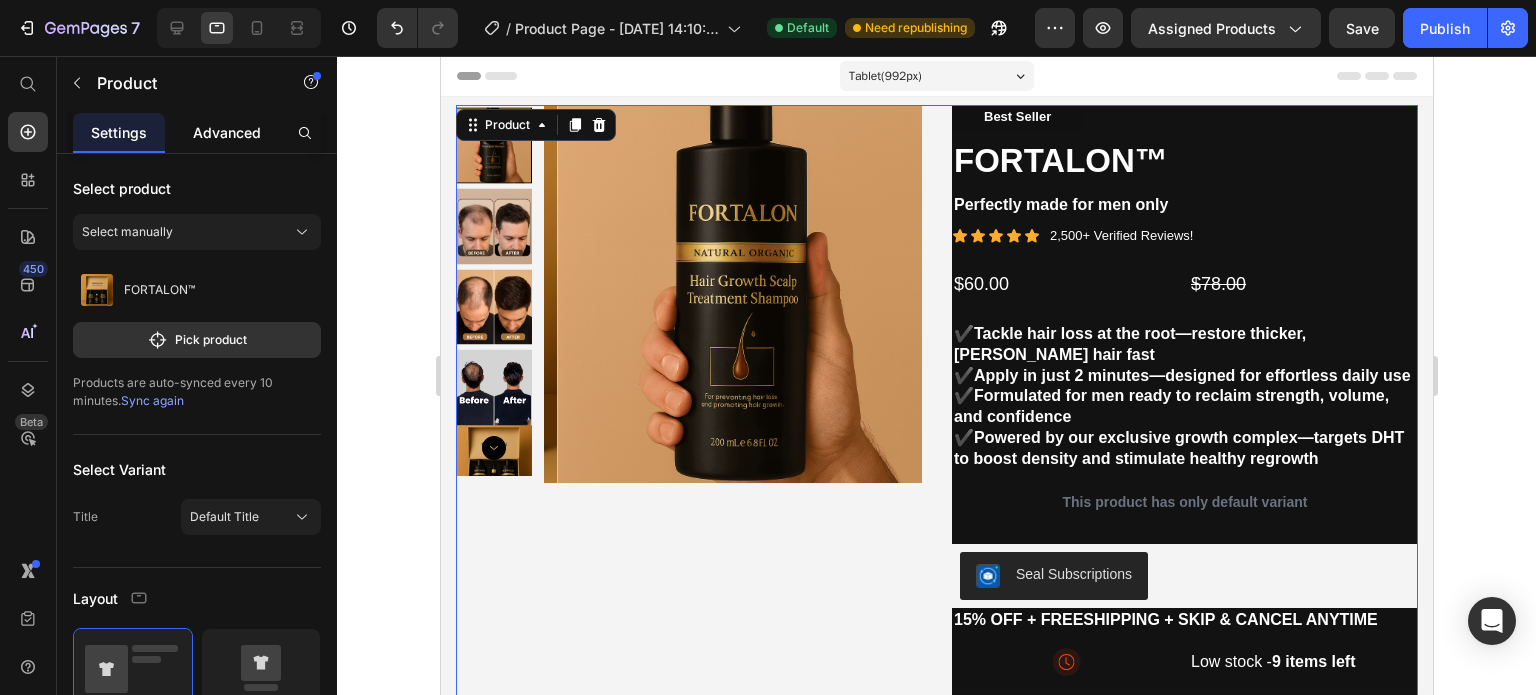 click on "Advanced" at bounding box center [227, 132] 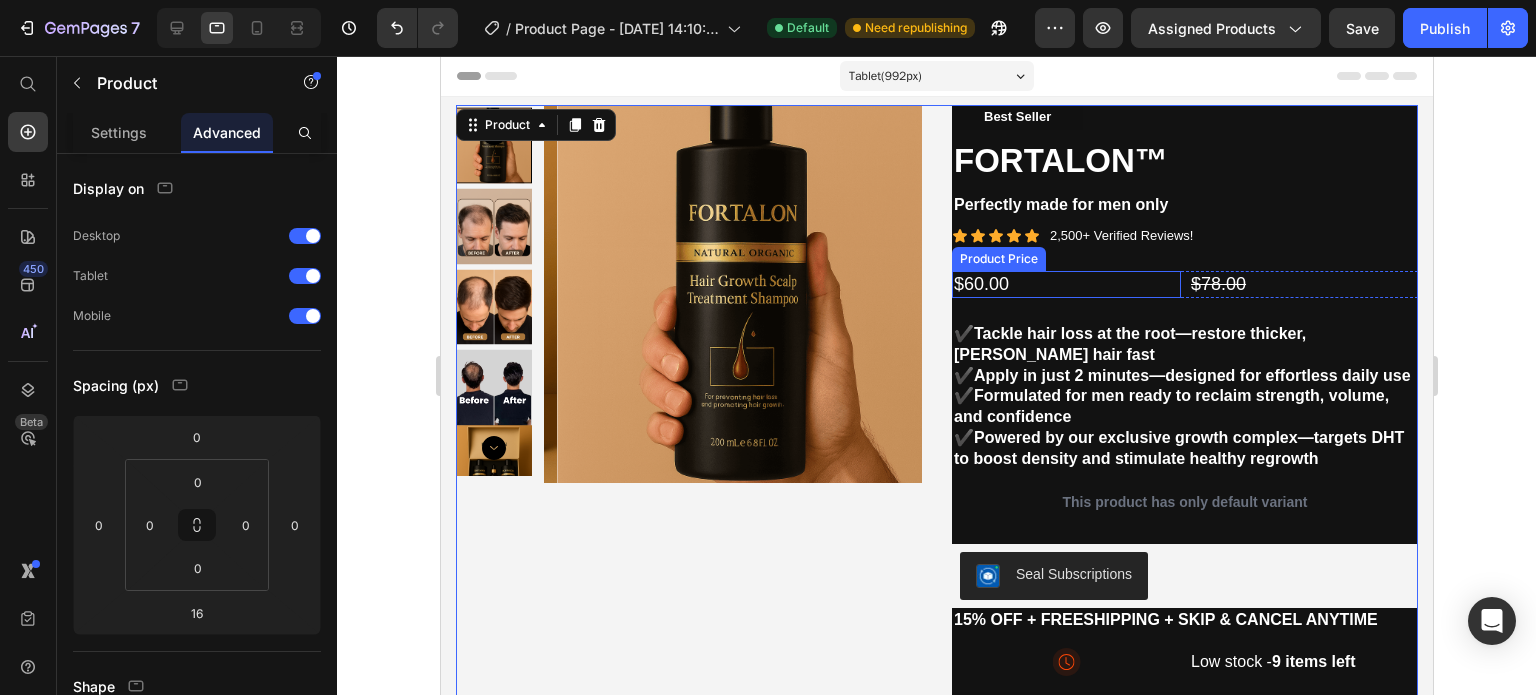 click on "$60.00" at bounding box center (1065, 284) 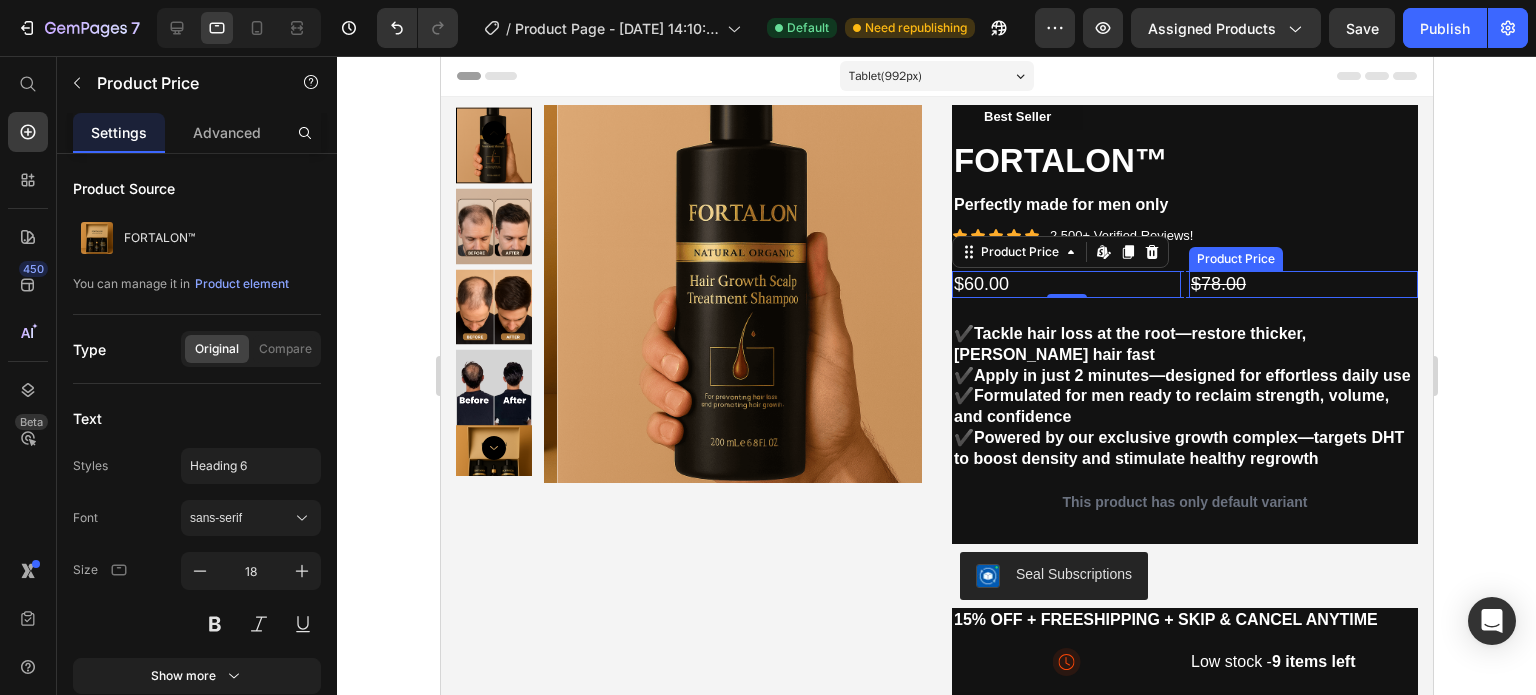 click on "$78.00" at bounding box center [1302, 284] 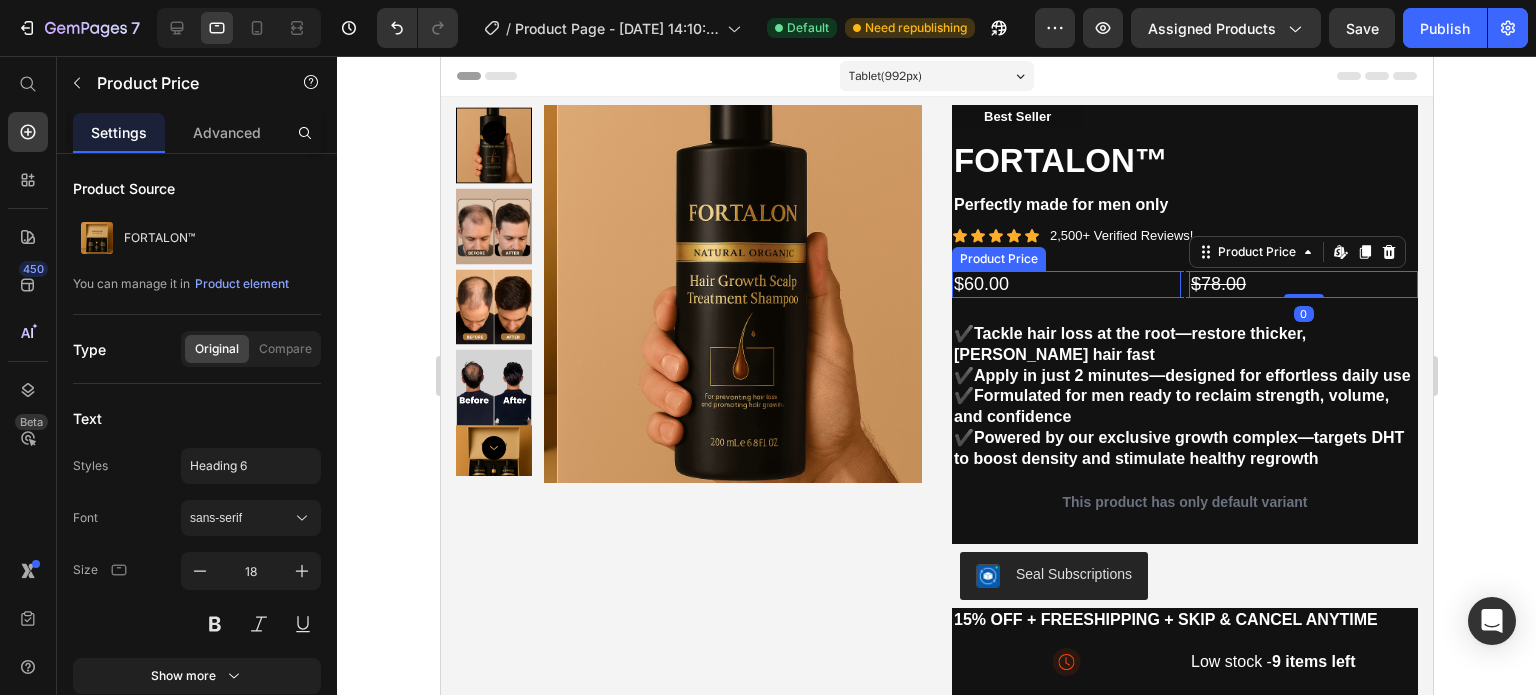 click on "$60.00" at bounding box center [1065, 284] 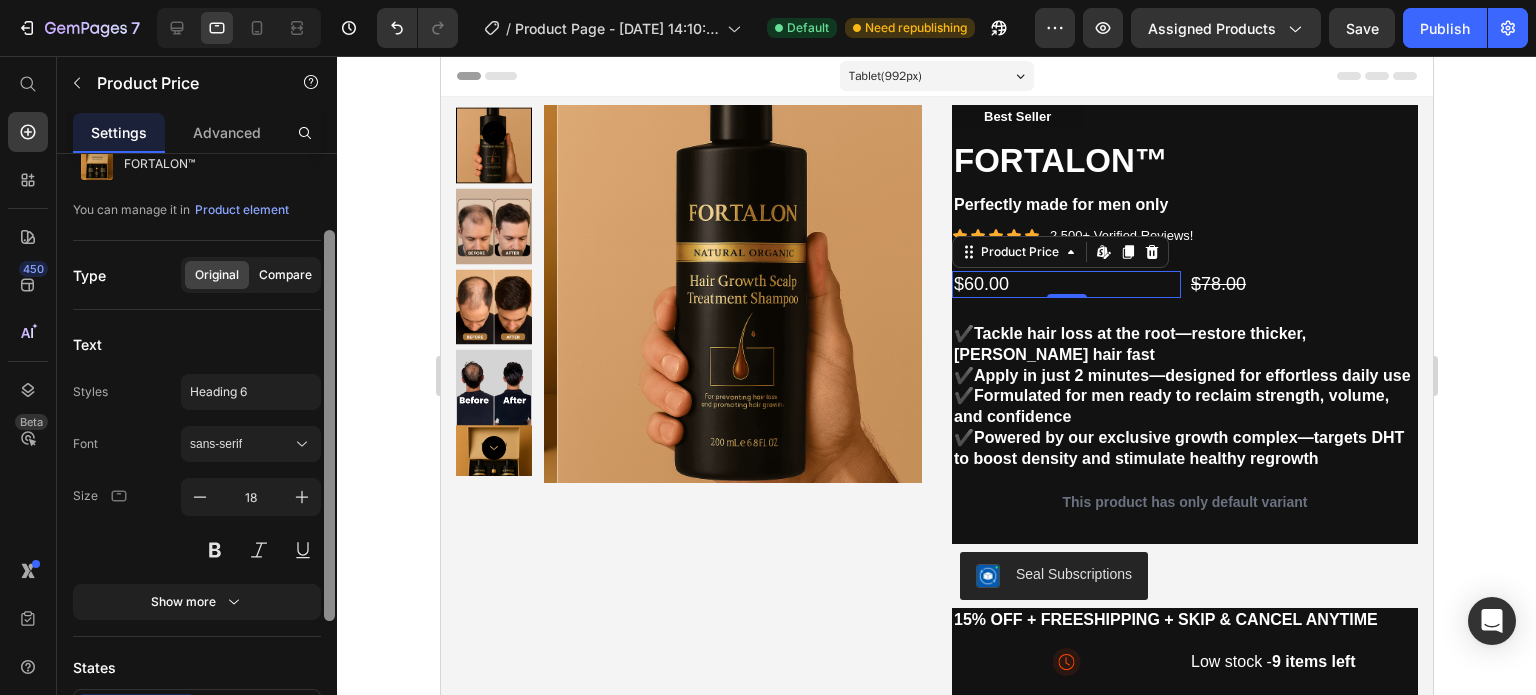 drag, startPoint x: 331, startPoint y: 235, endPoint x: 280, endPoint y: 281, distance: 68.68042 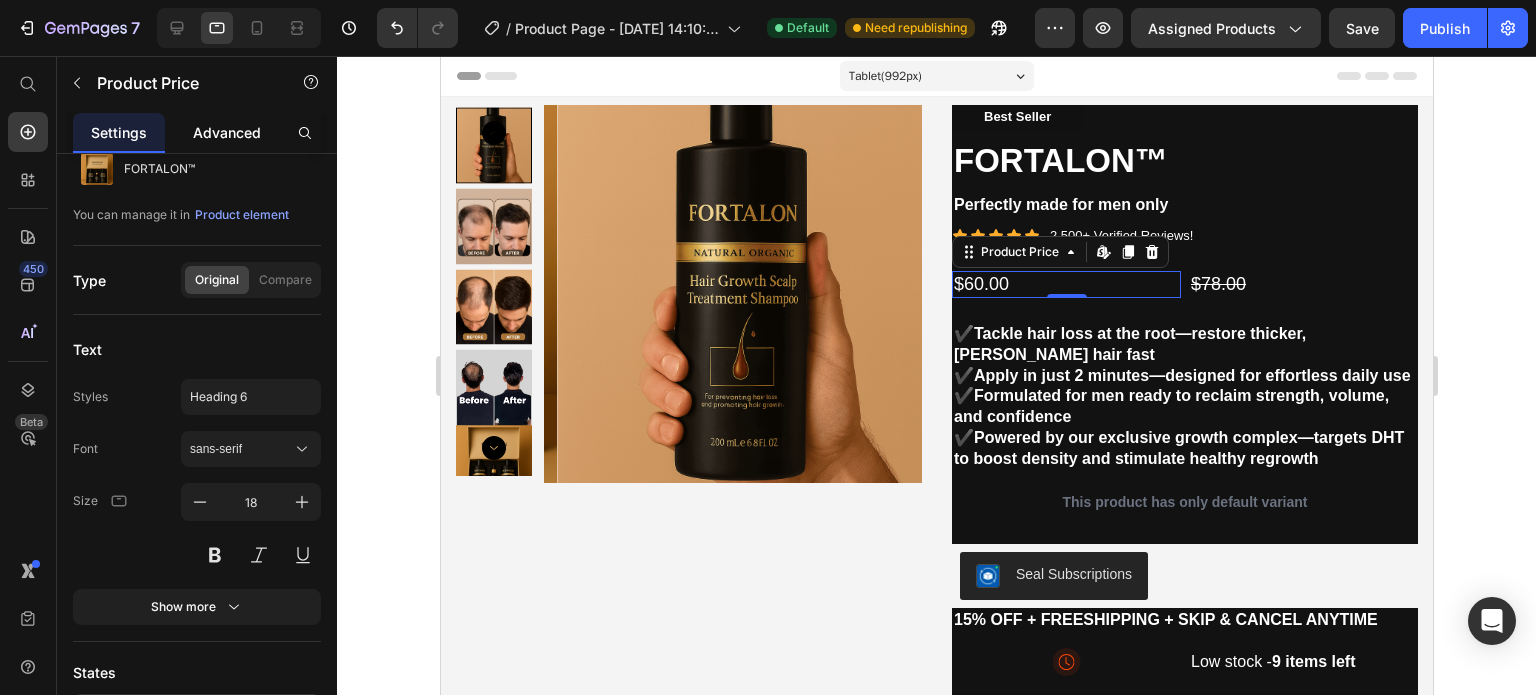 click on "Advanced" at bounding box center (227, 132) 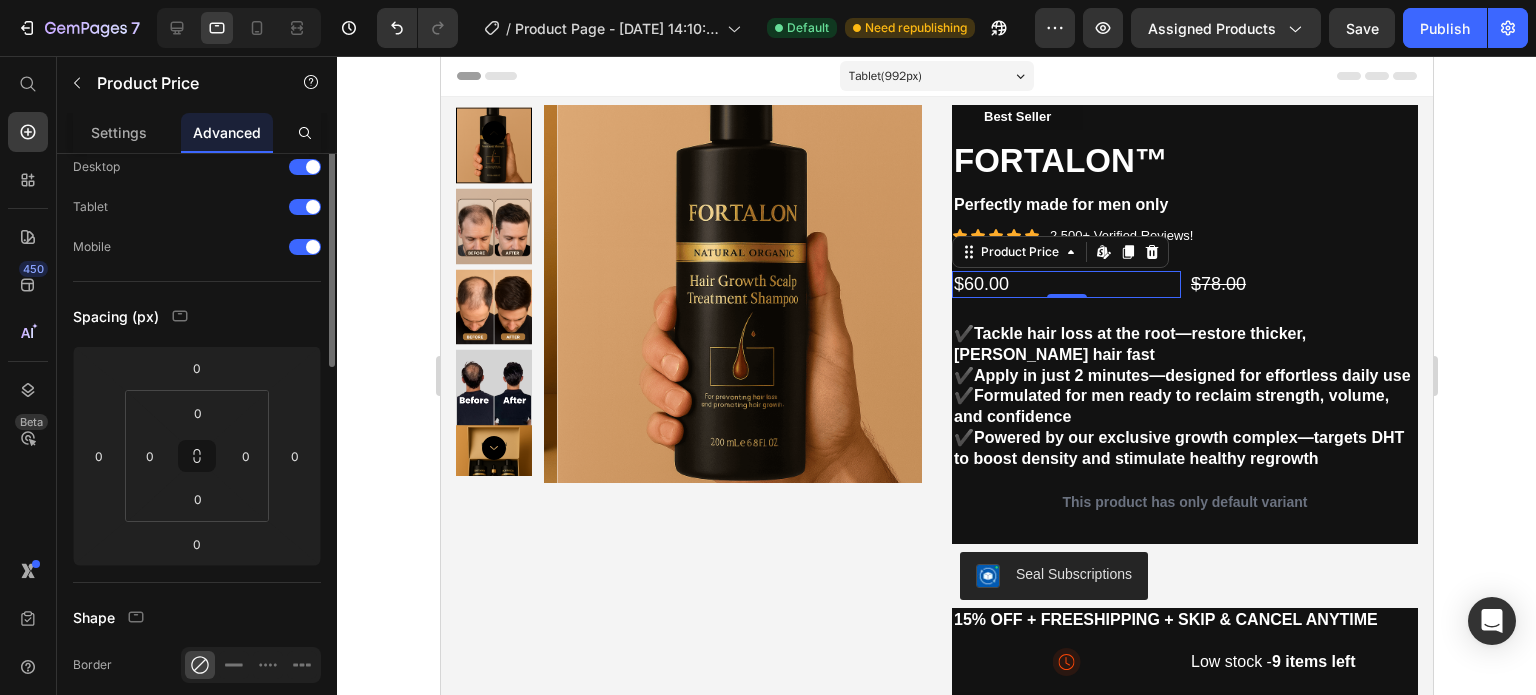 scroll, scrollTop: 0, scrollLeft: 0, axis: both 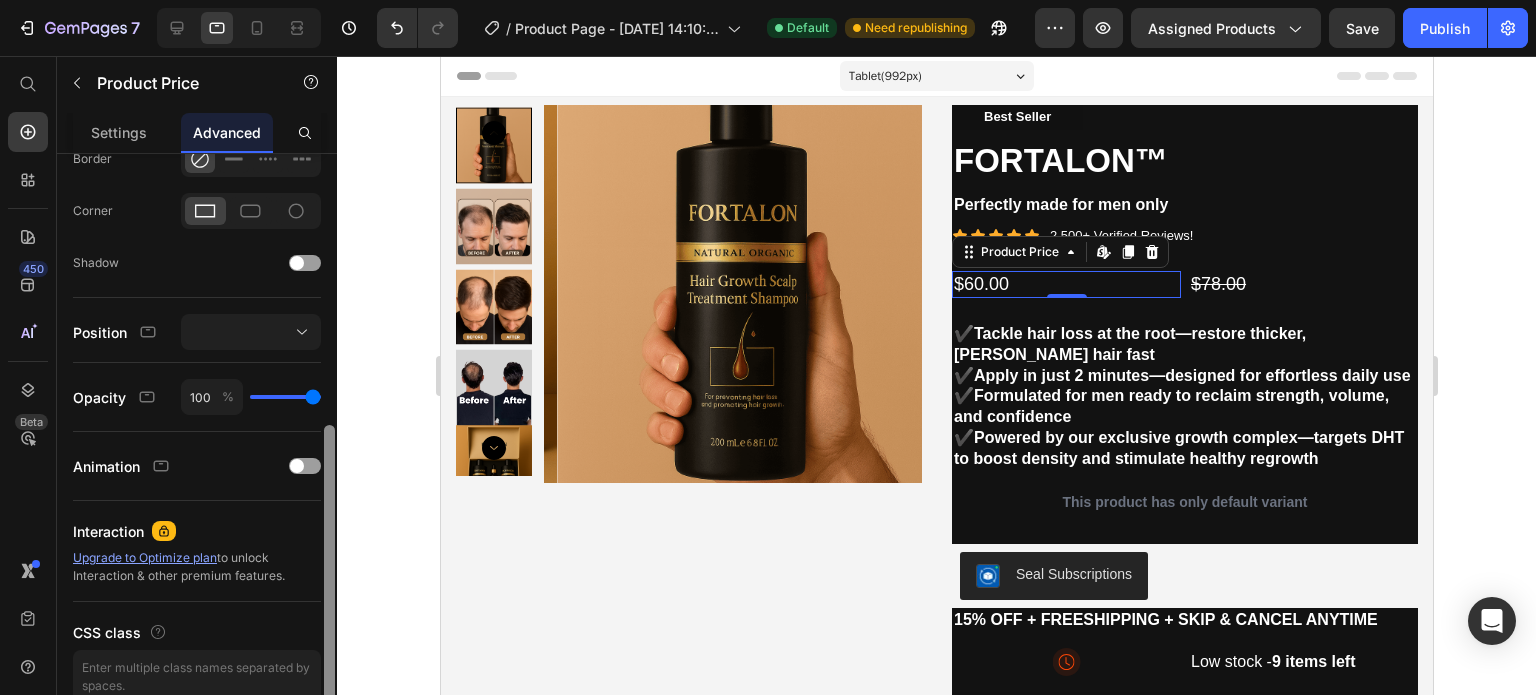 drag, startPoint x: 330, startPoint y: 383, endPoint x: 329, endPoint y: 655, distance: 272.00183 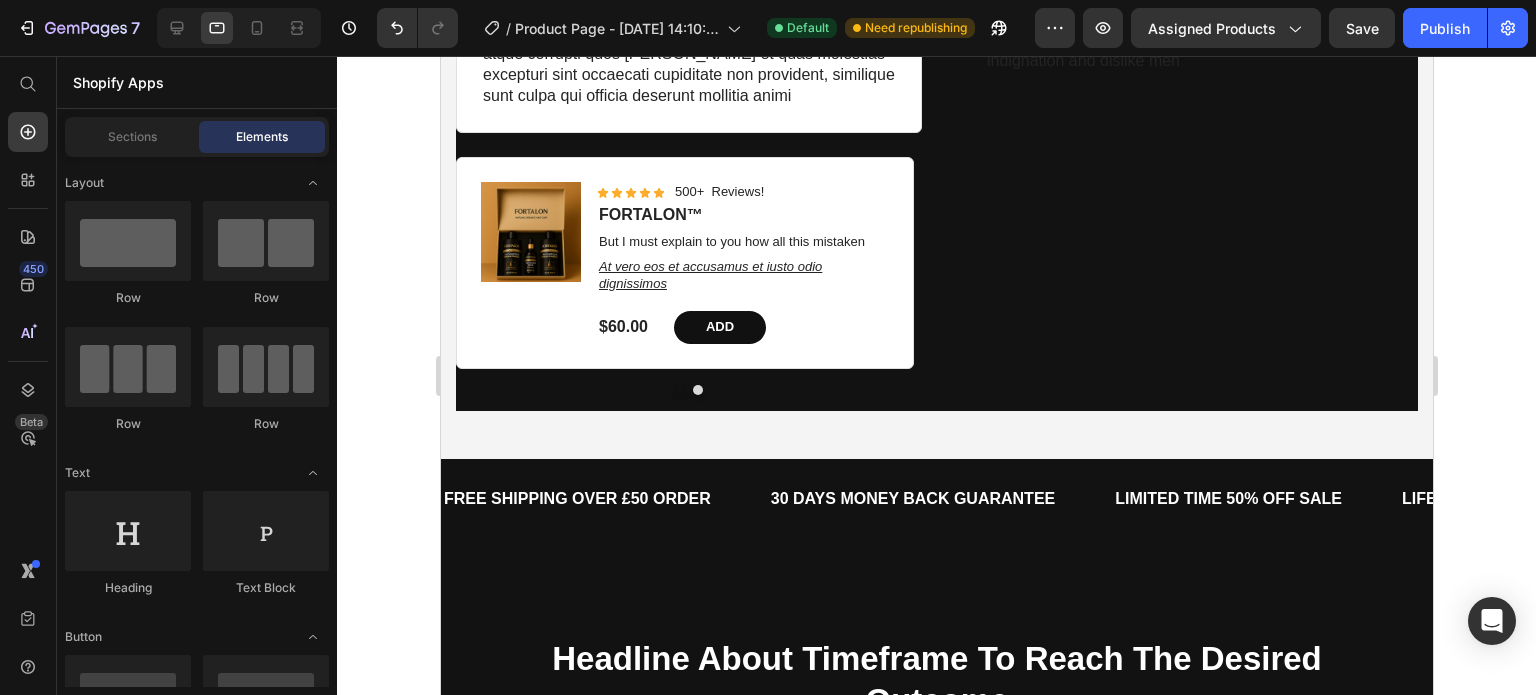 scroll, scrollTop: 1254, scrollLeft: 0, axis: vertical 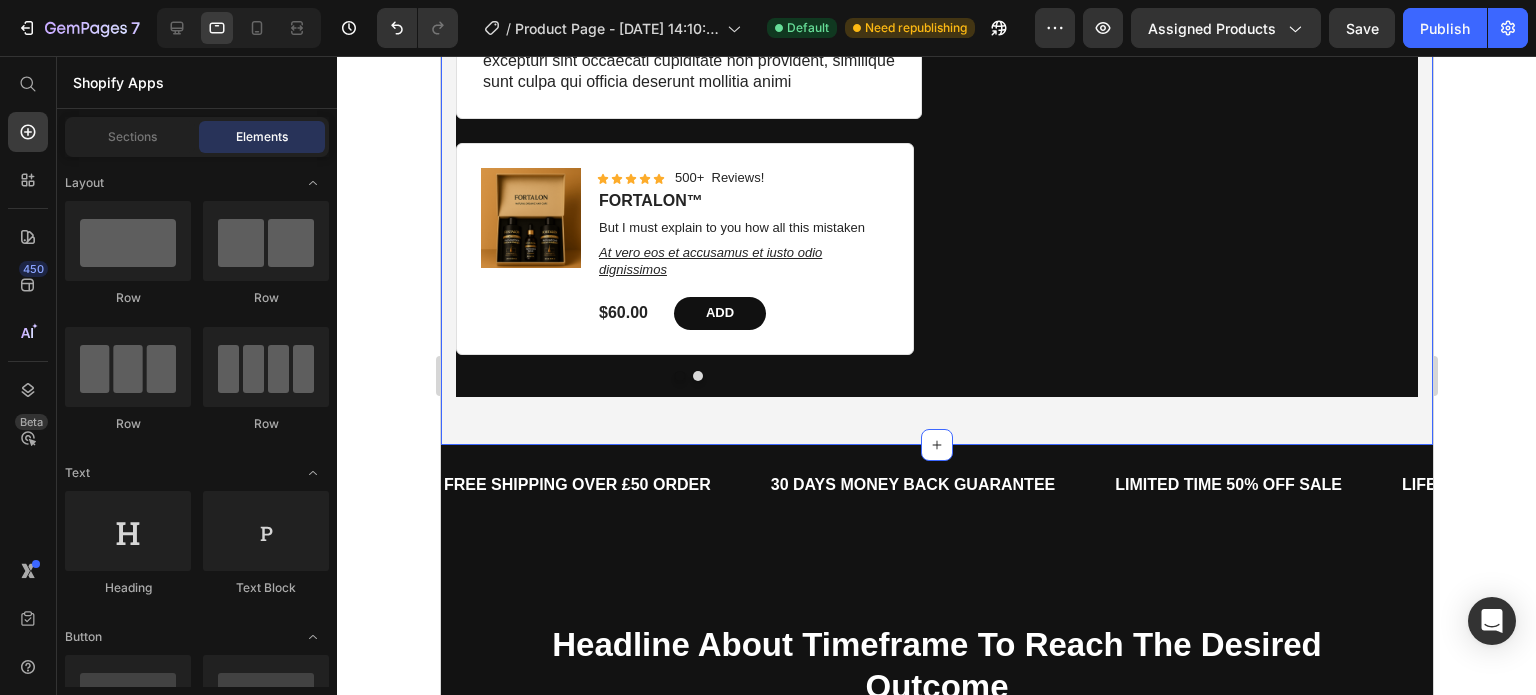 click on "Product Images Best Seller Text Block FORTALON™ Product Title Perfectly made for men only Text Block Icon Icon Icon Icon Icon Icon List 2,500+ Verified Reviews! Text Block Row $60.00 Product Price $78.00 Product Price Row ✔️  Tackle hair loss at the root—restore thicker, fuller hair fast ✔️  Apply in just 2 minutes—designed for effortless daily use ✔️  Formulated for men ready to reclaim strength, volume, and confidence ✔️  Powered by our exclusive growth complex—targets DHT to boost density and stimulate healthy regrowth Text Block This product has only default variant Product Variants & Swatches Seal Subscriptions Seal Subscriptions 15% off + Freeshipping + Skip & Cancel Anytime Text Block Image Low stock -  9 items left Text Block Row Add to cart Add to Cart Image Image Image Image Image Row Row Product Image Text Block Image Text Block Image But I must explain to you how  Text Block Image But I must explain to you how  Text Block Image Text Block Carousel" at bounding box center [936, -356] 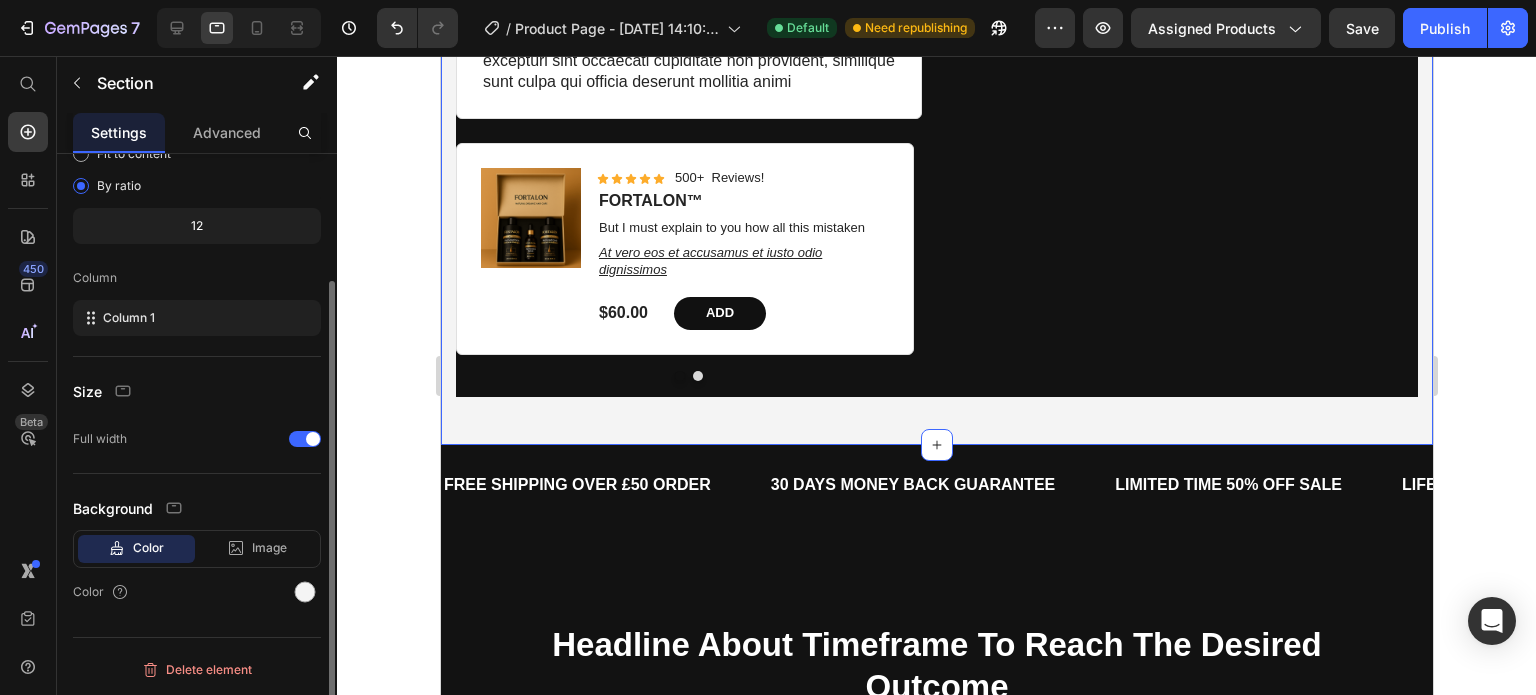 scroll, scrollTop: 0, scrollLeft: 0, axis: both 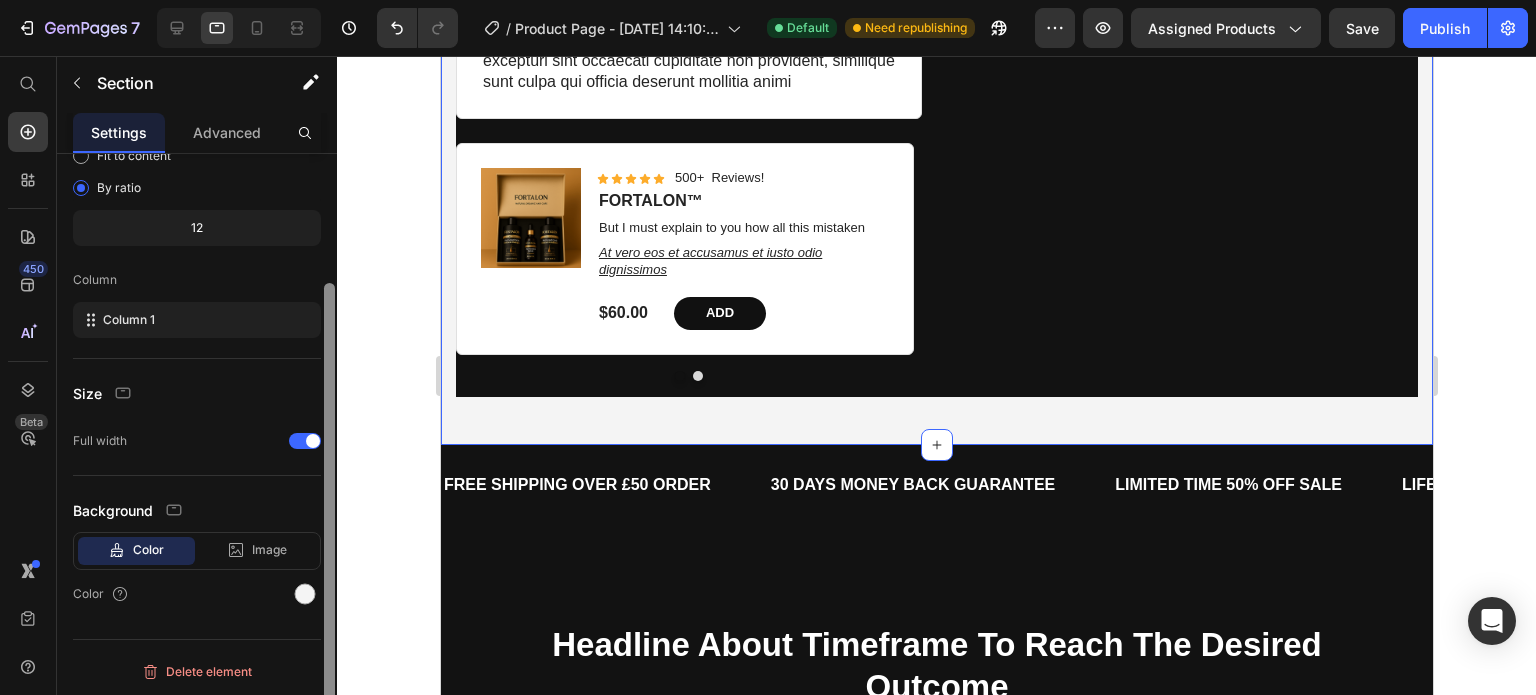 drag, startPoint x: 332, startPoint y: 419, endPoint x: 336, endPoint y: 582, distance: 163.04907 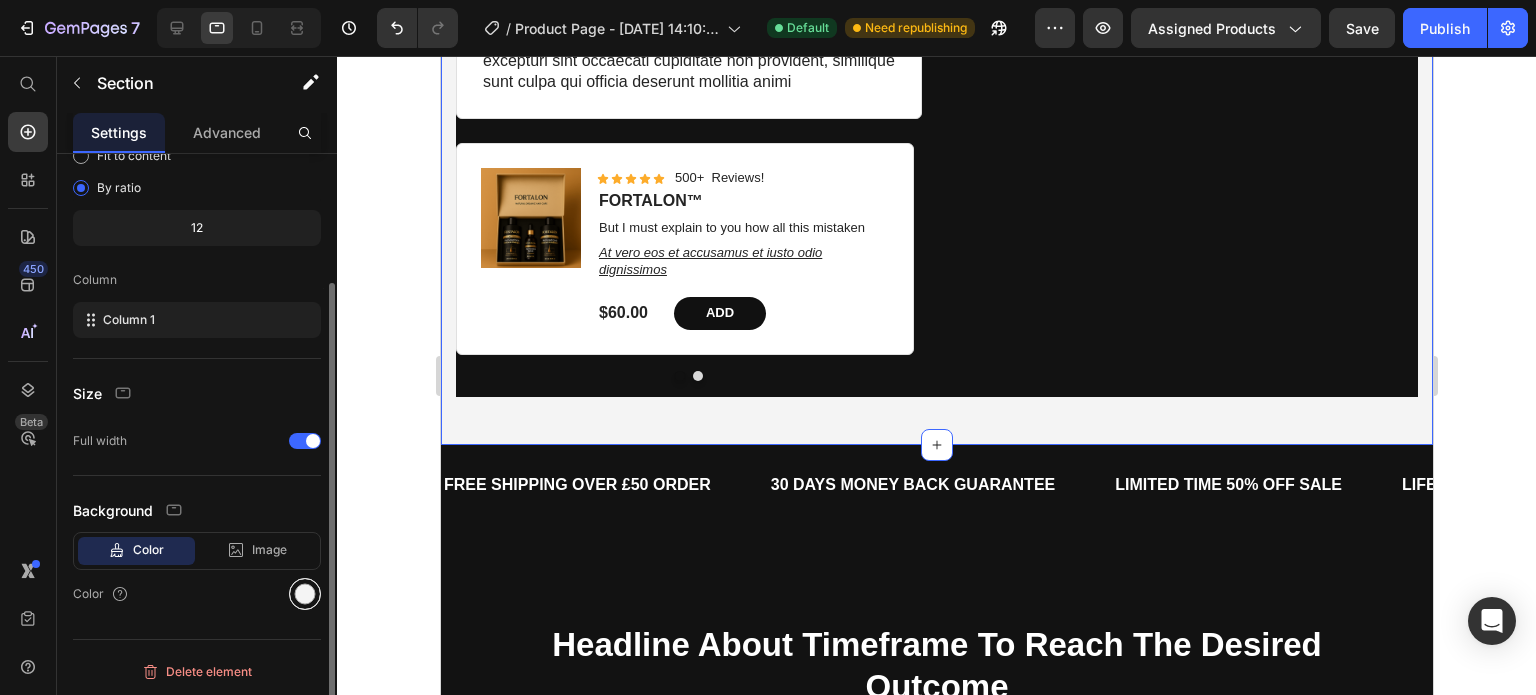 click at bounding box center [305, 594] 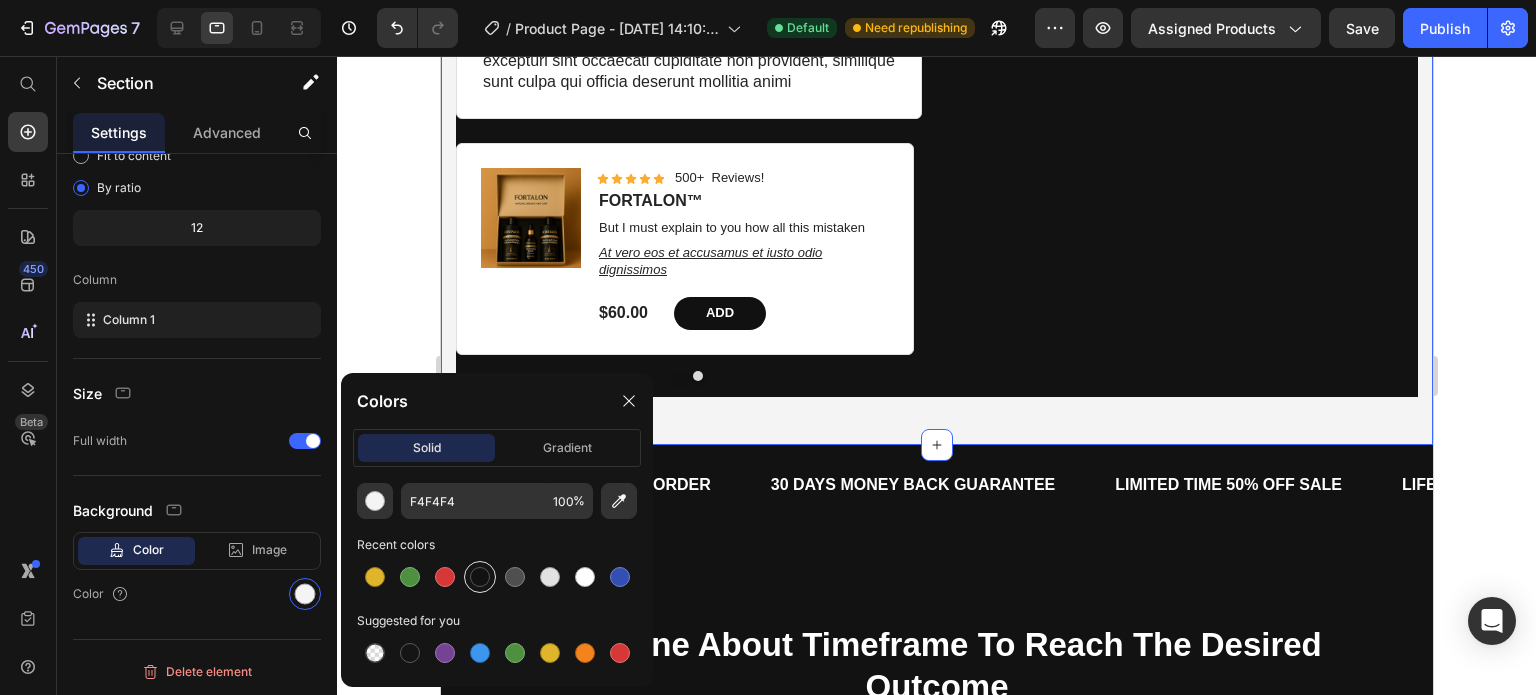 click at bounding box center [480, 577] 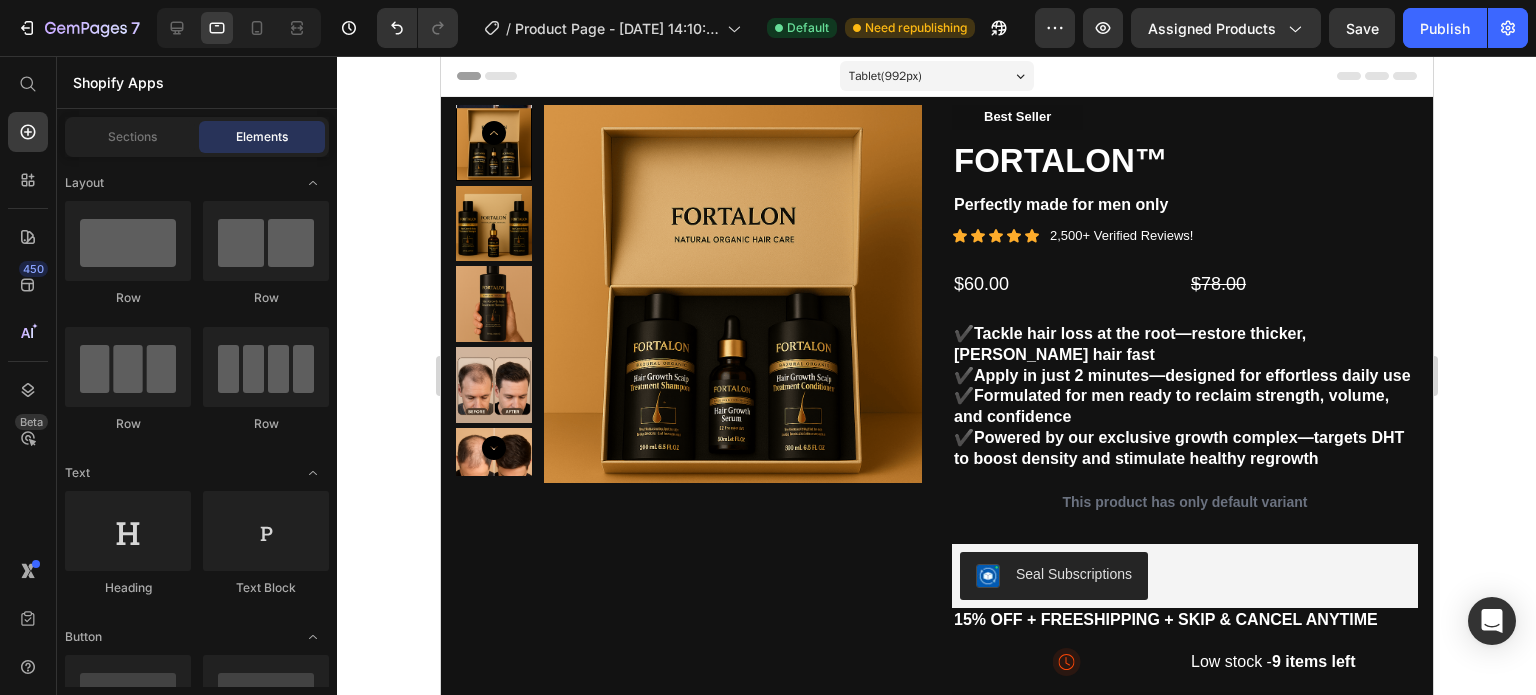scroll, scrollTop: 395, scrollLeft: 0, axis: vertical 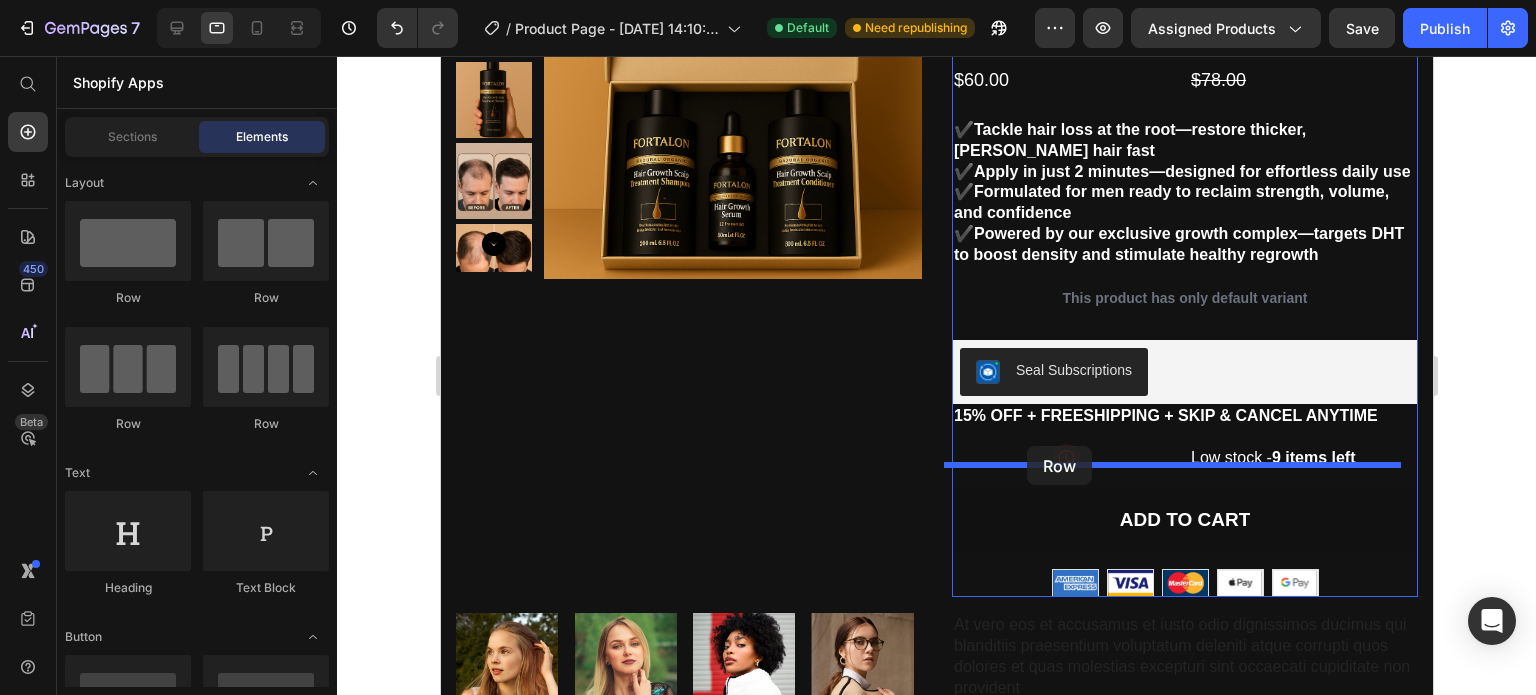 drag, startPoint x: 672, startPoint y: 308, endPoint x: 1026, endPoint y: 447, distance: 380.3117 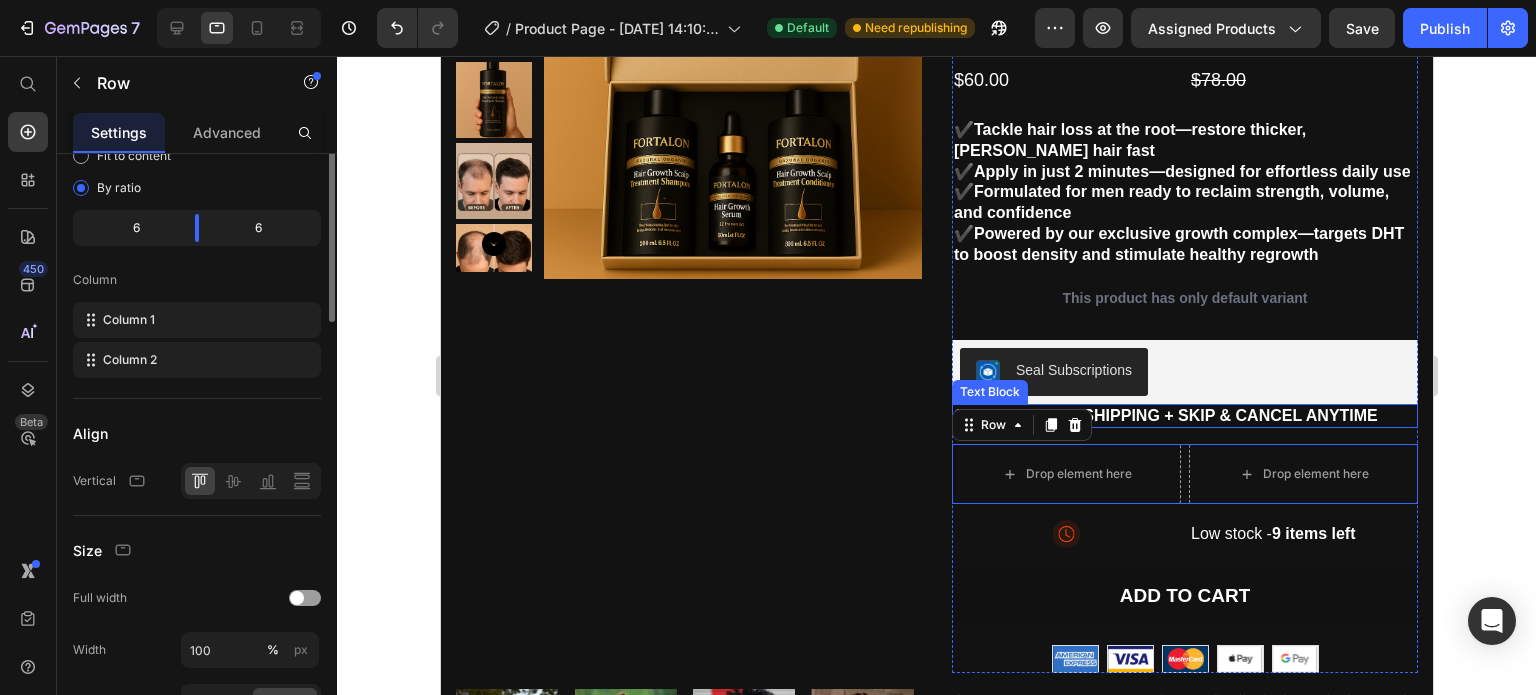 scroll, scrollTop: 0, scrollLeft: 0, axis: both 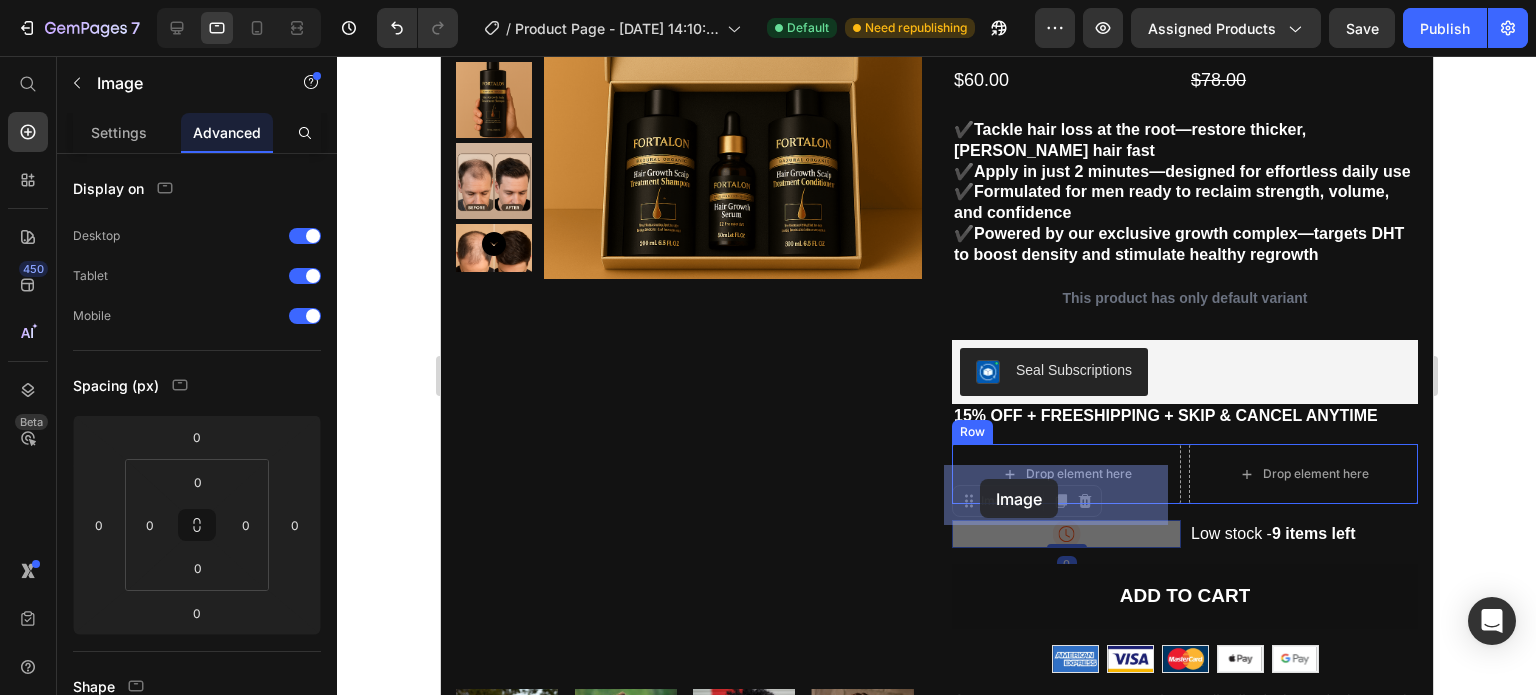 drag, startPoint x: 1057, startPoint y: 552, endPoint x: 979, endPoint y: 479, distance: 106.83164 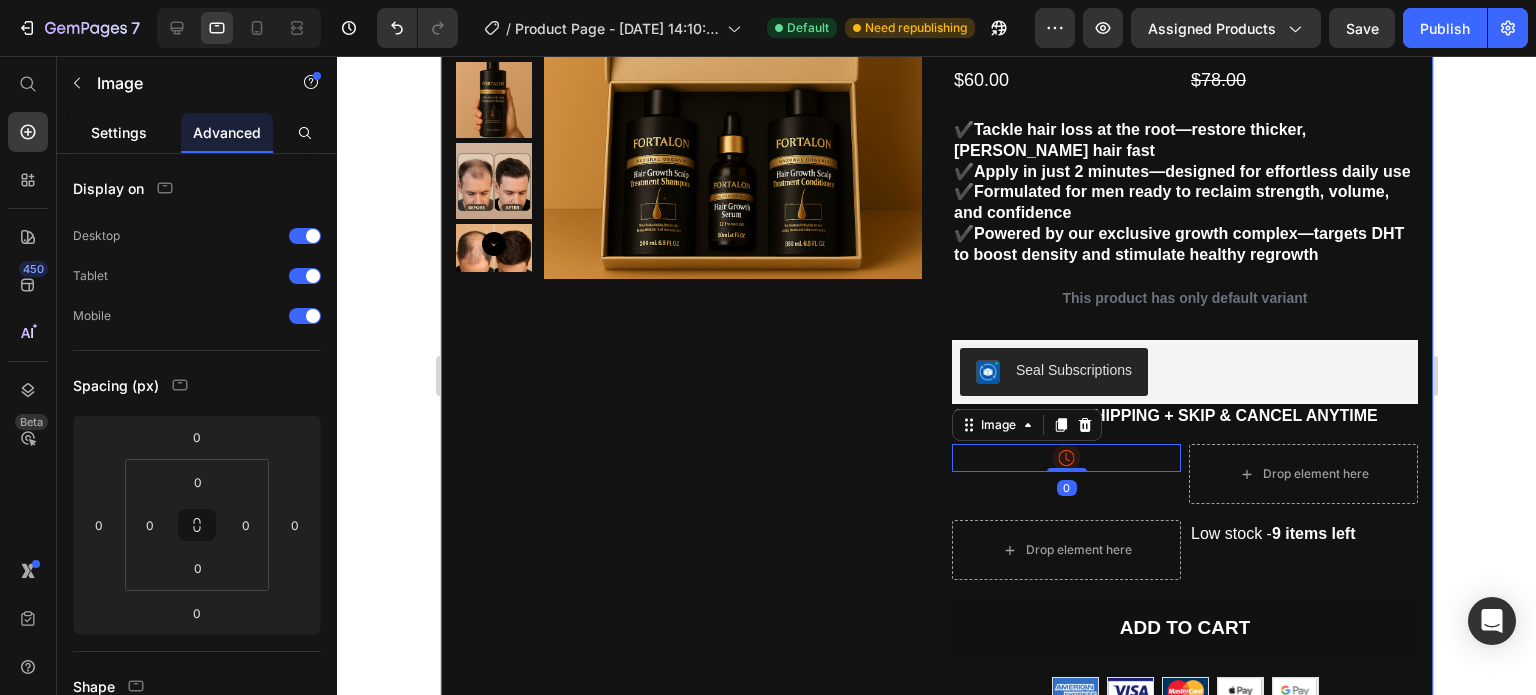 click on "Settings" at bounding box center [119, 132] 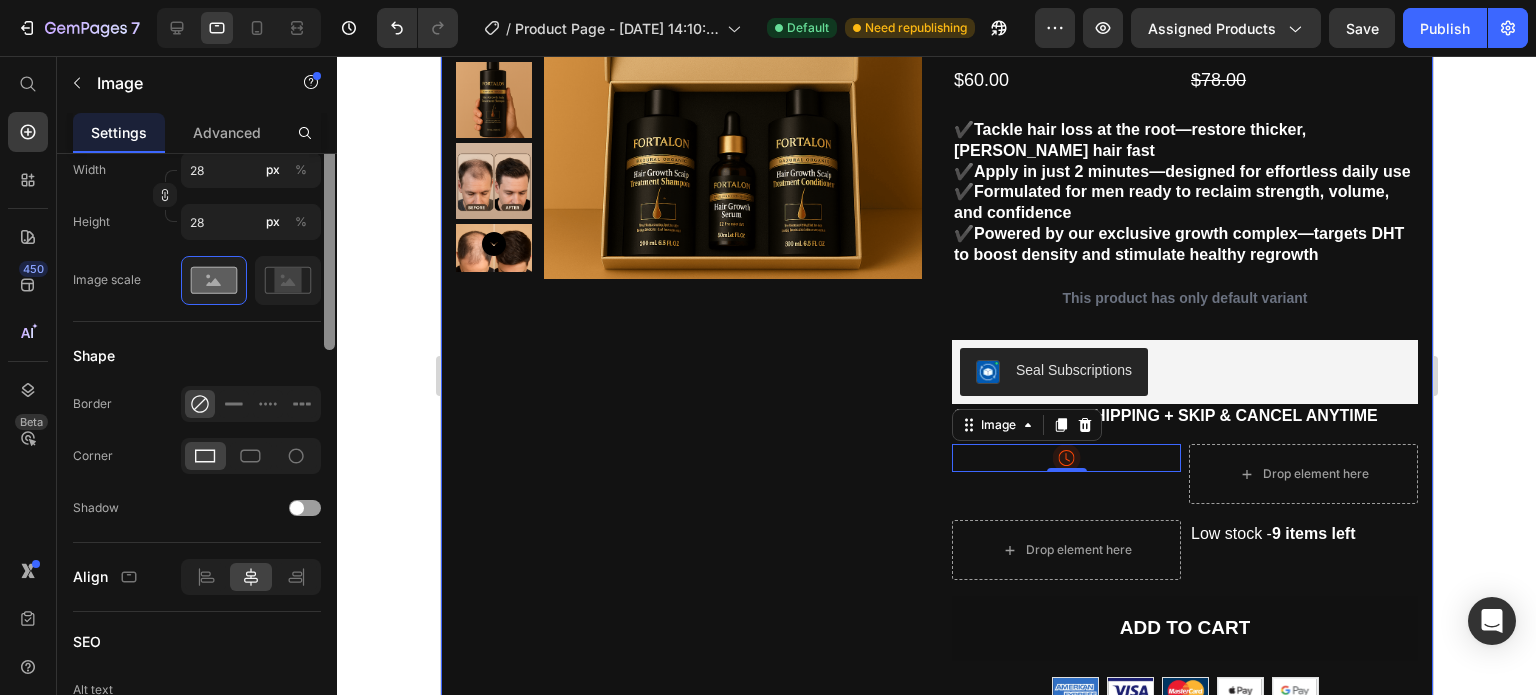 scroll, scrollTop: 460, scrollLeft: 0, axis: vertical 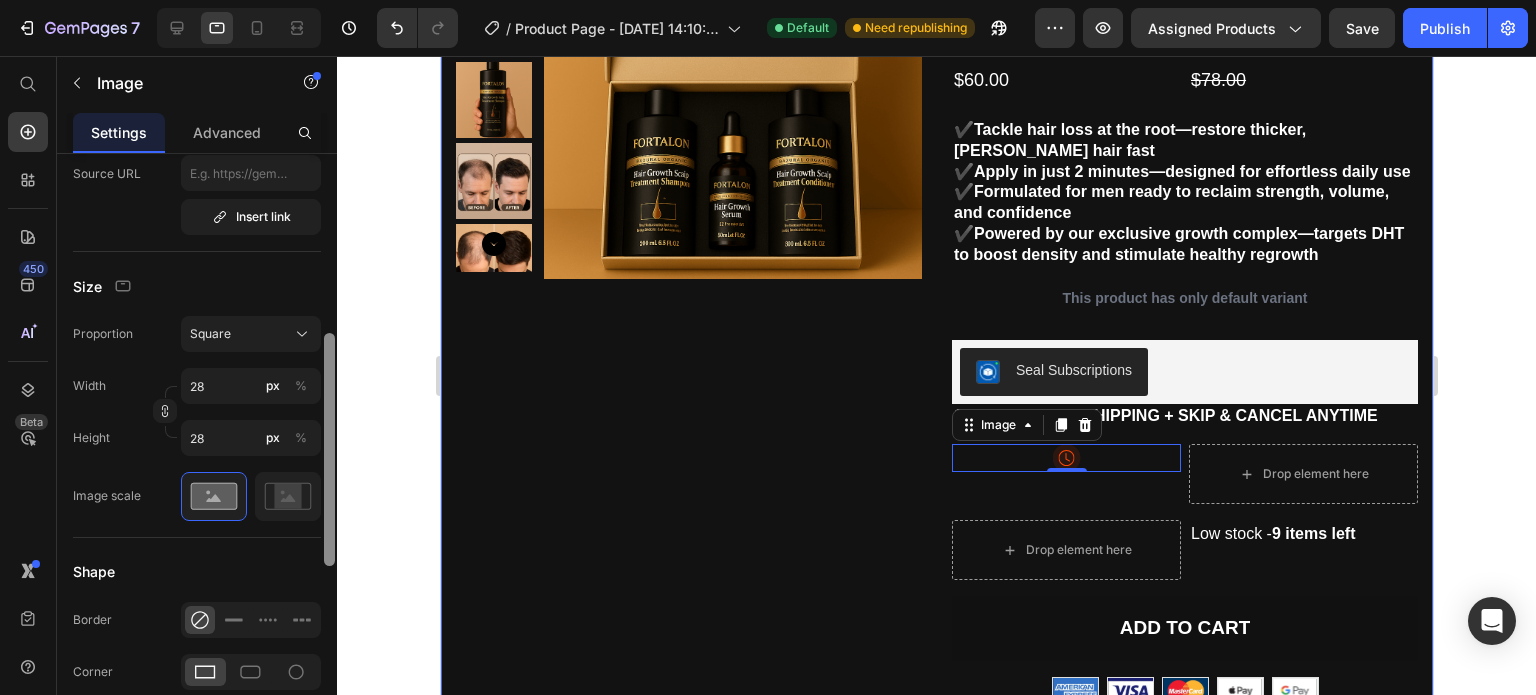 drag, startPoint x: 331, startPoint y: 355, endPoint x: 346, endPoint y: 535, distance: 180.62392 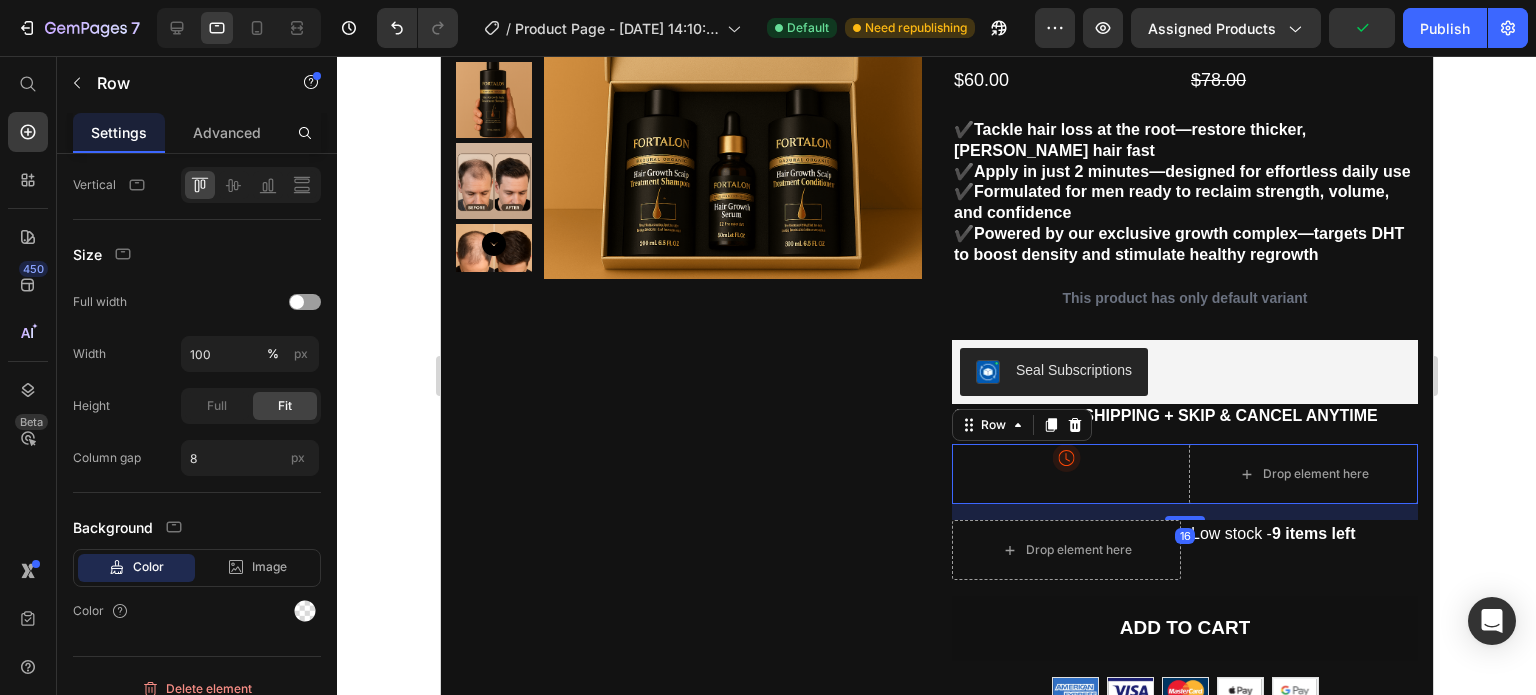 scroll, scrollTop: 0, scrollLeft: 0, axis: both 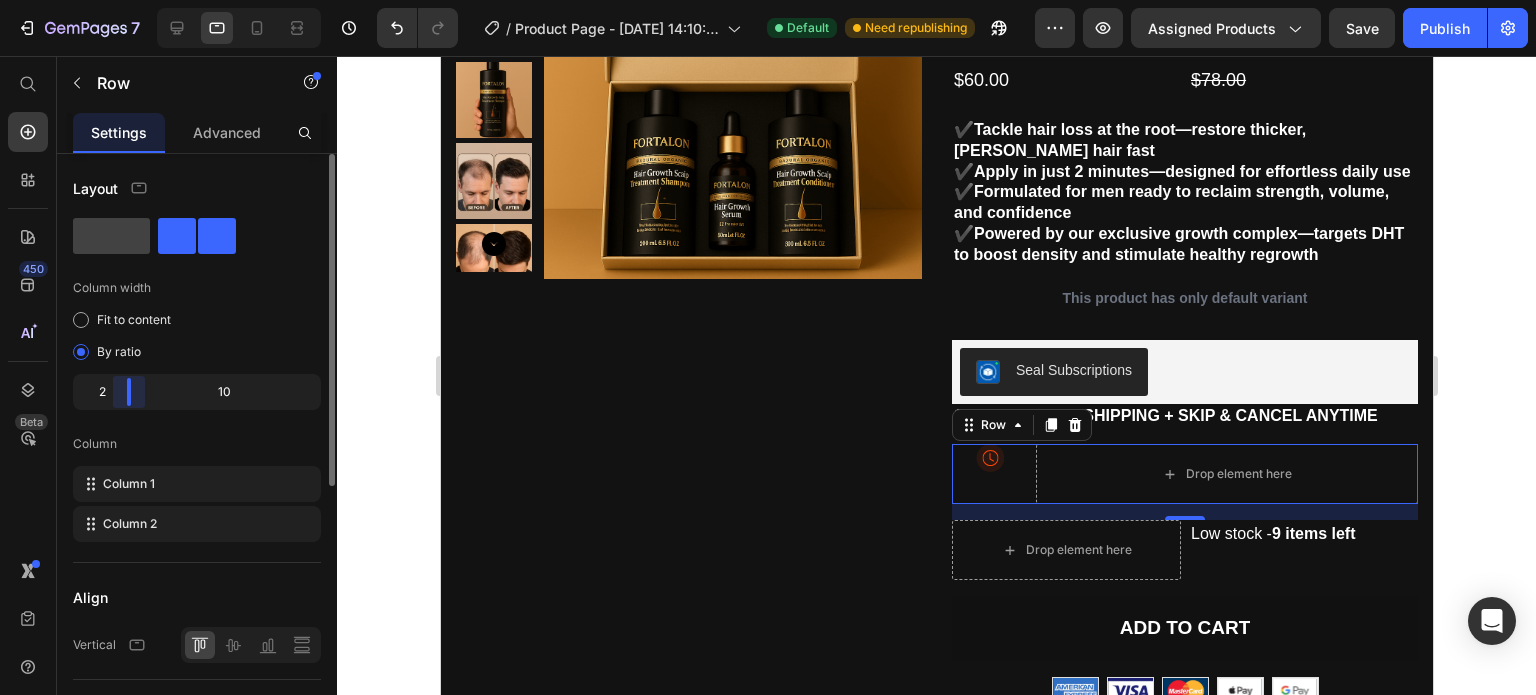 drag, startPoint x: 199, startPoint y: 387, endPoint x: 106, endPoint y: 384, distance: 93.04838 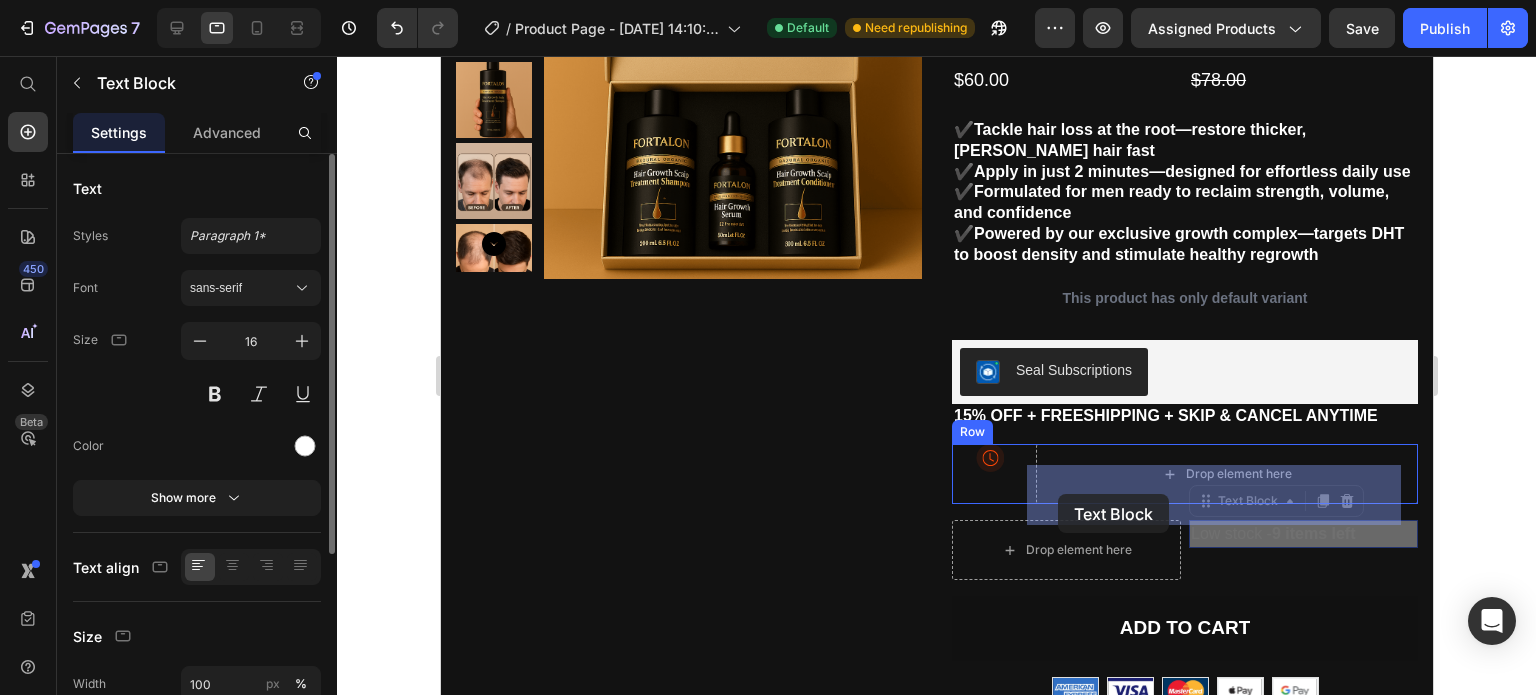 drag, startPoint x: 1277, startPoint y: 555, endPoint x: 1057, endPoint y: 494, distance: 228.30025 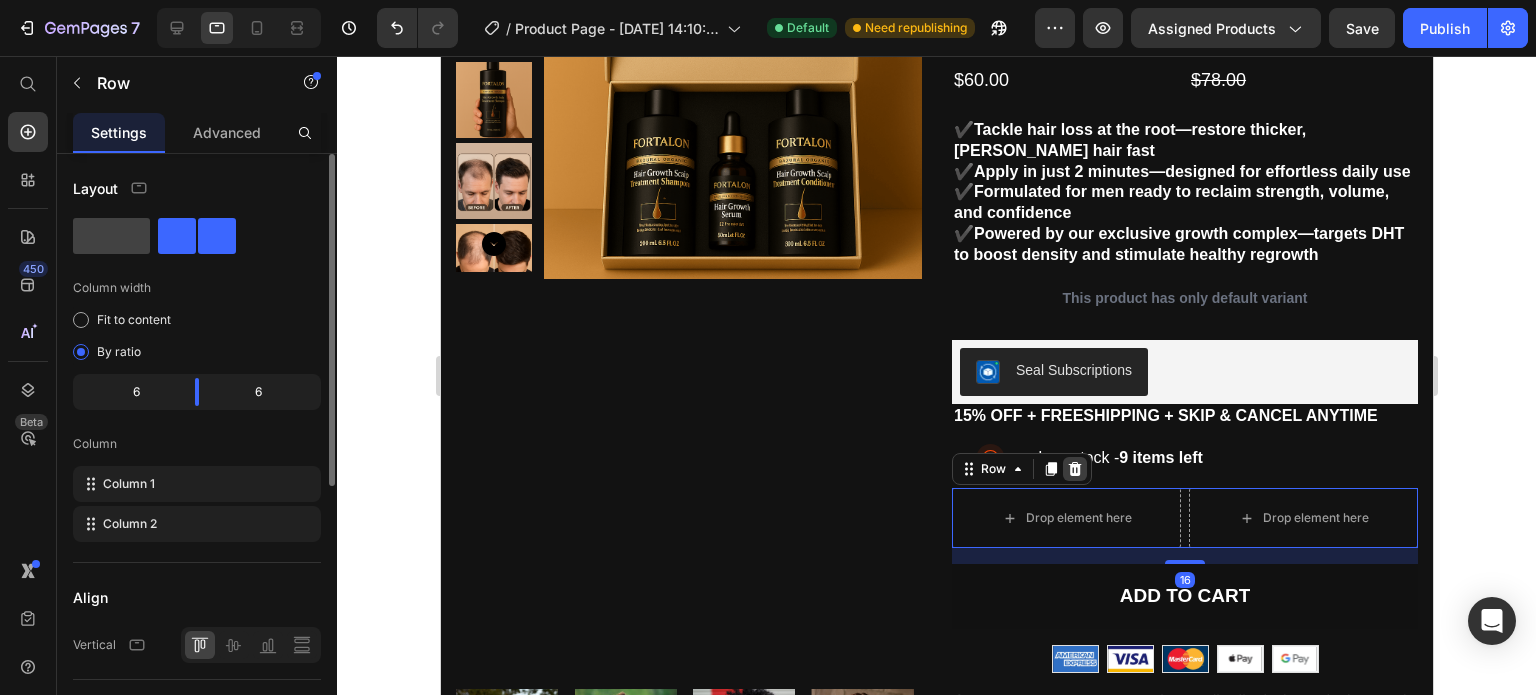 click 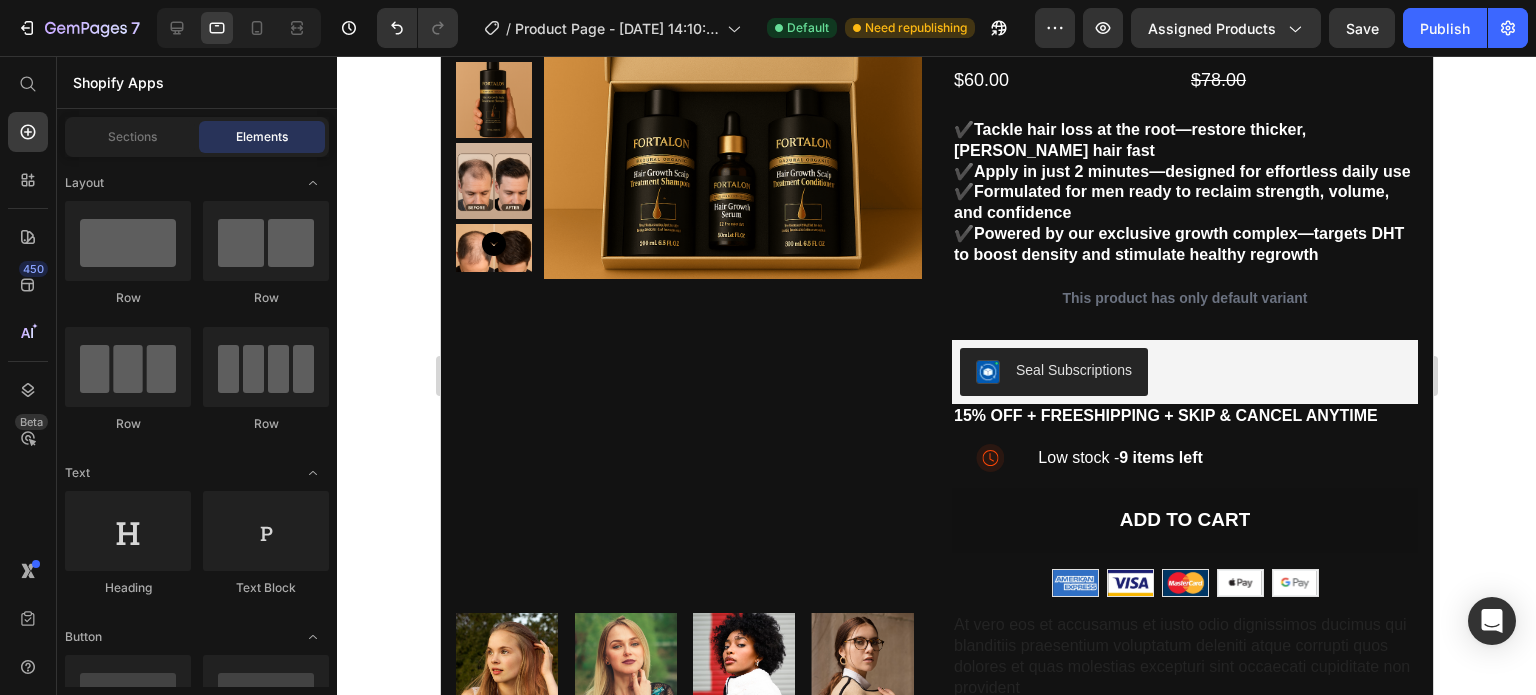 scroll, scrollTop: 0, scrollLeft: 0, axis: both 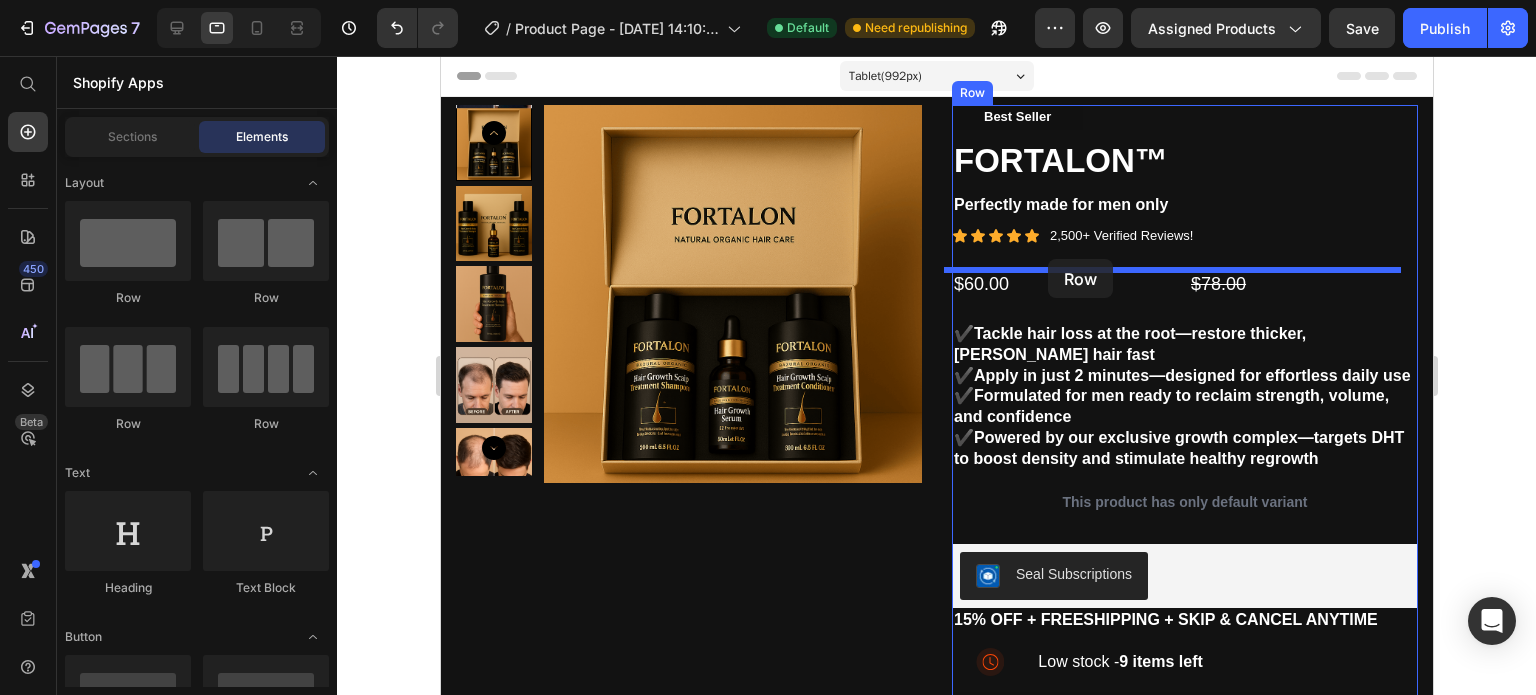 drag, startPoint x: 684, startPoint y: 295, endPoint x: 1047, endPoint y: 259, distance: 364.78076 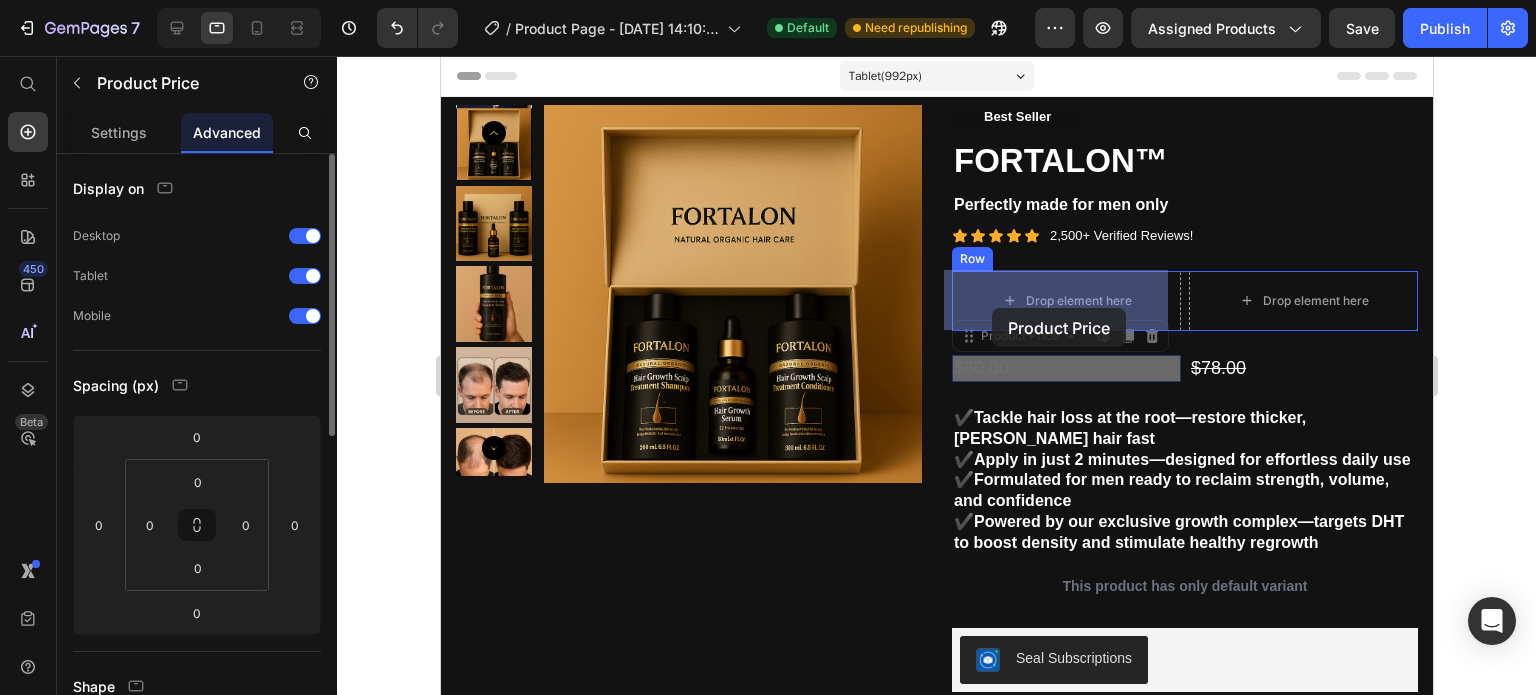 drag, startPoint x: 961, startPoint y: 361, endPoint x: 992, endPoint y: 309, distance: 60.53924 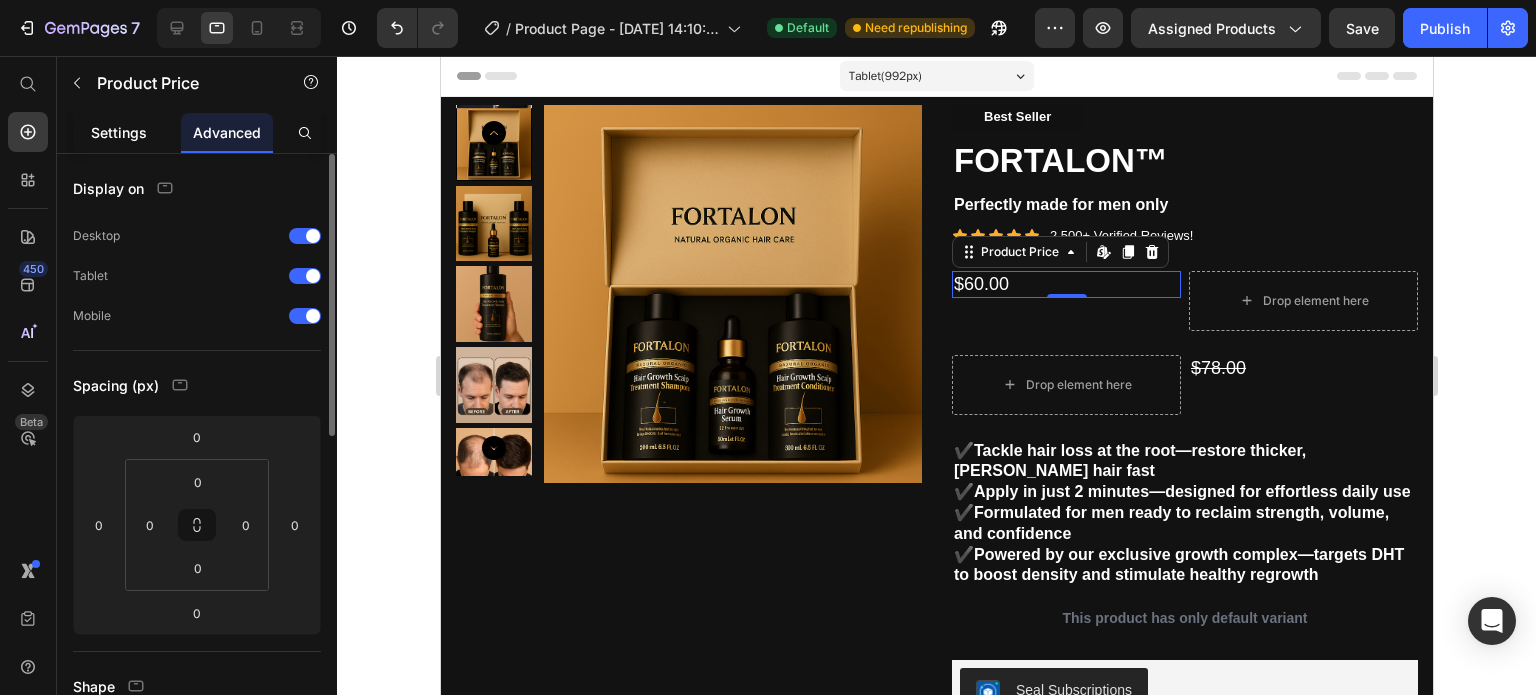 click on "Settings" at bounding box center [119, 132] 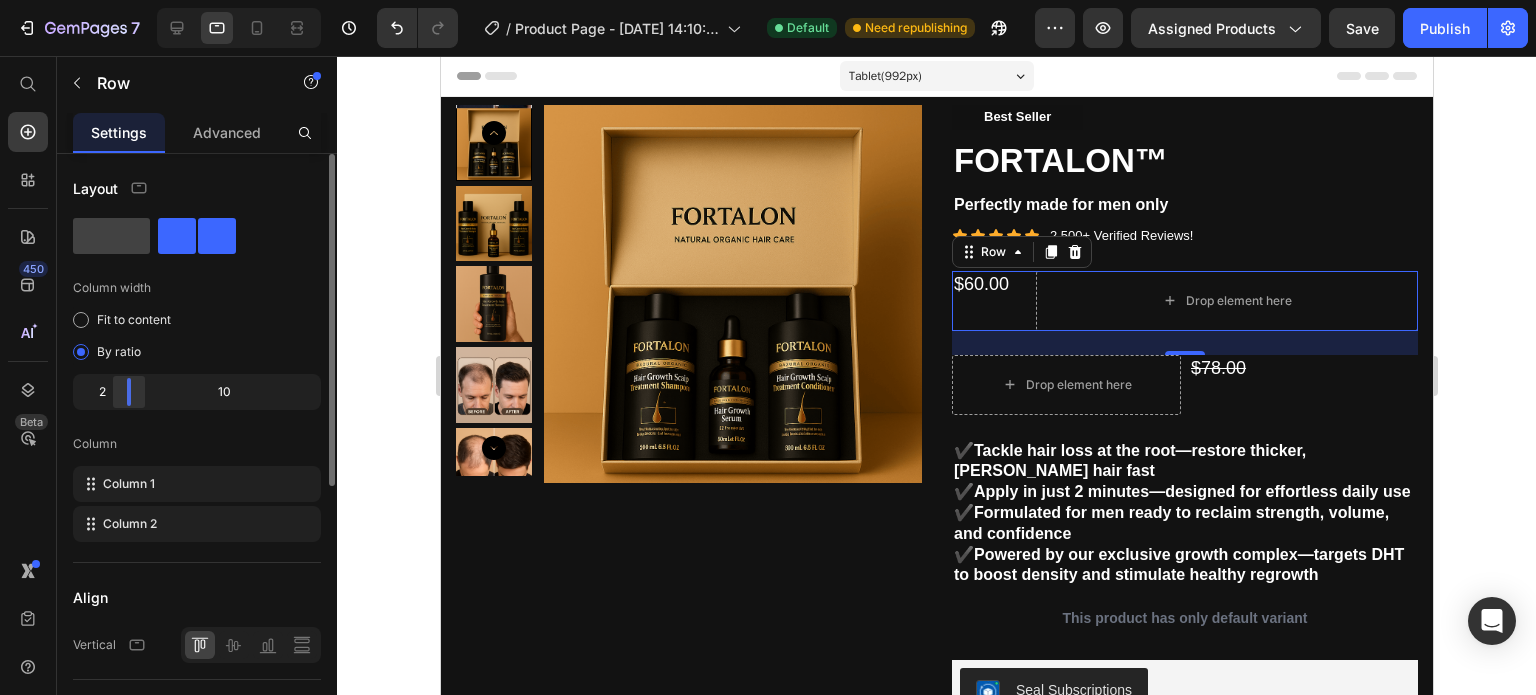 drag, startPoint x: 199, startPoint y: 387, endPoint x: 117, endPoint y: 397, distance: 82.607506 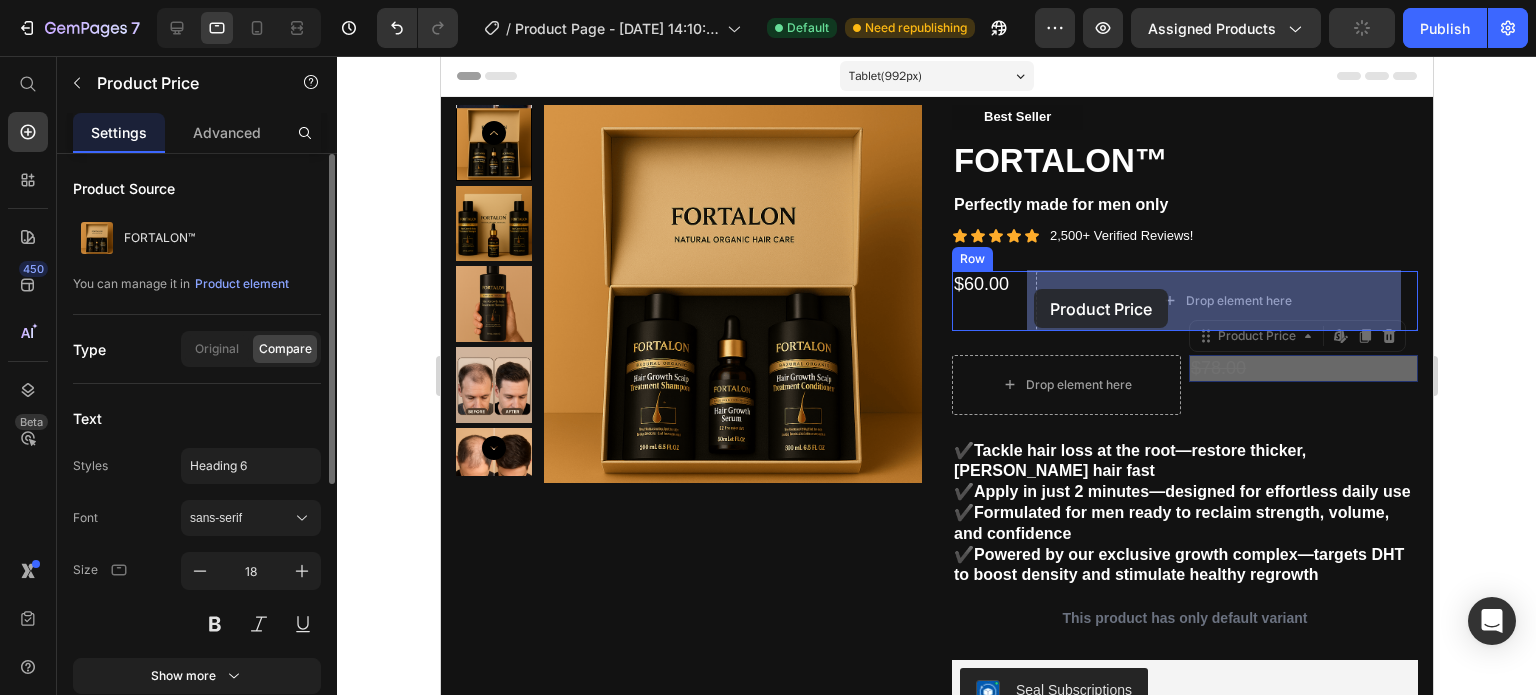drag, startPoint x: 1213, startPoint y: 371, endPoint x: 1032, endPoint y: 288, distance: 199.12308 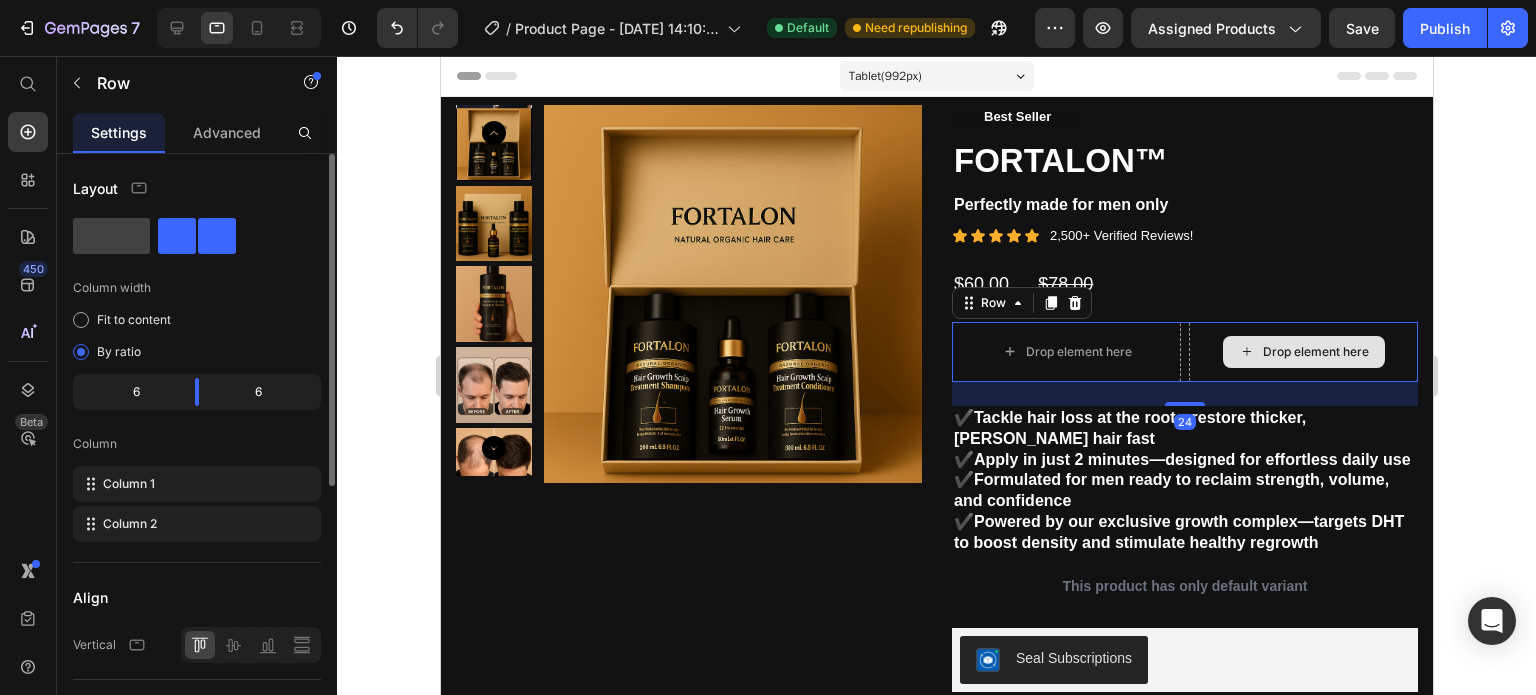 click on "Drop element here" at bounding box center [1302, 352] 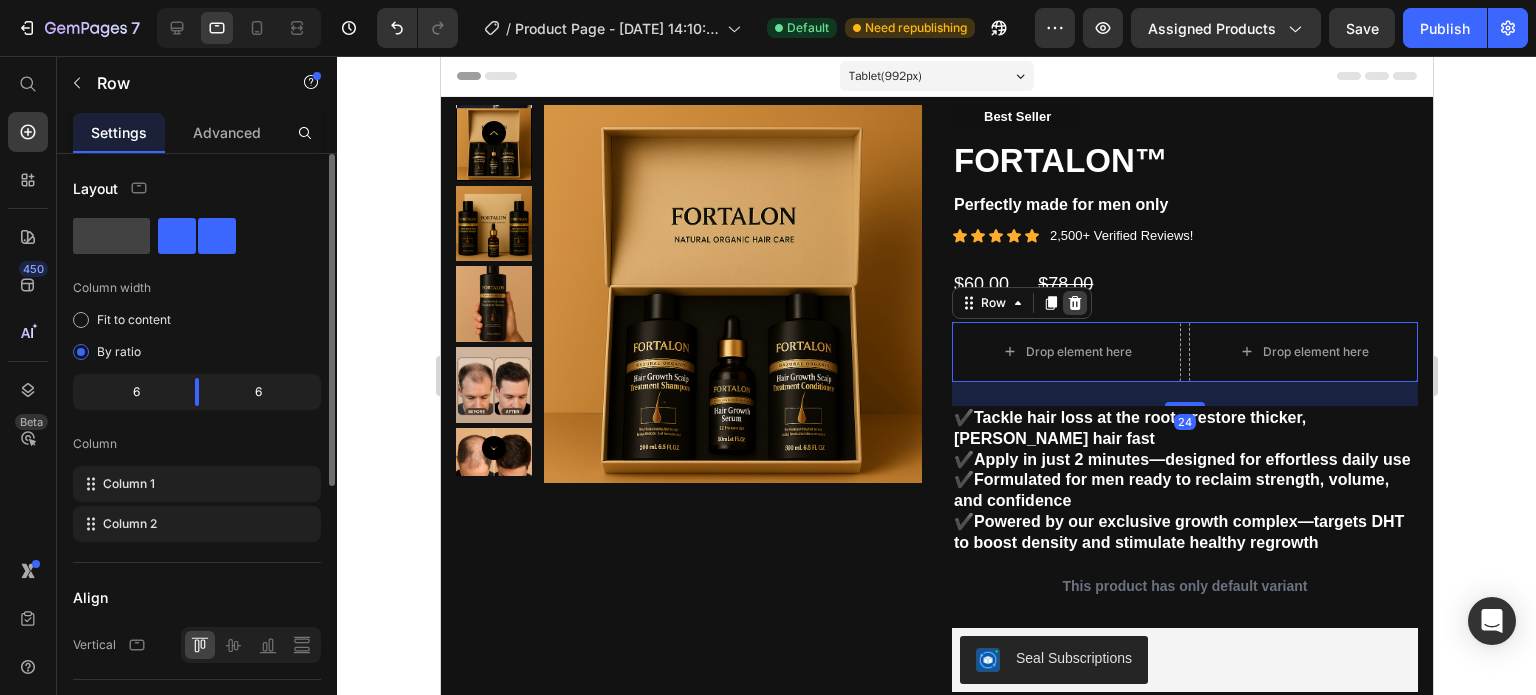 click 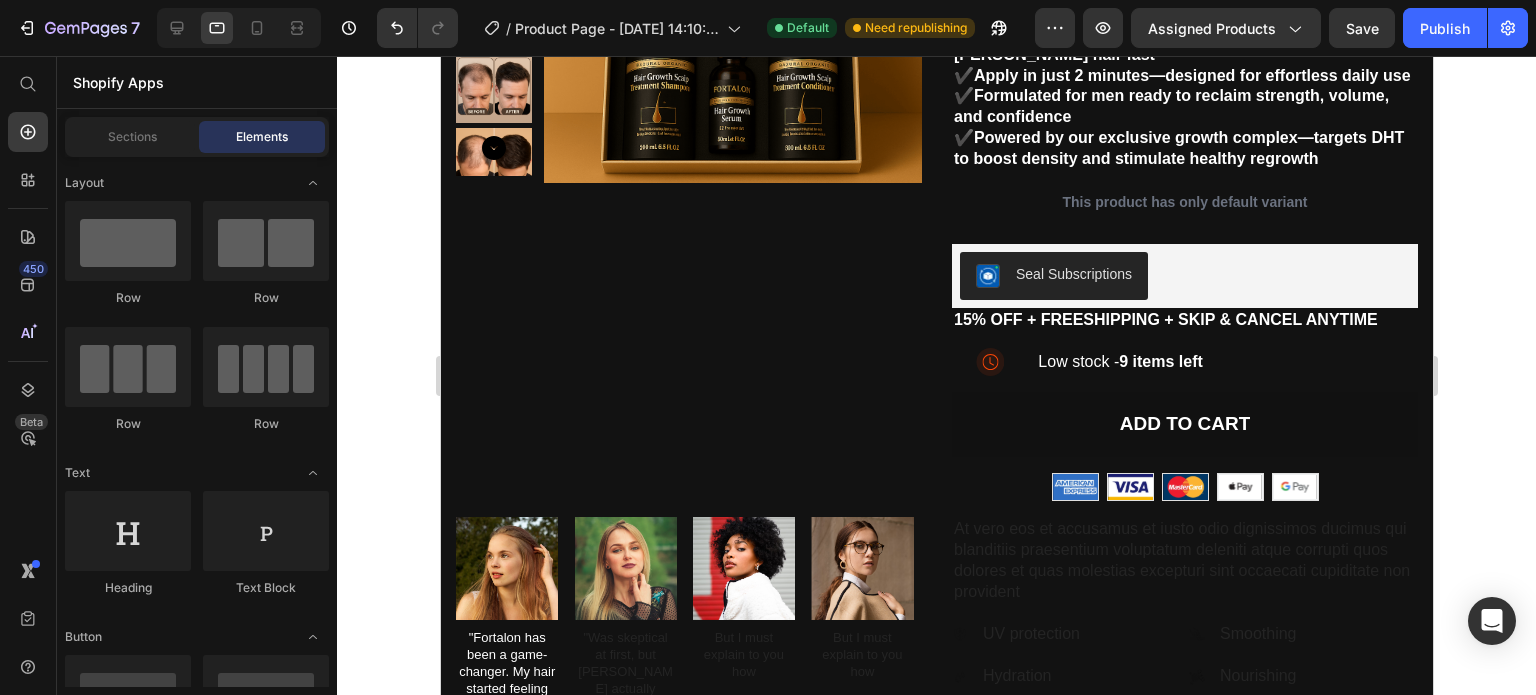 scroll, scrollTop: 681, scrollLeft: 0, axis: vertical 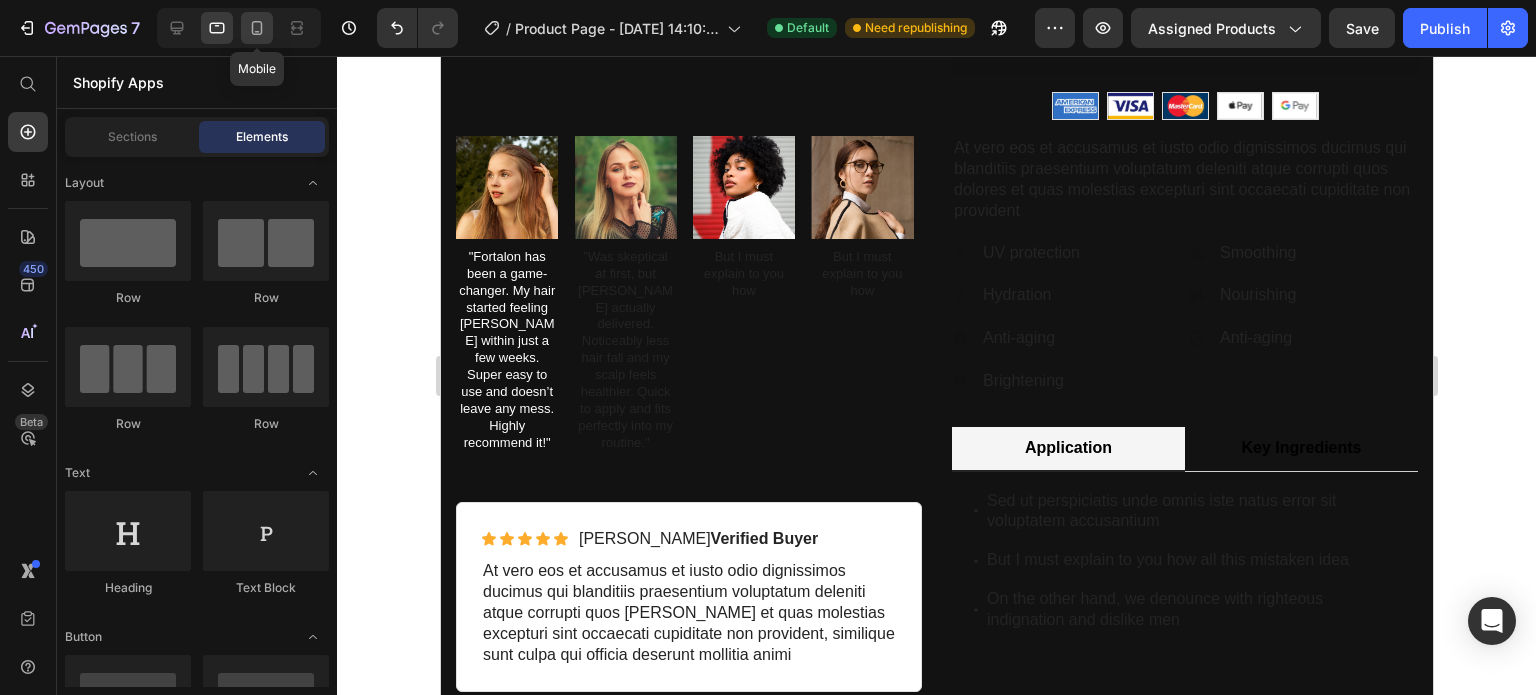click 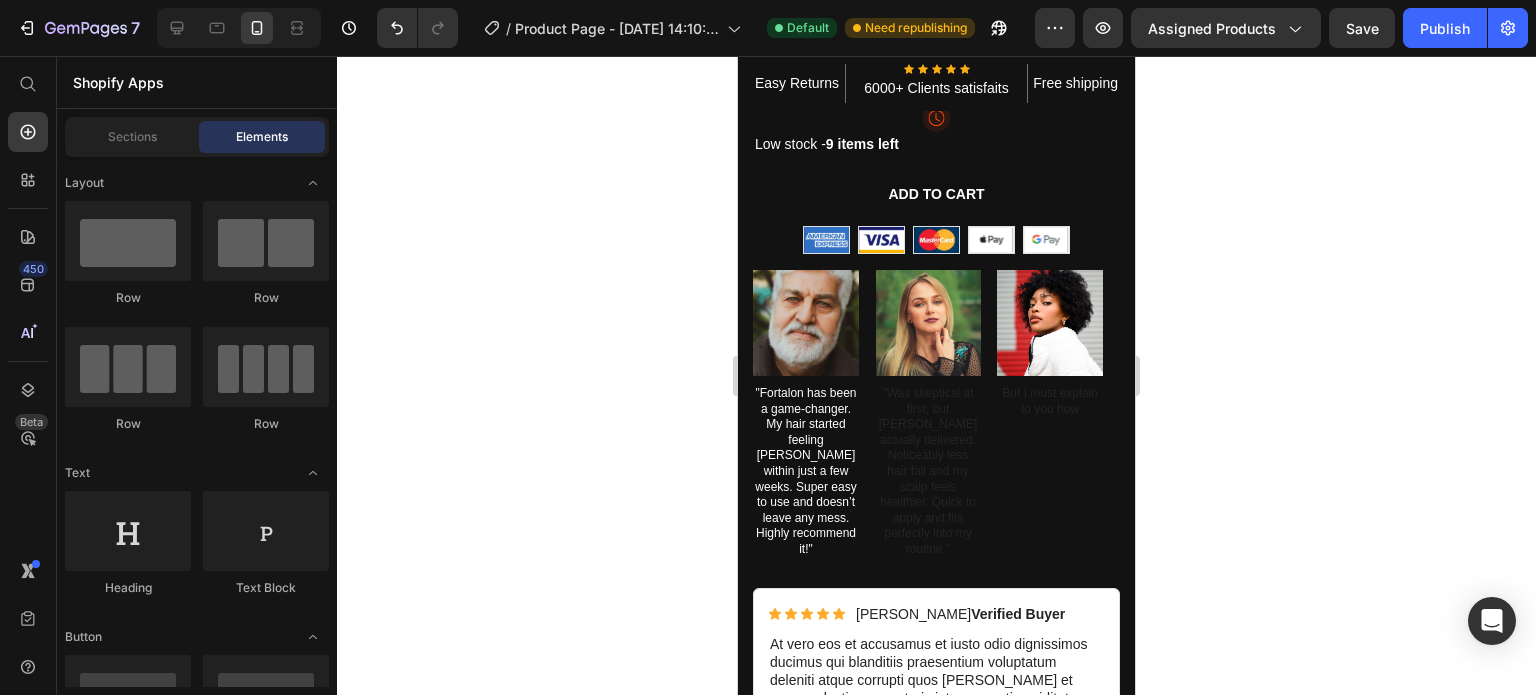 scroll, scrollTop: 0, scrollLeft: 0, axis: both 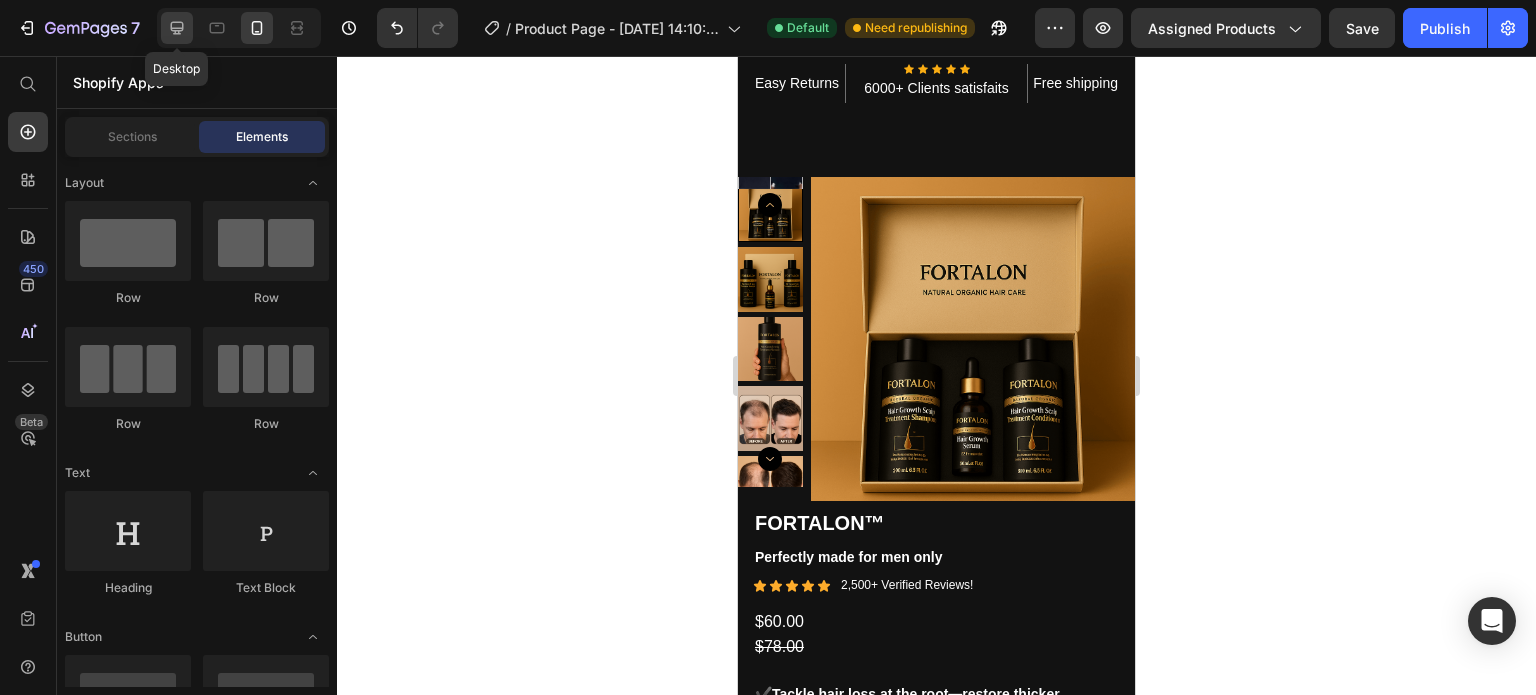 click 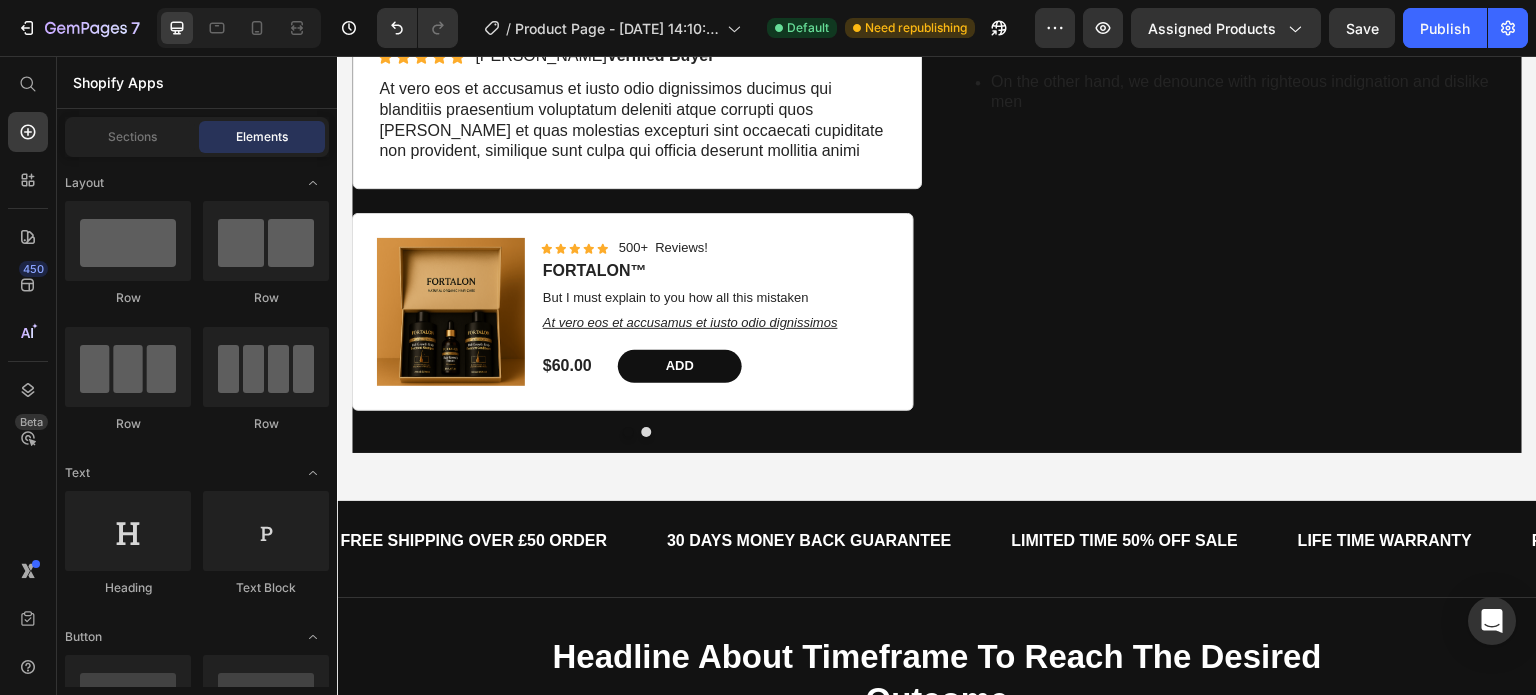 scroll, scrollTop: 1164, scrollLeft: 0, axis: vertical 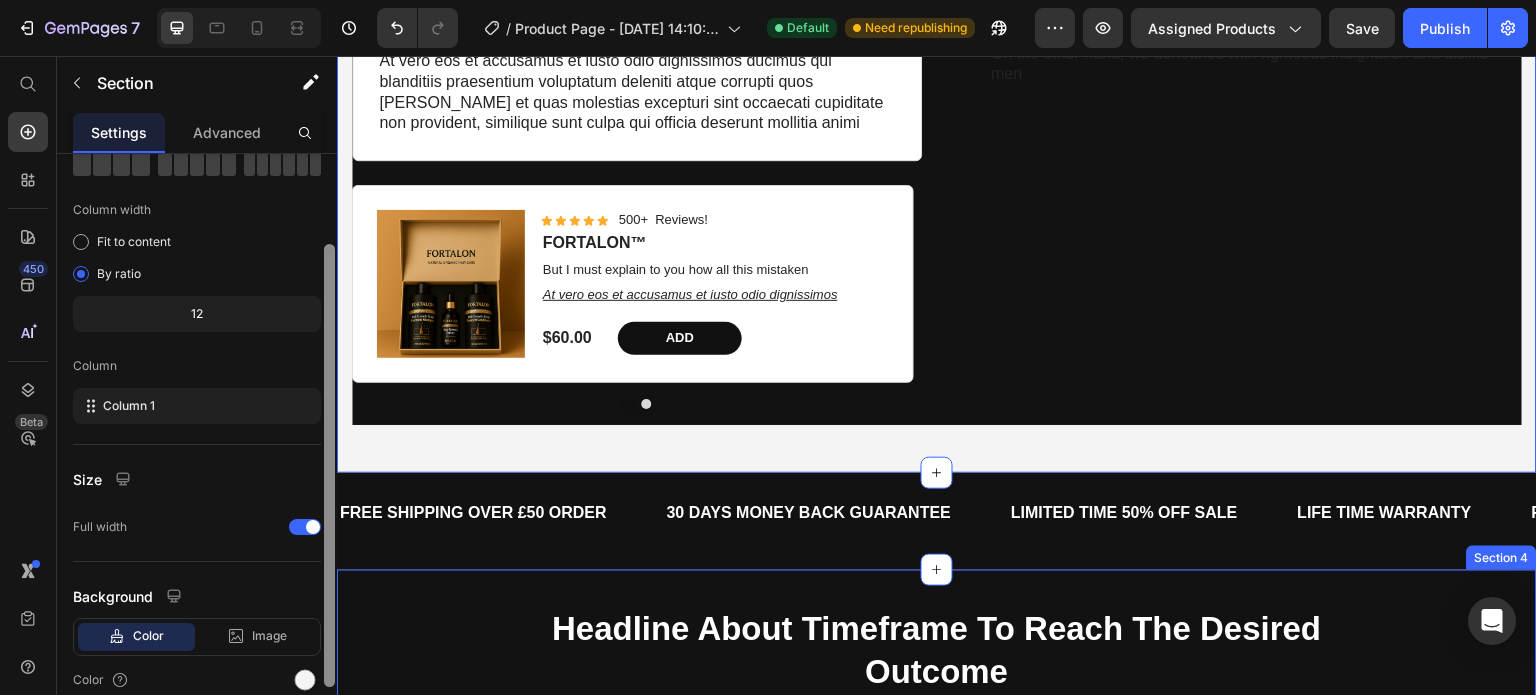 drag, startPoint x: 661, startPoint y: 436, endPoint x: 341, endPoint y: 661, distance: 391.1841 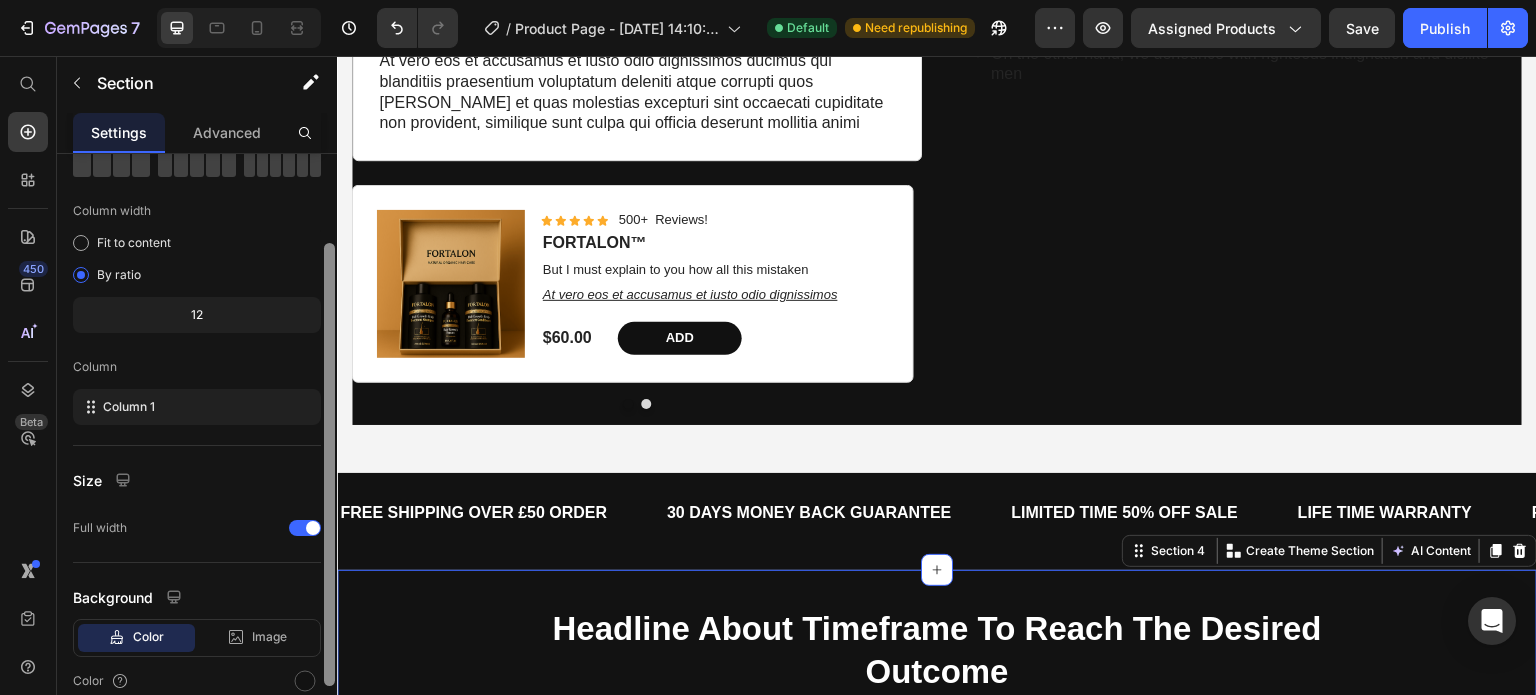 scroll, scrollTop: 208, scrollLeft: 0, axis: vertical 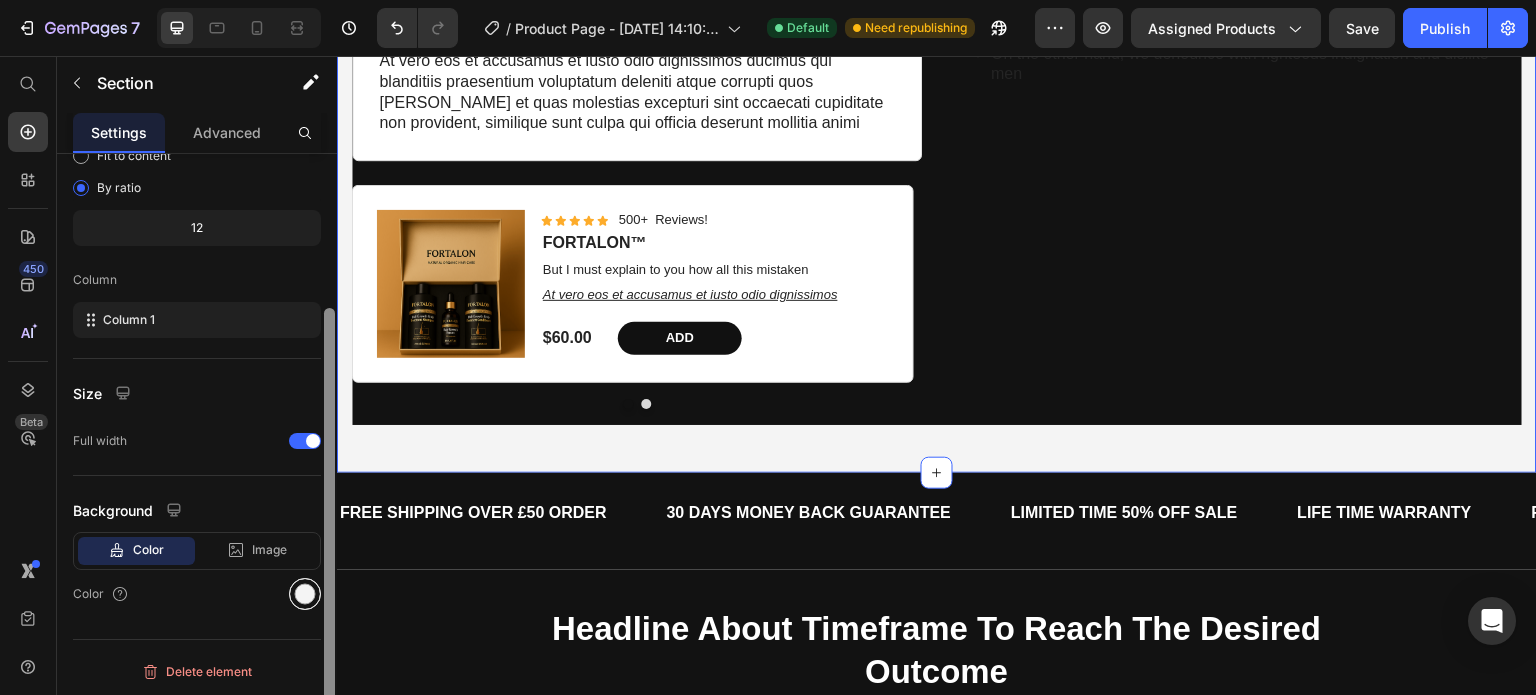 click at bounding box center [305, 594] 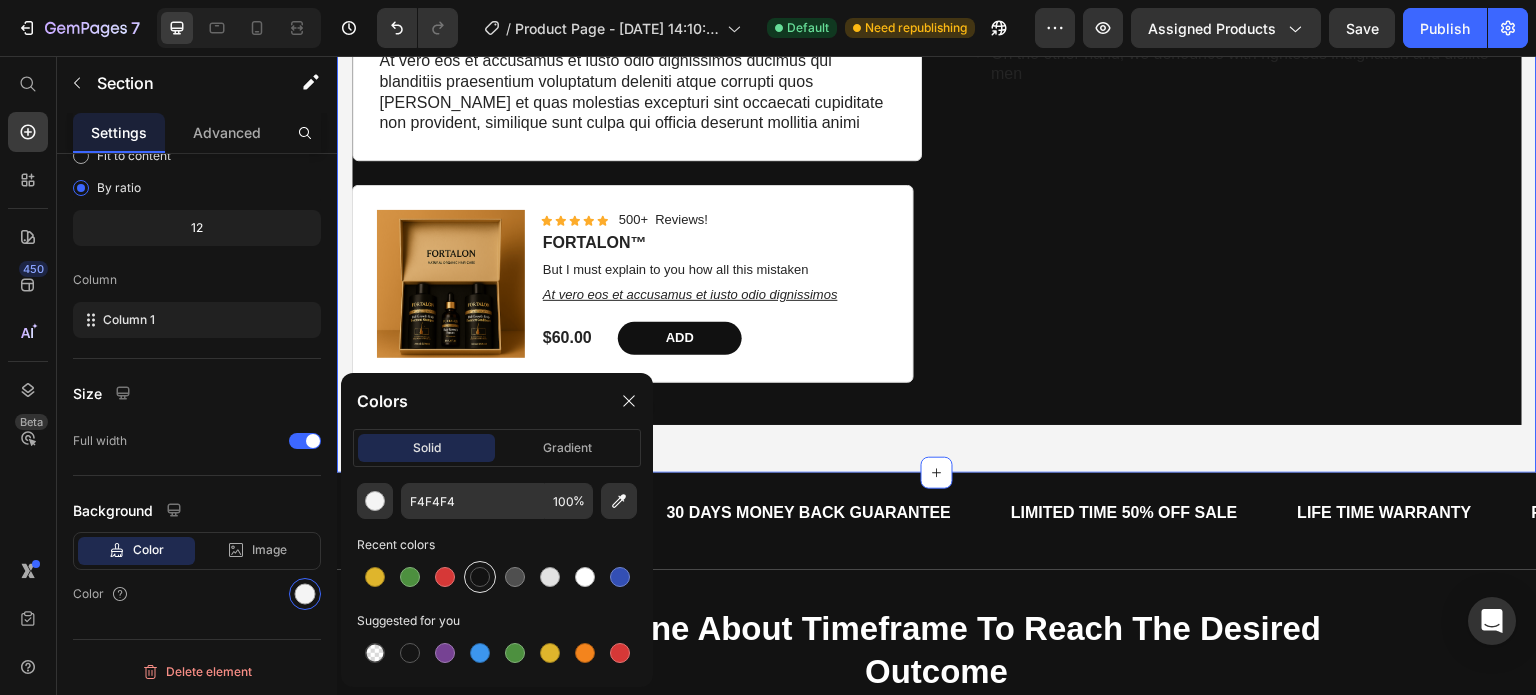 drag, startPoint x: 480, startPoint y: 587, endPoint x: 368, endPoint y: 429, distance: 193.66982 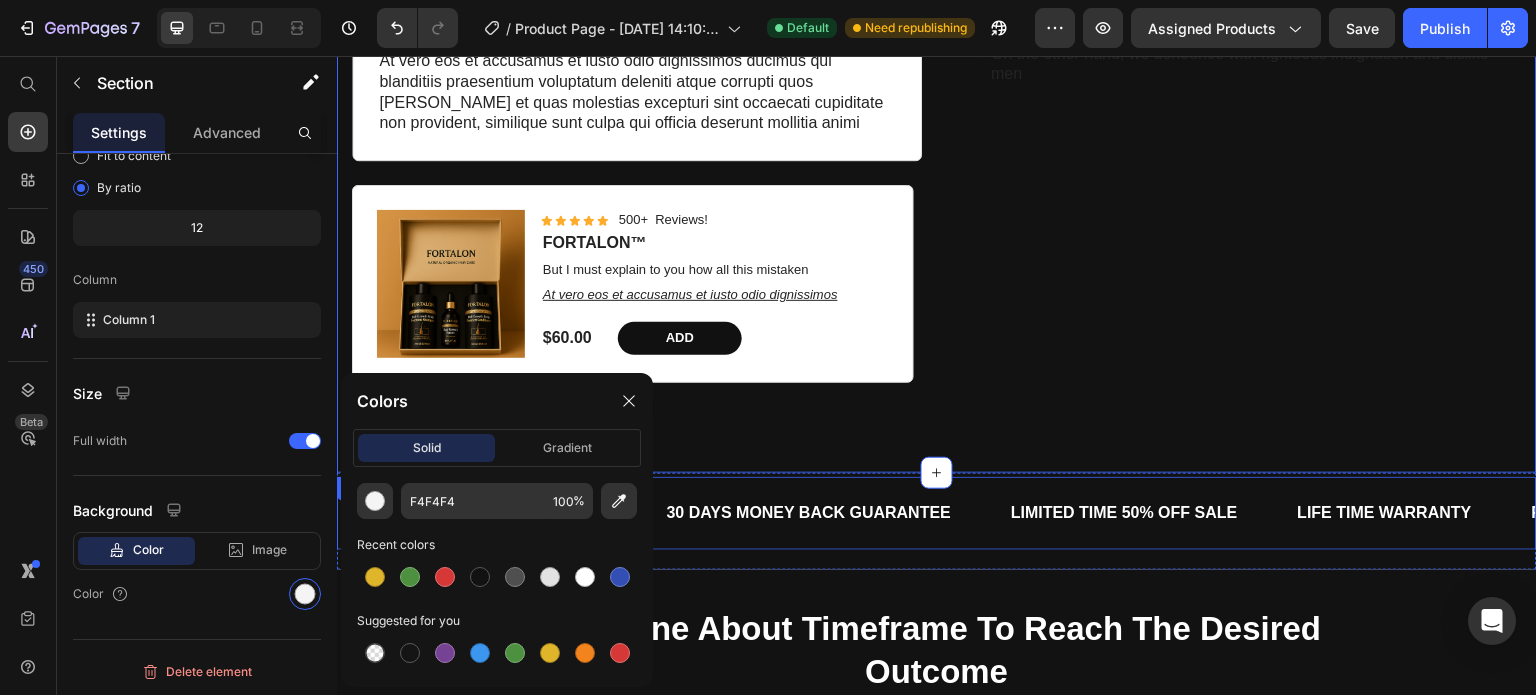 type on "121212" 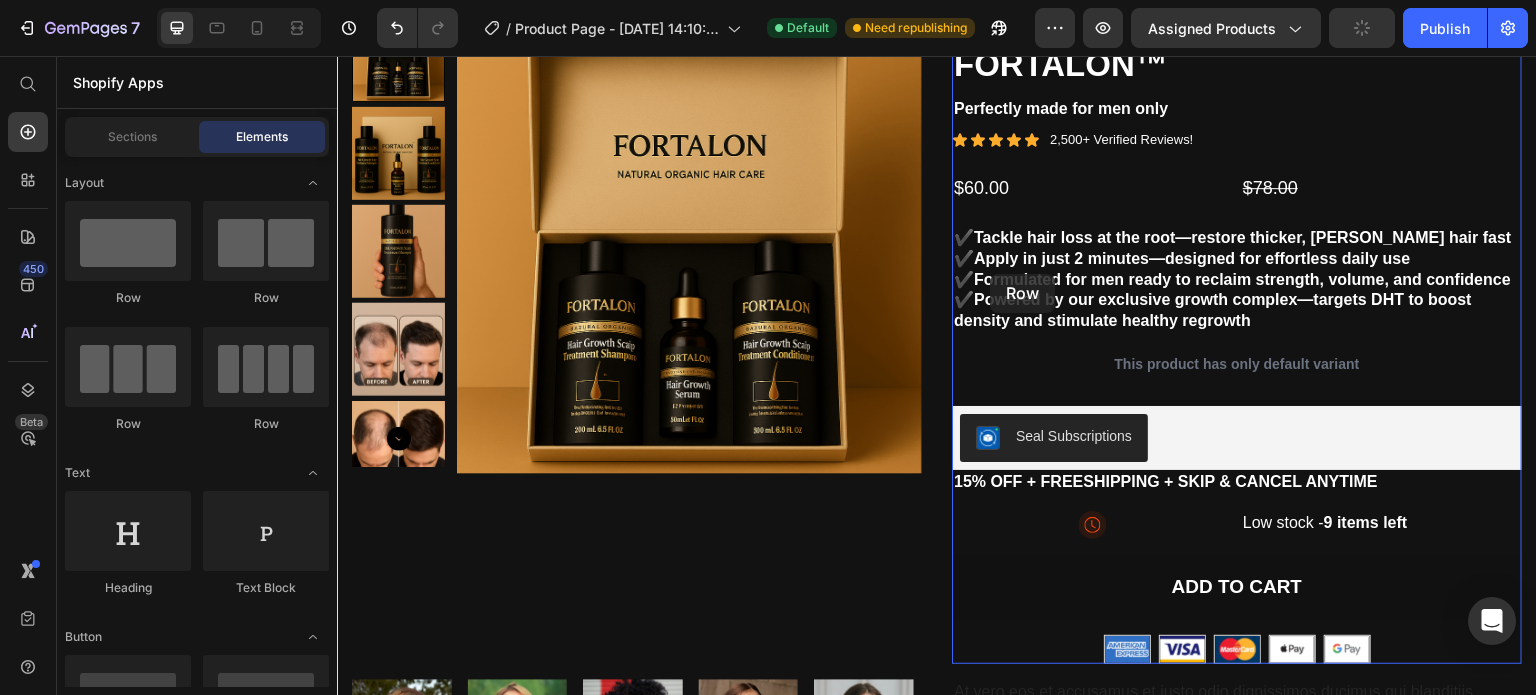 scroll, scrollTop: 0, scrollLeft: 0, axis: both 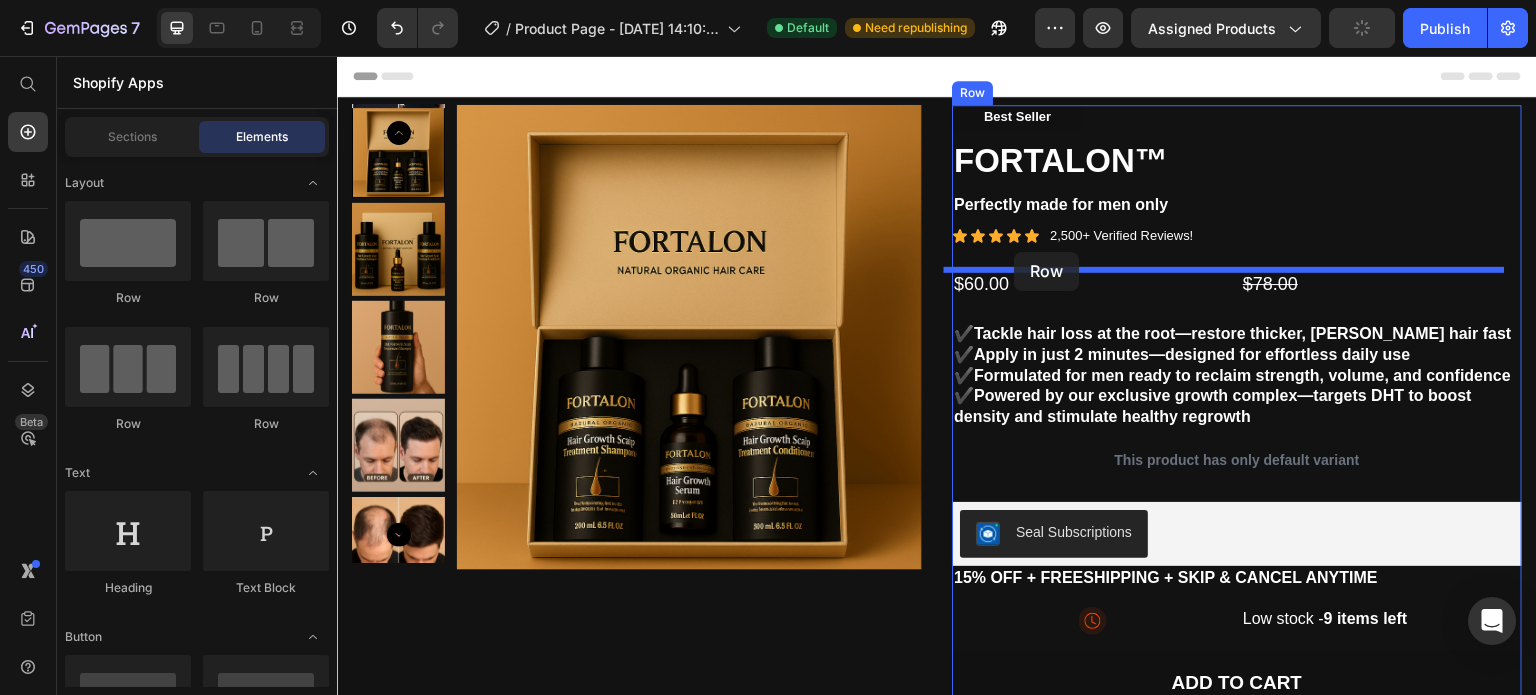 drag, startPoint x: 589, startPoint y: 298, endPoint x: 1015, endPoint y: 252, distance: 428.47638 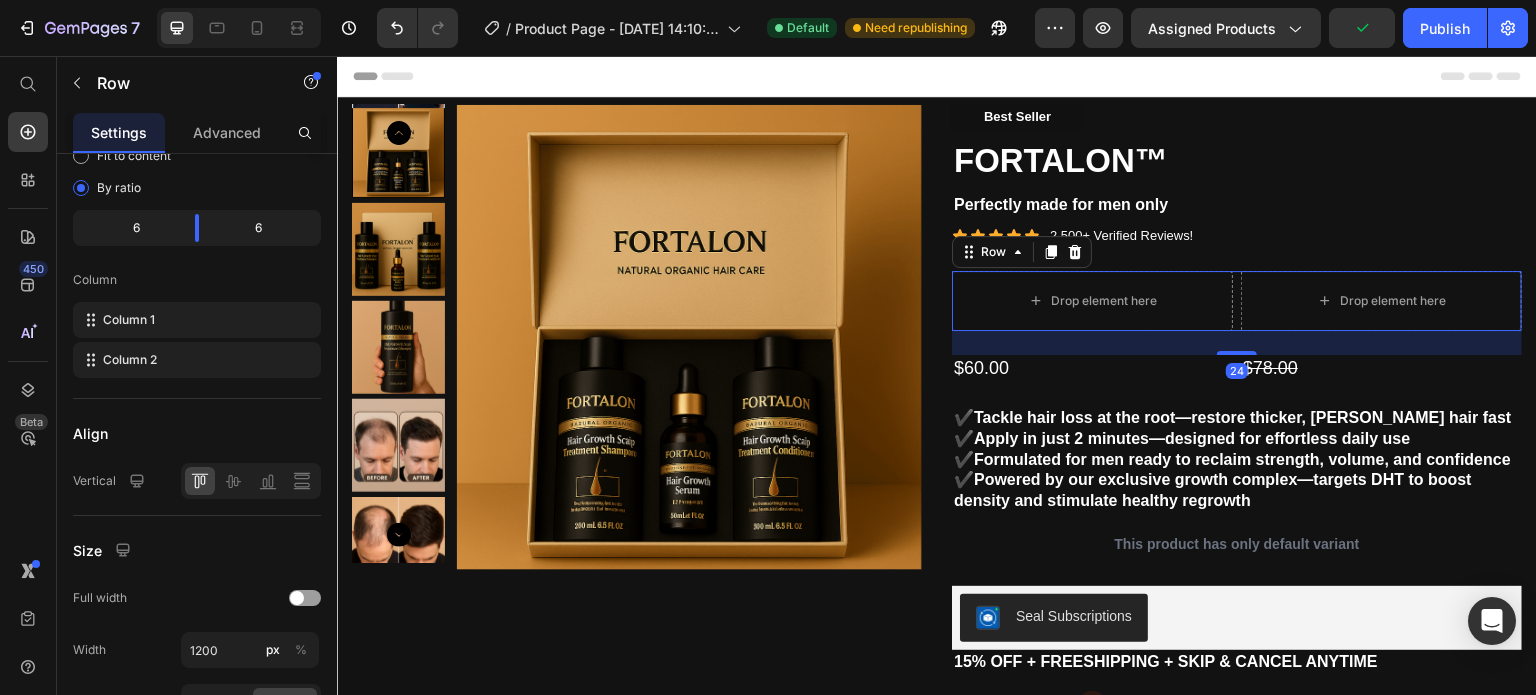 scroll, scrollTop: 0, scrollLeft: 0, axis: both 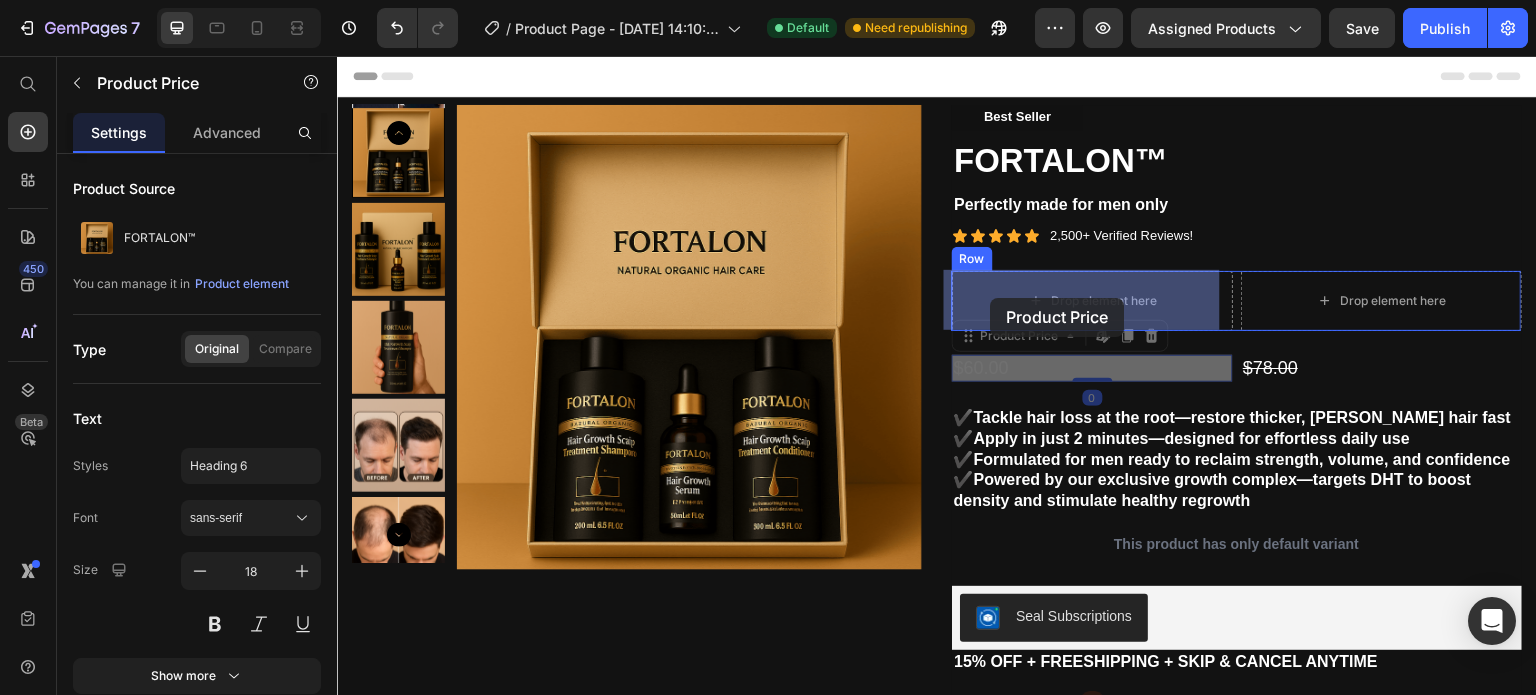 drag, startPoint x: 974, startPoint y: 379, endPoint x: 991, endPoint y: 301, distance: 79.83107 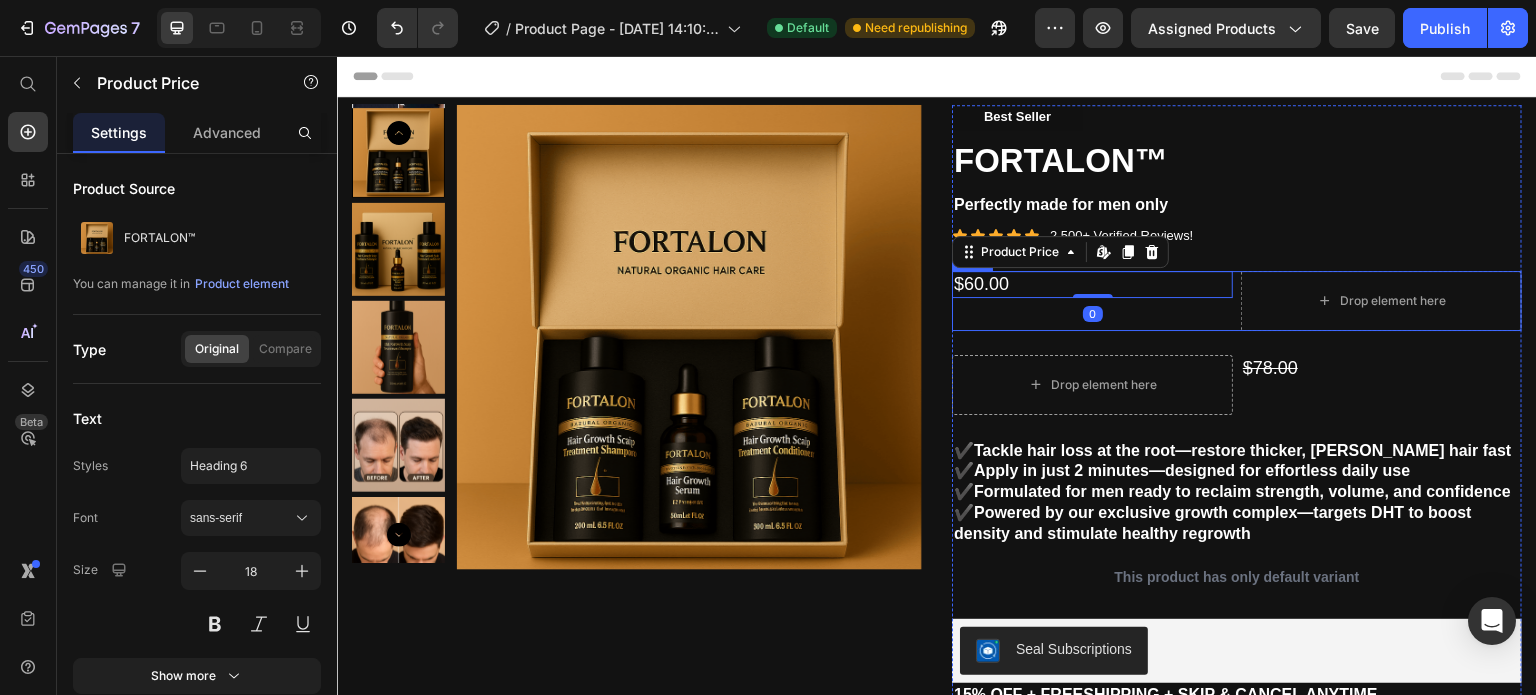 click on "$60.00 Product Price   Edit content in Shopify 0" at bounding box center [1092, 301] 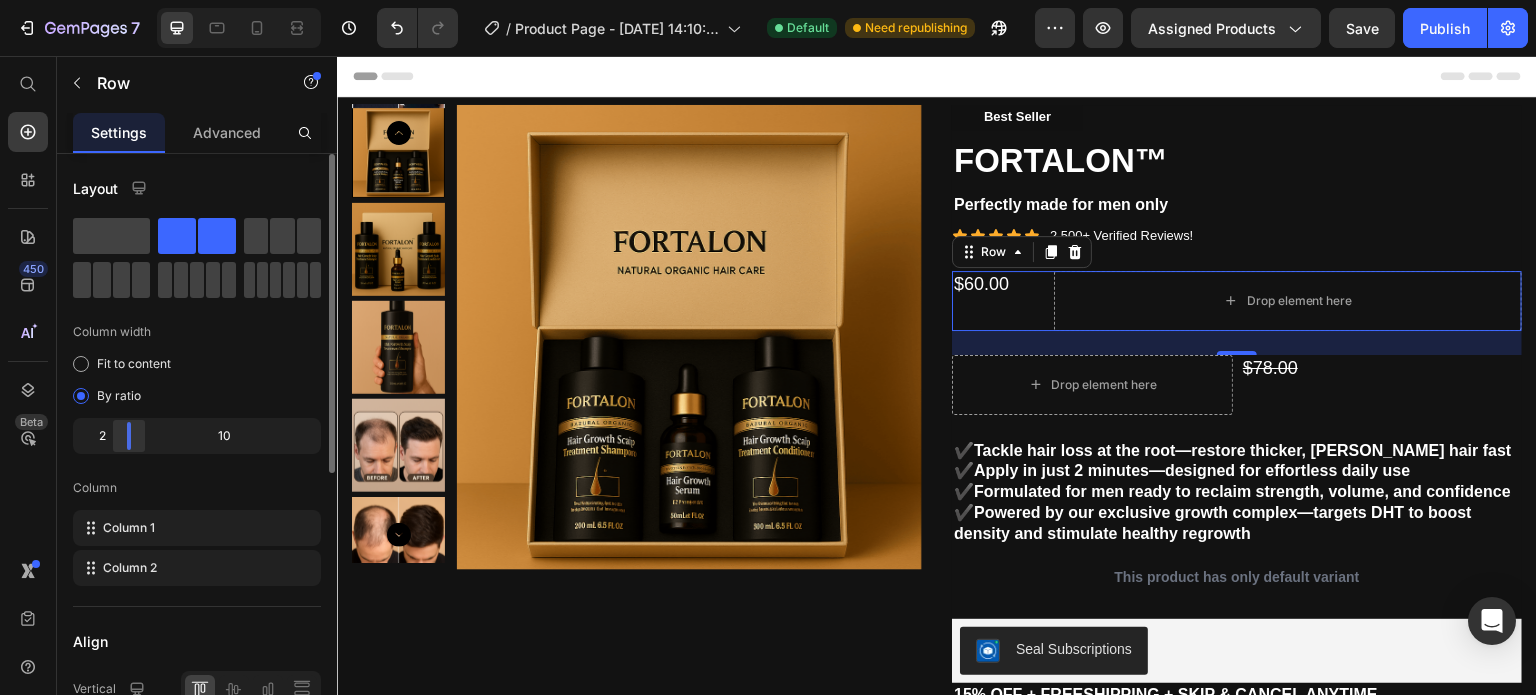 drag, startPoint x: 196, startPoint y: 438, endPoint x: 110, endPoint y: 439, distance: 86.00581 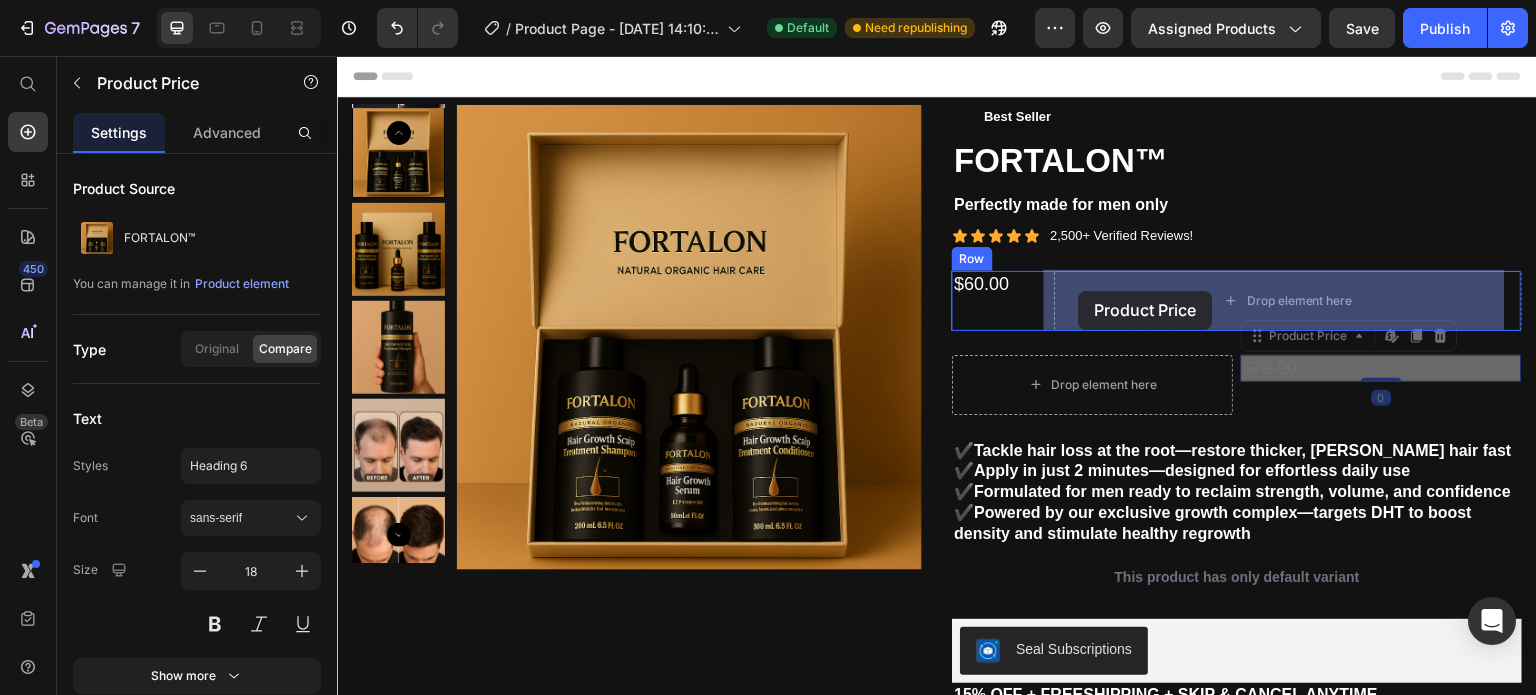 drag, startPoint x: 1293, startPoint y: 372, endPoint x: 1079, endPoint y: 291, distance: 228.81651 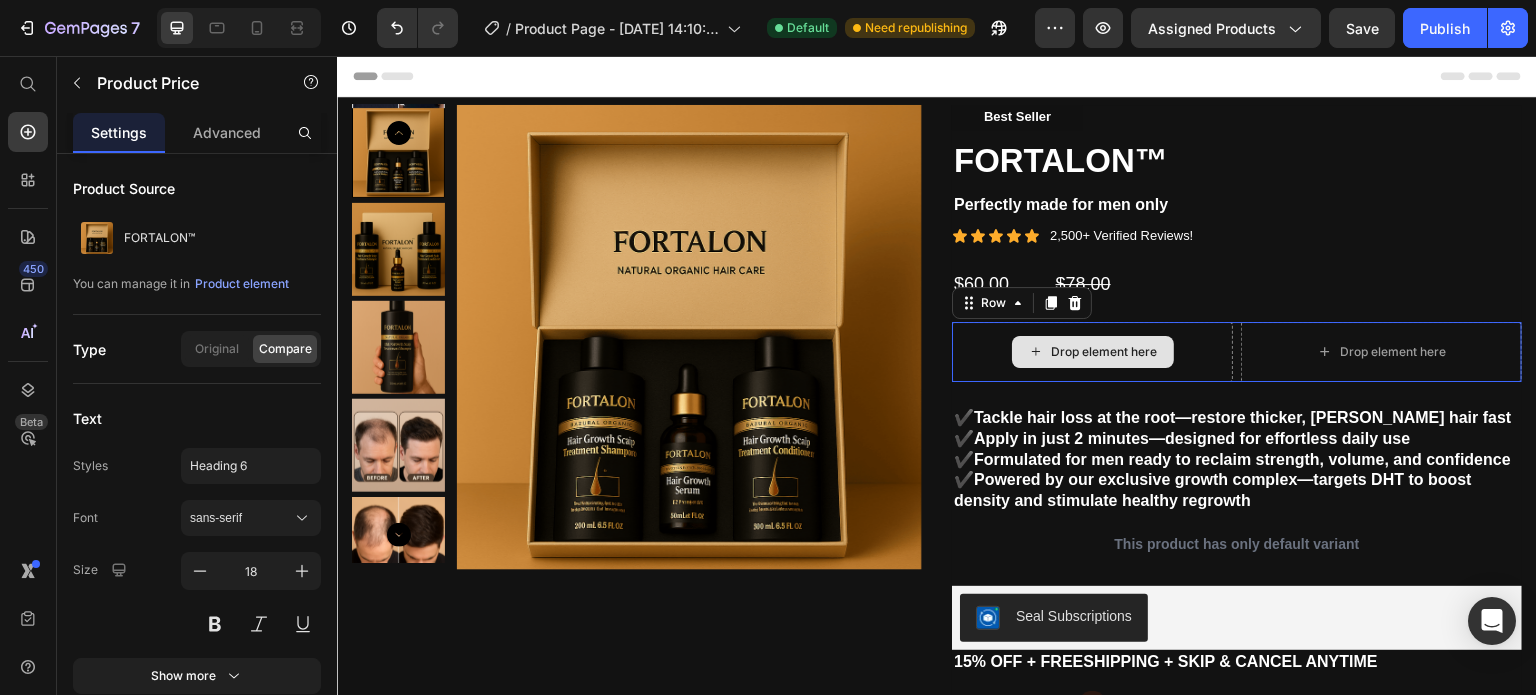 click on "Drop element here" at bounding box center [1092, 352] 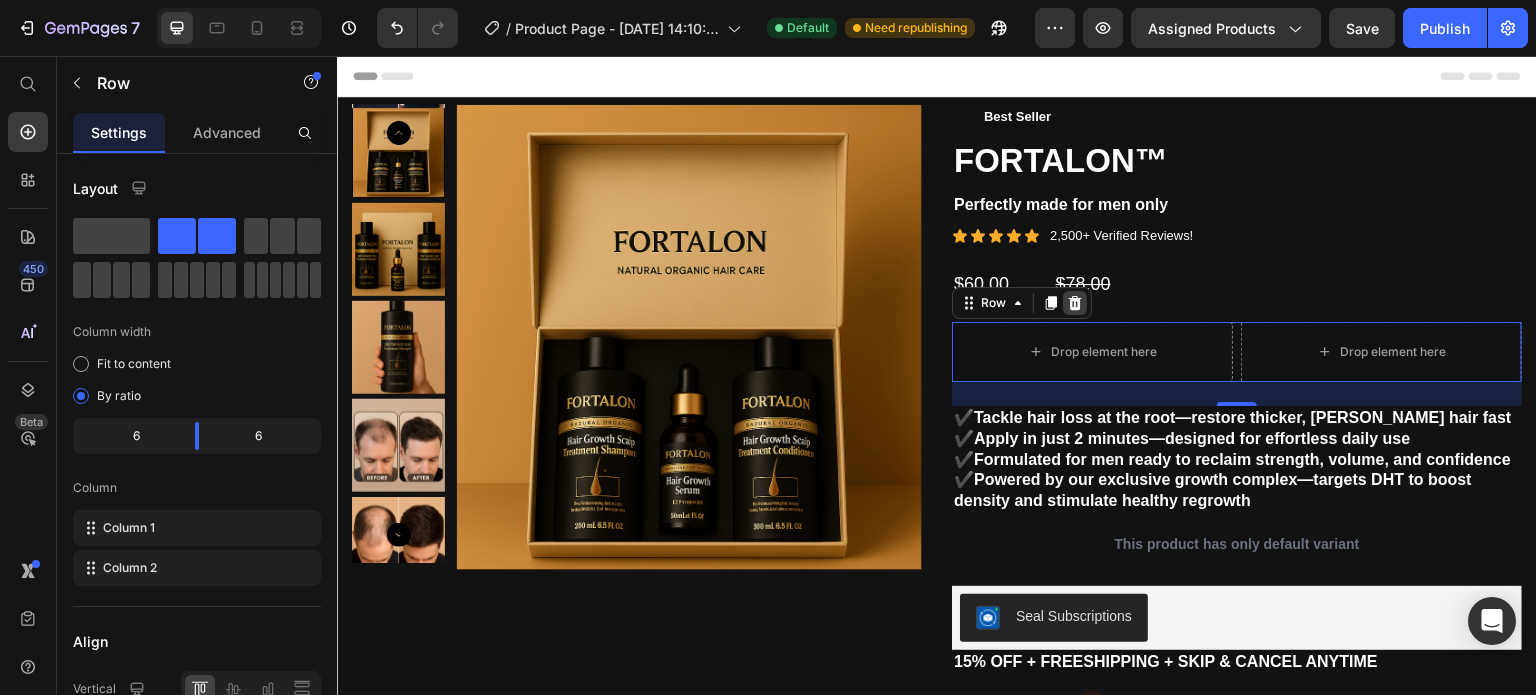 click 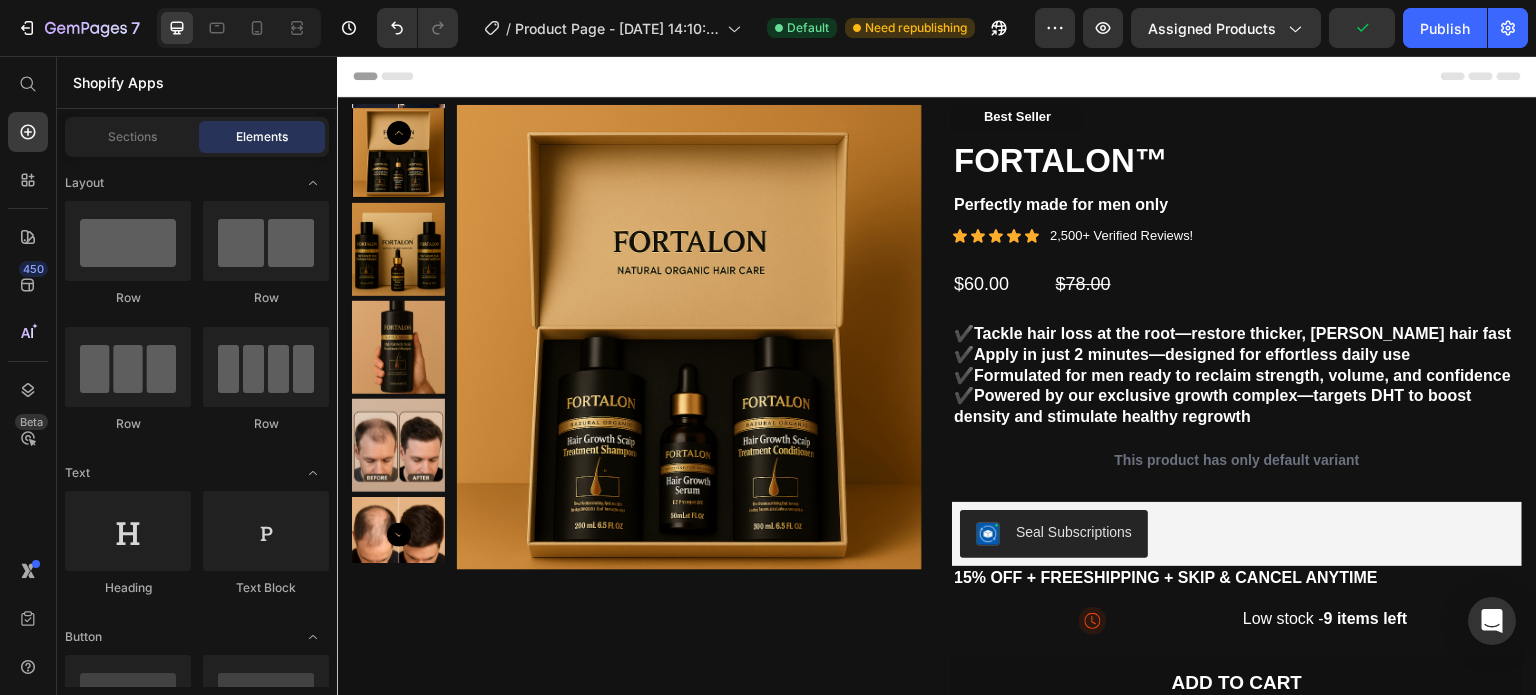 scroll, scrollTop: 342, scrollLeft: 0, axis: vertical 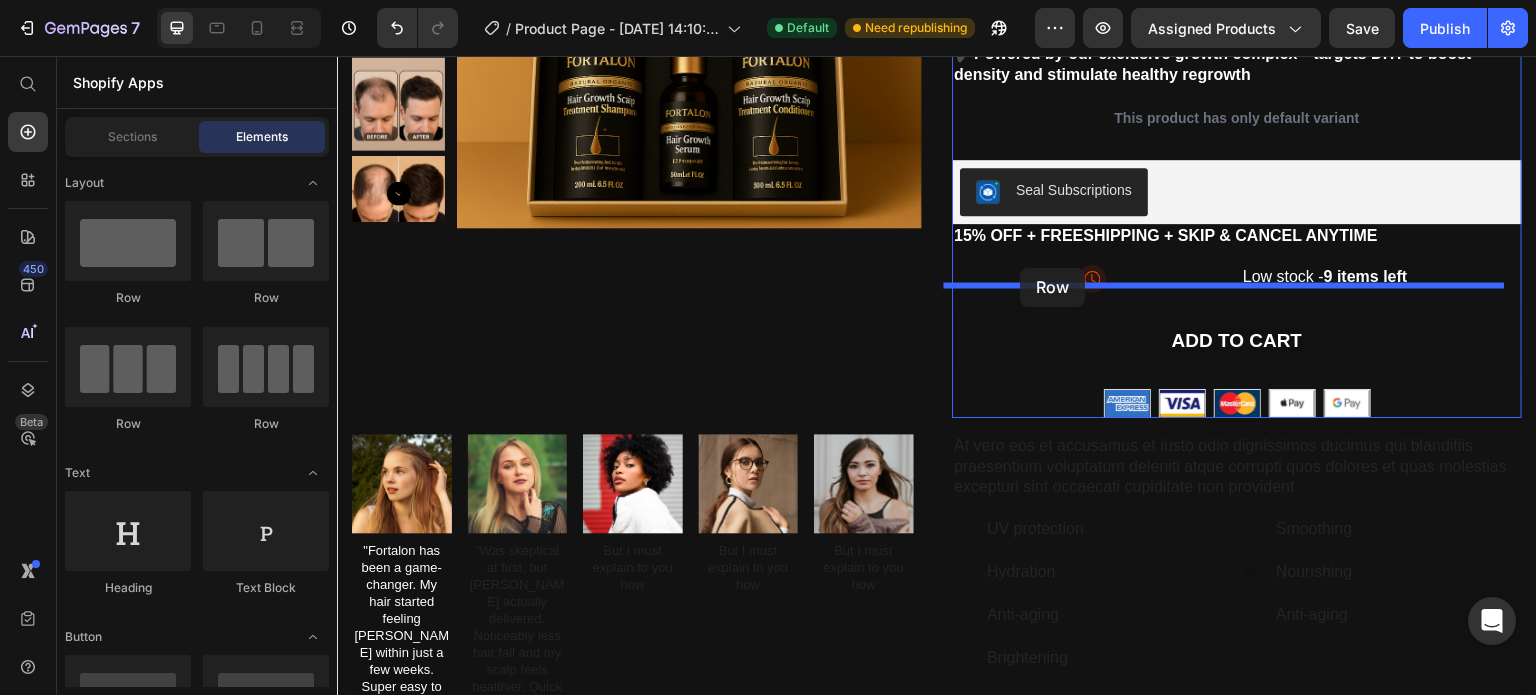 drag, startPoint x: 583, startPoint y: 322, endPoint x: 1021, endPoint y: 268, distance: 441.31622 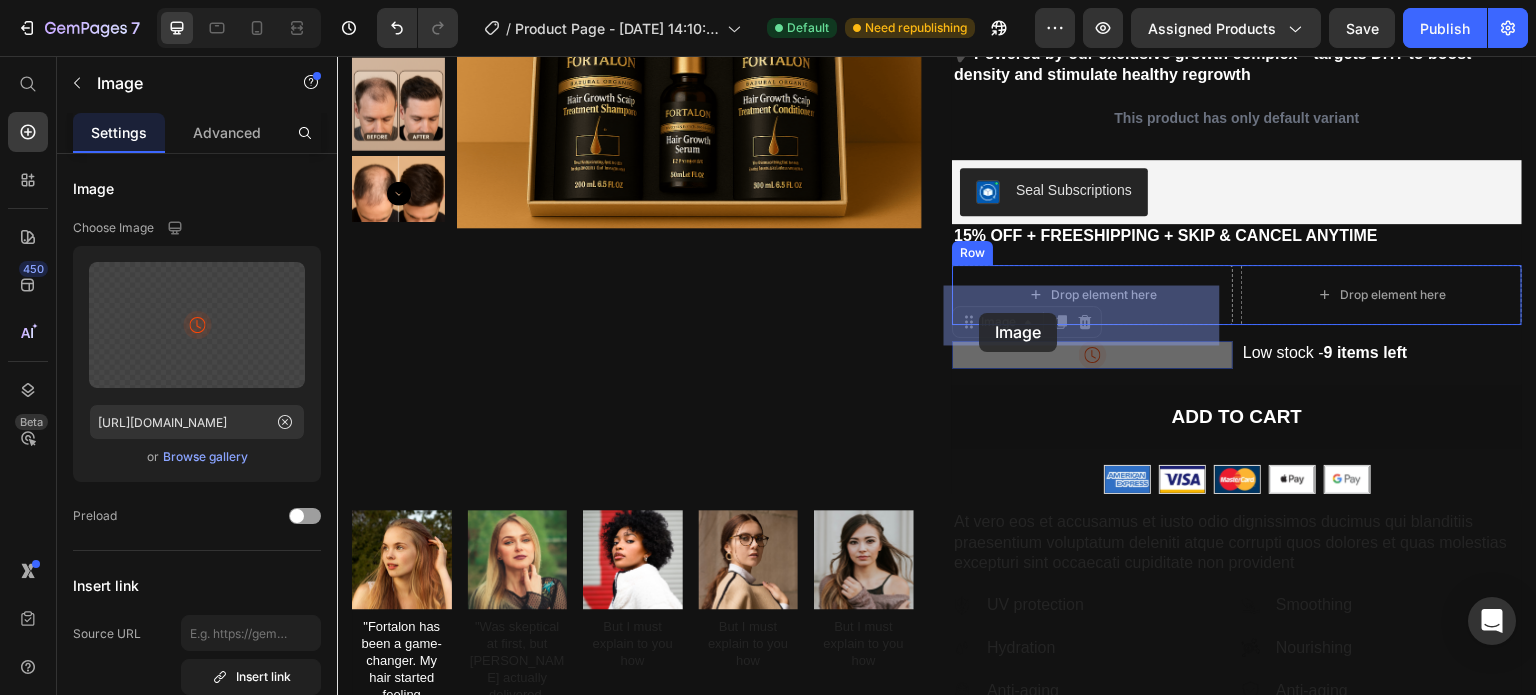 drag, startPoint x: 1089, startPoint y: 374, endPoint x: 980, endPoint y: 313, distance: 124.90797 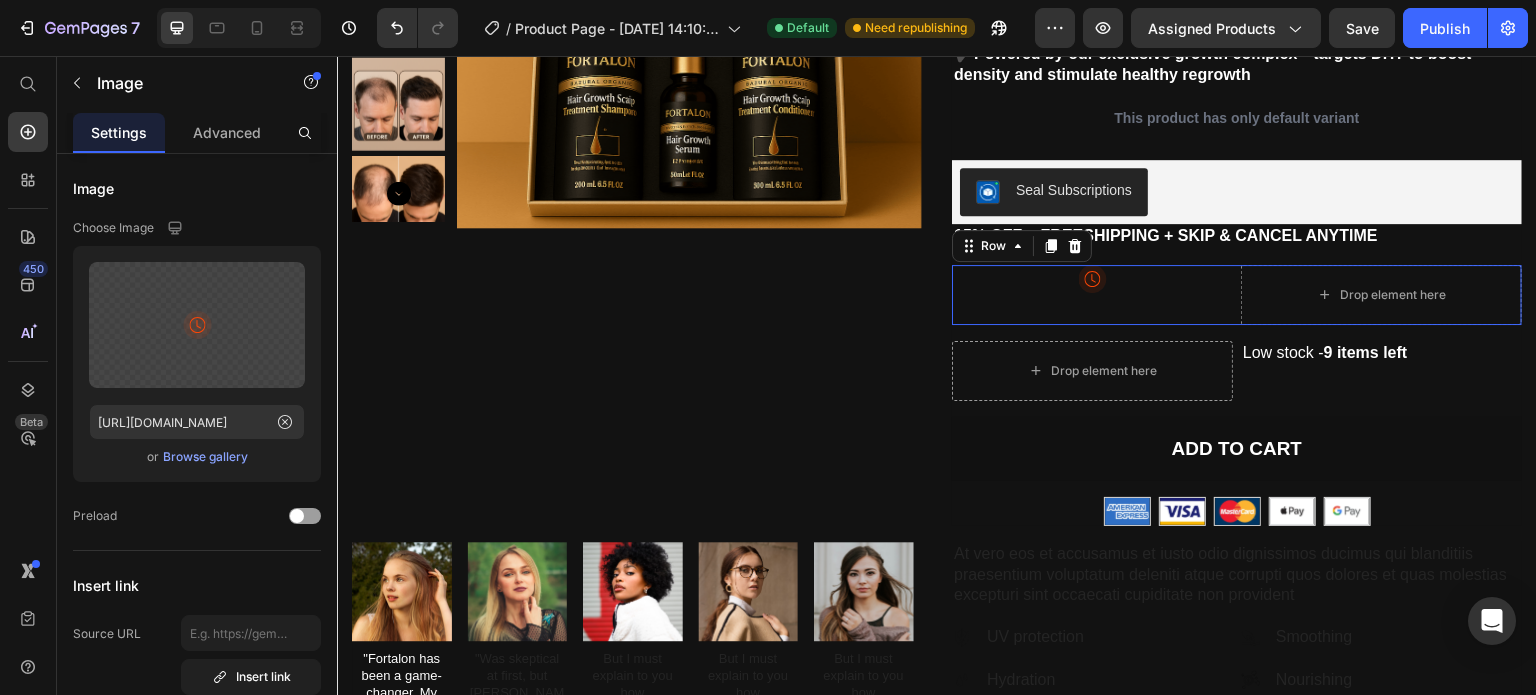 click on "Image" at bounding box center [1092, 295] 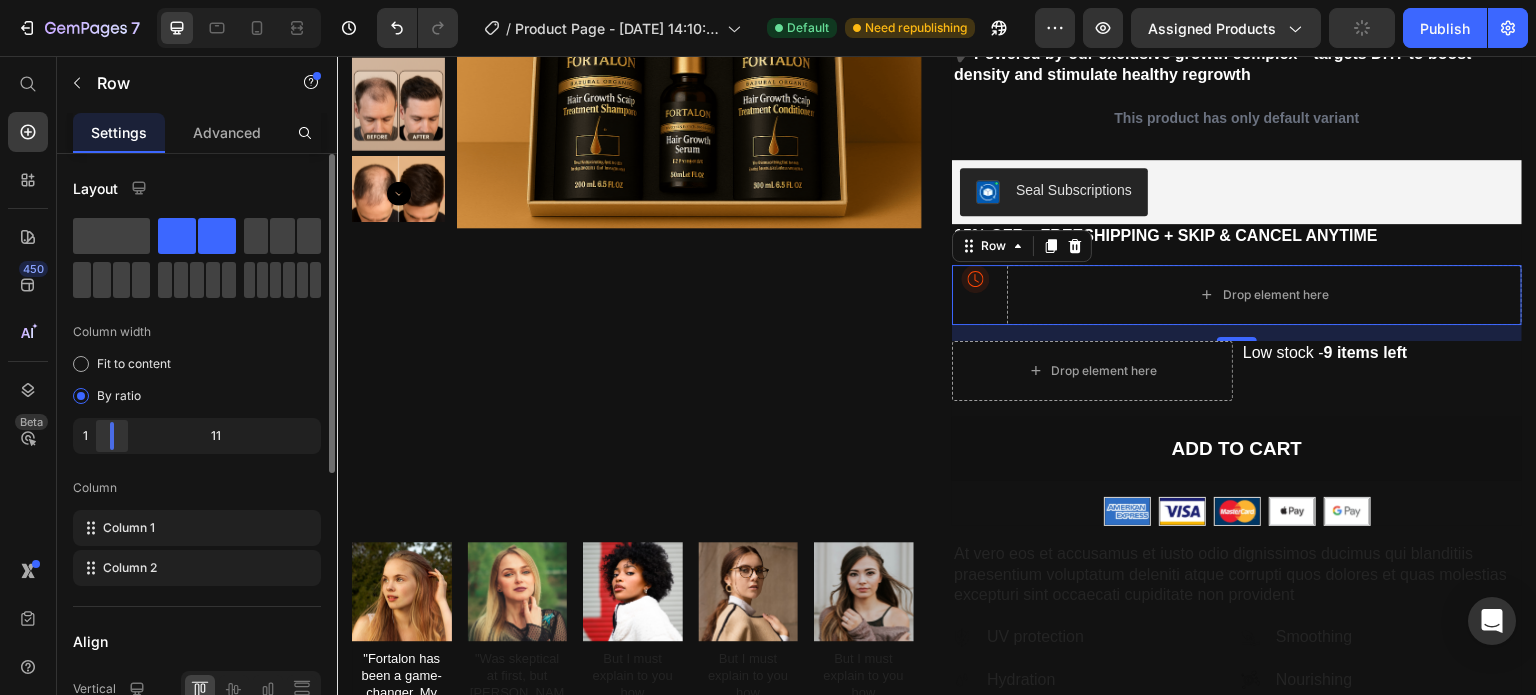 drag, startPoint x: 199, startPoint y: 429, endPoint x: 93, endPoint y: 438, distance: 106.381386 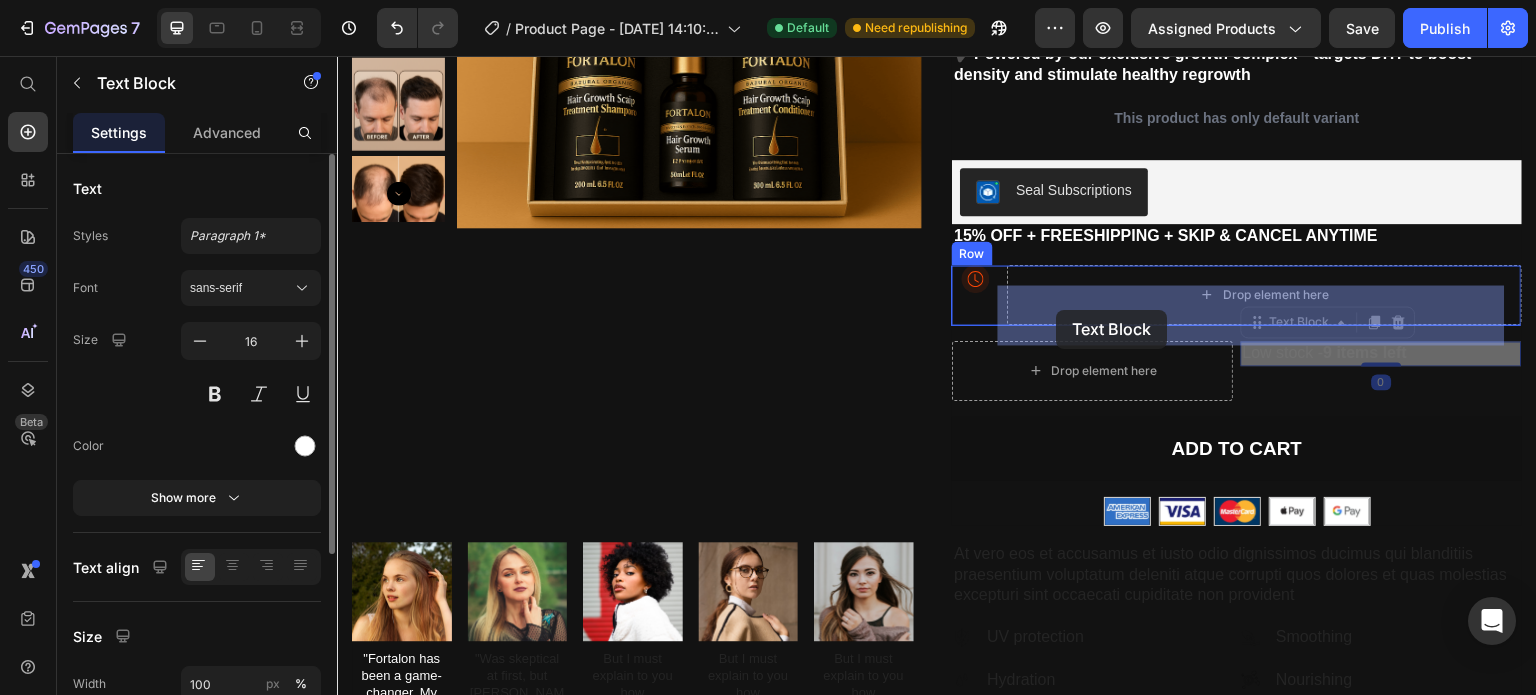drag, startPoint x: 1287, startPoint y: 375, endPoint x: 1053, endPoint y: 309, distance: 243.1296 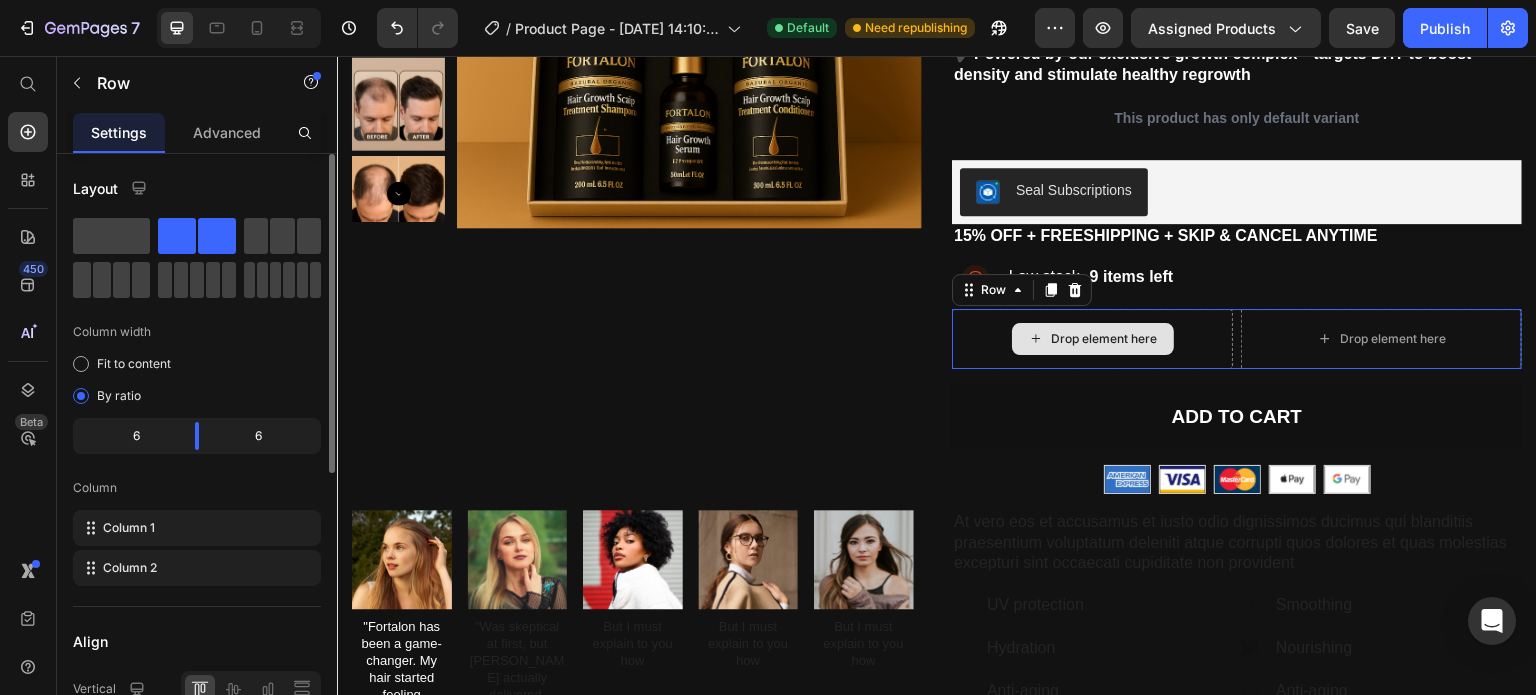 click on "Drop element here" at bounding box center [1092, 339] 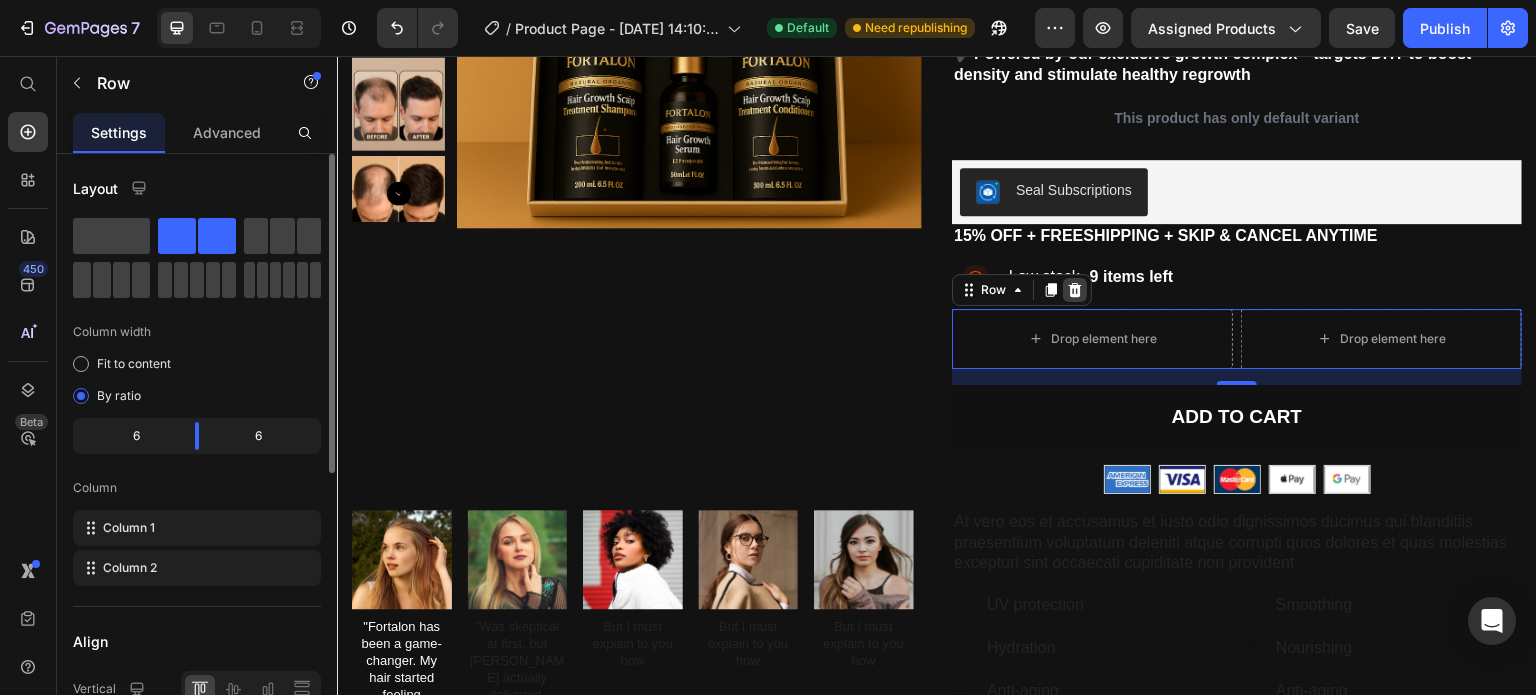 click 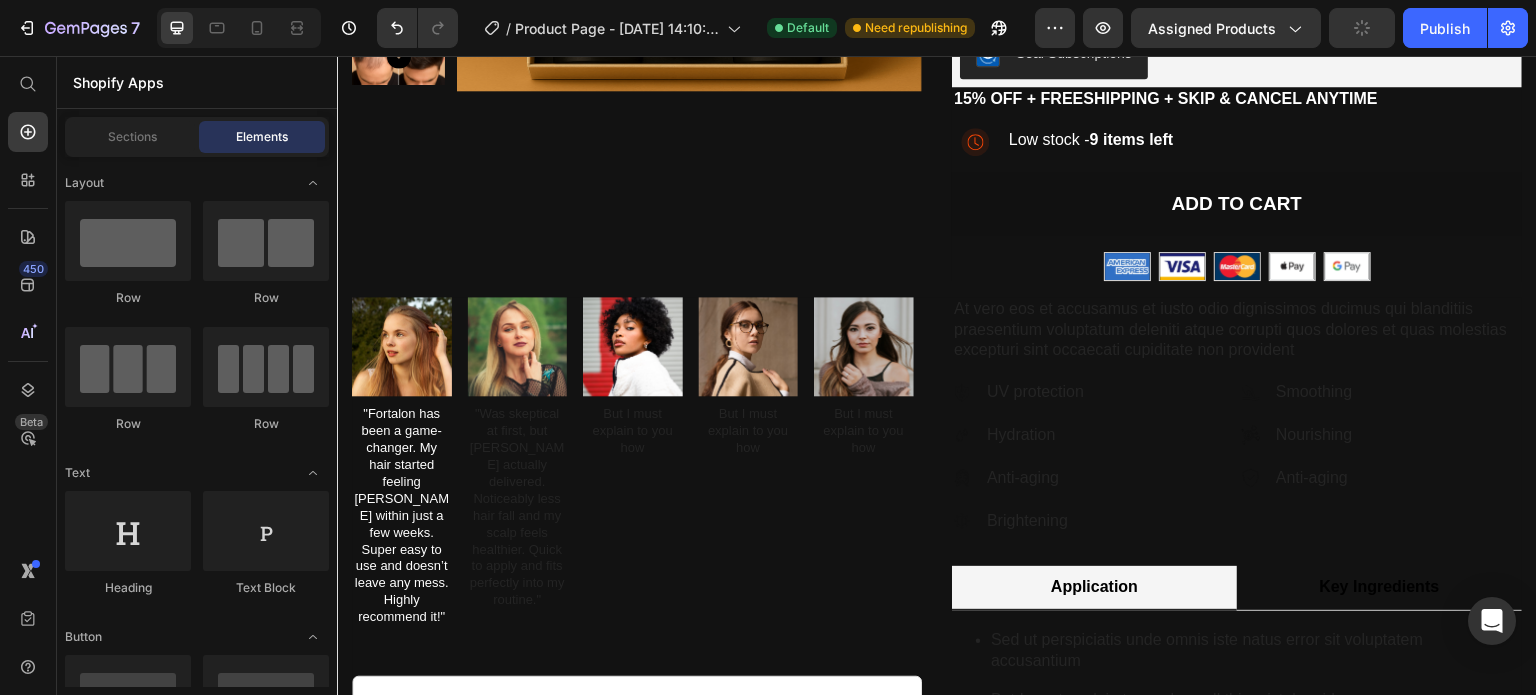 scroll, scrollTop: 684, scrollLeft: 0, axis: vertical 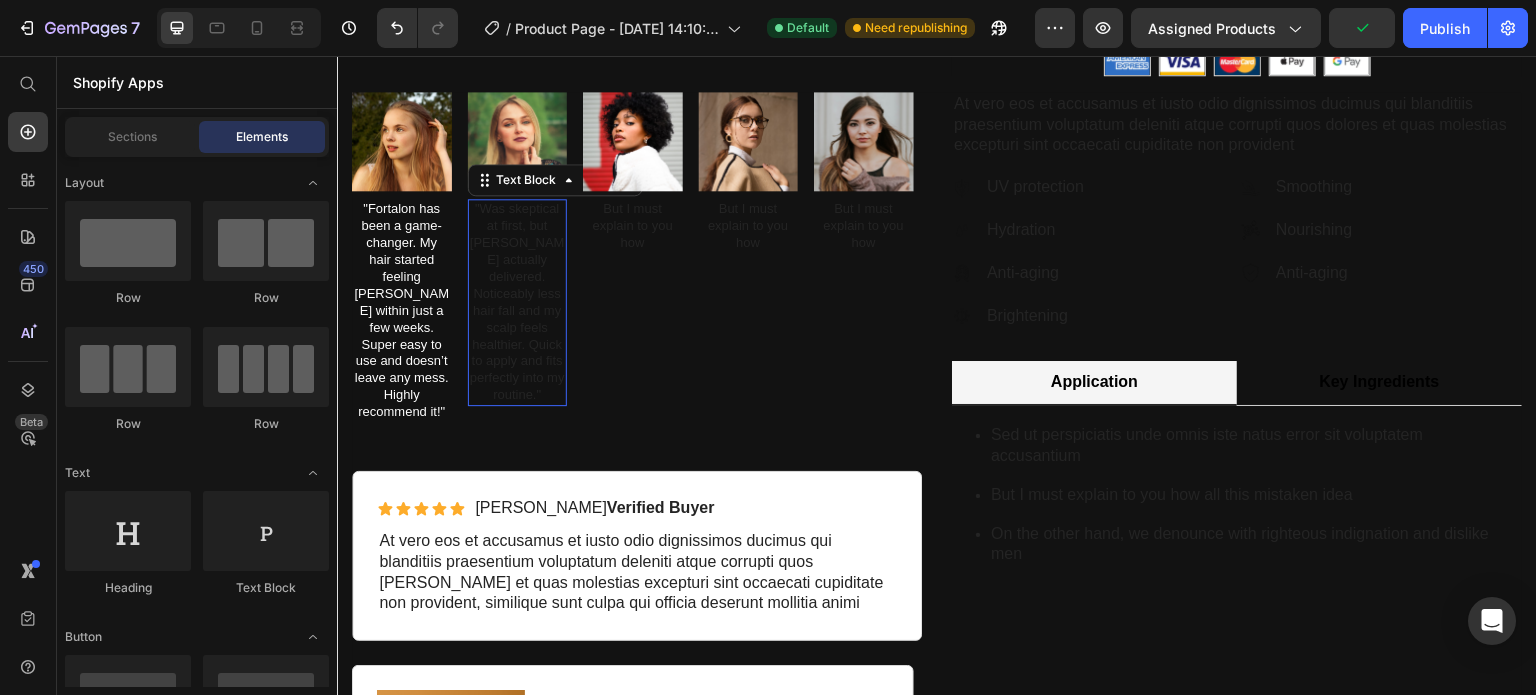click on ""Was skeptical at first, but Fortalon actually delivered. Noticeably less hair fall and my scalp feels healthier. Quick to apply and fits perfectly into my routine."" at bounding box center (518, 302) 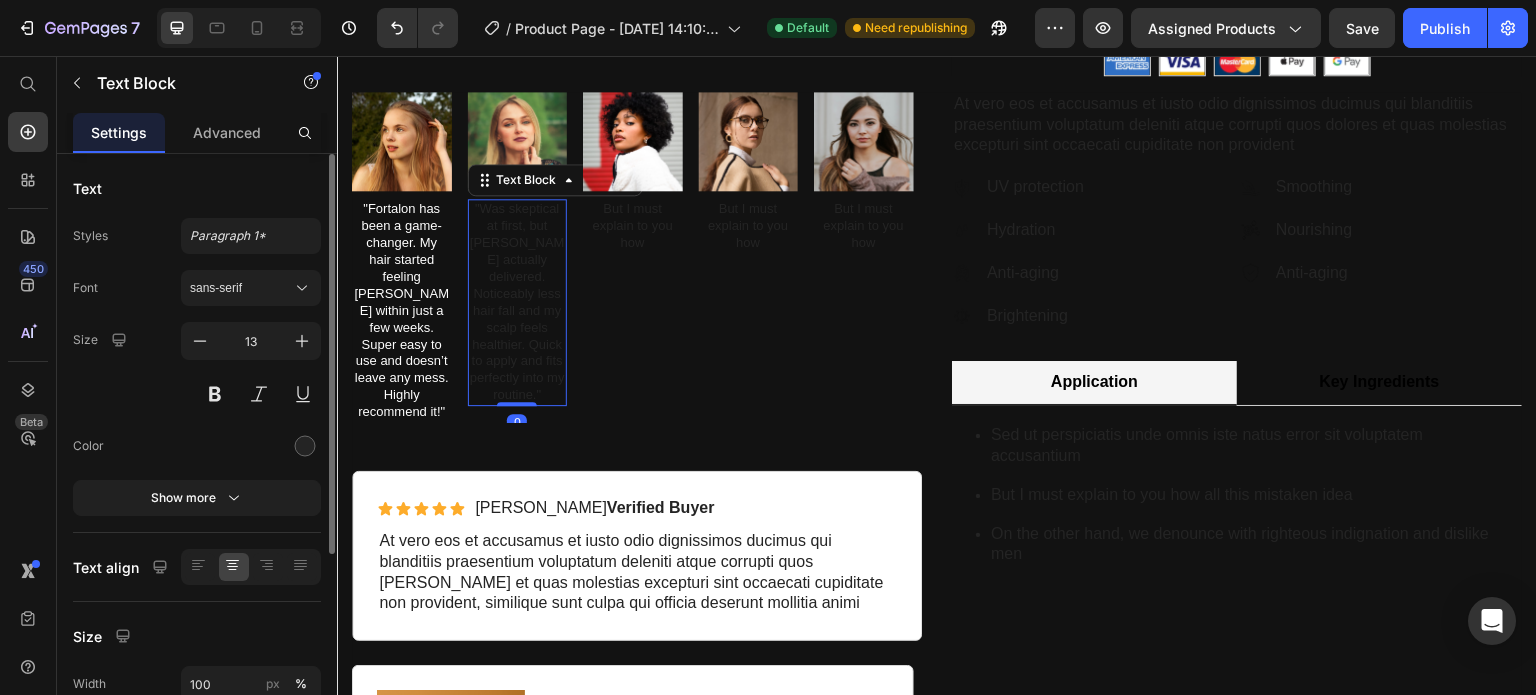 click on ""Was skeptical at first, but Fortalon actually delivered. Noticeably less hair fall and my scalp feels healthier. Quick to apply and fits perfectly into my routine."" at bounding box center (518, 302) 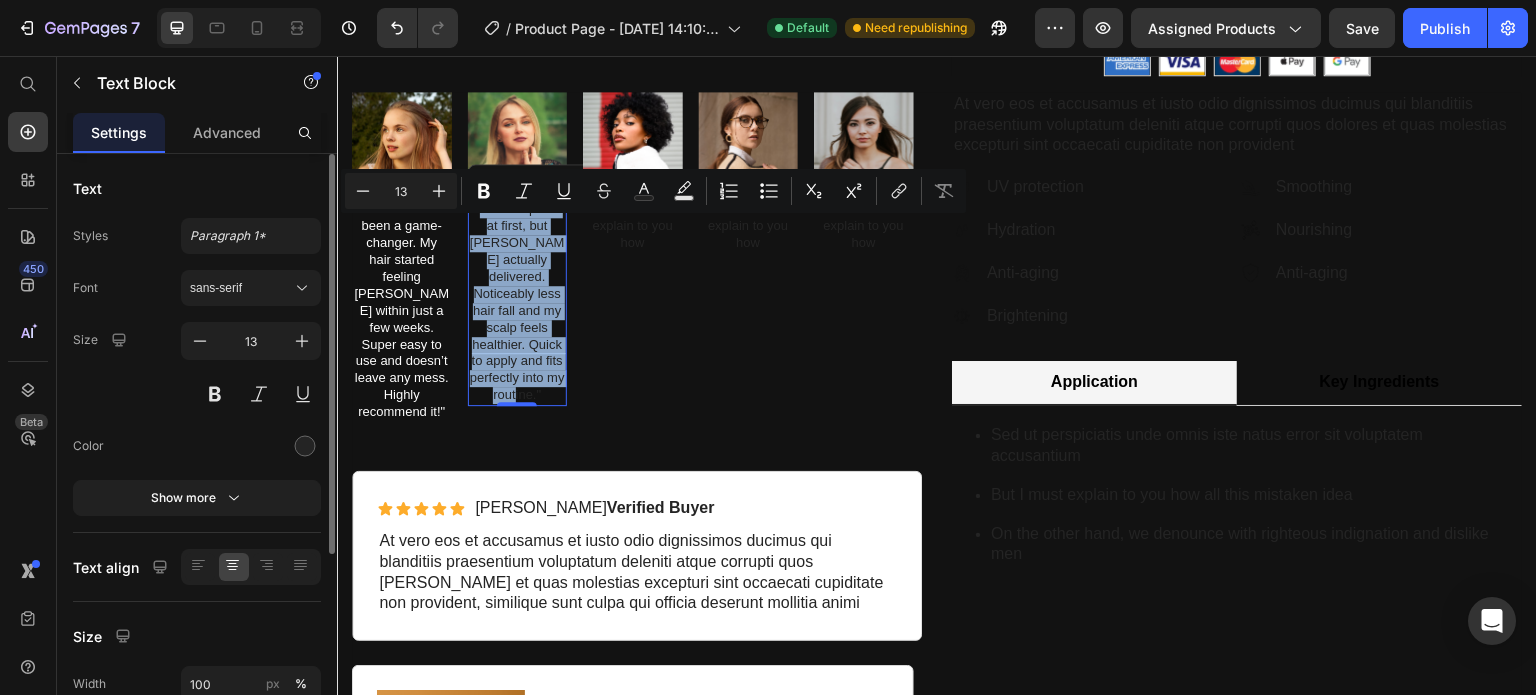 drag, startPoint x: 551, startPoint y: 399, endPoint x: 478, endPoint y: 232, distance: 182.25806 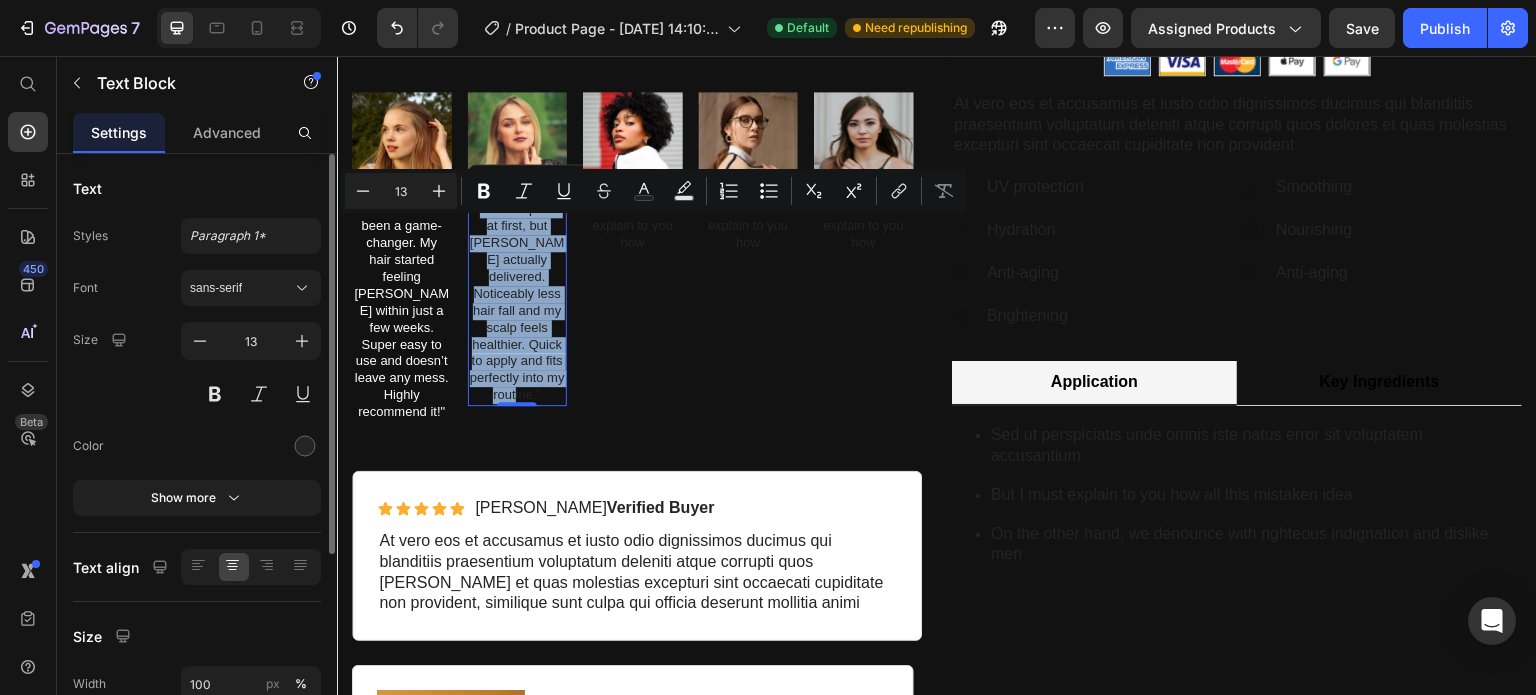 click on ""Was skeptical at first, but Fortalon actually delivered. Noticeably less hair fall and my scalp feels healthier. Quick to apply and fits perfectly into my routine."" at bounding box center [518, 302] 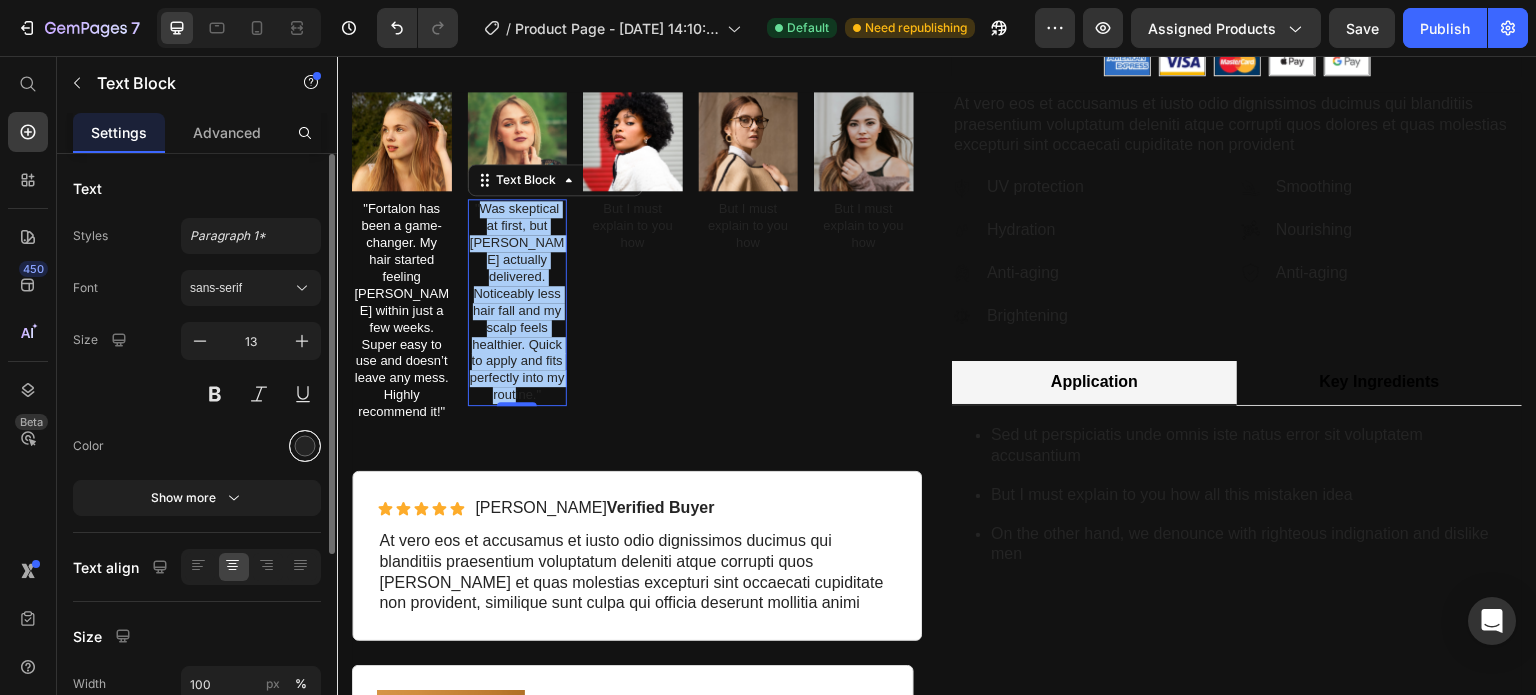 click at bounding box center [305, 446] 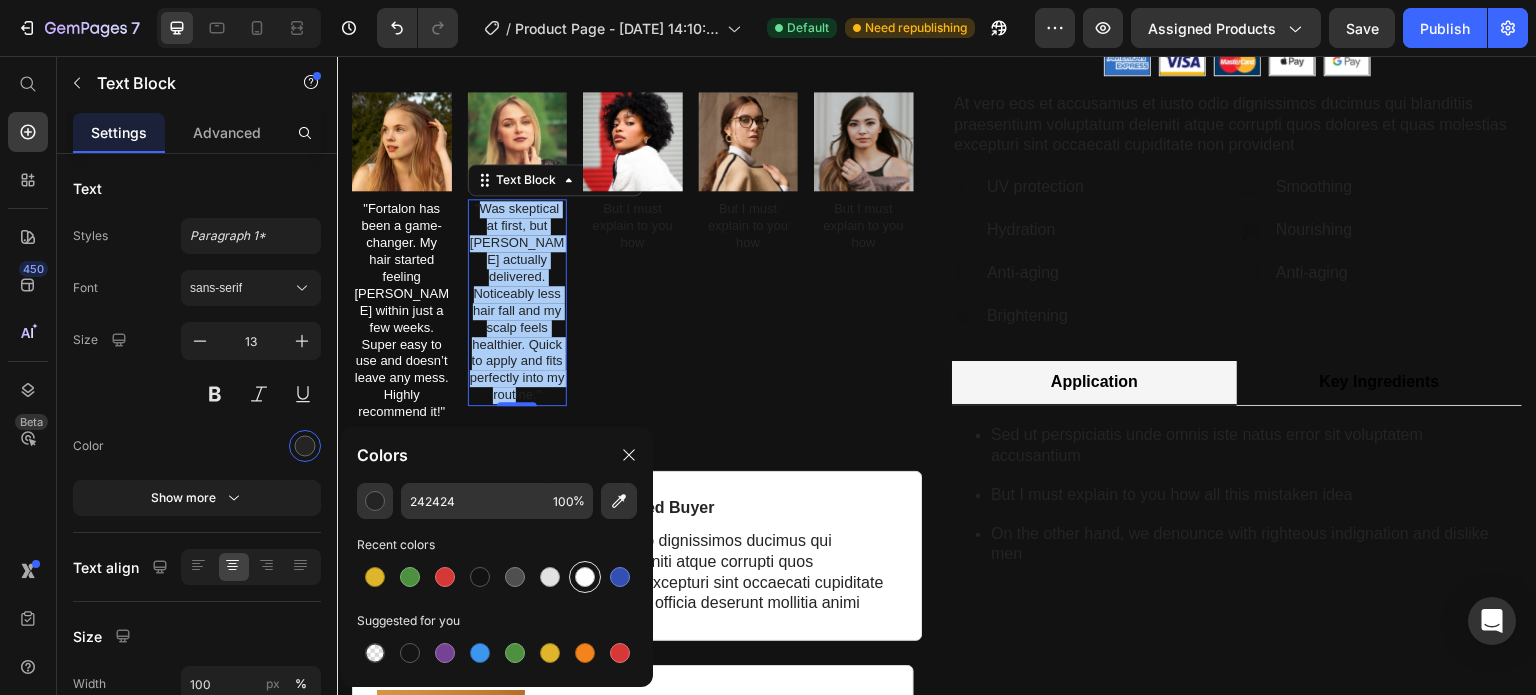 click at bounding box center (585, 577) 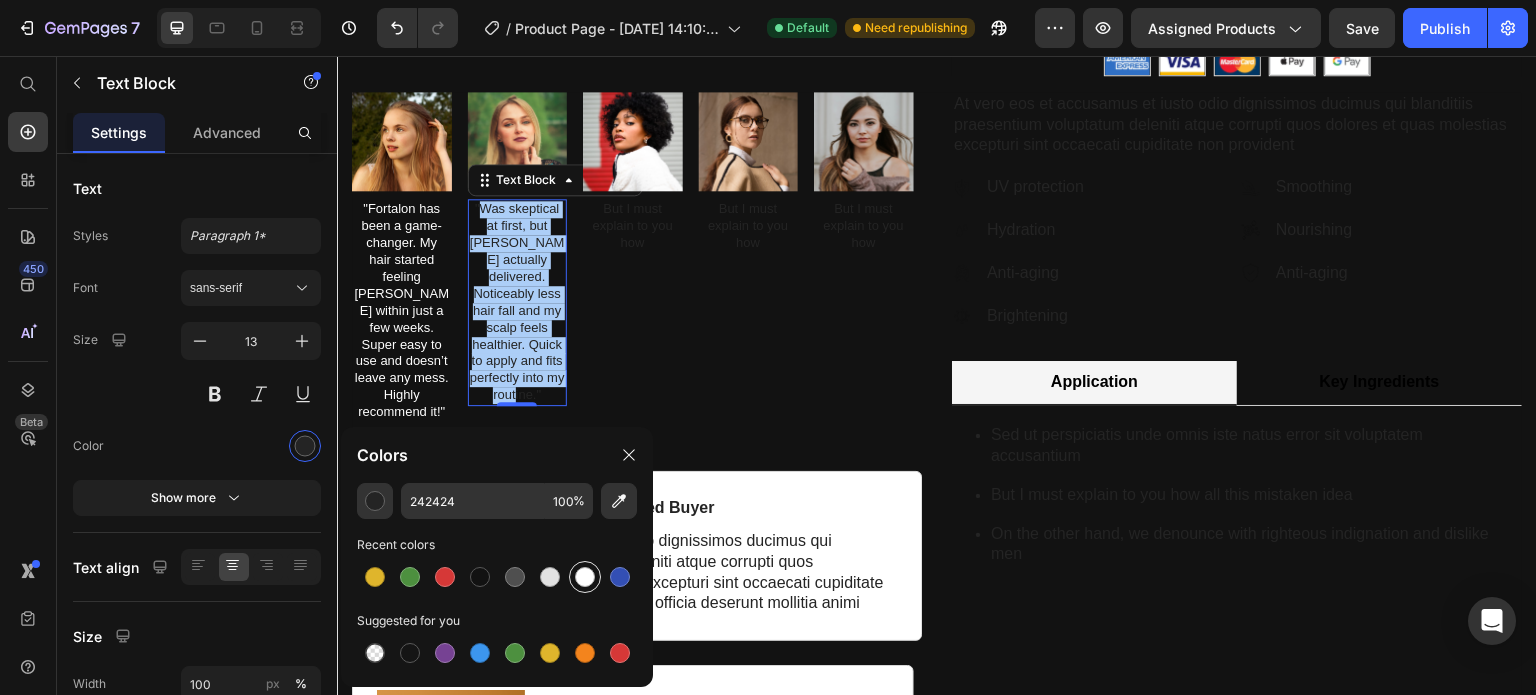 type on "FFFFFF" 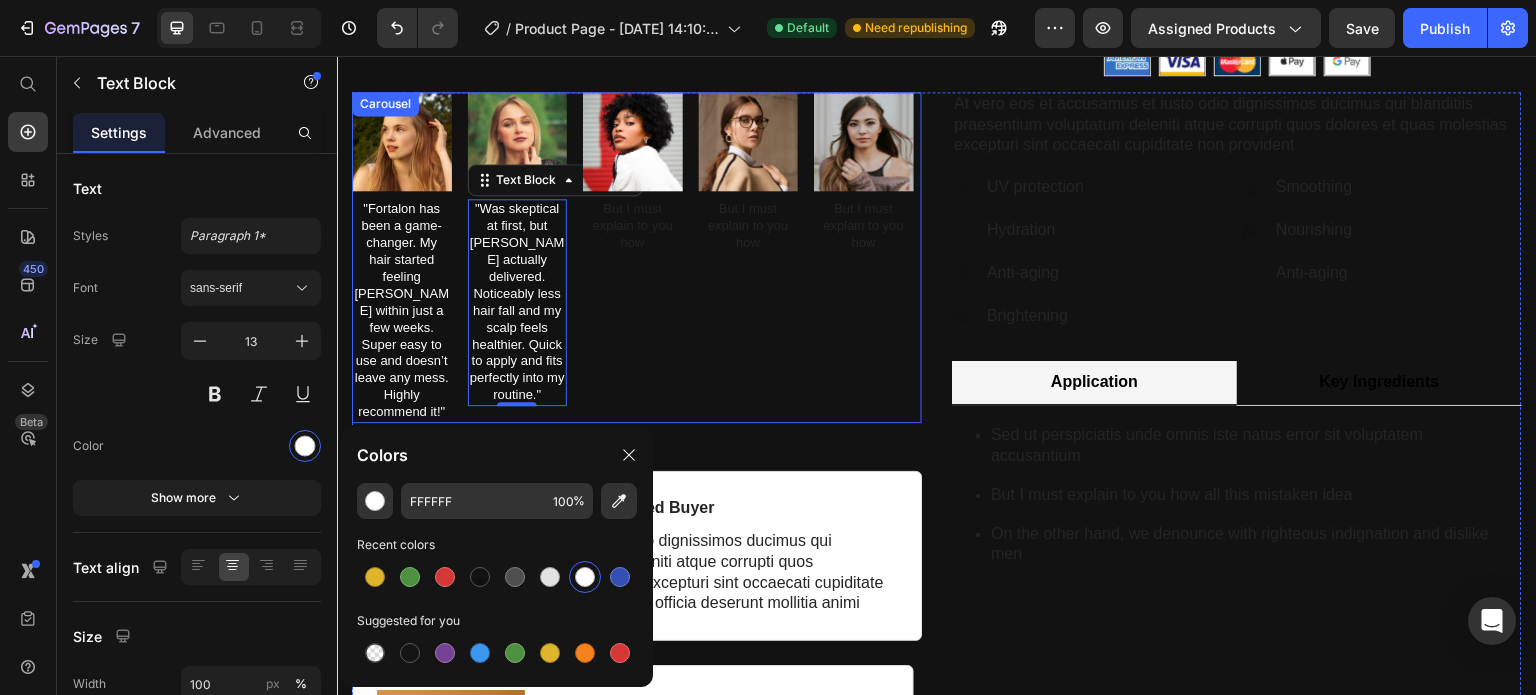 click on "Image But I must explain to you how  Text Block" at bounding box center [749, 257] 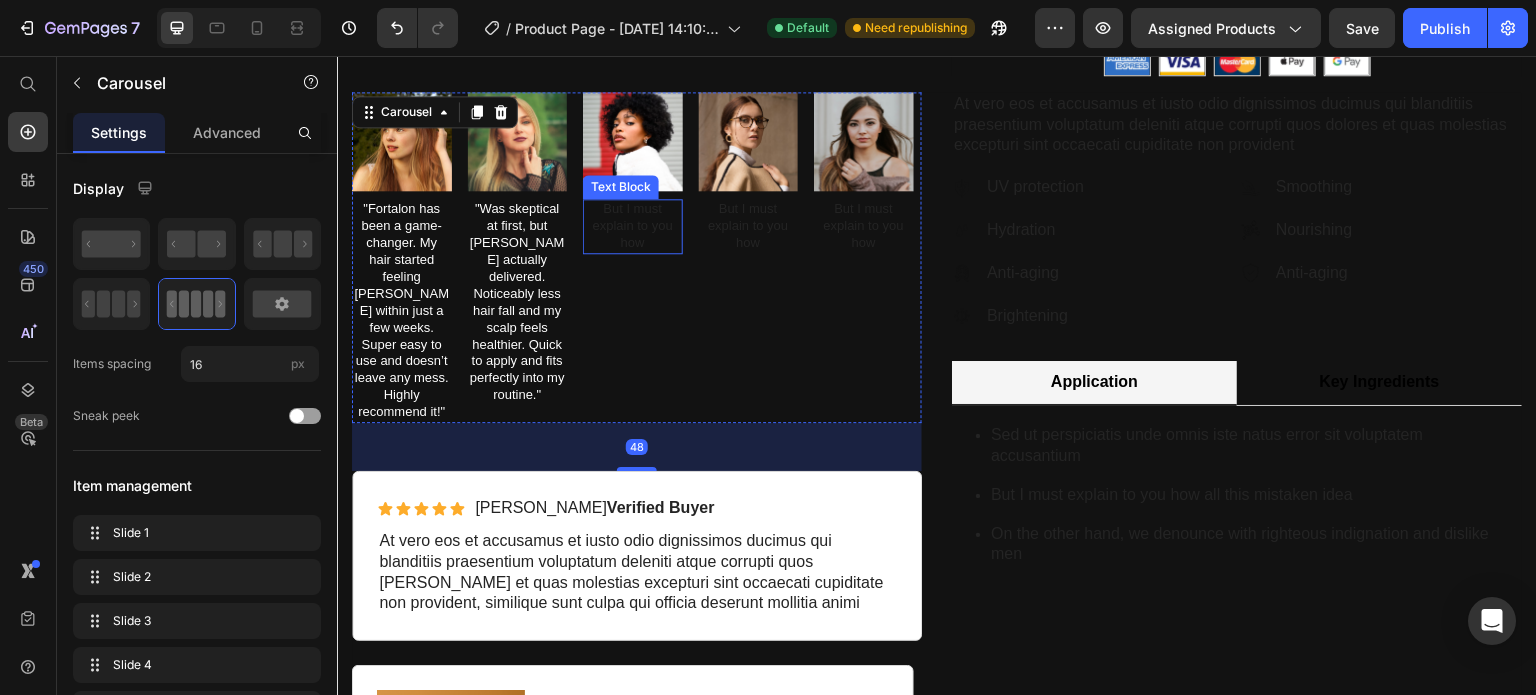 click on "But I must explain to you how" at bounding box center [633, 226] 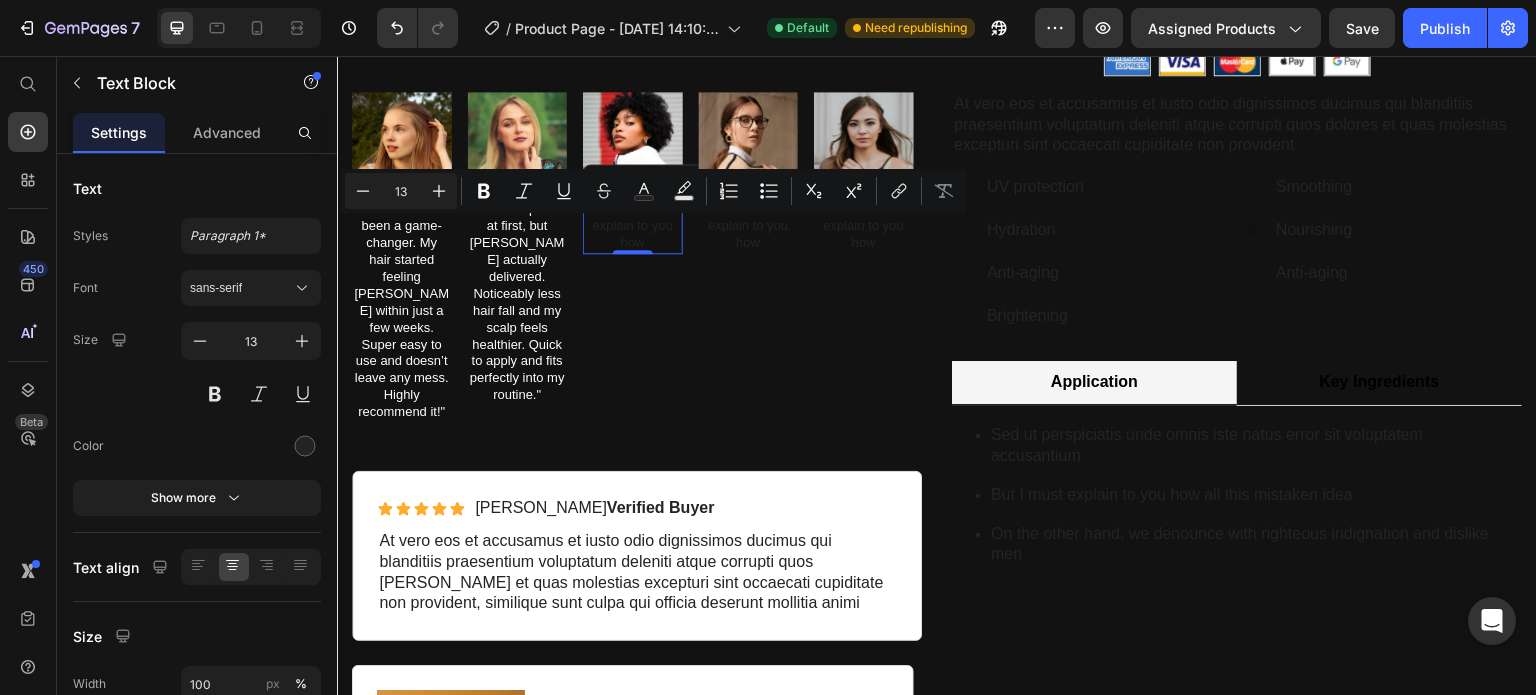 drag, startPoint x: 661, startPoint y: 263, endPoint x: 597, endPoint y: 231, distance: 71.55418 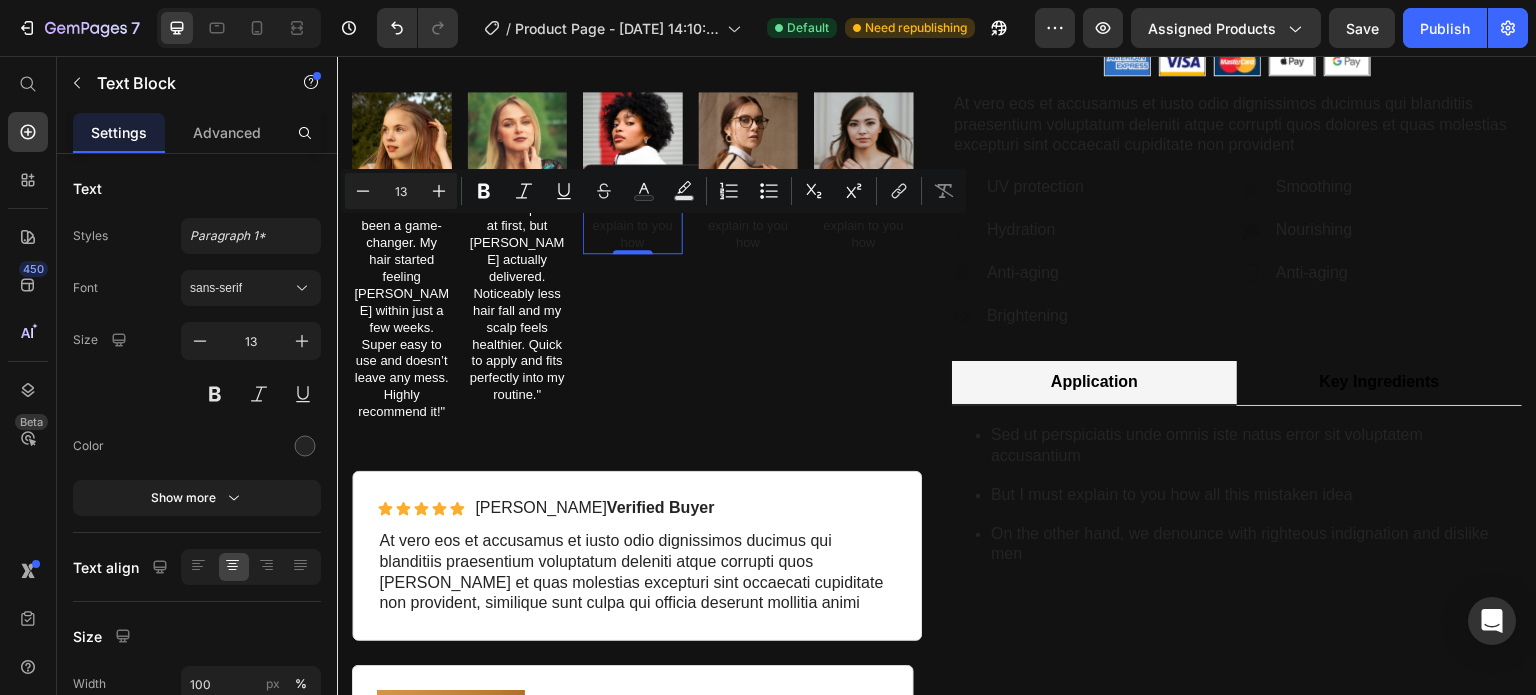 click on "But I must explain to you how" at bounding box center (633, 226) 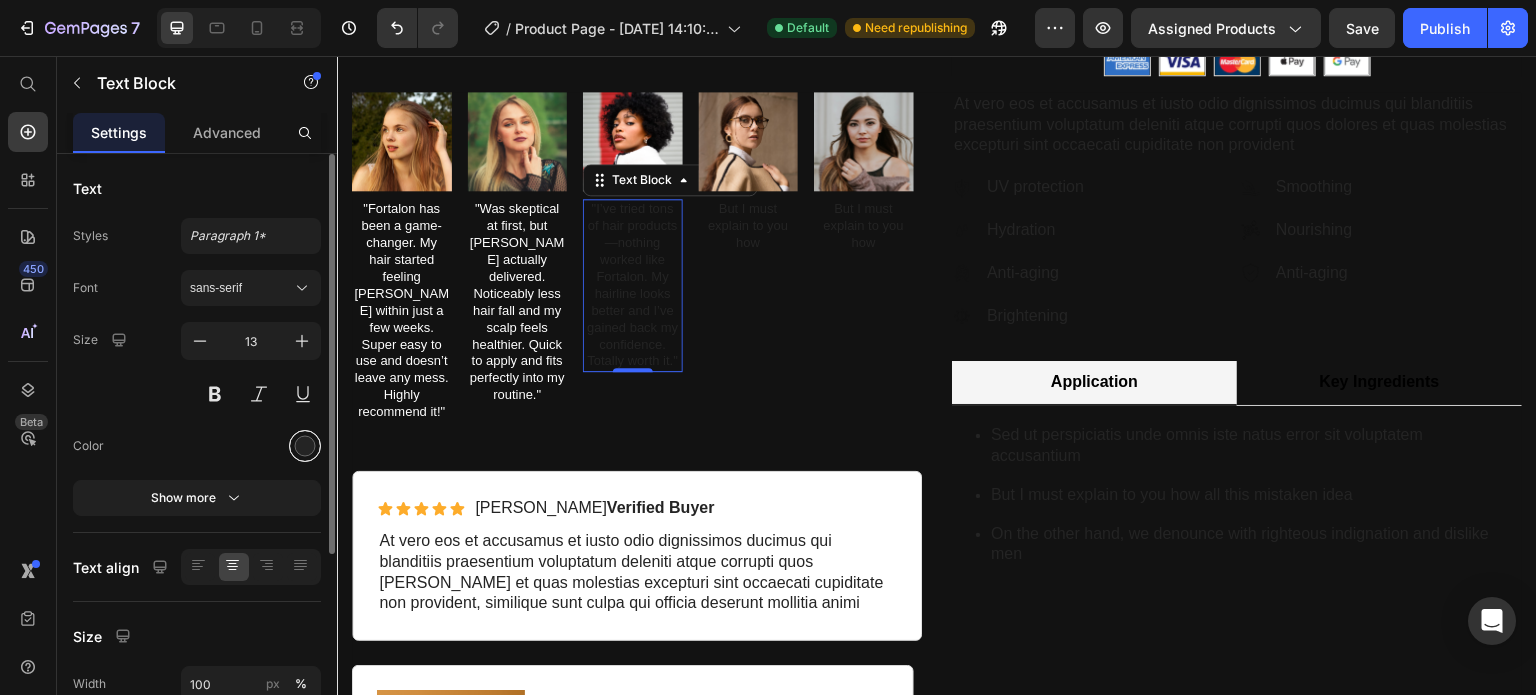 click at bounding box center (305, 446) 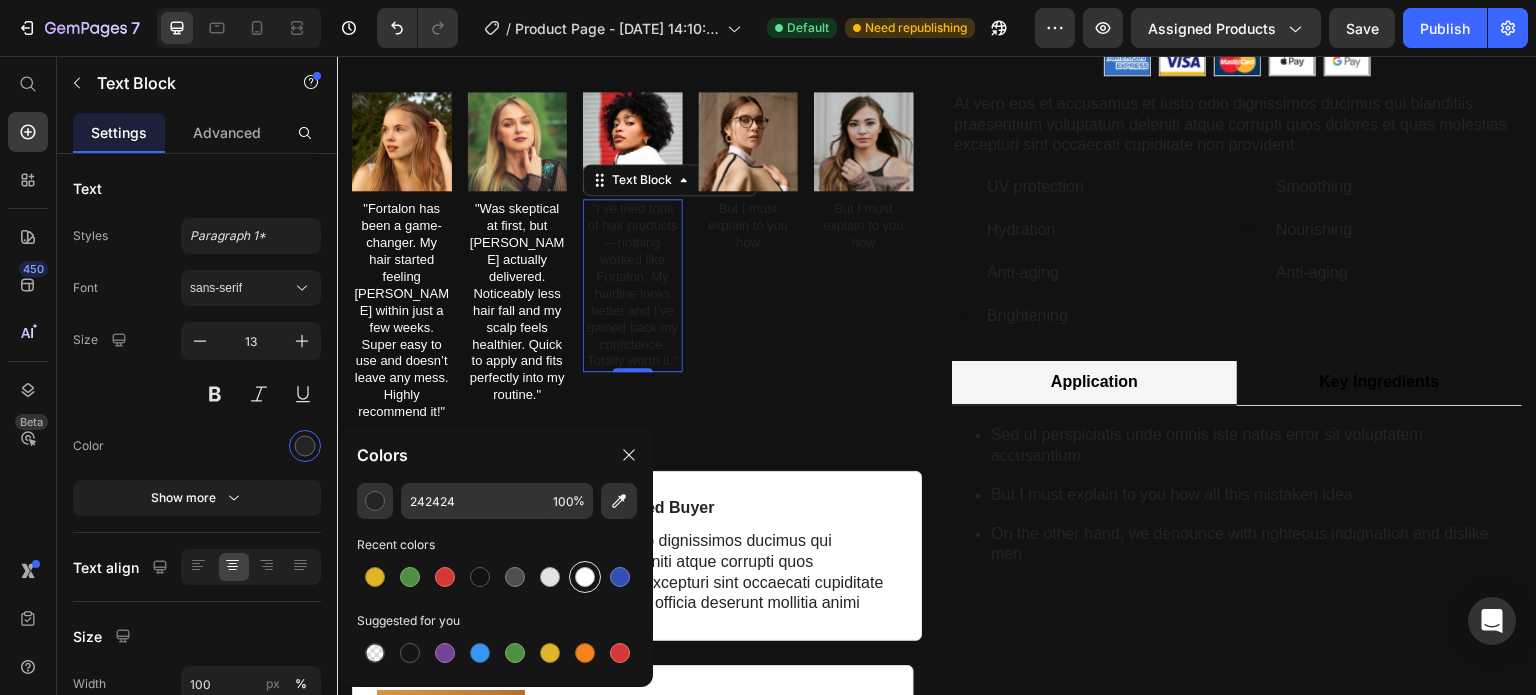 click at bounding box center (585, 577) 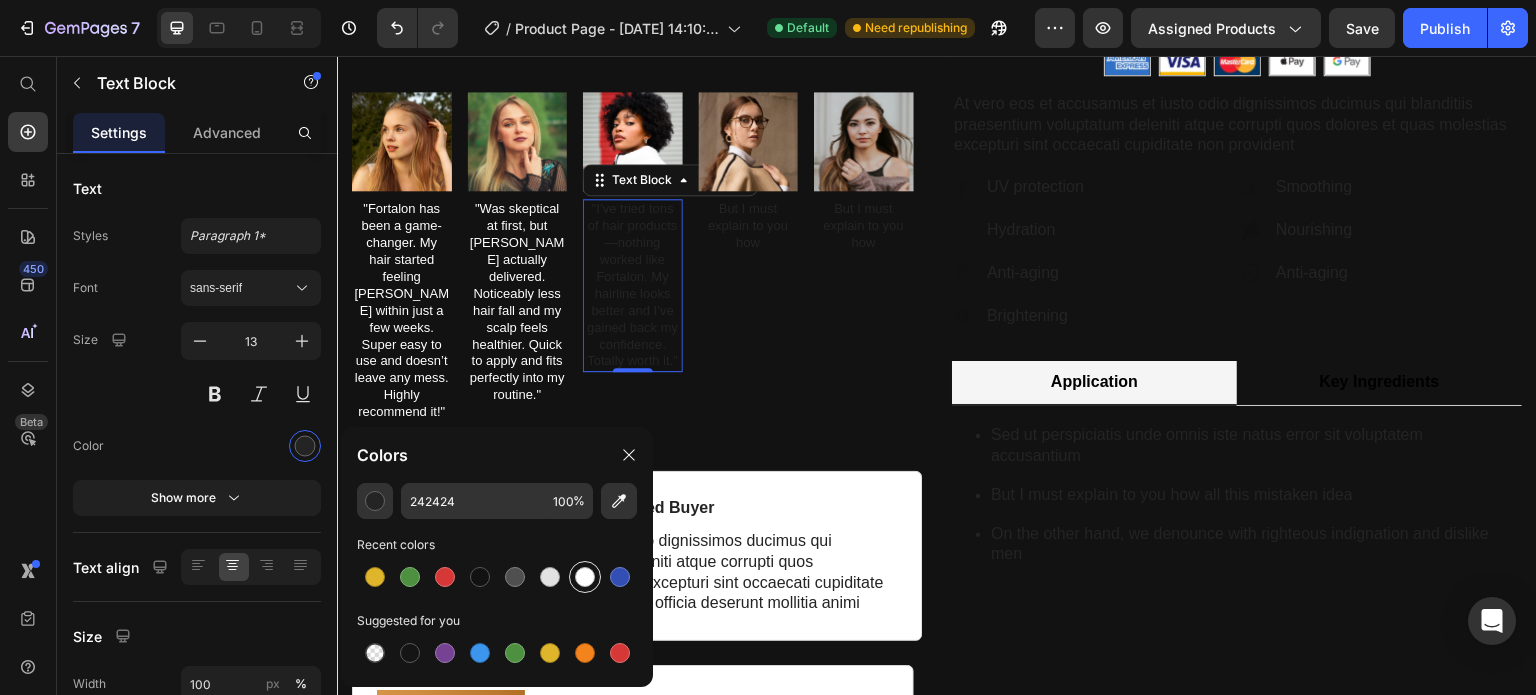type on "FFFFFF" 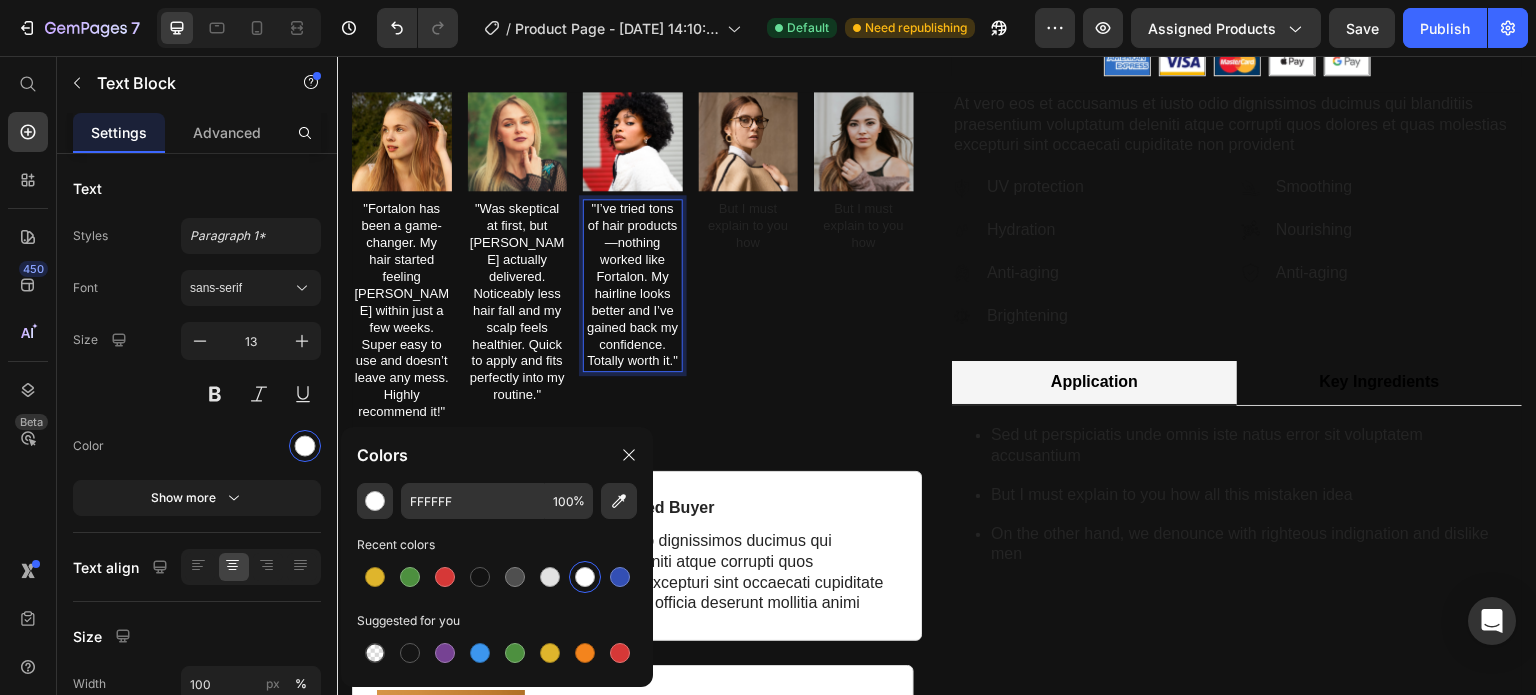 click on ""I’ve tried tons of hair products—nothing worked like Fortalon. My hairline looks better and I’ve gained back my confidence. Totally worth it."" at bounding box center [633, 285] 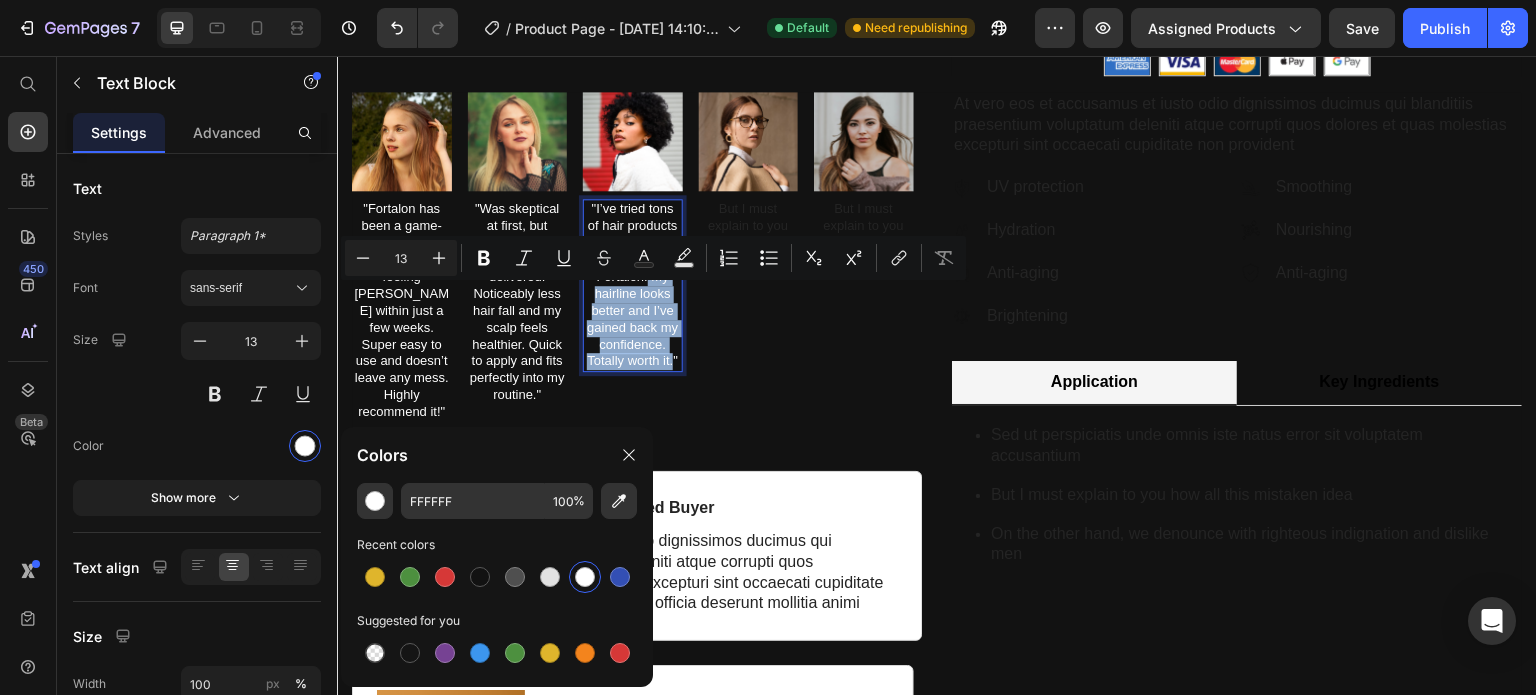 drag, startPoint x: 648, startPoint y: 295, endPoint x: 673, endPoint y: 382, distance: 90.52071 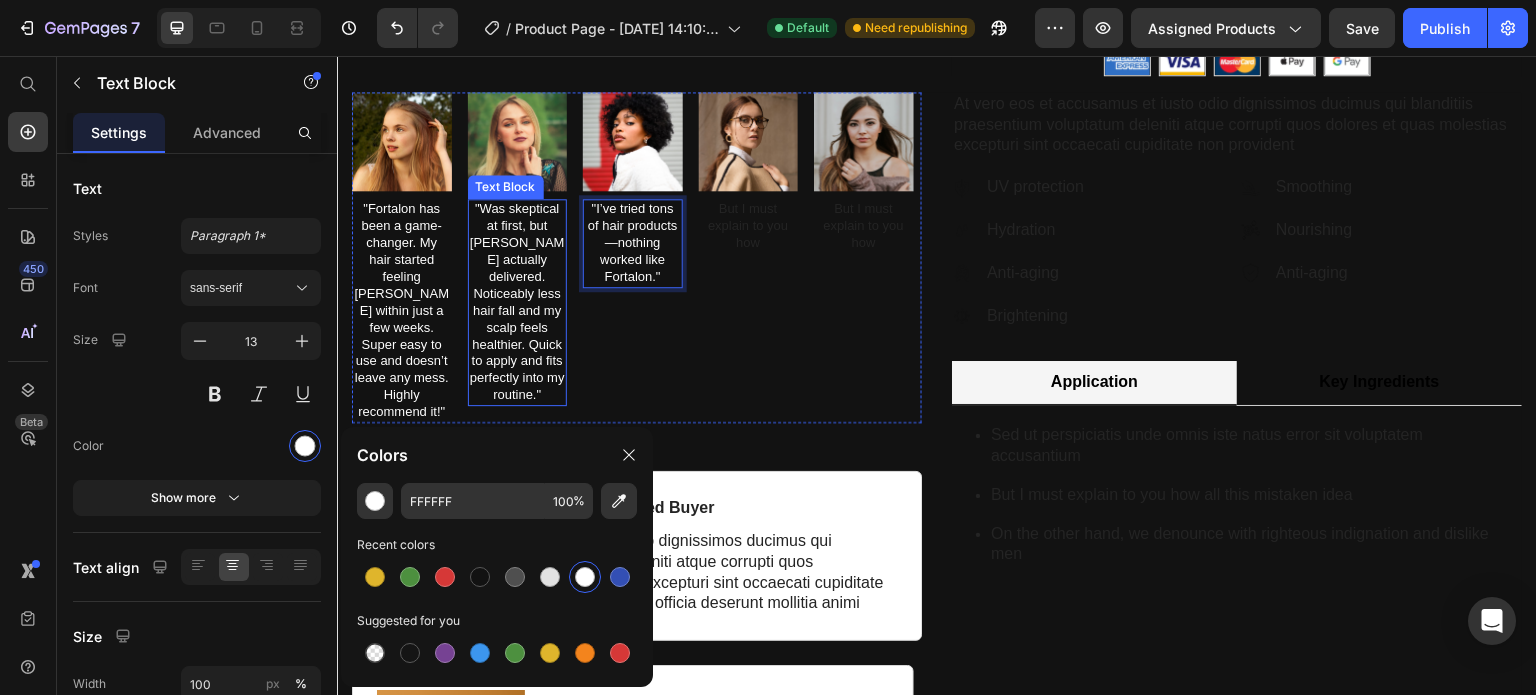 click on ""Was skeptical at first, but Fortalon actually delivered. Noticeably less hair fall and my scalp feels healthier. Quick to apply and fits perfectly into my routine."" at bounding box center [518, 302] 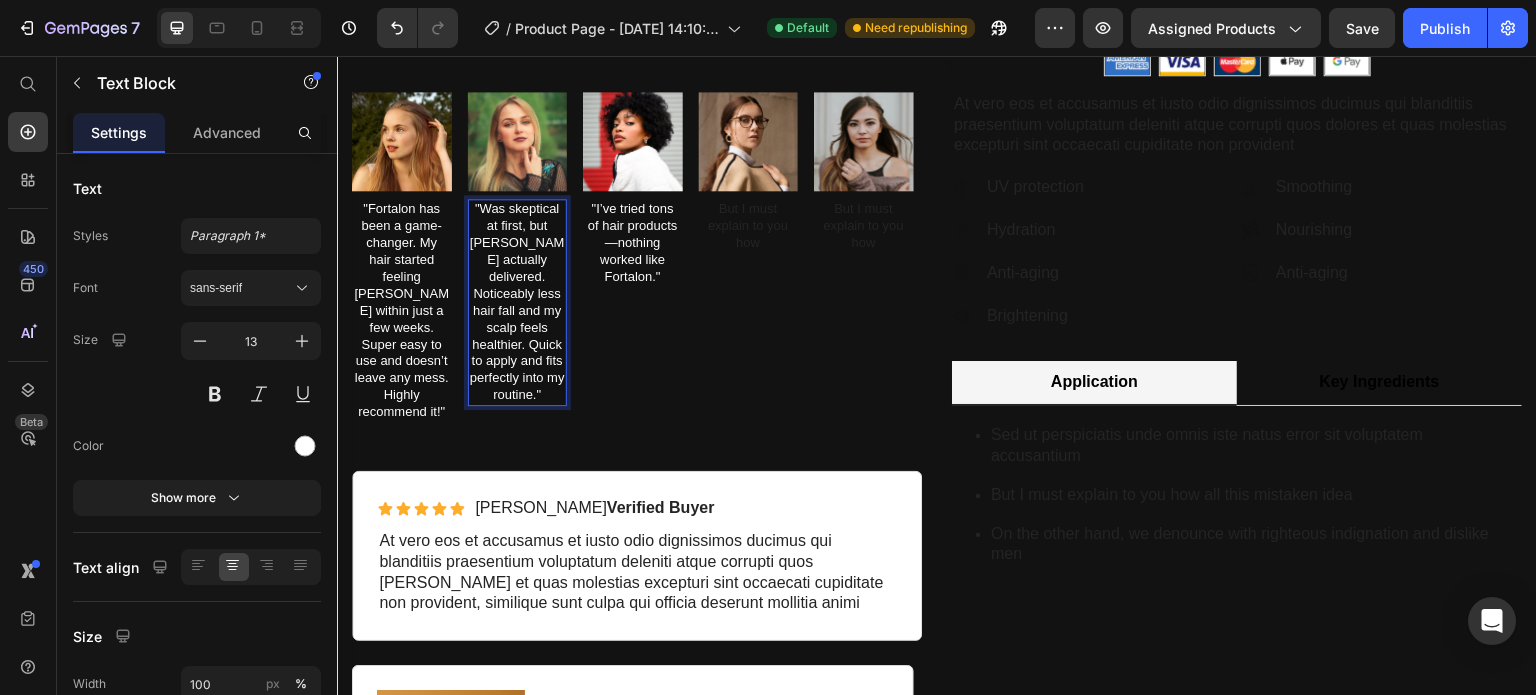 click on ""Was skeptical at first, but Fortalon actually delivered. Noticeably less hair fall and my scalp feels healthier. Quick to apply and fits perfectly into my routine."" at bounding box center (518, 302) 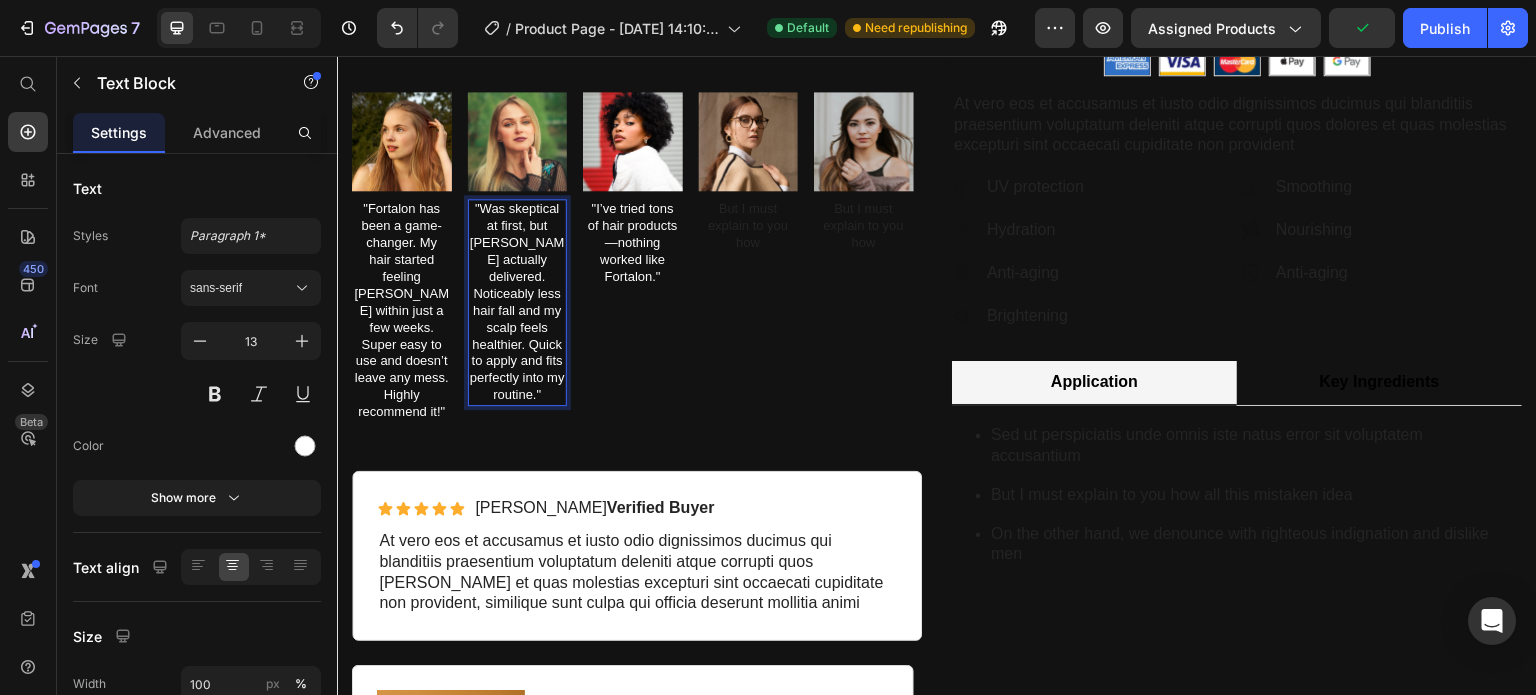 click on ""Was skeptical at first, but Fortalon actually delivered. Noticeably less hair fall and my scalp feels healthier. Quick to apply and fits perfectly into my routine."" at bounding box center [518, 302] 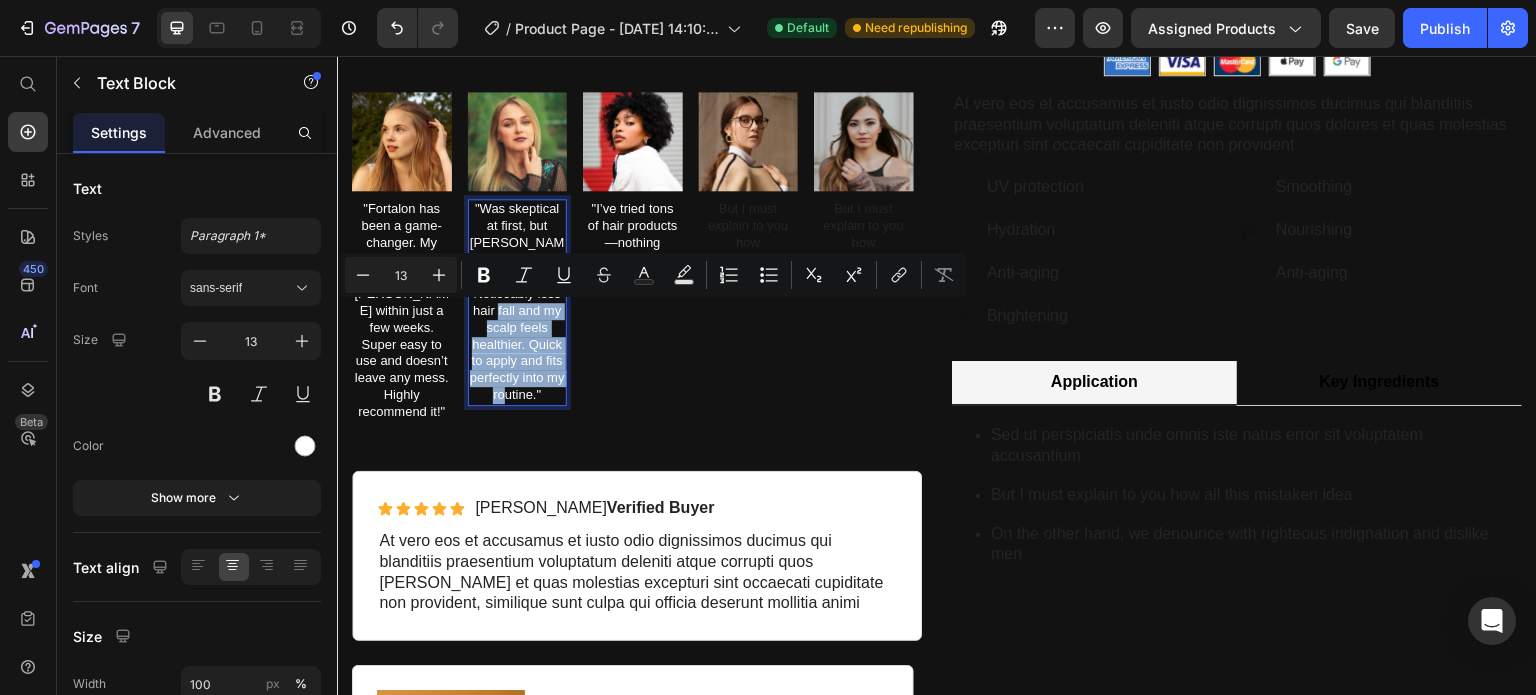 drag, startPoint x: 517, startPoint y: 312, endPoint x: 531, endPoint y: 400, distance: 89.106674 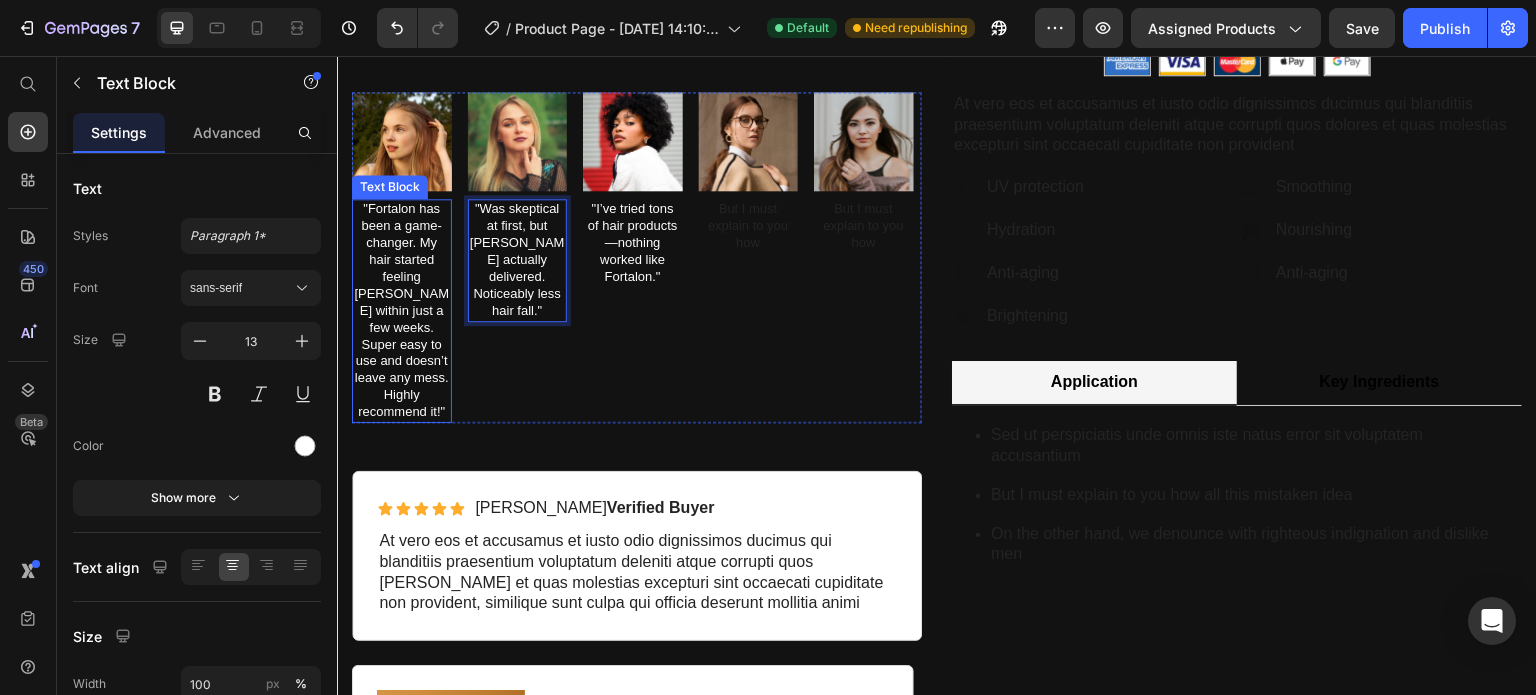 click on ""Fortalon has been a game-changer. My hair started feeling fuller within just a few weeks. Super easy to use and doesn’t leave any mess. Highly recommend it!"" at bounding box center [402, 311] 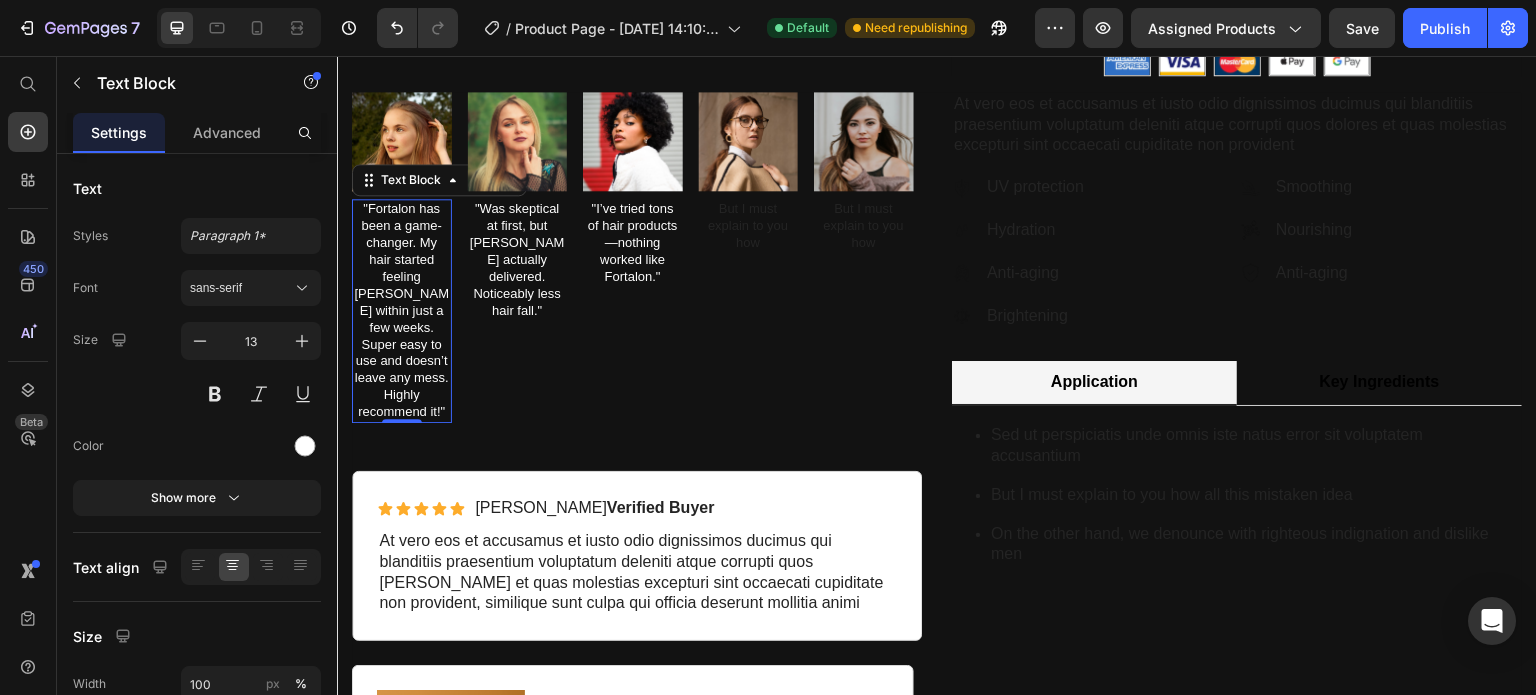 click on ""Fortalon has been a game-changer. My hair started feeling fuller within just a few weeks. Super easy to use and doesn’t leave any mess. Highly recommend it!"" at bounding box center (402, 311) 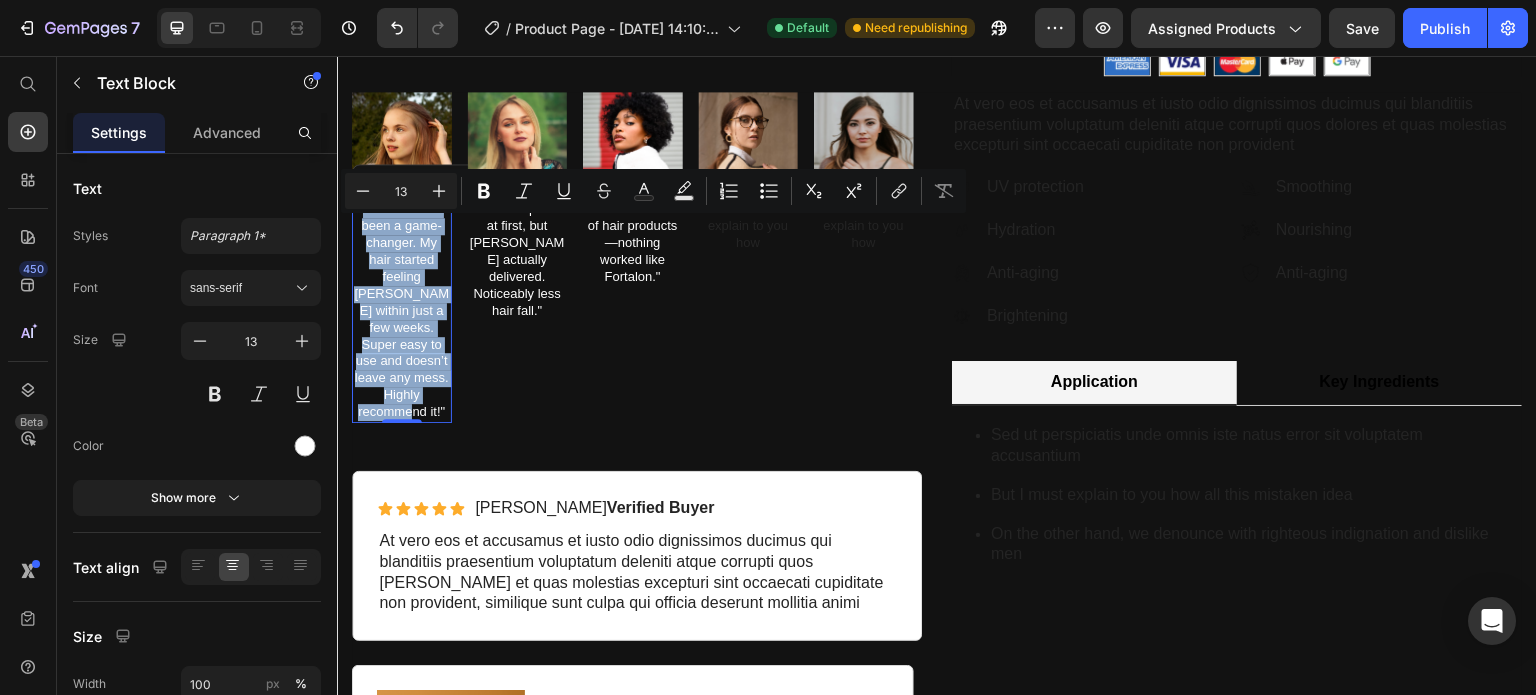 click on ""Fortalon has been a game-changer. My hair started feeling fuller within just a few weeks. Super easy to use and doesn’t leave any mess. Highly recommend it!"" at bounding box center (402, 311) 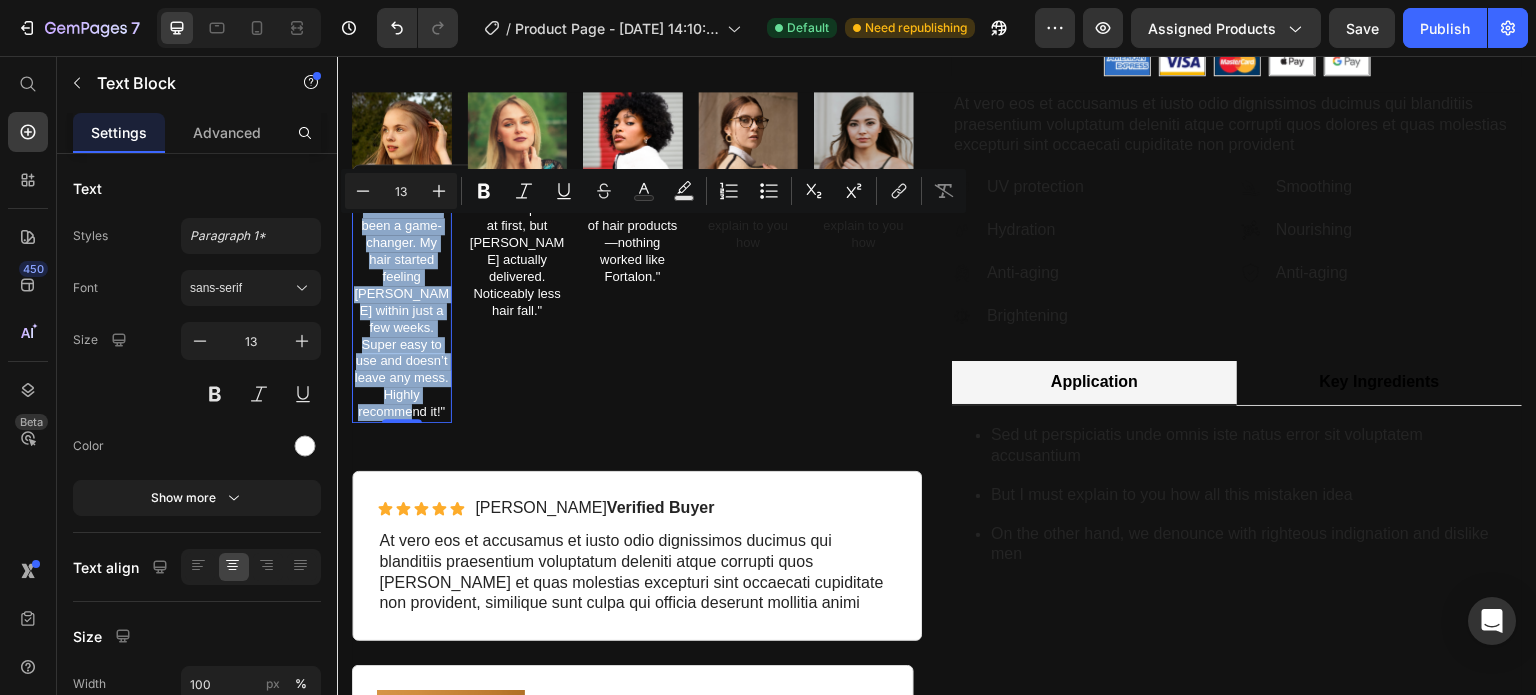 click on ""Fortalon has been a game-changer. My hair started feeling fuller within just a few weeks. Super easy to use and doesn’t leave any mess. Highly recommend it!"" at bounding box center [402, 311] 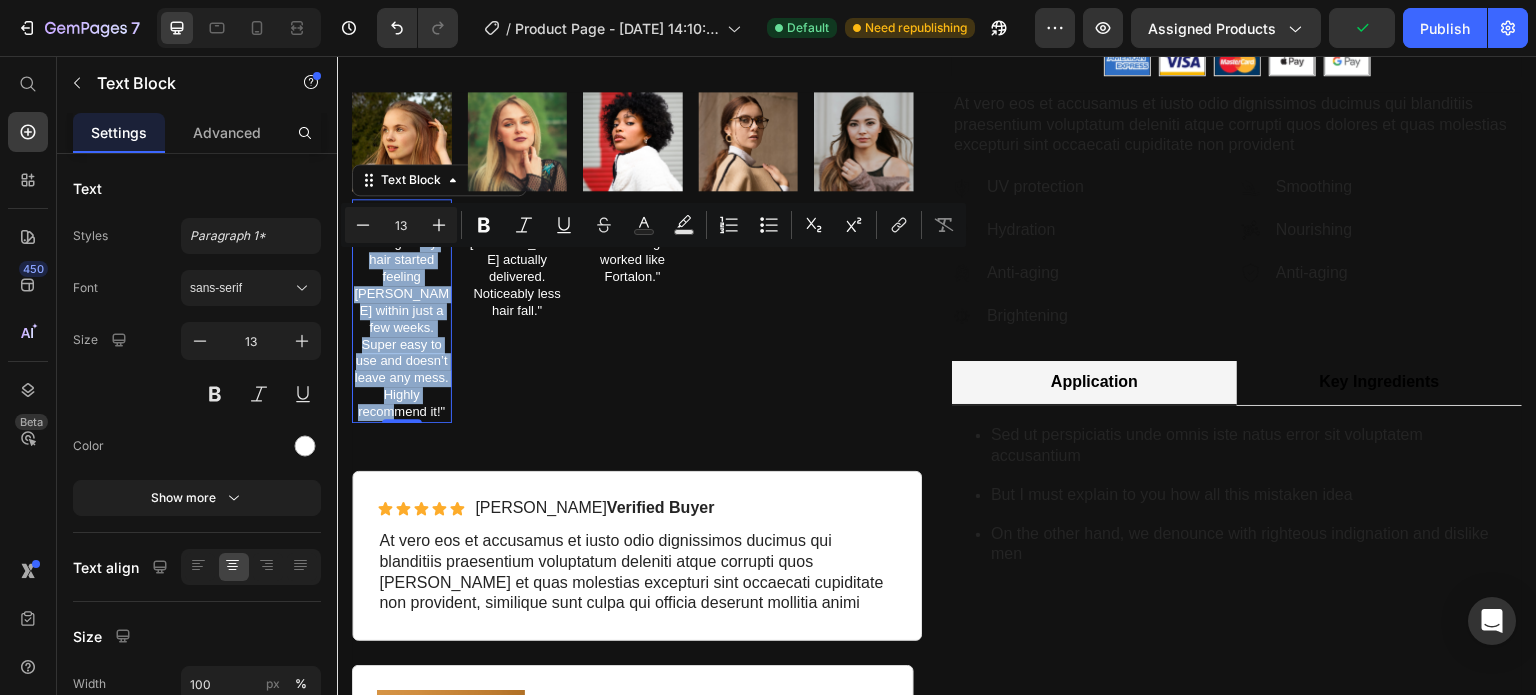 drag, startPoint x: 419, startPoint y: 262, endPoint x: 437, endPoint y: 417, distance: 156.04166 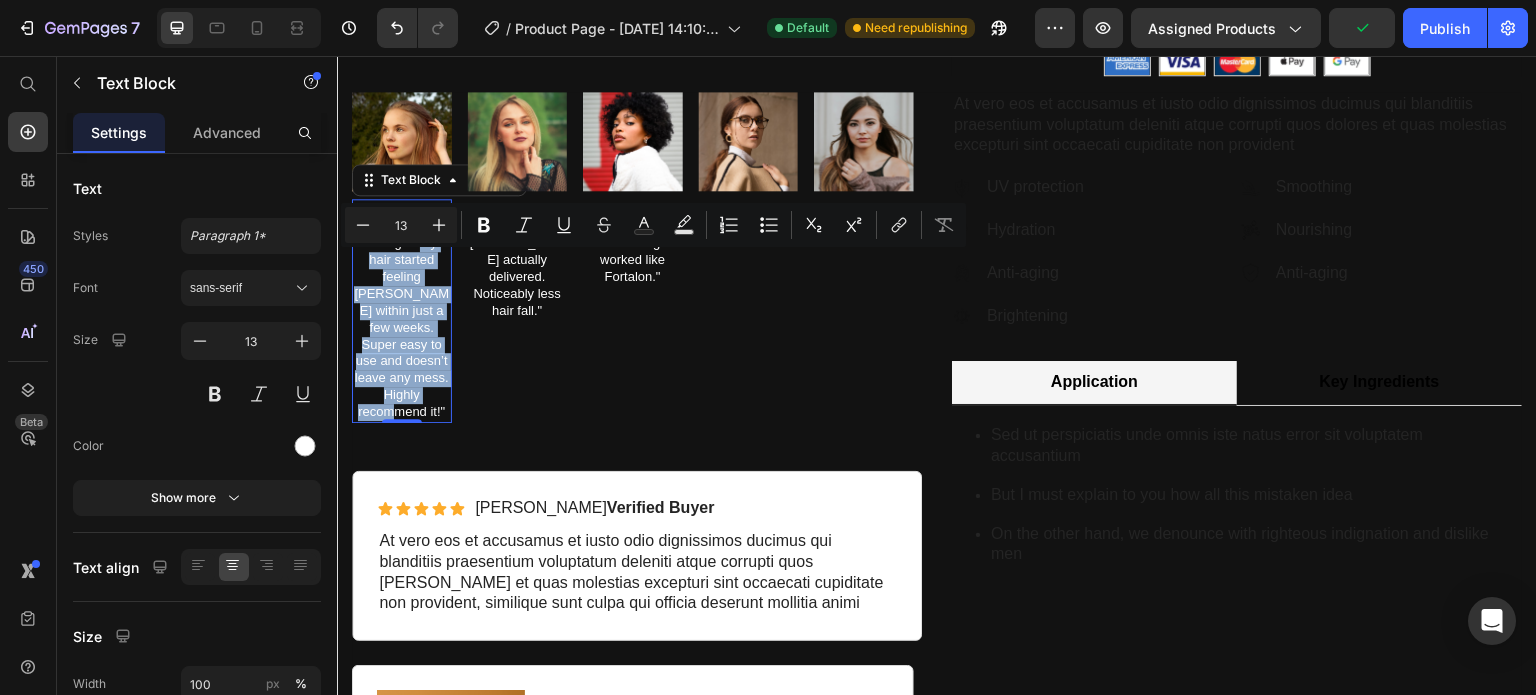 click on ""Fortalon has been a game-changer. My hair started feeling fuller within just a few weeks. Super easy to use and doesn’t leave any mess. Highly recommend it!"" at bounding box center [402, 311] 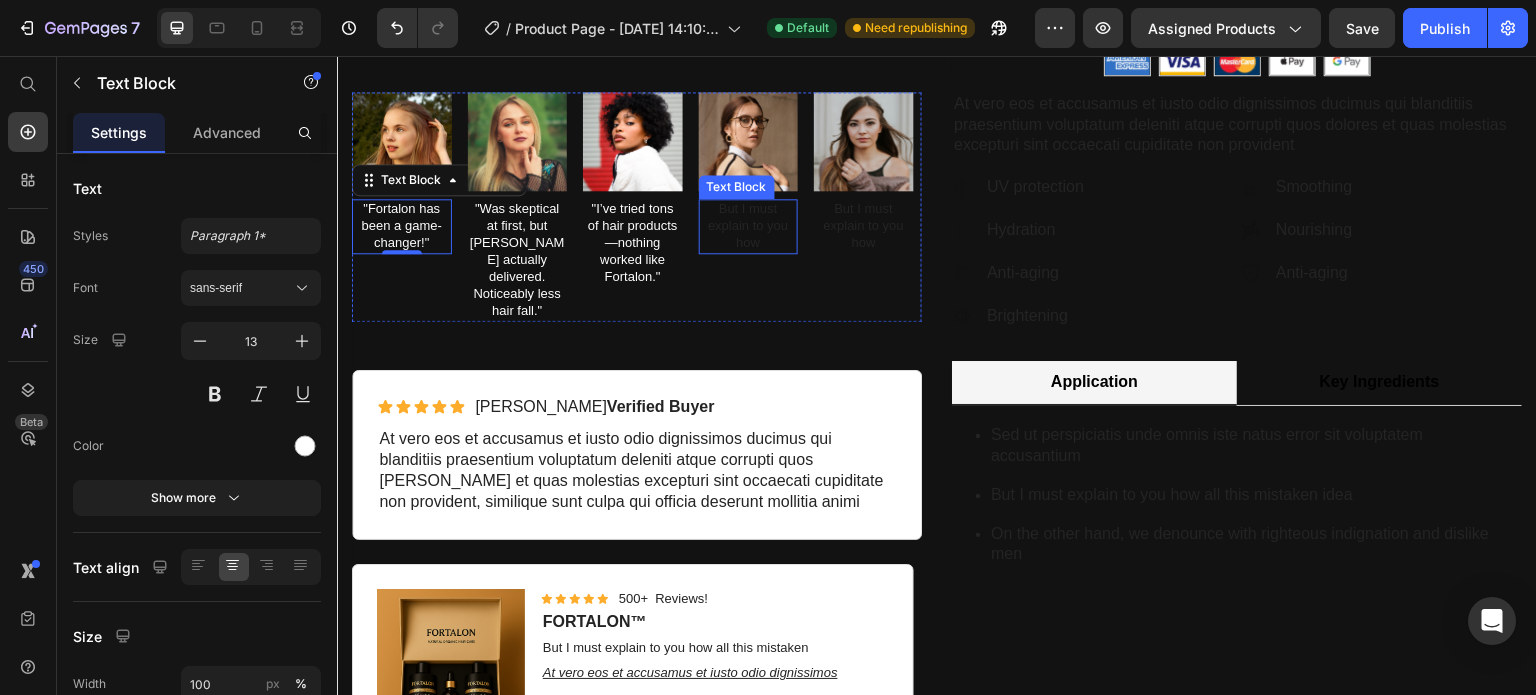 click on "But I must explain to you how" at bounding box center (749, 226) 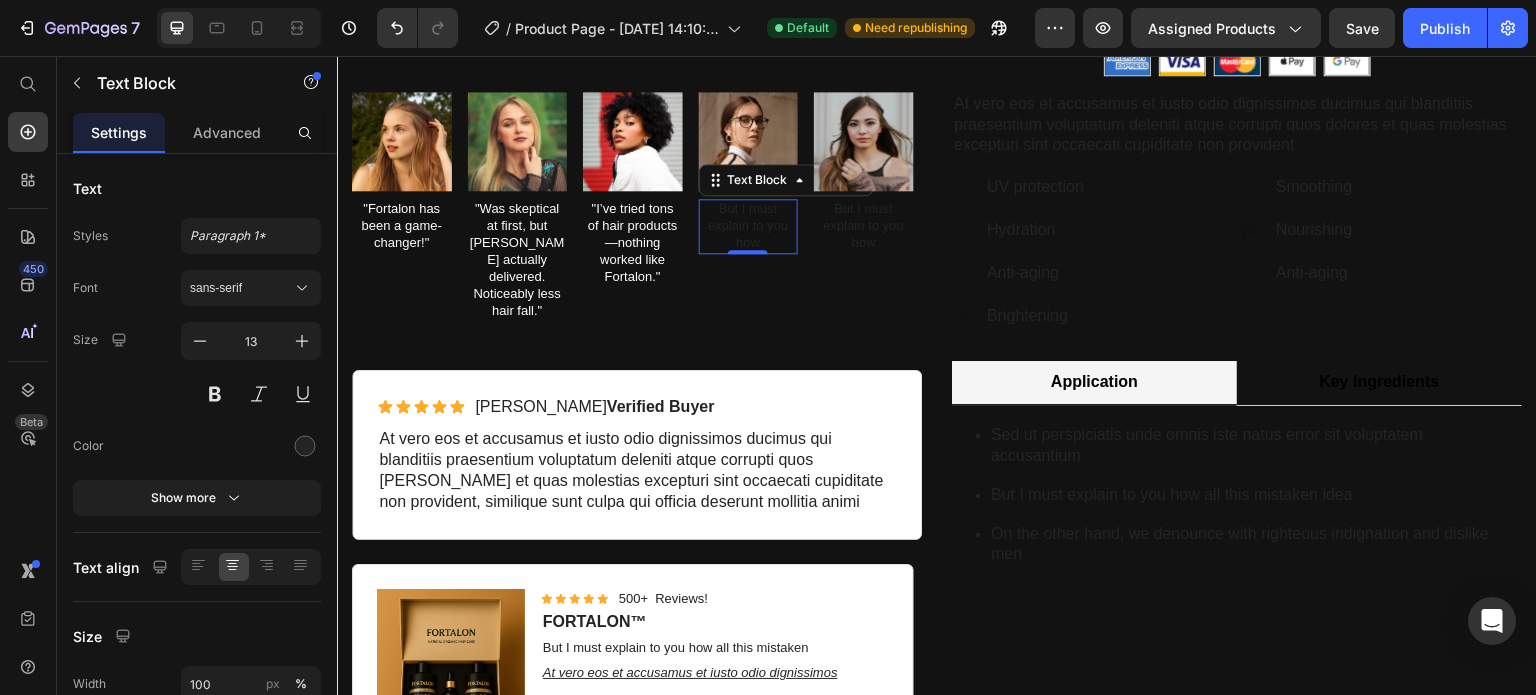 click on "But I must explain to you how" at bounding box center [749, 226] 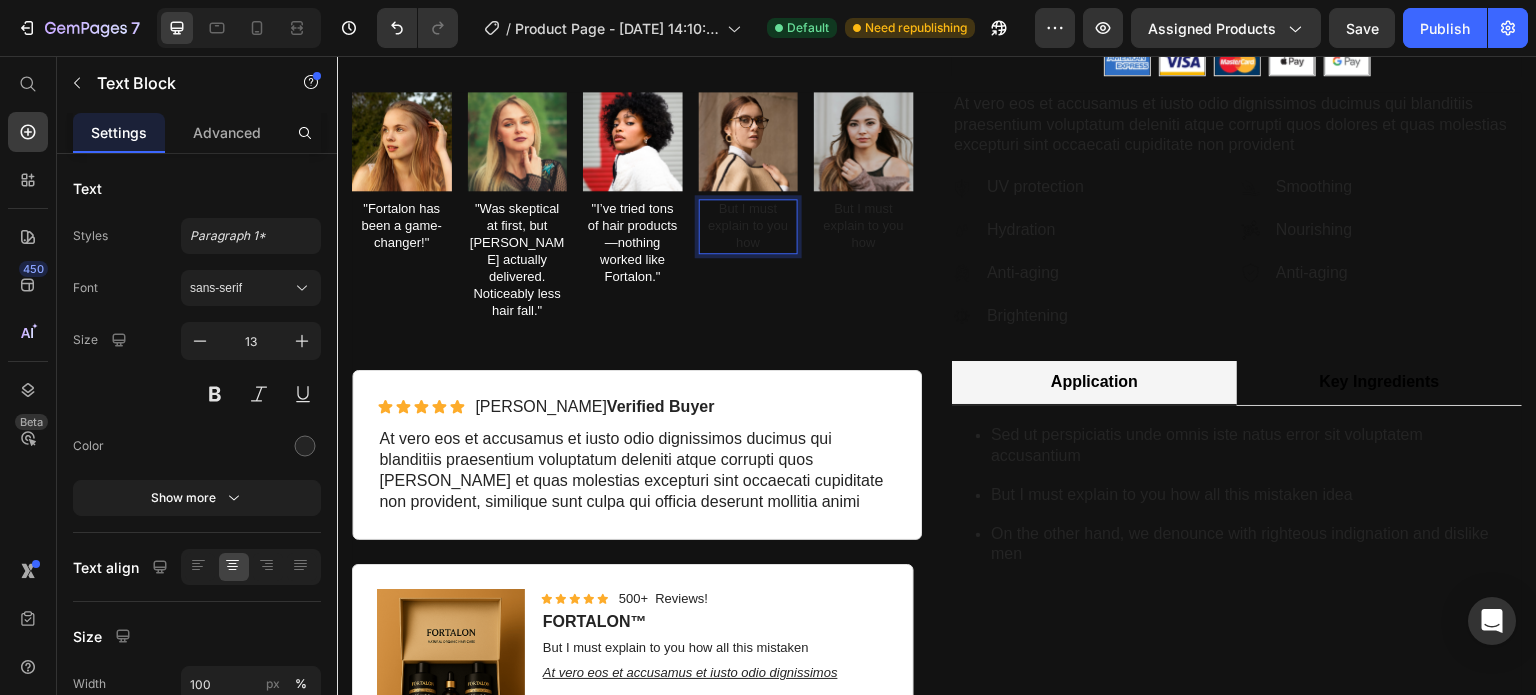 click on "But I must explain to you how" at bounding box center [749, 226] 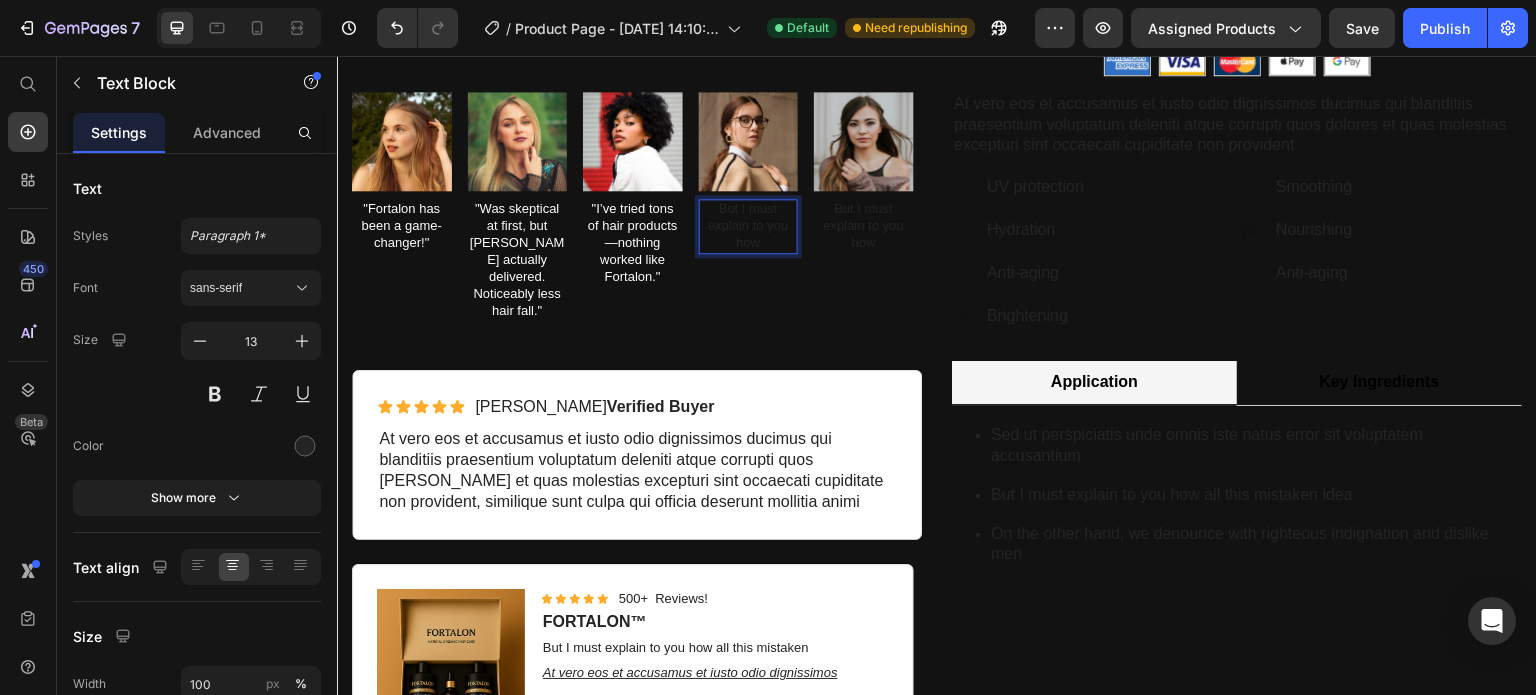 drag, startPoint x: 772, startPoint y: 259, endPoint x: 701, endPoint y: 220, distance: 81.00617 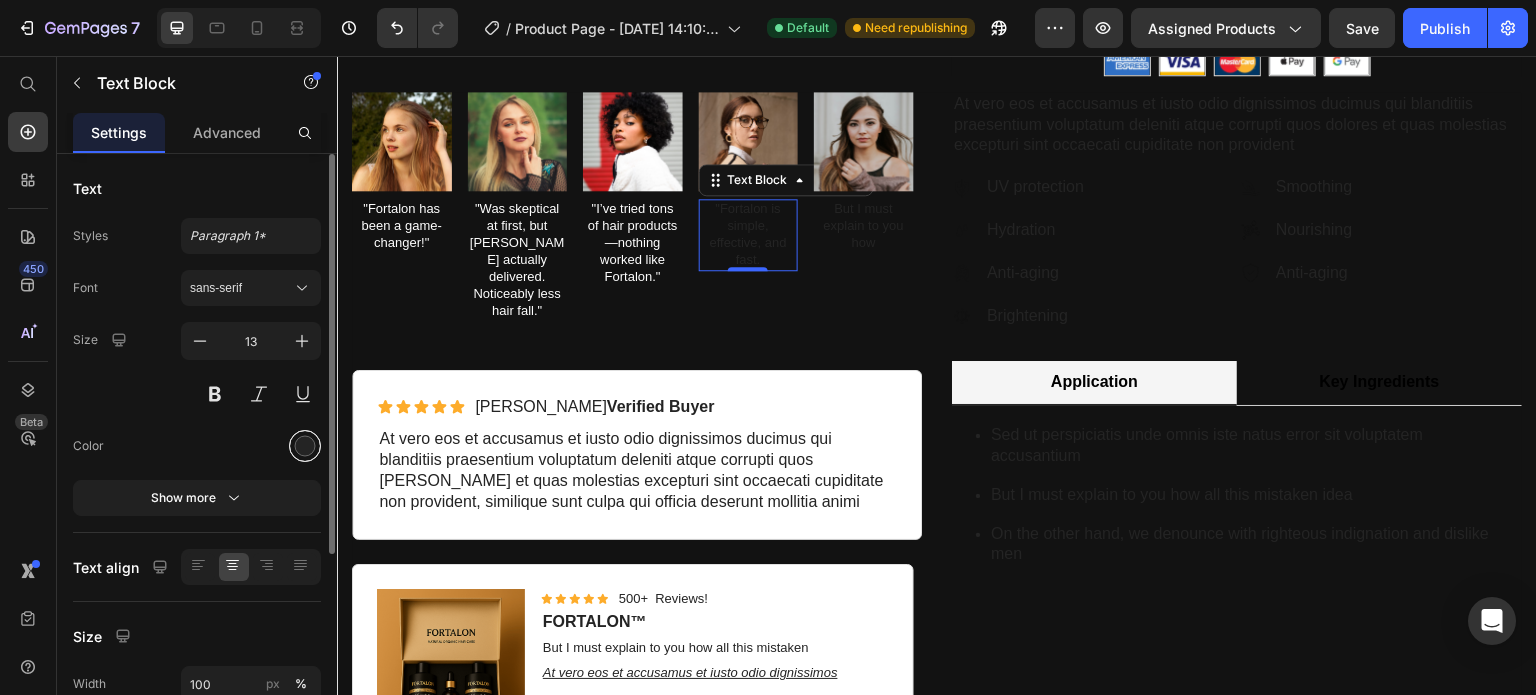 click at bounding box center [305, 446] 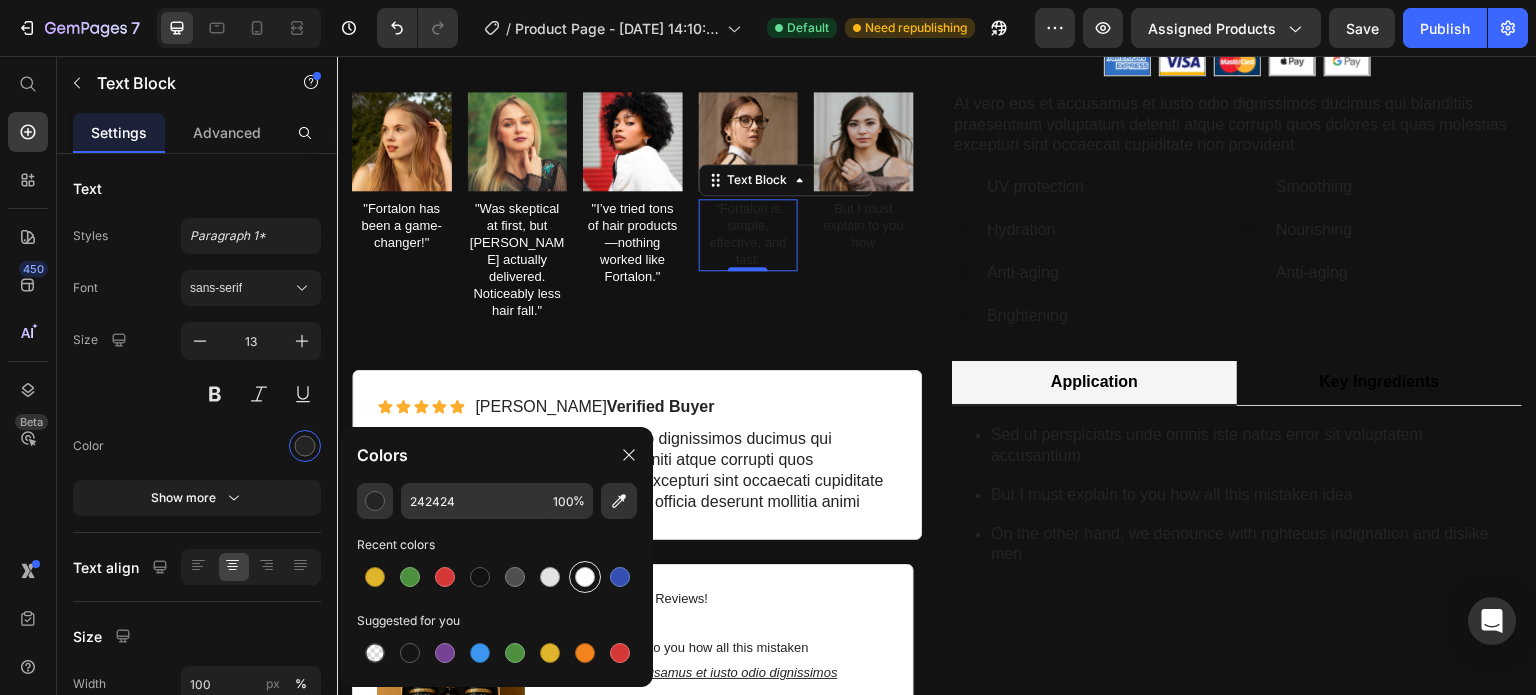 click at bounding box center (585, 577) 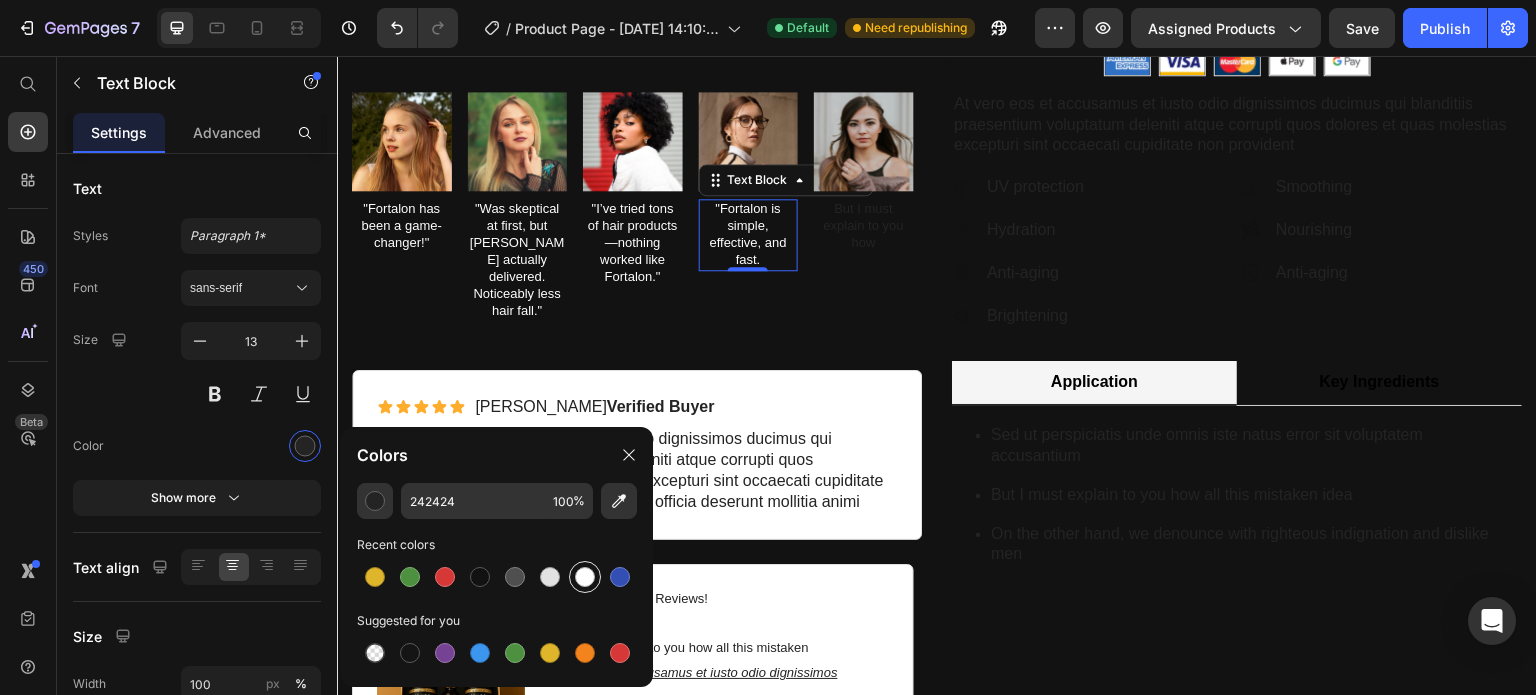 type on "FFFFFF" 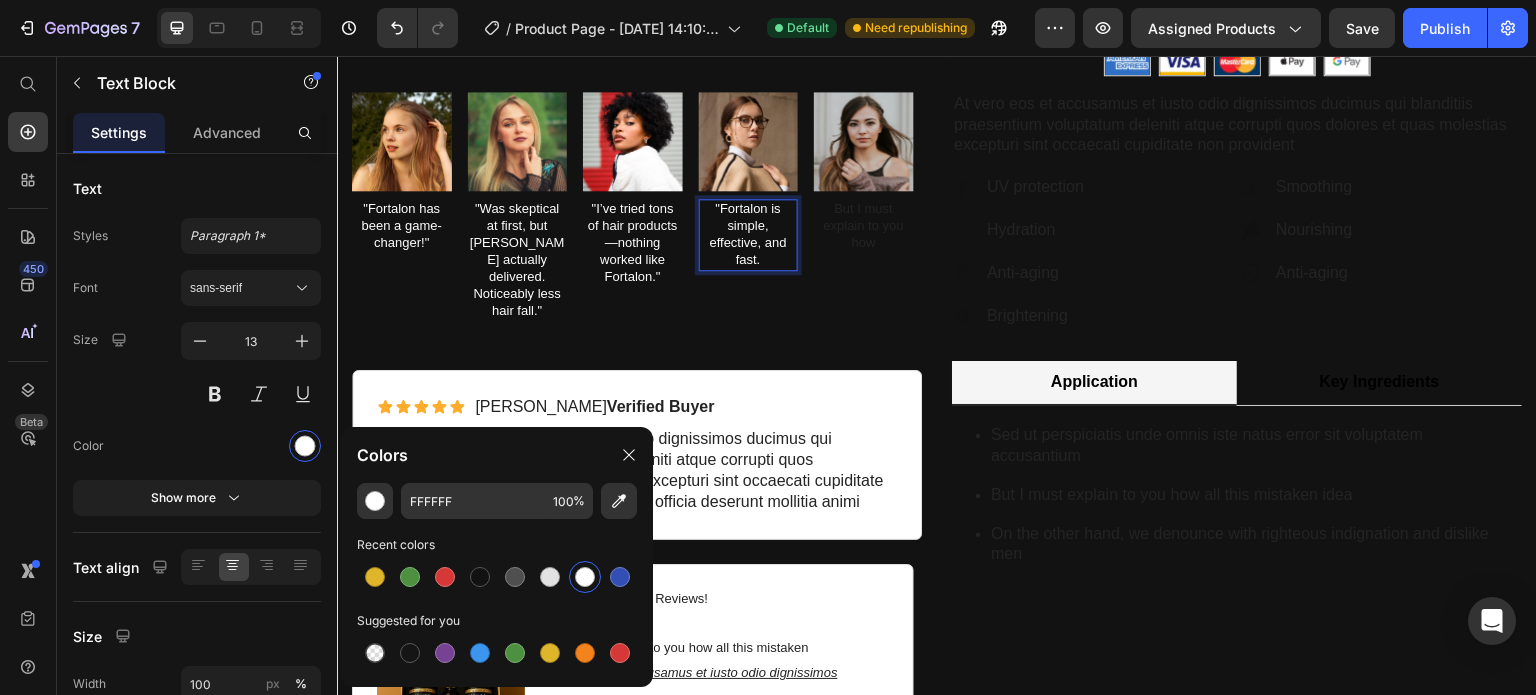 click on ""Fortalon is simple, effective, and fast." at bounding box center [749, 235] 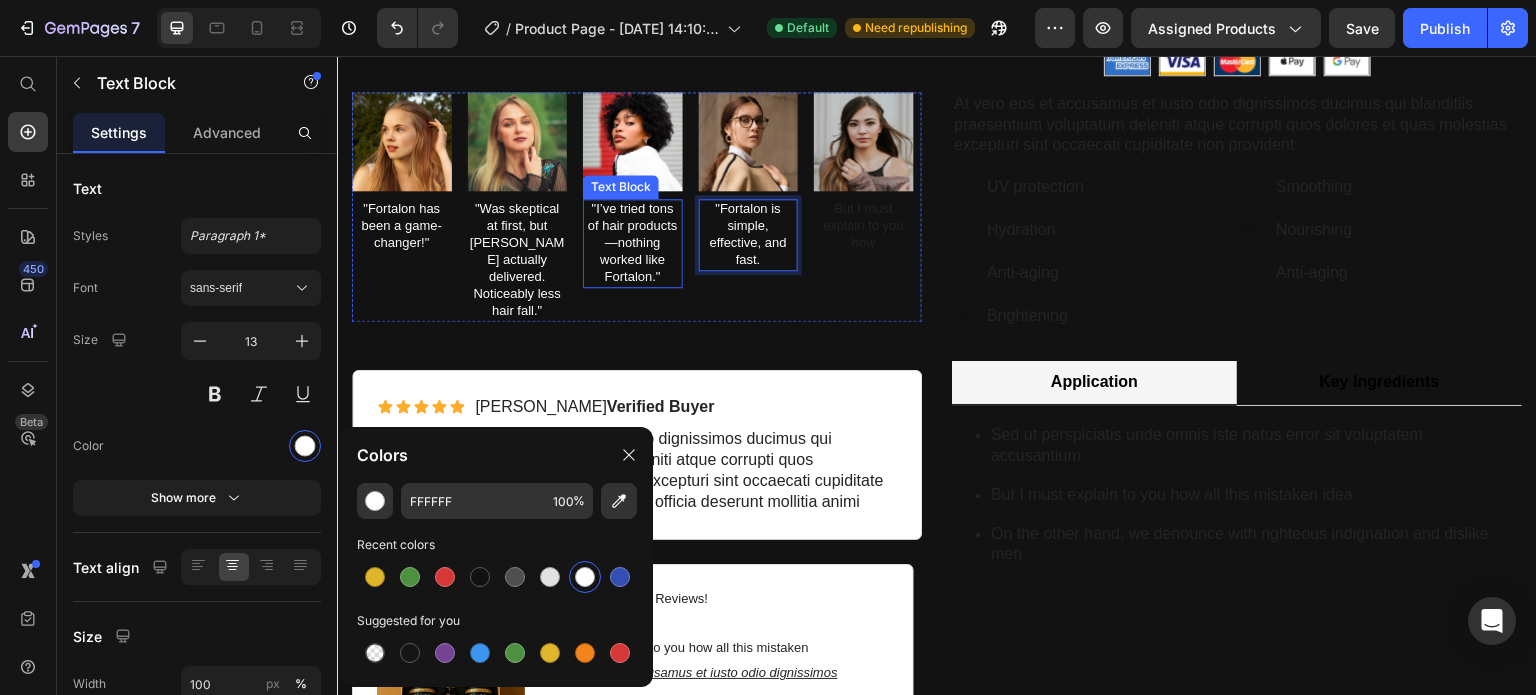 click on ""I’ve tried tons of hair products—nothing worked like Fortalon."" at bounding box center (633, 243) 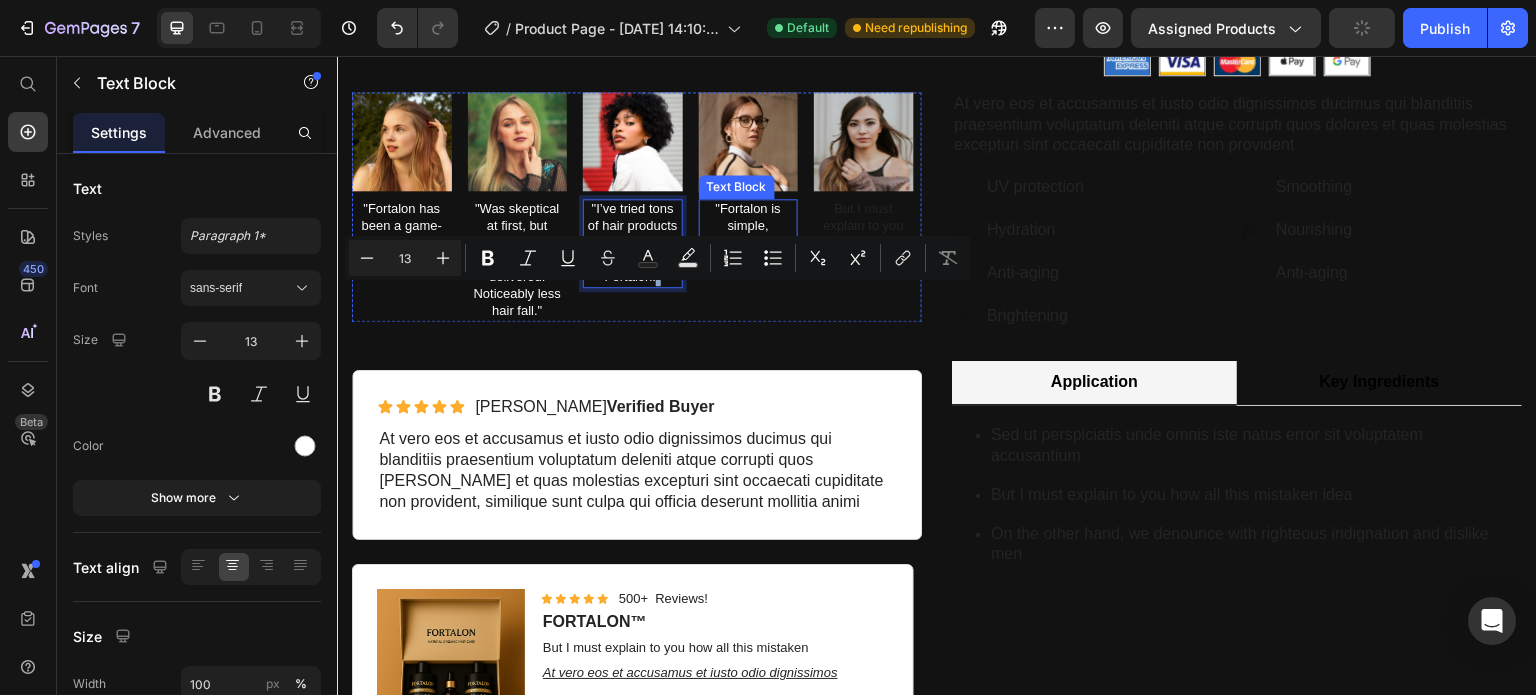 click on ""Fortalon is simple, effective, and fast." at bounding box center [749, 235] 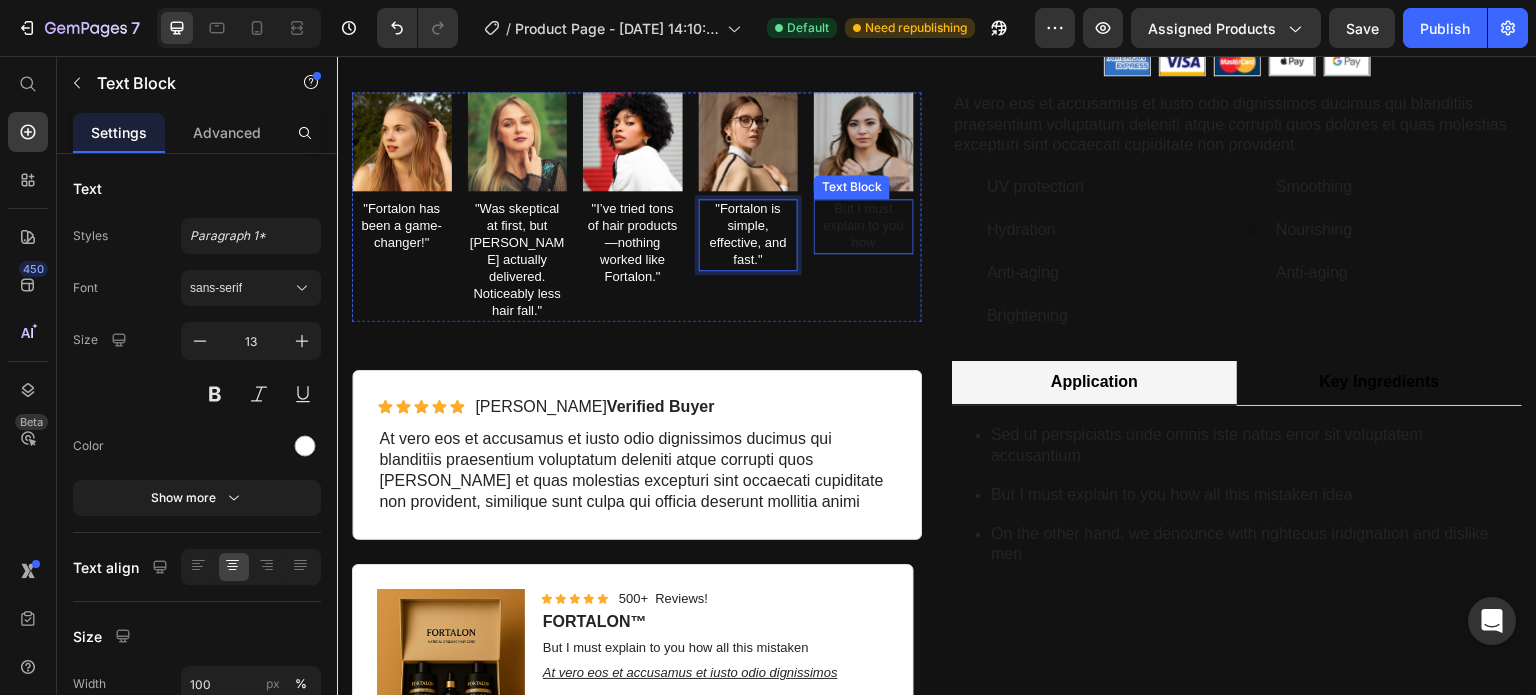 click on "But I must explain to you how" at bounding box center [864, 226] 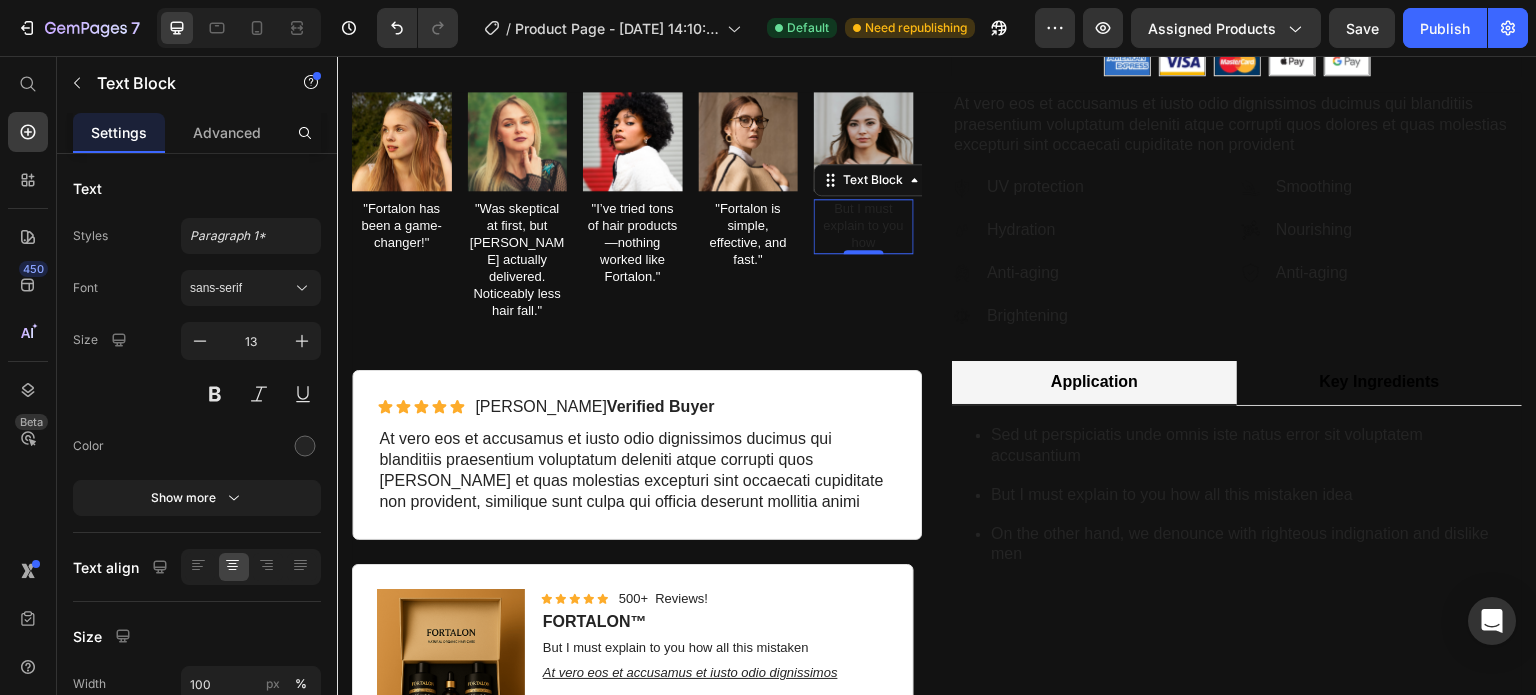 click on "But I must explain to you how" at bounding box center (864, 226) 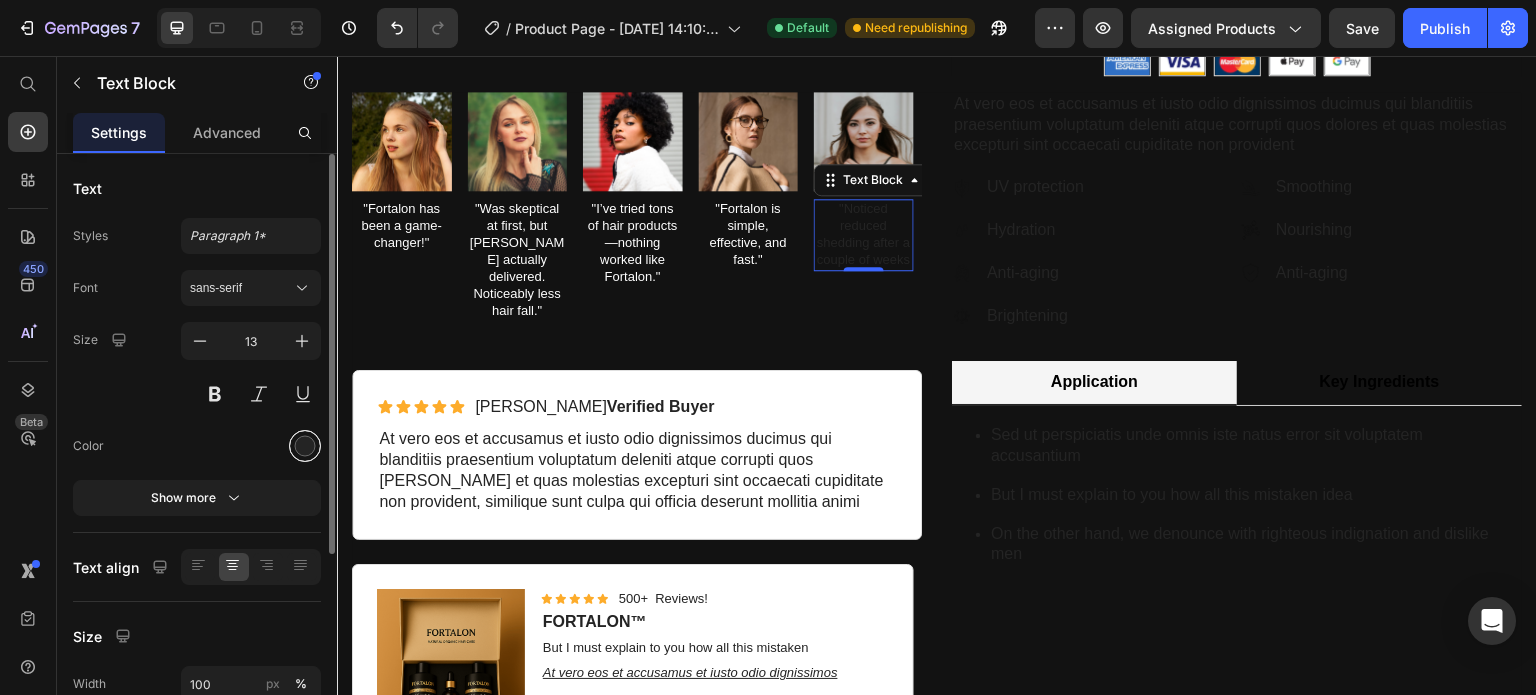 click at bounding box center [305, 446] 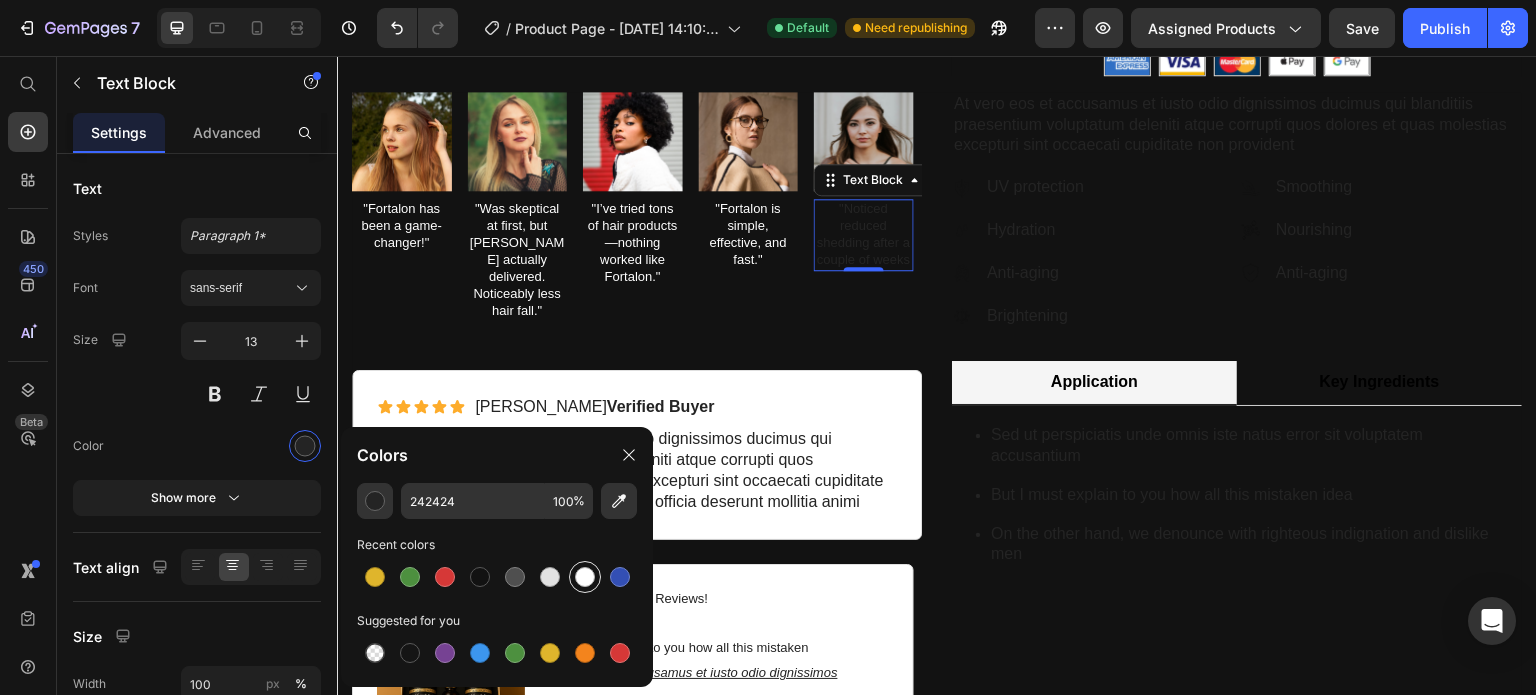 click at bounding box center (585, 577) 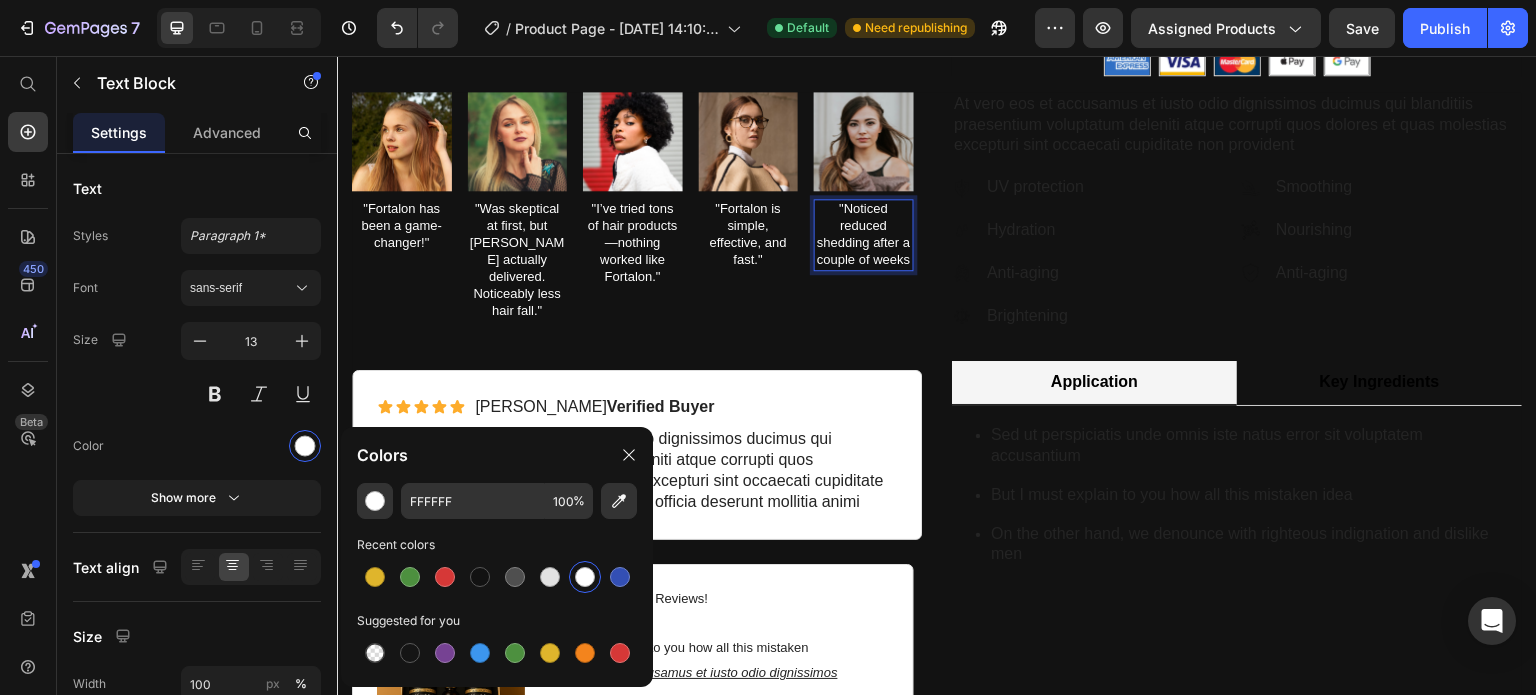 click on ""Noticed reduced shedding after a couple of weeks" at bounding box center [864, 235] 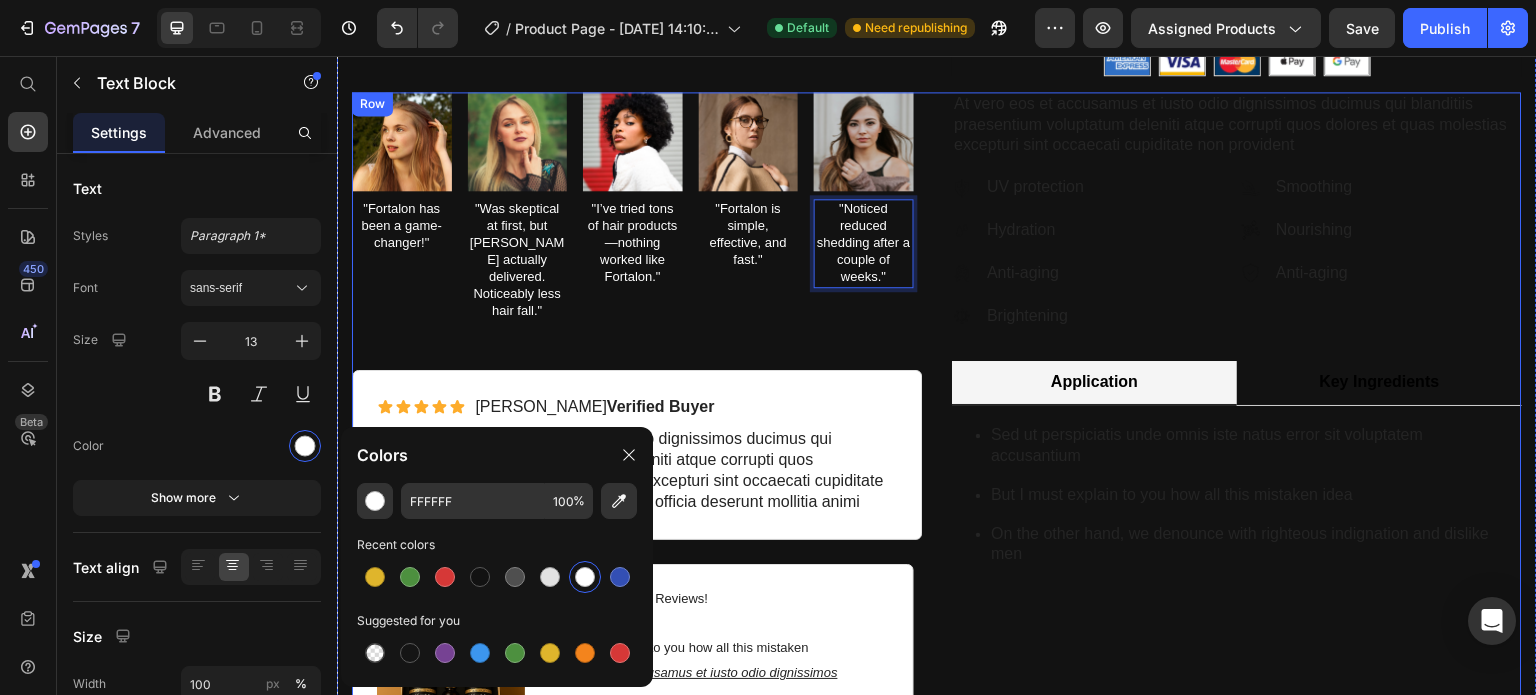 click on "Image "Fortalon has been a game-changer!" Text Block Image "Was skeptical at first, but Fortalon actually delivered. Noticeably less hair fall." Text Block Image "I’ve tried tons of hair products—nothing worked like Fortalon." Text Block Image "Fortalon is simple, effective, and fast." Text Block Image "Noticed reduced shedding after a couple of weeks." Text Block   0 Carousel" at bounding box center [637, 231] 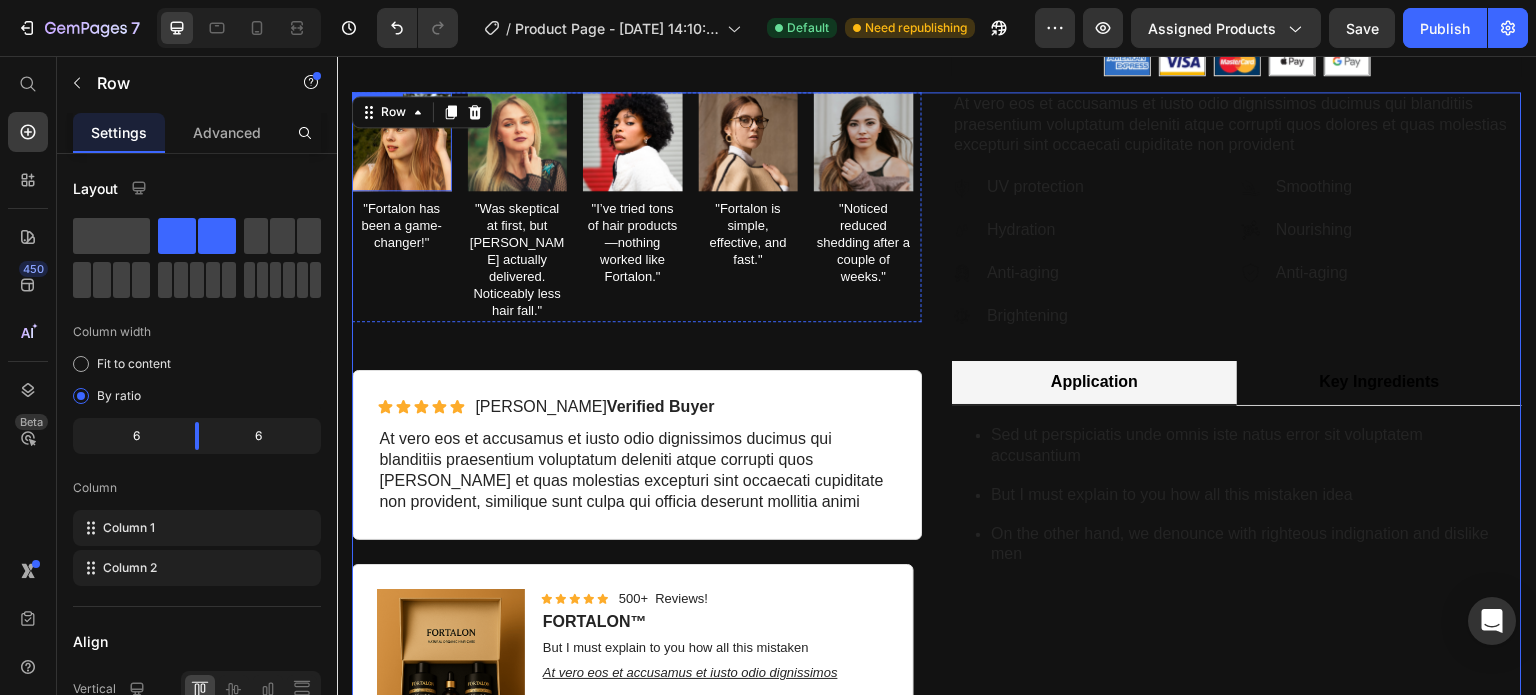 click at bounding box center [402, 142] 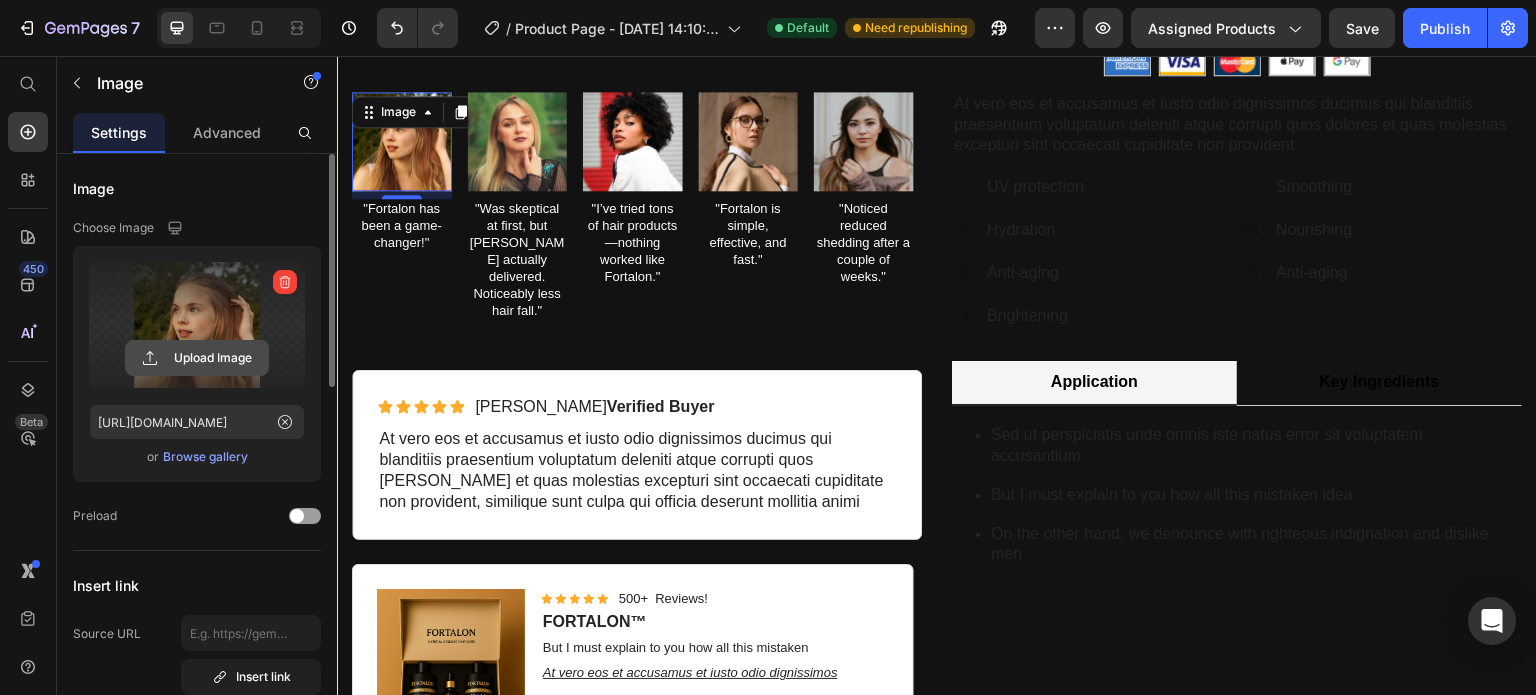 click 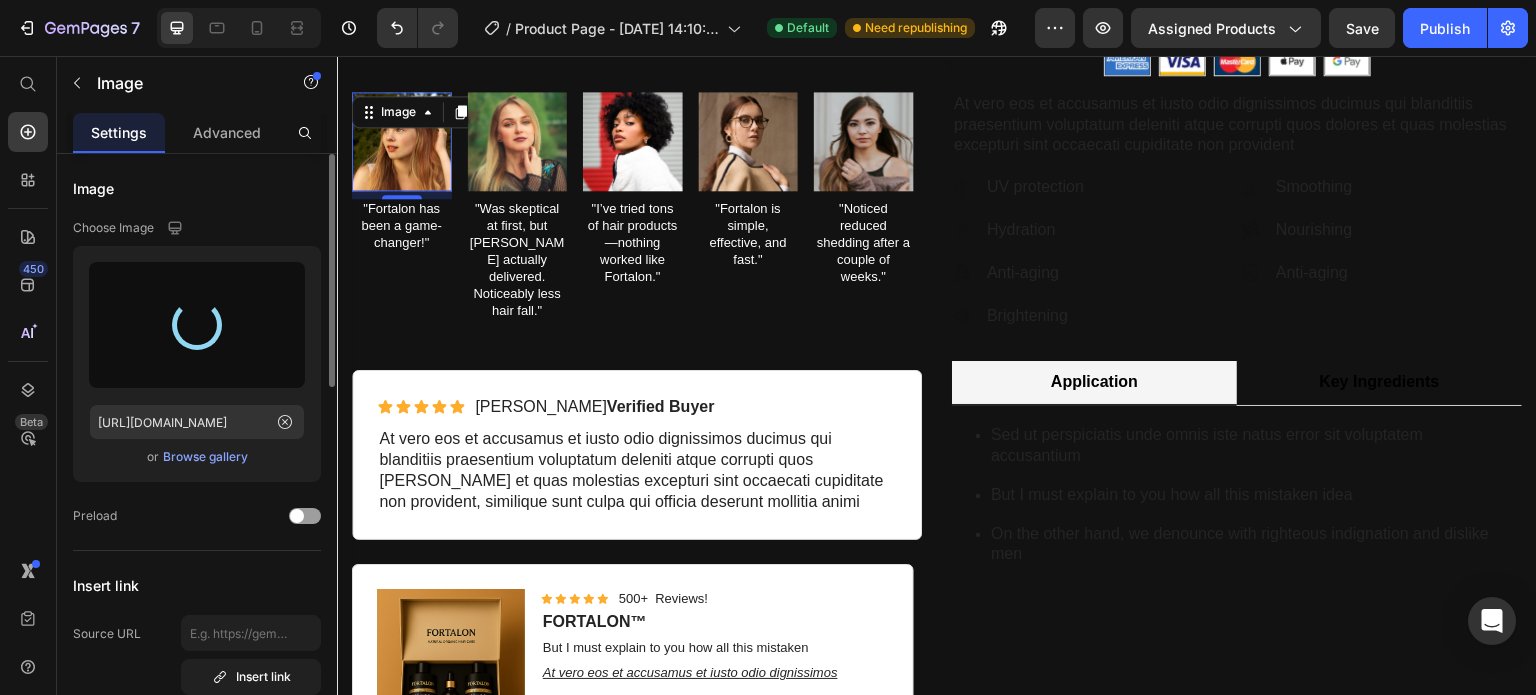 type on "https://cdn.shopify.com/s/files/1/0947/1950/8817/files/gempages_574581568467632927-39ce50de-ba3a-4199-9907-bfc482359514.png" 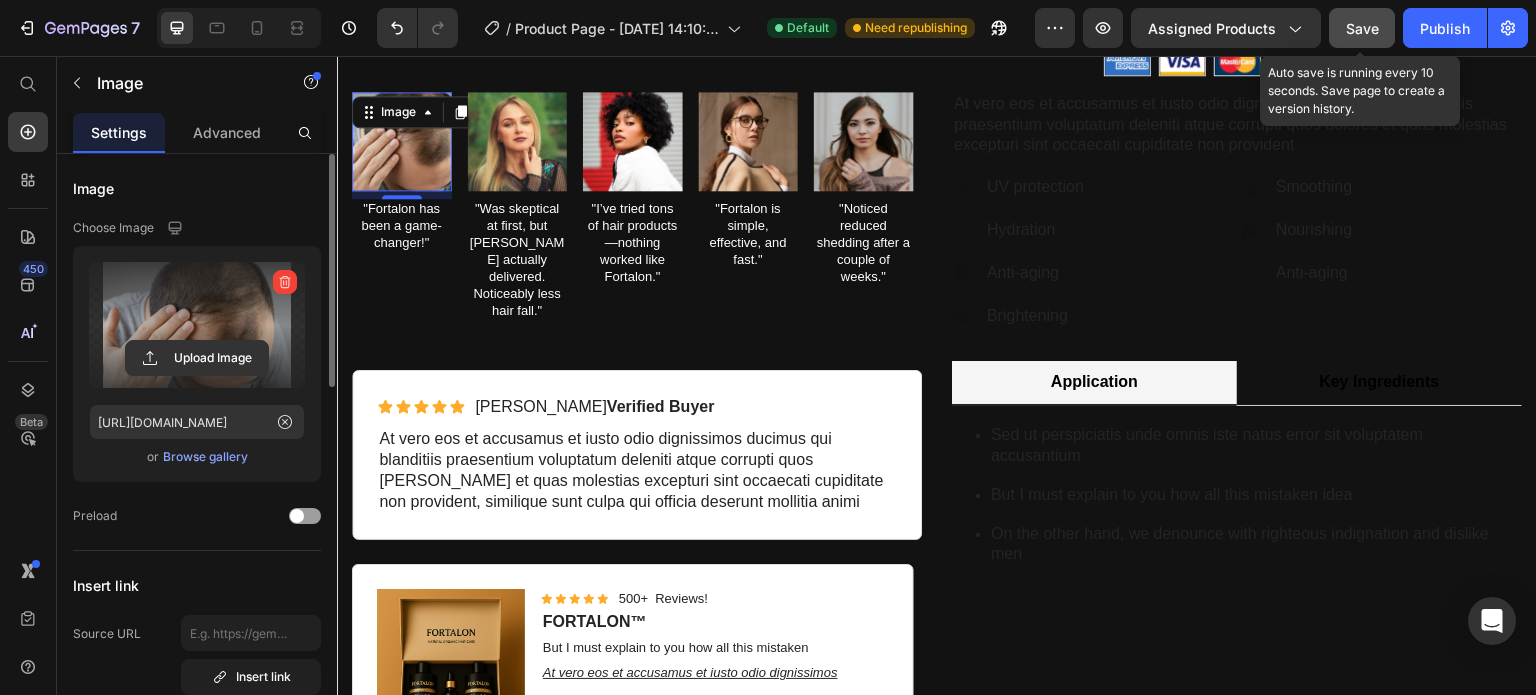 click on "Save" at bounding box center [1362, 28] 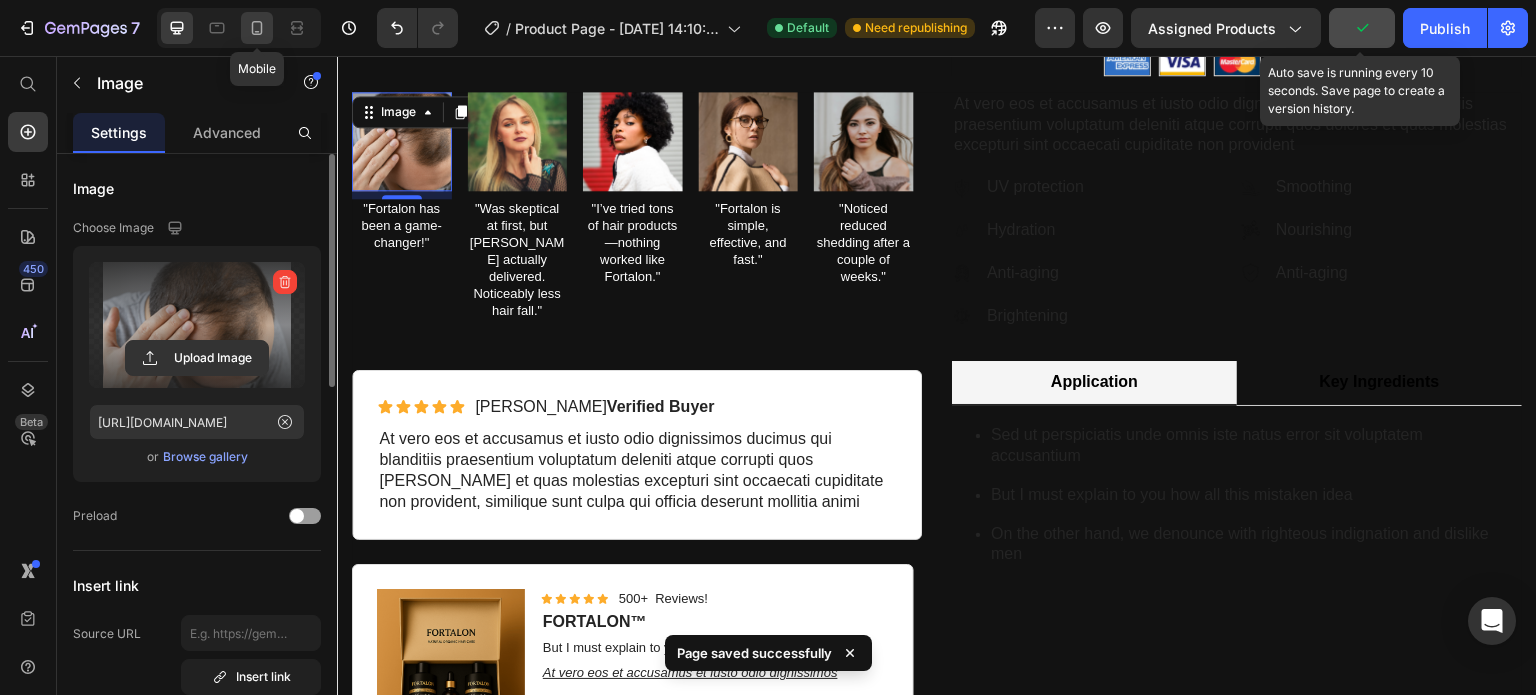 click 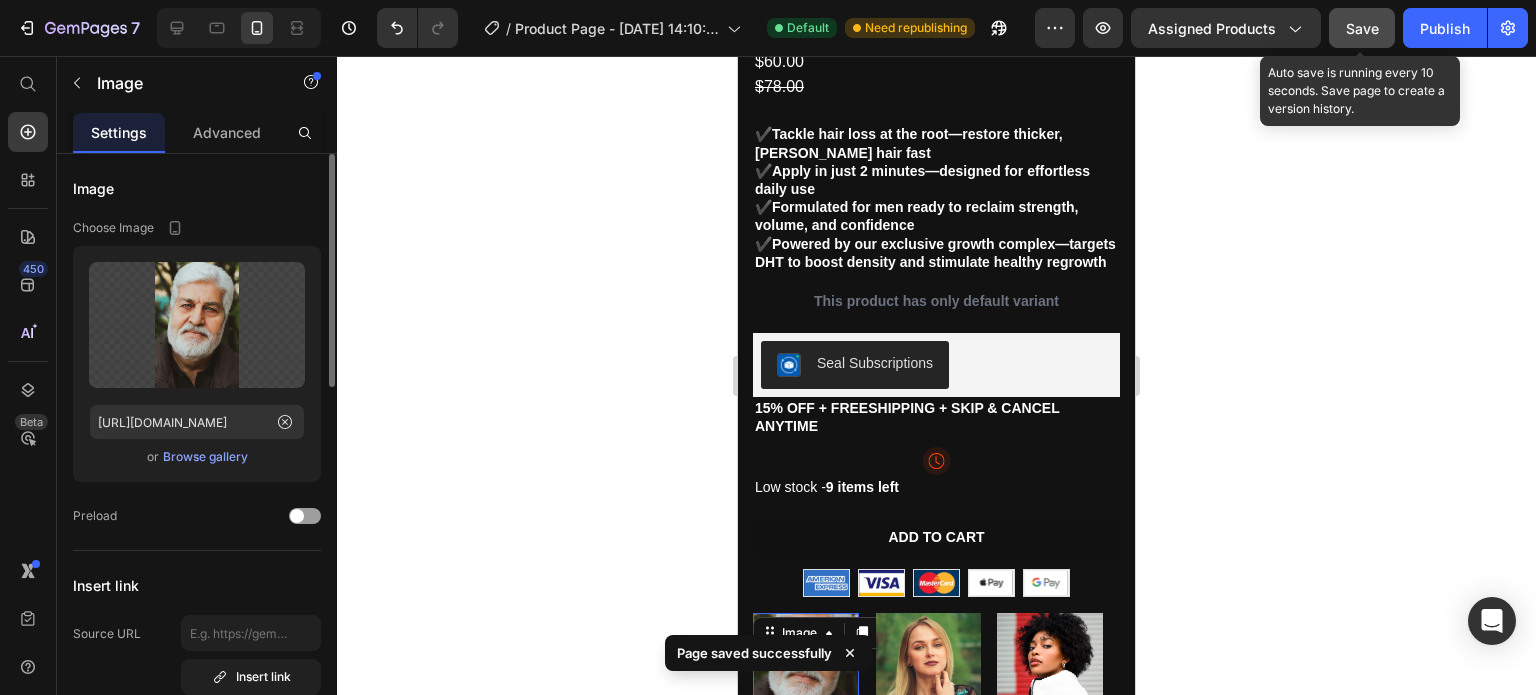 scroll, scrollTop: 1189, scrollLeft: 0, axis: vertical 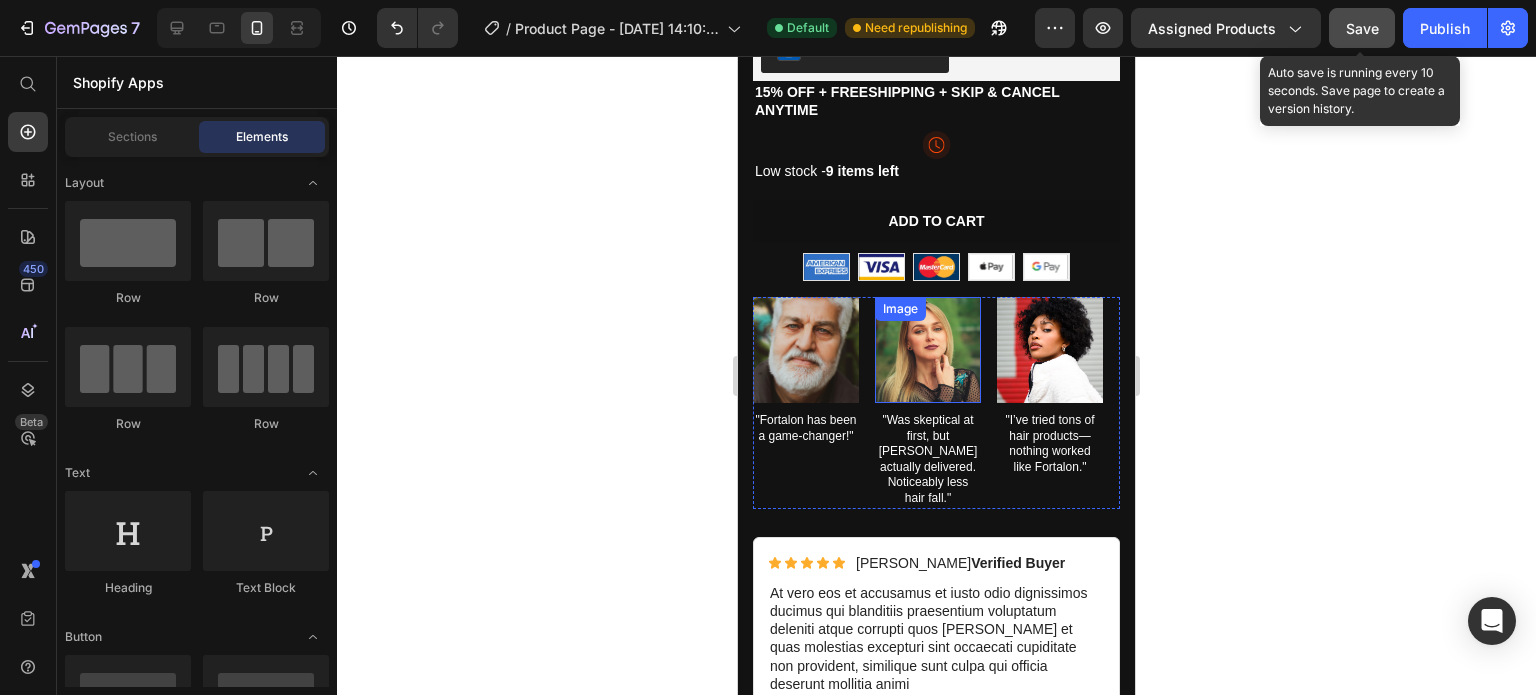 click at bounding box center (928, 350) 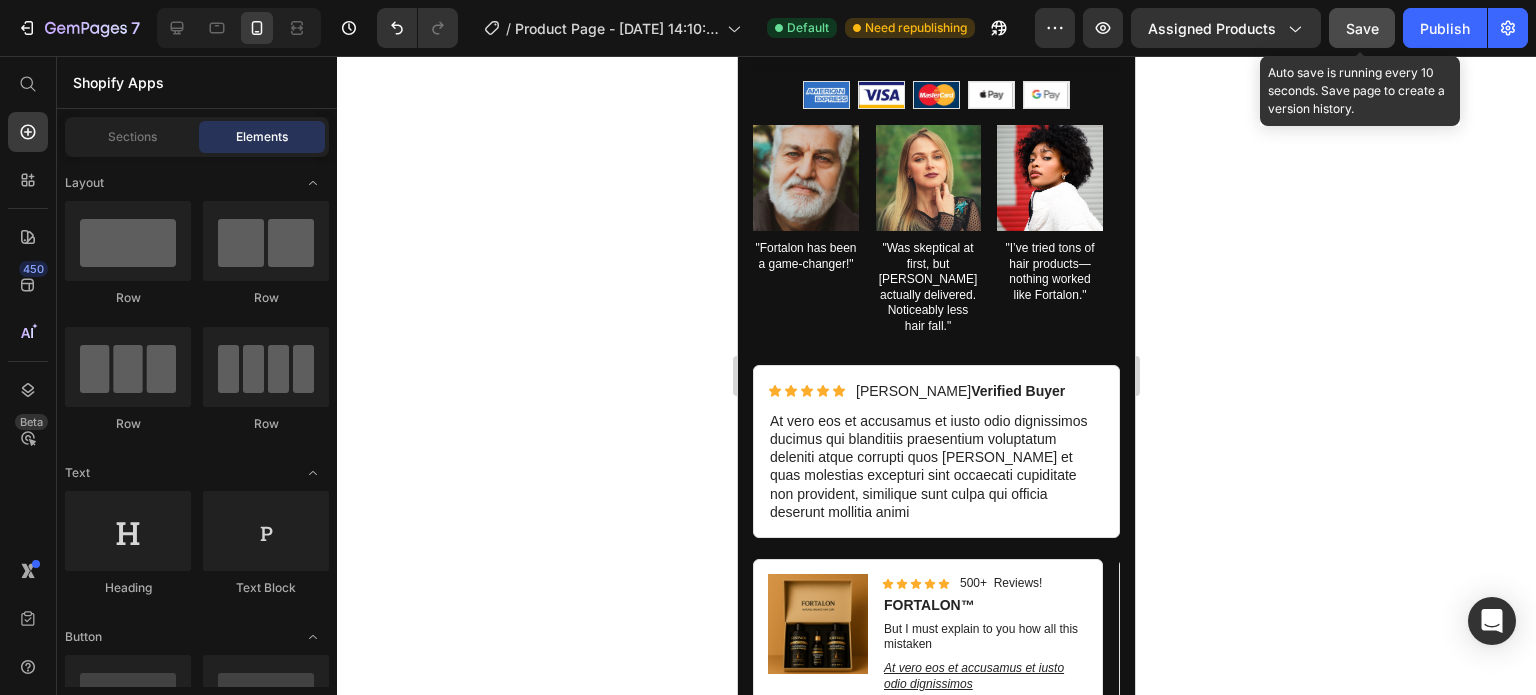 scroll, scrollTop: 1000, scrollLeft: 0, axis: vertical 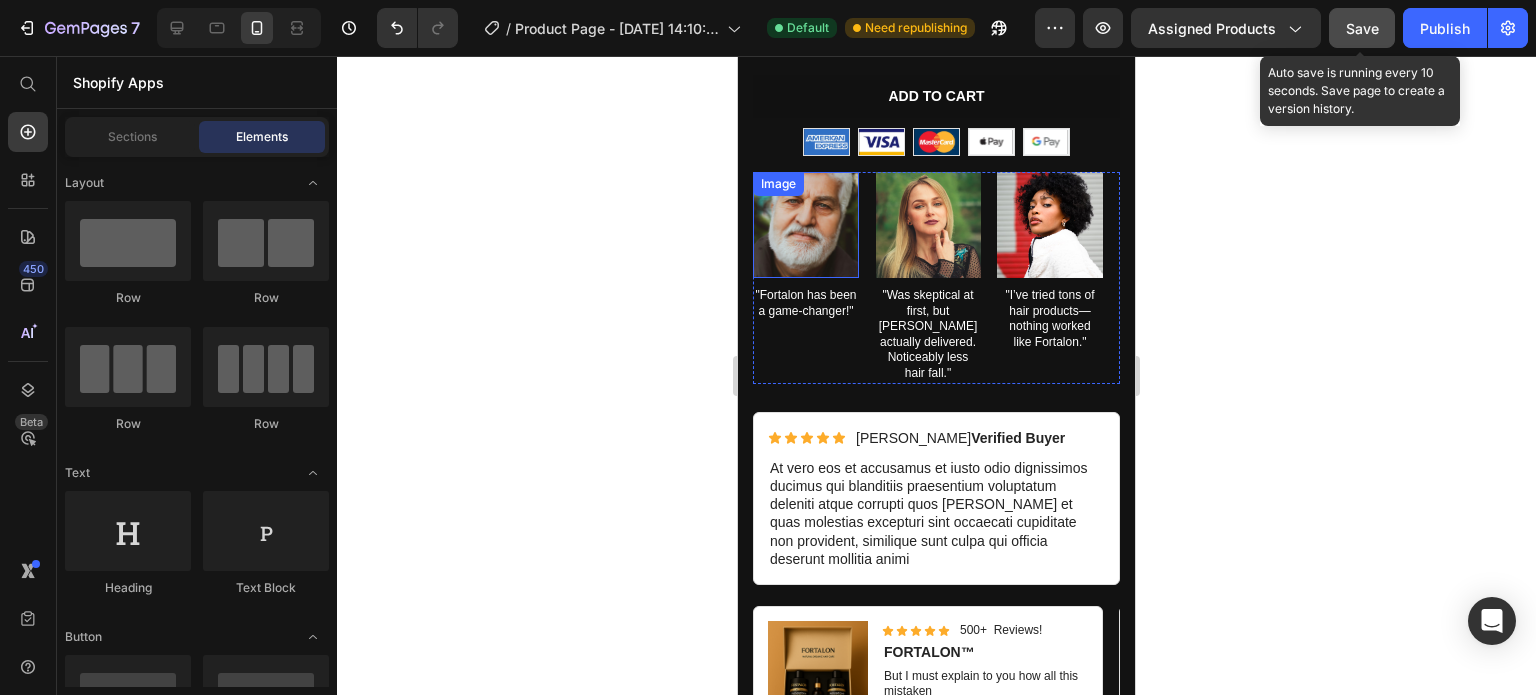 click at bounding box center (806, 225) 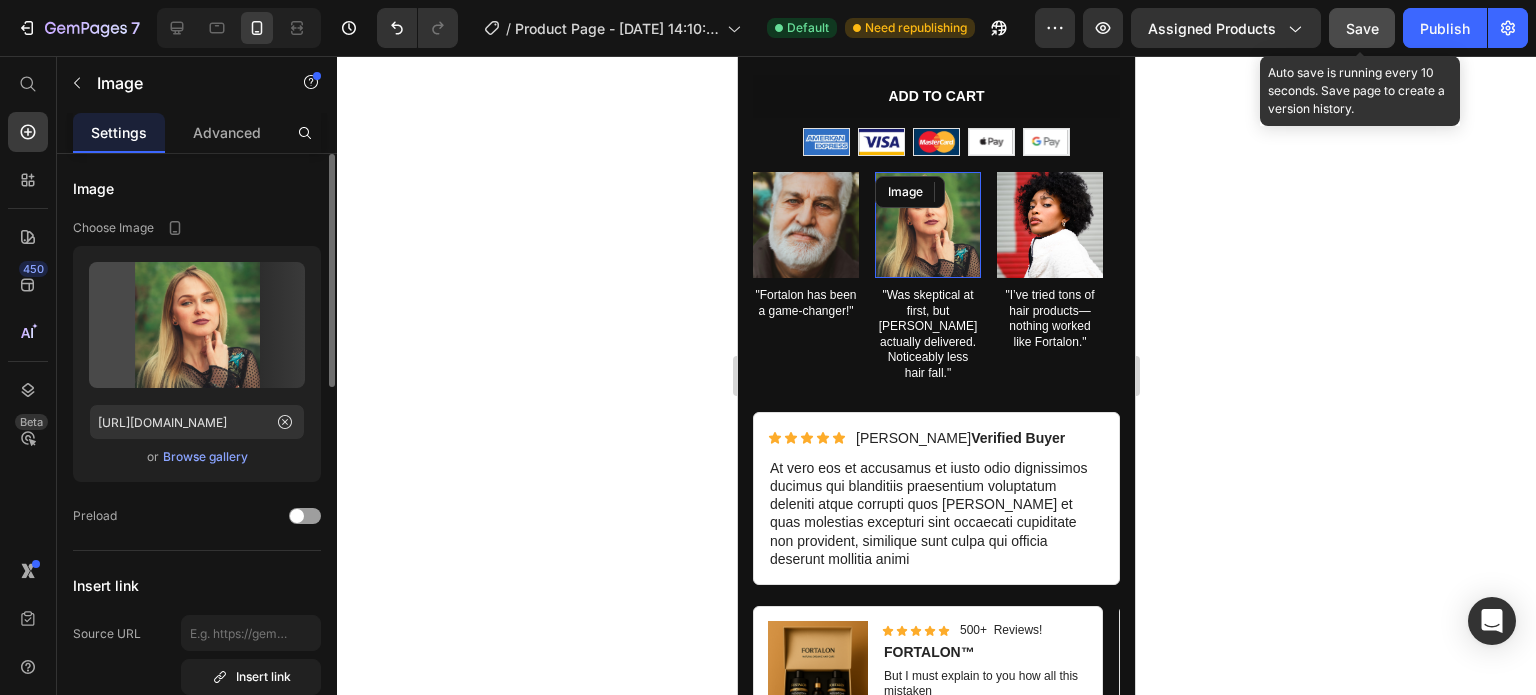 click at bounding box center (928, 225) 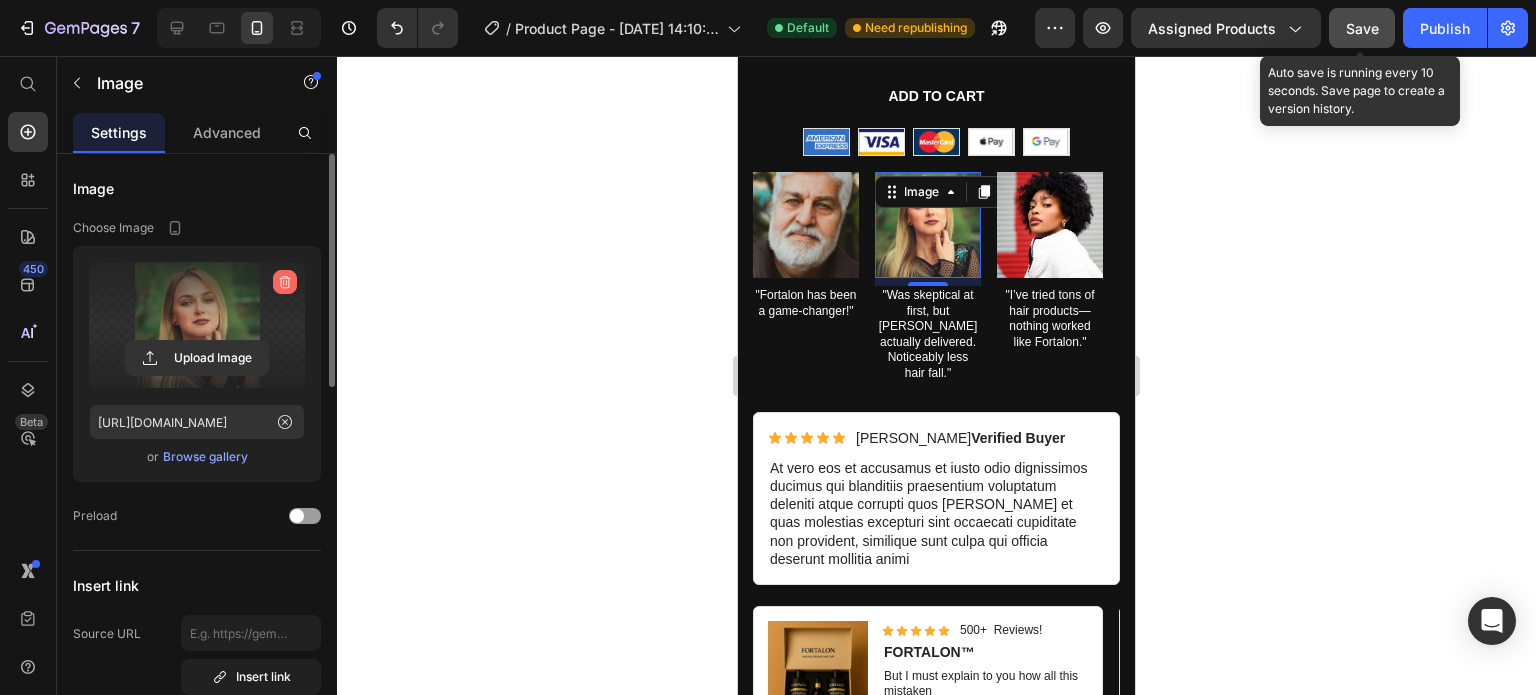 click 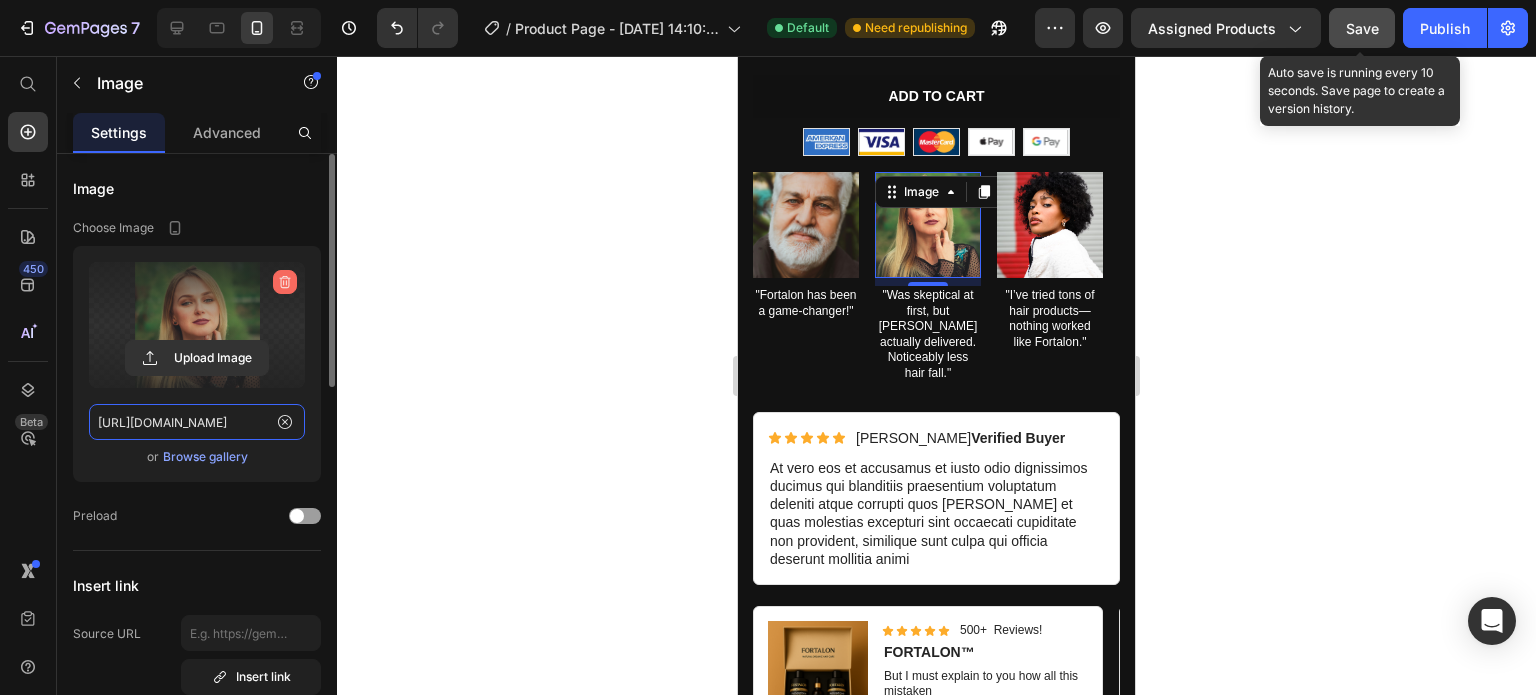 type 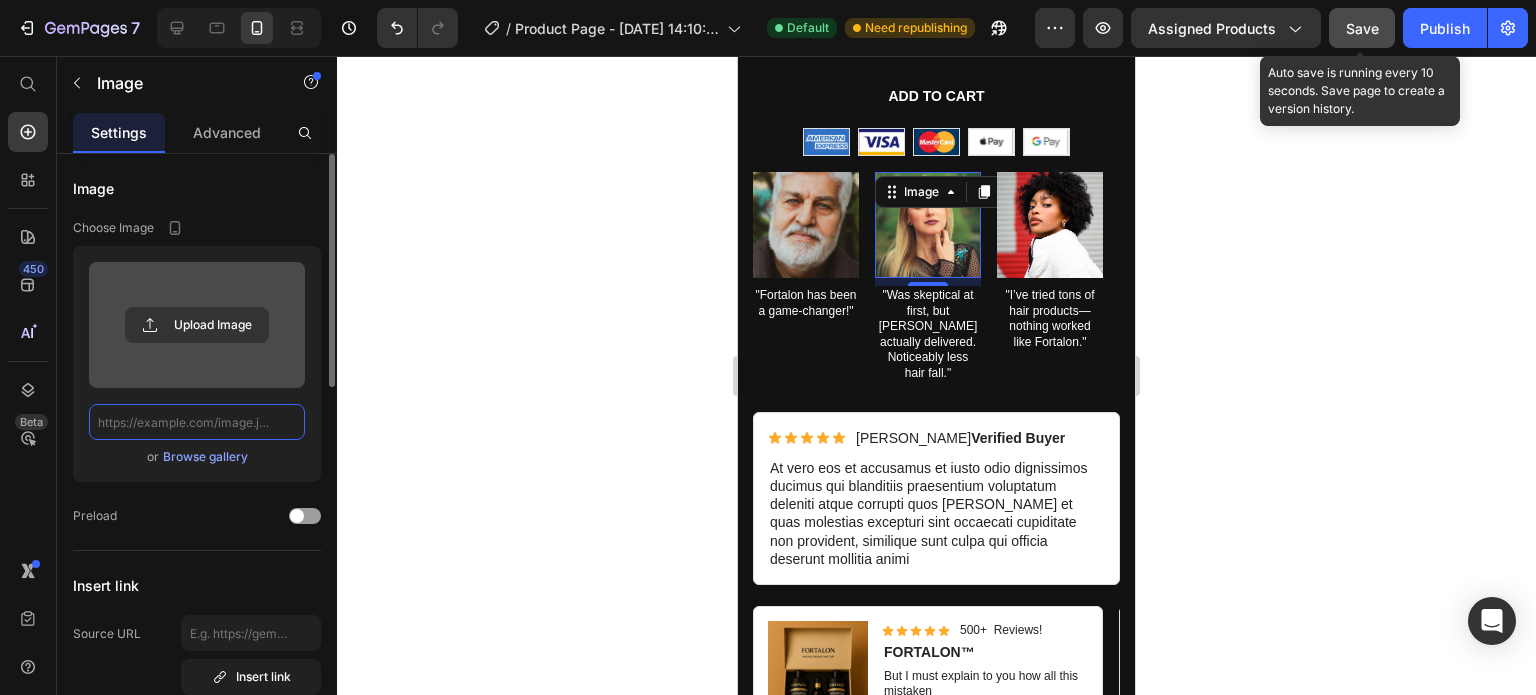 scroll, scrollTop: 0, scrollLeft: 0, axis: both 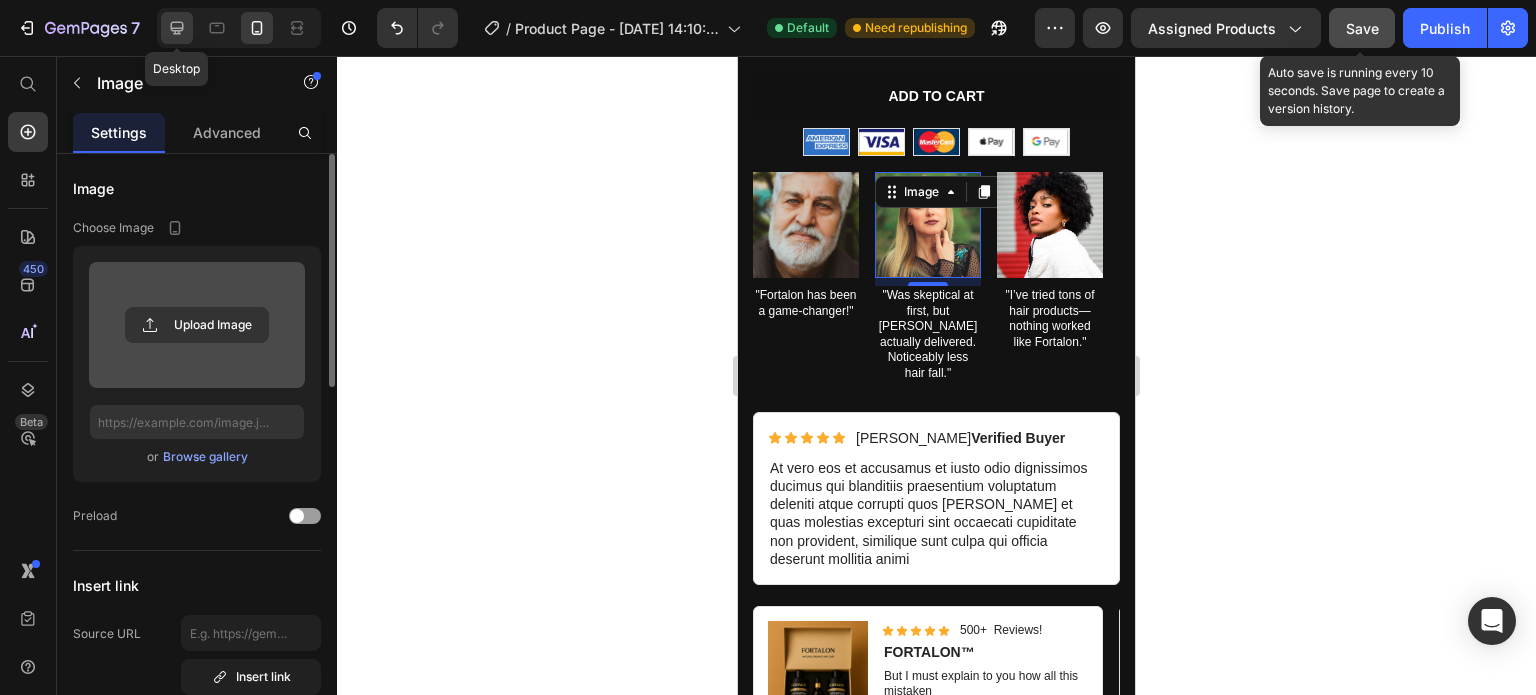 click 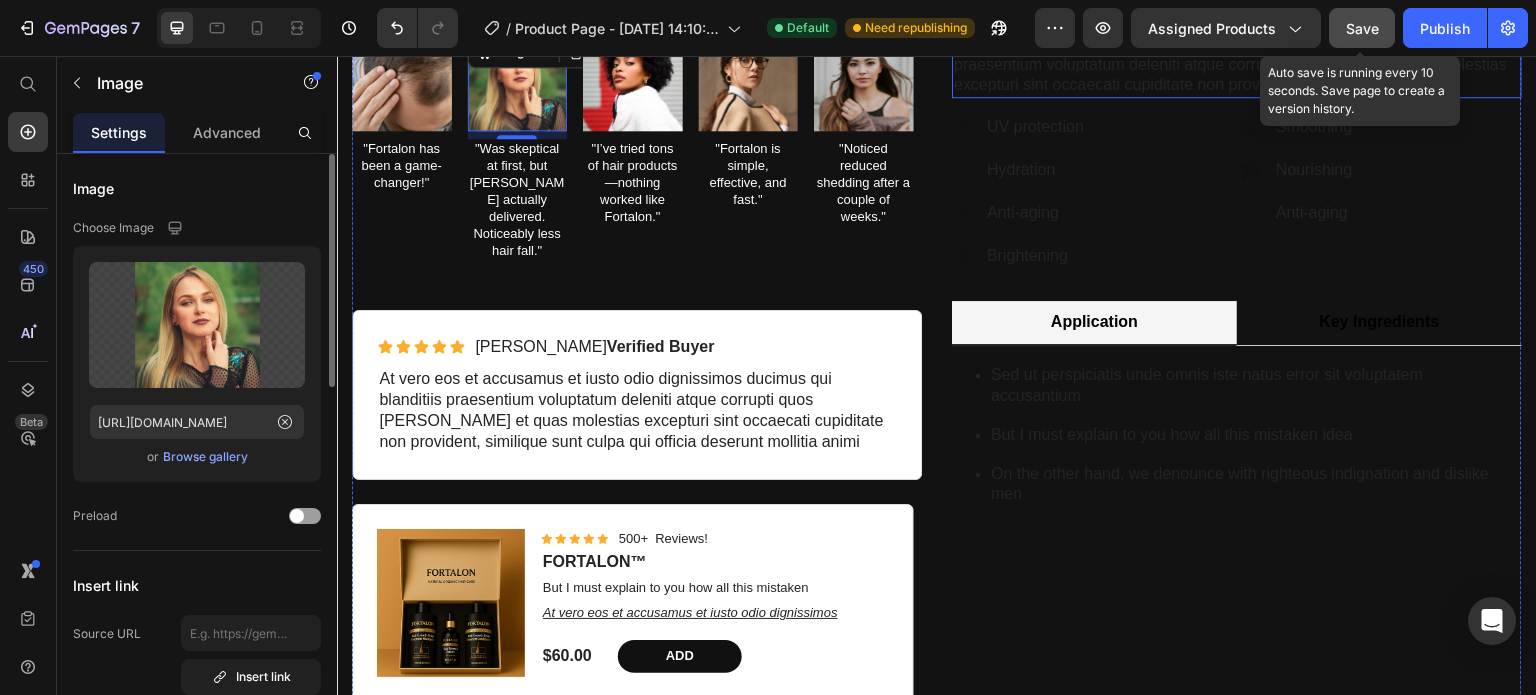 scroll, scrollTop: 669, scrollLeft: 0, axis: vertical 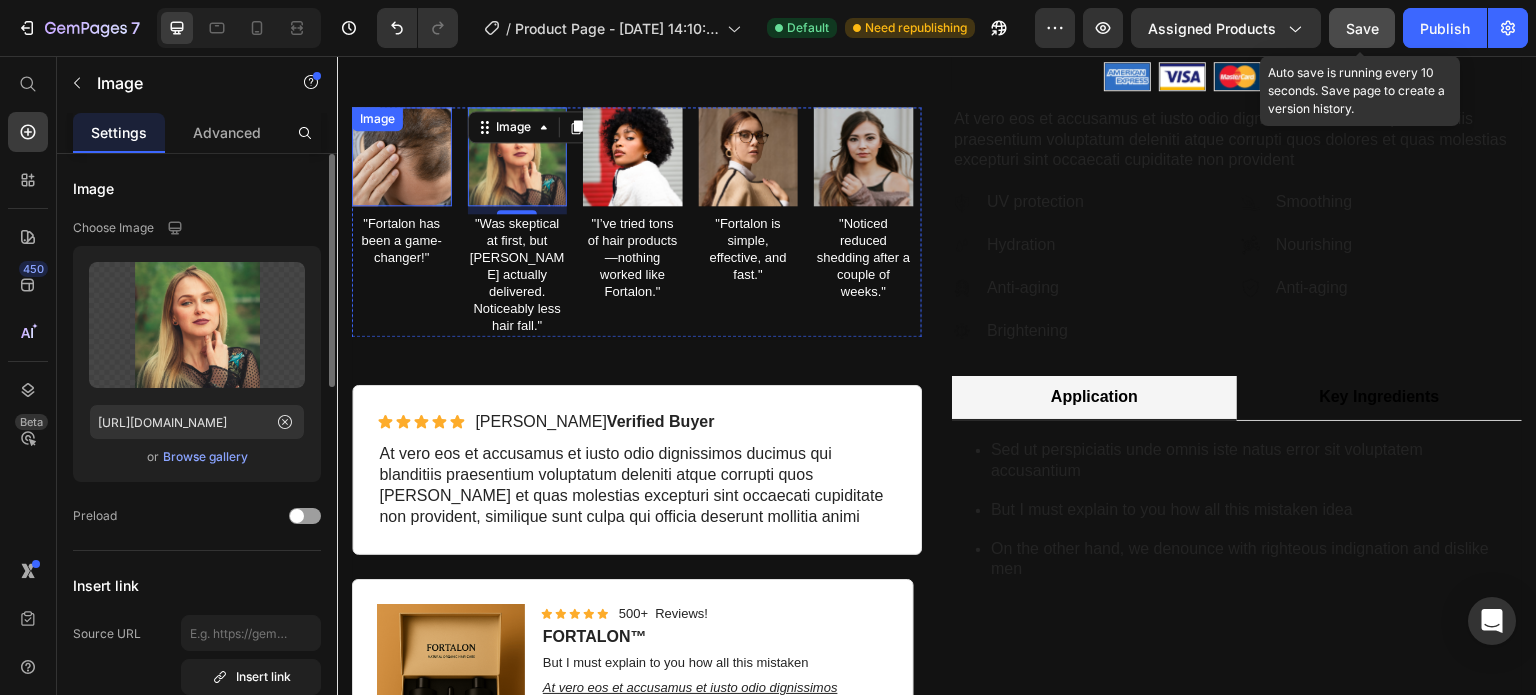 click at bounding box center (402, 157) 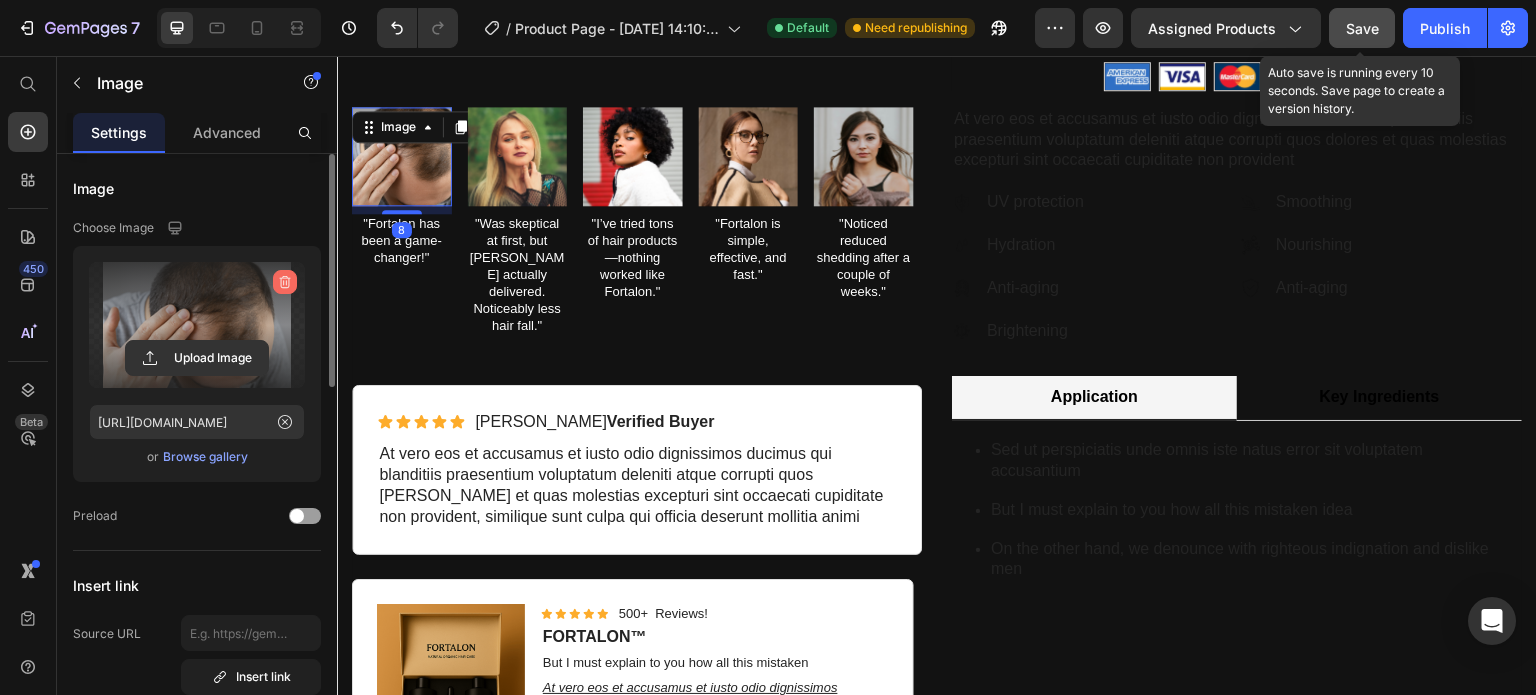 click at bounding box center [285, 282] 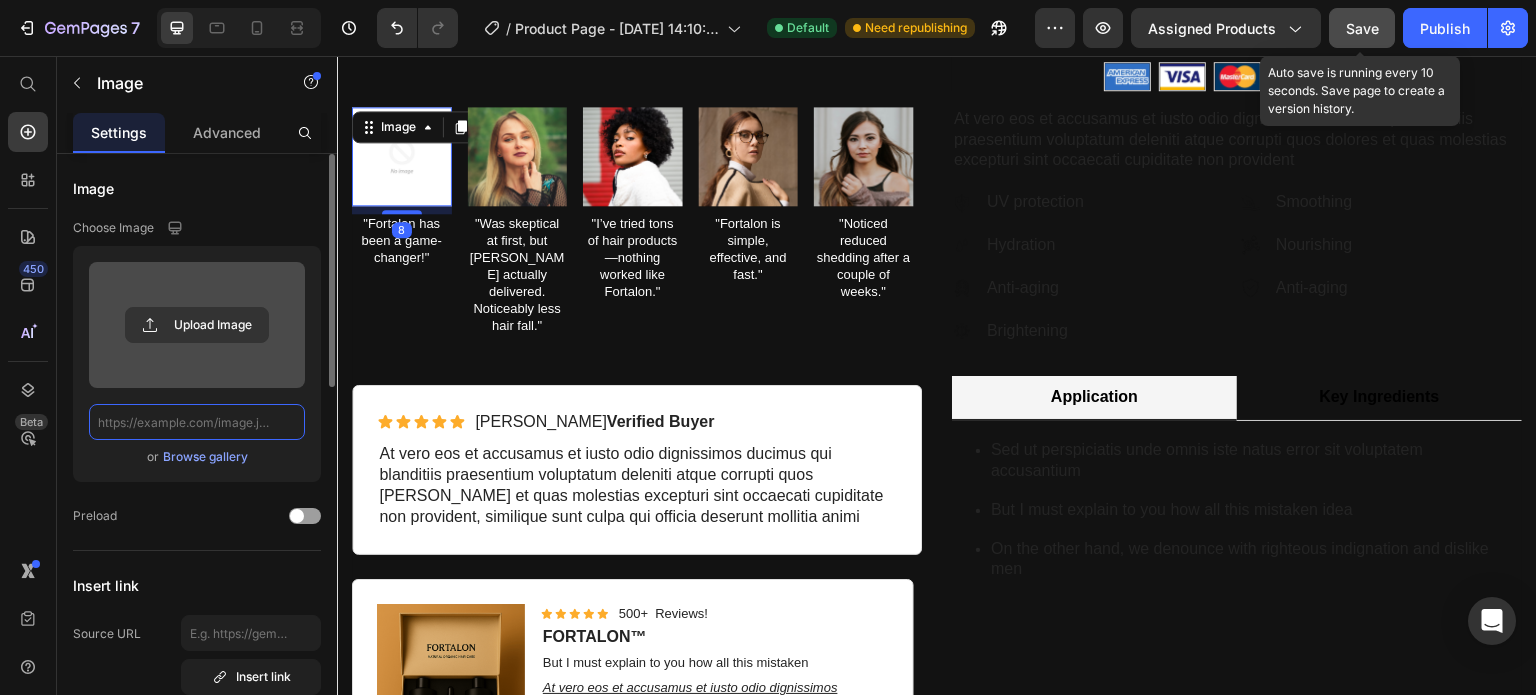 scroll, scrollTop: 0, scrollLeft: 0, axis: both 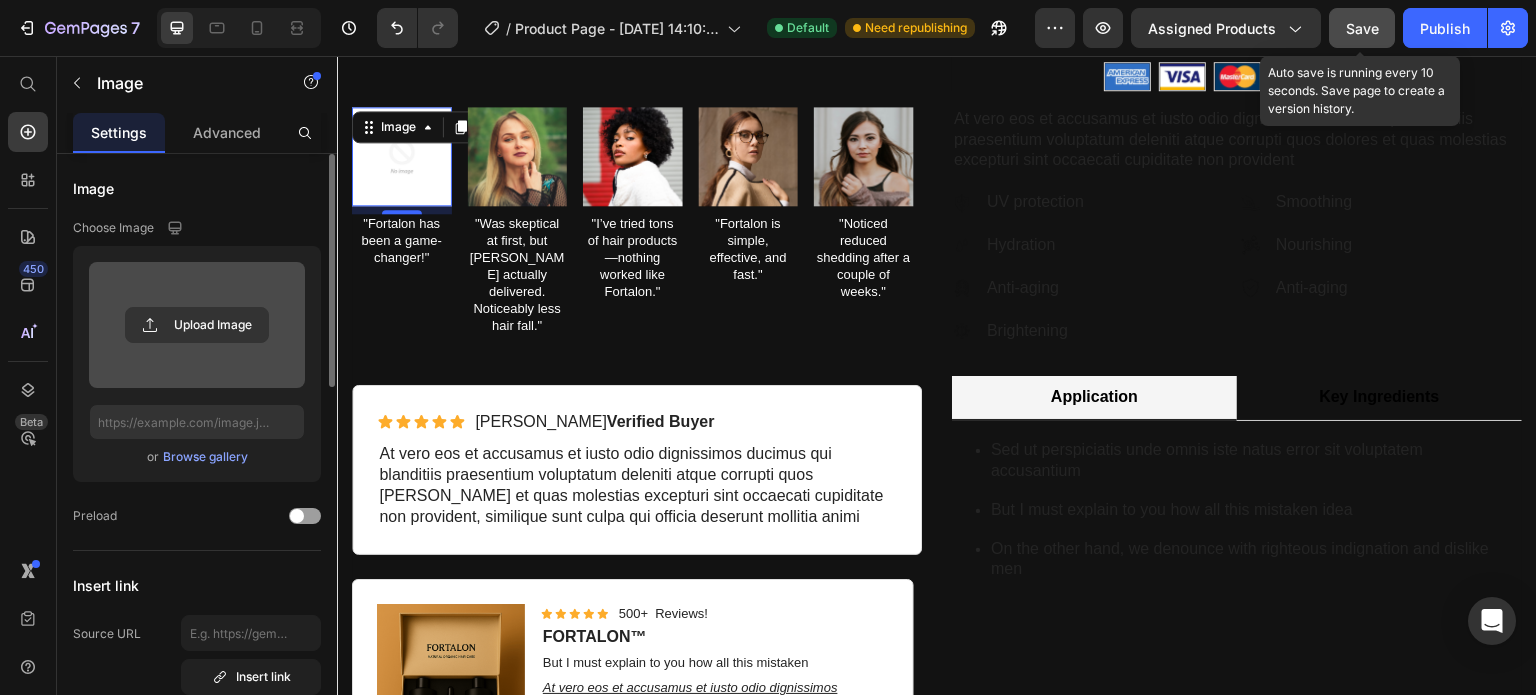 click at bounding box center [402, 157] 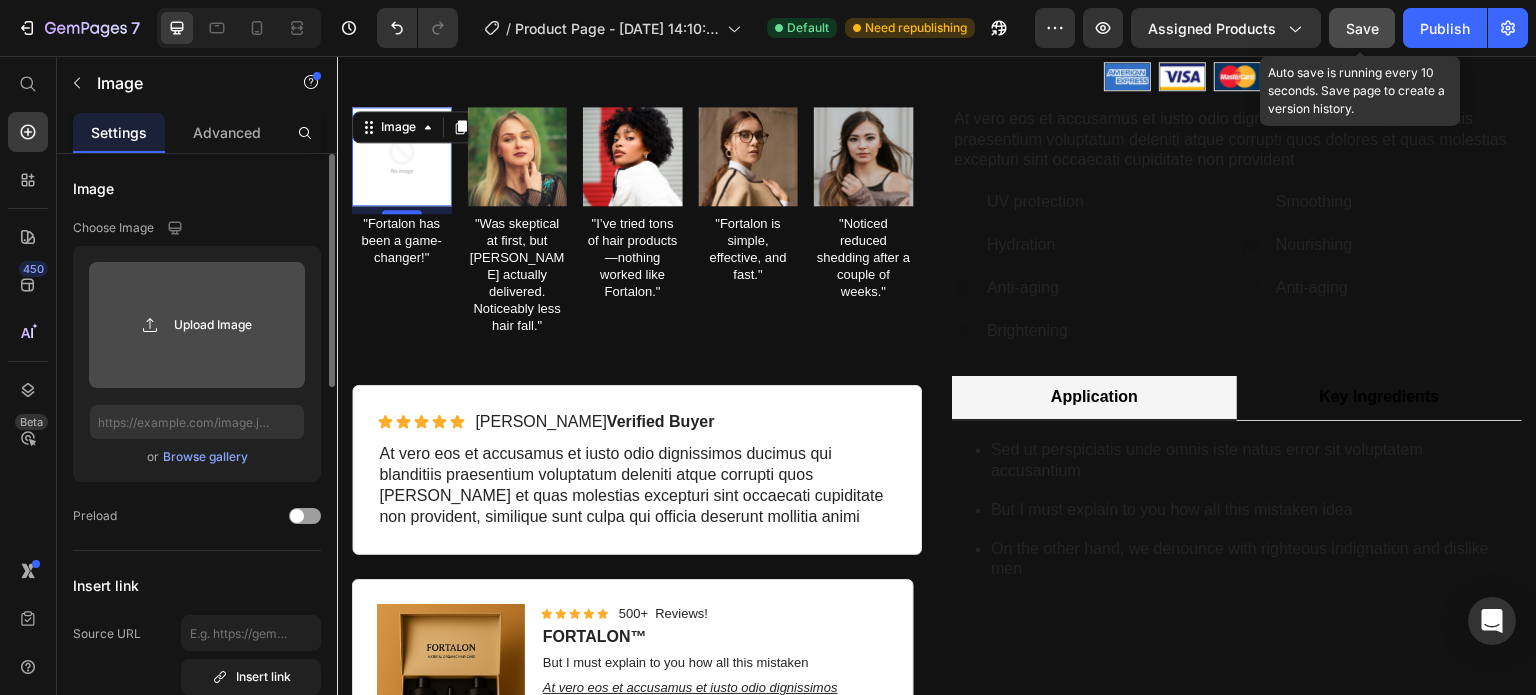 click 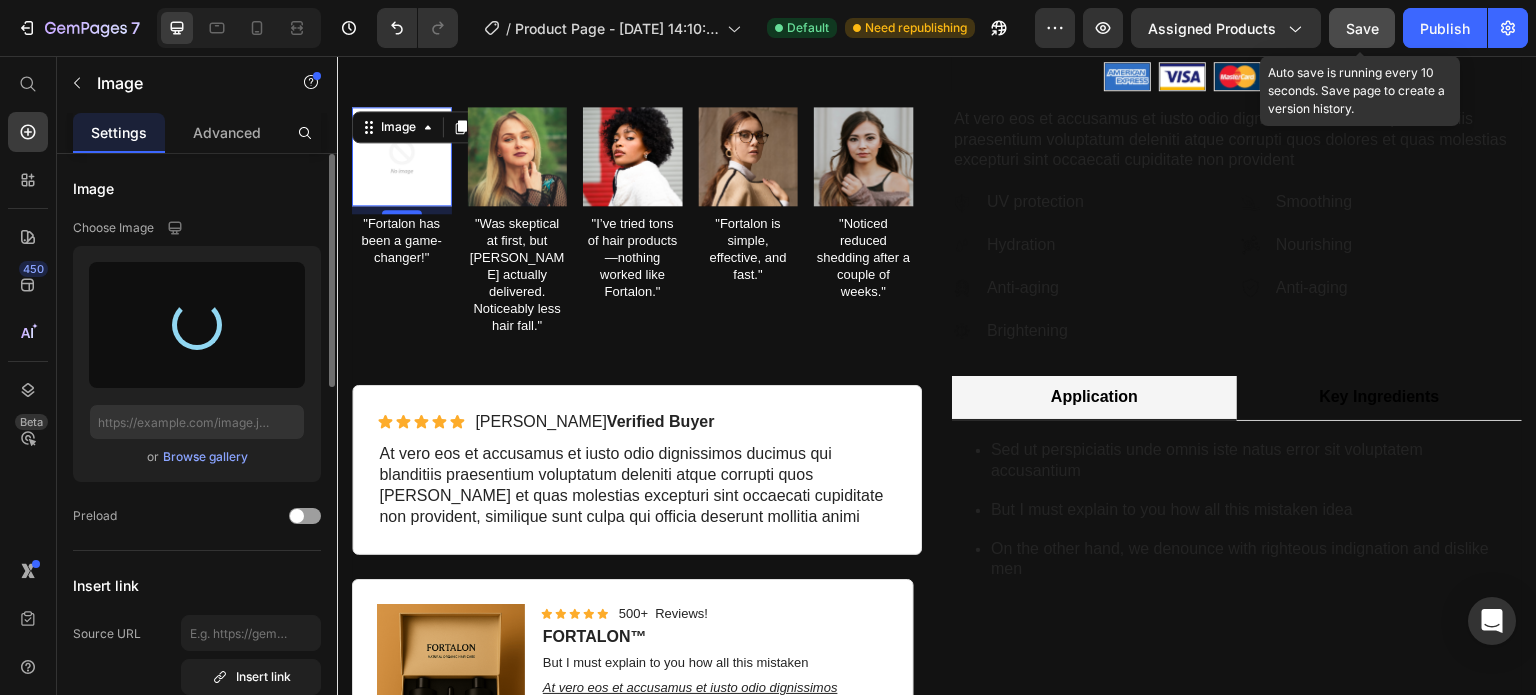type on "https://cdn.shopify.com/s/files/1/0947/1950/8817/files/gempages_574581568467632927-96934440-9194-4eb7-bf3f-13af732b6e8a.jpg" 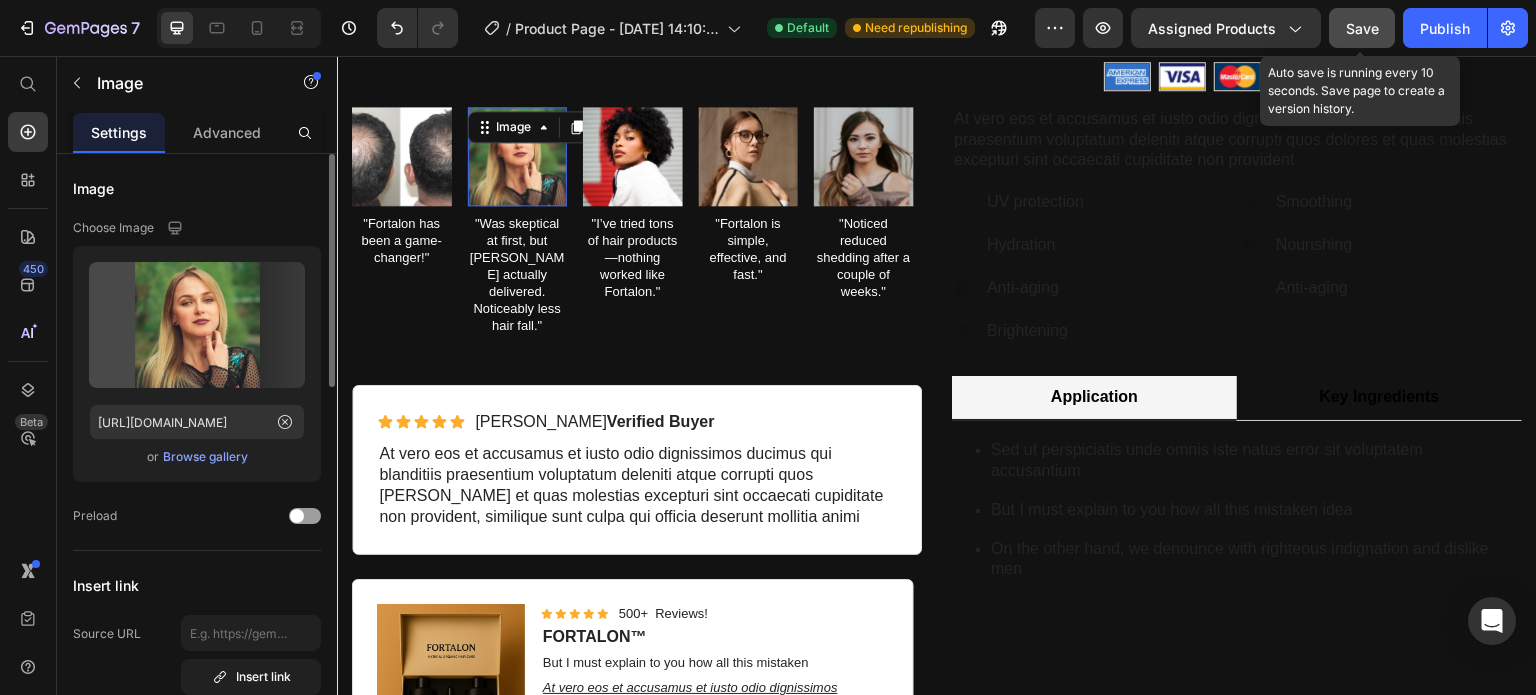 click at bounding box center (518, 157) 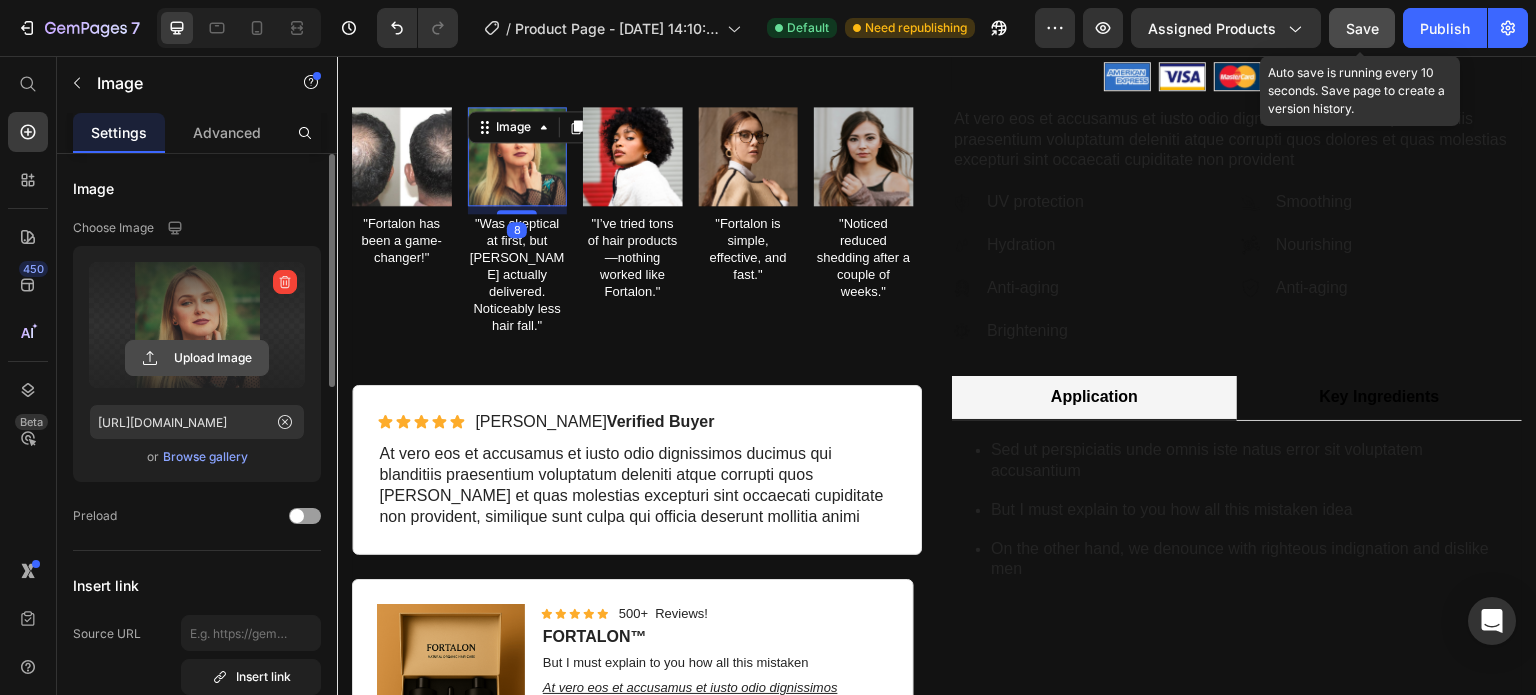 click 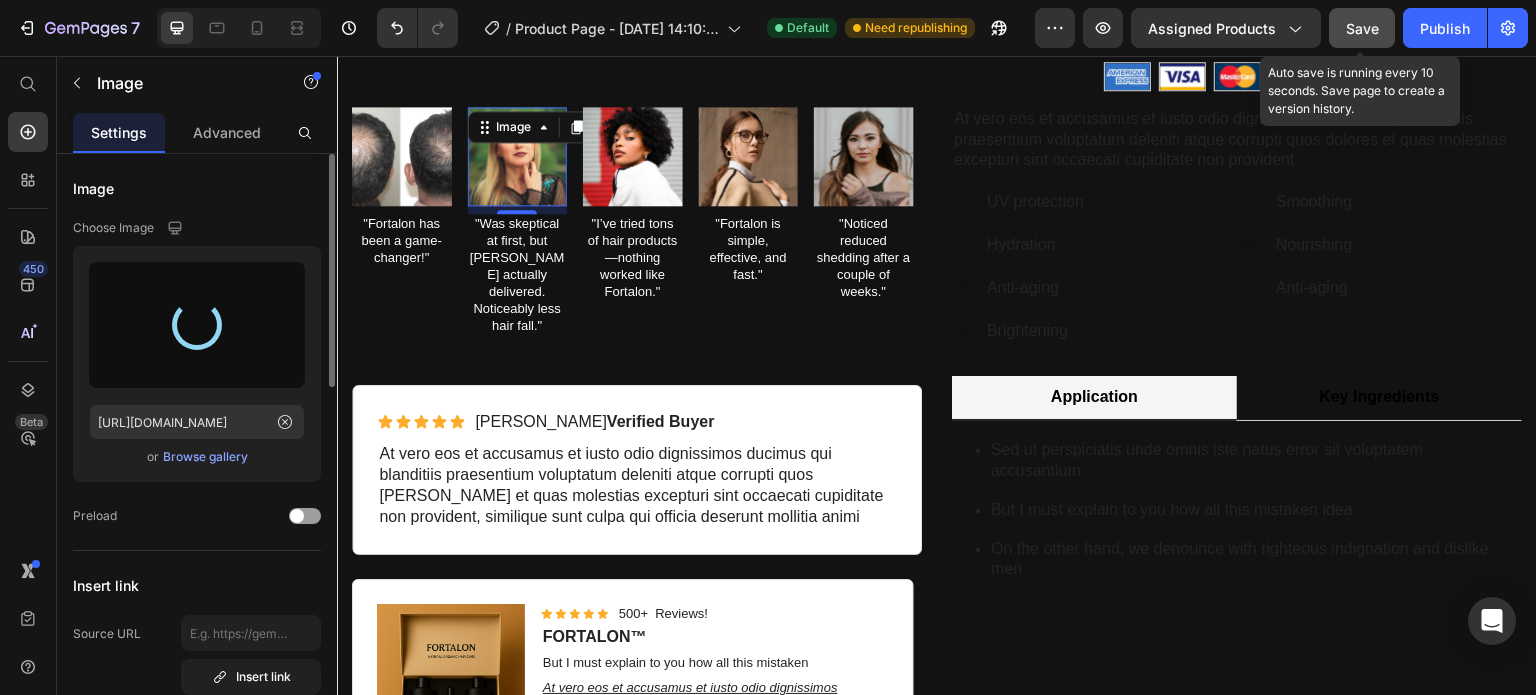 type on "https://cdn.shopify.com/s/files/1/0947/1950/8817/files/gempages_574581568467632927-696c538d-168d-46d7-95ad-319b90a1aa59.jpg" 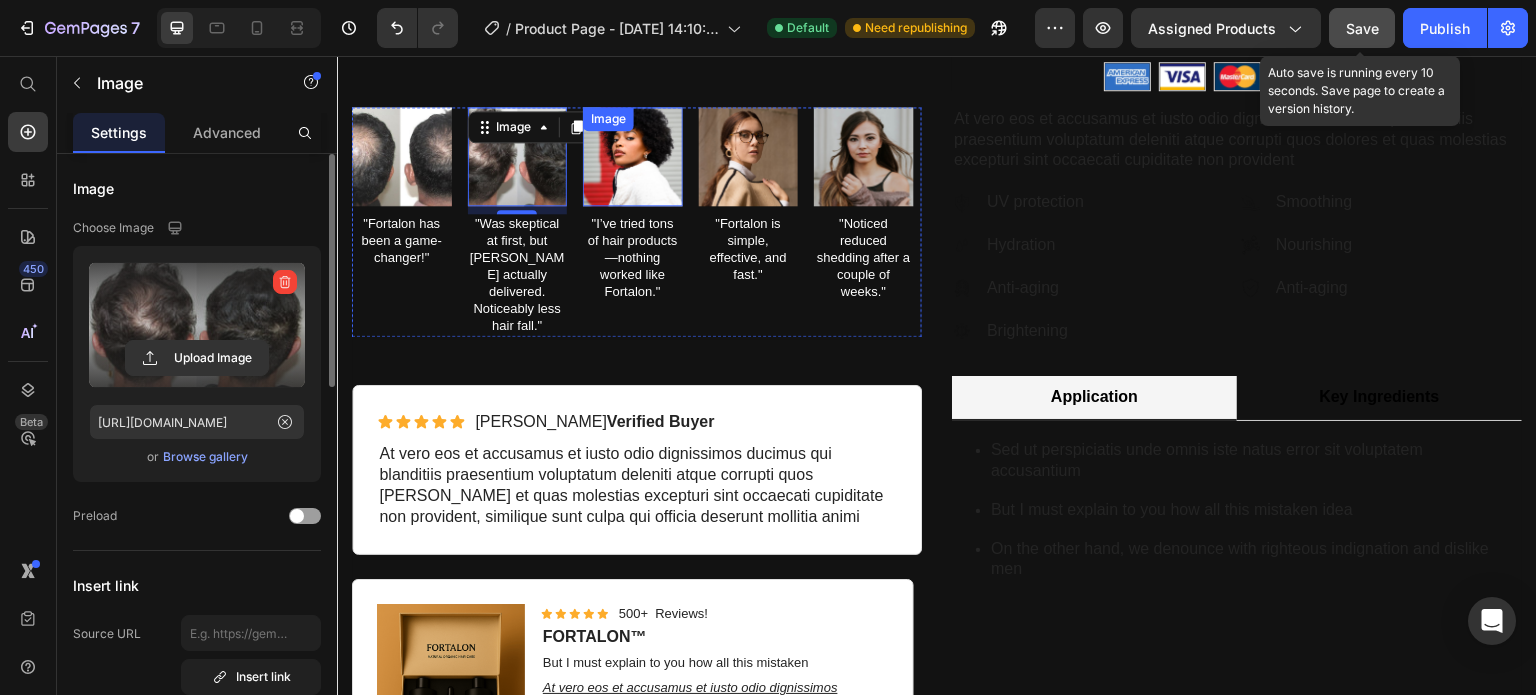 click at bounding box center (633, 157) 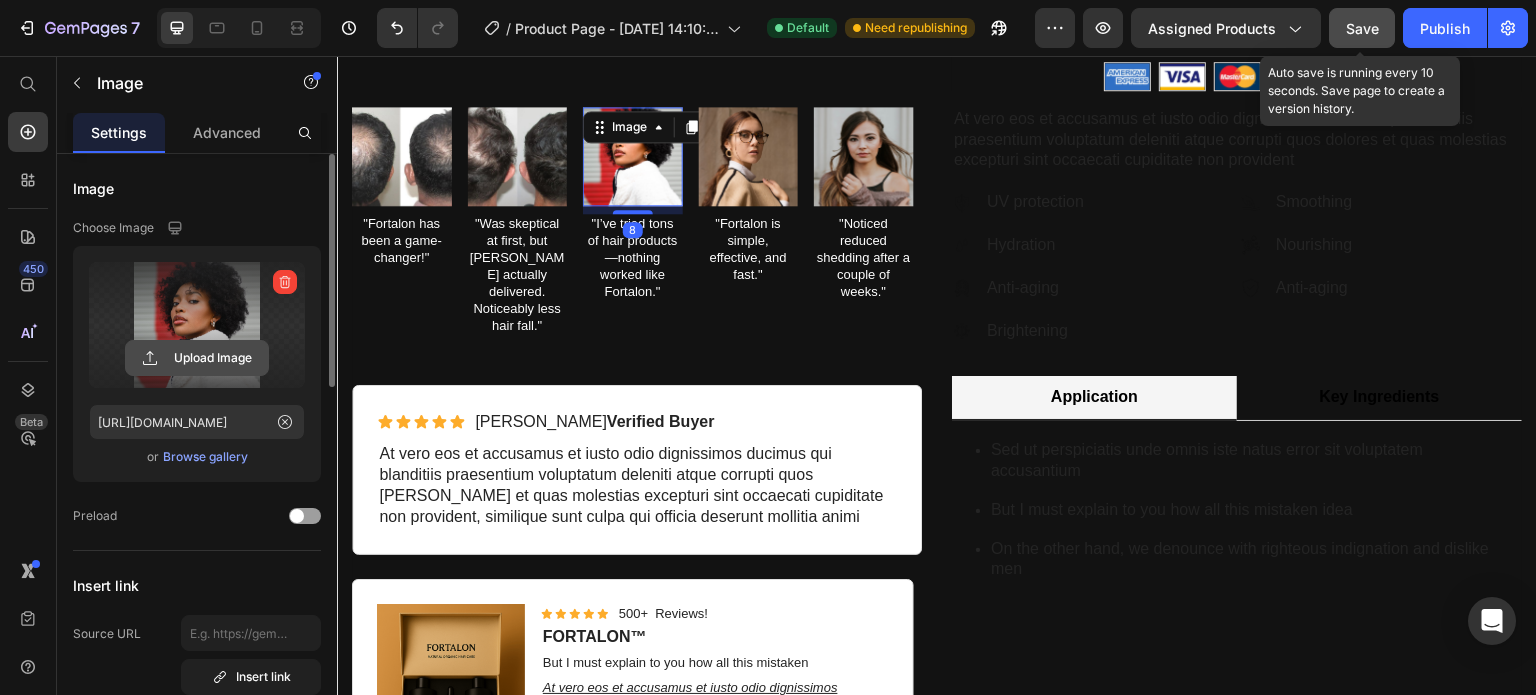 click 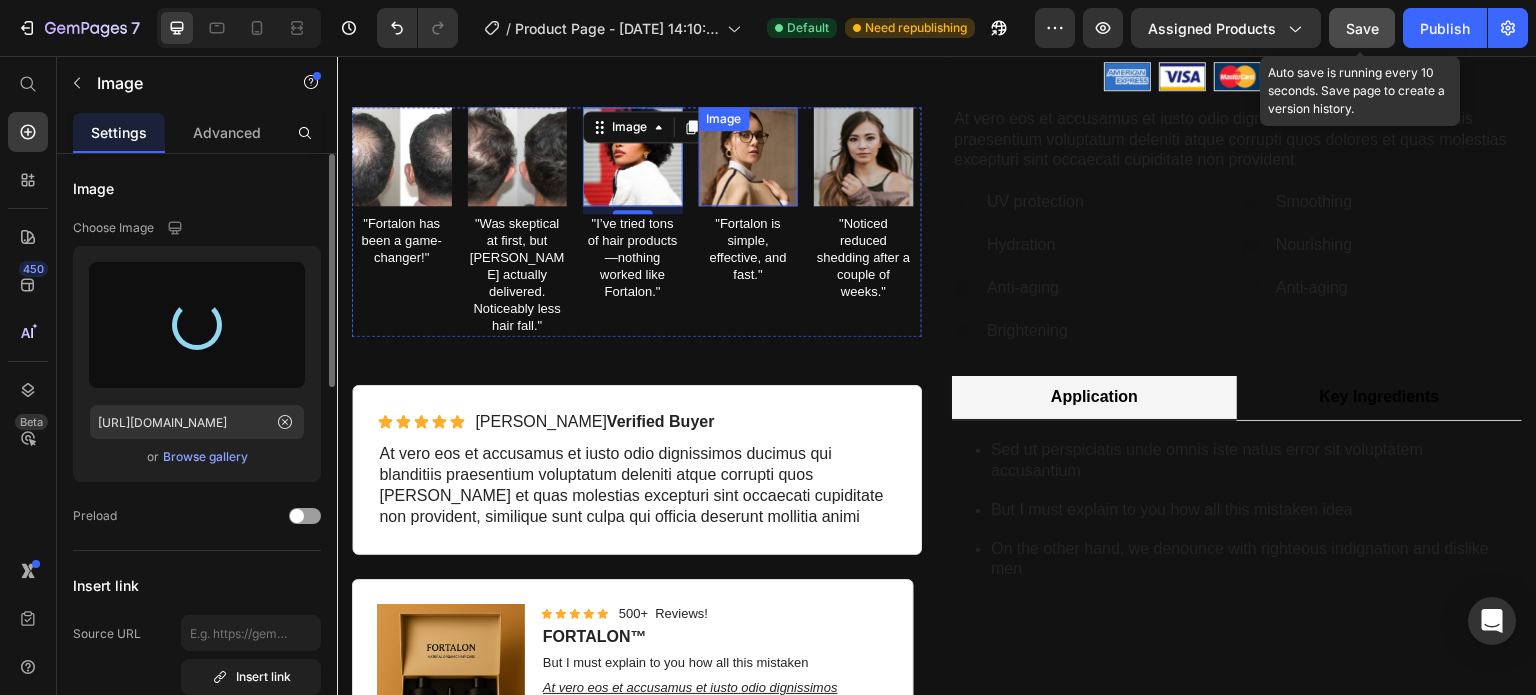 click at bounding box center [749, 157] 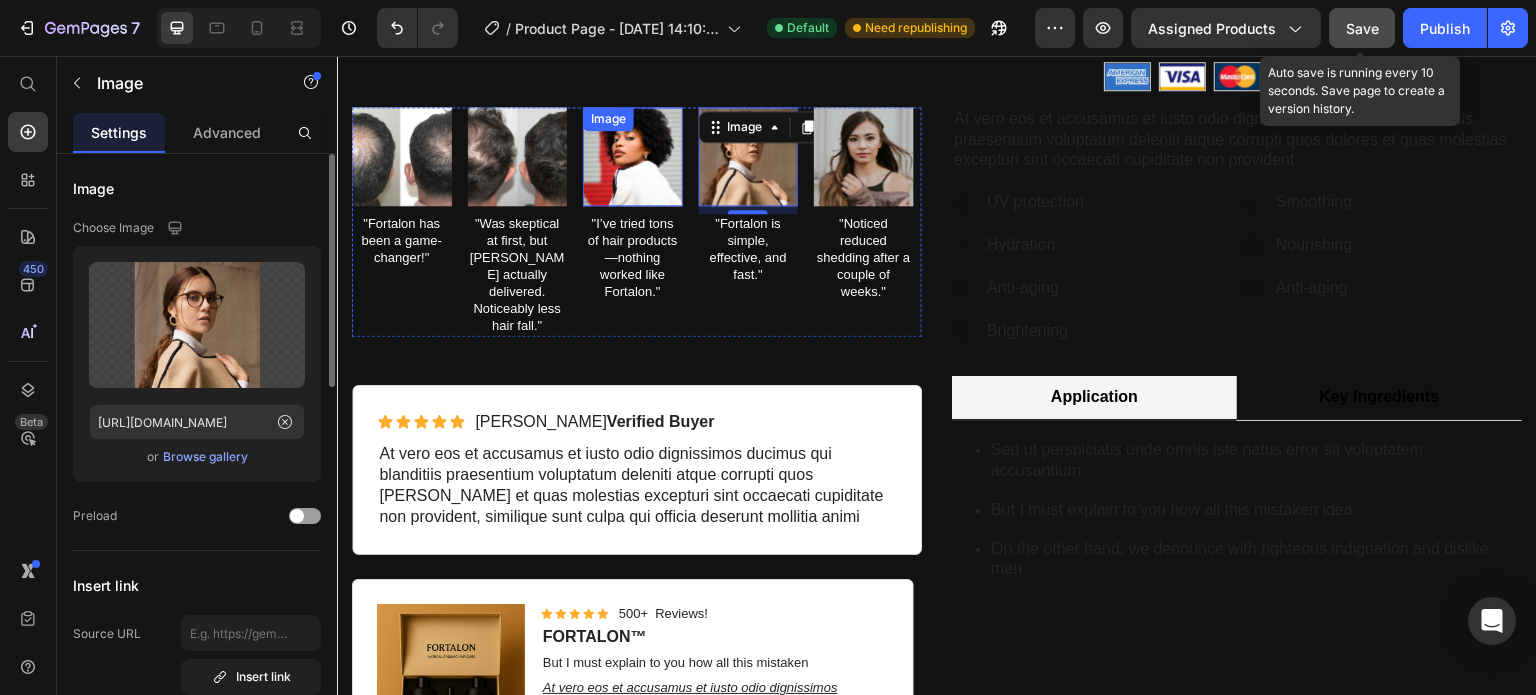 click at bounding box center (633, 157) 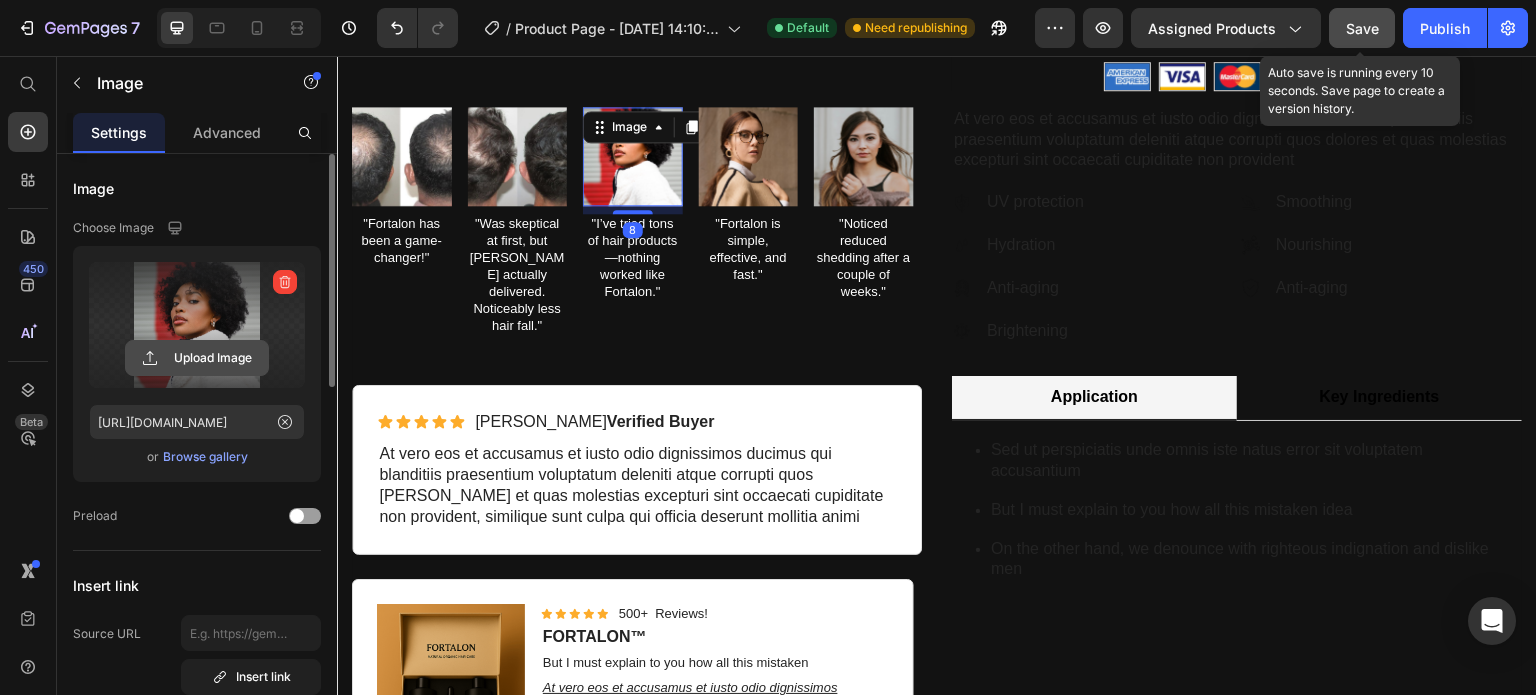 click 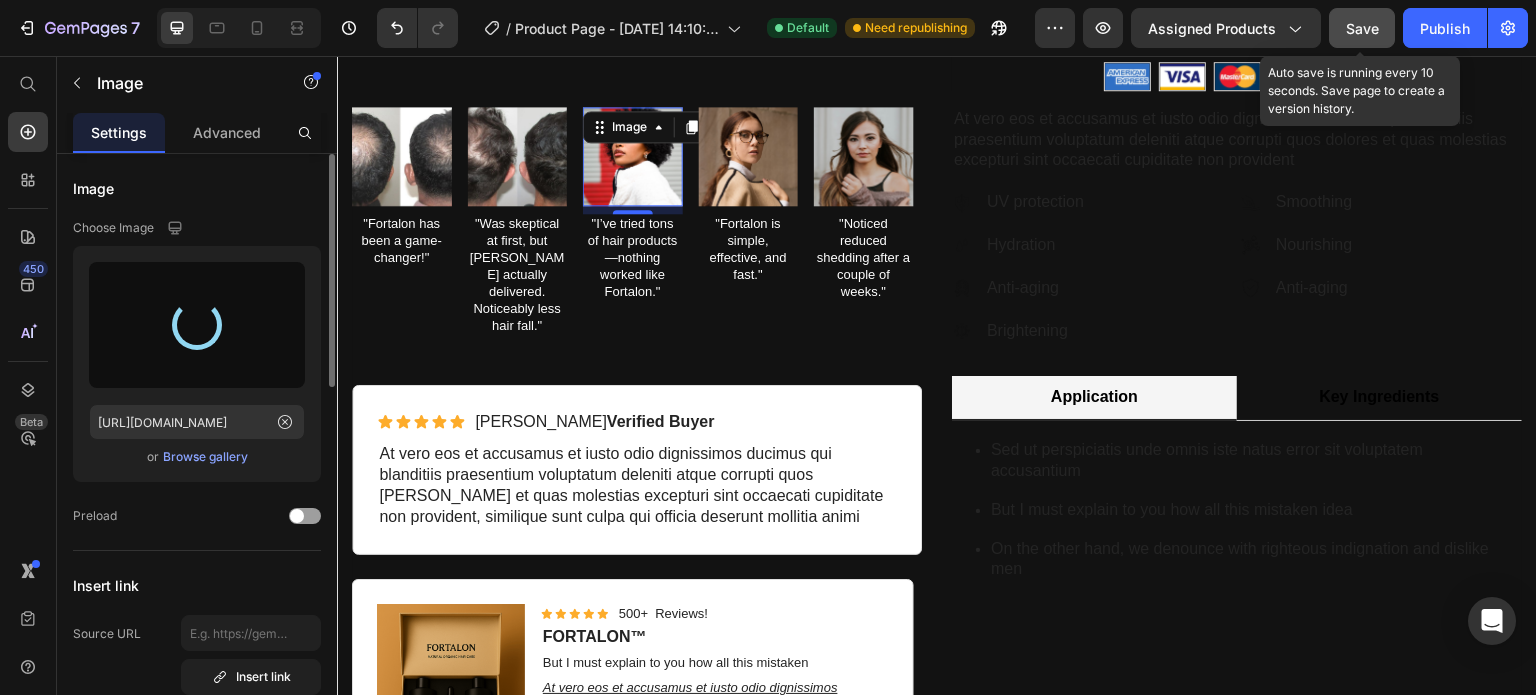 type on "https://cdn.shopify.com/s/files/1/0947/1950/8817/files/gempages_574581568467632927-db06b73a-bb49-4c55-a6b2-8f4034d703d0.jpg" 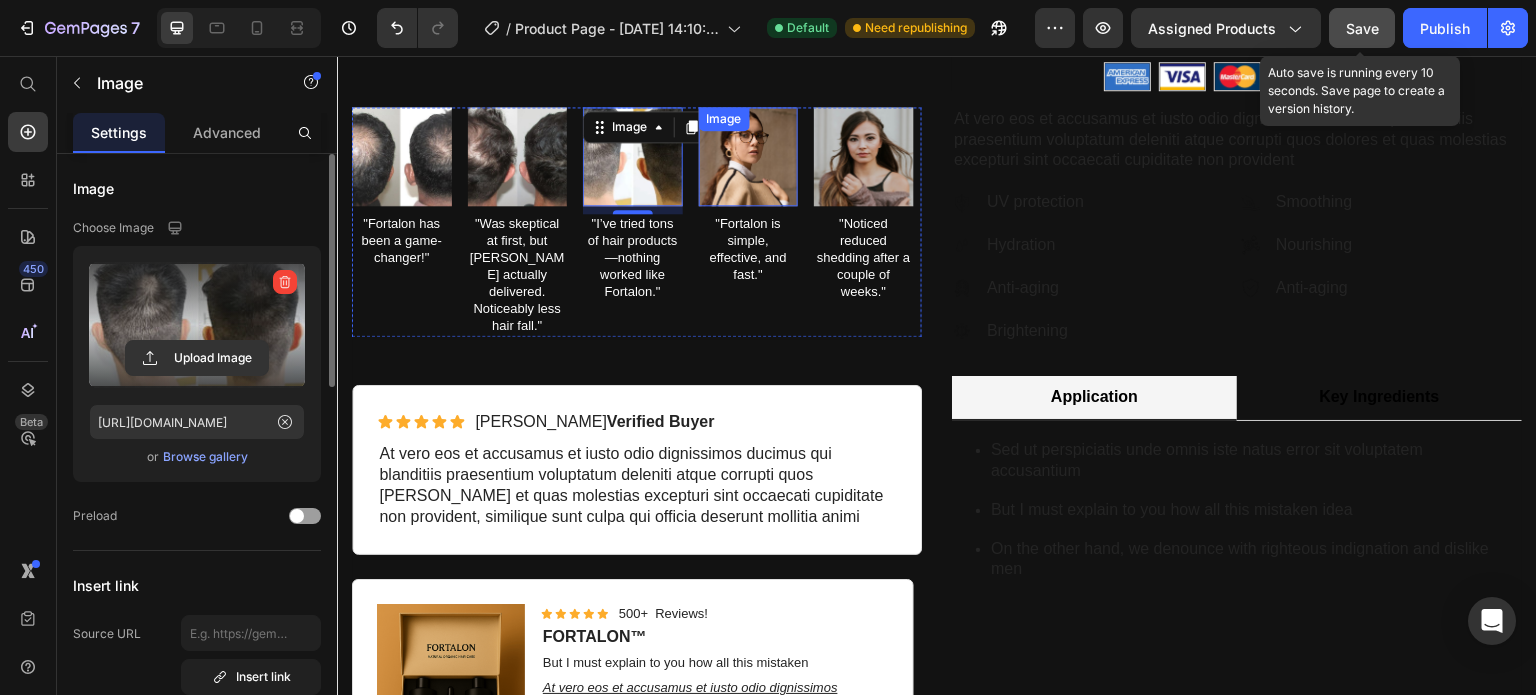 click at bounding box center [749, 157] 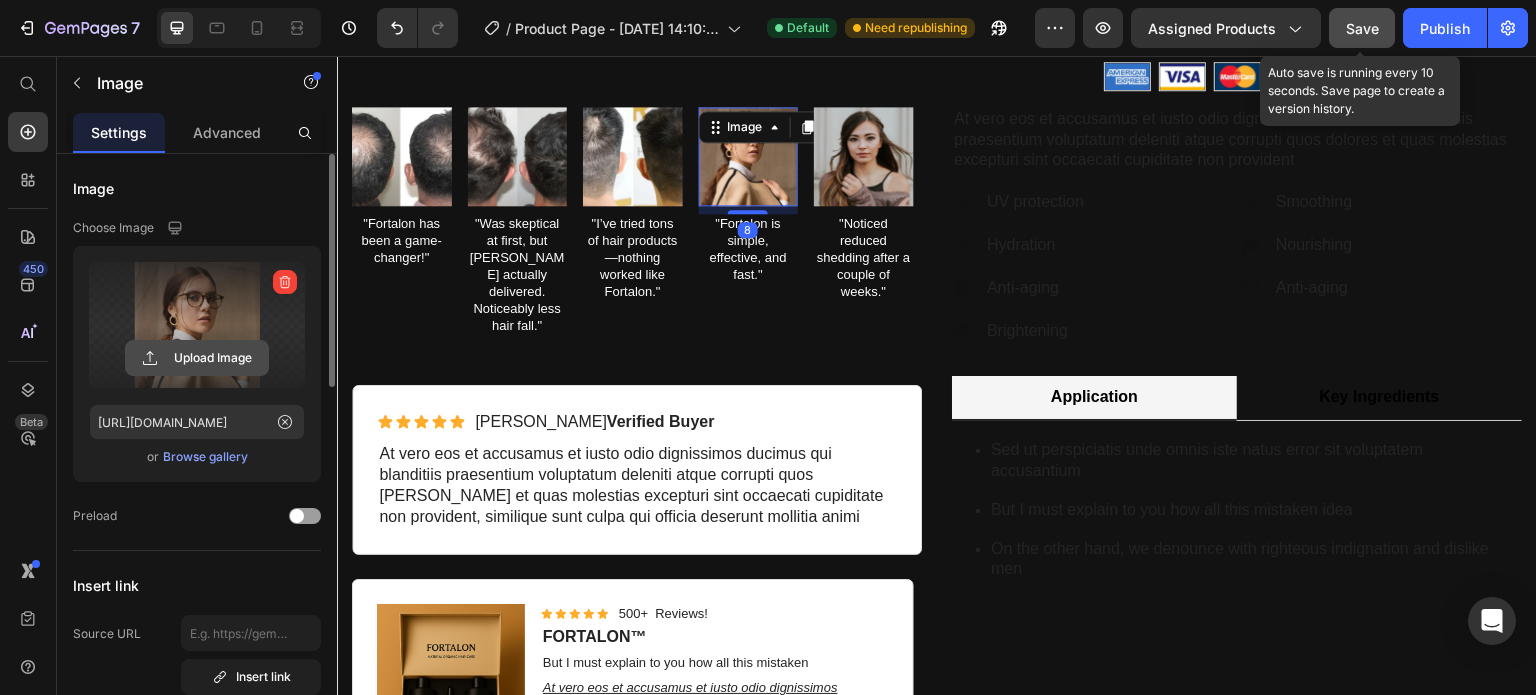 click 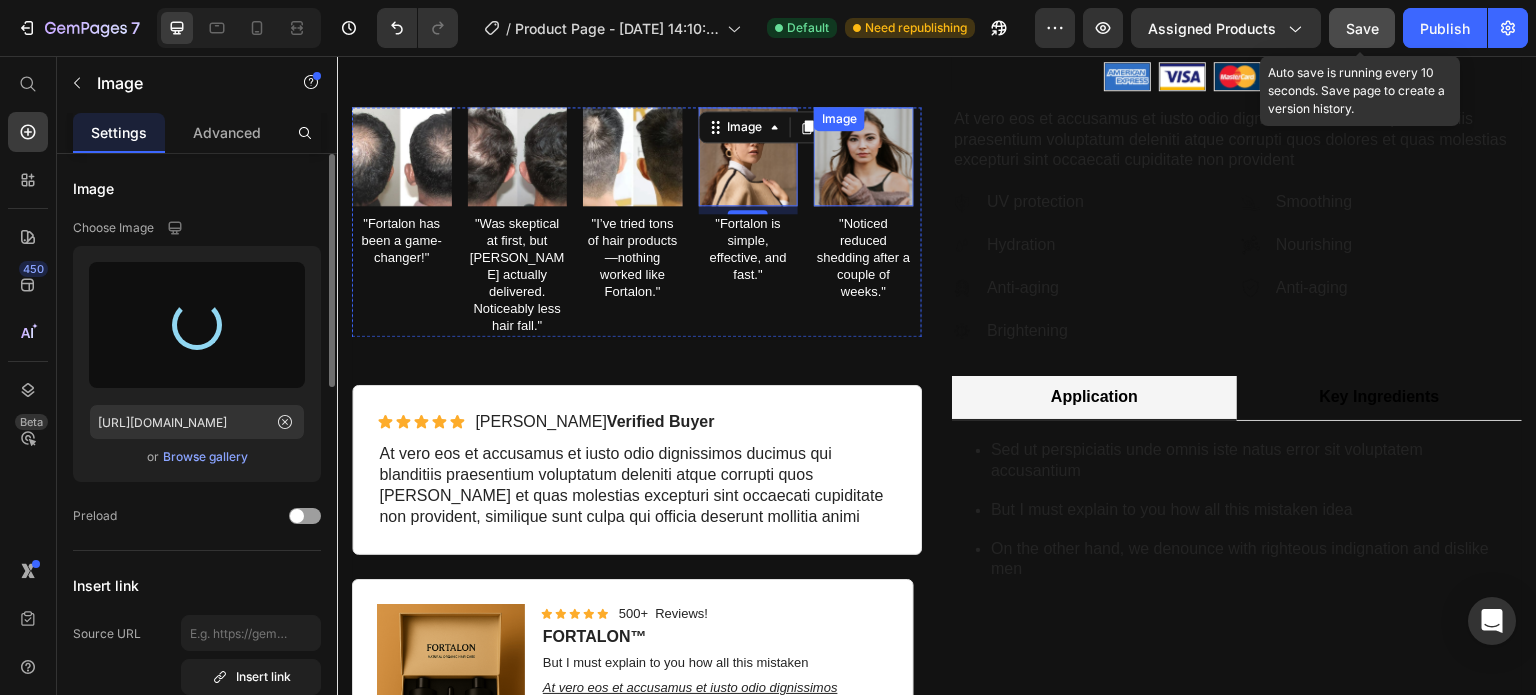 type on "https://cdn.shopify.com/s/files/1/0947/1950/8817/files/gempages_574581568467632927-598d9980-d058-4f8f-8706-8ab794cb4070.jpg" 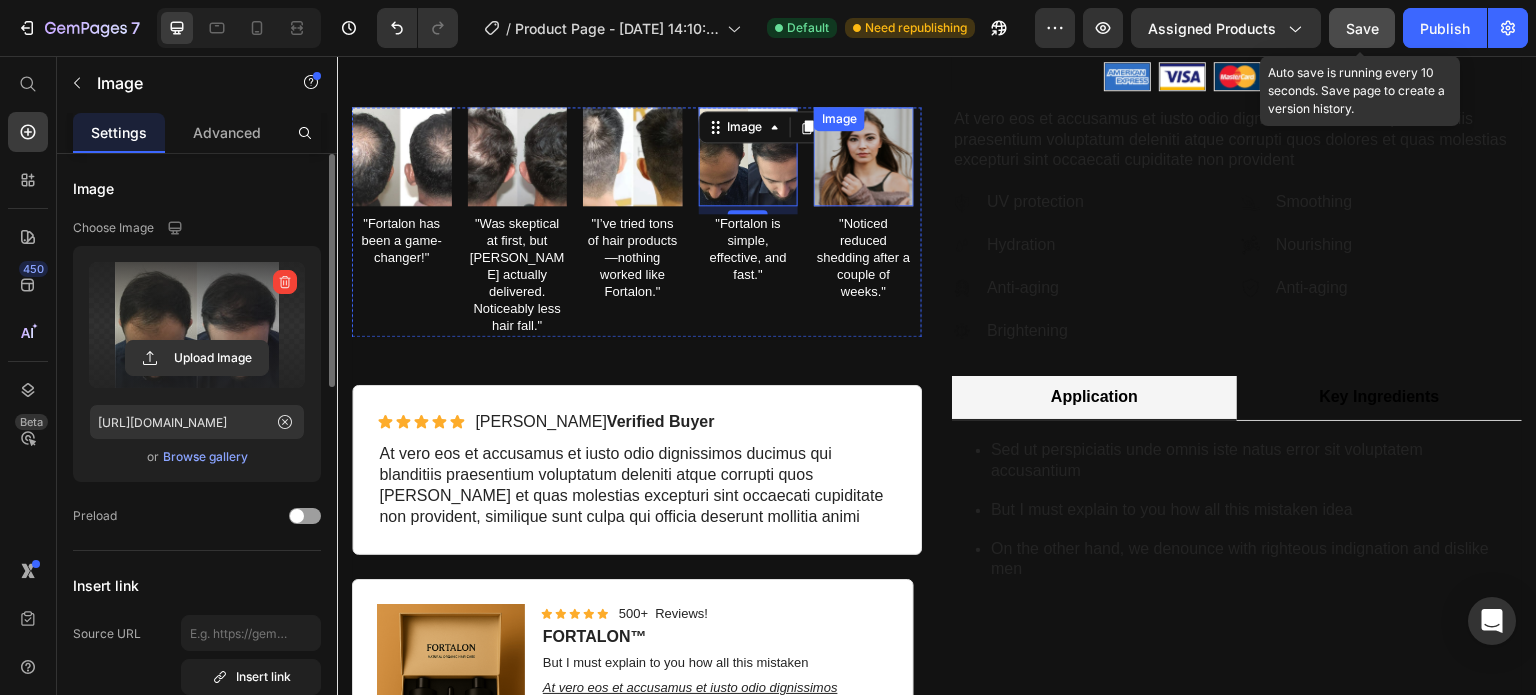 click at bounding box center (864, 157) 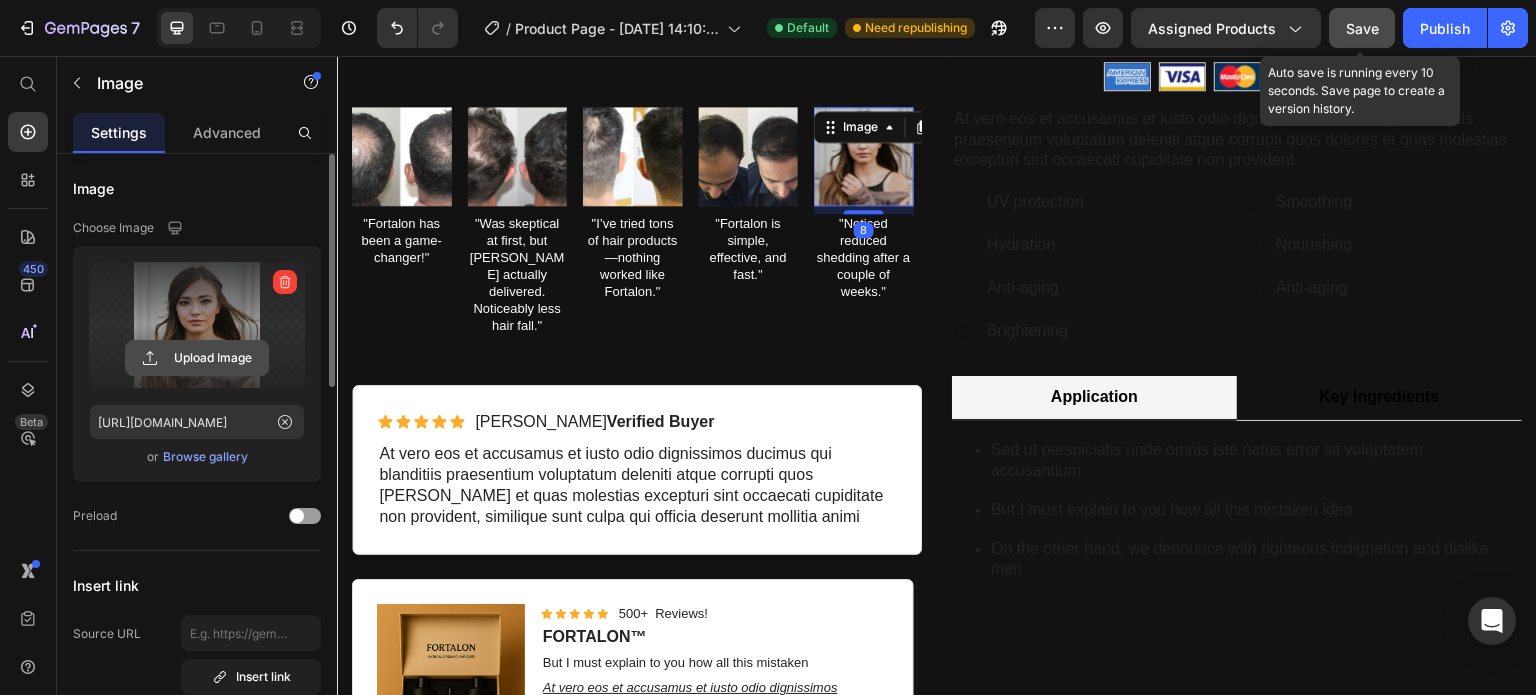 click 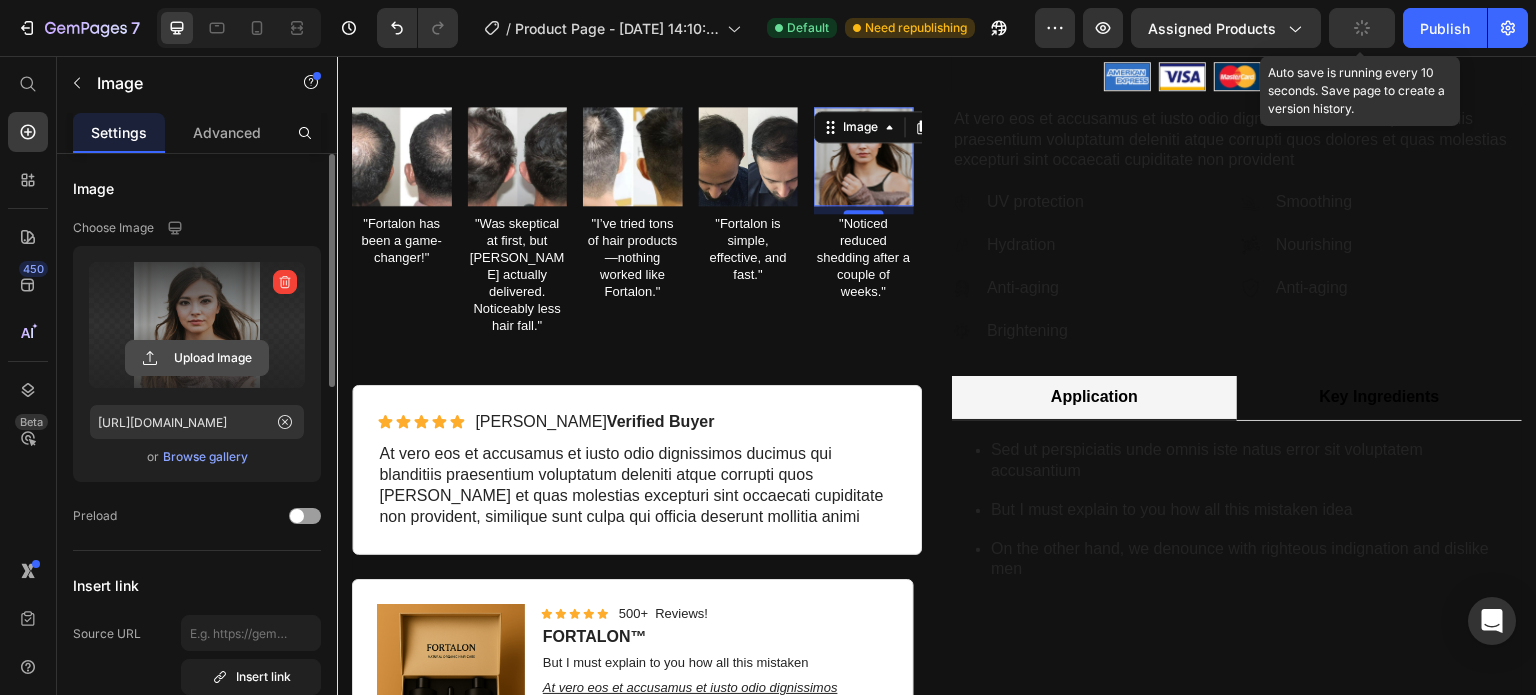 click 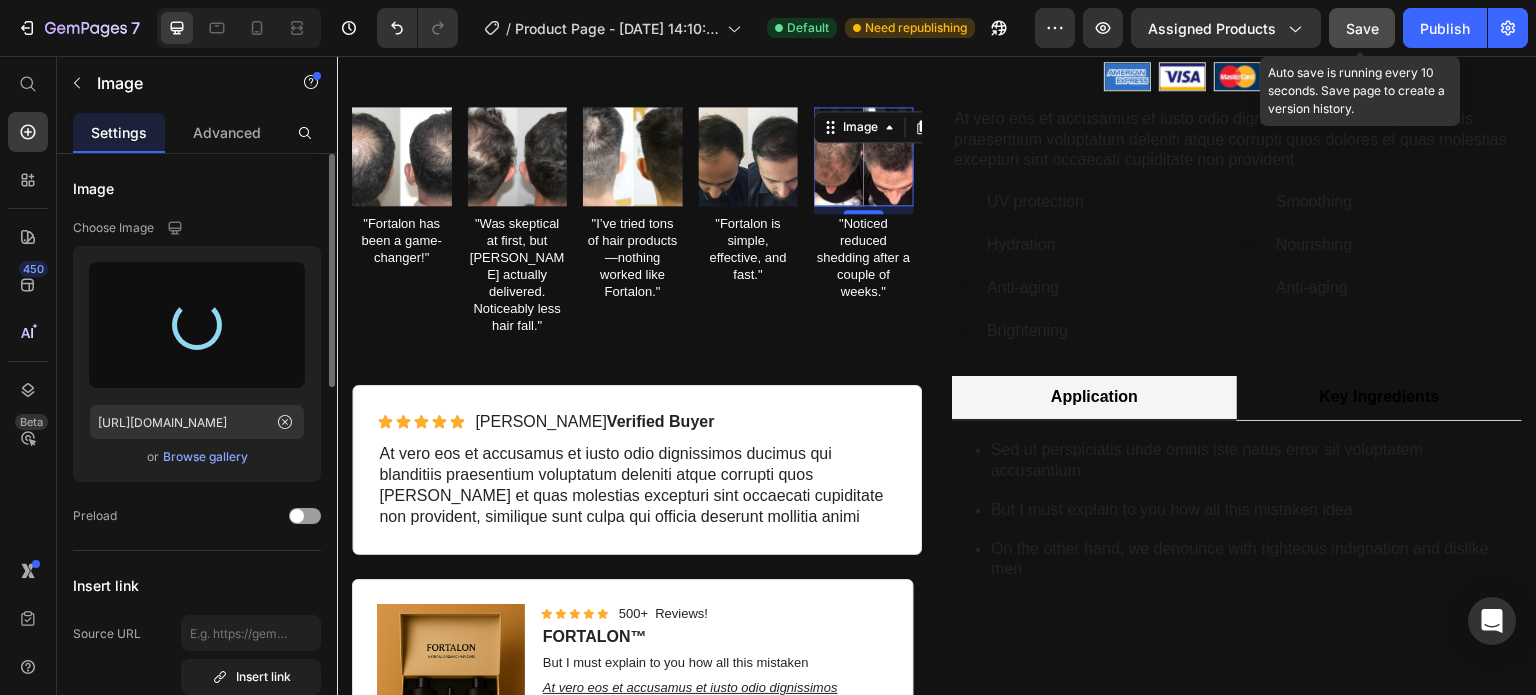 type on "https://cdn.shopify.com/s/files/1/0947/1950/8817/files/gempages_574581568467632927-17884c1f-8f77-49b2-91c2-3ea1868204c1.jpg" 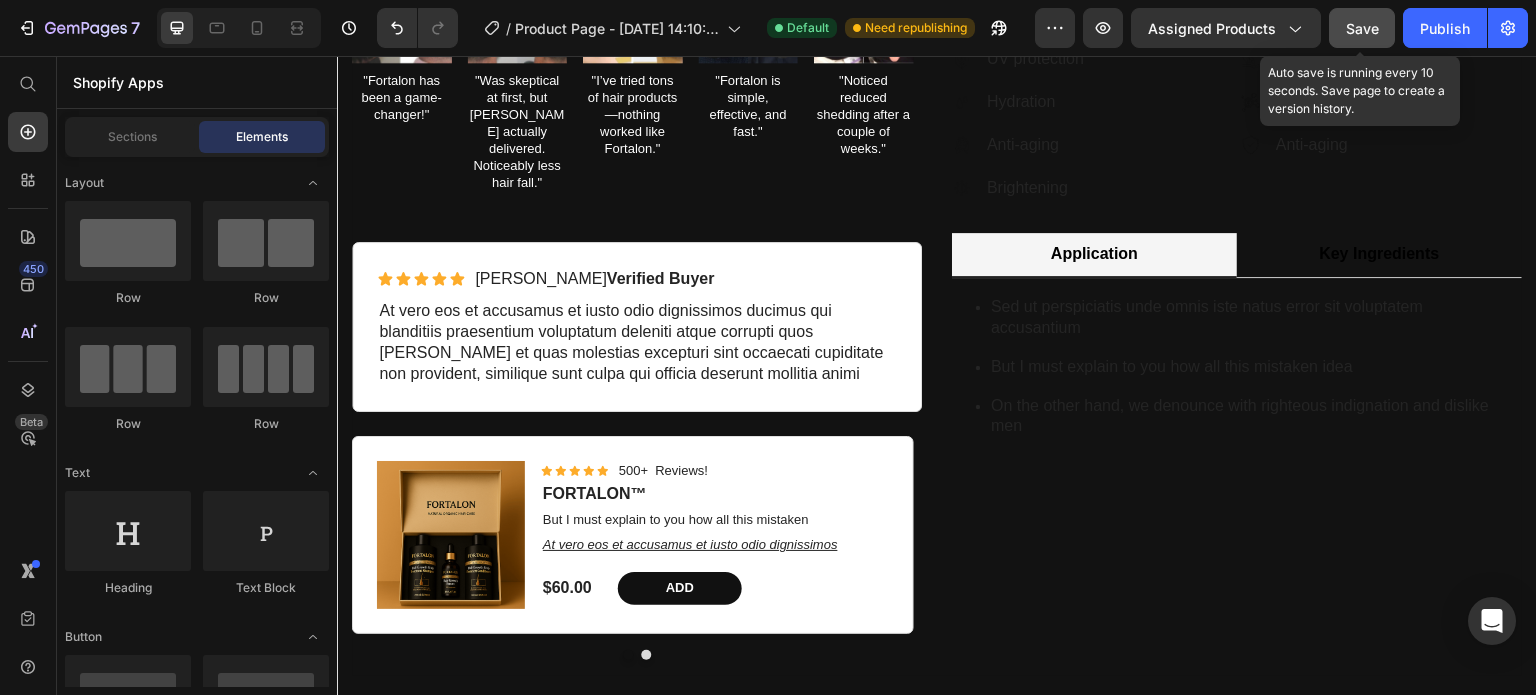 scroll, scrollTop: 826, scrollLeft: 0, axis: vertical 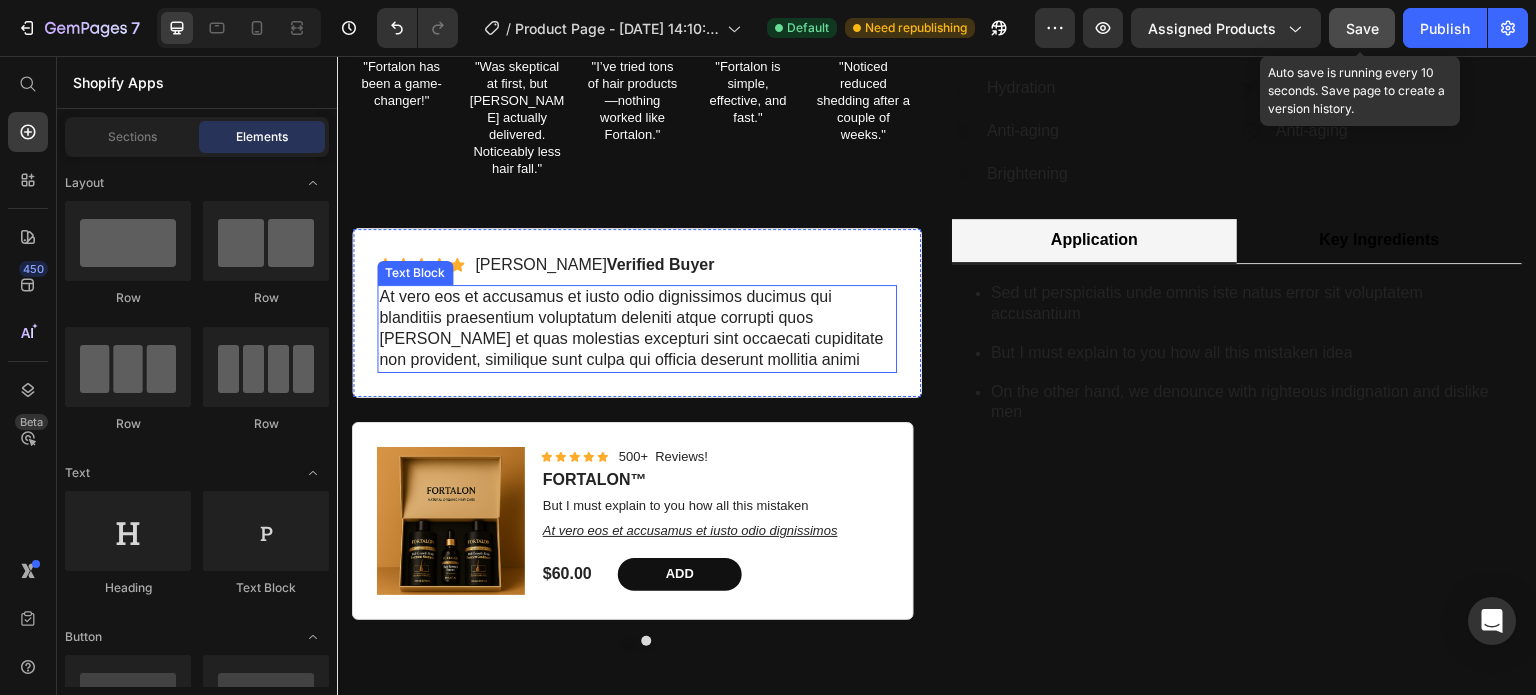 click on "At vero eos et accusamus et iusto odio dignissimos ducimus qui blanditiis praesentium voluptatum deleniti atque corrupti quos [PERSON_NAME] et quas molestias excepturi sint occaecati cupiditate non provident, similique sunt culpa qui officia deserunt mollitia animi" at bounding box center [637, 328] 